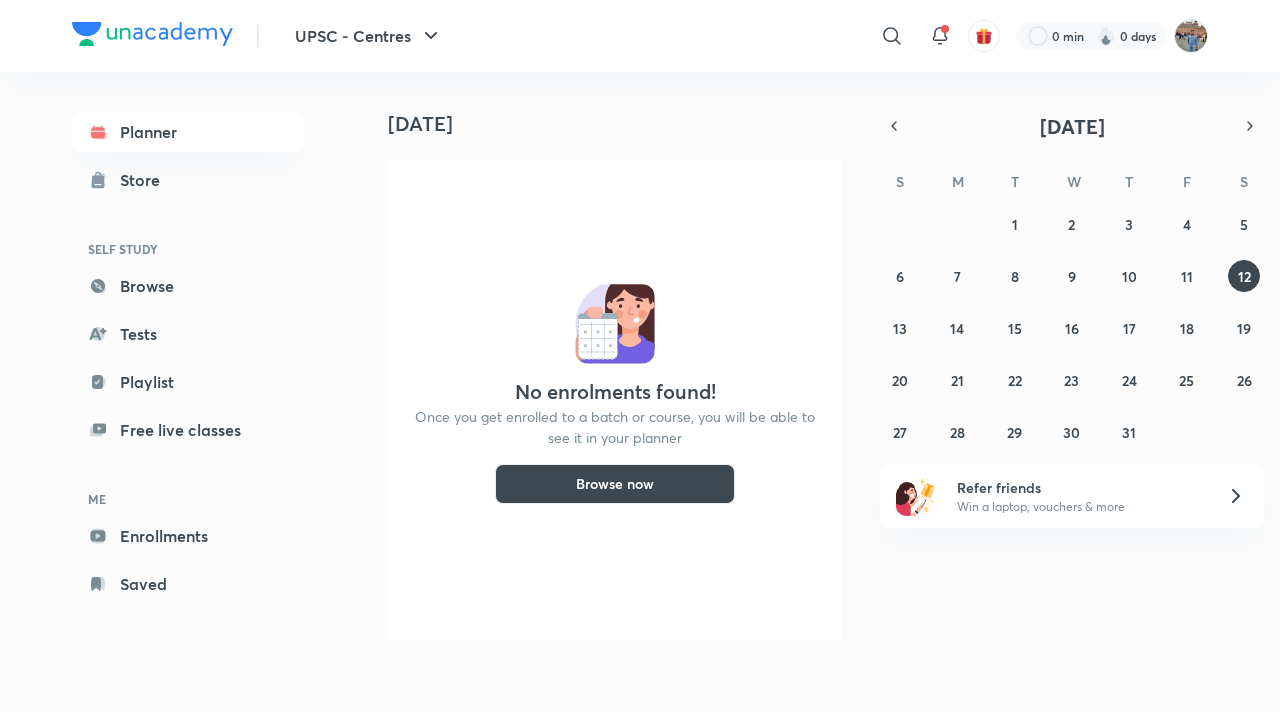 scroll, scrollTop: 0, scrollLeft: 0, axis: both 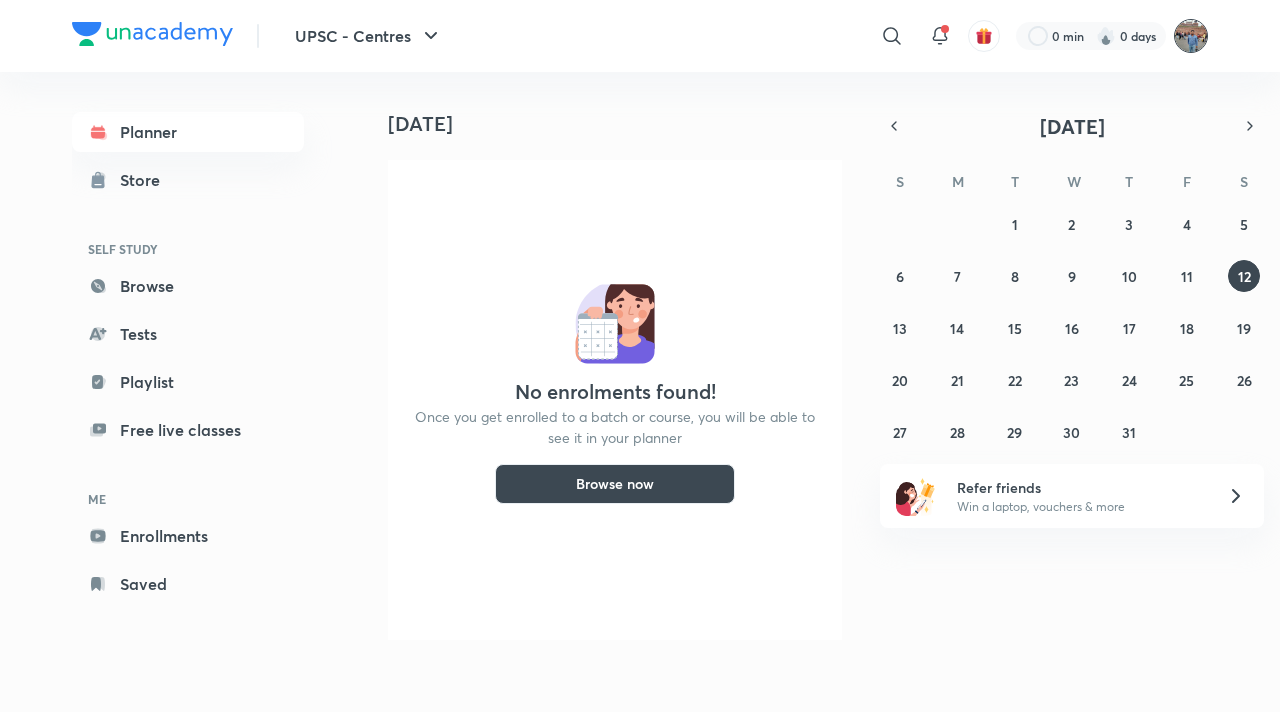 click at bounding box center (1191, 36) 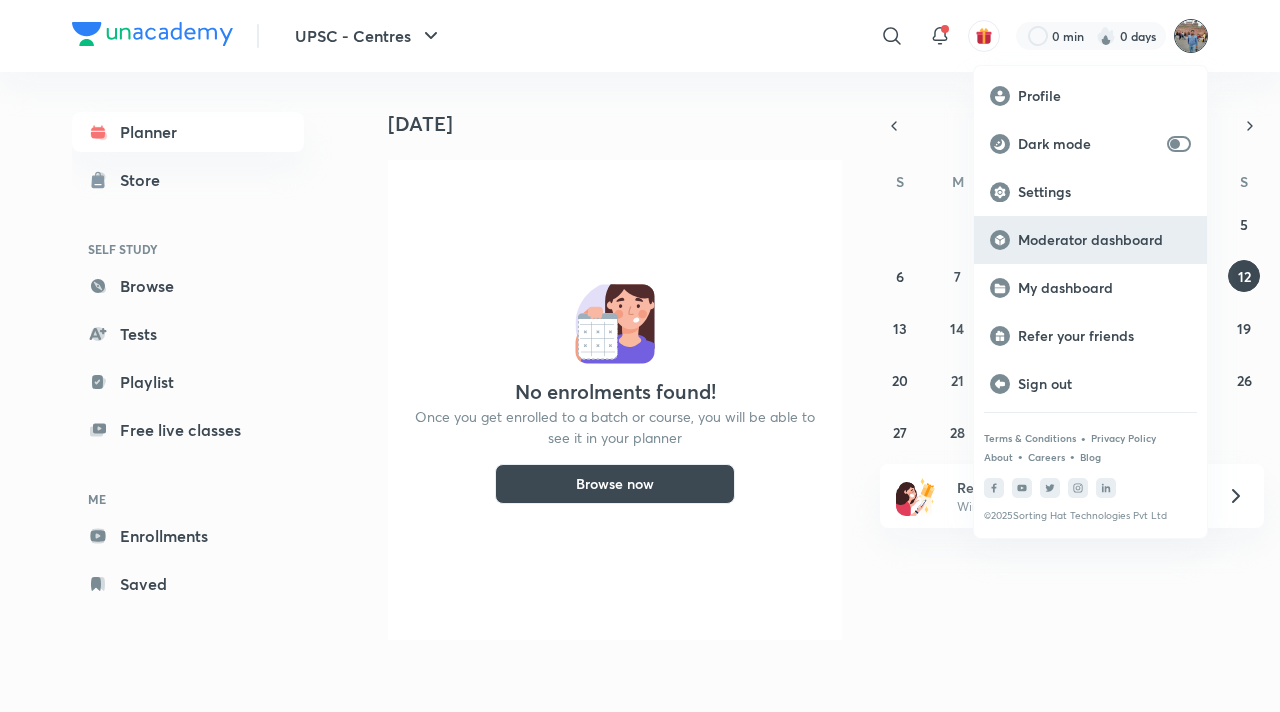 click on "Moderator dashboard" at bounding box center [1104, 240] 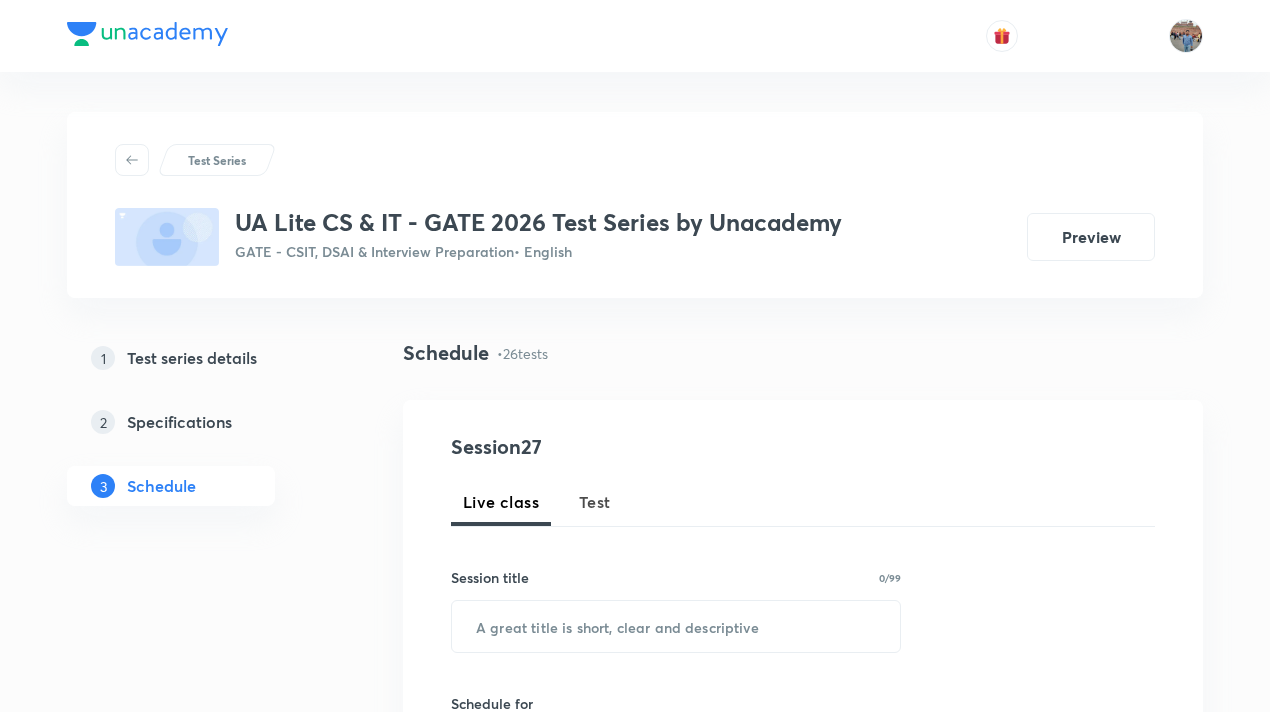 scroll, scrollTop: 0, scrollLeft: 0, axis: both 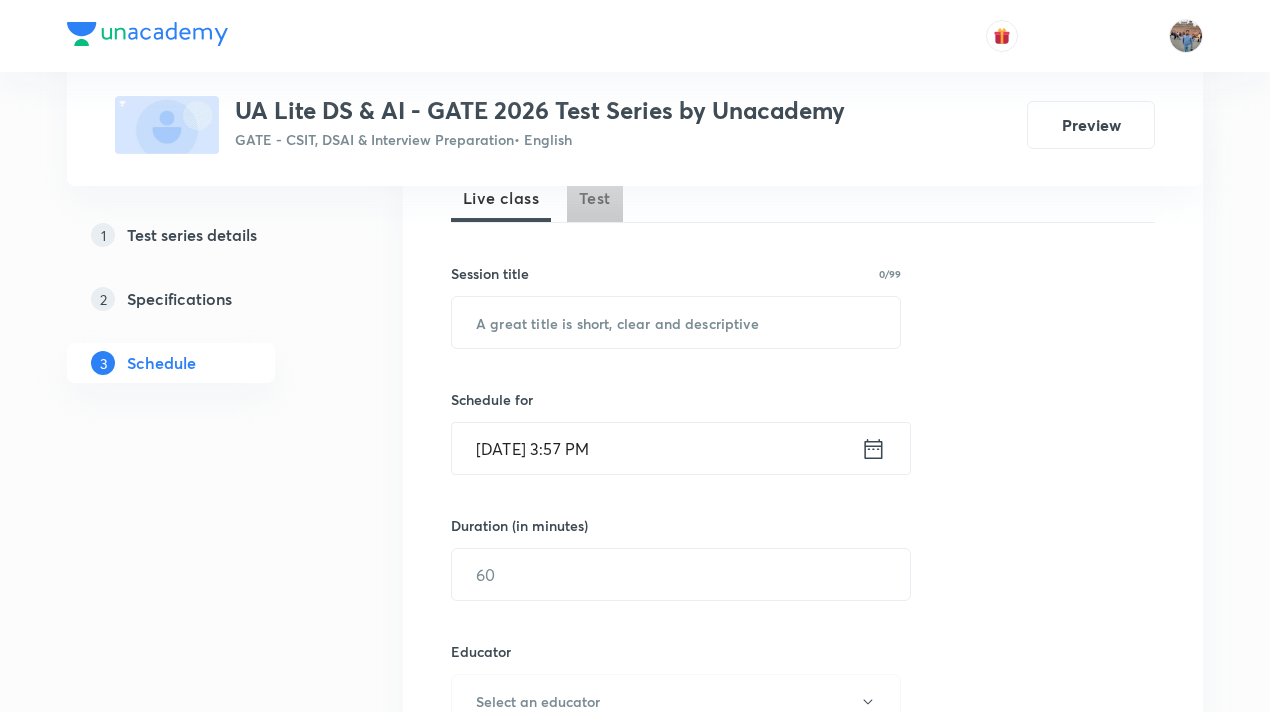click on "Test" at bounding box center (595, 198) 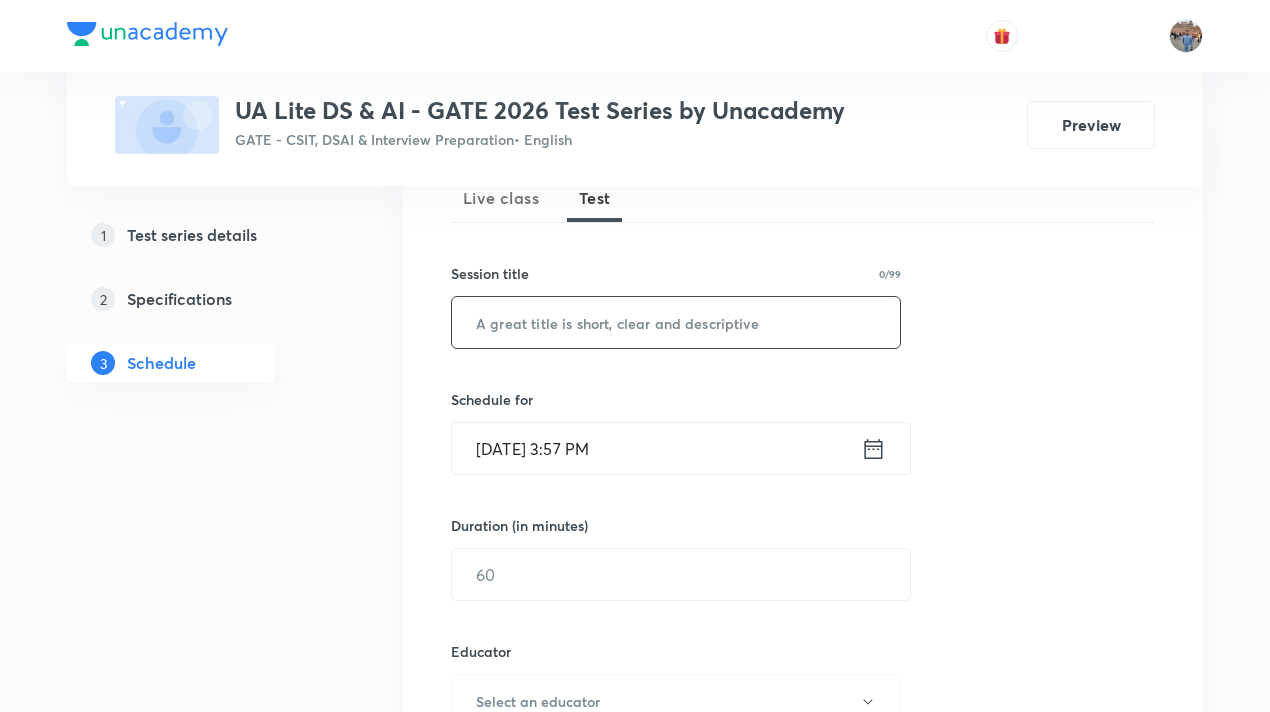 click at bounding box center (676, 322) 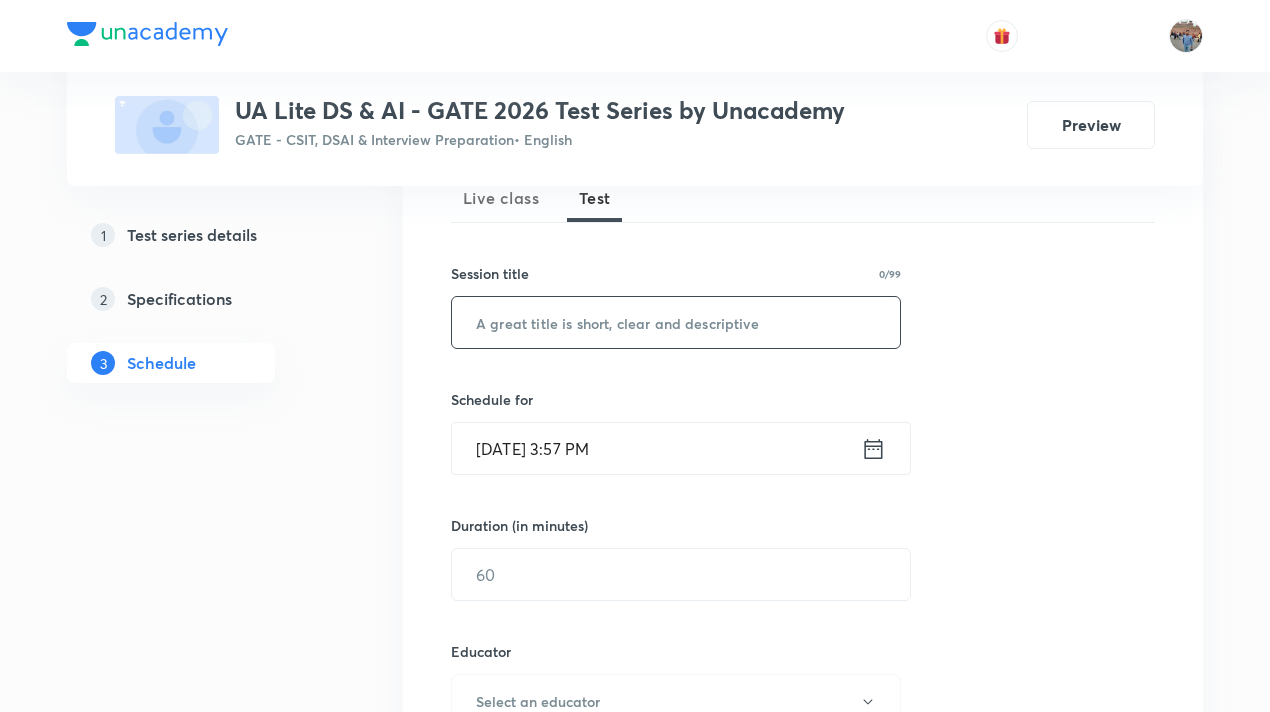 paste on "Machine Learning Topic Test – 1" 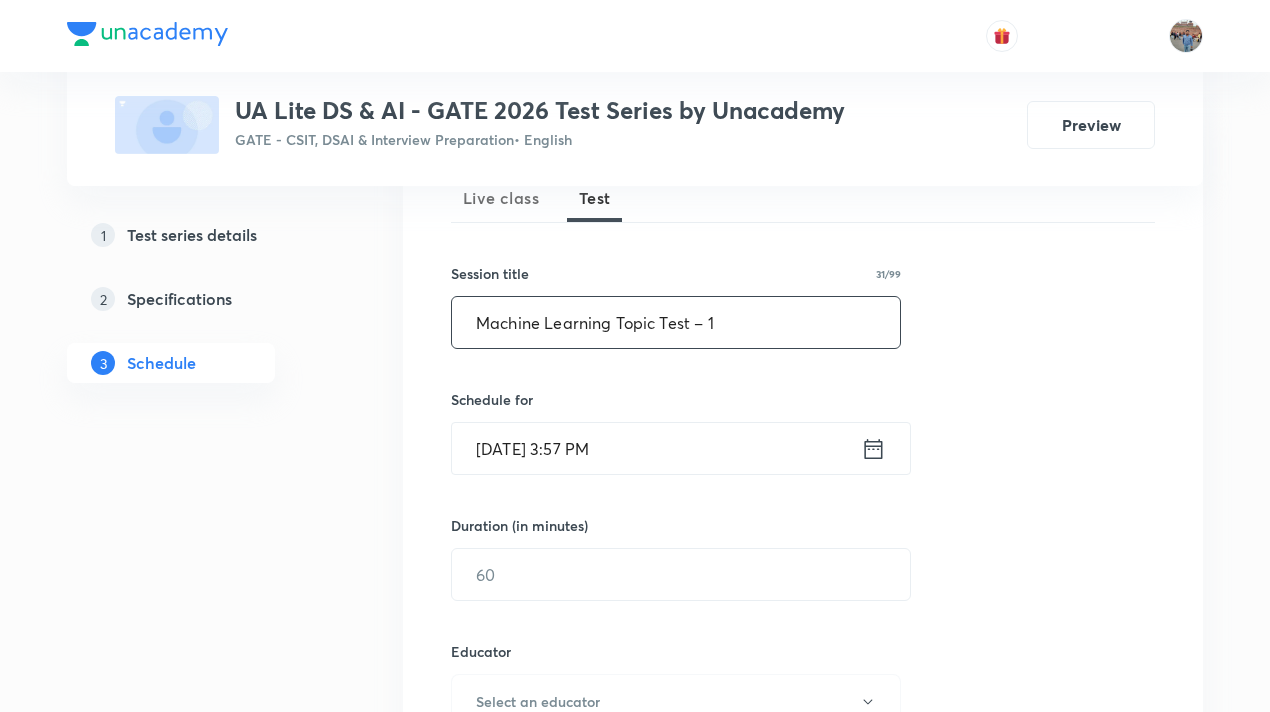 type on "Machine Learning Topic Test – 1" 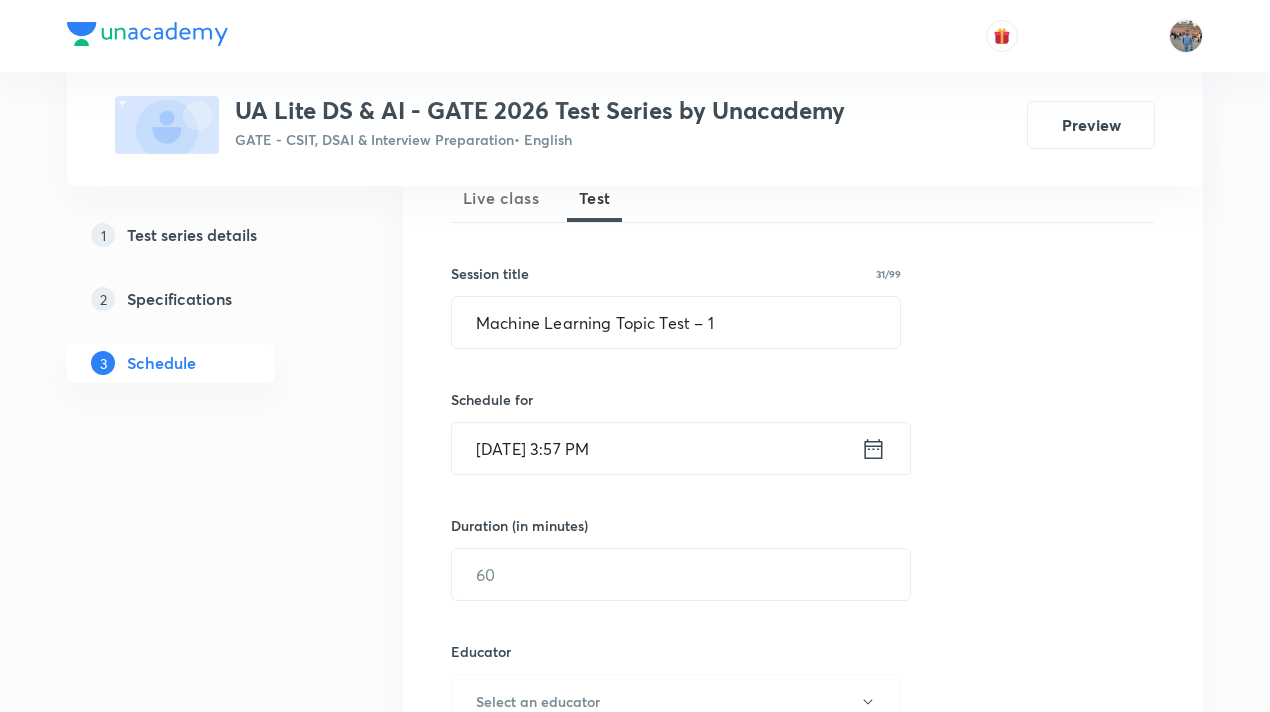 click 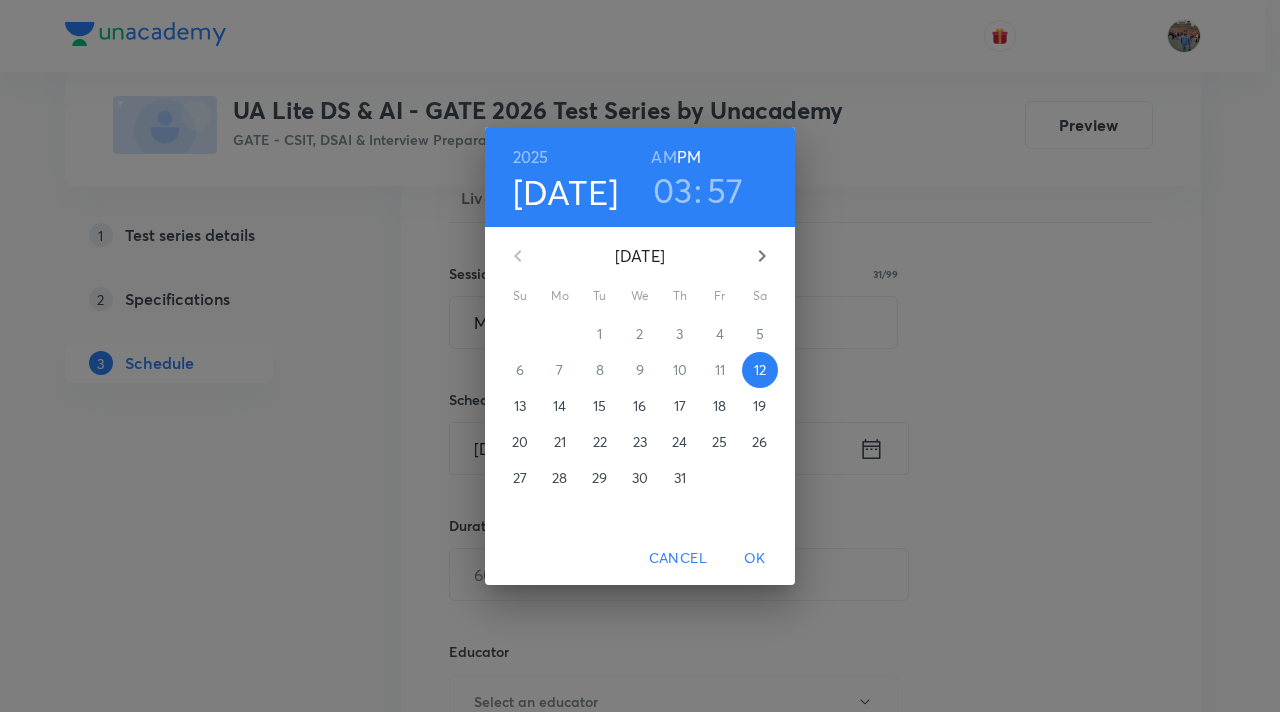 click on "14" at bounding box center (560, 406) 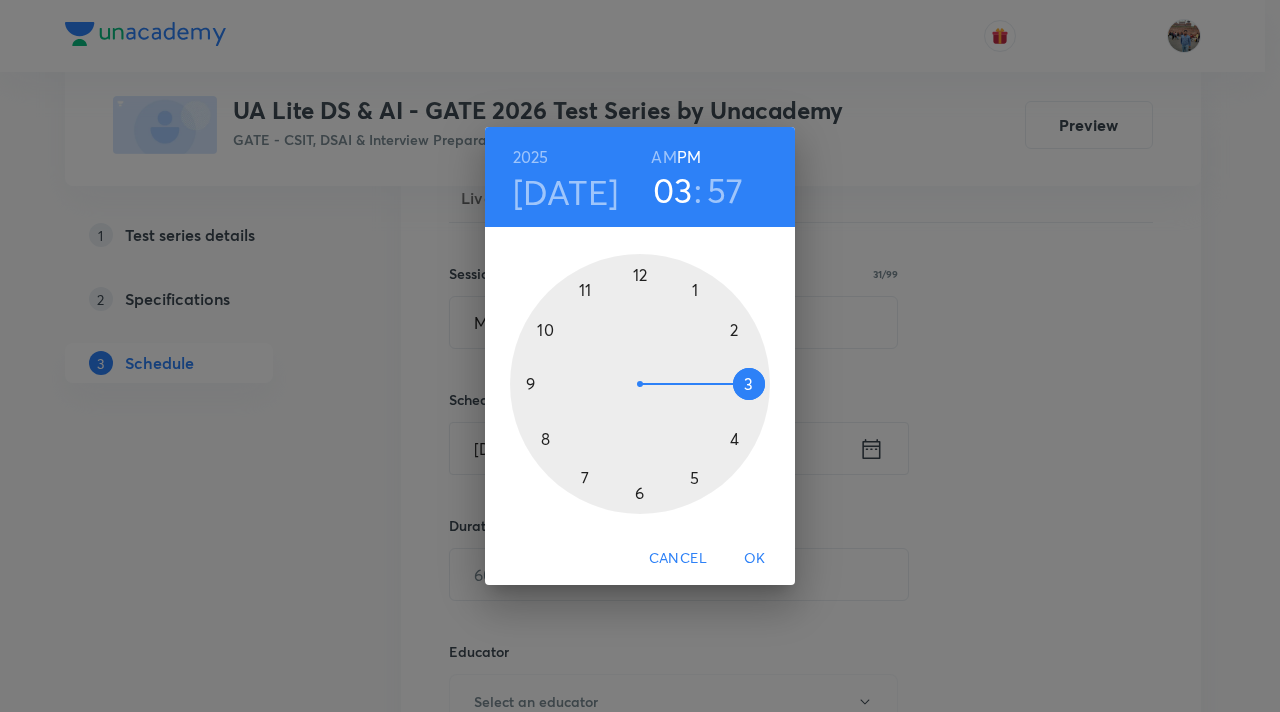 click at bounding box center [640, 384] 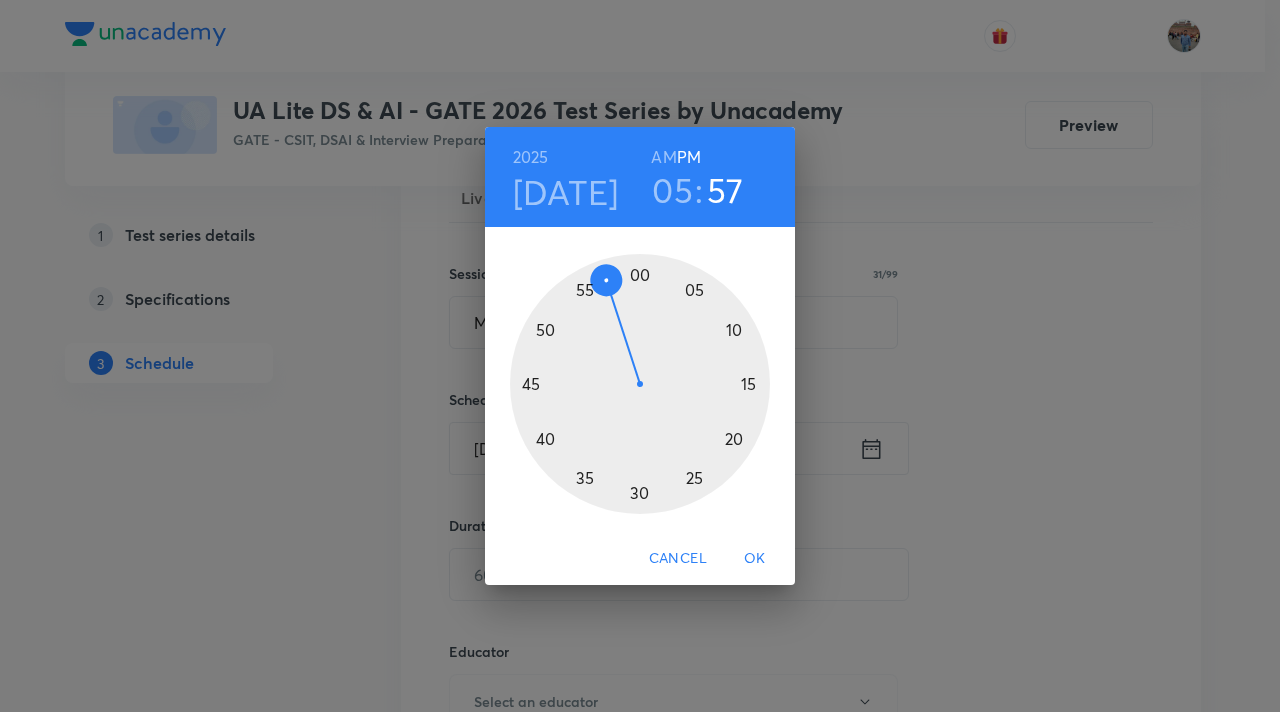 click at bounding box center [640, 384] 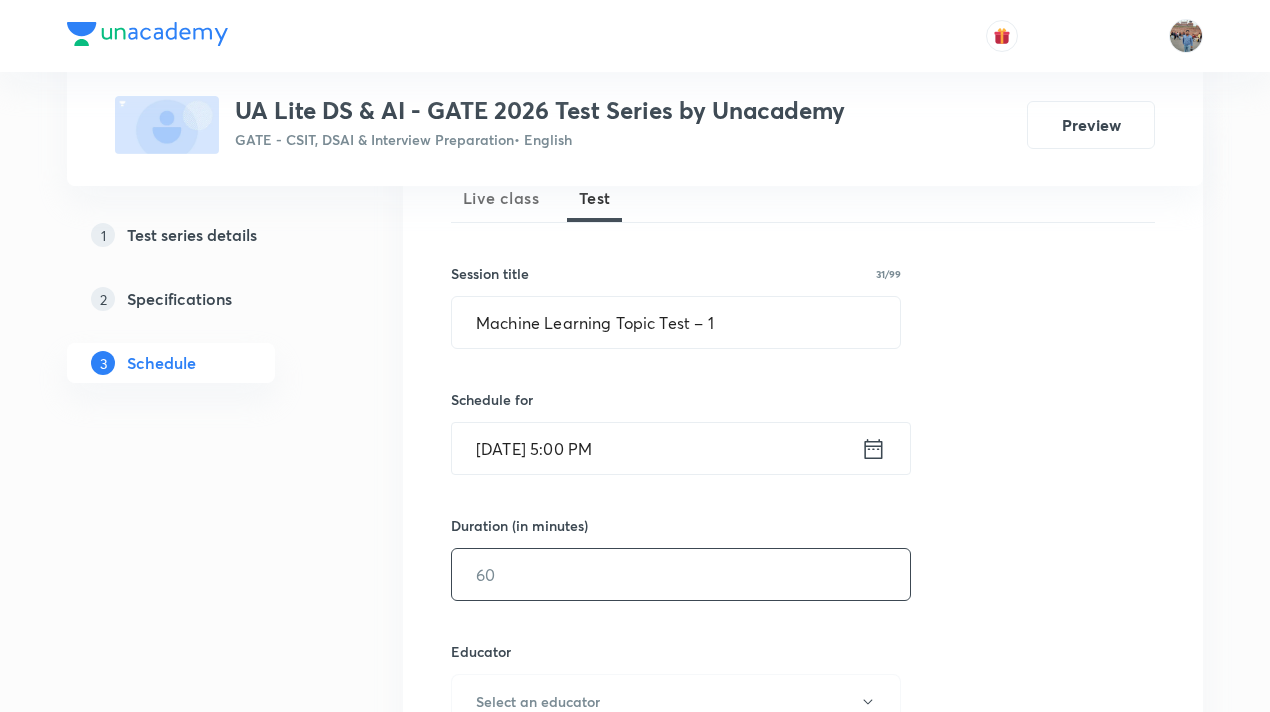 click at bounding box center [681, 574] 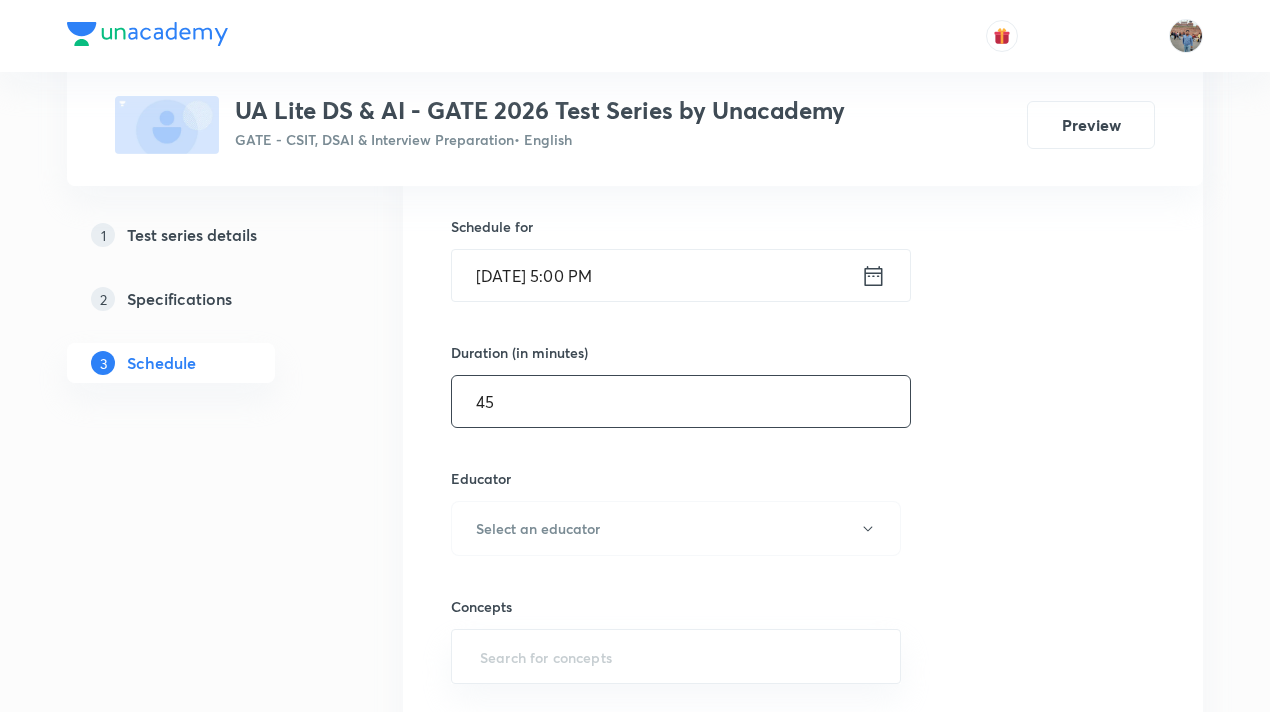 scroll, scrollTop: 478, scrollLeft: 0, axis: vertical 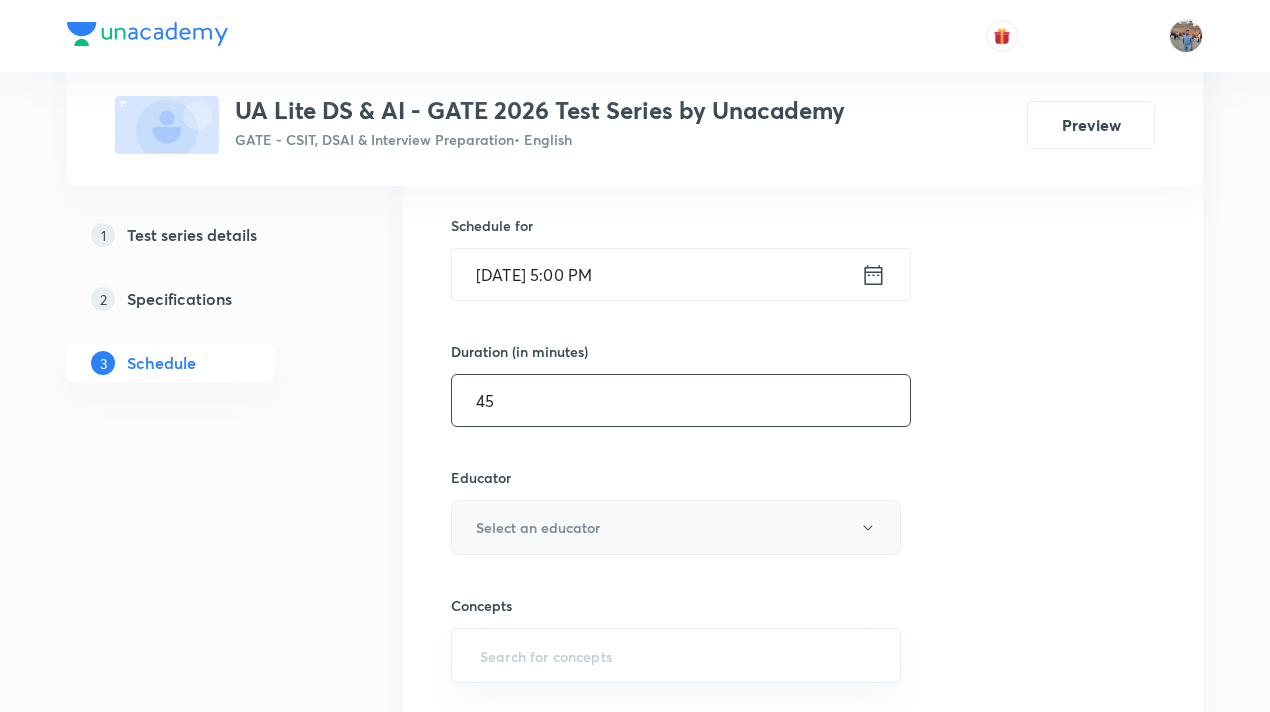 type on "45" 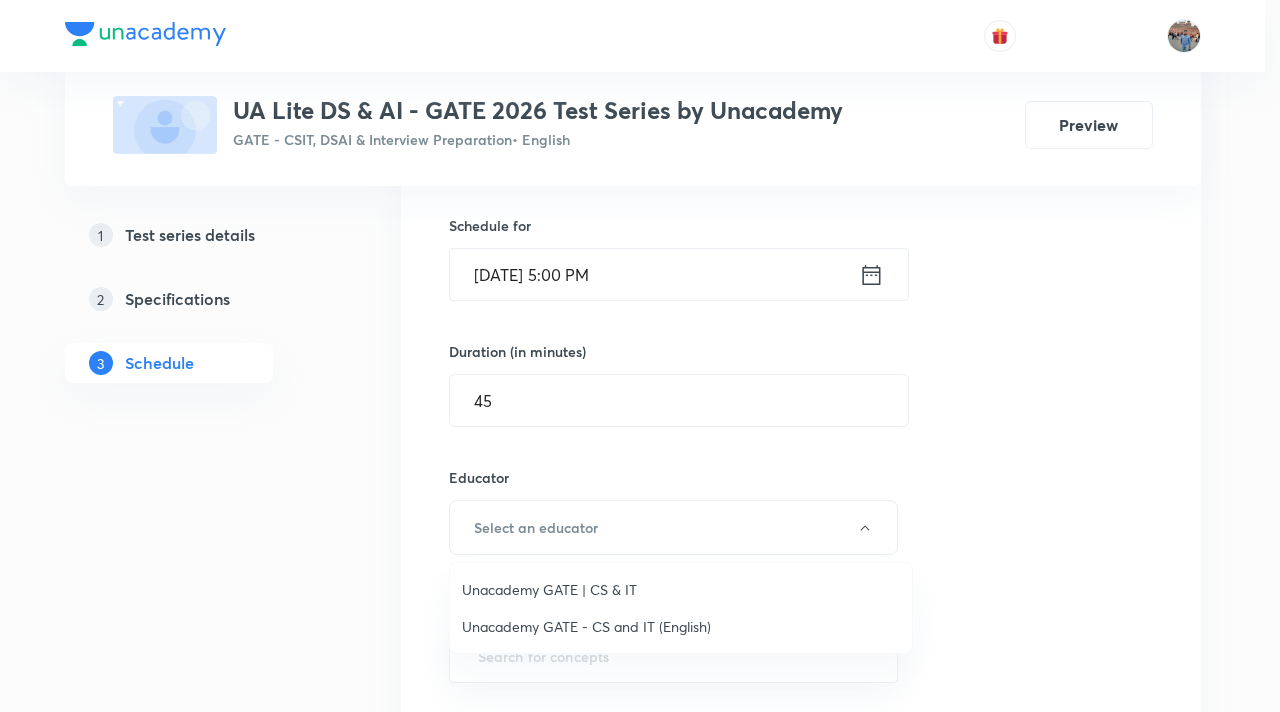 click on "Unacademy GATE | CS & IT" at bounding box center (681, 589) 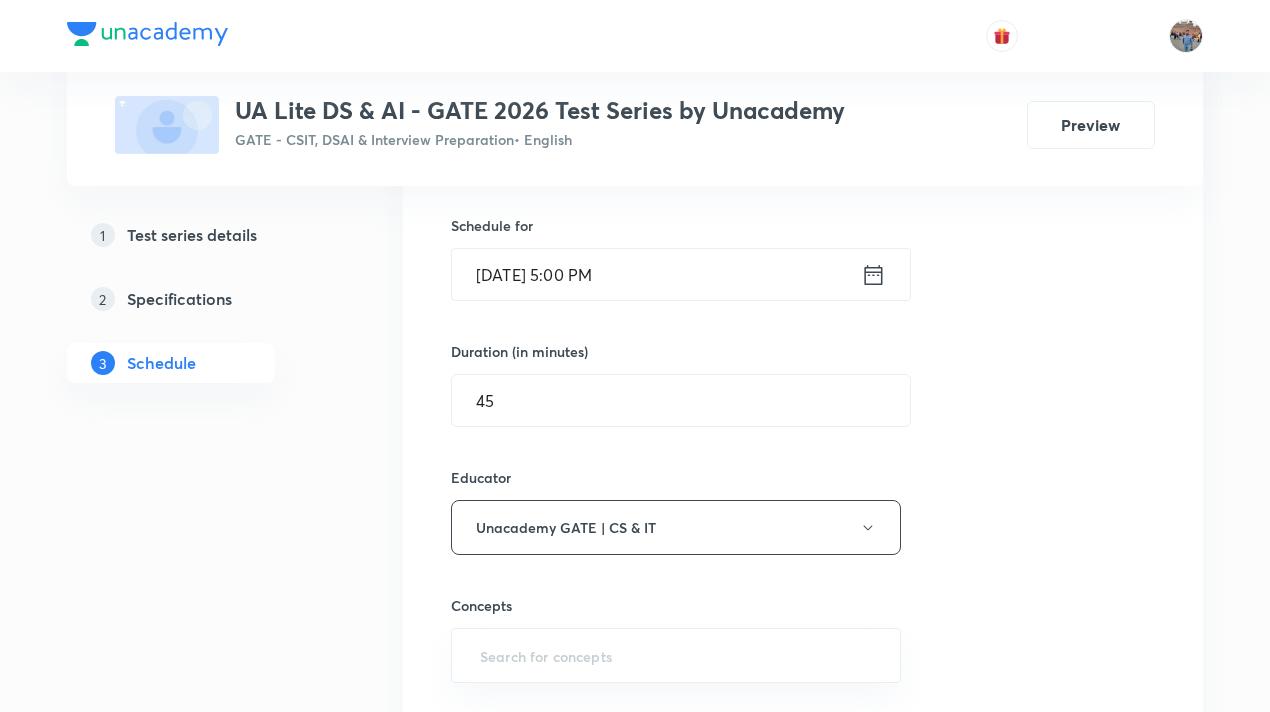 scroll, scrollTop: 675, scrollLeft: 0, axis: vertical 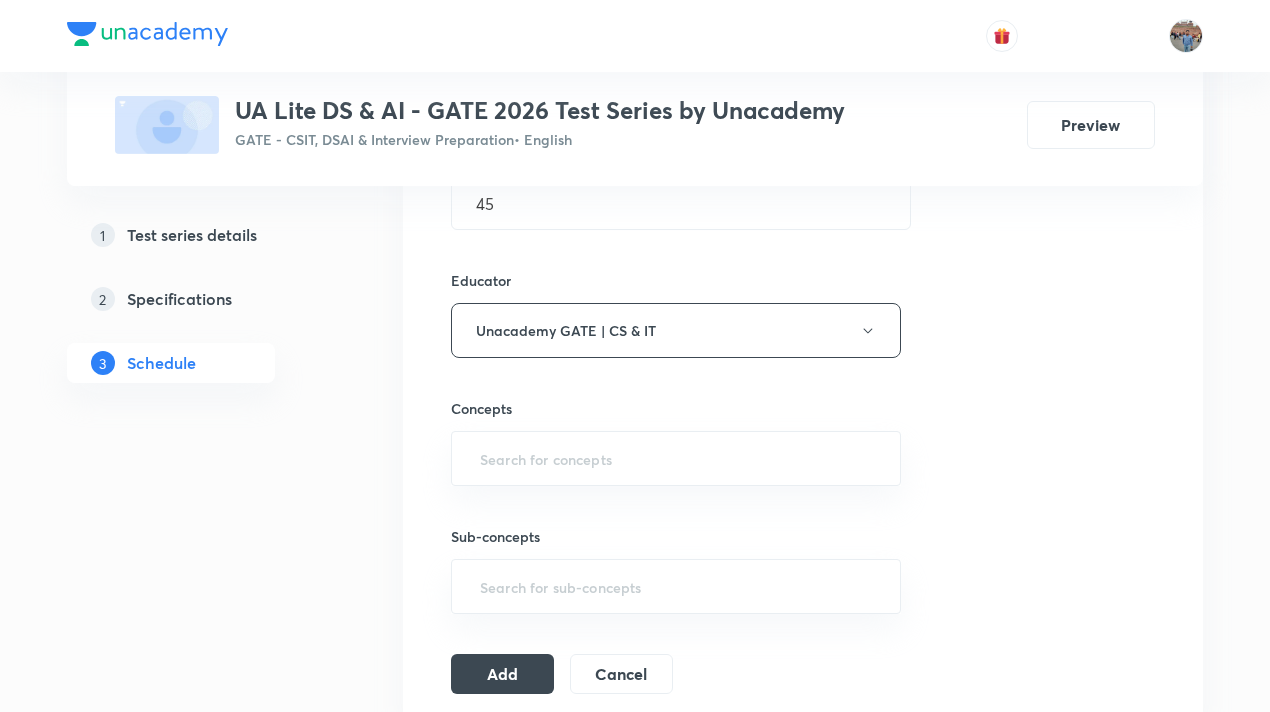 type 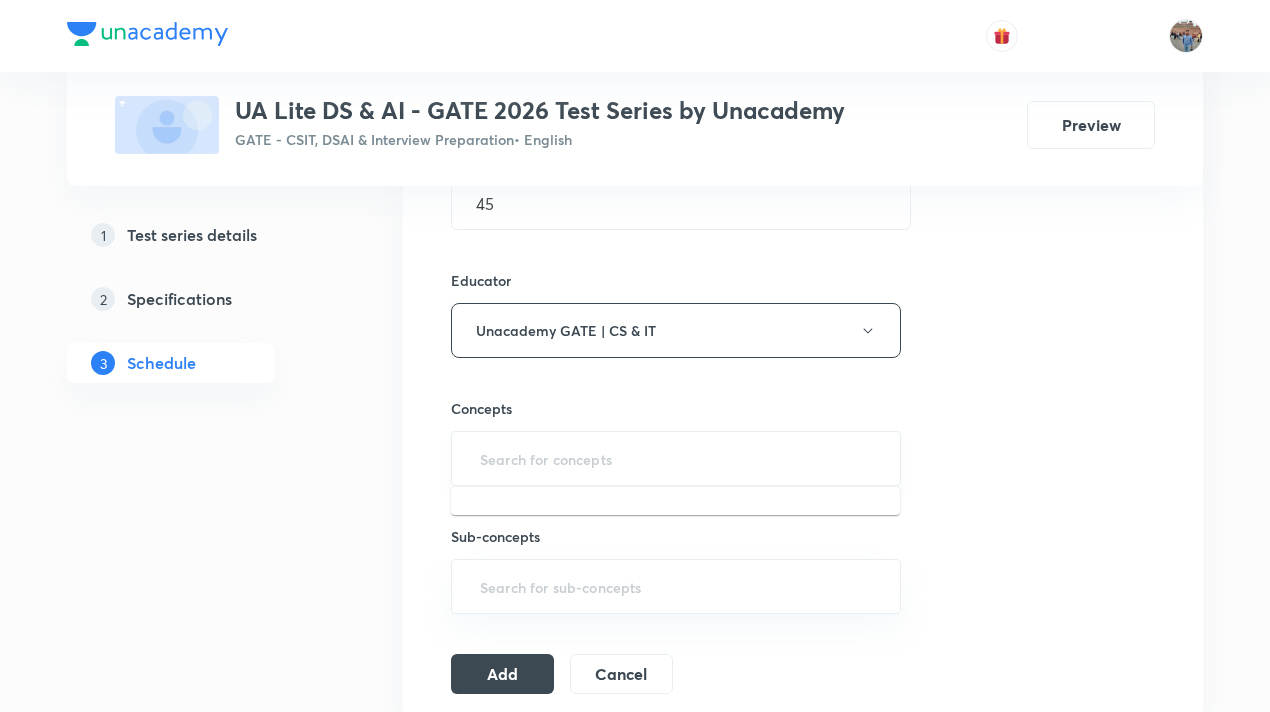 click at bounding box center [676, 458] 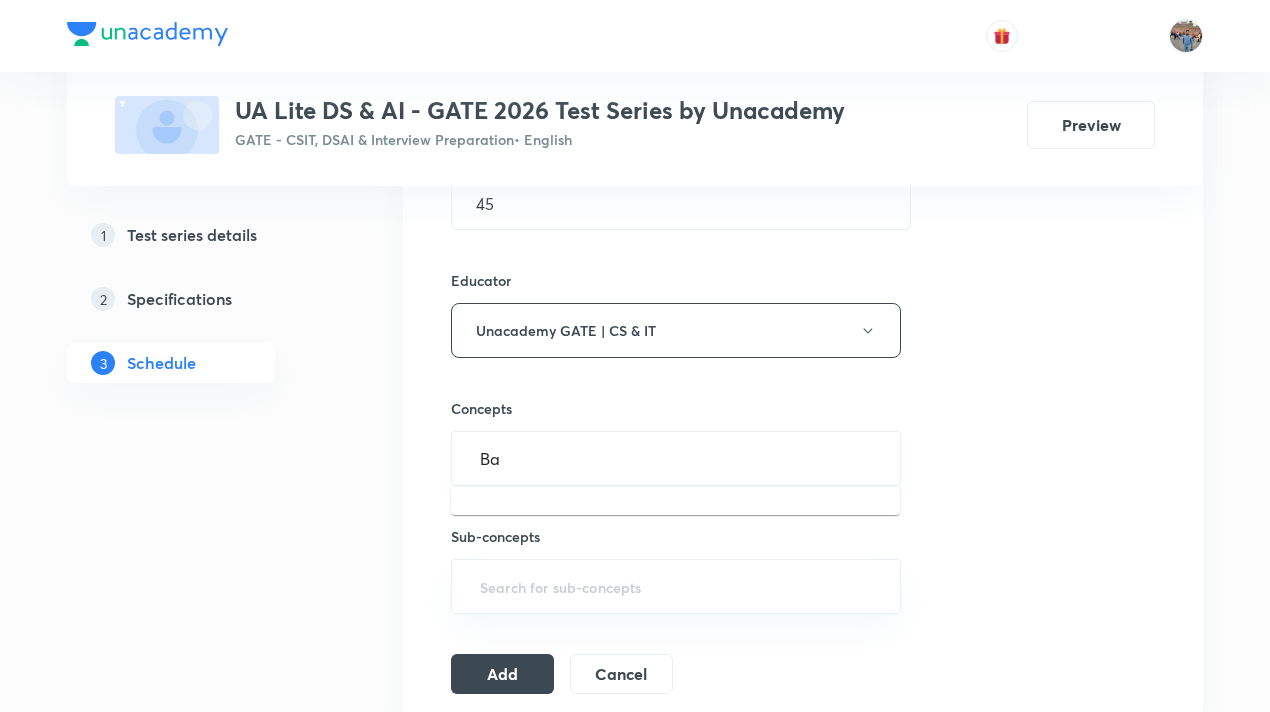type on "B" 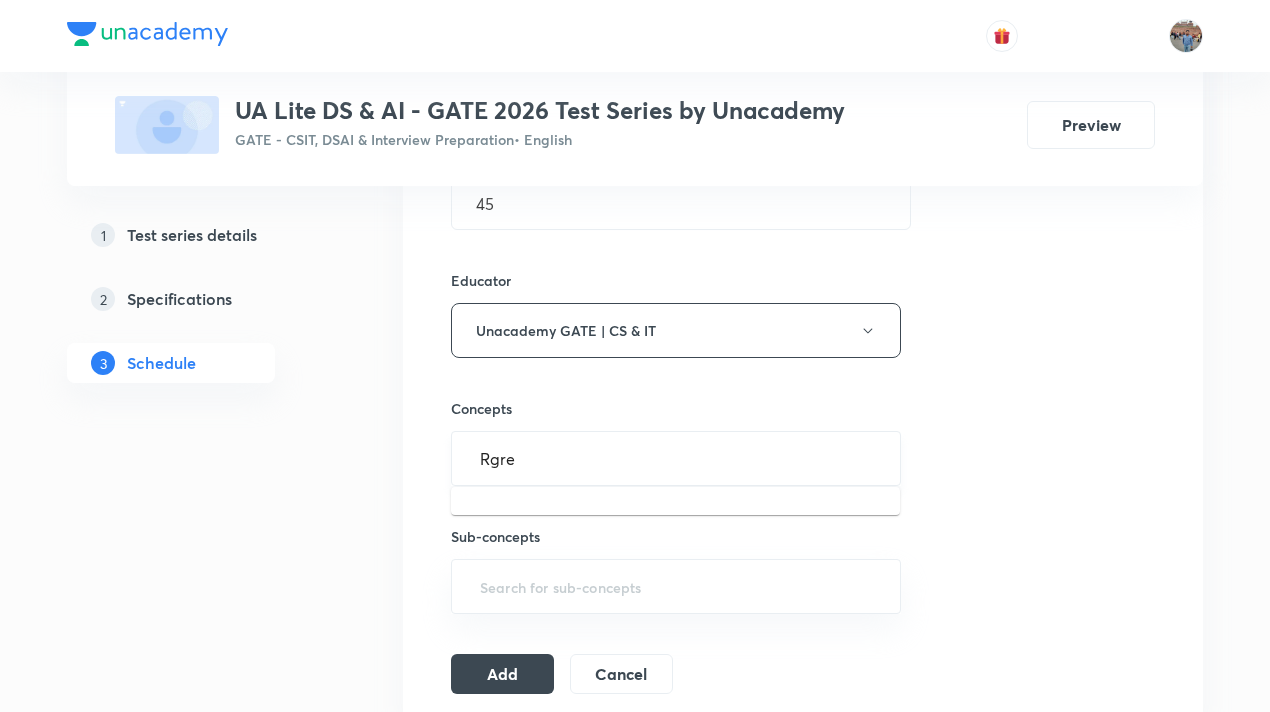 type on "Rgre" 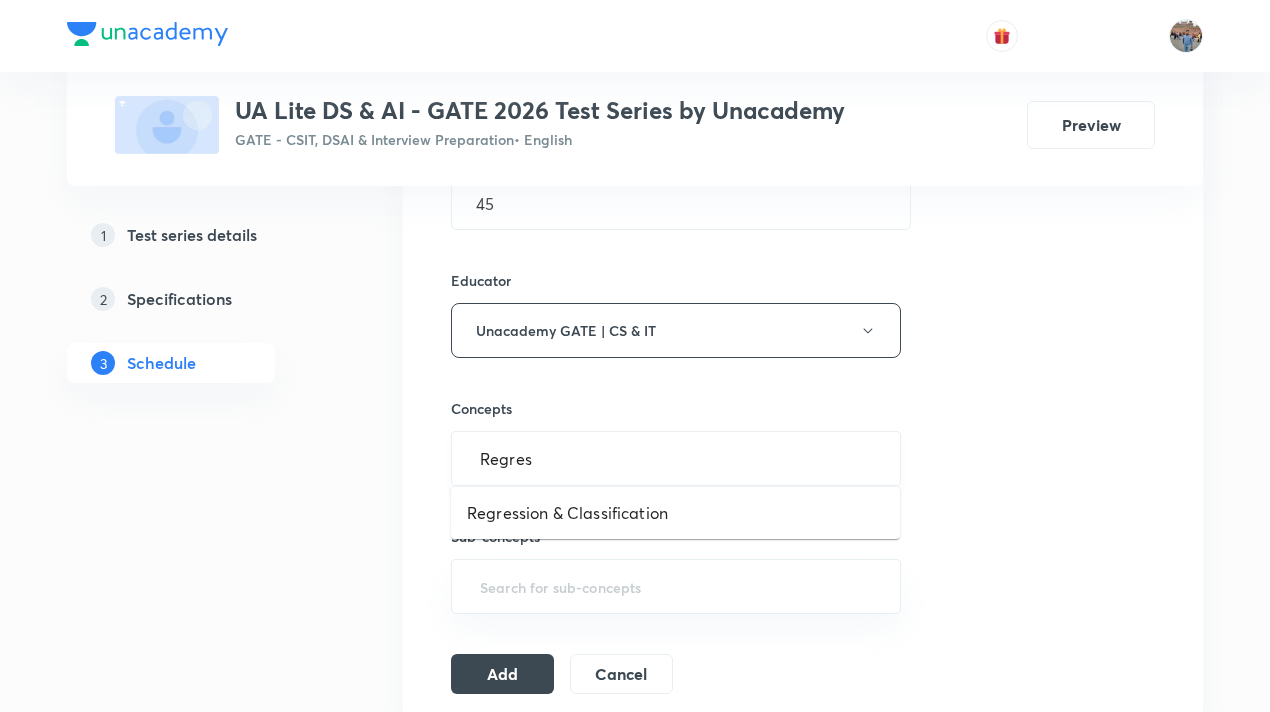 type on "Regress" 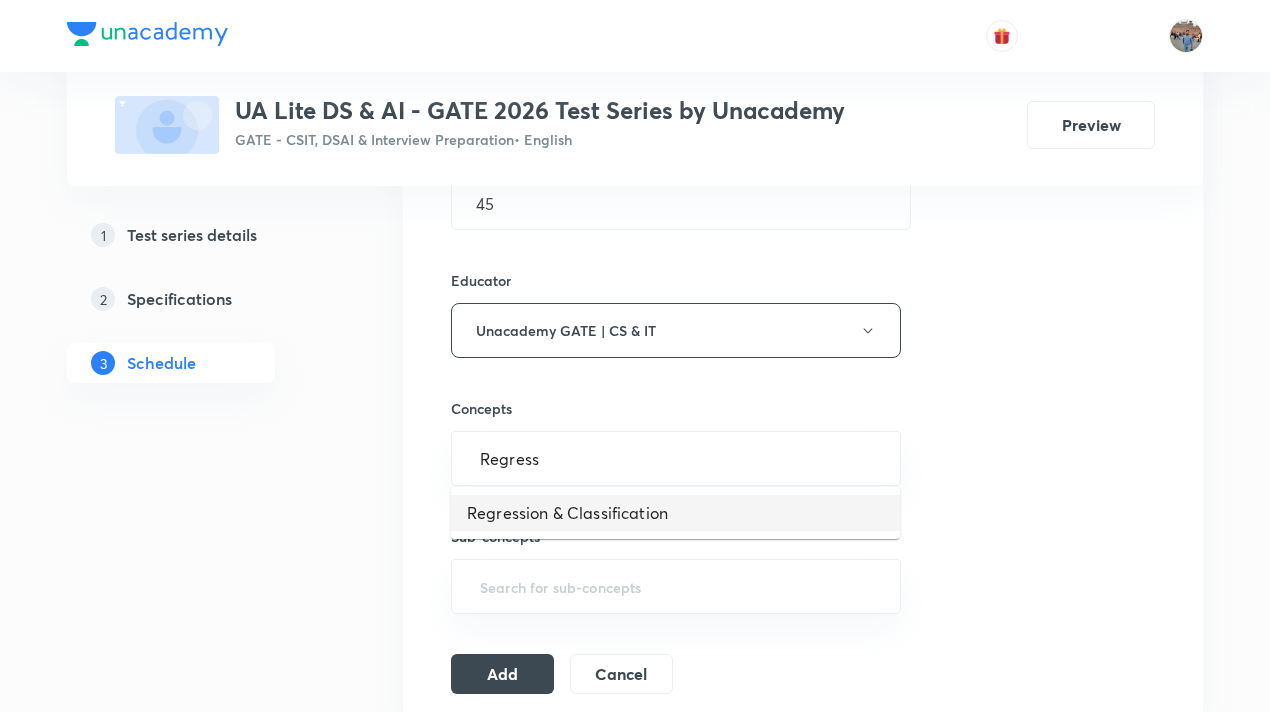 click on "Regression & Classification" at bounding box center (675, 513) 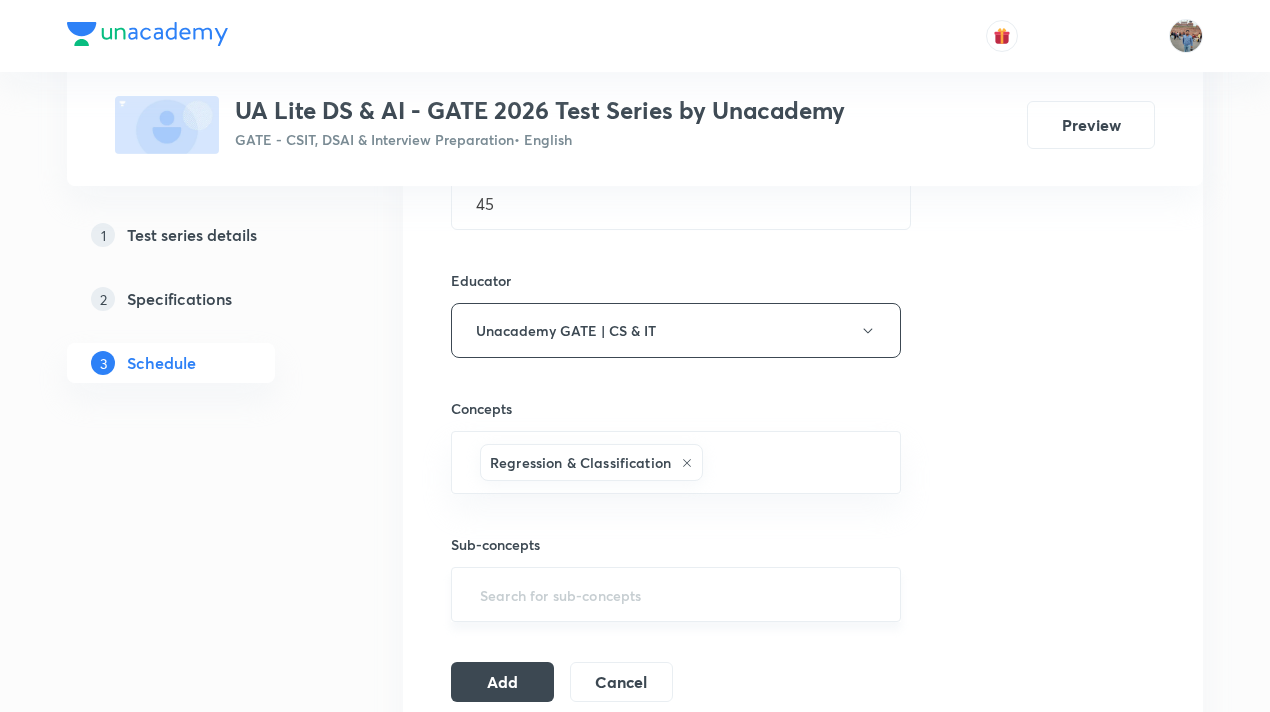 click at bounding box center [676, 594] 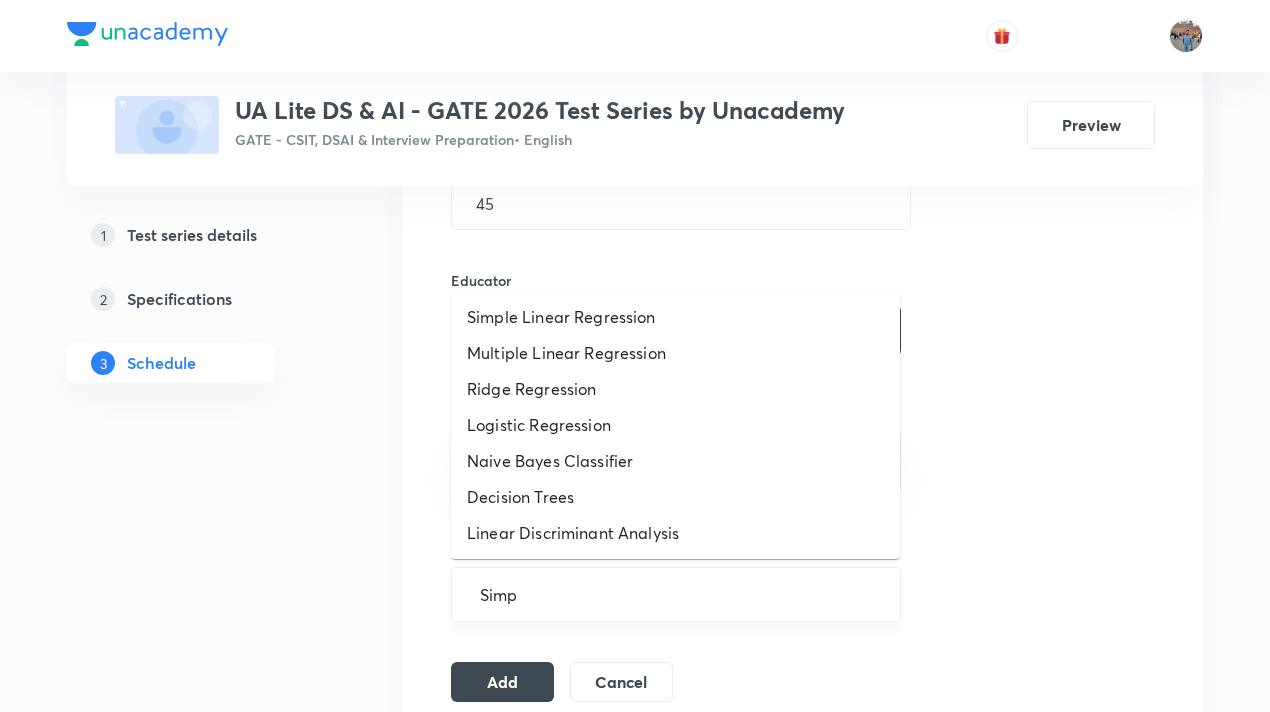 type on "Simpl" 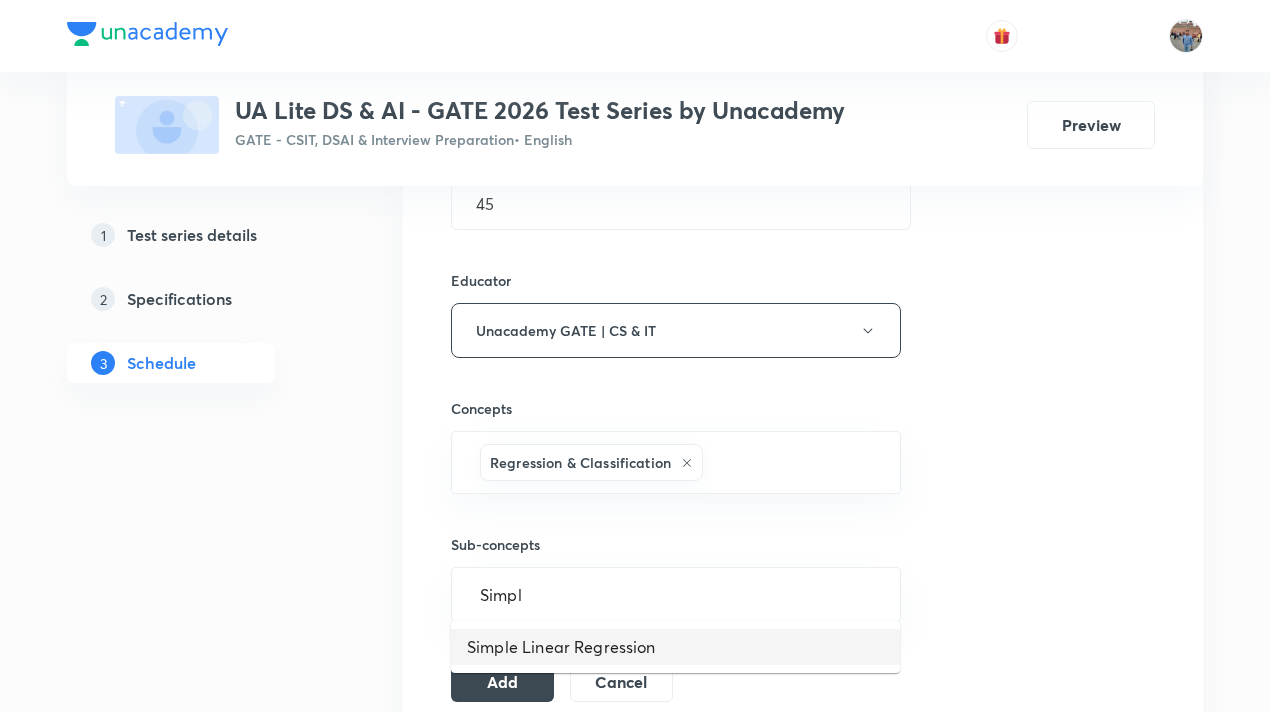click on "Simple Linear Regression" at bounding box center [675, 647] 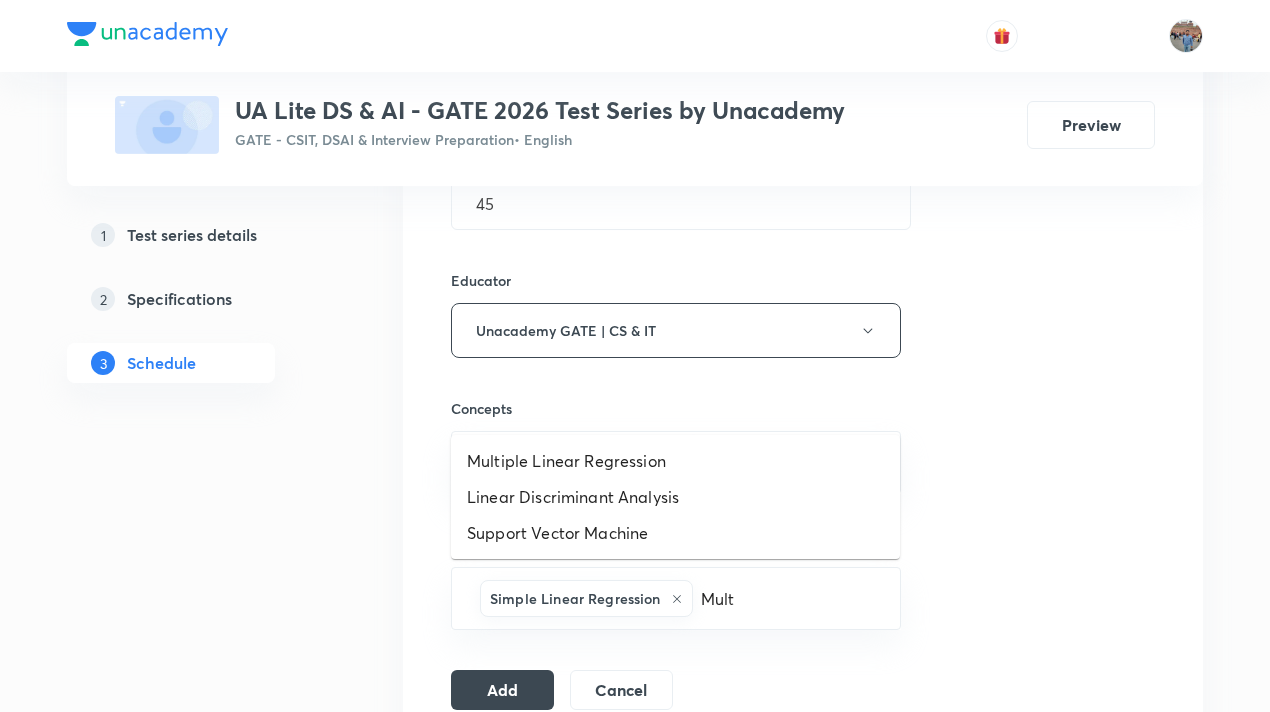 type on "Multi" 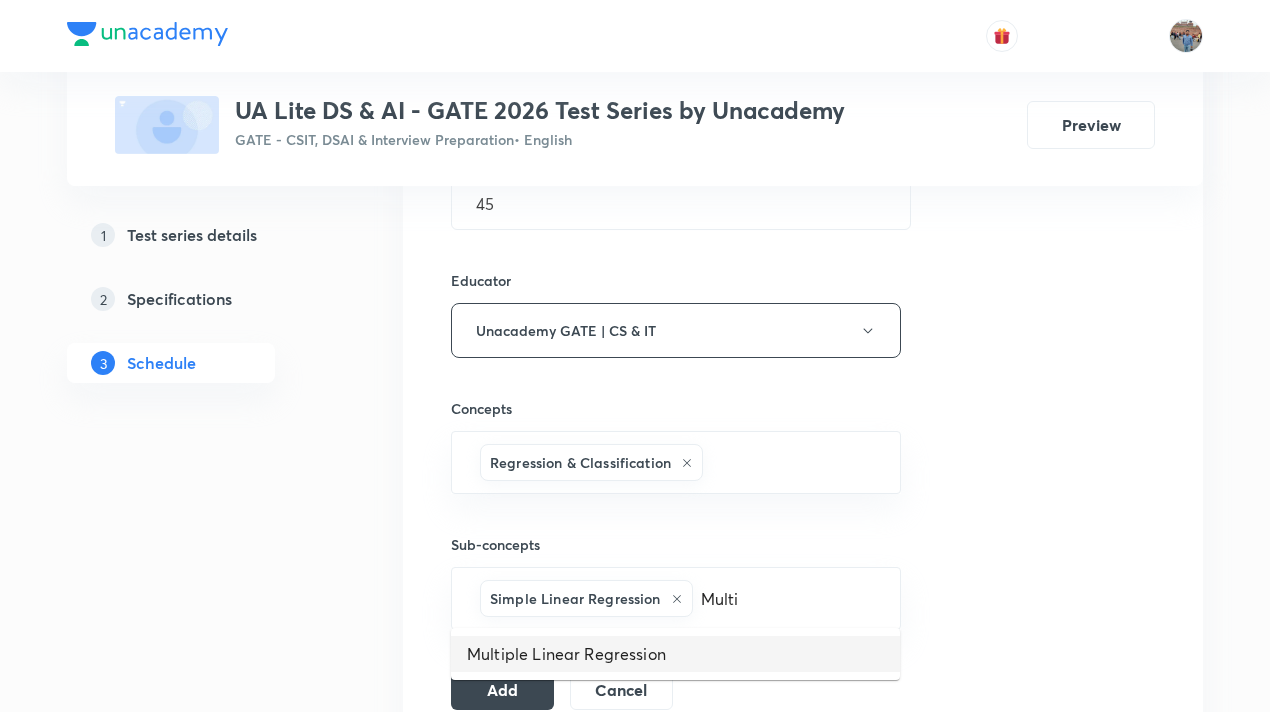 click on "Multiple Linear Regression" at bounding box center [675, 654] 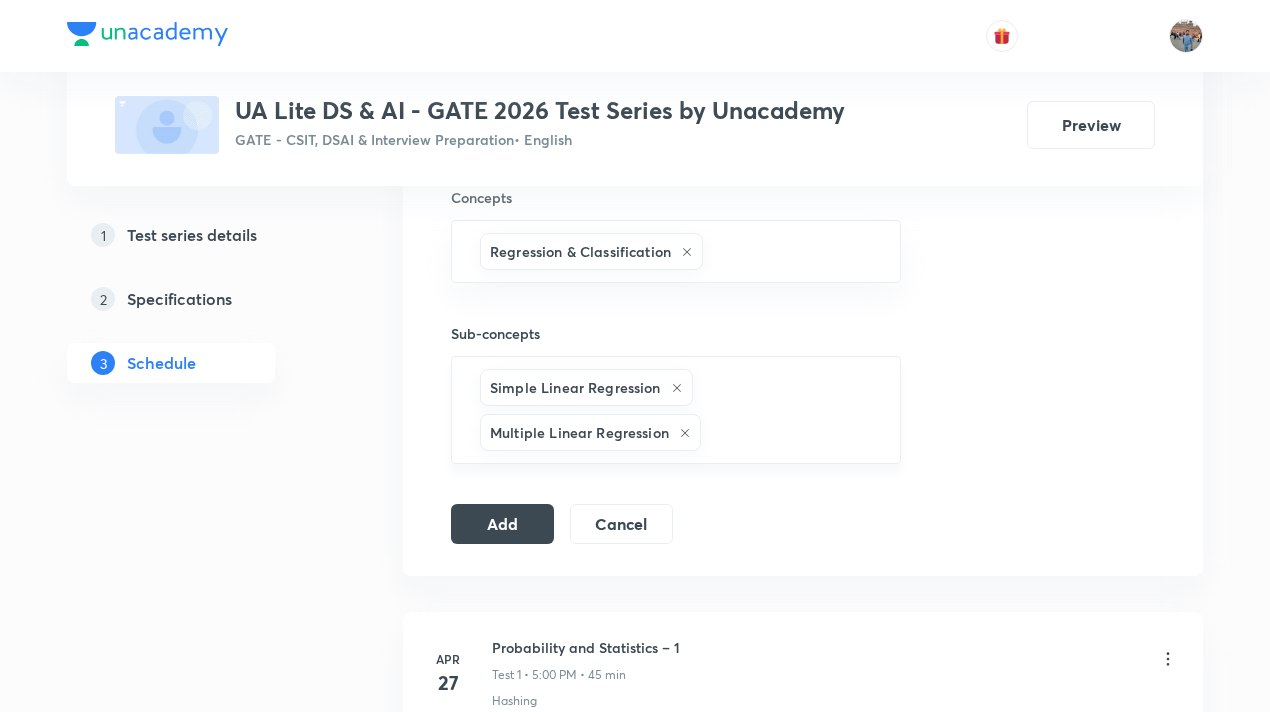 scroll, scrollTop: 889, scrollLeft: 0, axis: vertical 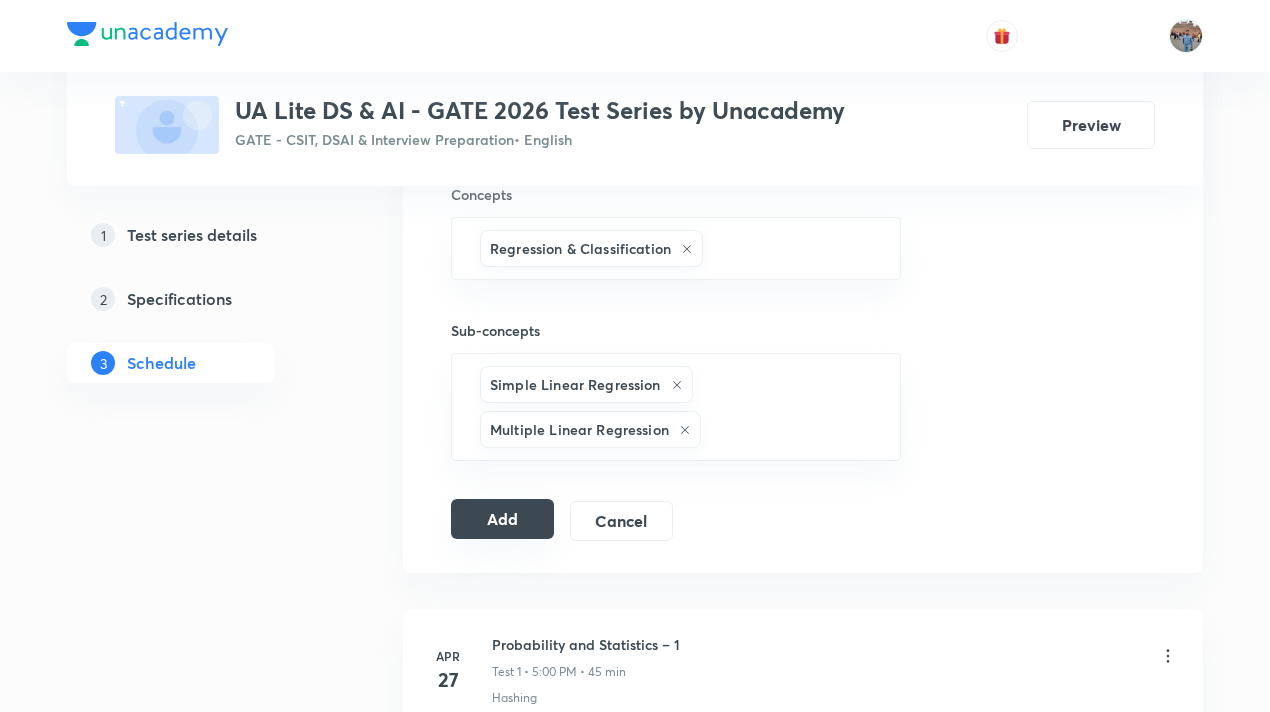 click on "Add" at bounding box center [502, 519] 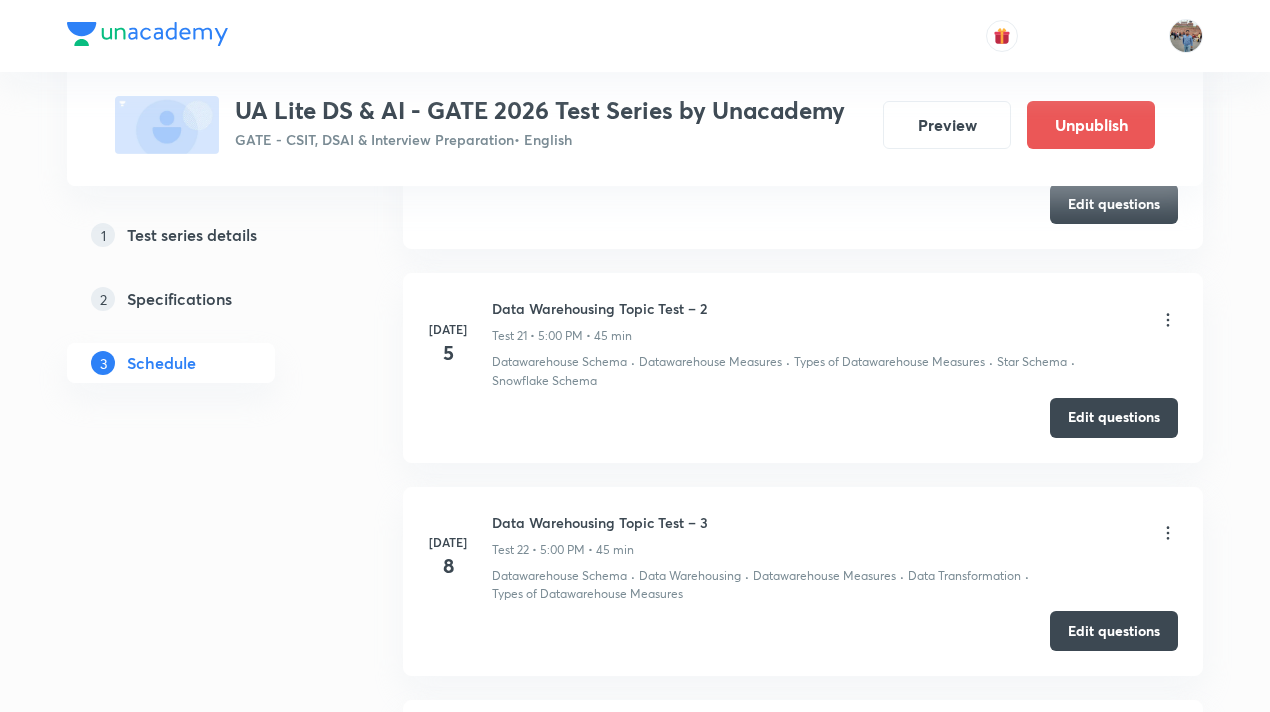 scroll, scrollTop: 4740, scrollLeft: 0, axis: vertical 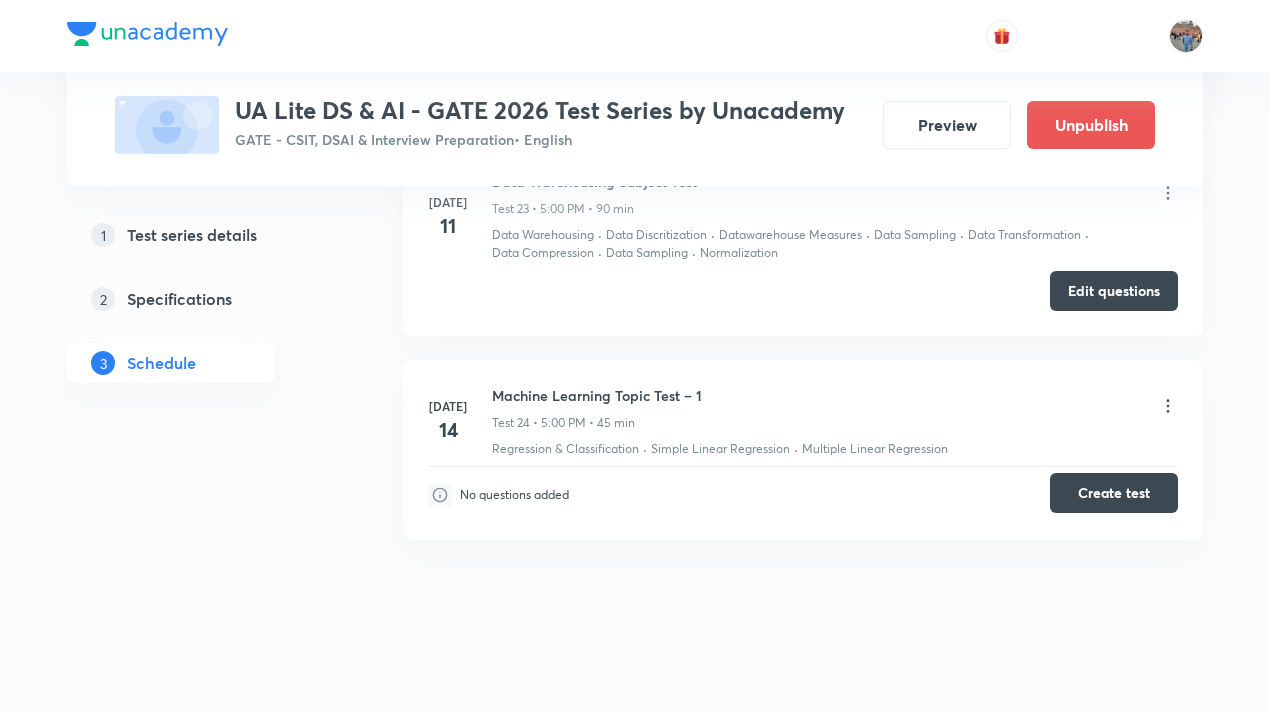 click on "Create test" at bounding box center [1114, 493] 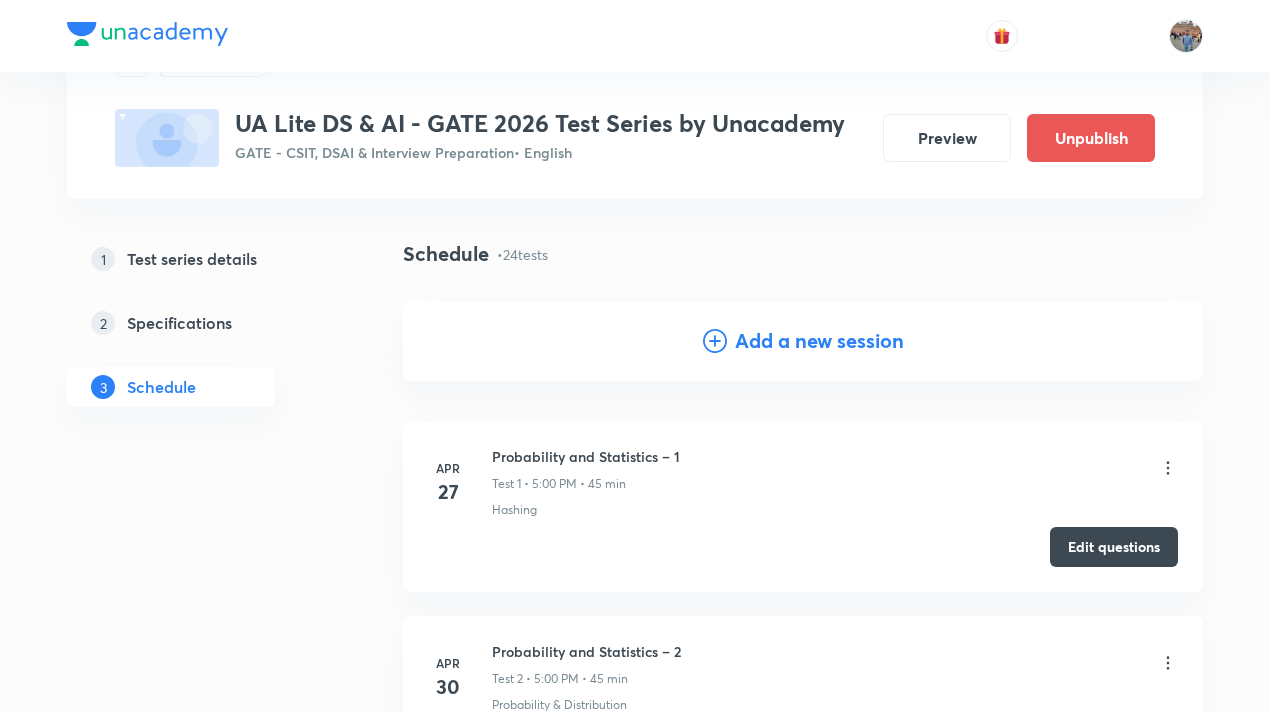 scroll, scrollTop: 0, scrollLeft: 0, axis: both 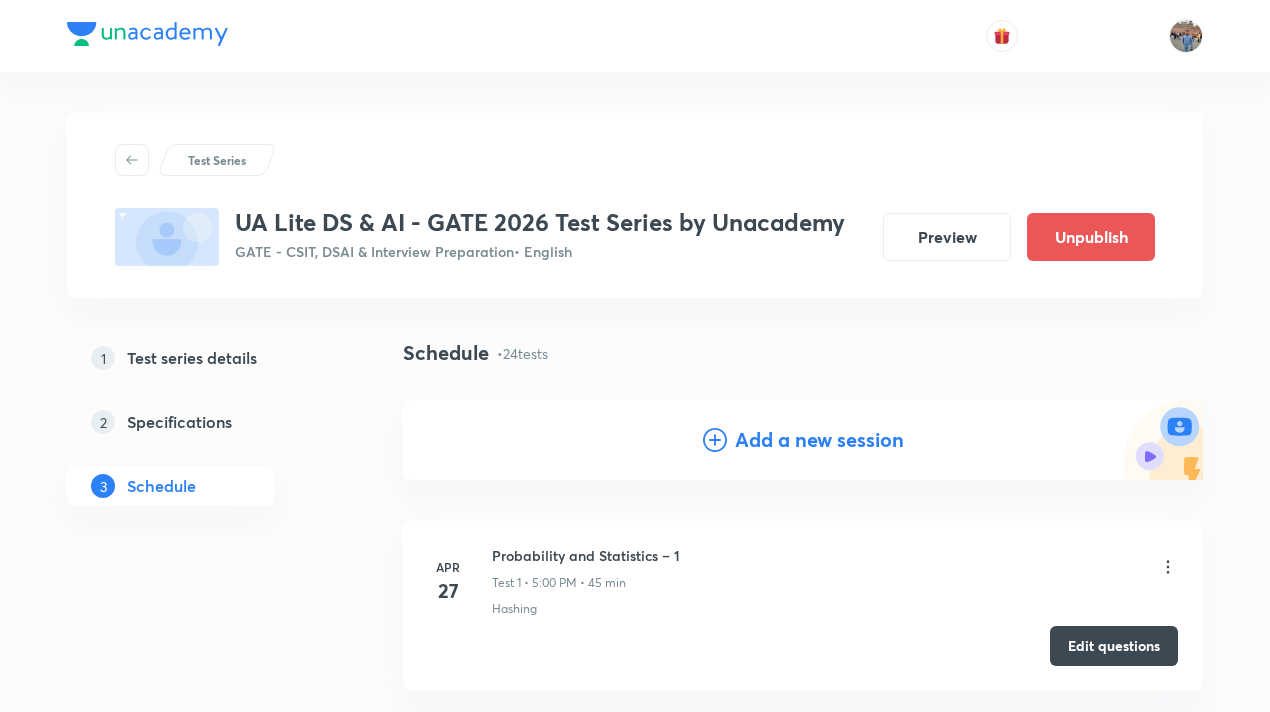 click on "Add a new session" at bounding box center (819, 440) 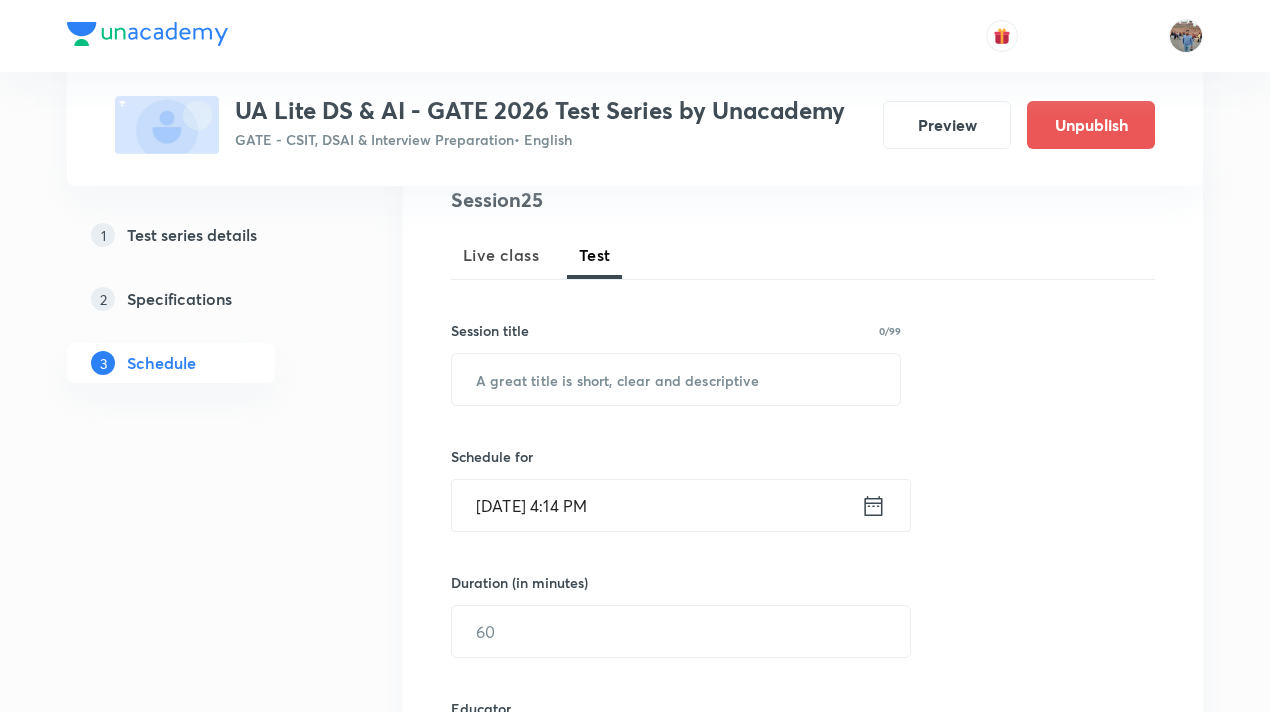 scroll, scrollTop: 249, scrollLeft: 0, axis: vertical 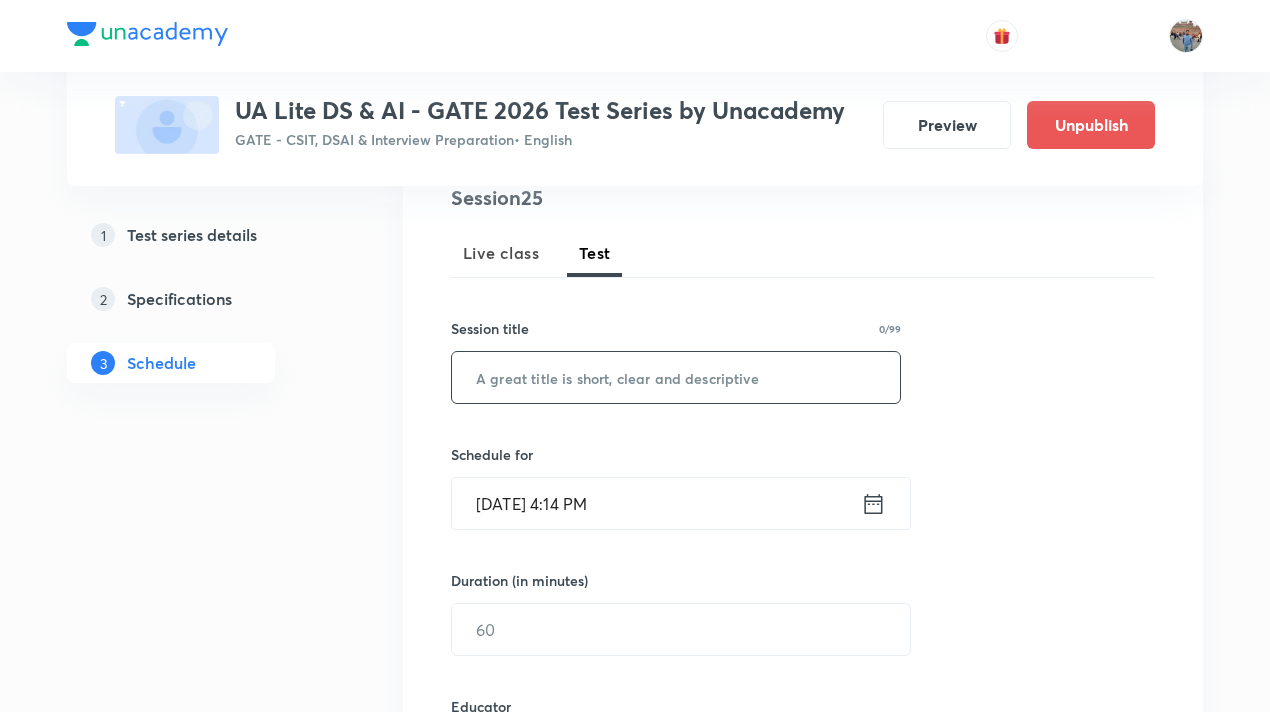click at bounding box center (676, 377) 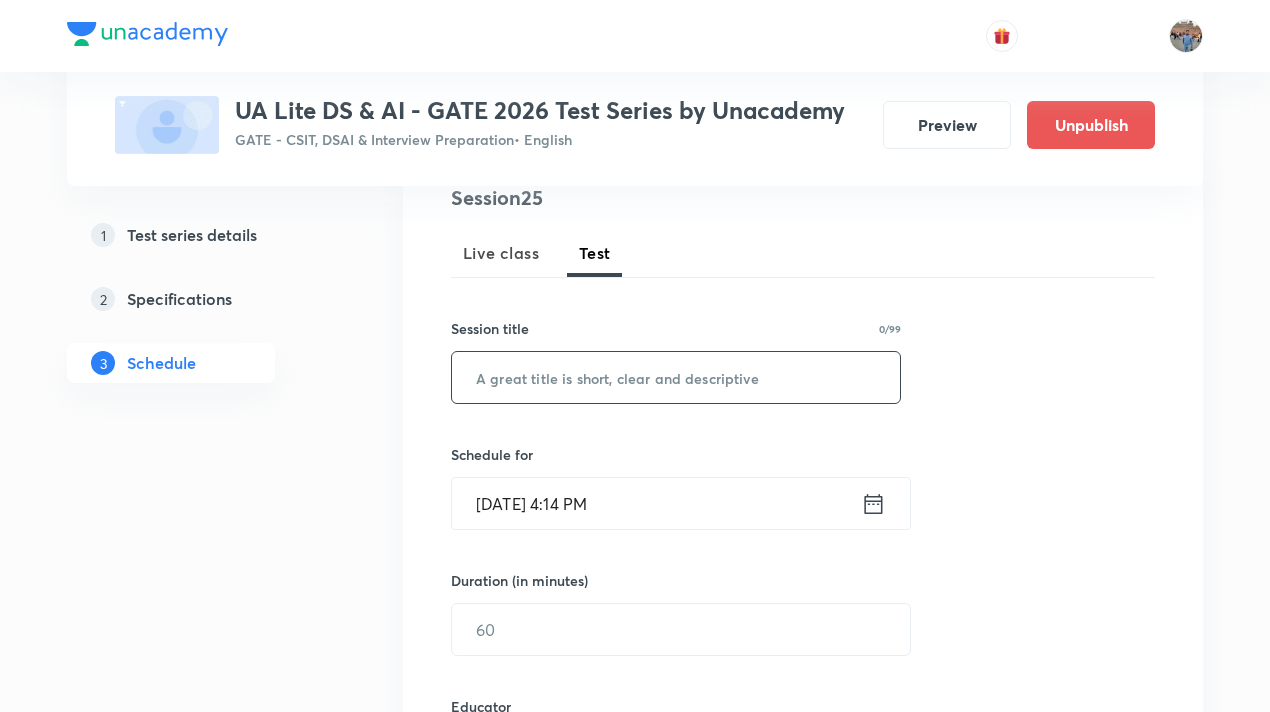 paste on "Machine Learning Topic Test – 2" 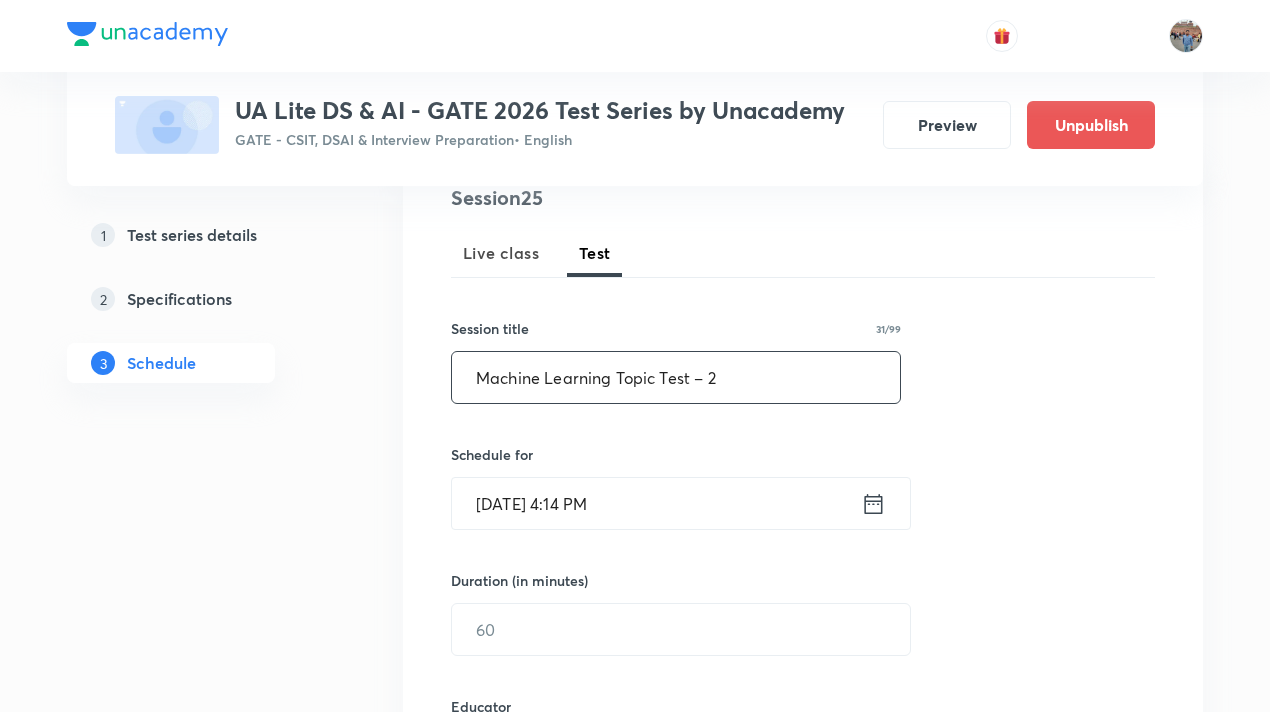 type on "Machine Learning Topic Test – 2" 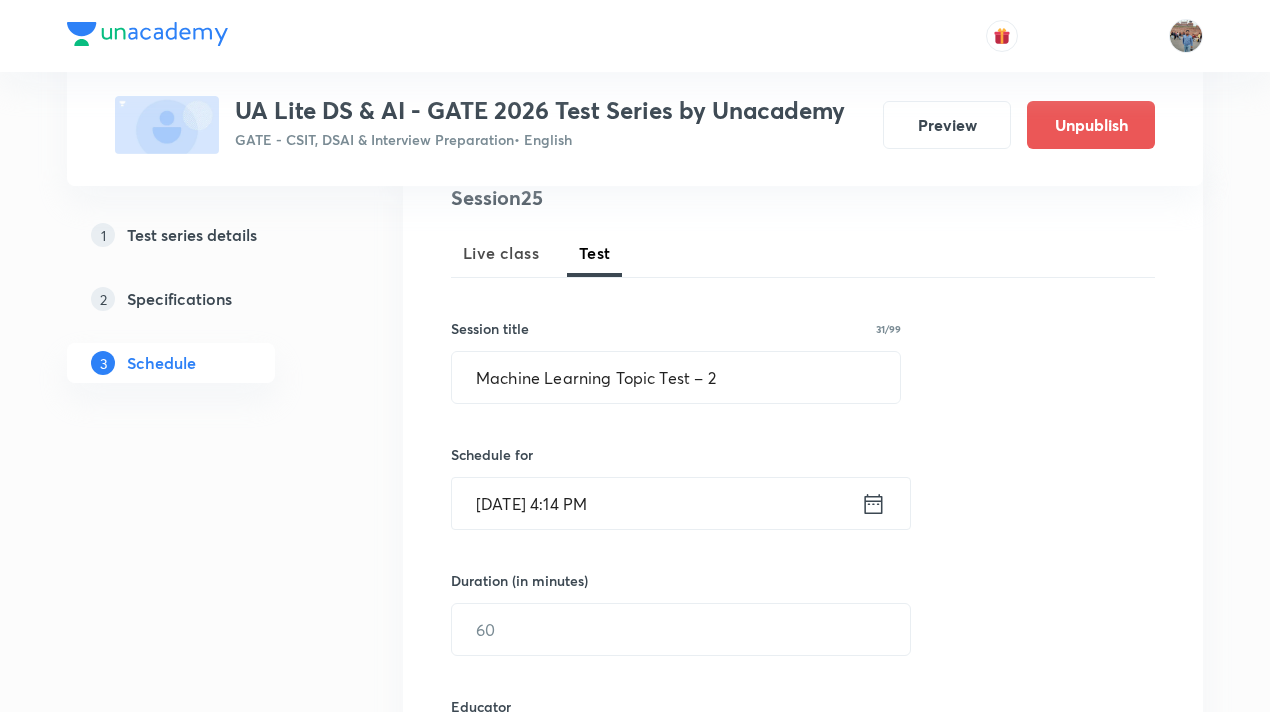 click 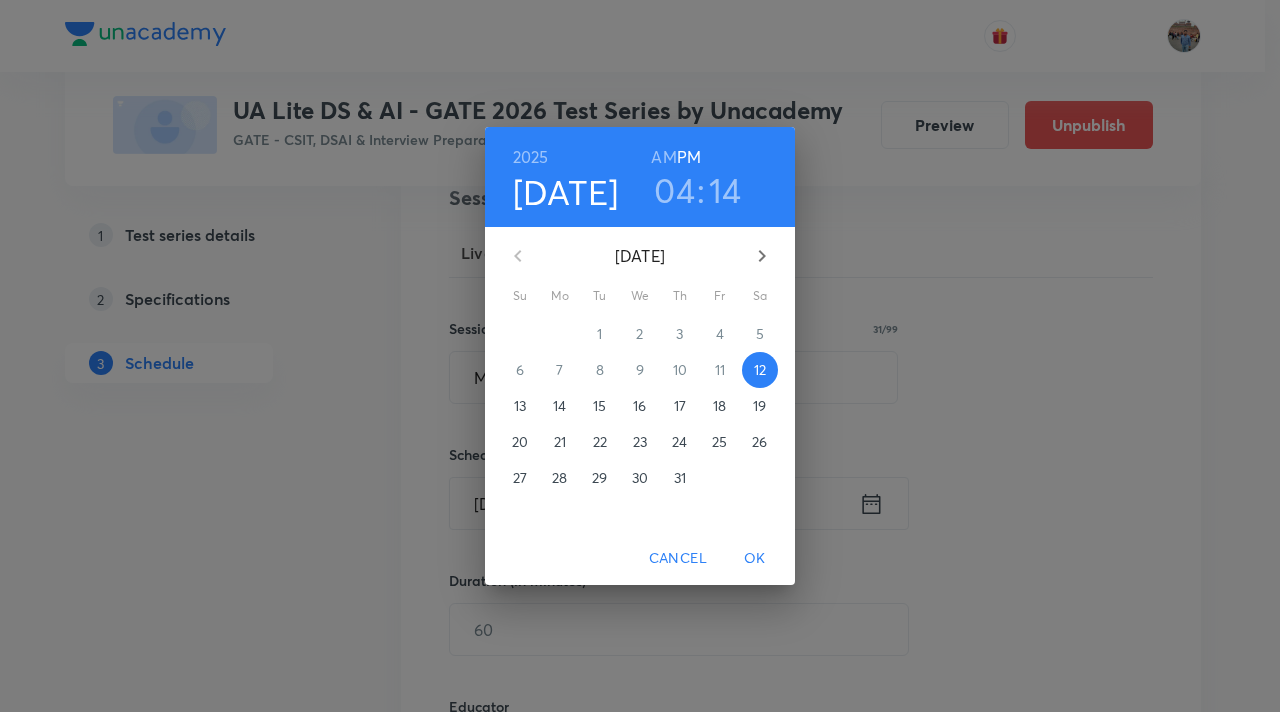 click on "17" at bounding box center (680, 406) 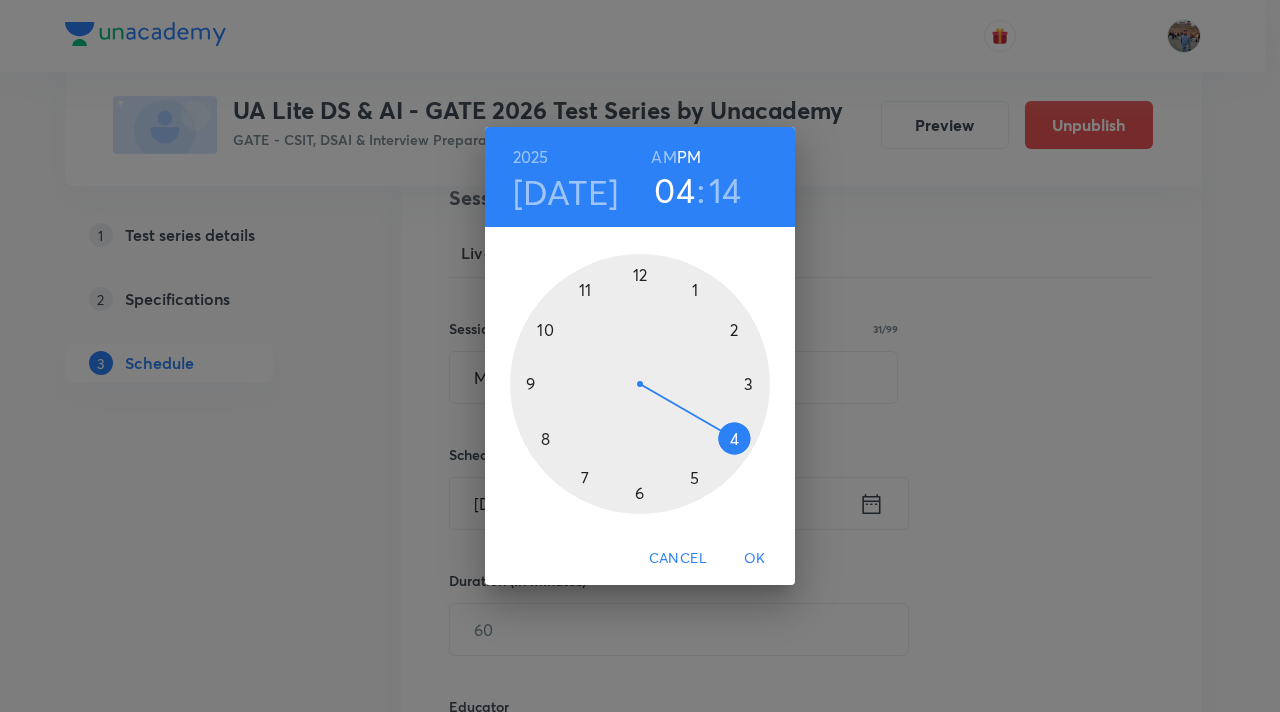 click at bounding box center (640, 384) 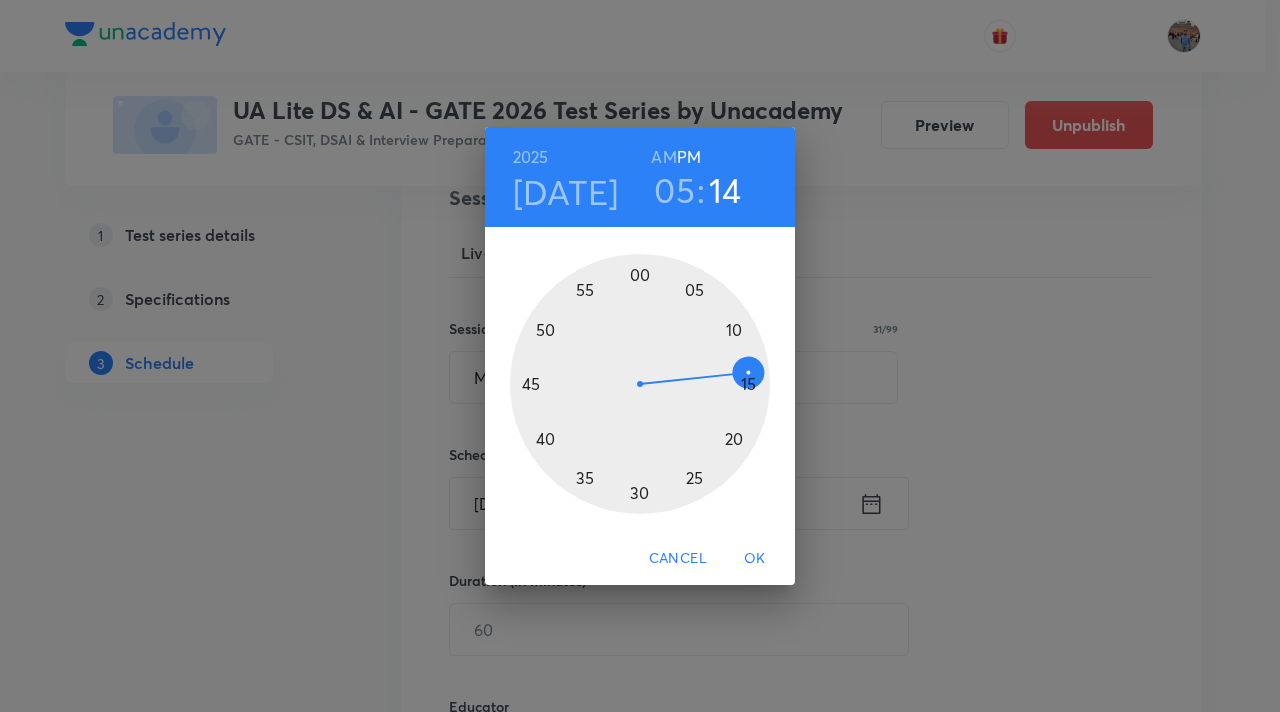 click at bounding box center (640, 384) 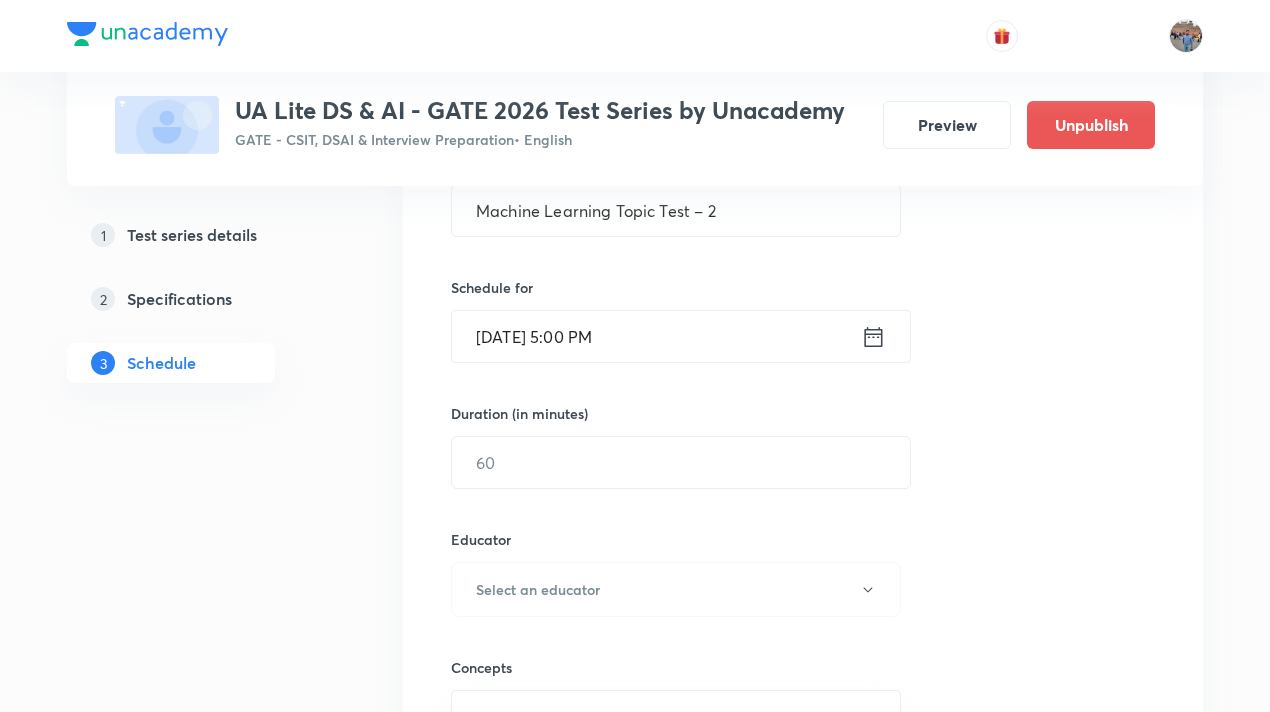 scroll, scrollTop: 417, scrollLeft: 0, axis: vertical 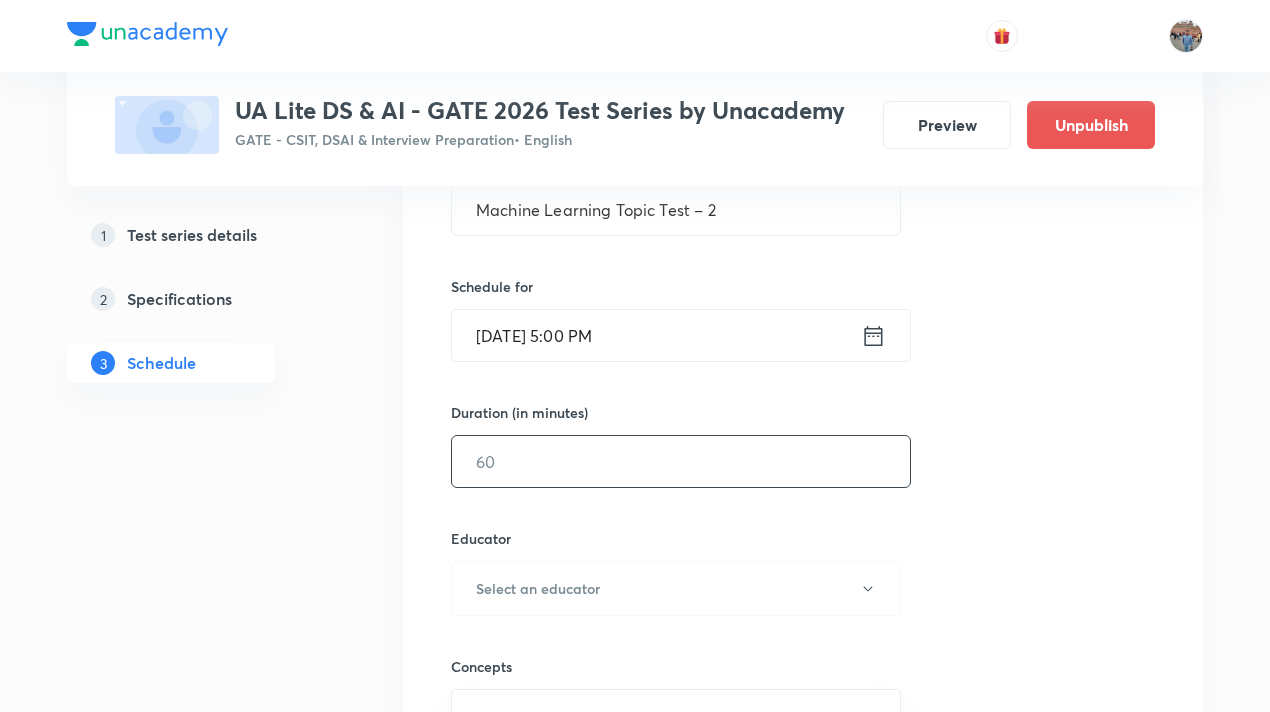 click at bounding box center [681, 461] 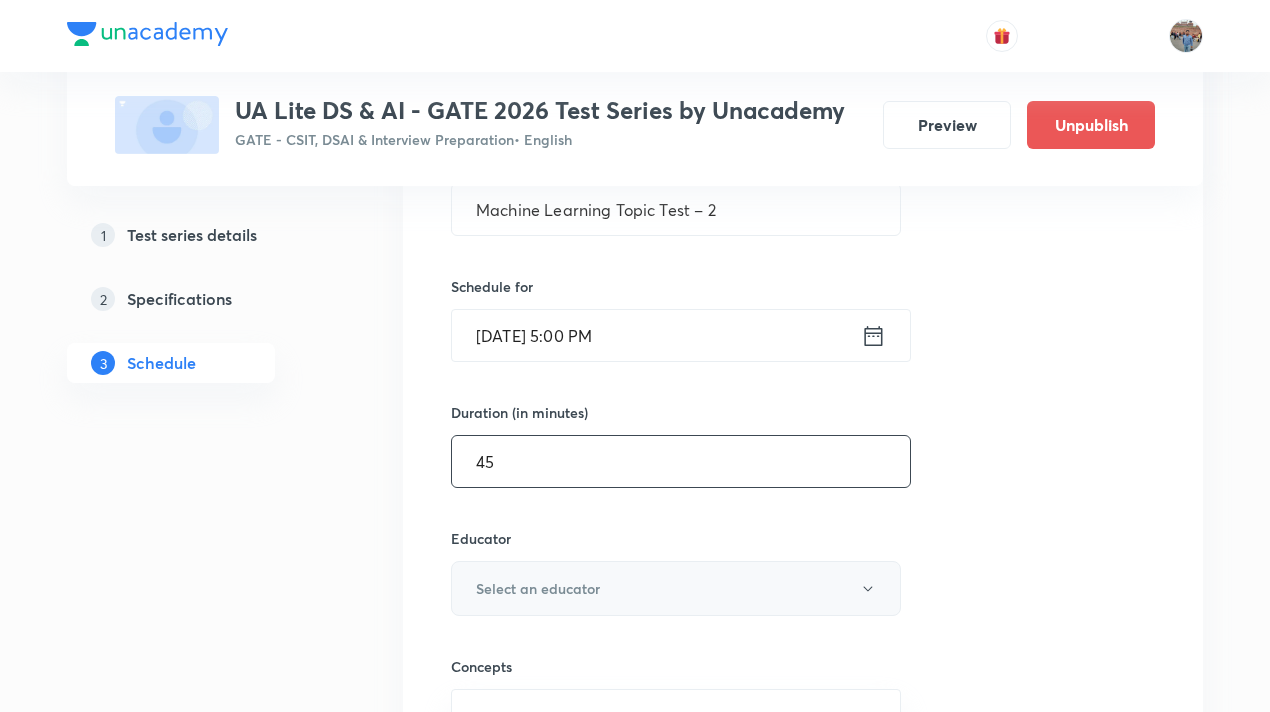 type on "45" 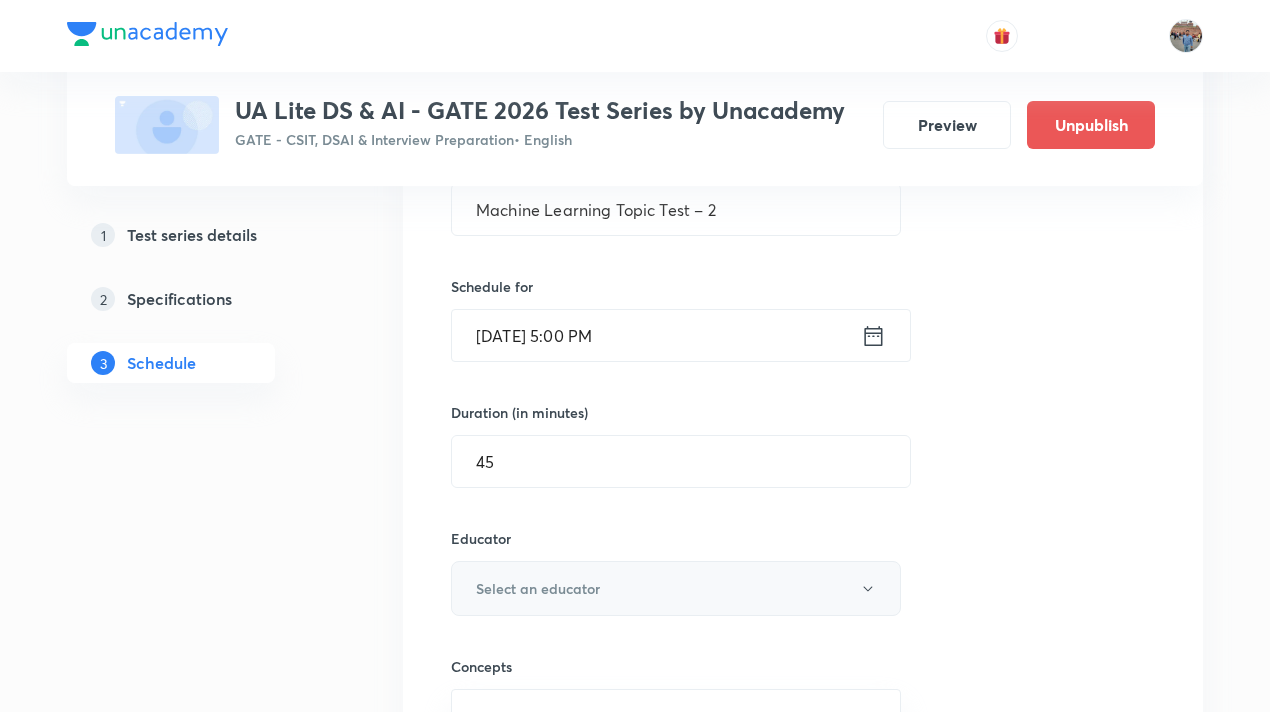 click on "Select an educator" at bounding box center (676, 588) 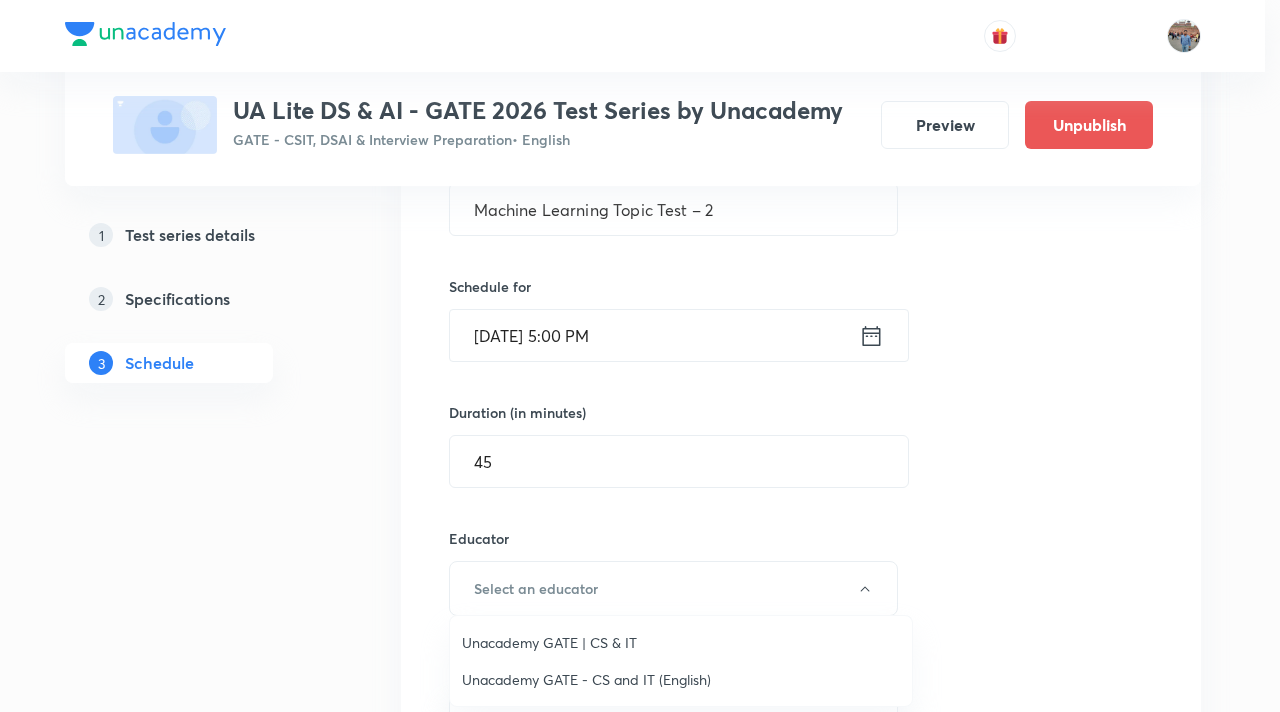 click on "Unacademy GATE | CS & IT" at bounding box center [681, 642] 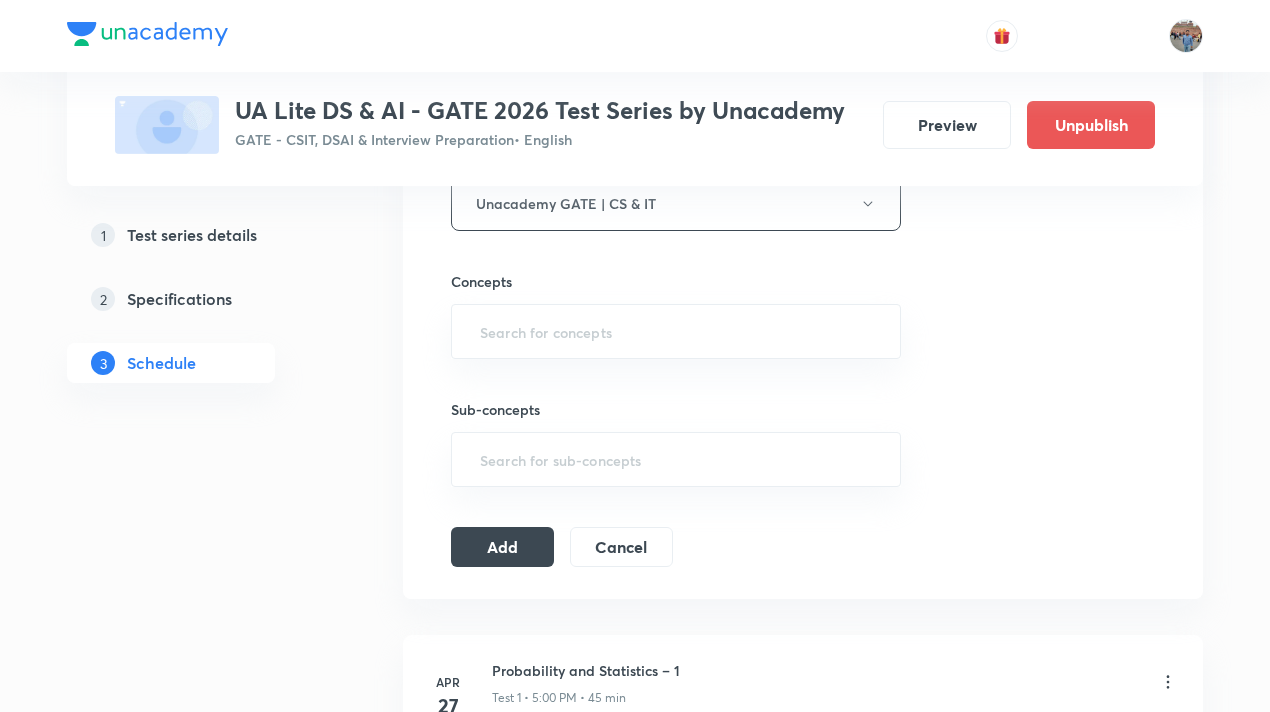 scroll, scrollTop: 803, scrollLeft: 0, axis: vertical 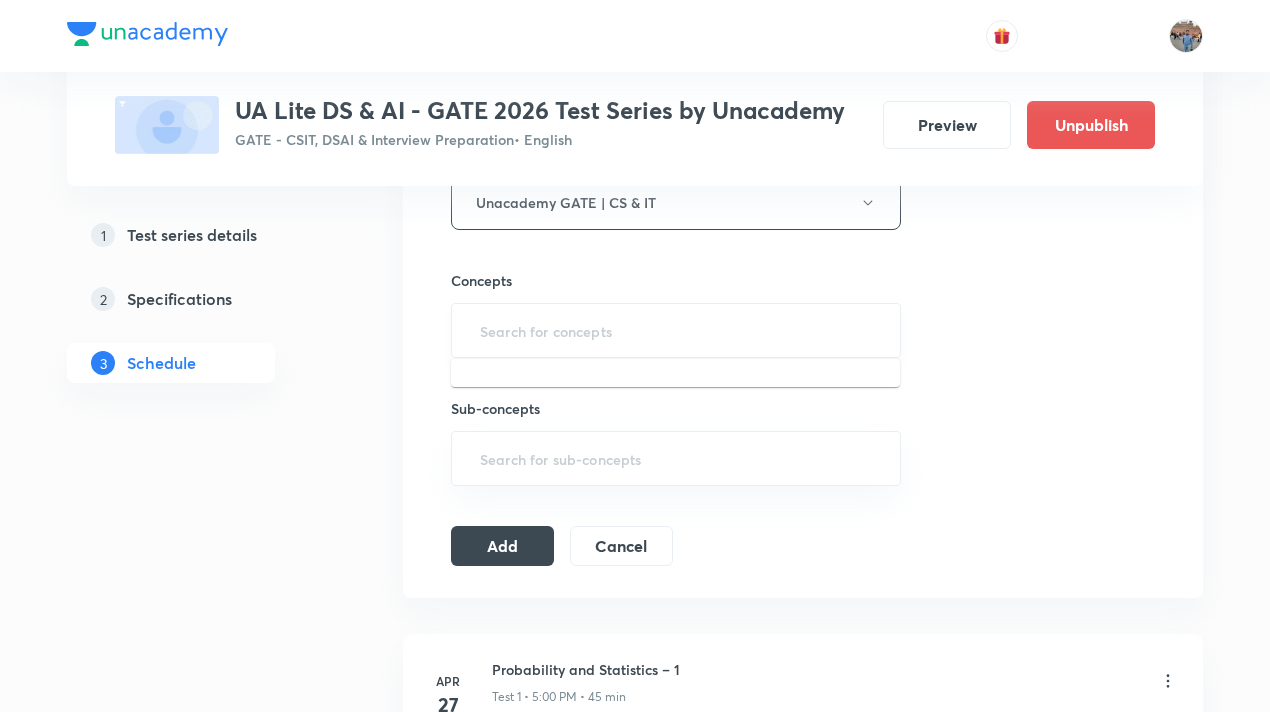 click at bounding box center [676, 330] 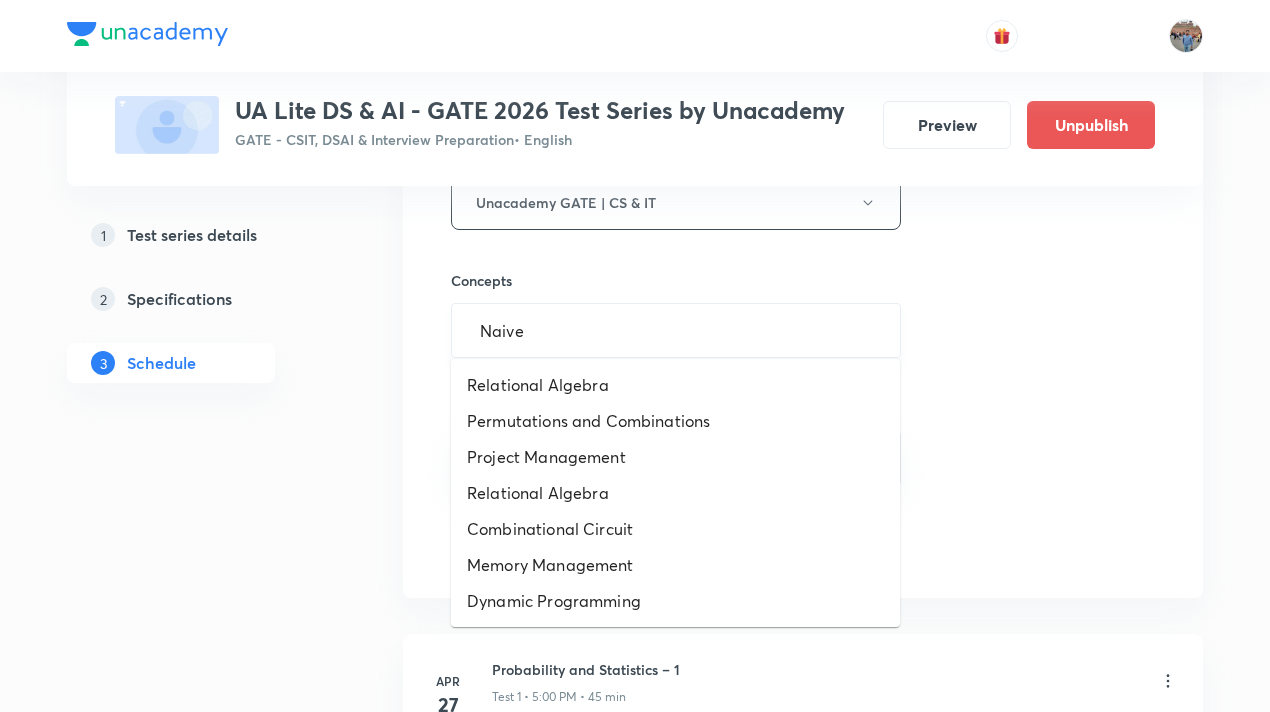 type on "Naive" 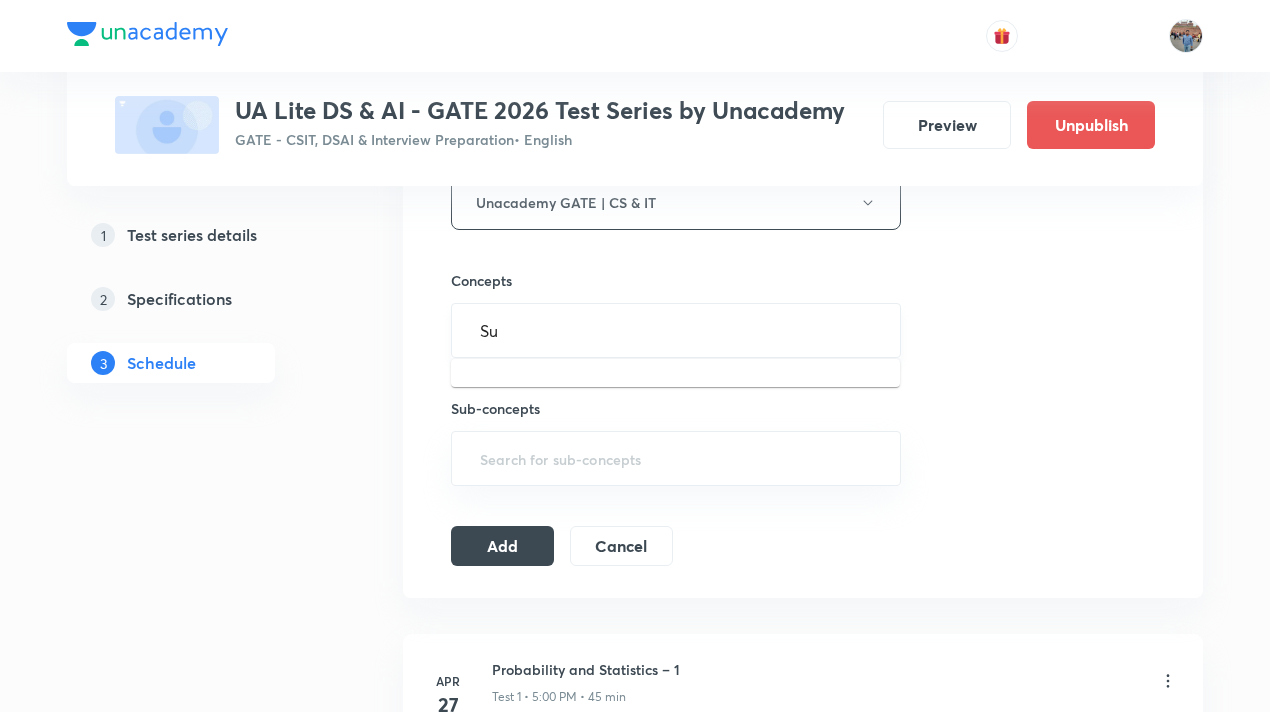 type on "S" 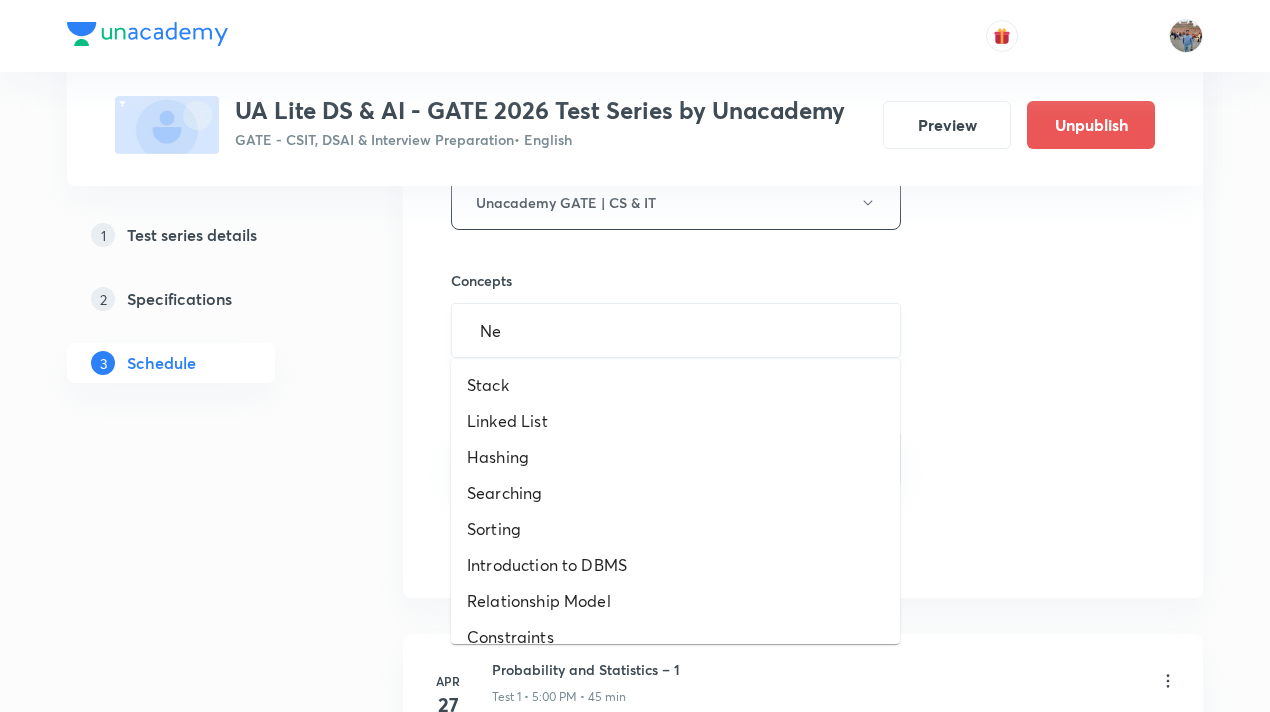 type on "N" 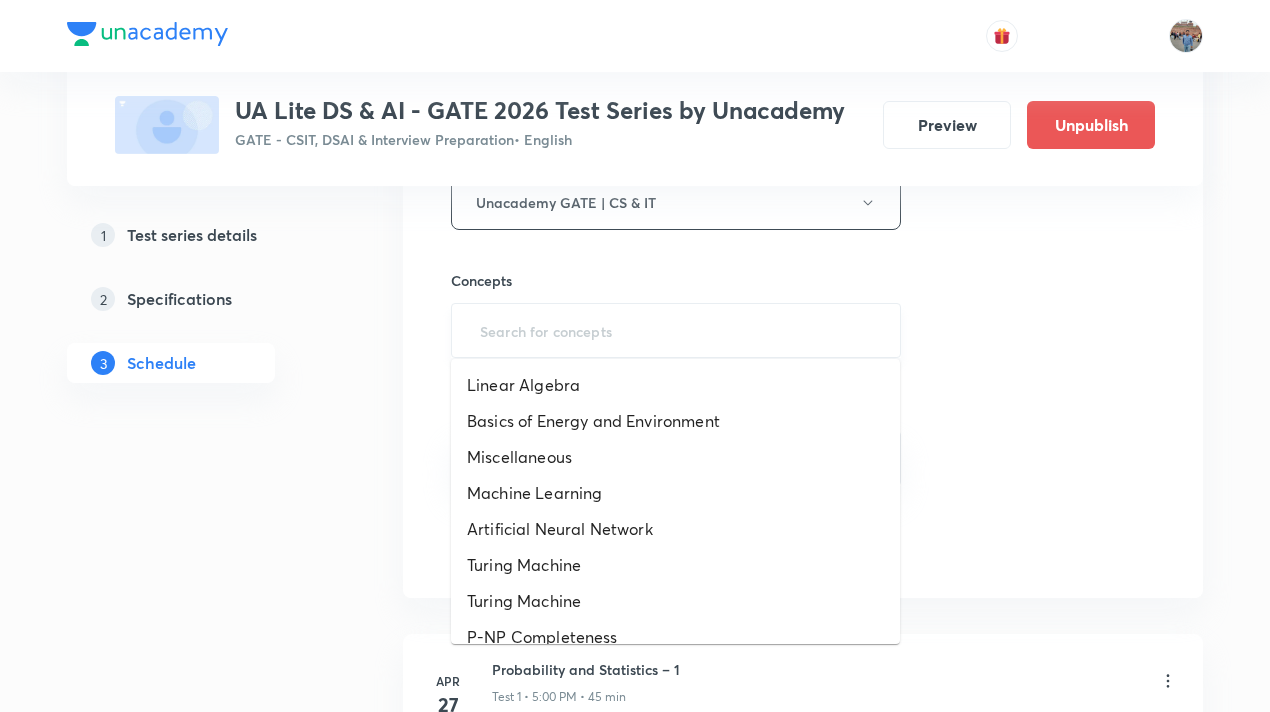 click at bounding box center (676, 330) 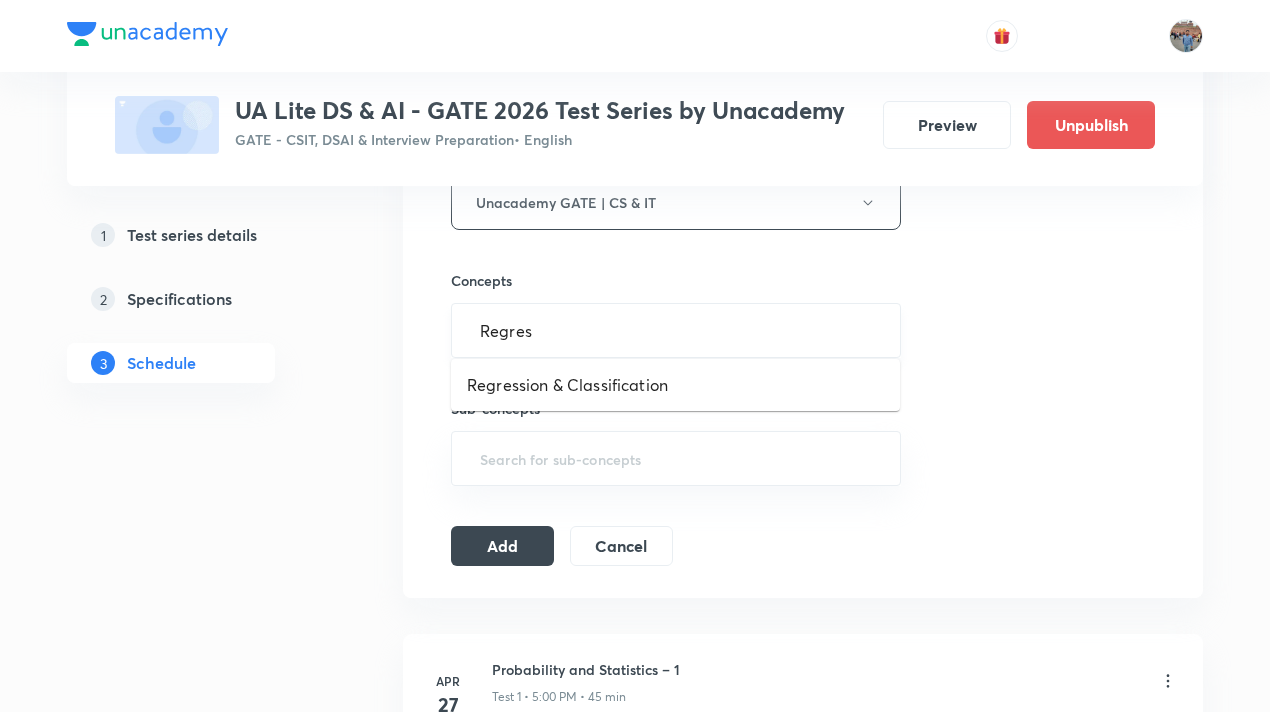 type on "Regress" 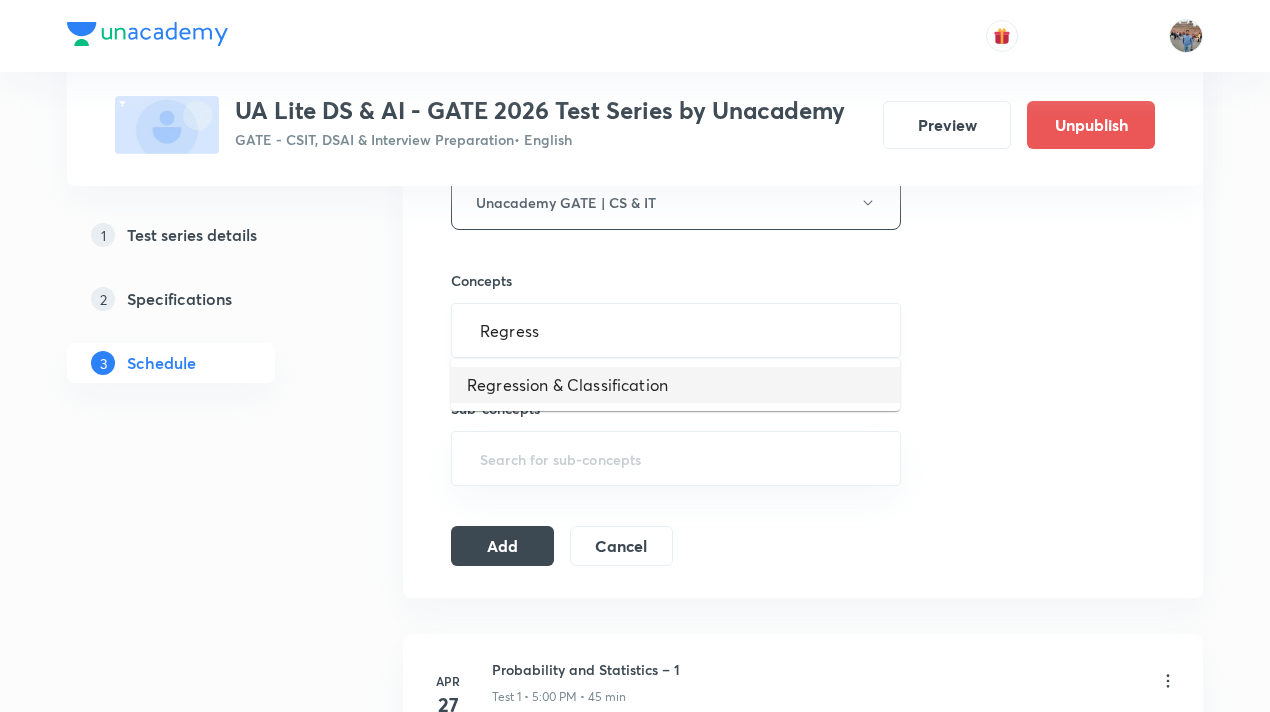 type 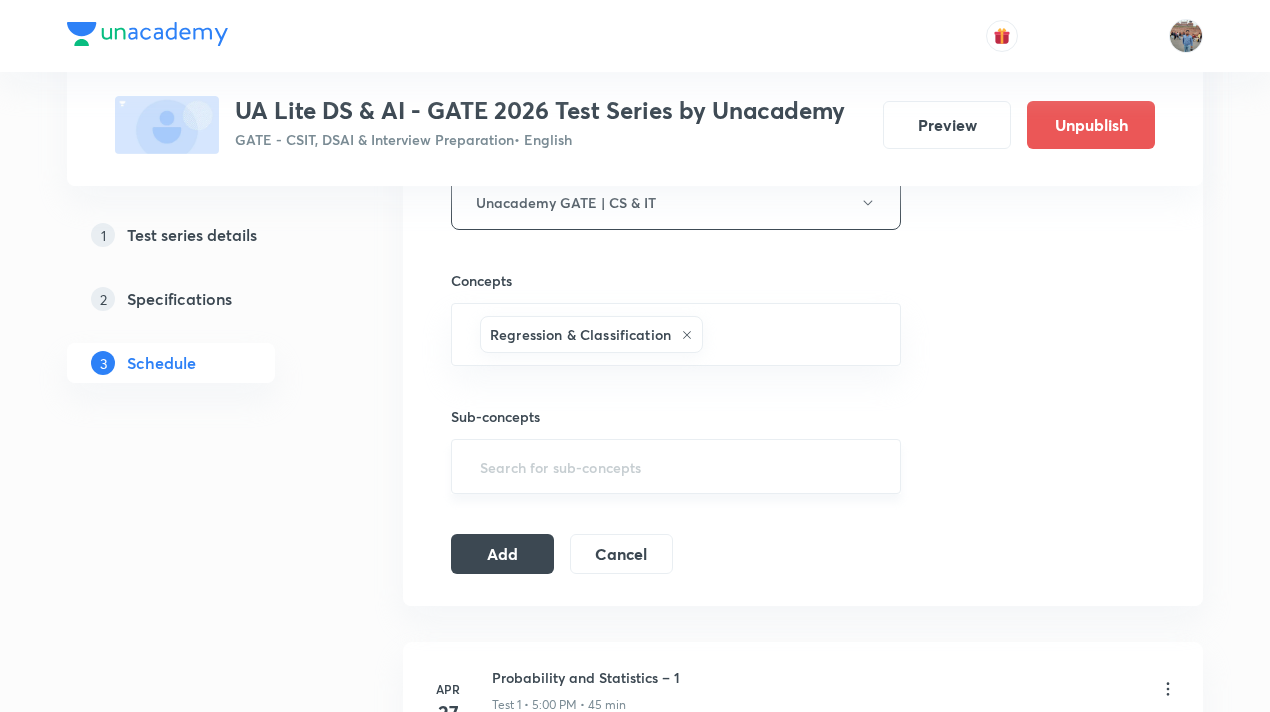 click on "​" at bounding box center [676, 466] 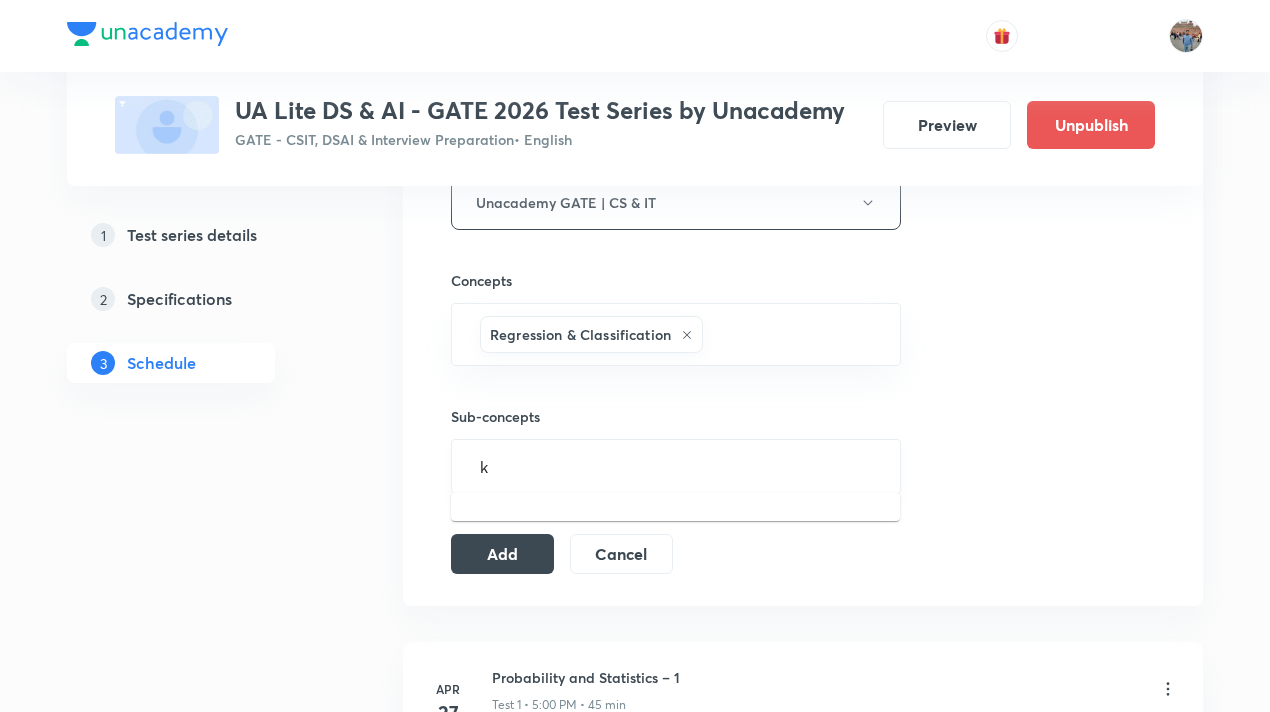 type on "k-" 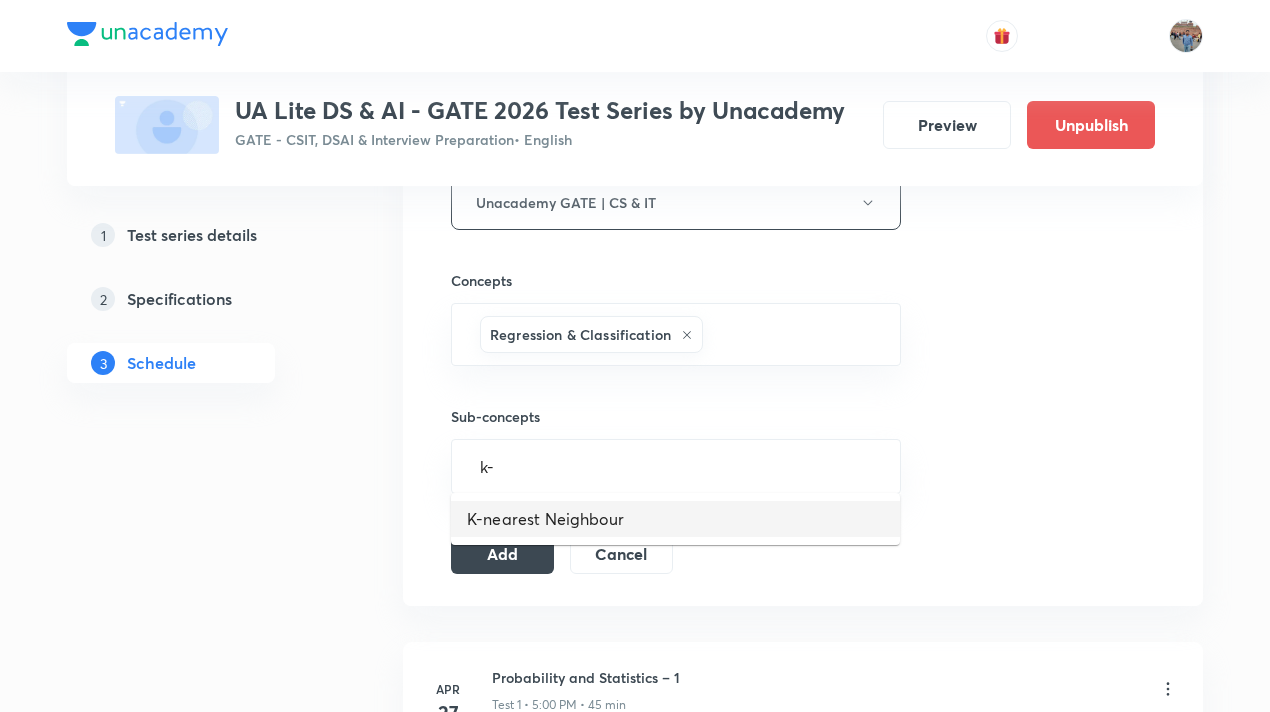 click on "K-nearest Neighbour" at bounding box center [675, 519] 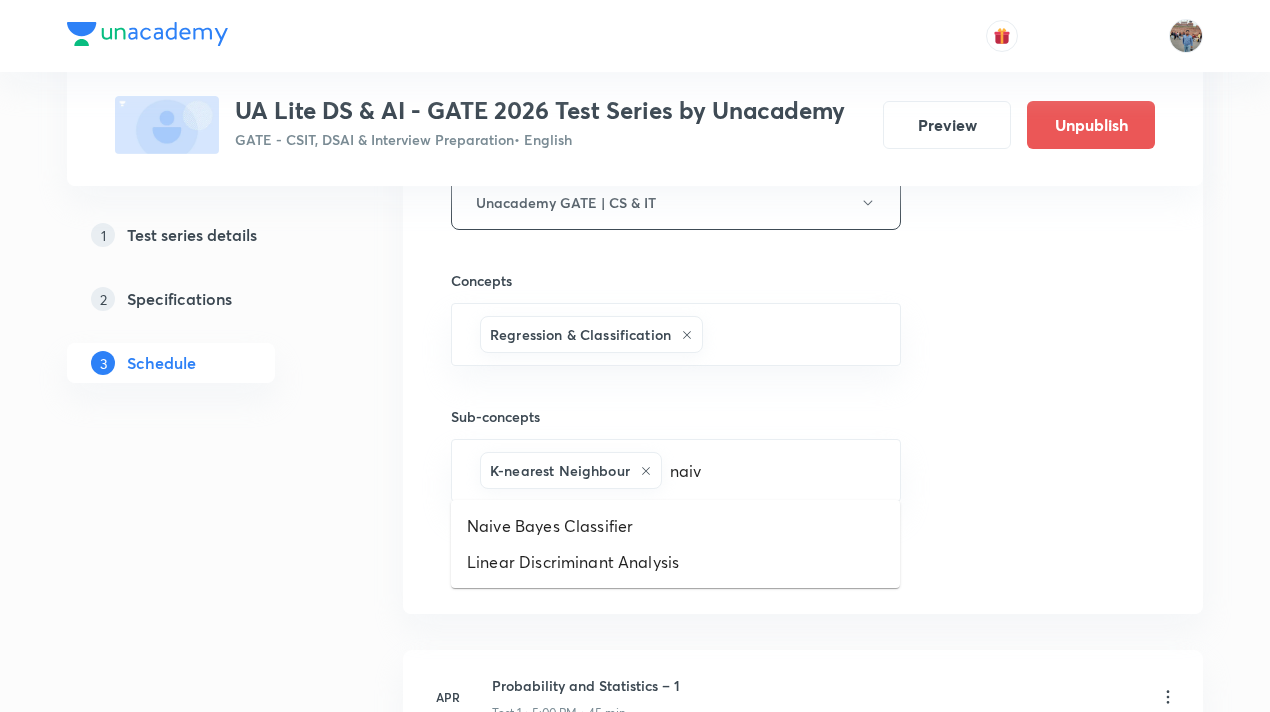 type on "naive" 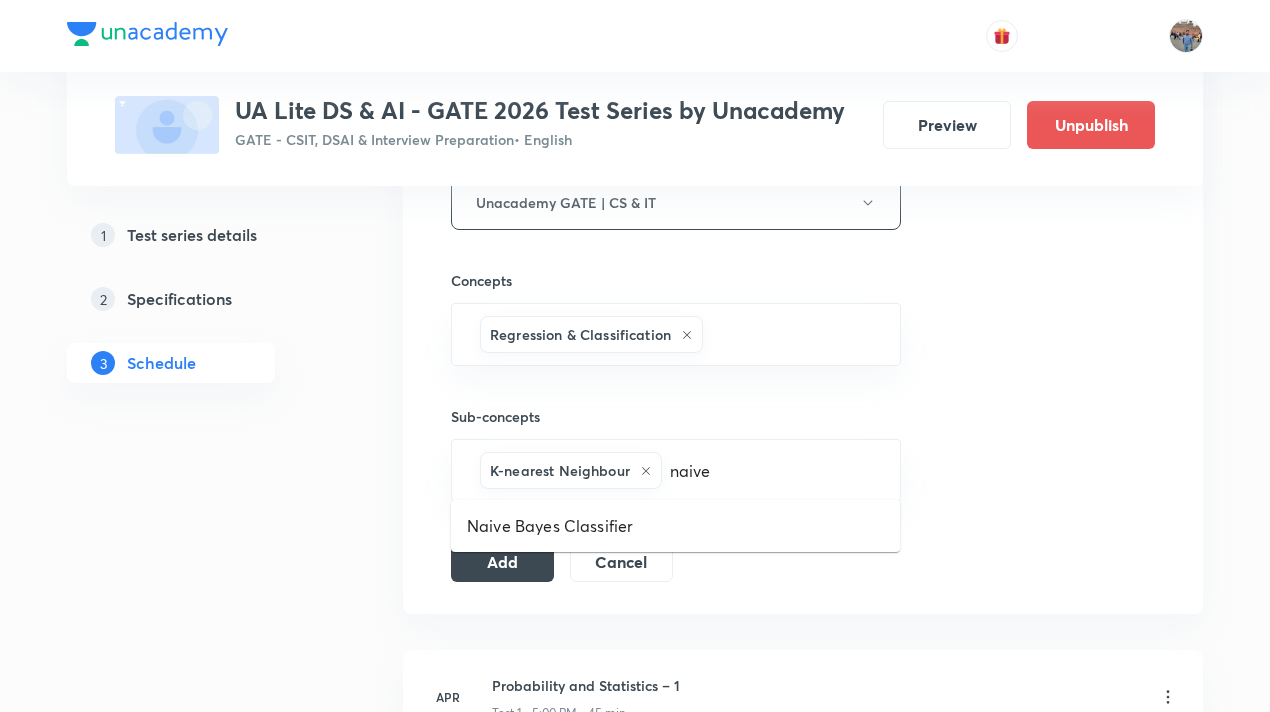 click on "Naive Bayes Classifier" at bounding box center (675, 526) 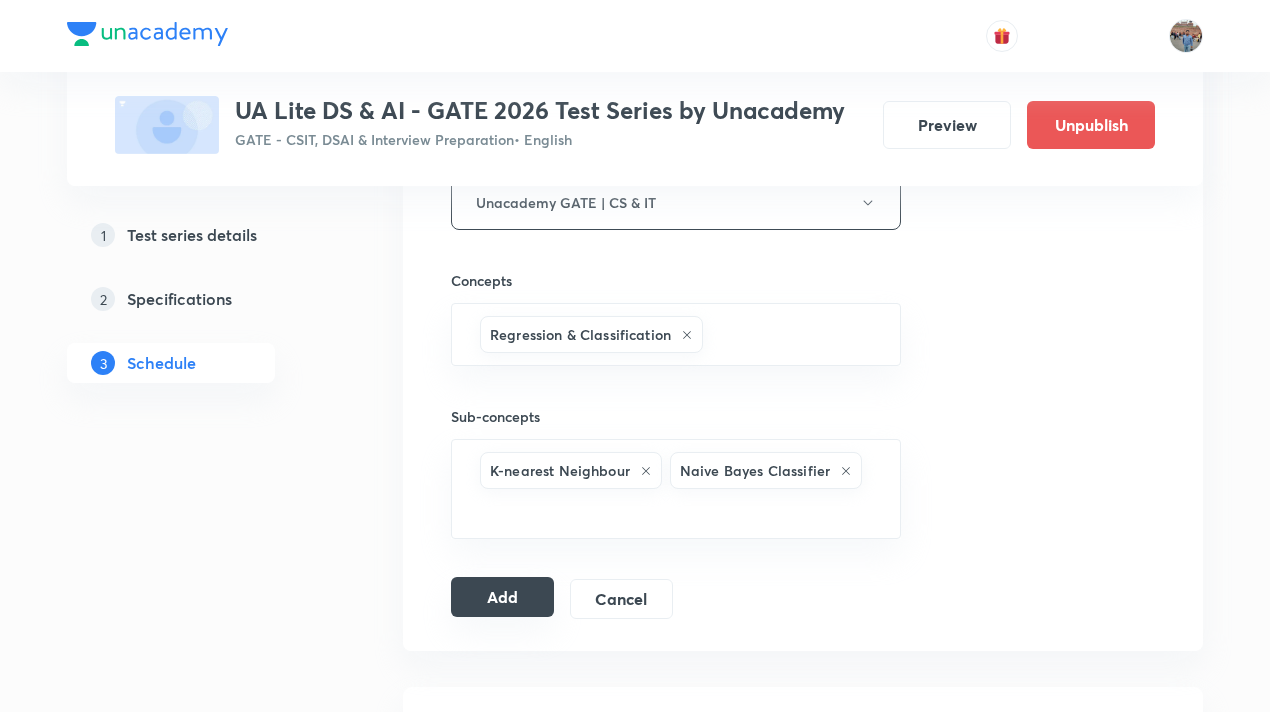 click on "Add" at bounding box center (502, 597) 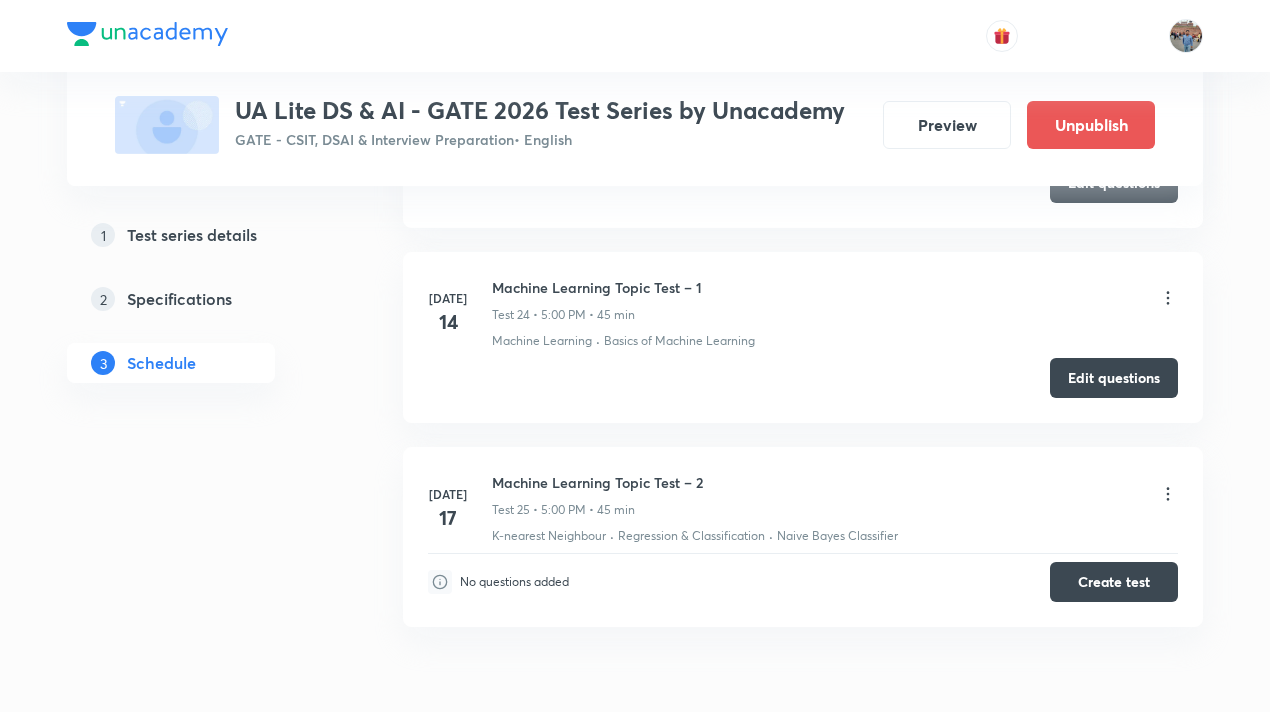 scroll, scrollTop: 4934, scrollLeft: 0, axis: vertical 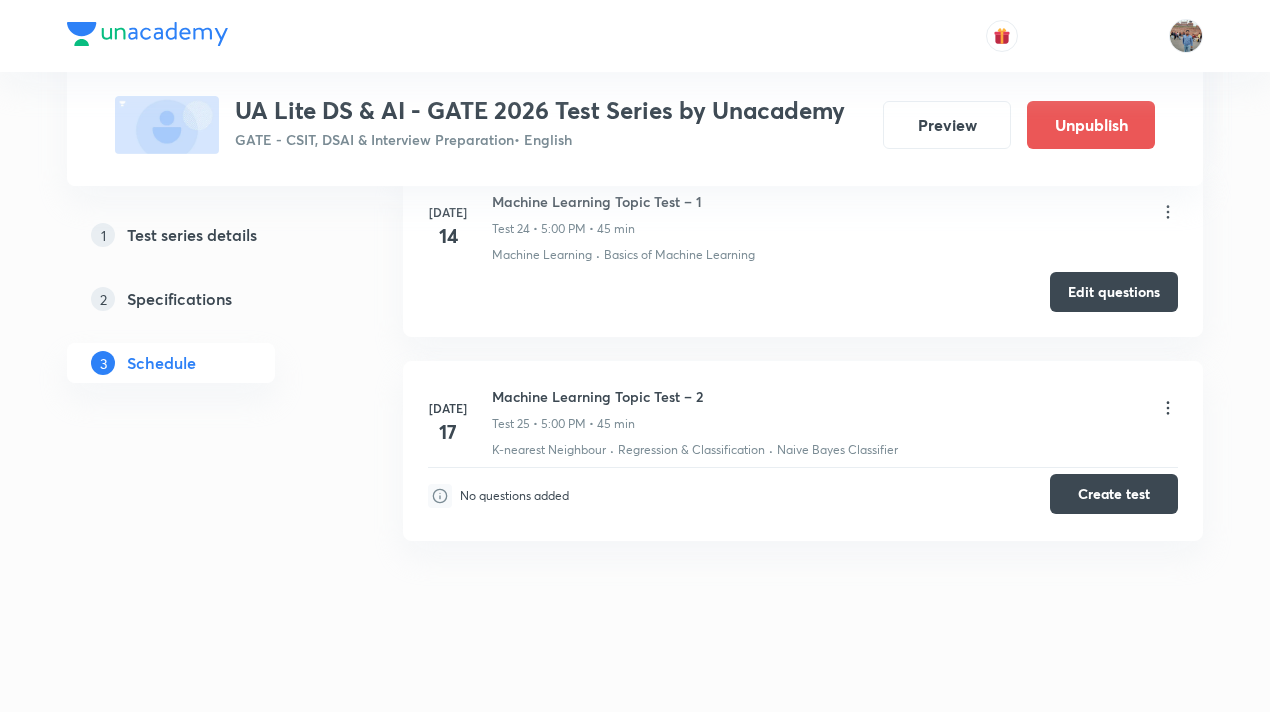 click on "Create test" at bounding box center [1114, 494] 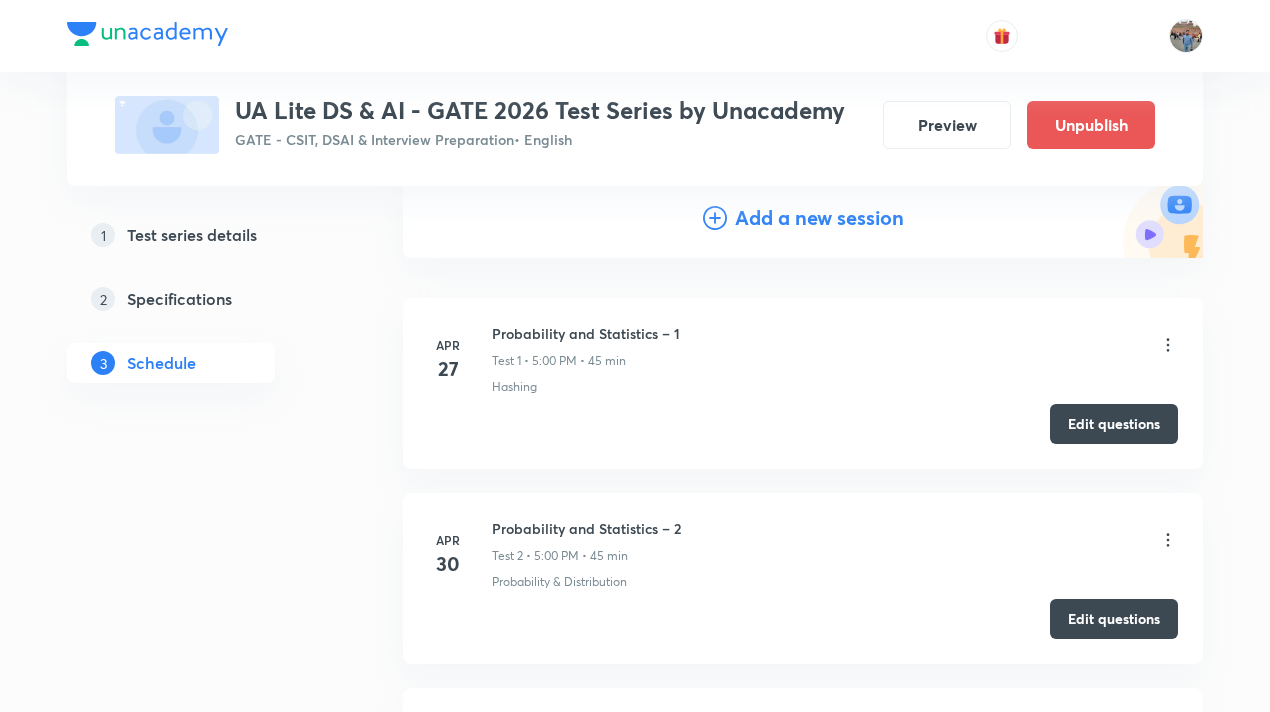 scroll, scrollTop: 0, scrollLeft: 0, axis: both 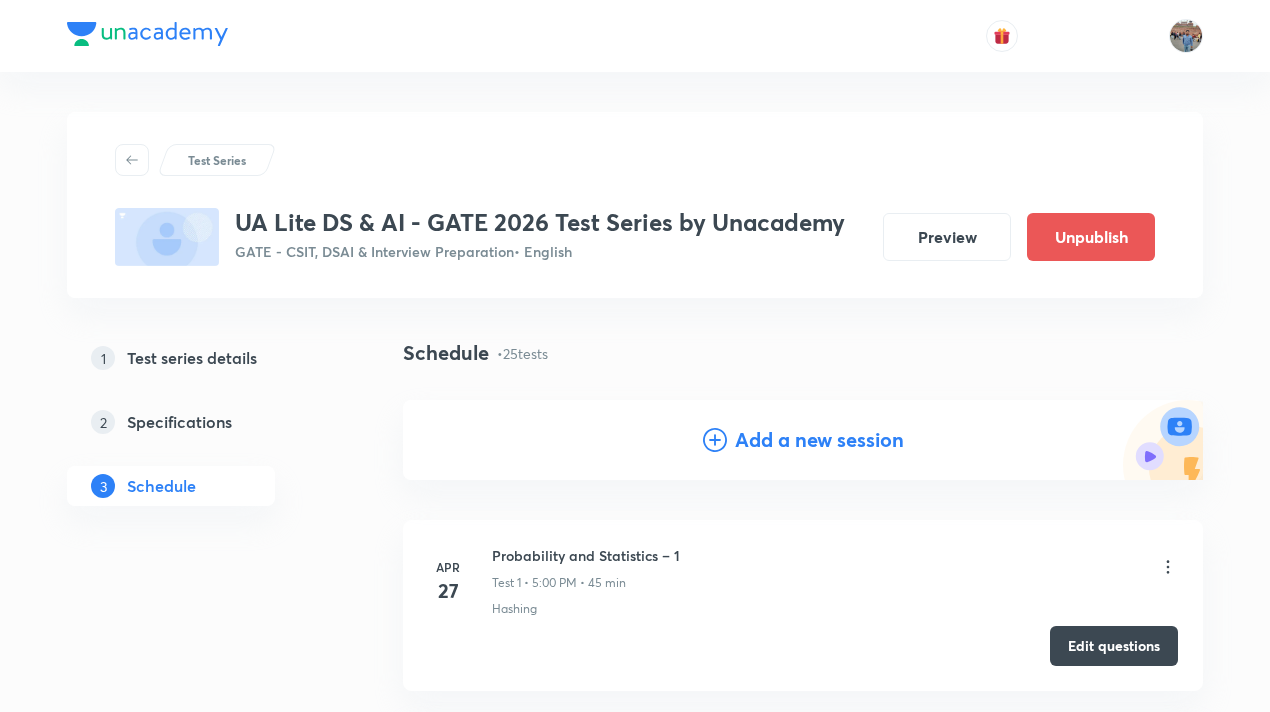 type 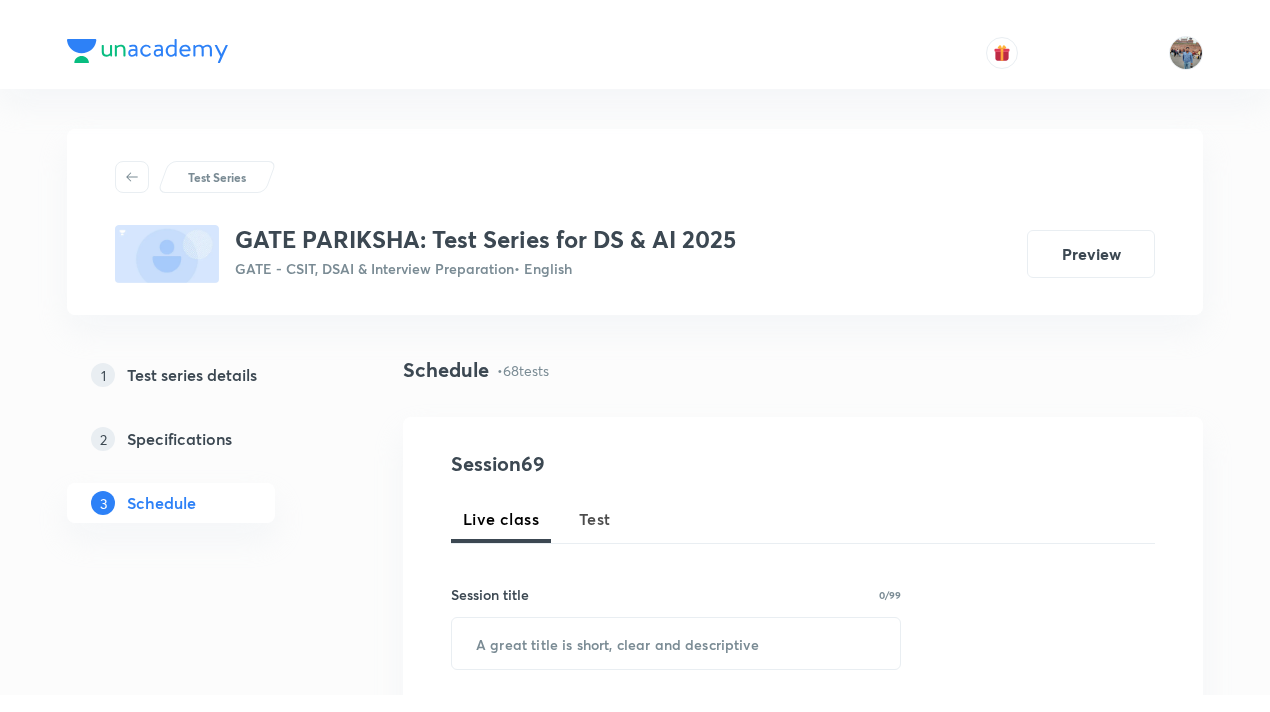 scroll, scrollTop: 0, scrollLeft: 0, axis: both 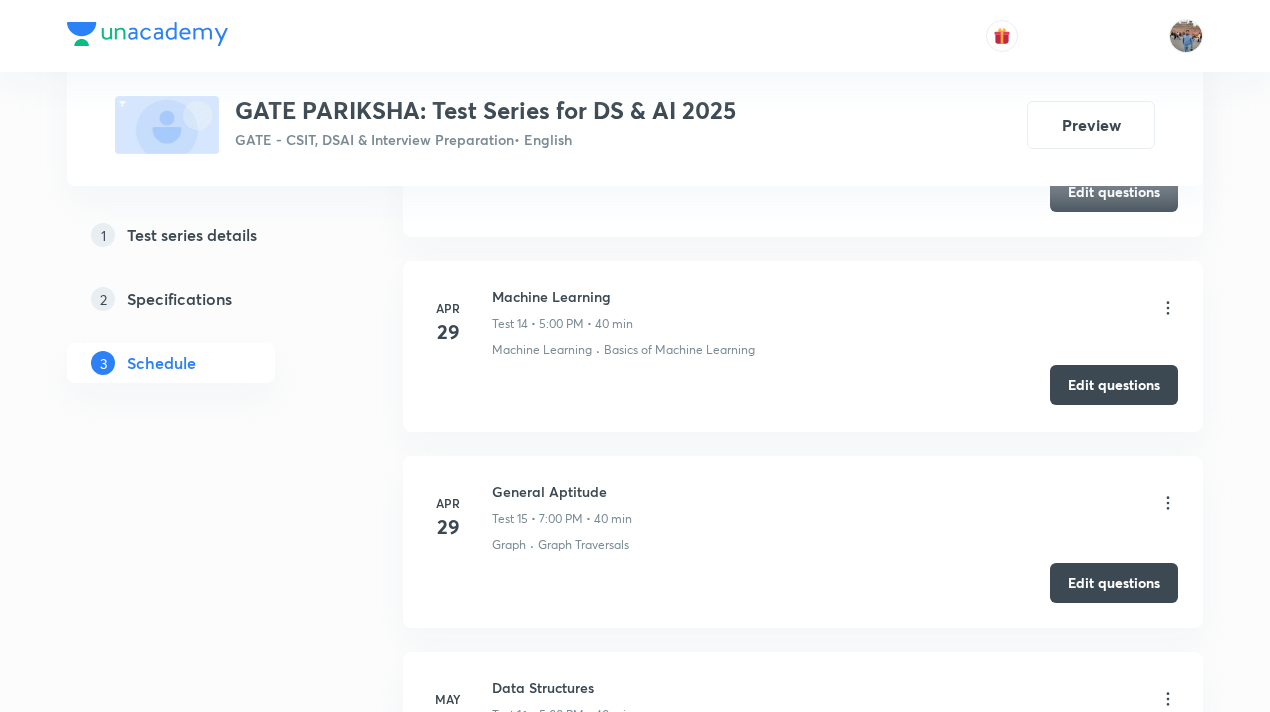 click on "Edit questions" at bounding box center (1114, 385) 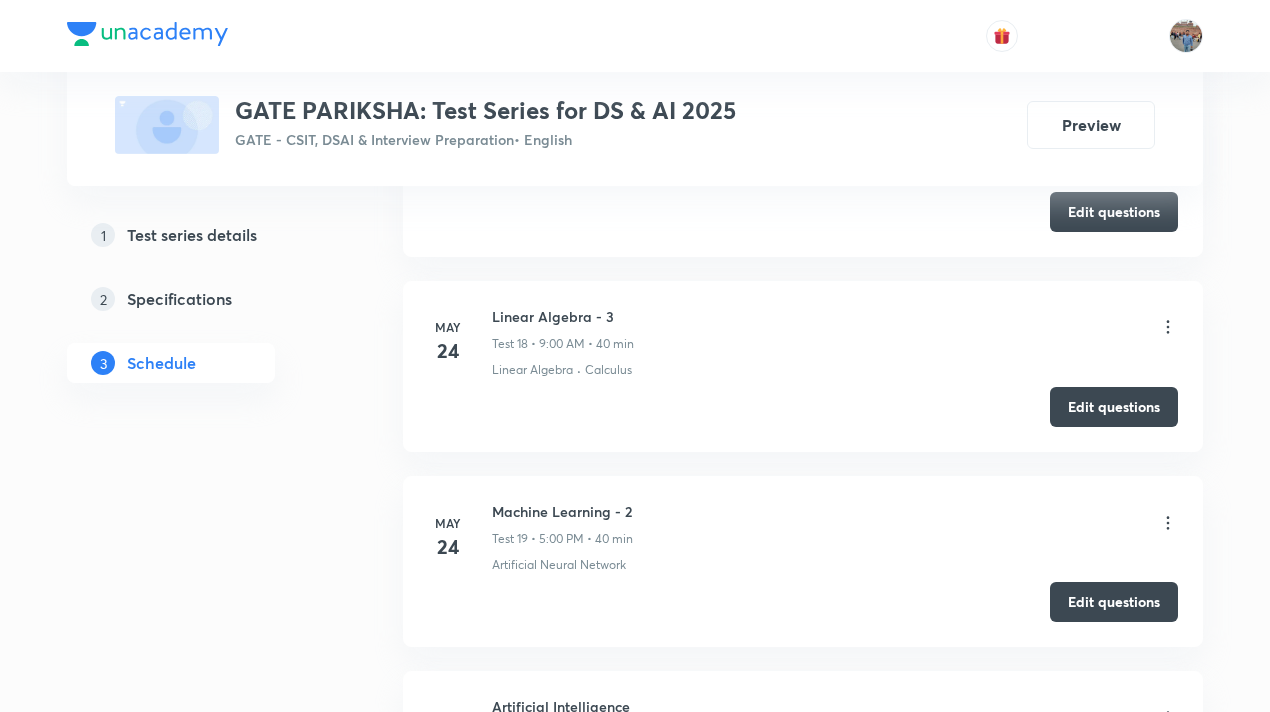 scroll, scrollTop: 4285, scrollLeft: 0, axis: vertical 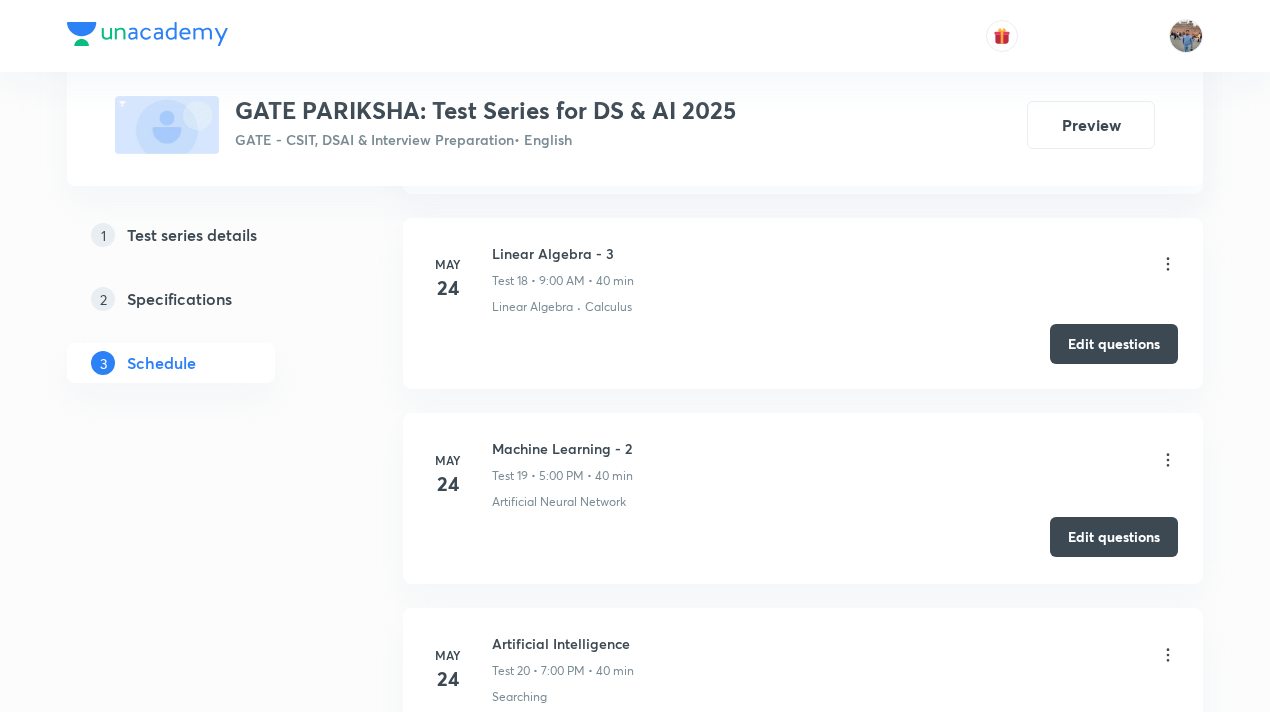 click on "Edit questions" at bounding box center (1114, 537) 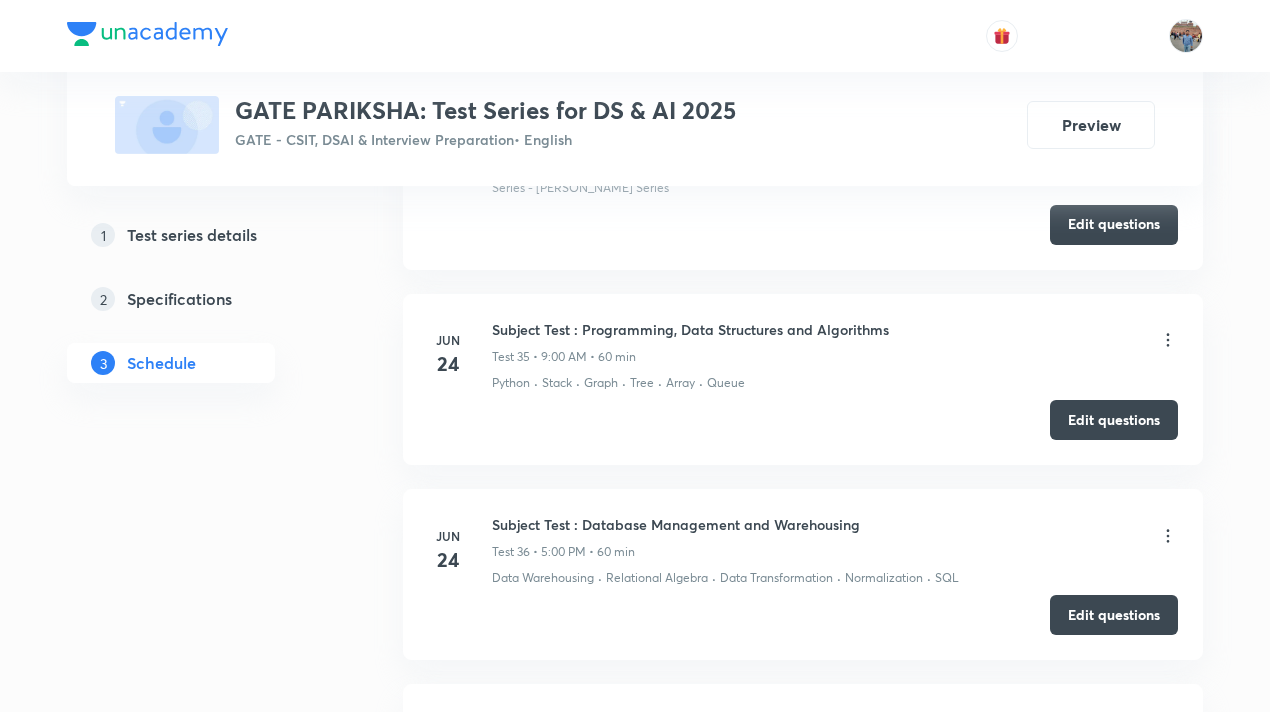 scroll, scrollTop: 7746, scrollLeft: 0, axis: vertical 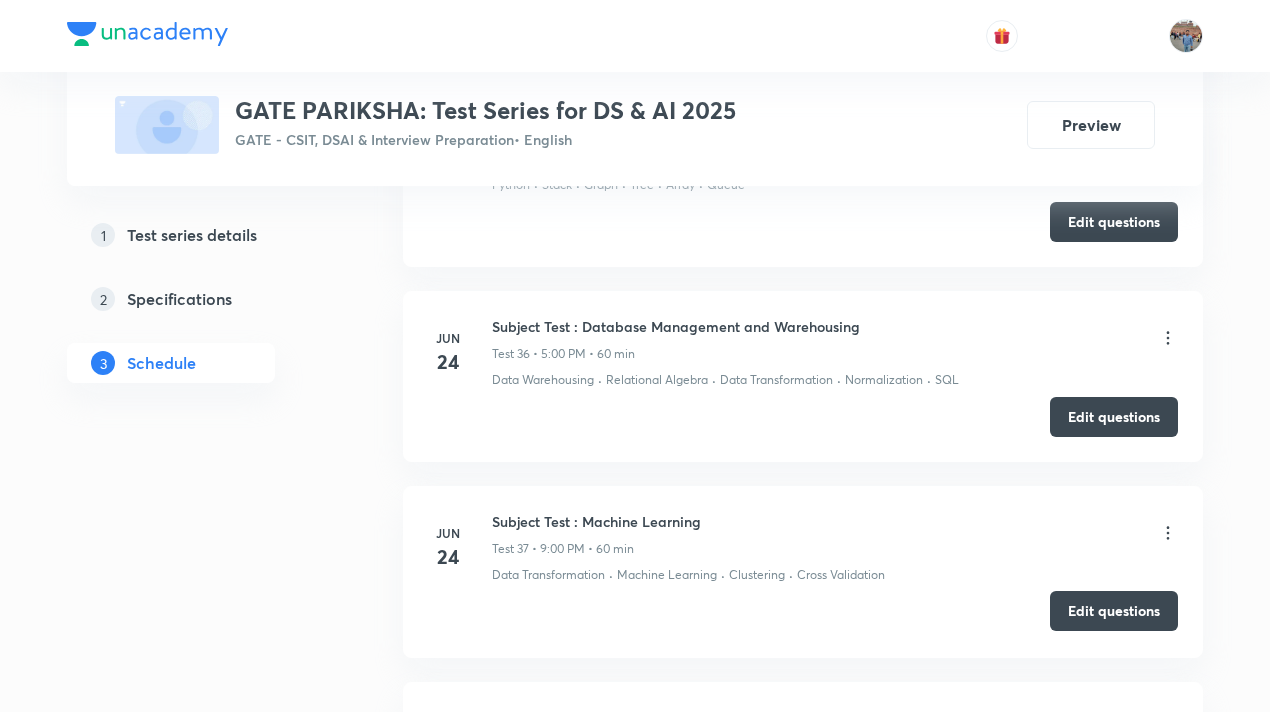 click on "Edit questions" at bounding box center [1114, 611] 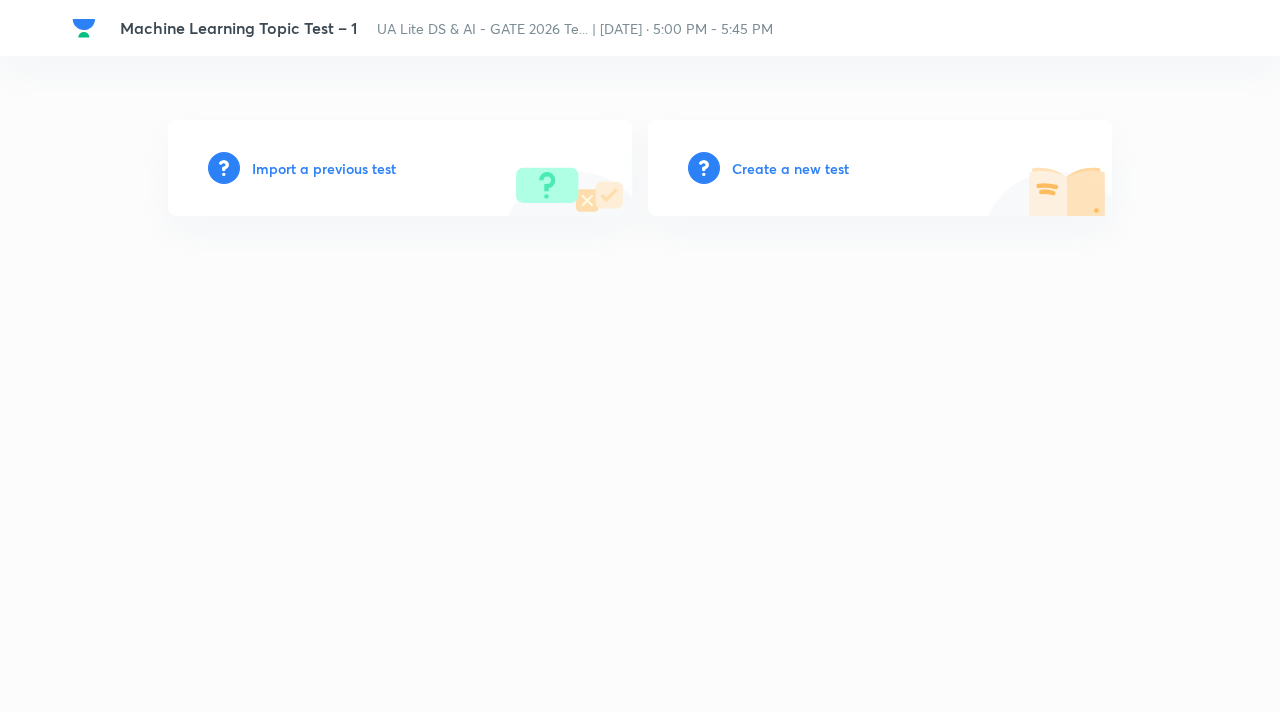 scroll, scrollTop: 0, scrollLeft: 0, axis: both 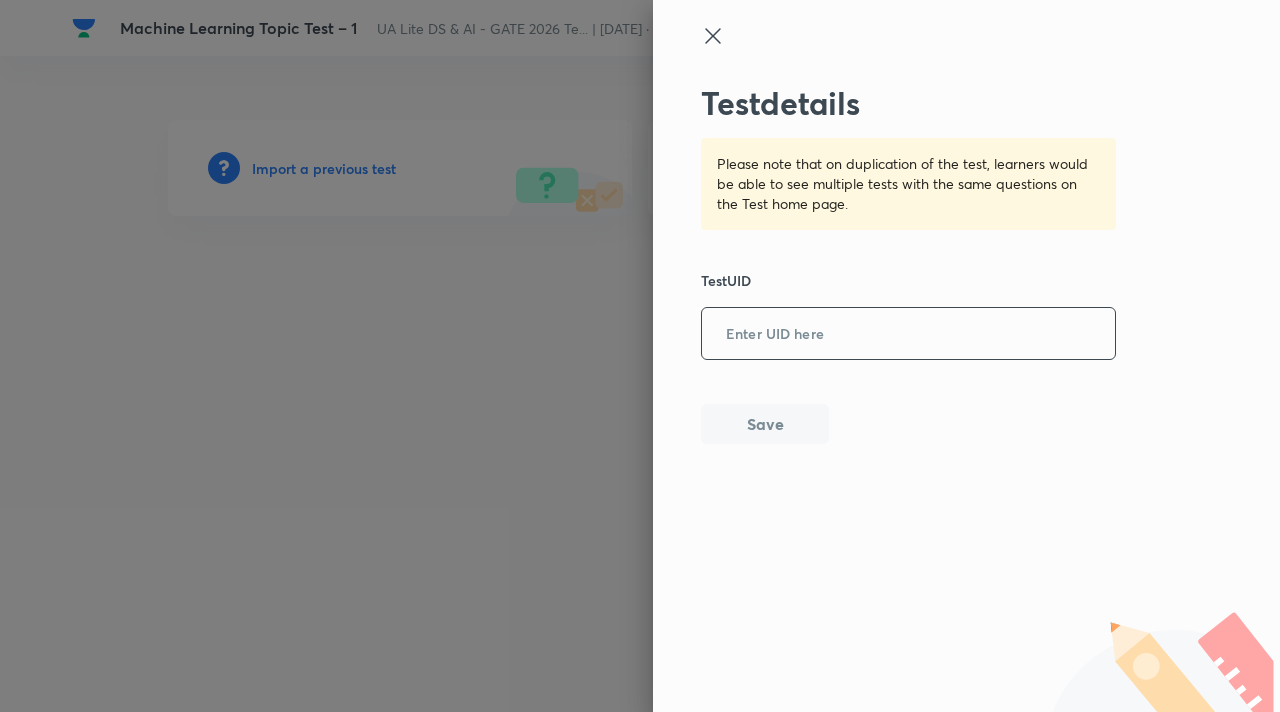 click at bounding box center [908, 334] 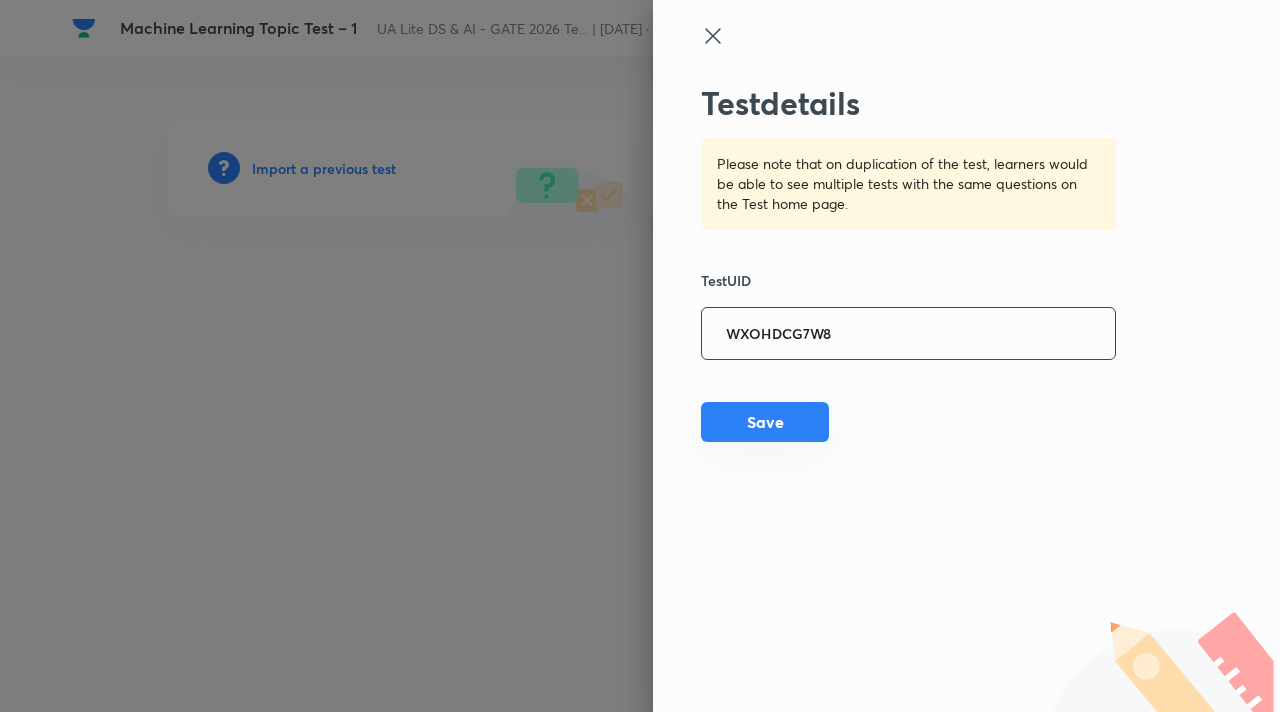 type on "WXOHDCG7W8" 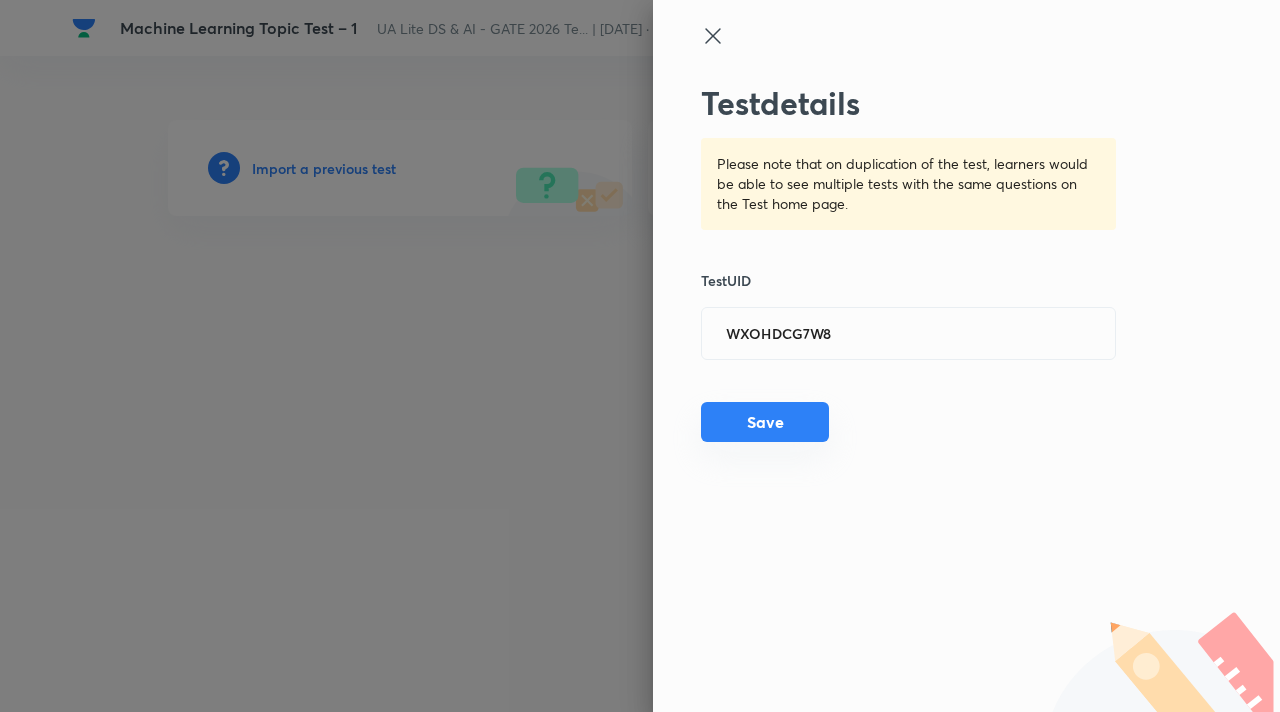 click on "Save" at bounding box center (765, 422) 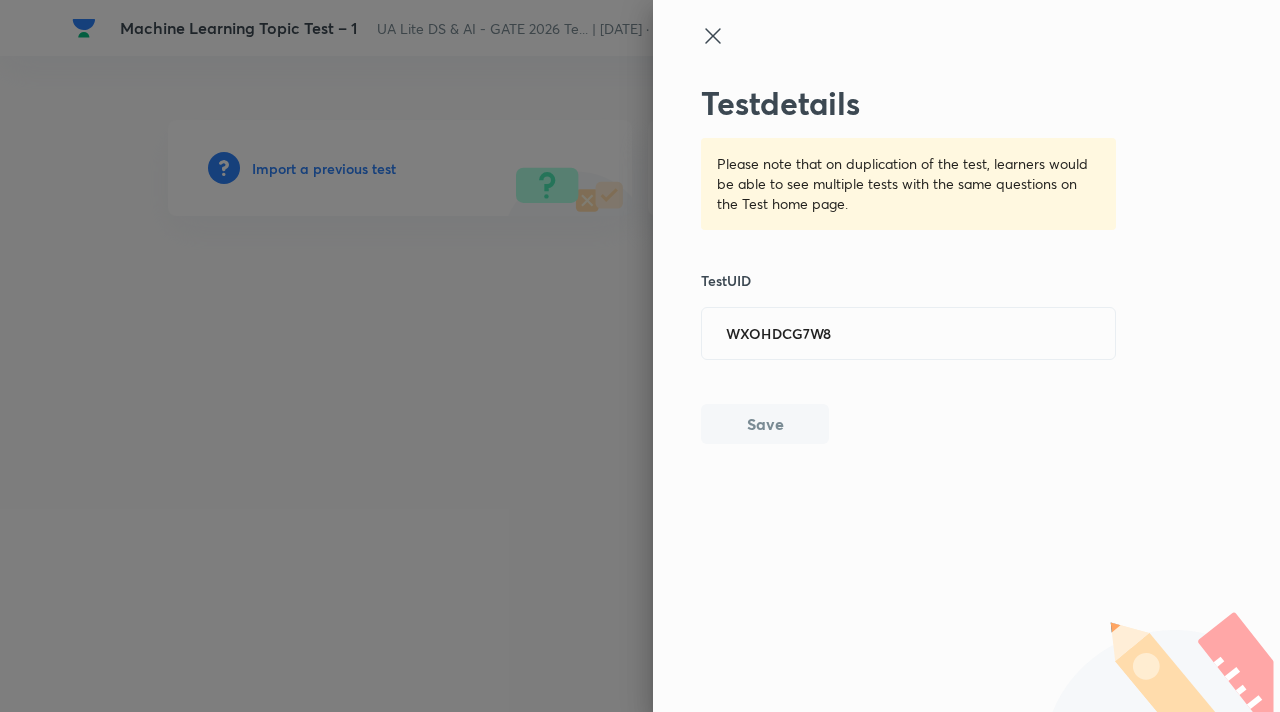 type 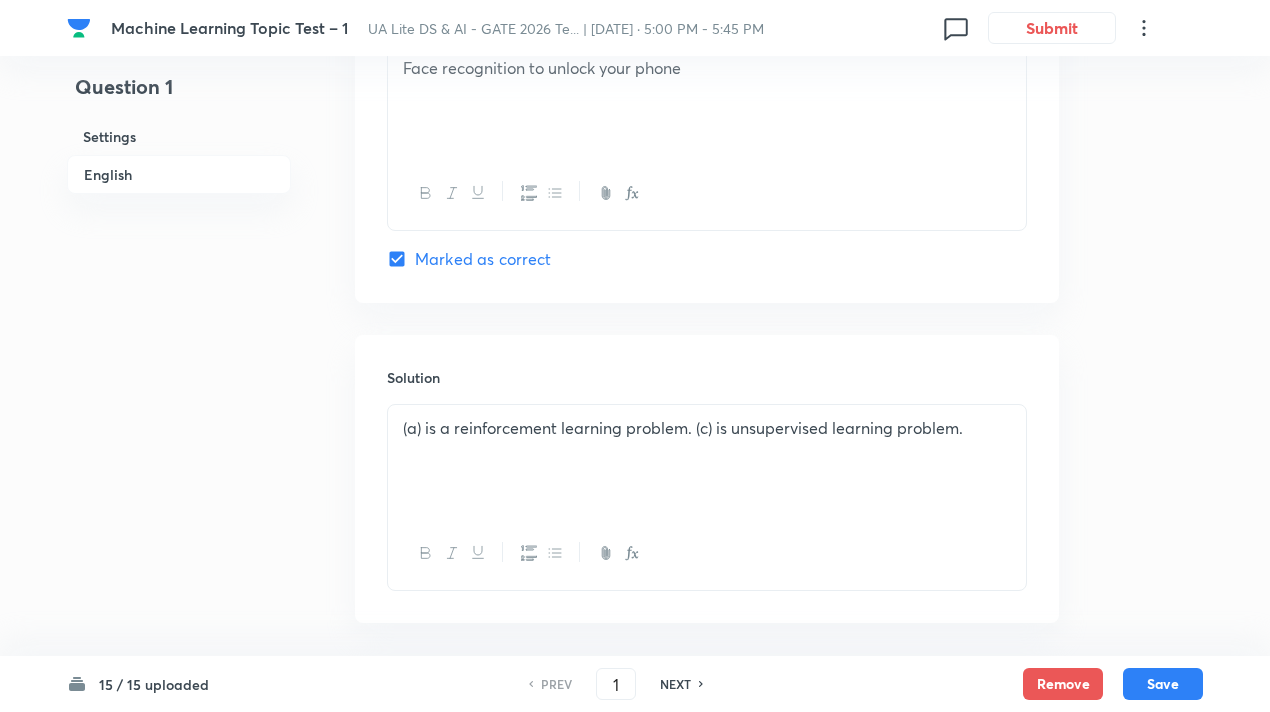 scroll, scrollTop: 1994, scrollLeft: 0, axis: vertical 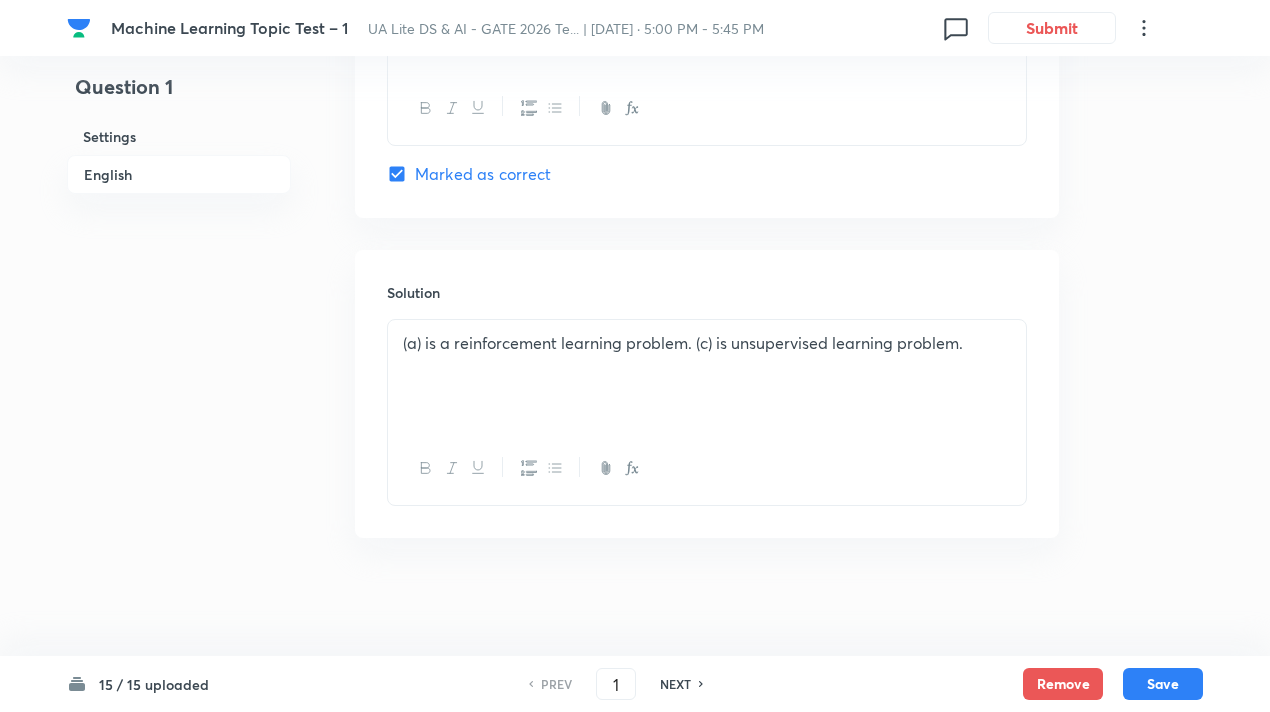 click on "NEXT" at bounding box center (678, 684) 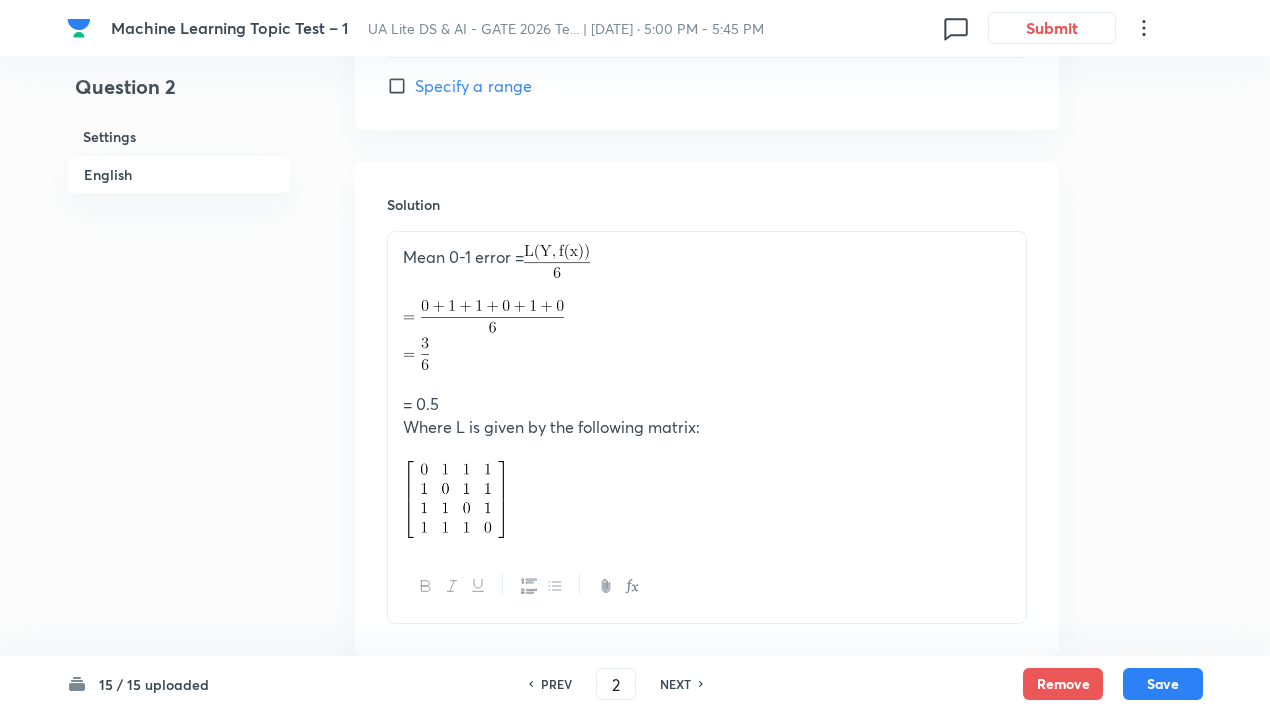scroll, scrollTop: 1271, scrollLeft: 0, axis: vertical 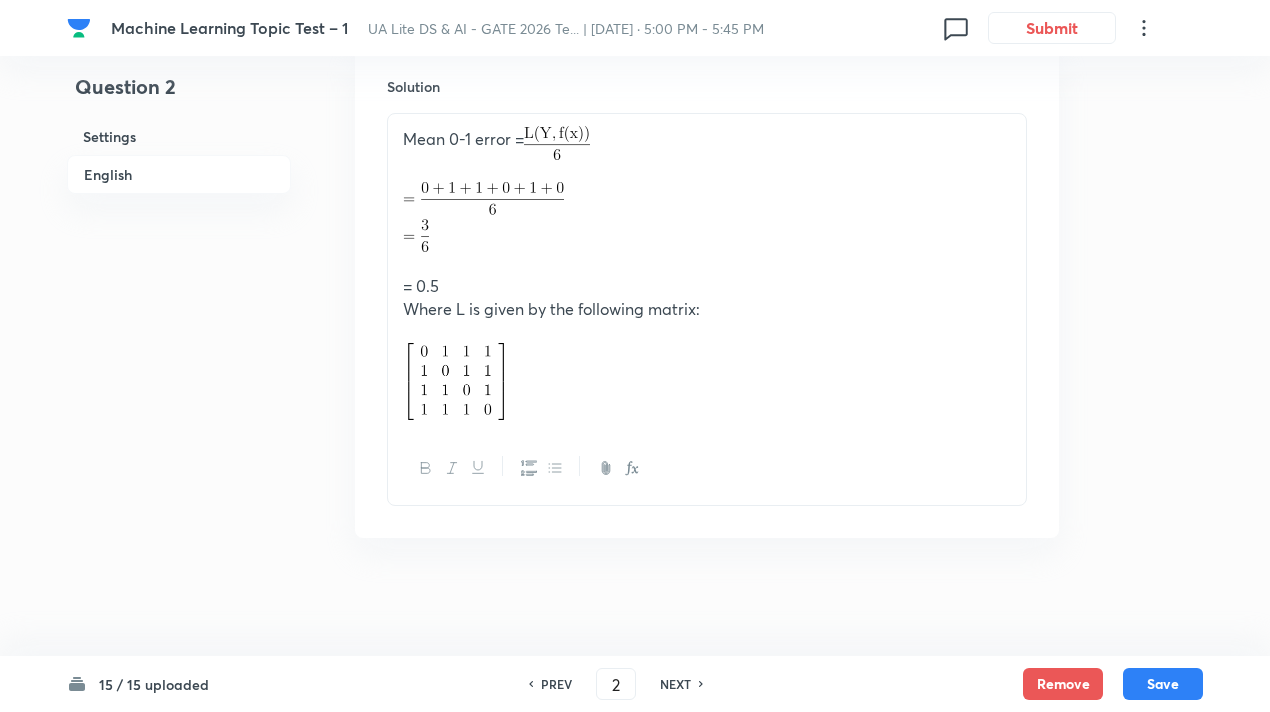 click on "NEXT" at bounding box center (675, 684) 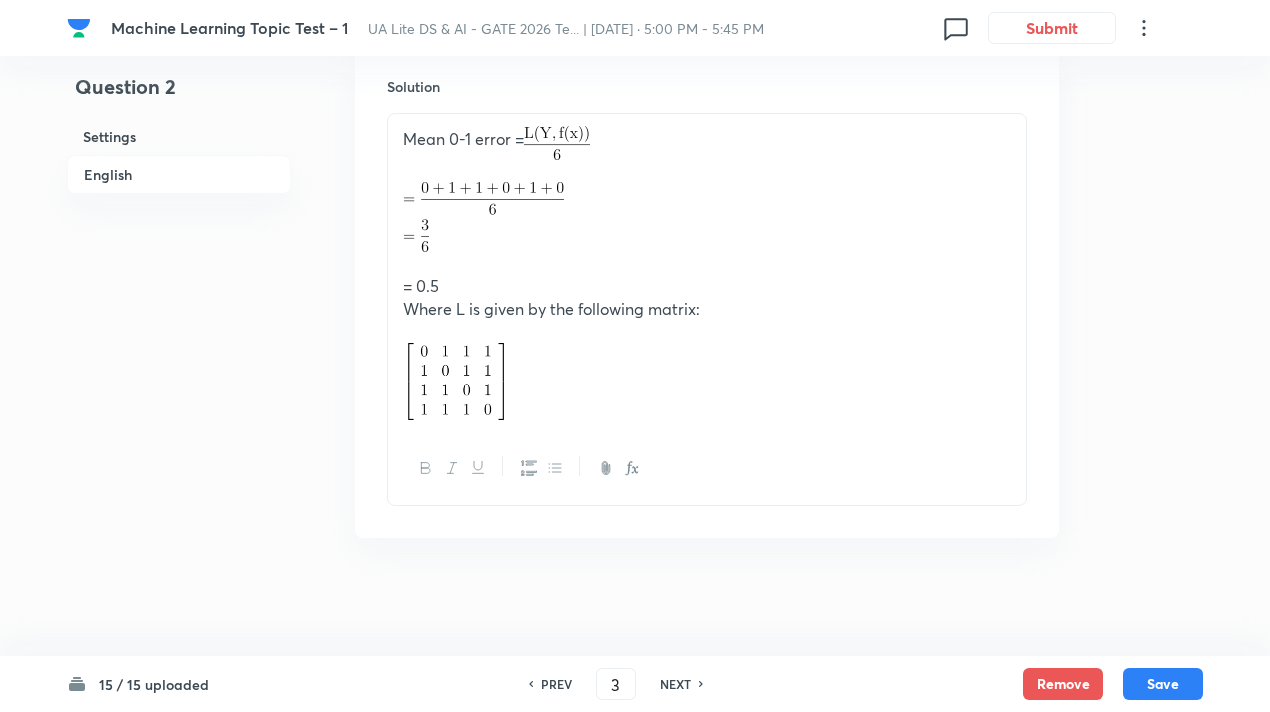 type on "1.4" 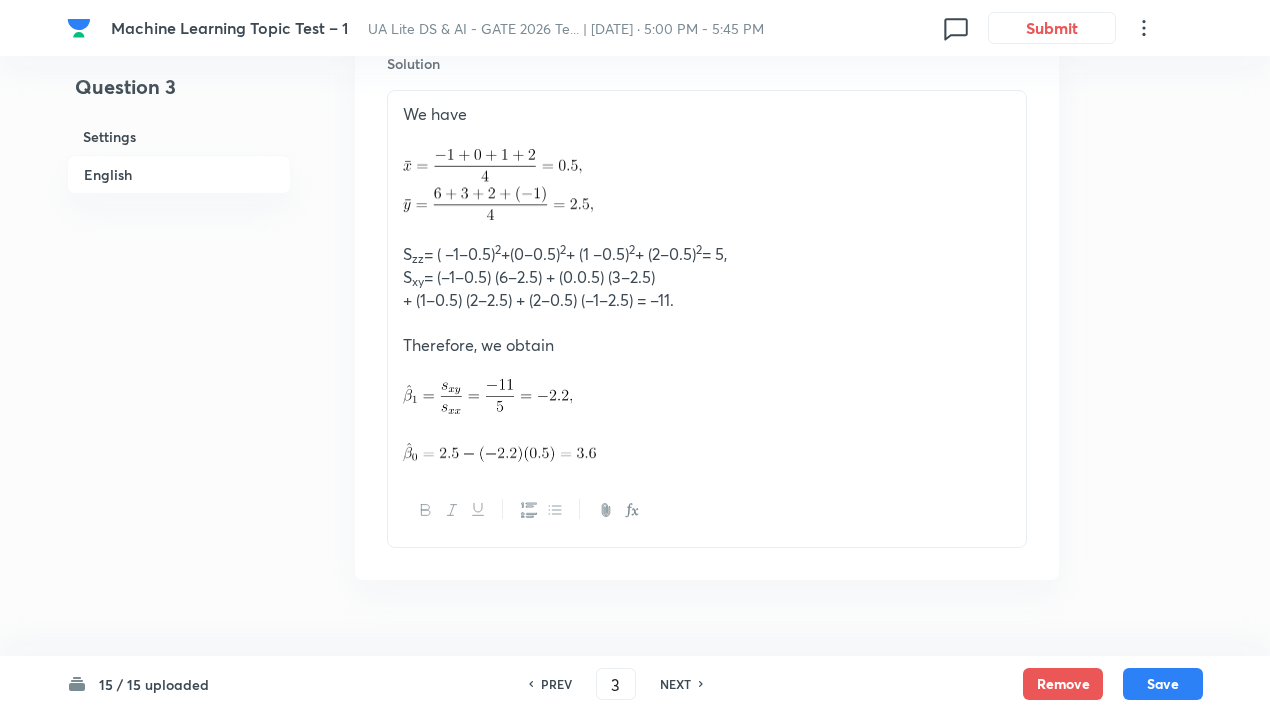 scroll, scrollTop: 1248, scrollLeft: 0, axis: vertical 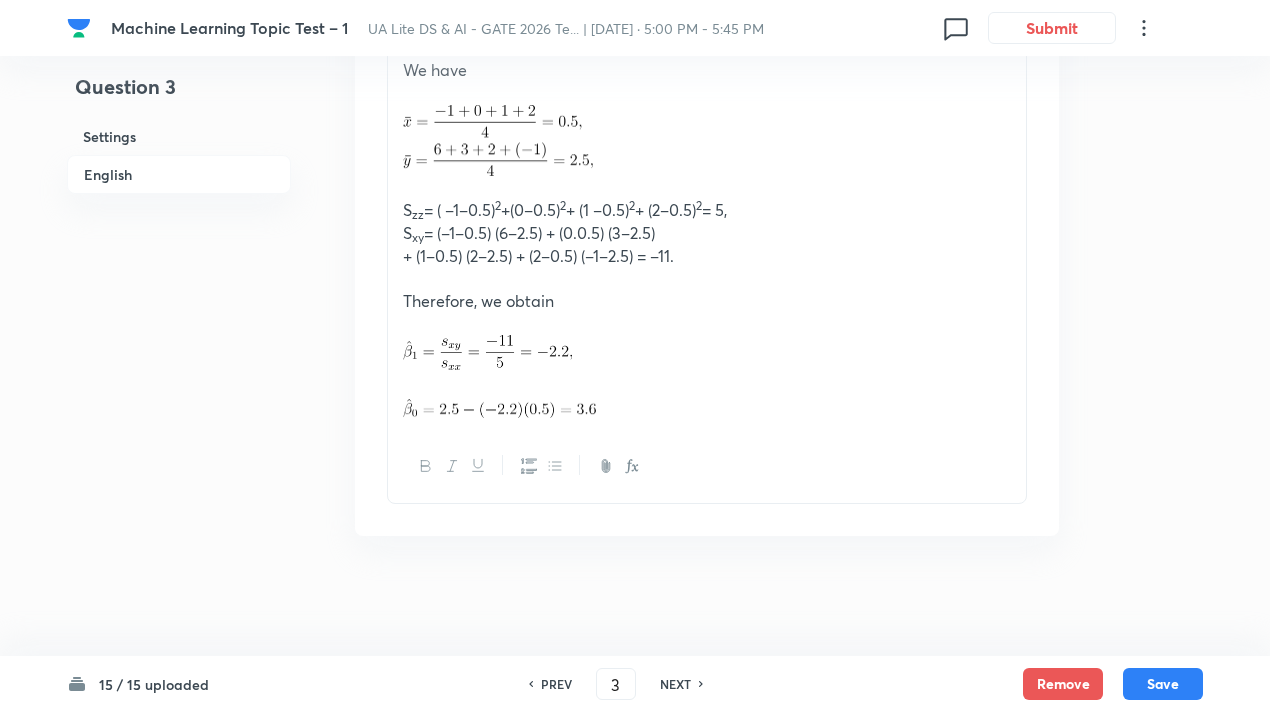 click on "PREV 3 ​ NEXT" at bounding box center (616, 684) 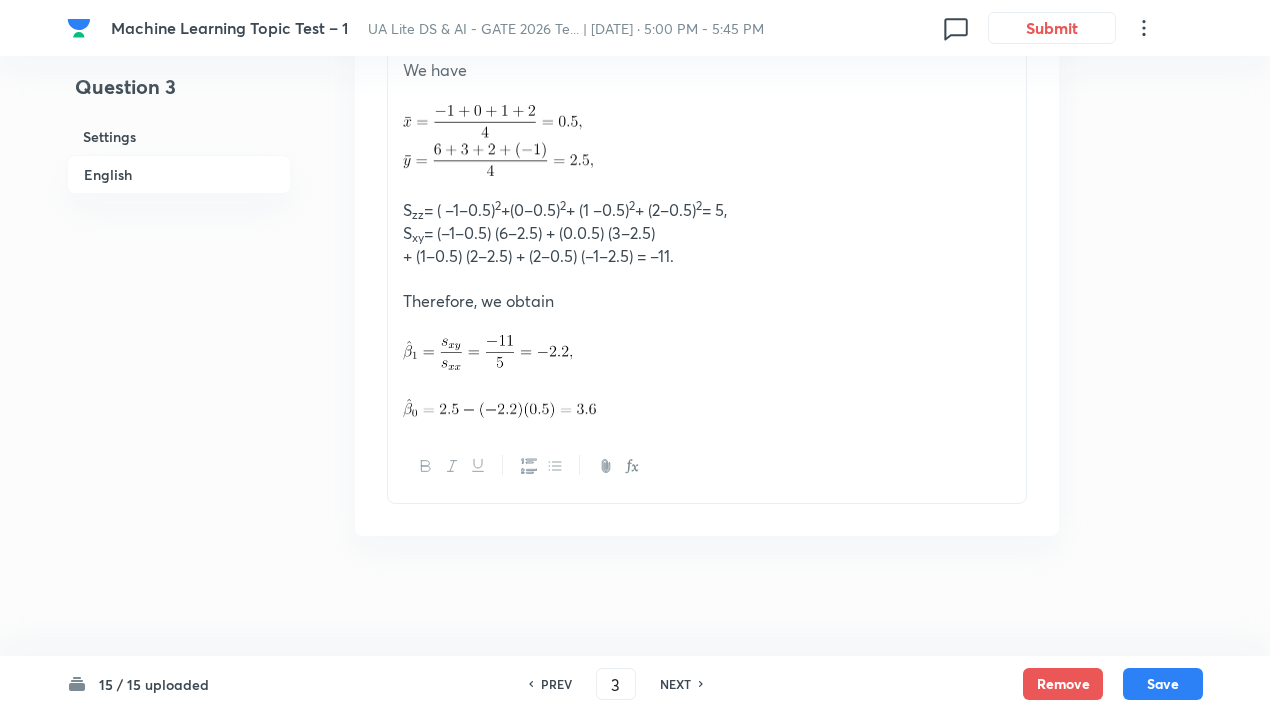 click on "NEXT" at bounding box center (675, 684) 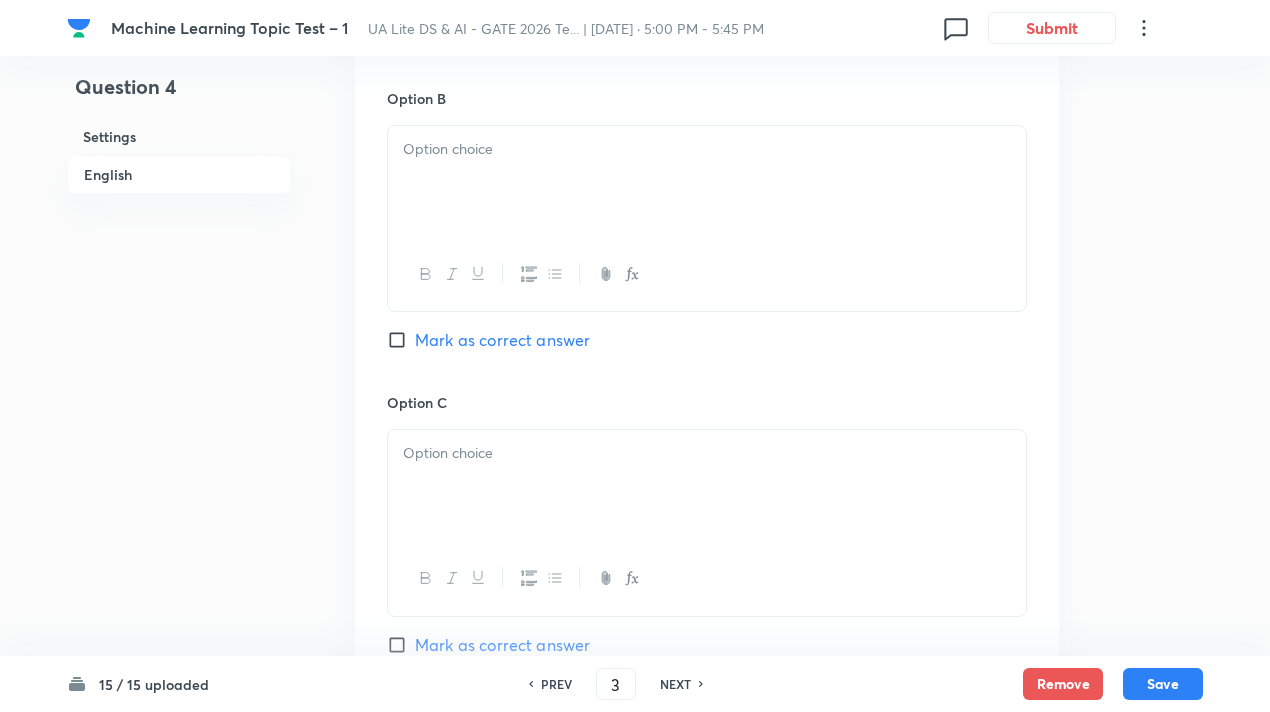 type on "4" 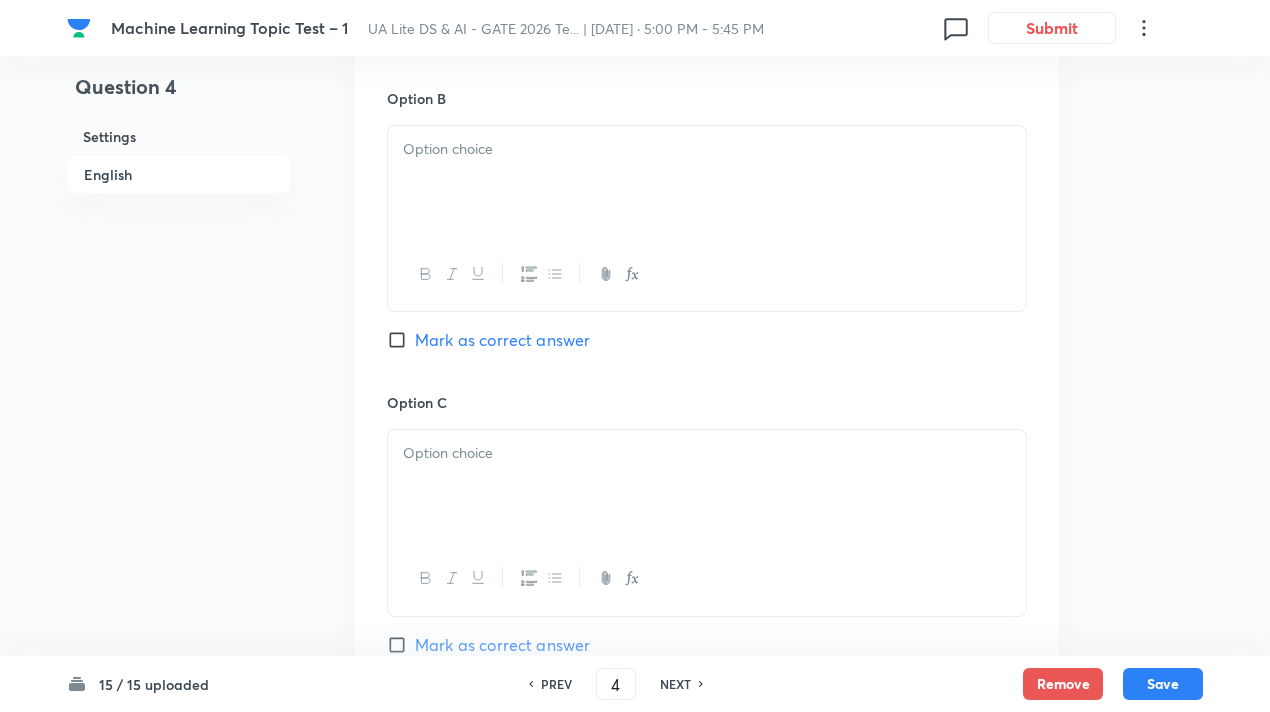 checkbox on "true" 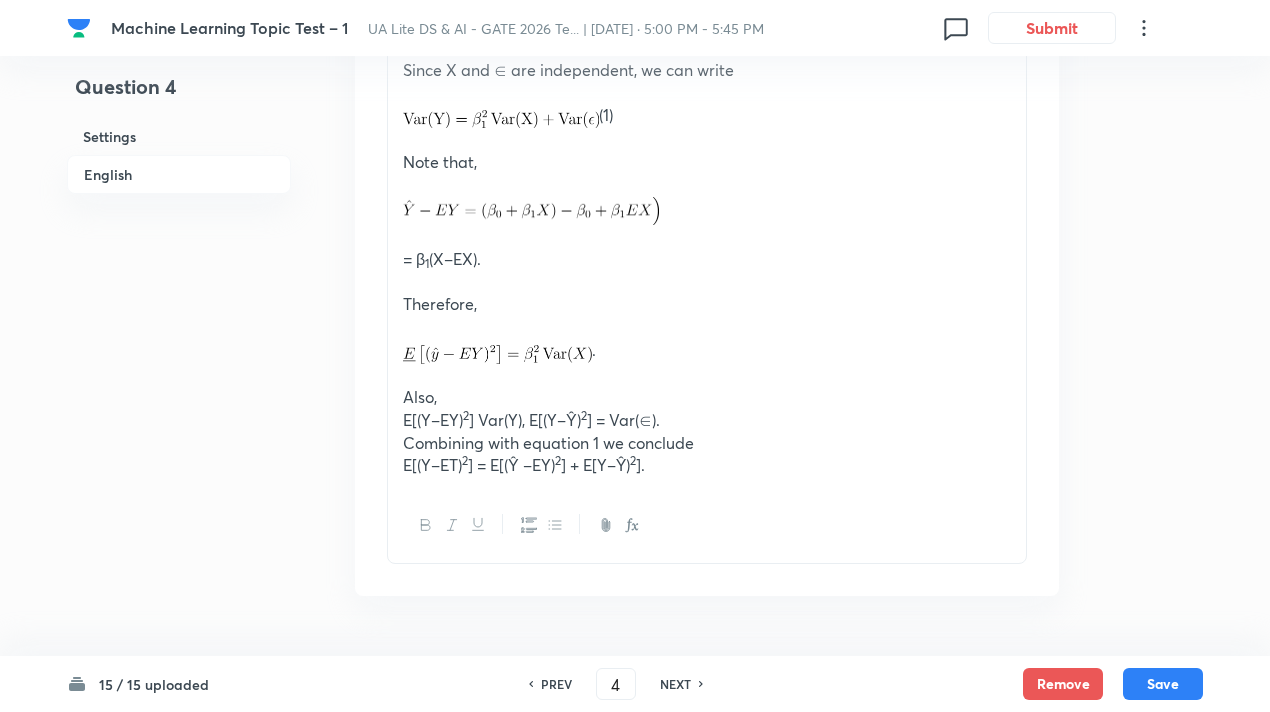 scroll, scrollTop: 2351, scrollLeft: 0, axis: vertical 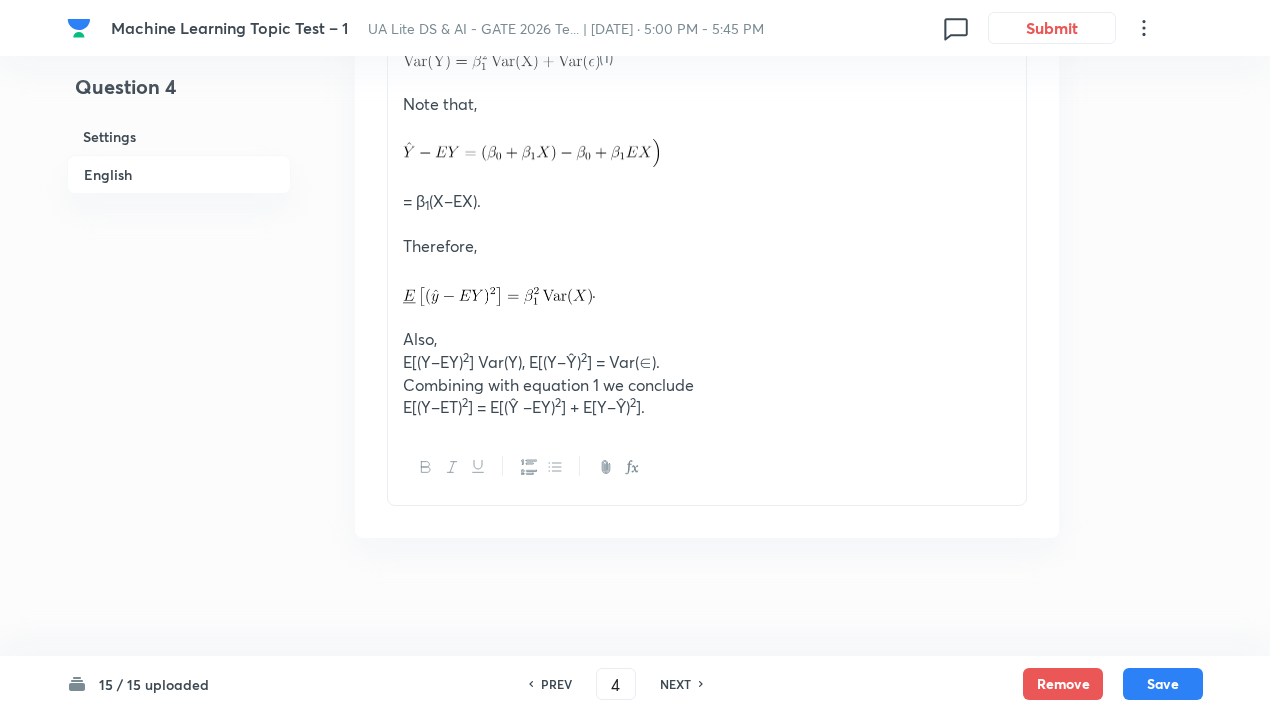 click on "NEXT" at bounding box center (675, 684) 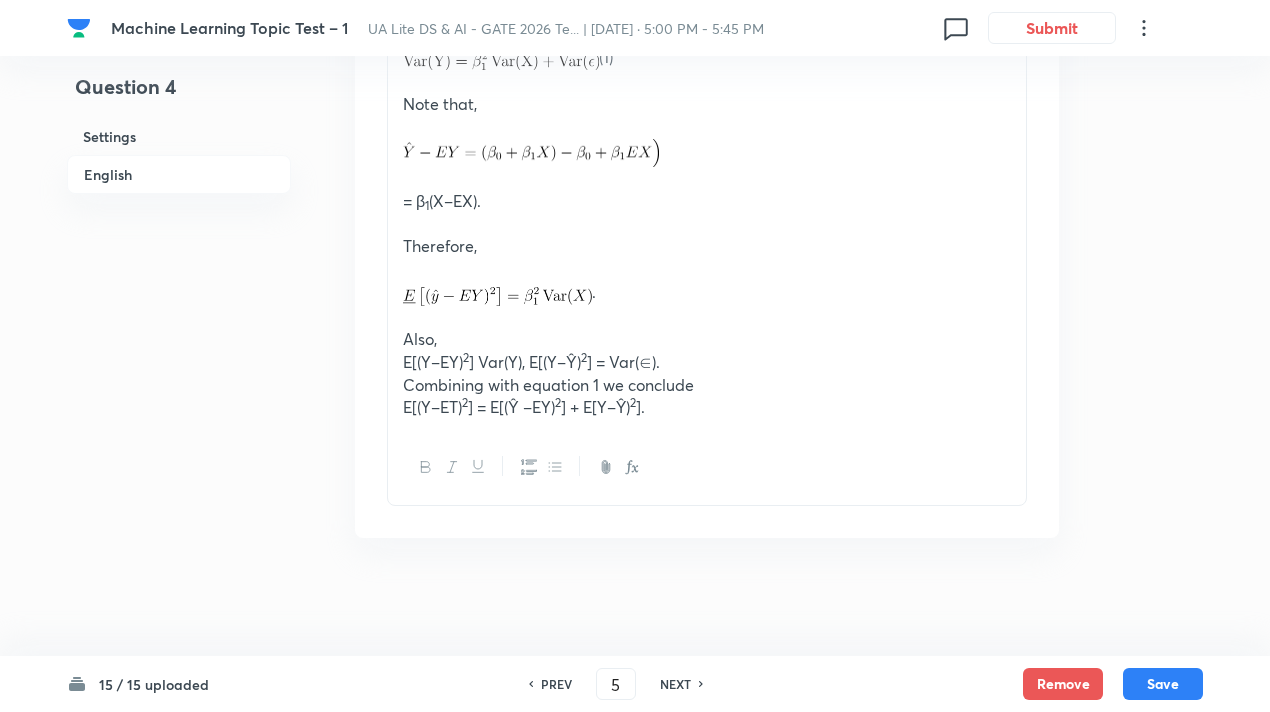 checkbox on "true" 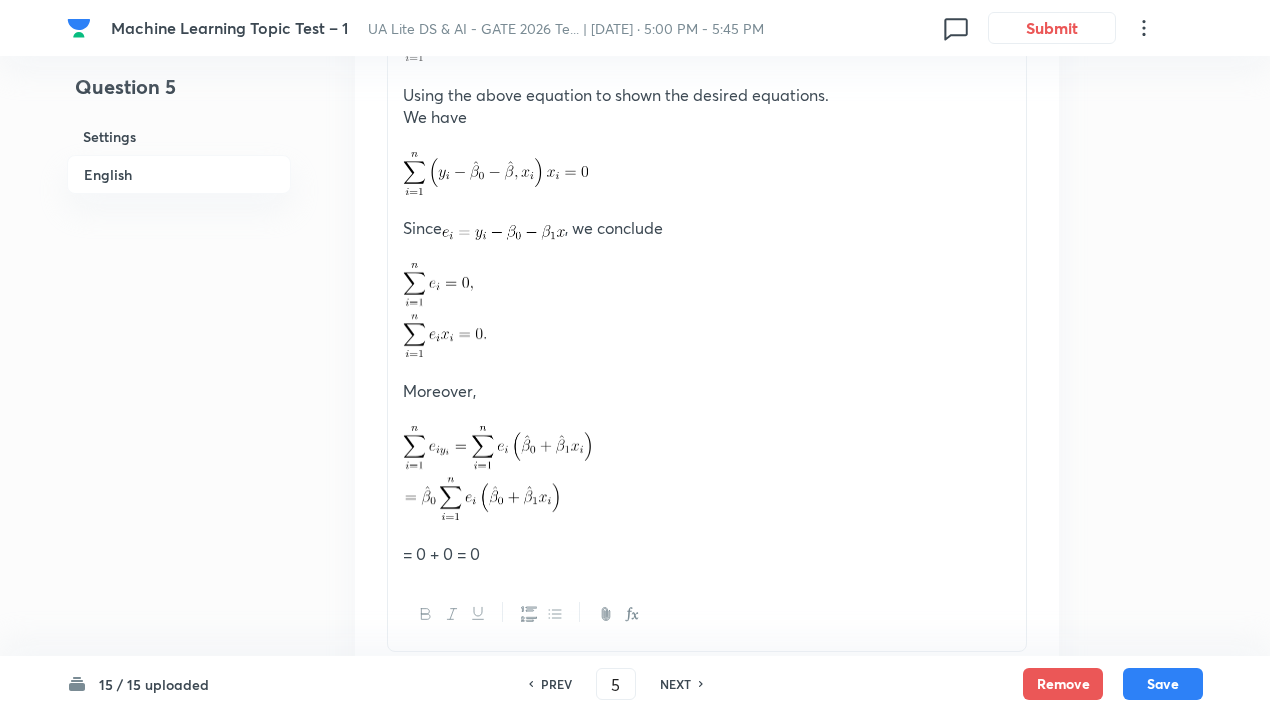 scroll, scrollTop: 3146, scrollLeft: 0, axis: vertical 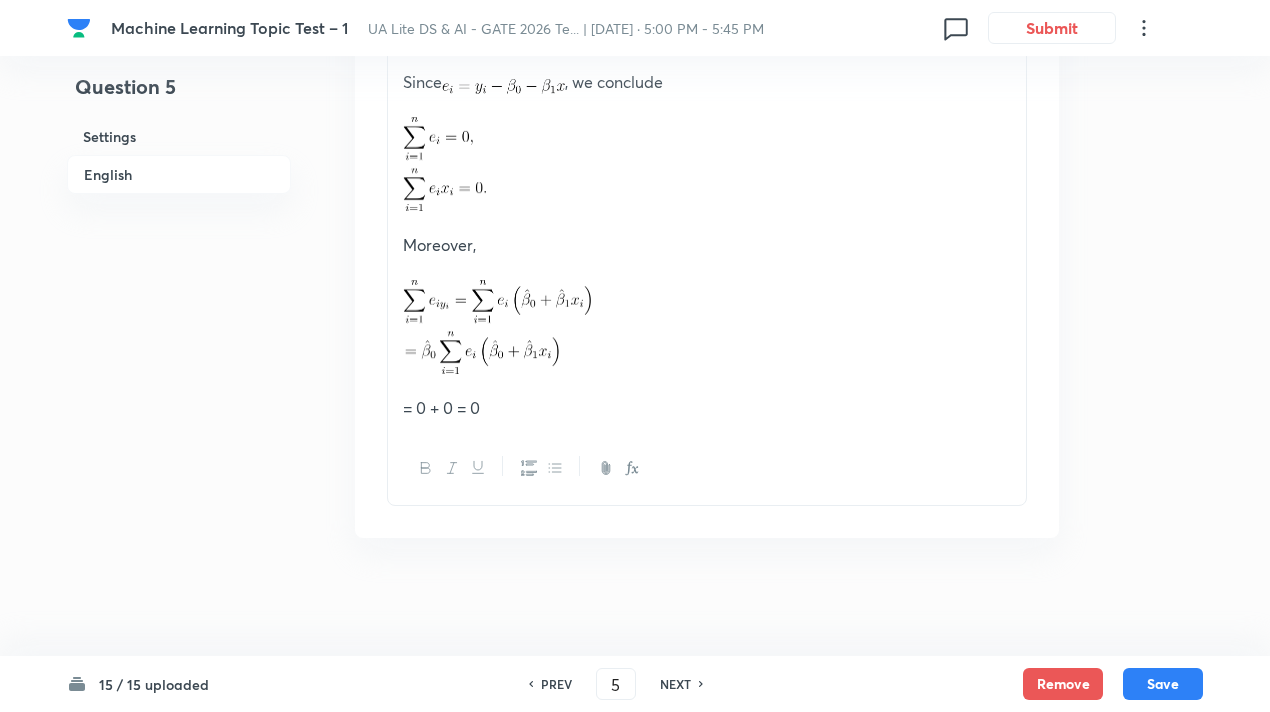 click on "NEXT" at bounding box center (675, 684) 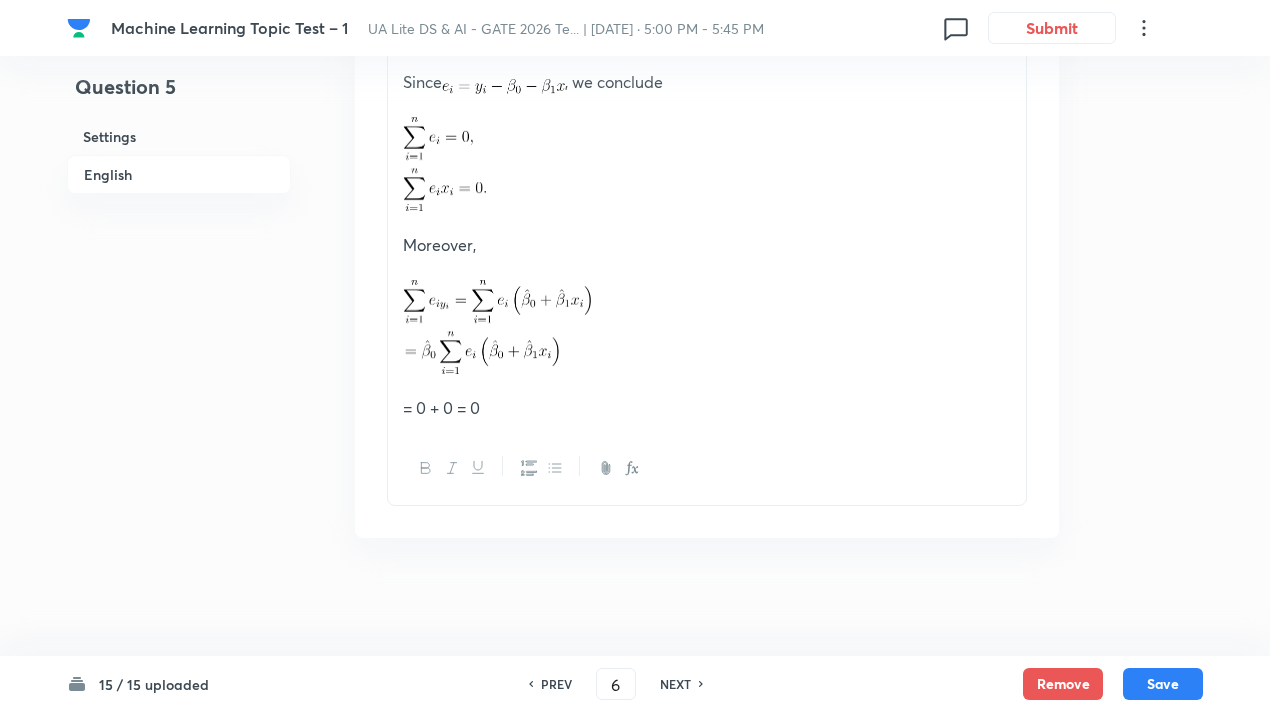 checkbox on "true" 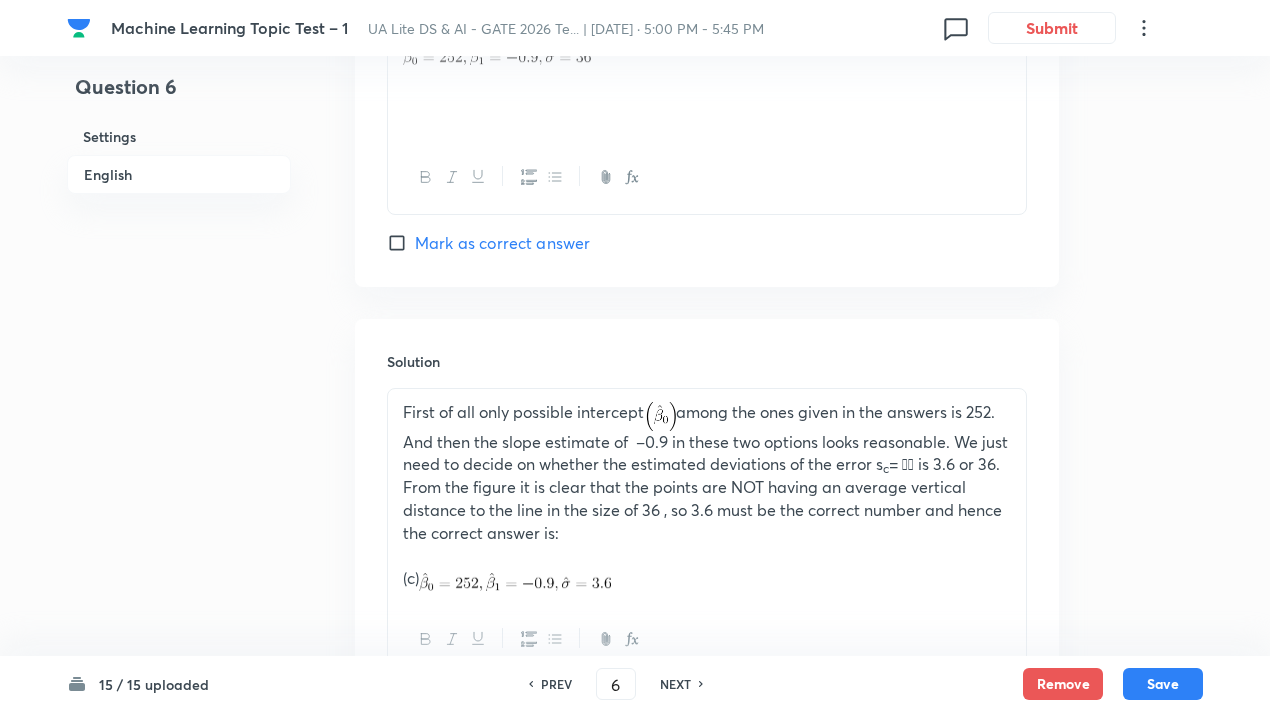 scroll, scrollTop: 2385, scrollLeft: 0, axis: vertical 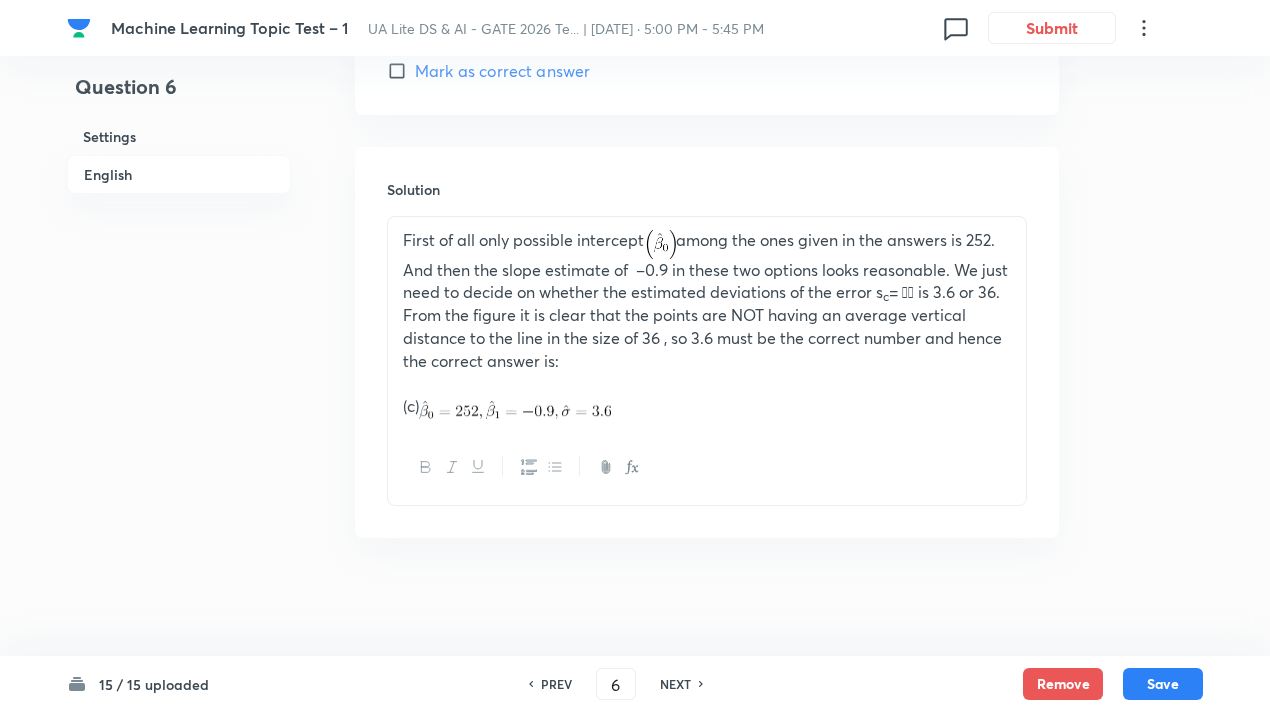 click on "NEXT" at bounding box center [675, 684] 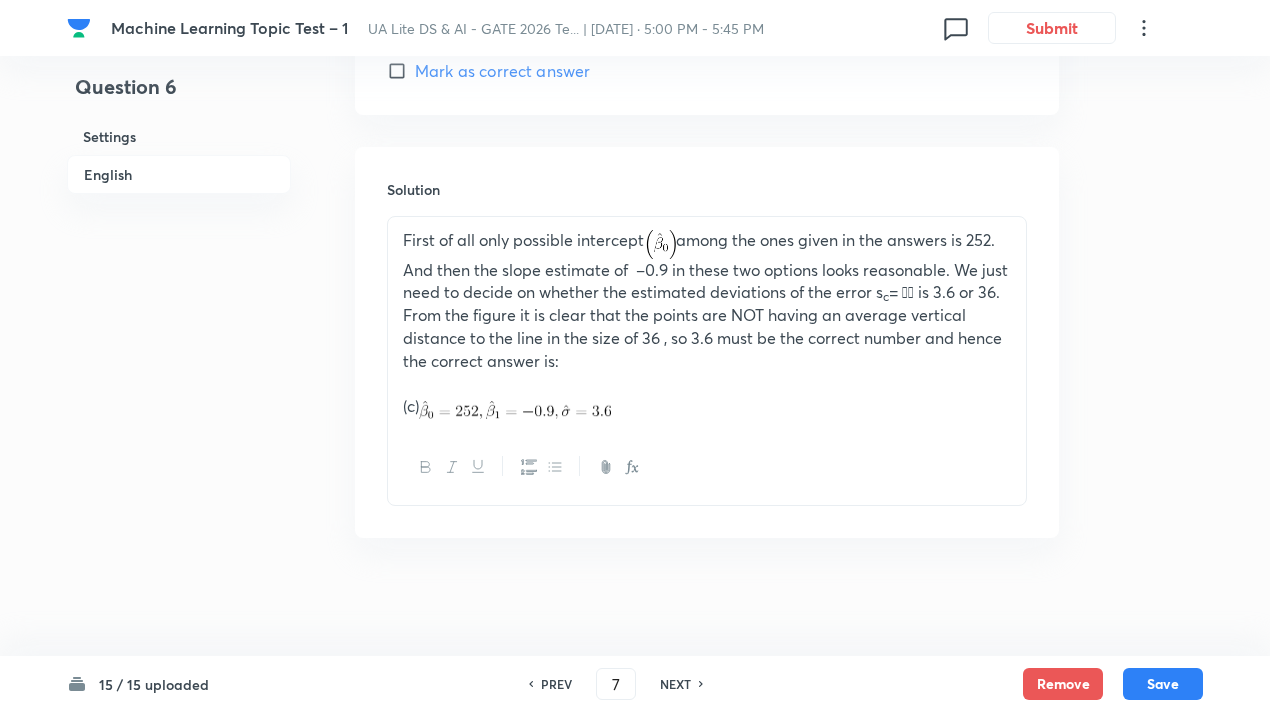 checkbox on "false" 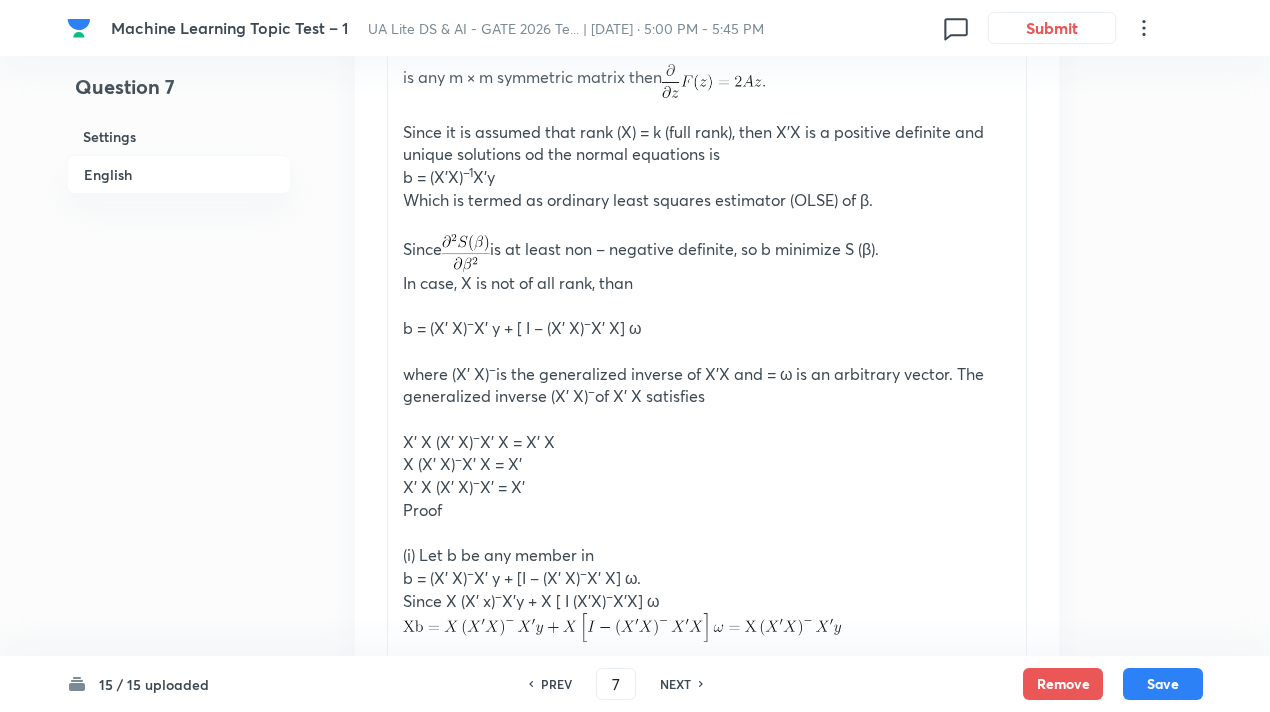 scroll, scrollTop: 3664, scrollLeft: 0, axis: vertical 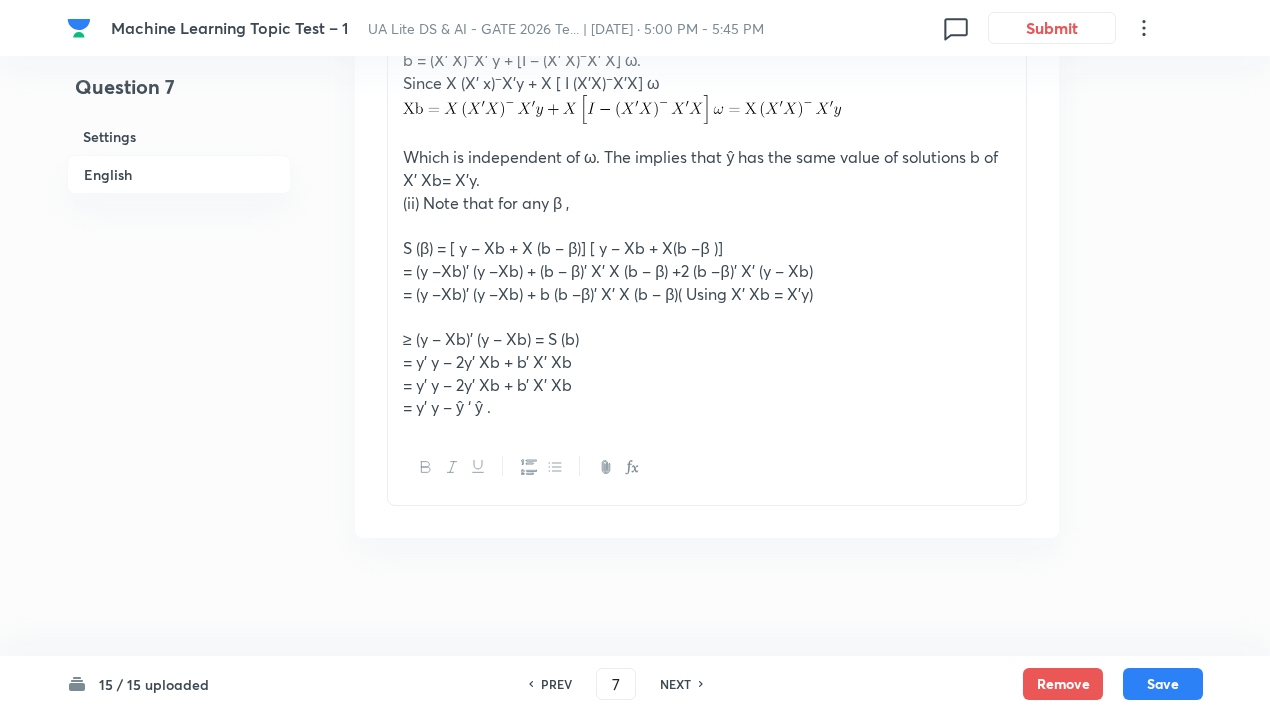 click on "NEXT" at bounding box center [675, 684] 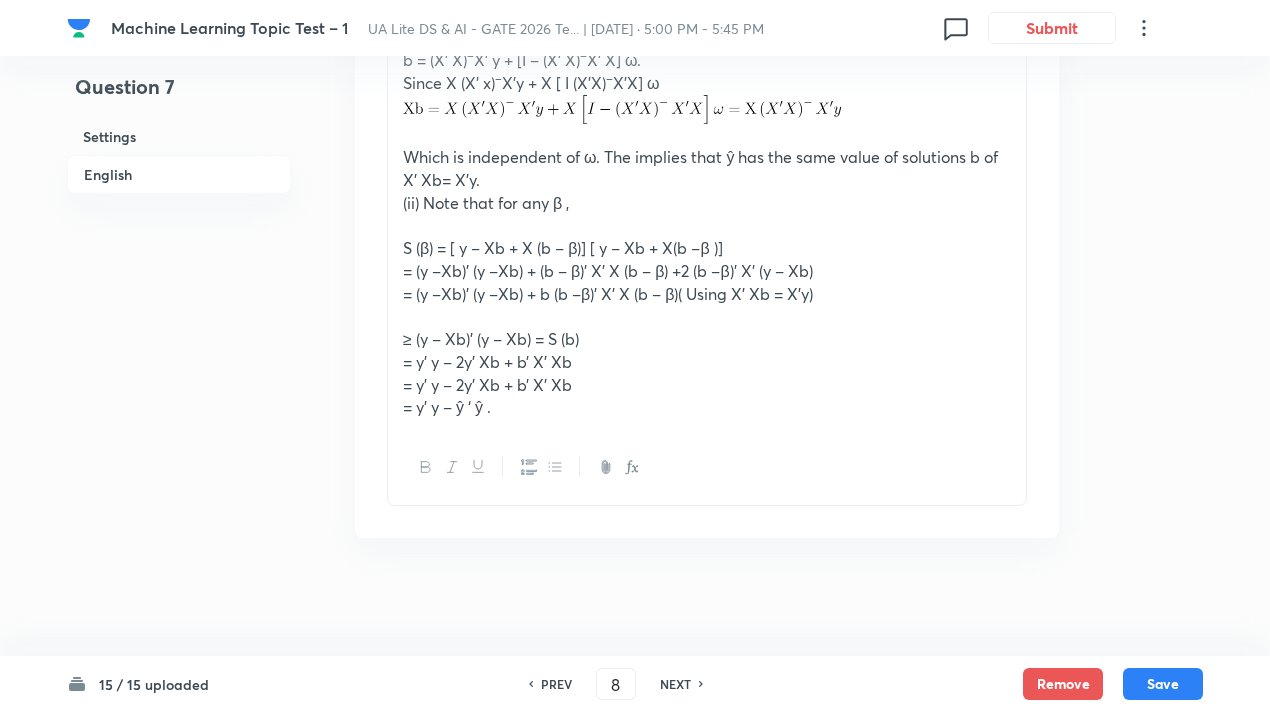 checkbox on "true" 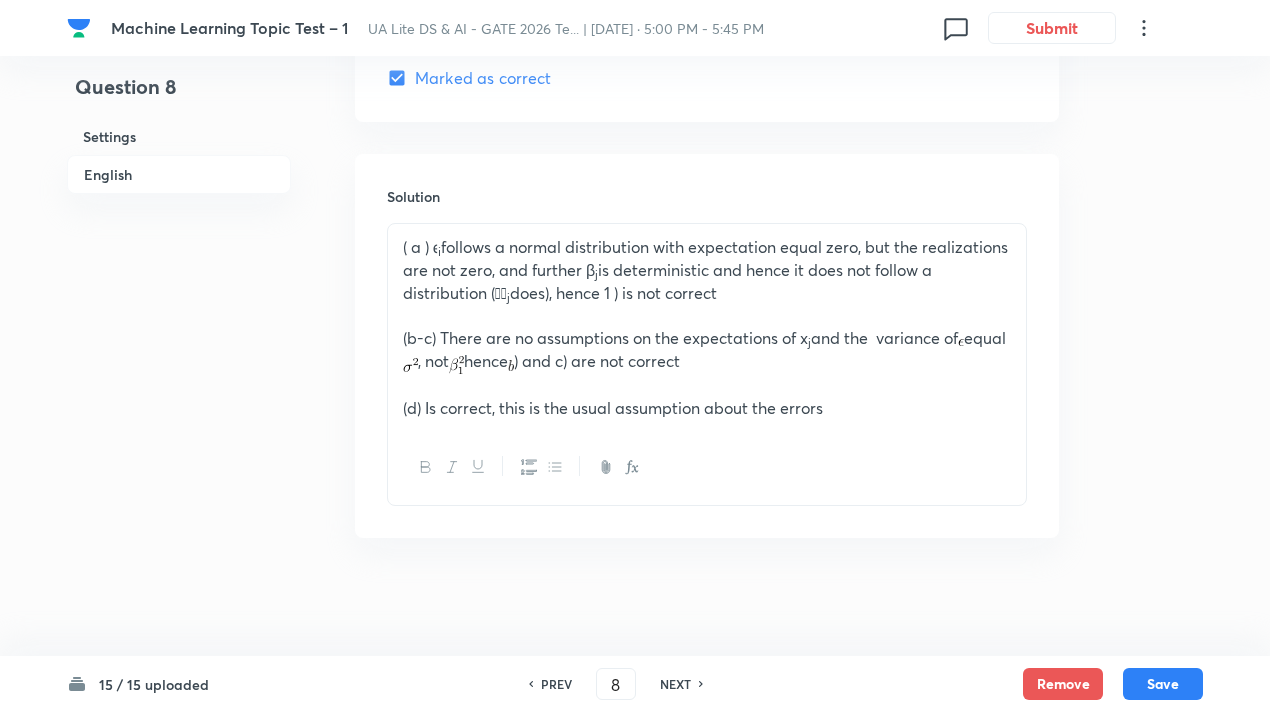 click on "NEXT" at bounding box center [675, 684] 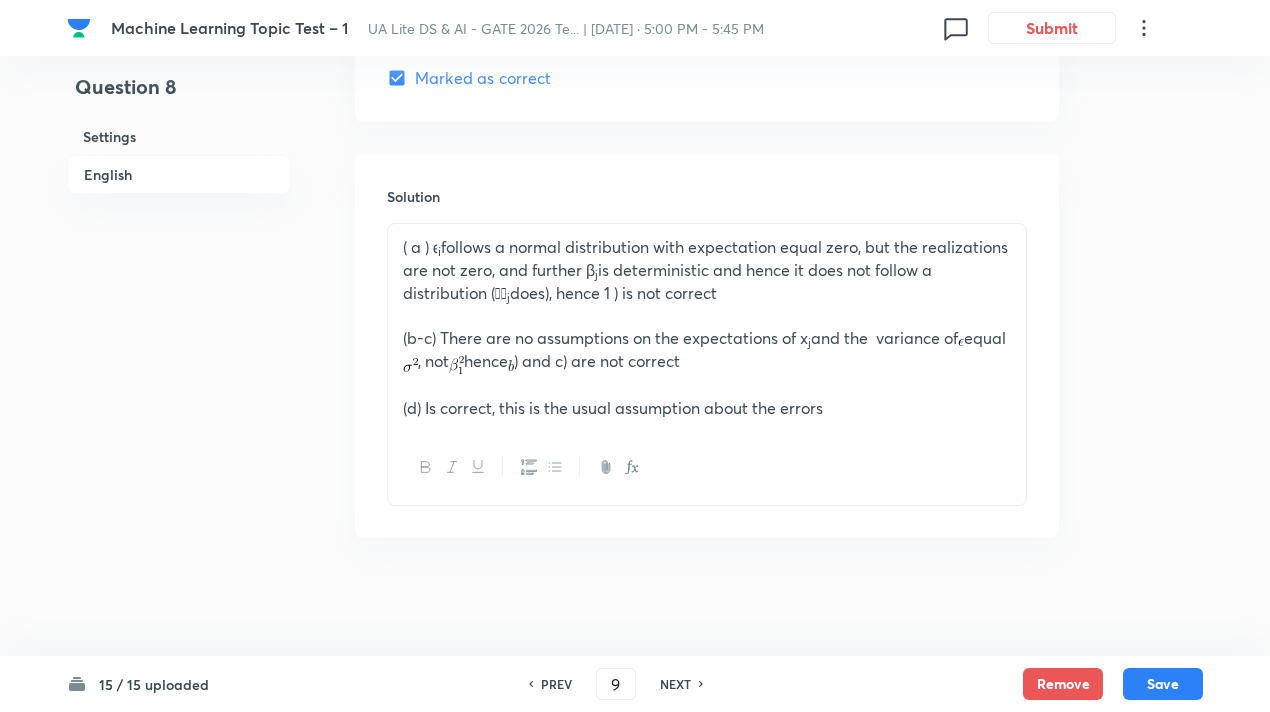 checkbox on "false" 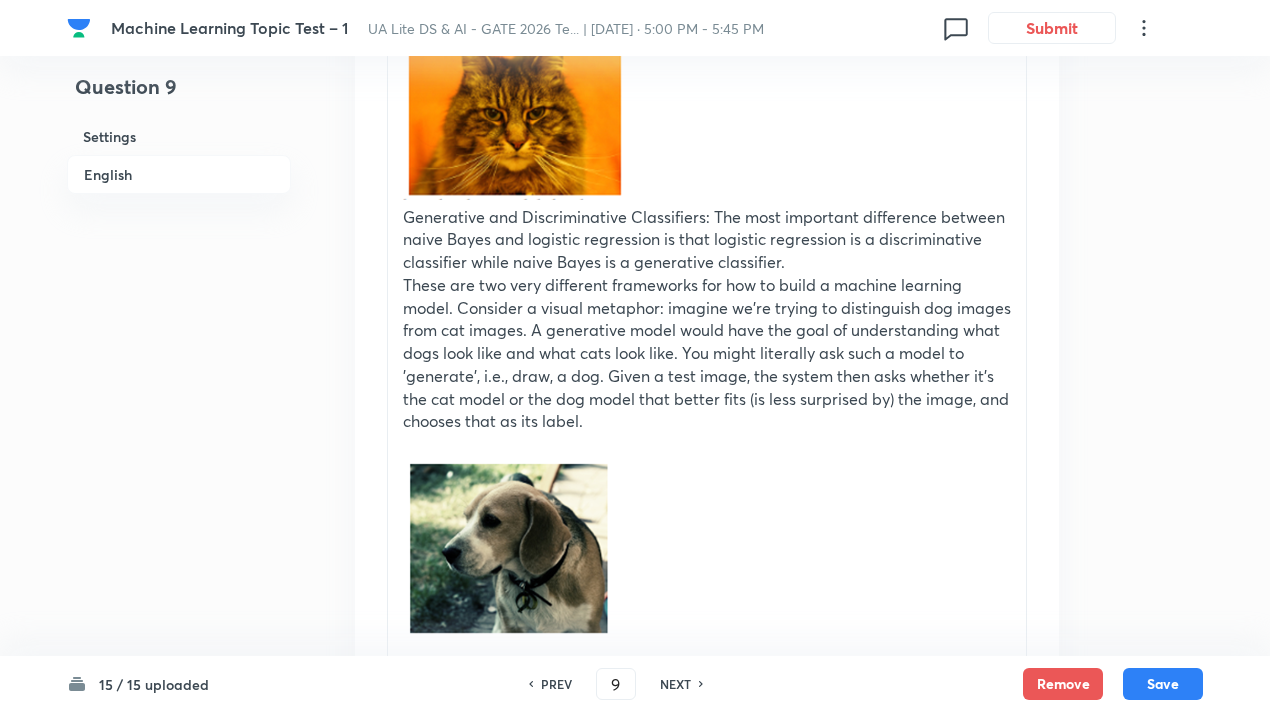 scroll, scrollTop: 3032, scrollLeft: 0, axis: vertical 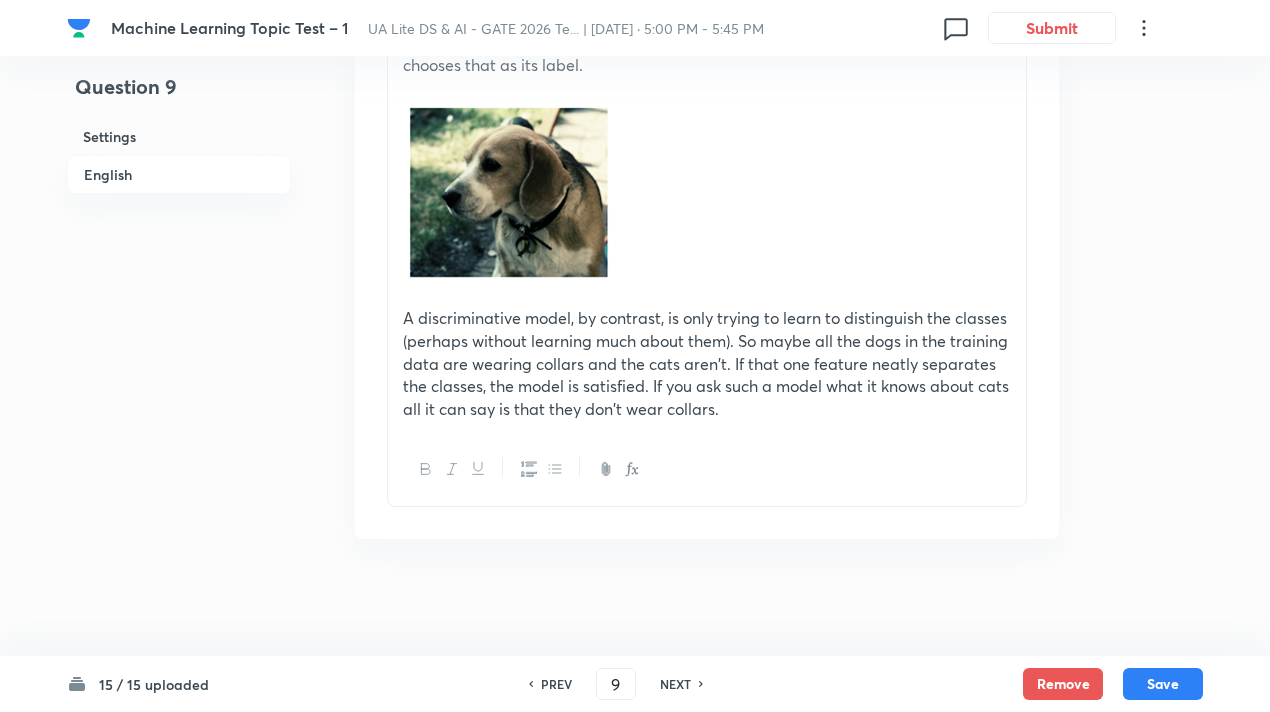 click on "NEXT" at bounding box center [675, 684] 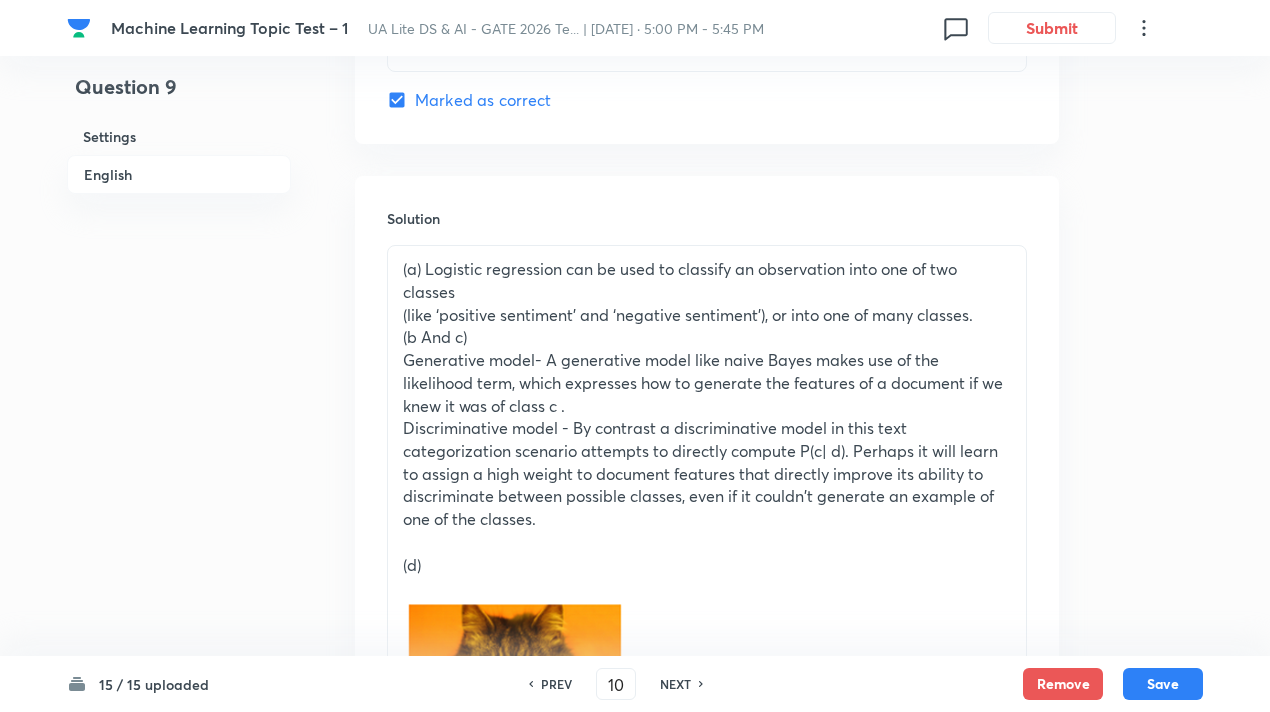 checkbox on "true" 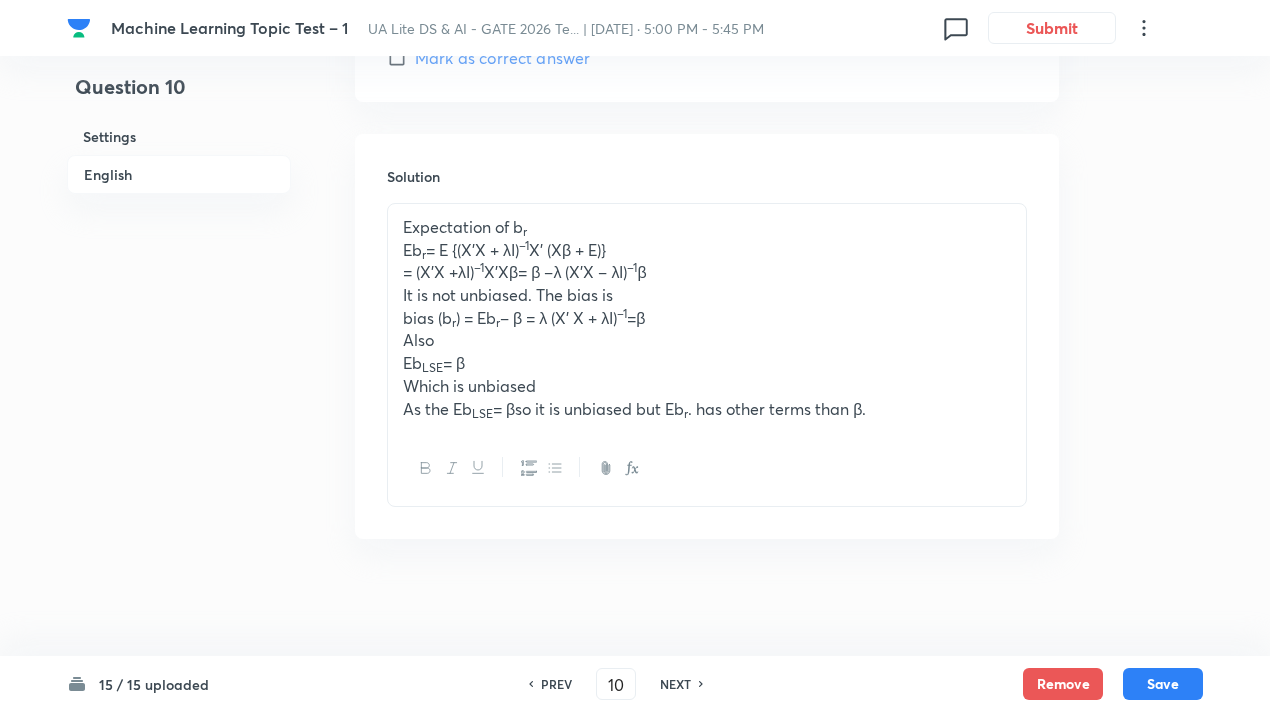 click on "NEXT" at bounding box center (675, 684) 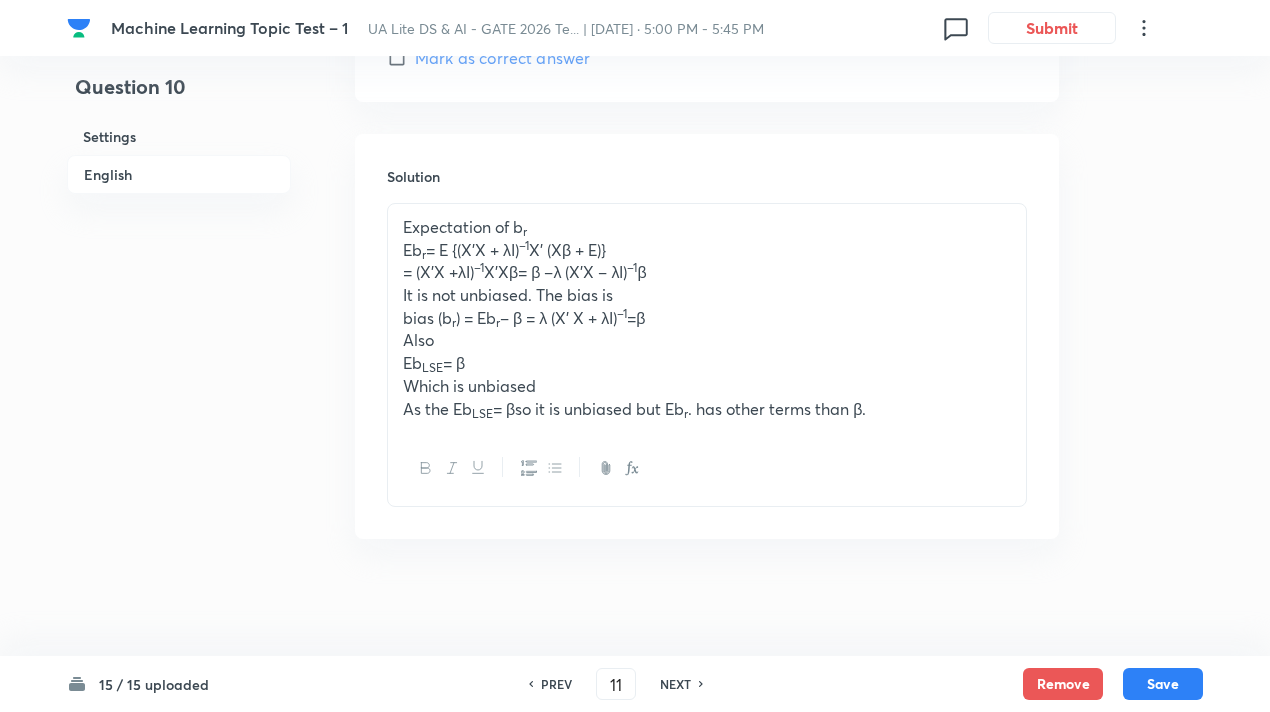 checkbox on "false" 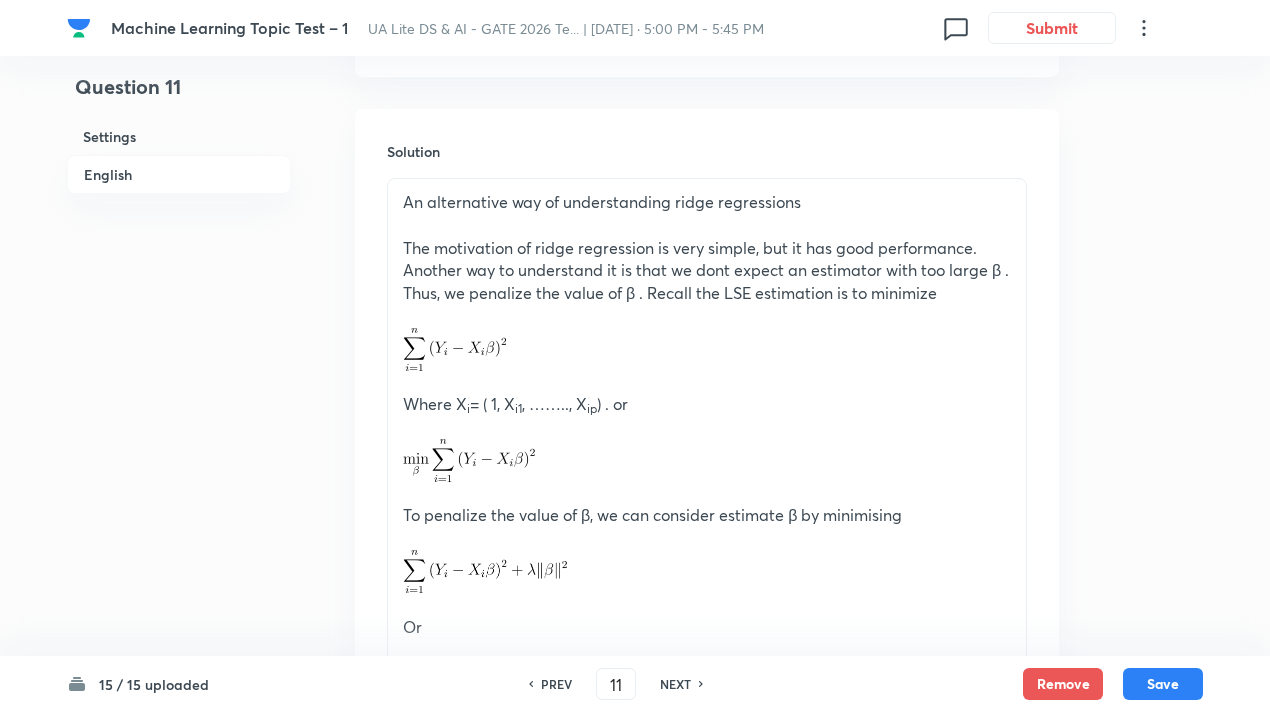scroll, scrollTop: 2766, scrollLeft: 0, axis: vertical 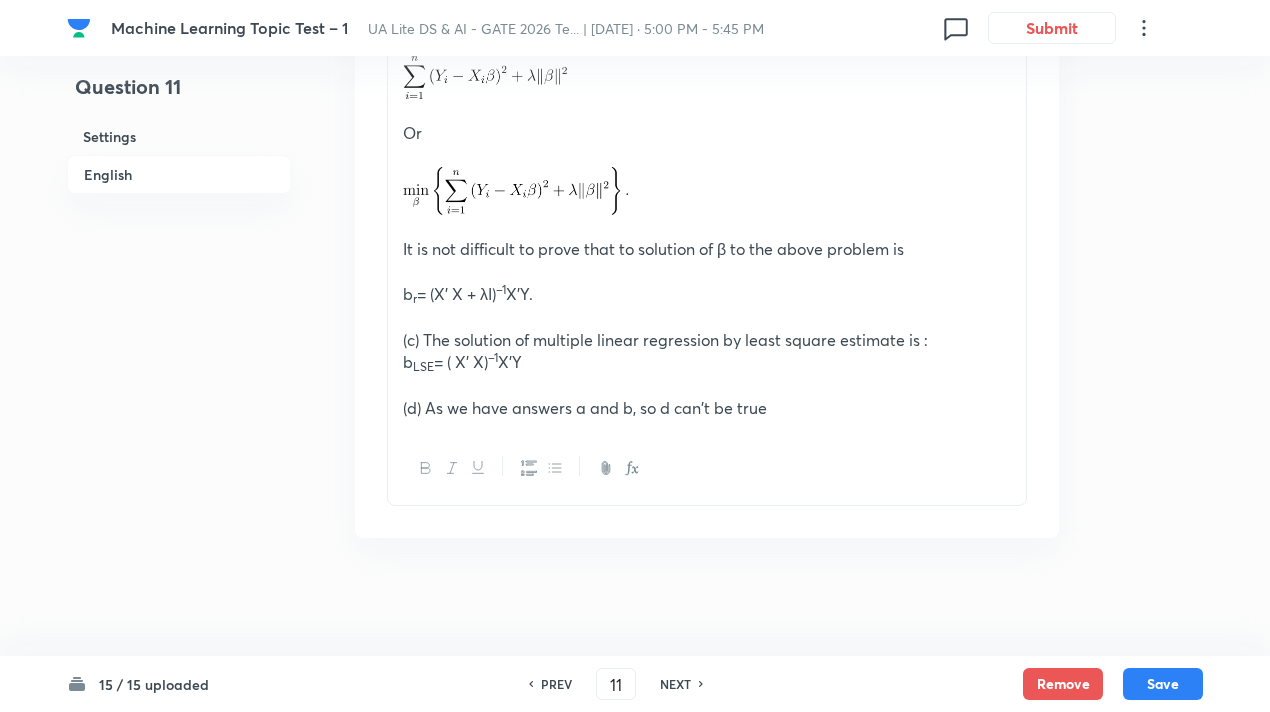 click on "NEXT" at bounding box center [675, 684] 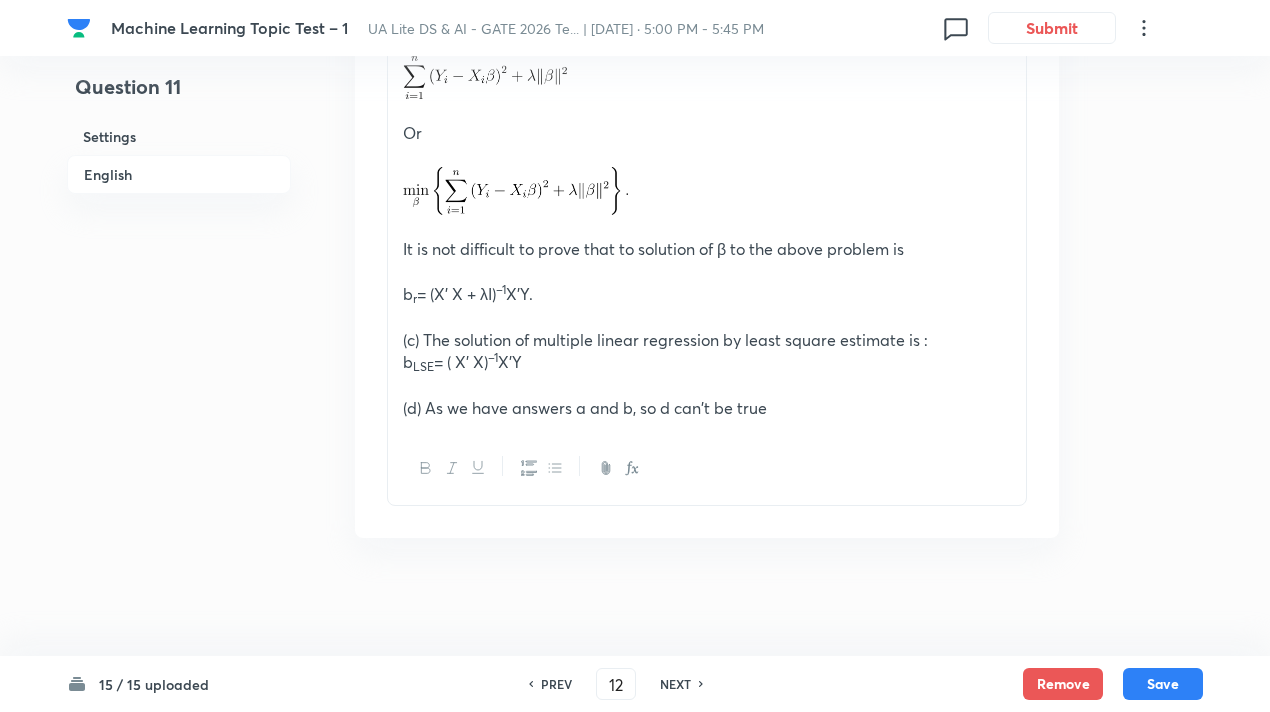 checkbox on "true" 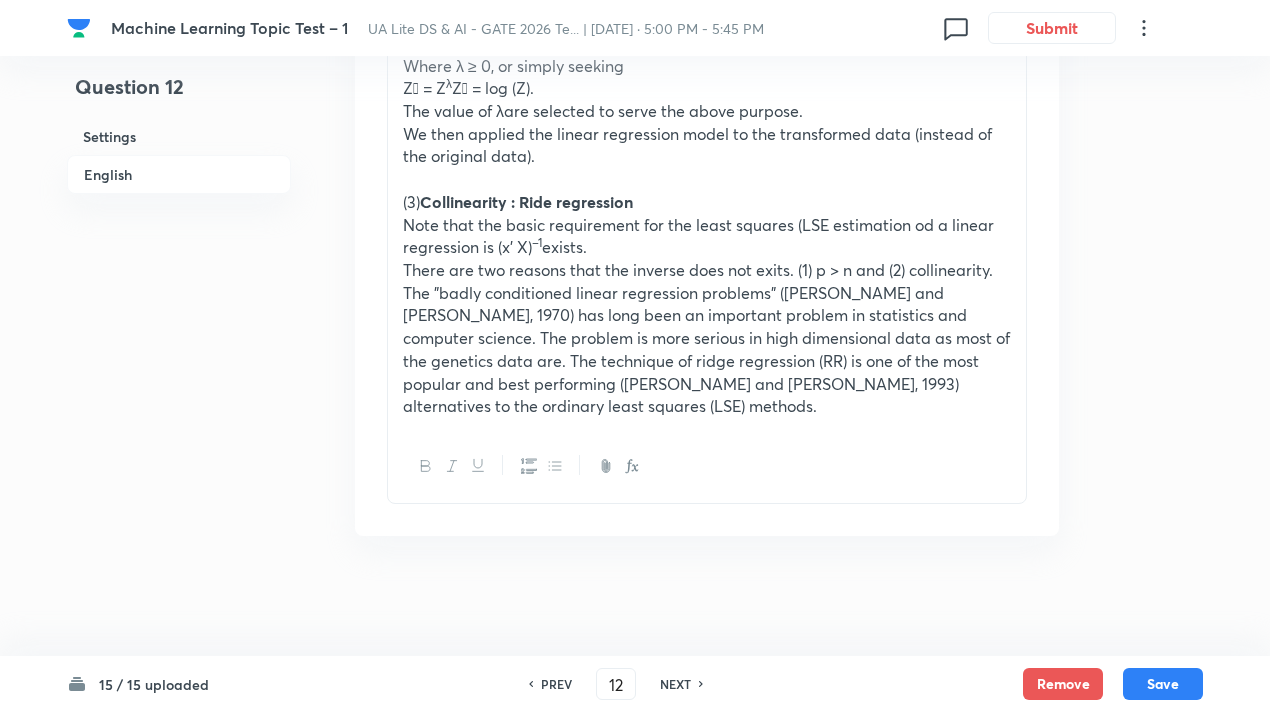 scroll, scrollTop: 2707, scrollLeft: 0, axis: vertical 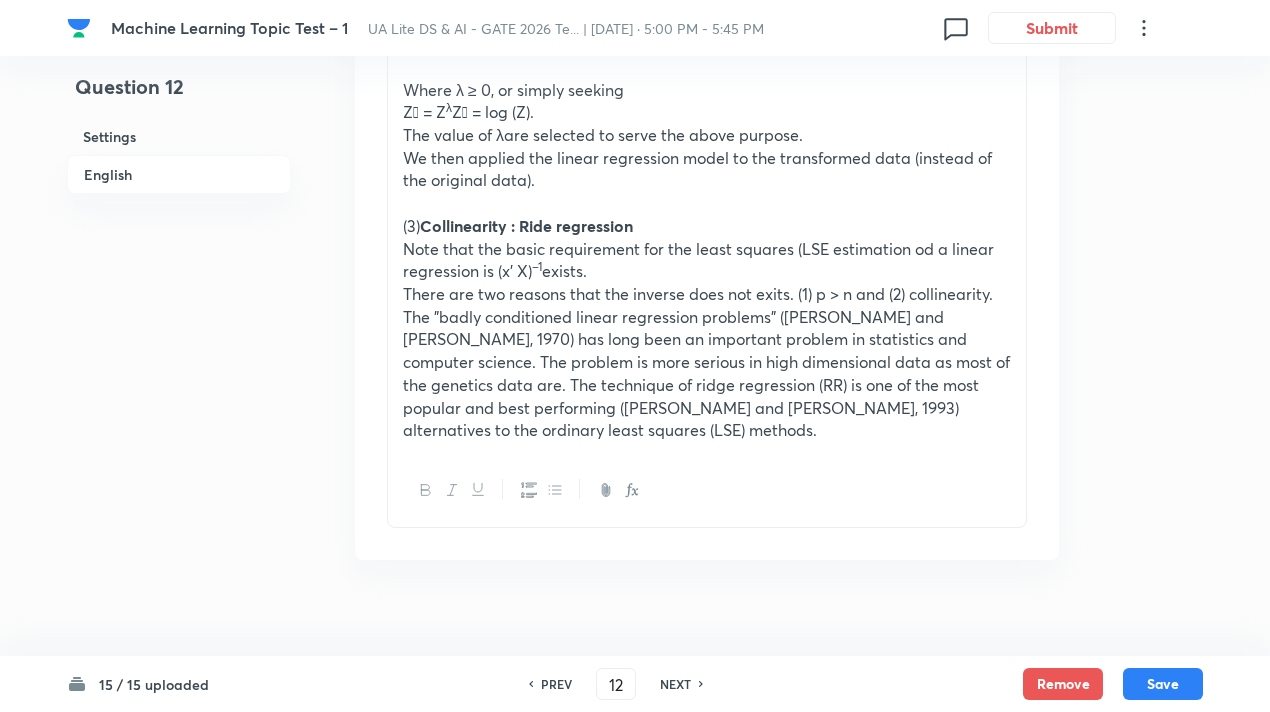 click on "NEXT" at bounding box center [675, 684] 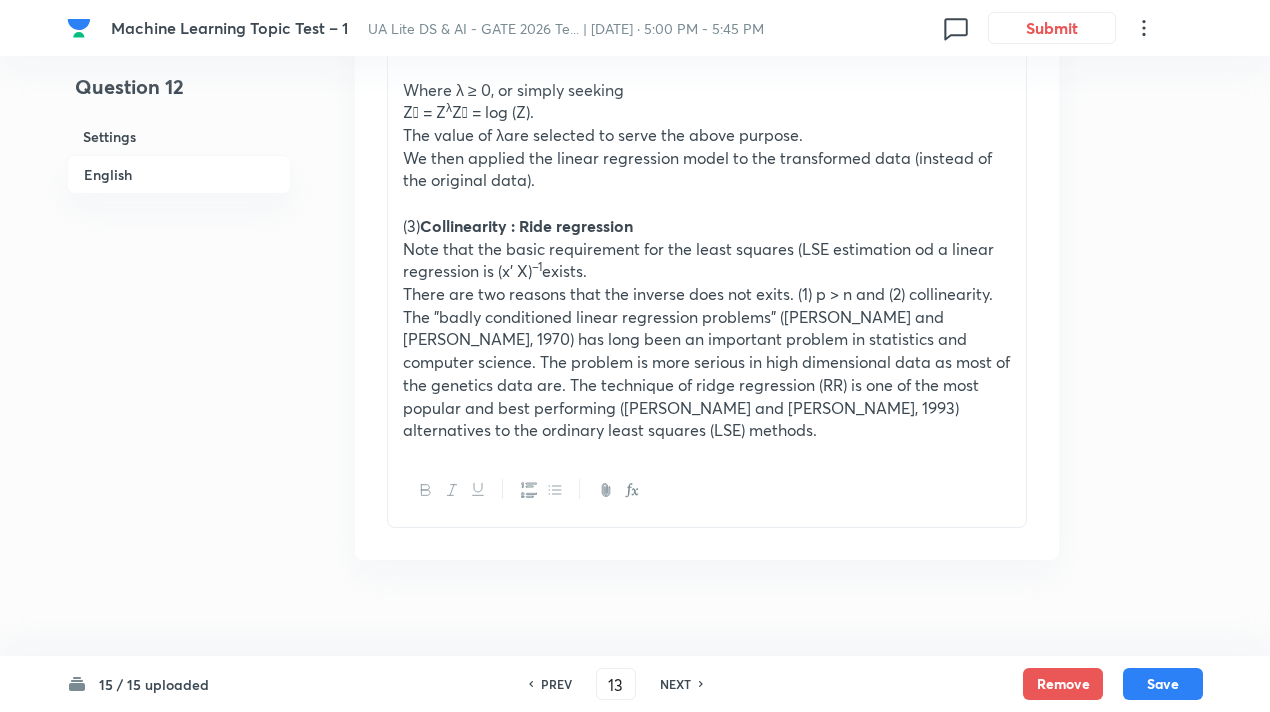 checkbox on "true" 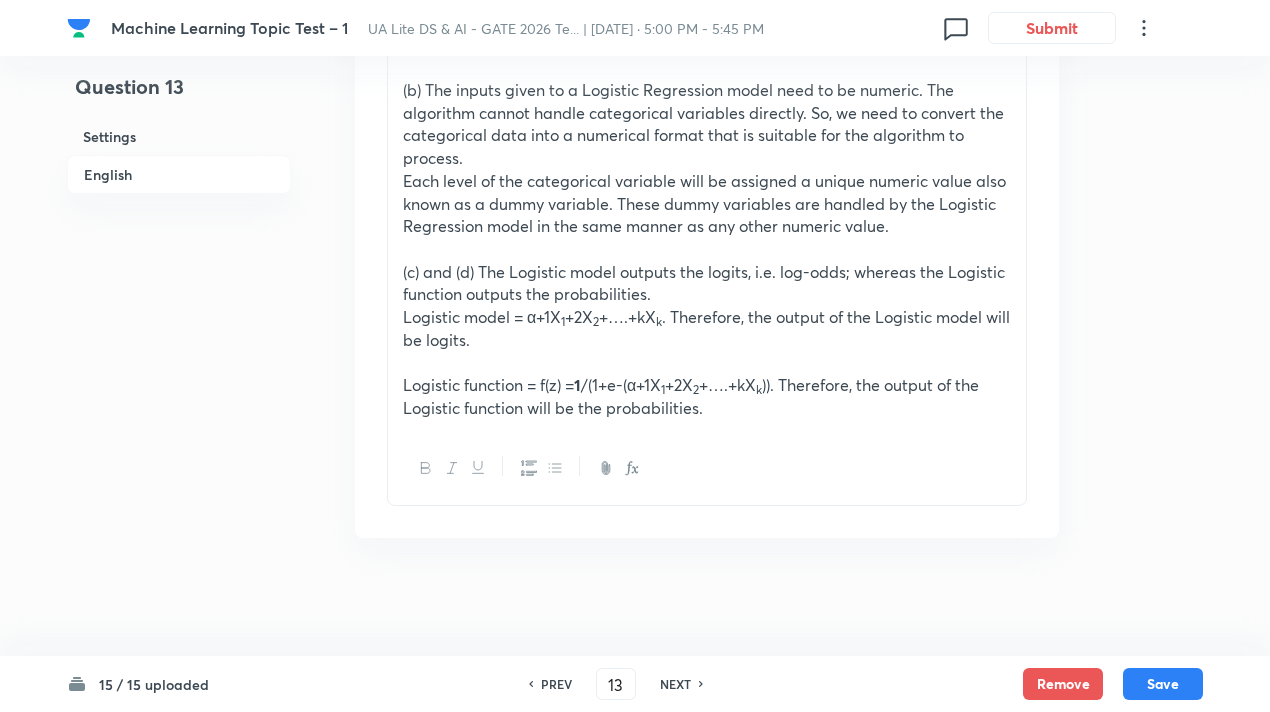 click on "NEXT" at bounding box center [675, 684] 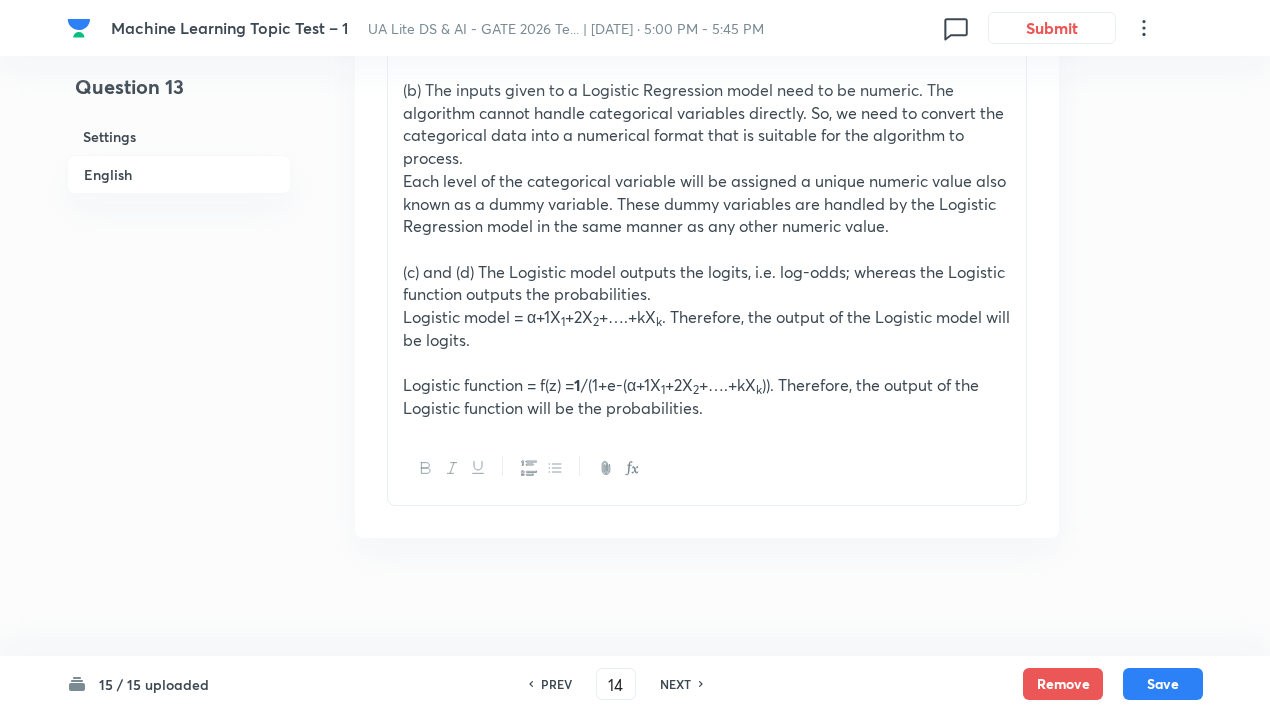 checkbox on "false" 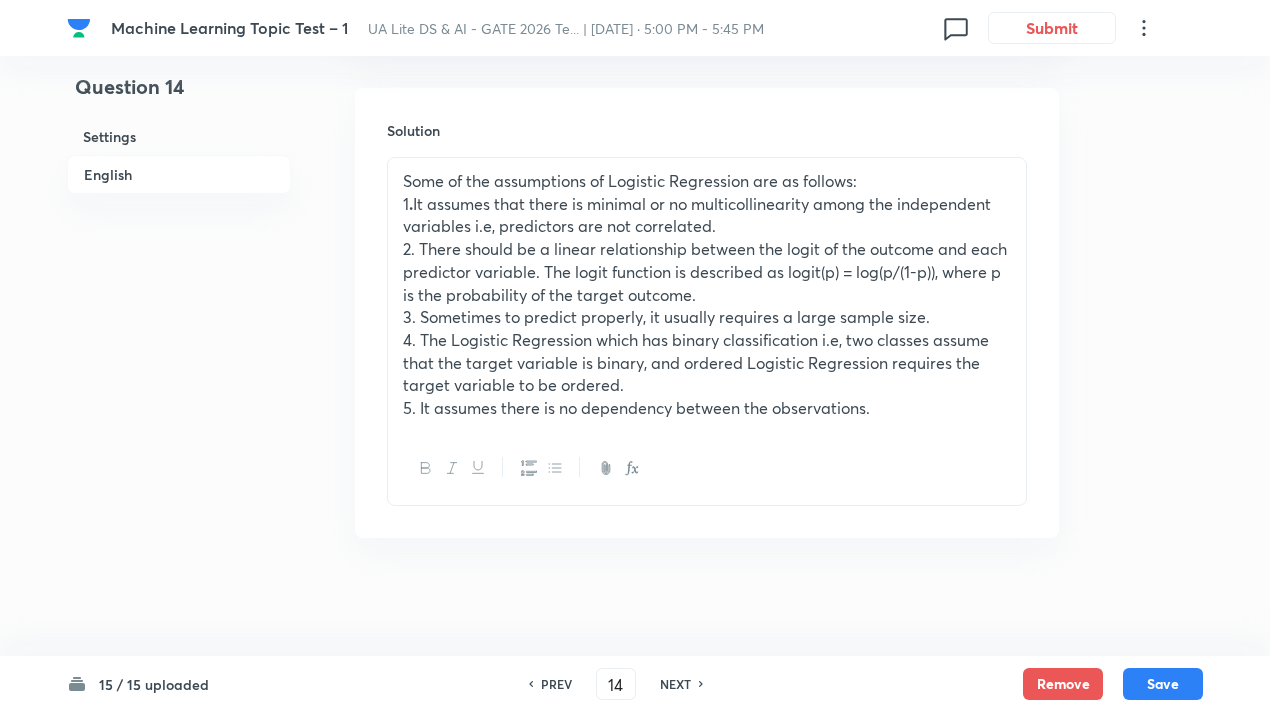 click on "NEXT" at bounding box center [675, 684] 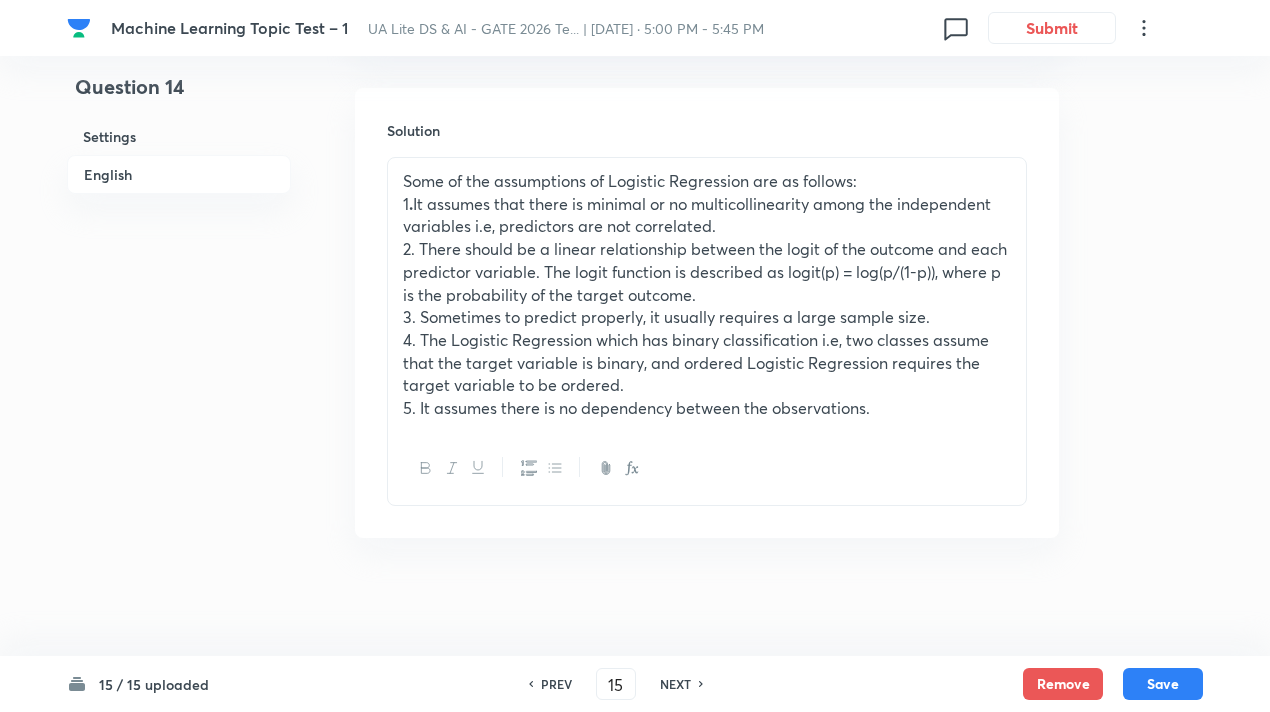 checkbox on "false" 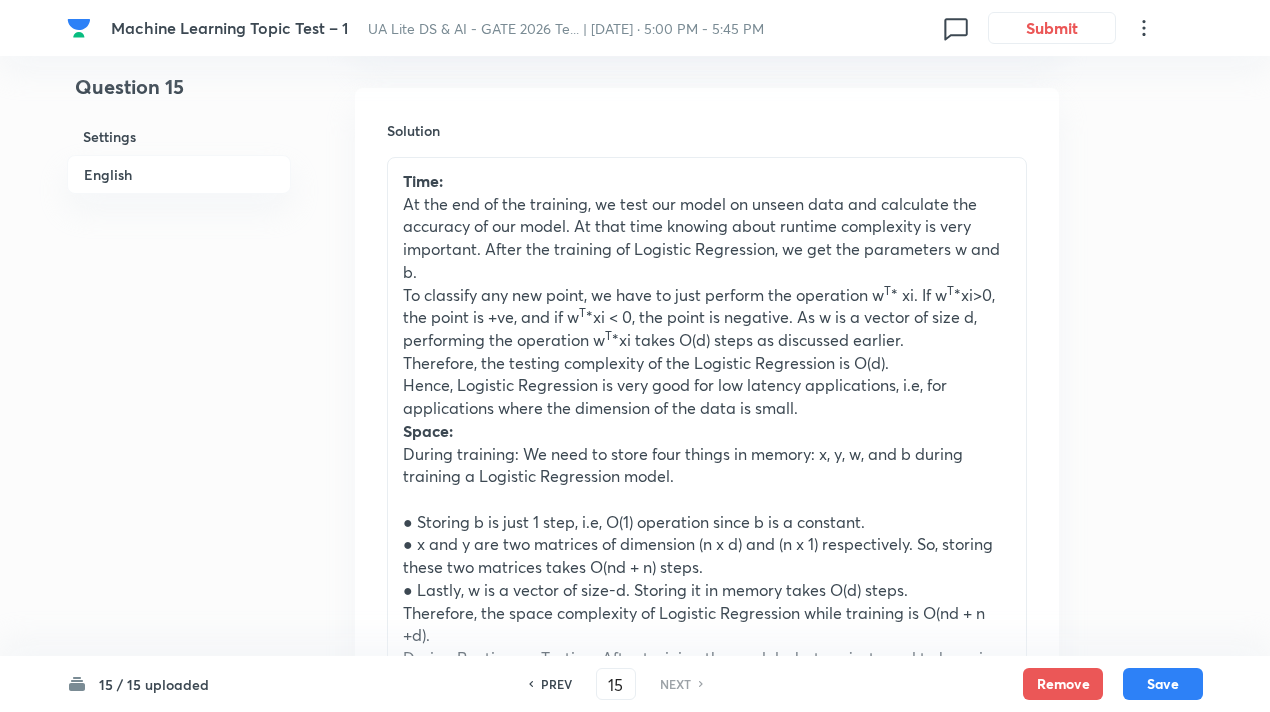 scroll, scrollTop: 2451, scrollLeft: 0, axis: vertical 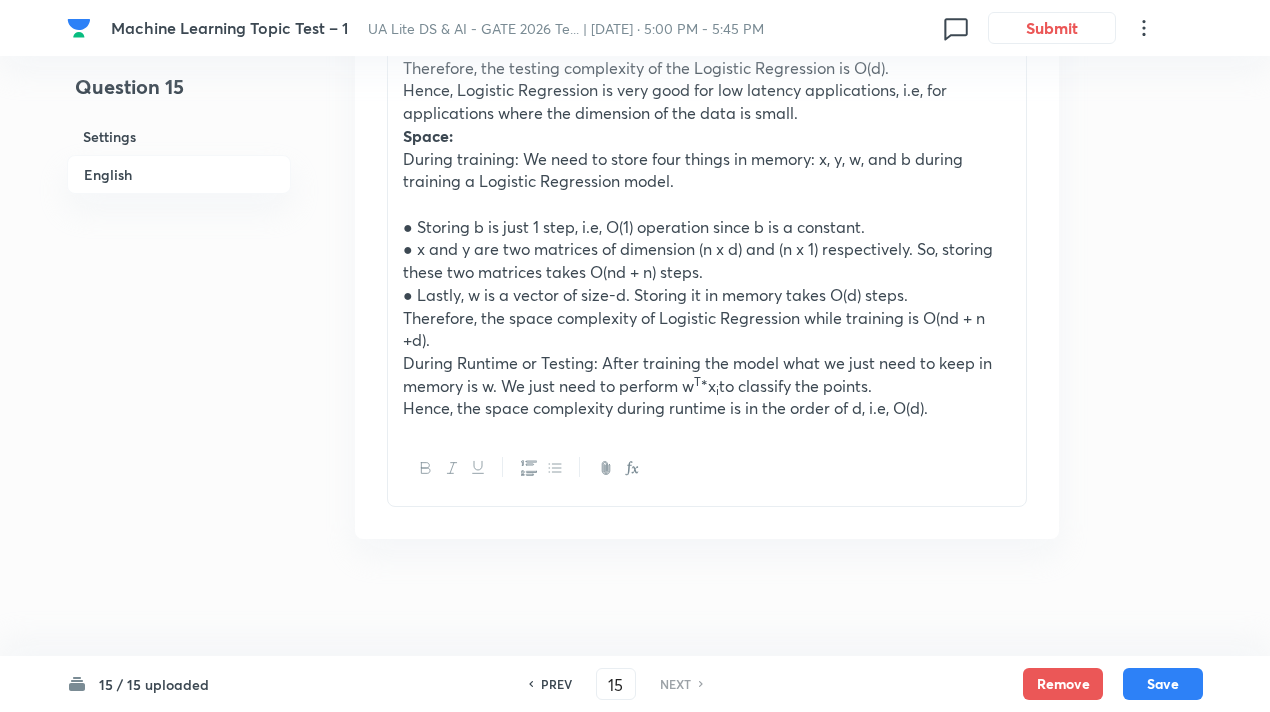 click on "NEXT" at bounding box center (675, 684) 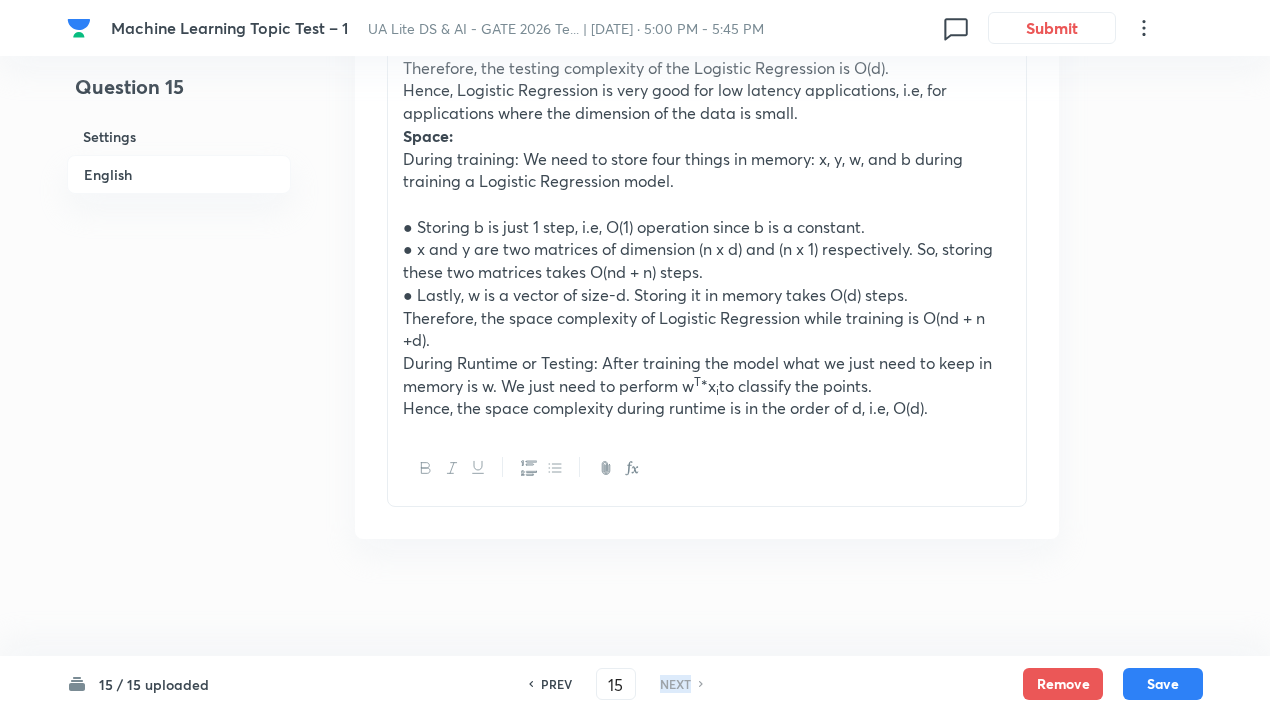 click on "NEXT" at bounding box center [675, 684] 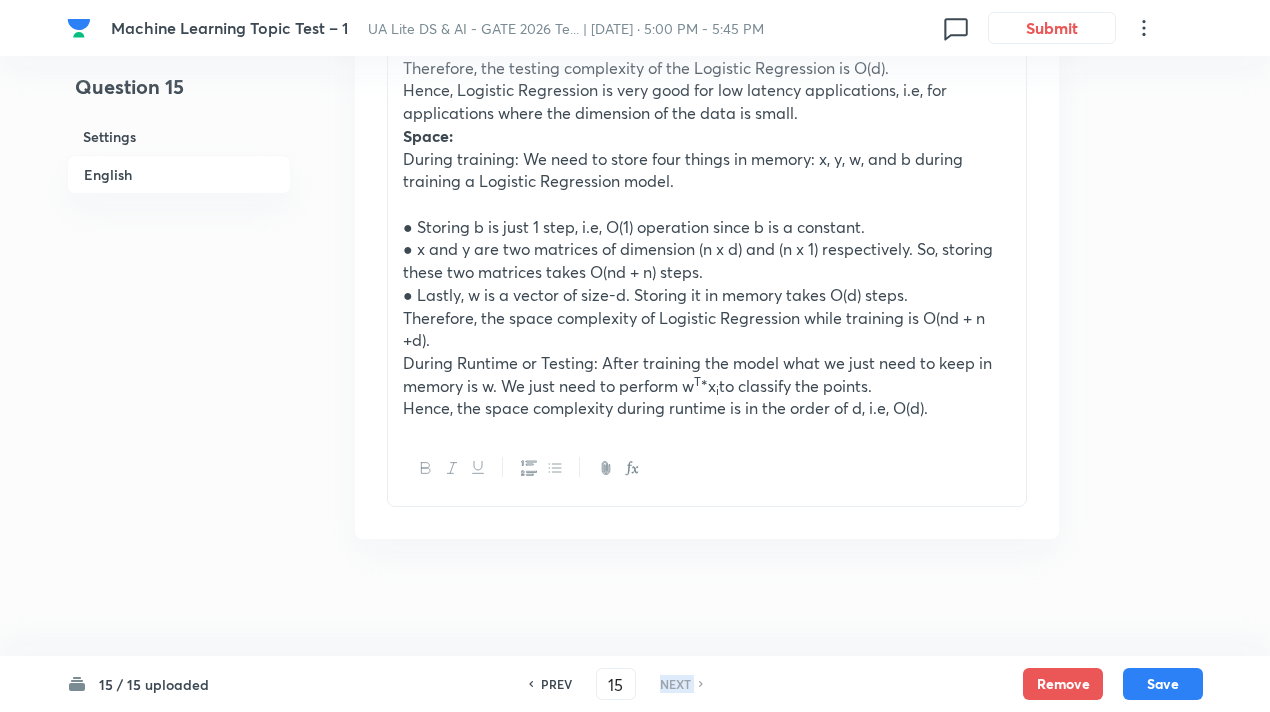 click on "NEXT" at bounding box center [675, 684] 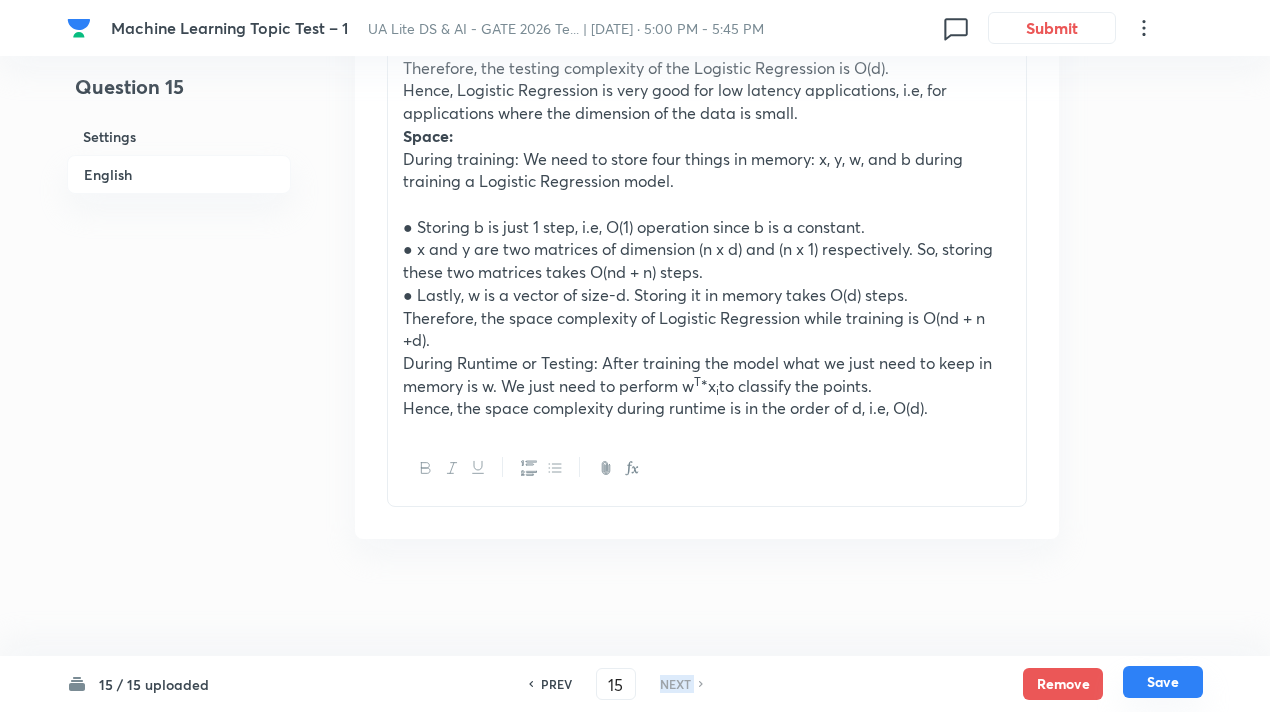 click on "Save" at bounding box center [1163, 682] 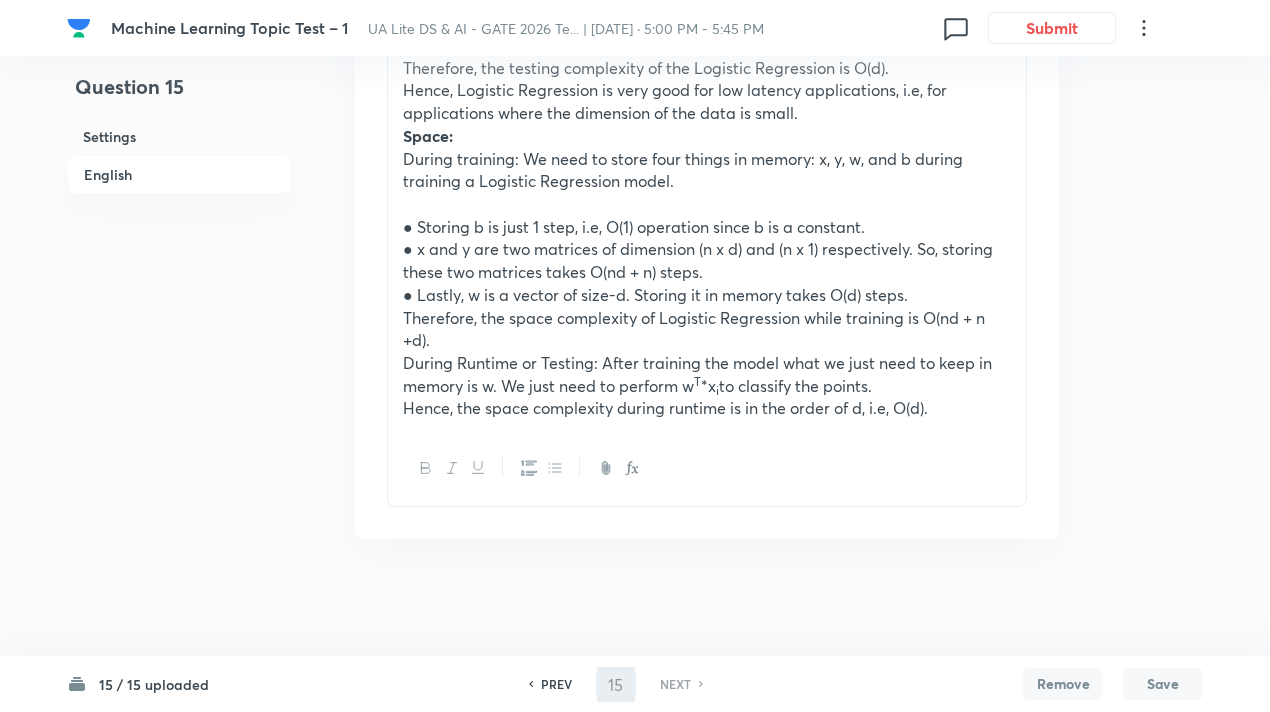 click on "Question 15 Settings English Settings Type Multiple choice correct 4 options + 1 mark - 0.33 marks No Partial Marks Edit Concept DS & AI Machine Learning Regression & Classification Logistic Regression Edit Additional details Easy Fact Not from PYQ paper No equation Edit In English Question Logistic regression for a dataset with d features: Option A the testing complexity of the Logistic Regression is O(d) Marked as correct Option B space complexity of Logistic Regression while training is O(nd + n +d). Marked as correct Option C the testing complexity of the Logistic Regression is O(d*d) Mark as correct answer Option D space complexity during runtime is in the order of d, i.e, O(d). Marked as correct Solution Time: At the end of the training, we test our model on unseen data and calculate the accuracy of our model. At that time knowing about runtime complexity is very important. After the training of Logistic Regression, we get the parameters w and b. T  * xi. If w T *xi>0, the point is +ve, and if w T T T i" at bounding box center (635, -868) 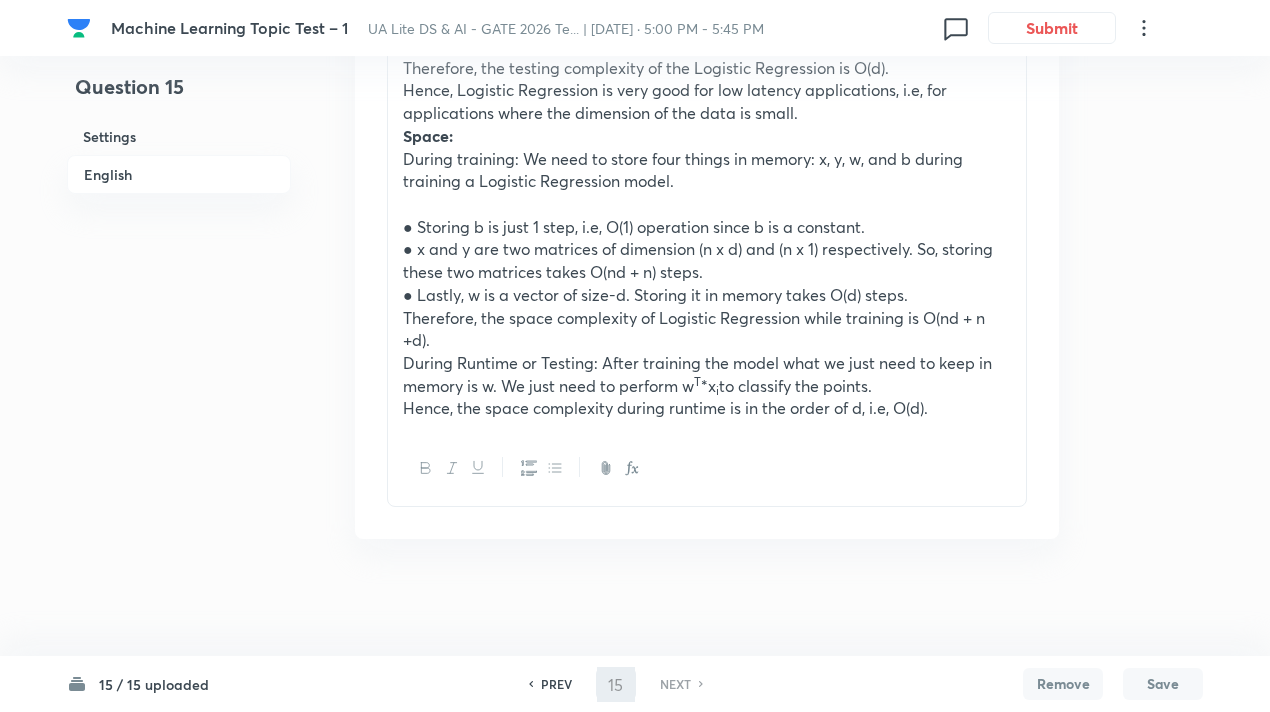 checkbox on "false" 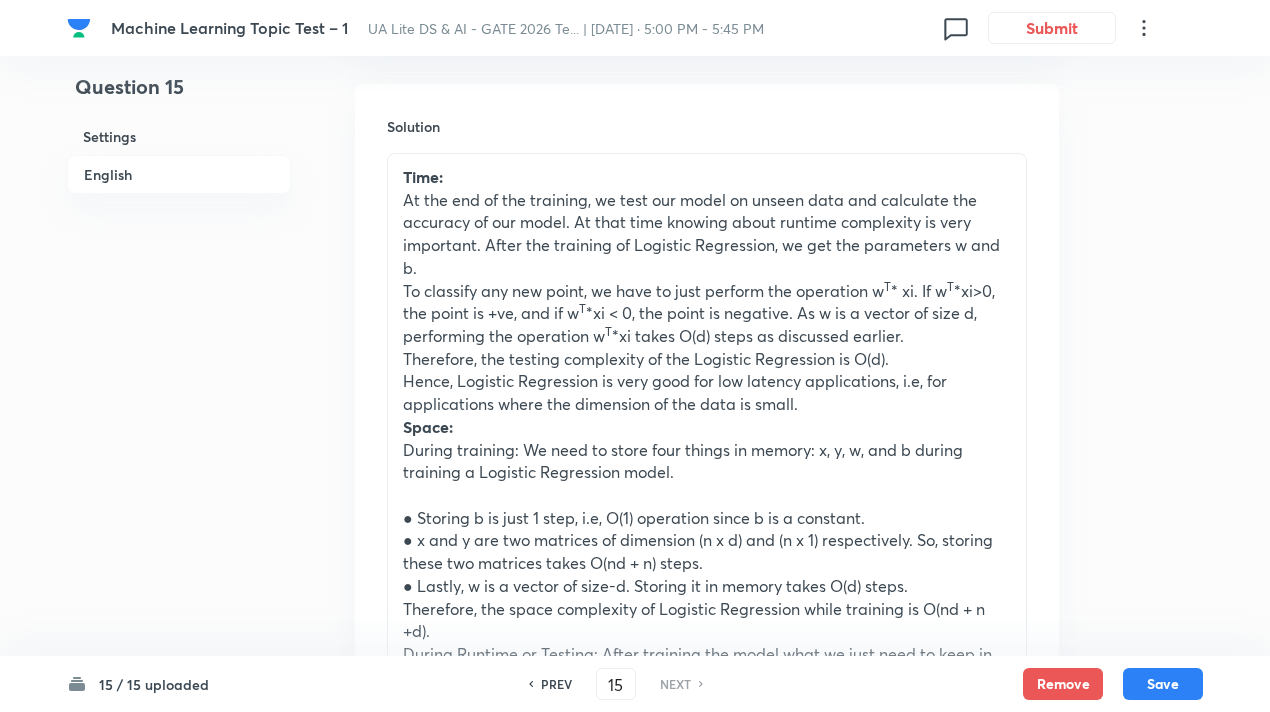 scroll, scrollTop: 2157, scrollLeft: 0, axis: vertical 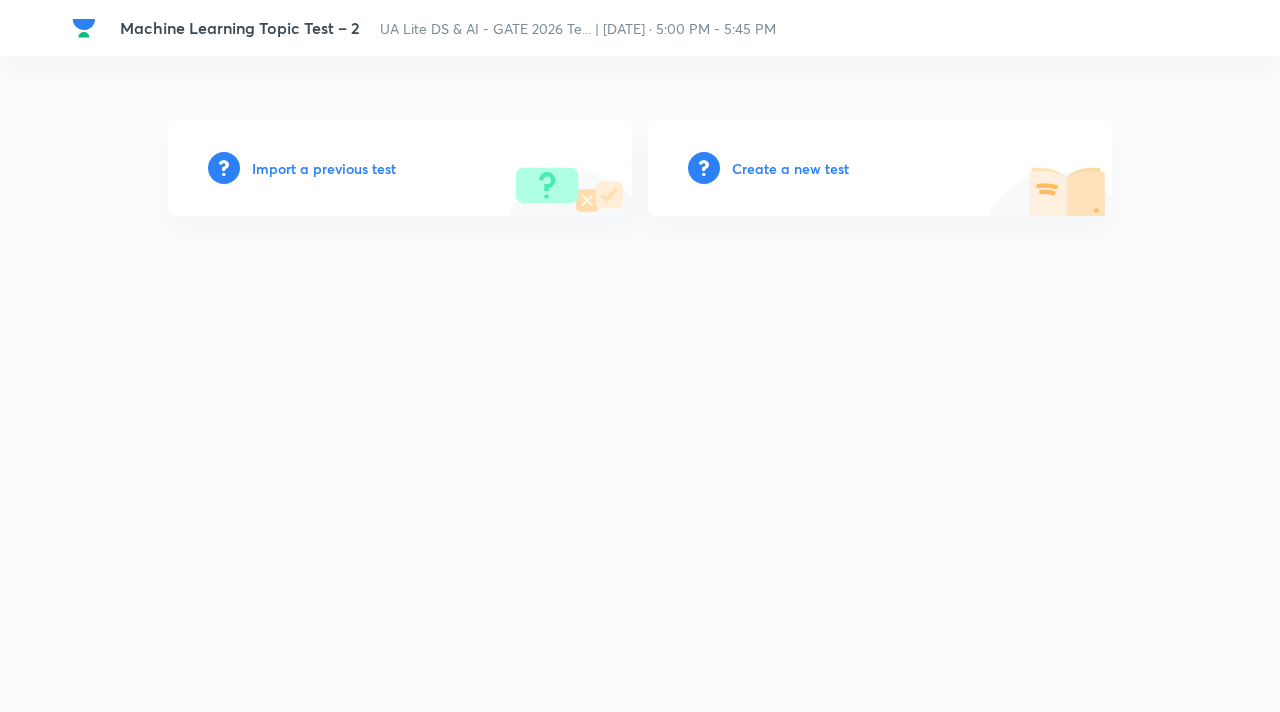 click on "Import a previous test" at bounding box center [324, 168] 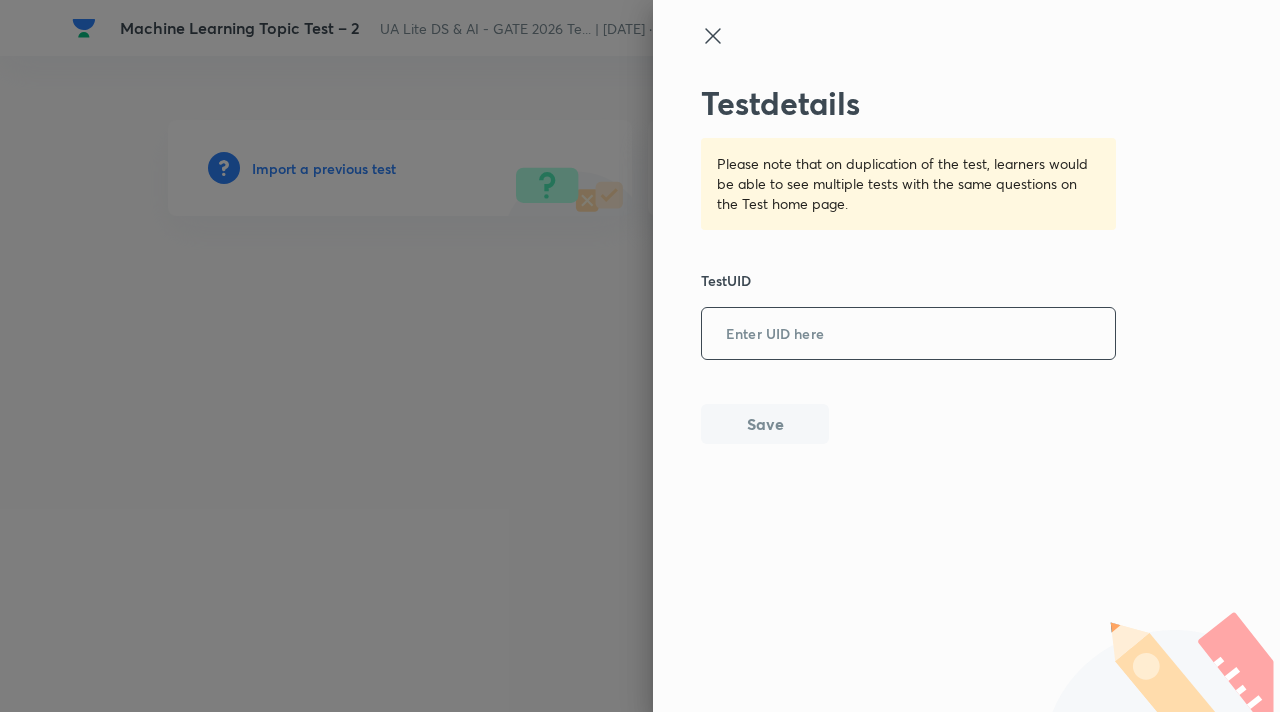 click at bounding box center (908, 334) 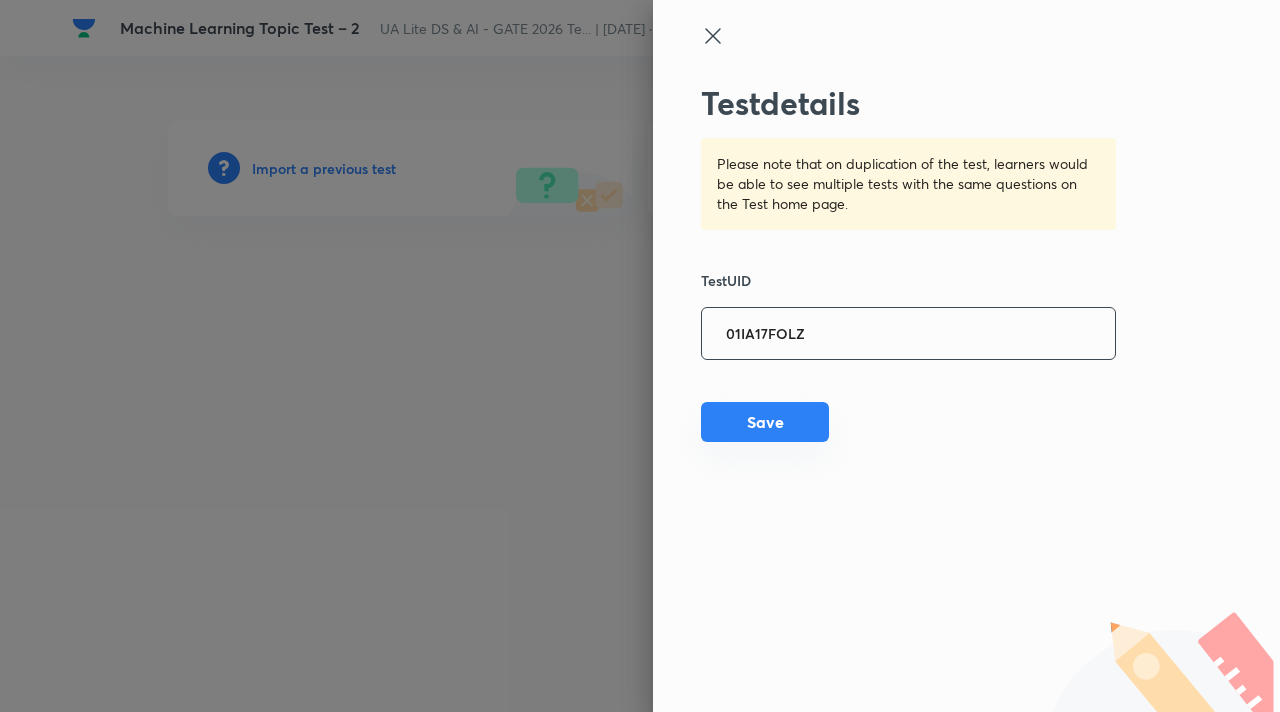 type on "01IA17FOLZ" 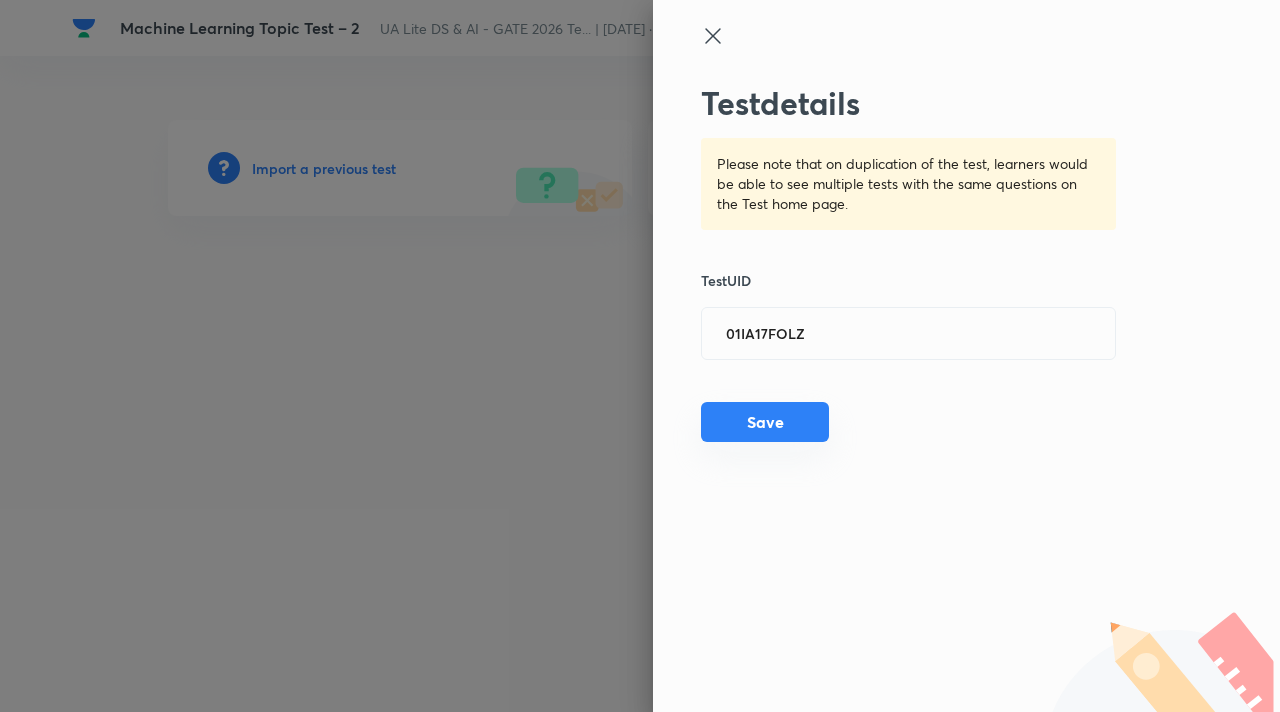 click on "Save" at bounding box center [765, 422] 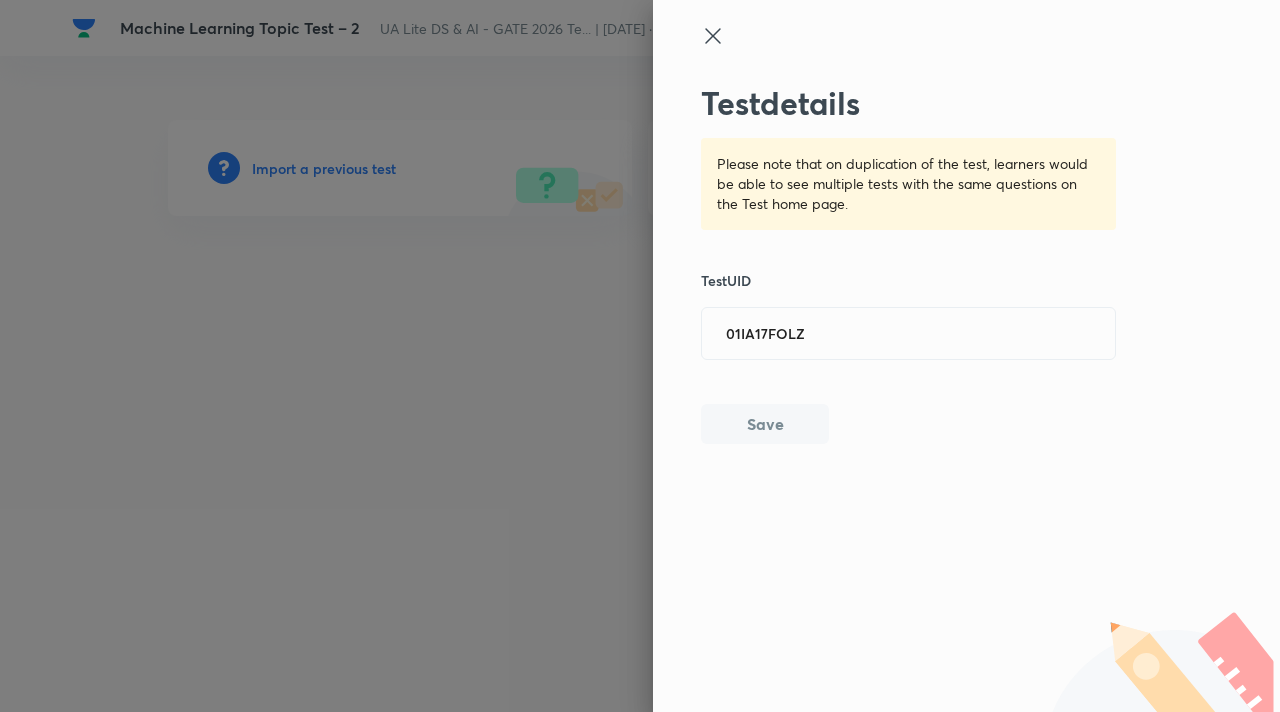 type 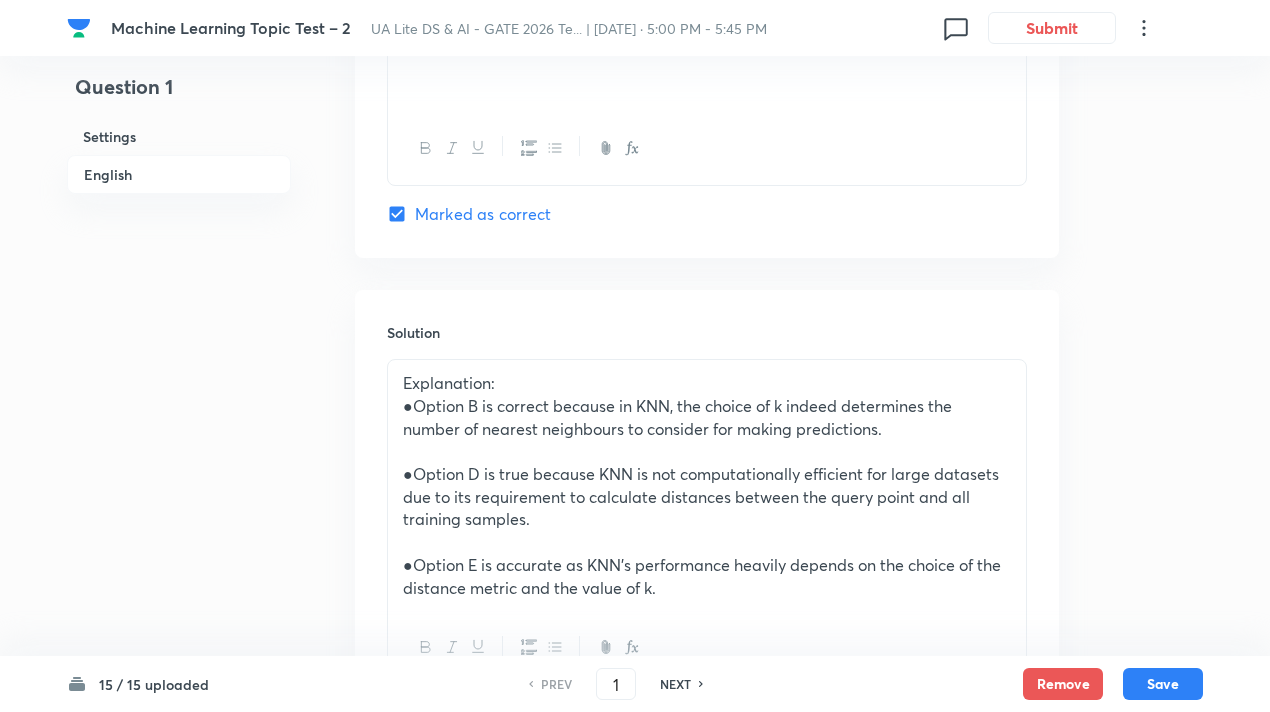 scroll, scrollTop: 2272, scrollLeft: 0, axis: vertical 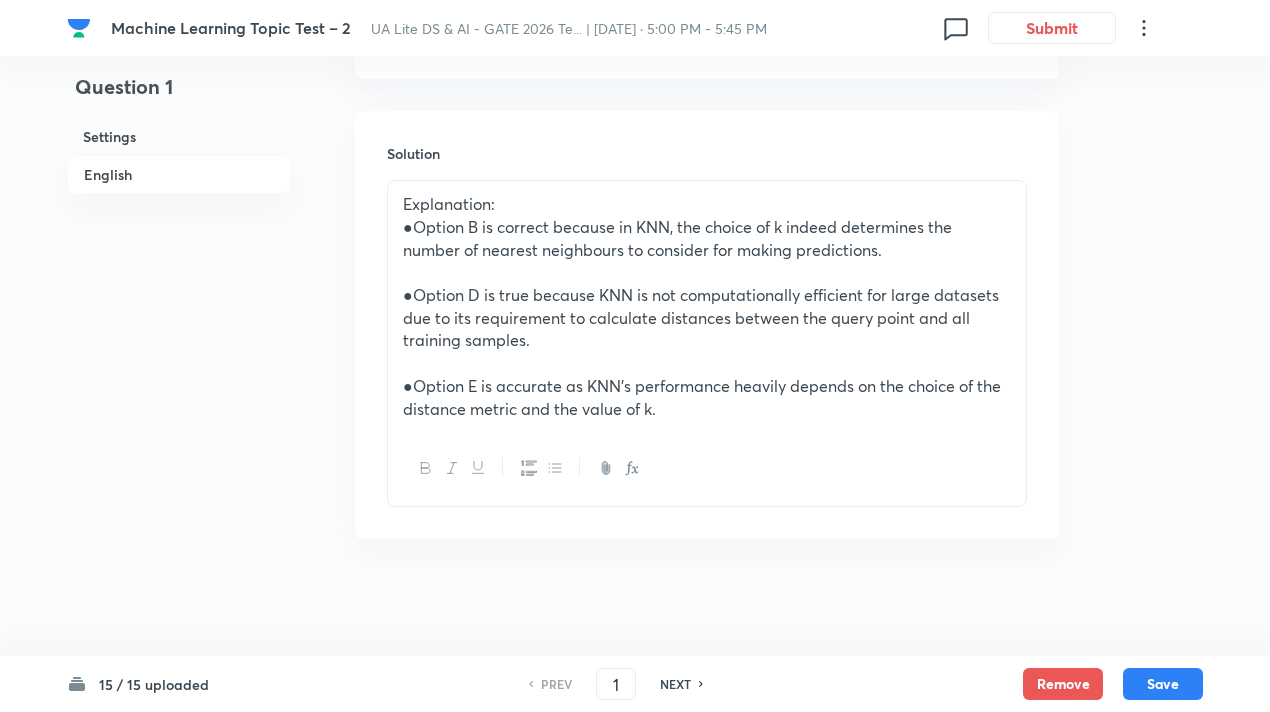 click on "NEXT" at bounding box center [675, 684] 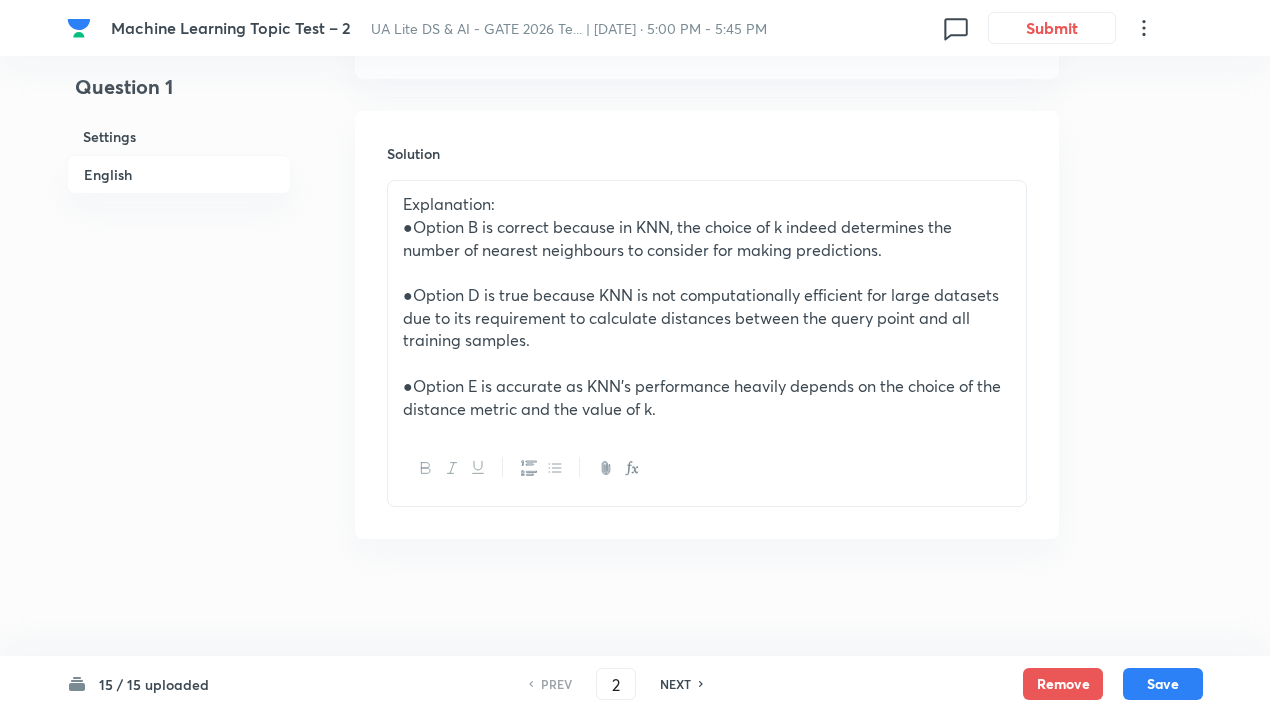checkbox on "false" 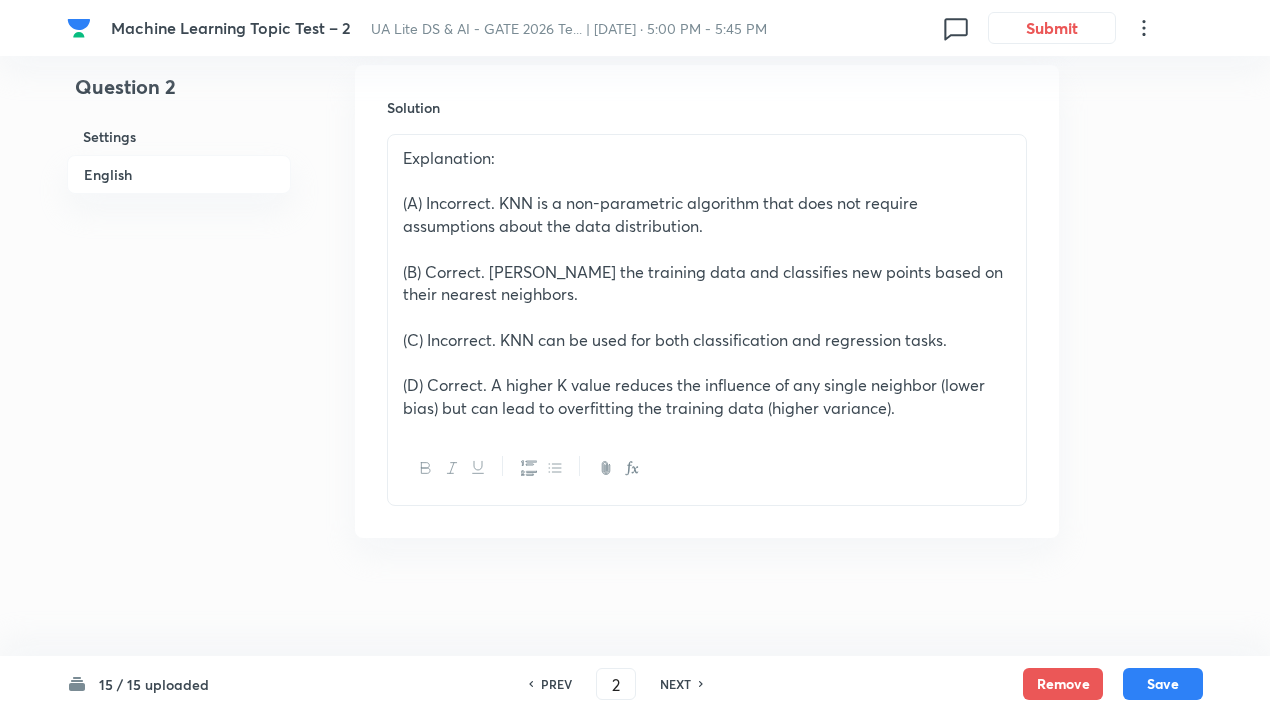 click on "PREV 2 ​ NEXT" at bounding box center [616, 684] 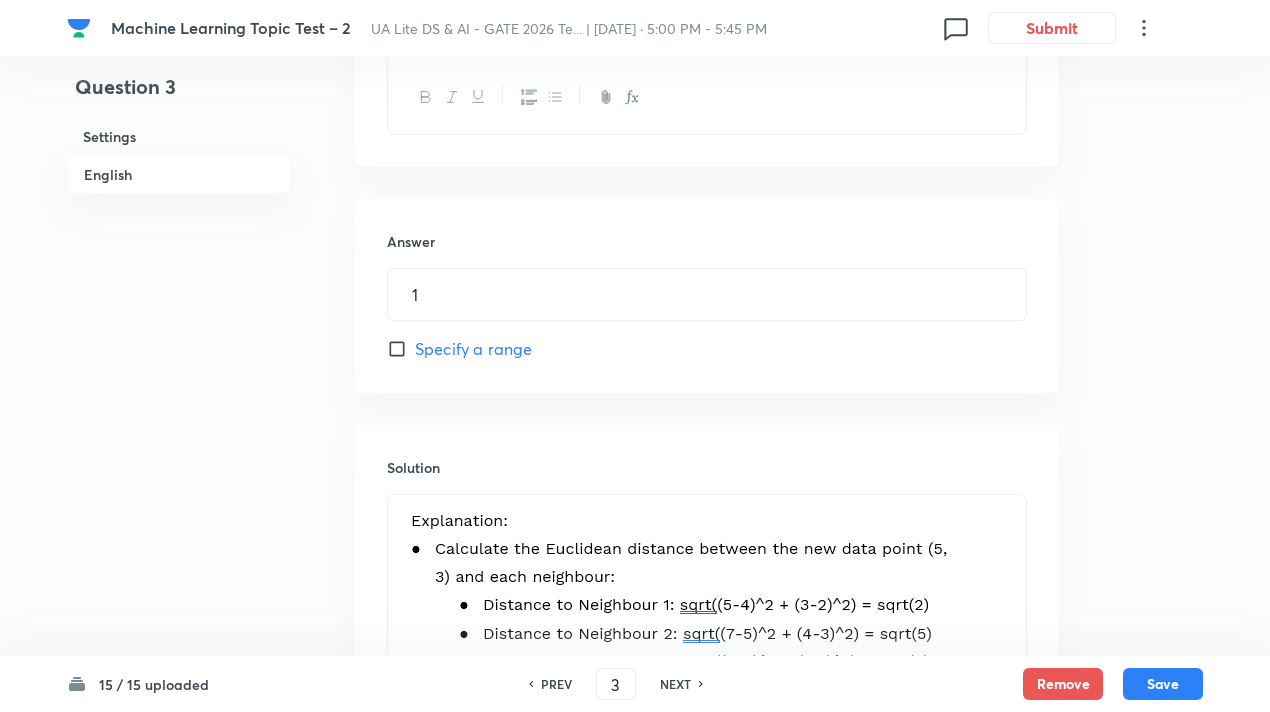 click on "NEXT" at bounding box center (675, 684) 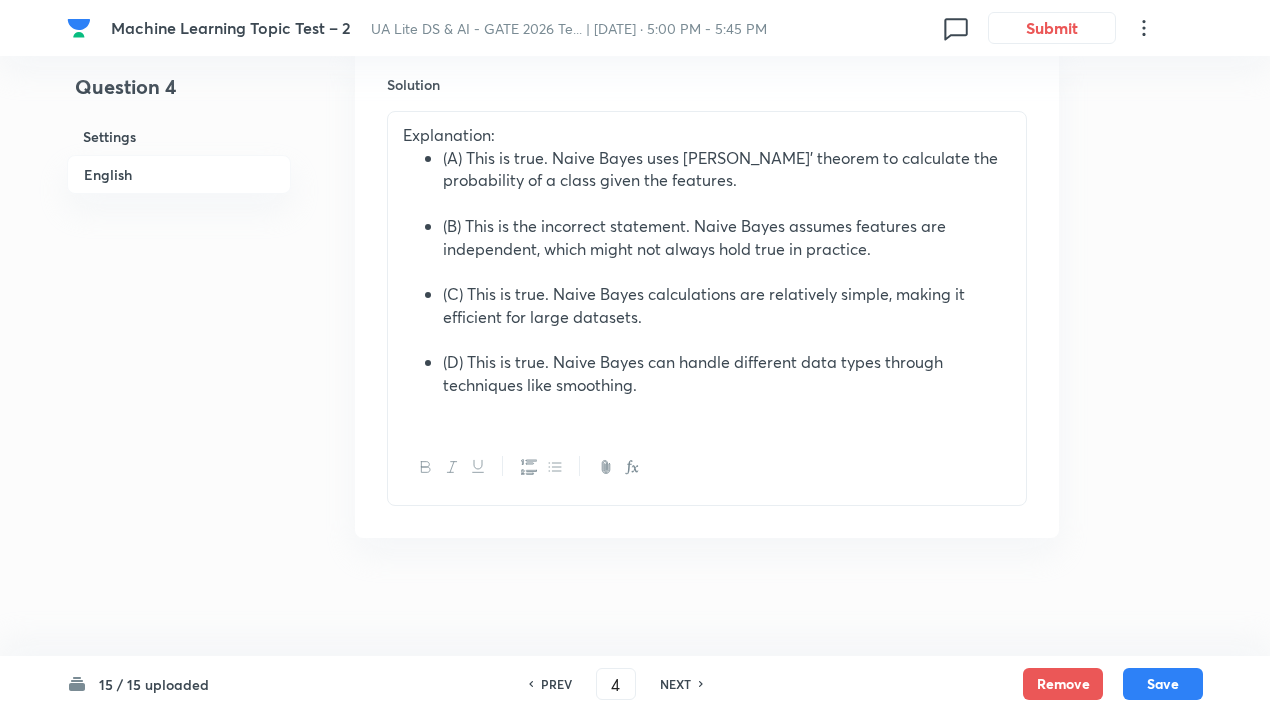 click on "NEXT" at bounding box center [675, 684] 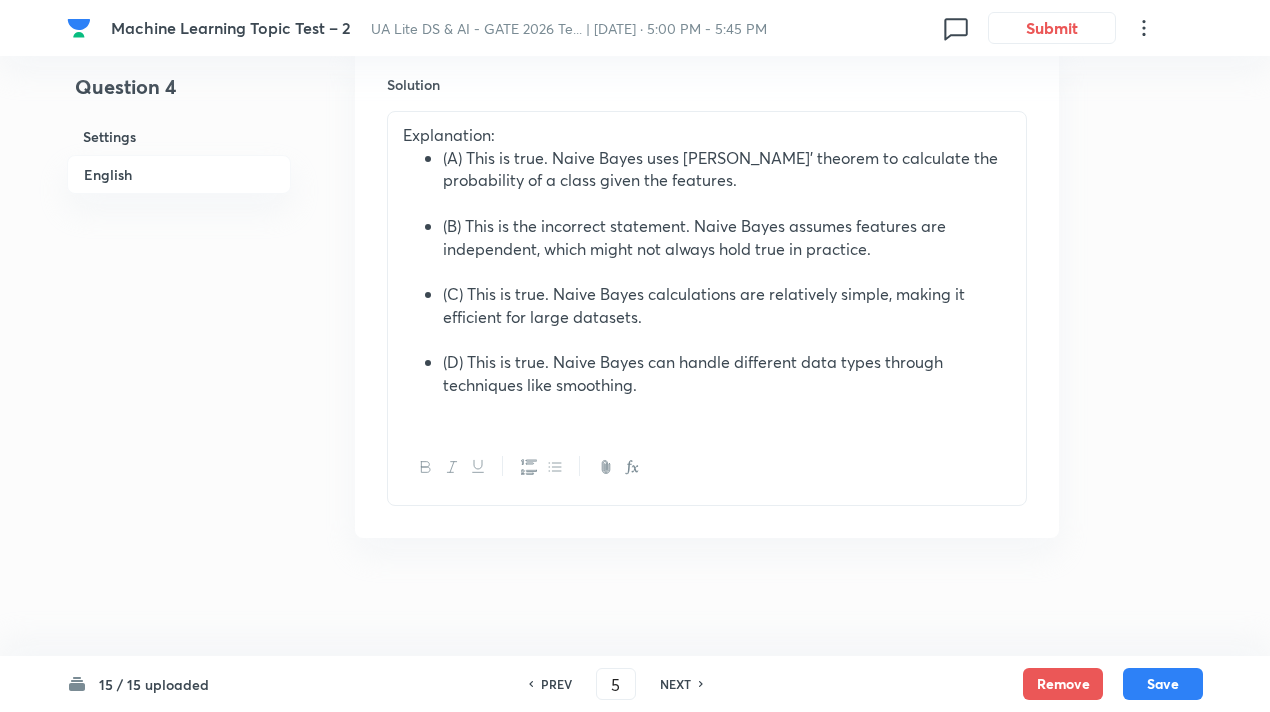 checkbox on "true" 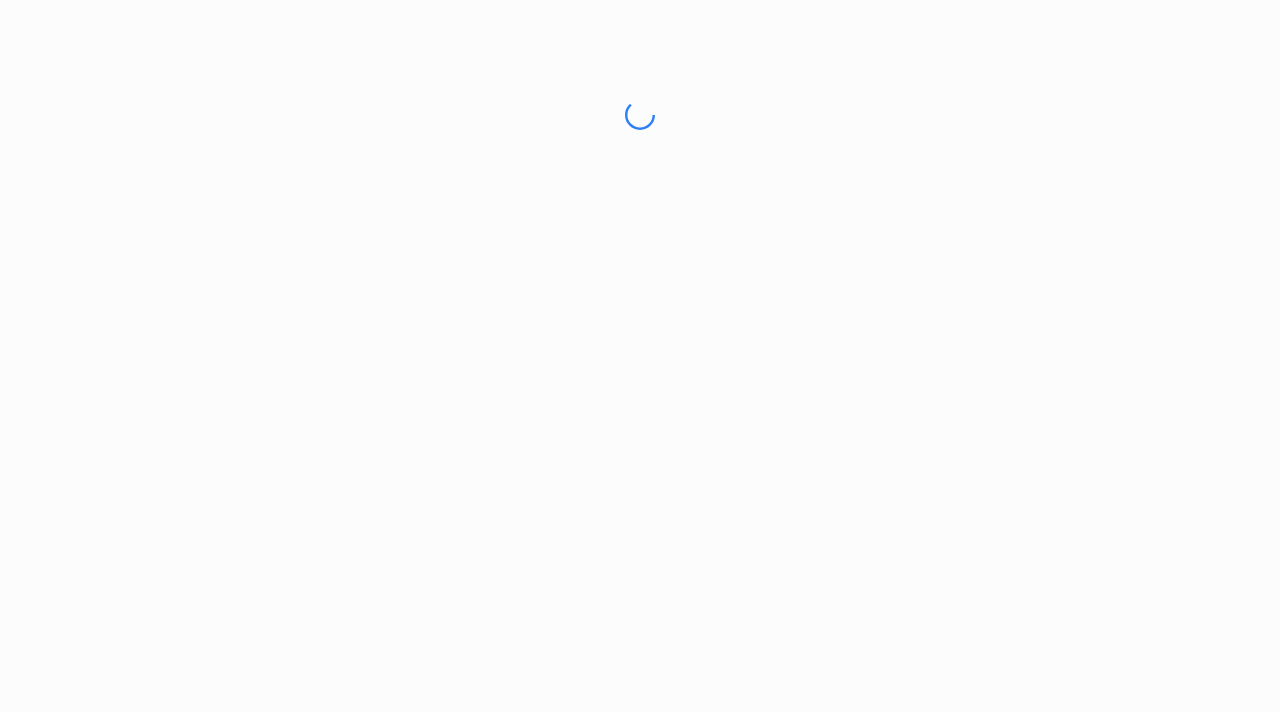 scroll, scrollTop: 0, scrollLeft: 0, axis: both 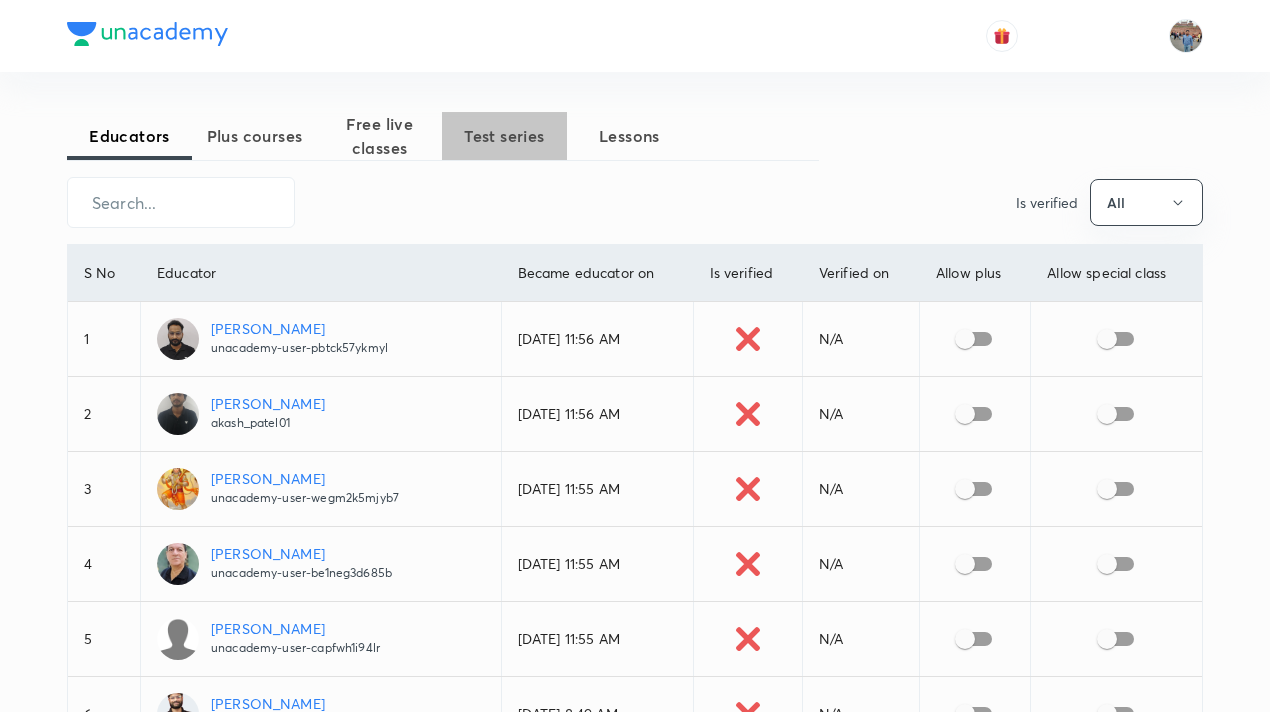 click on "Test series" at bounding box center (504, 136) 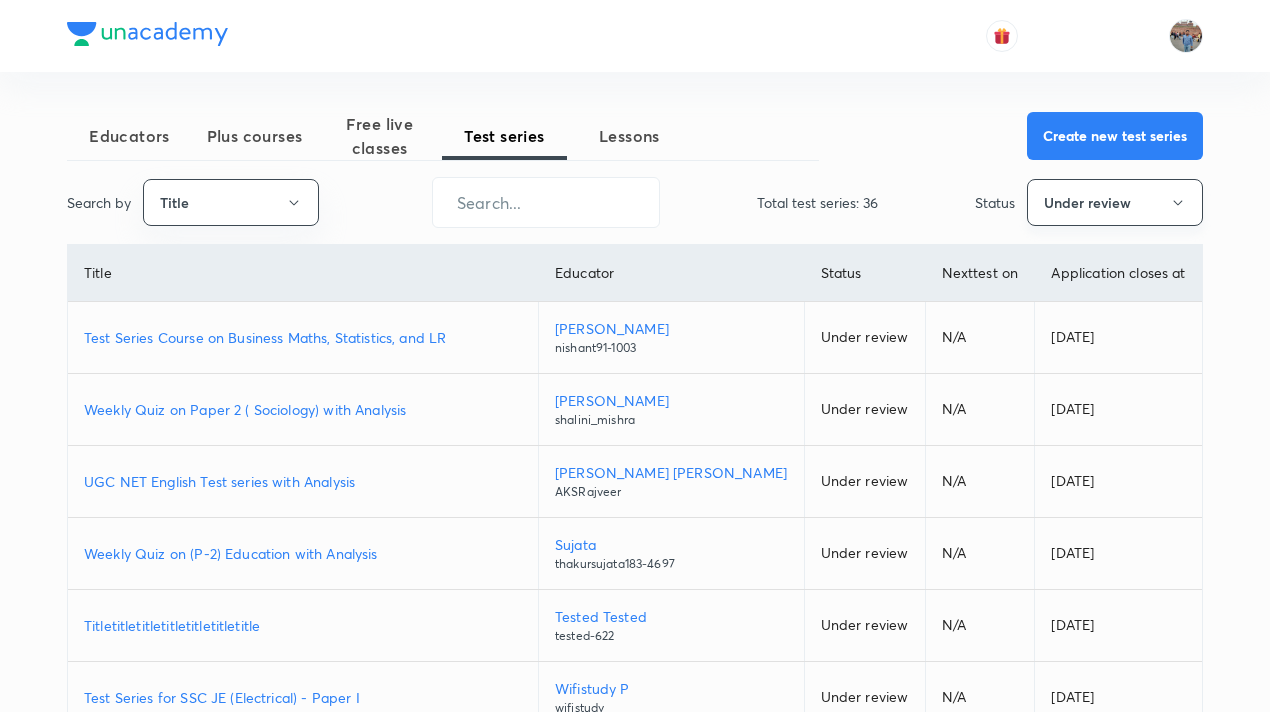 click on "Under review" at bounding box center (1115, 202) 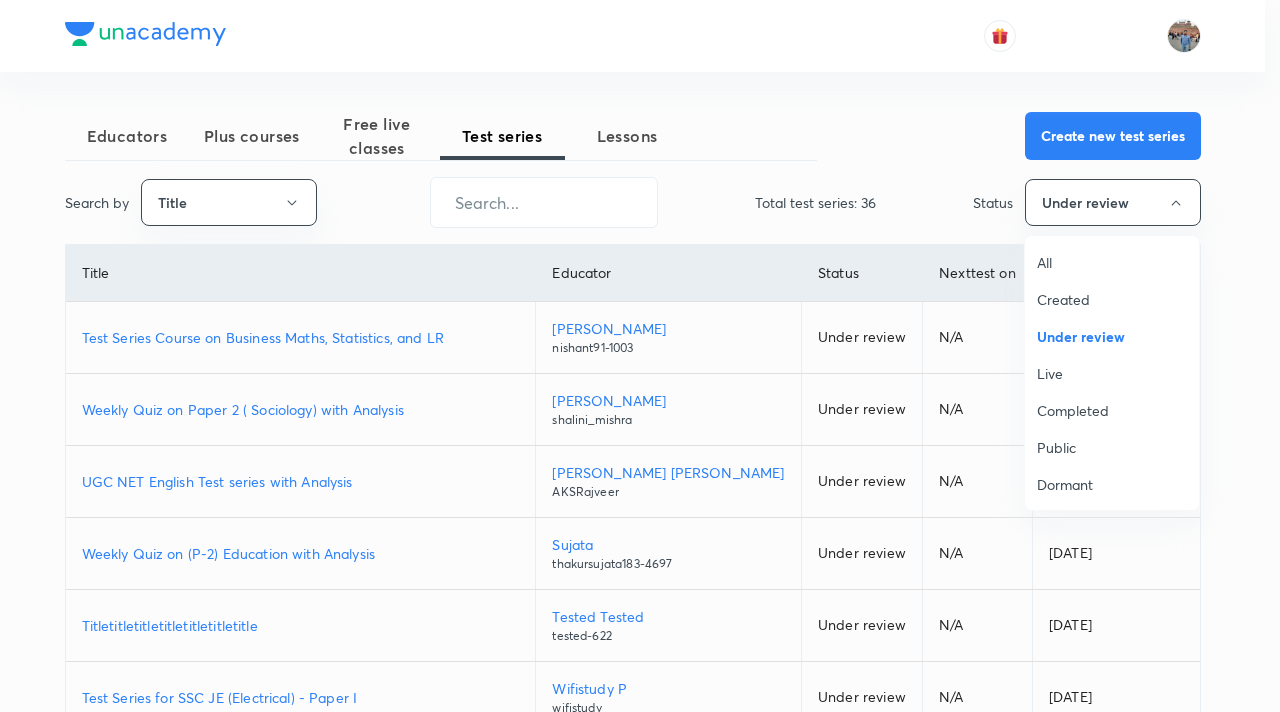 click on "All" at bounding box center (1112, 262) 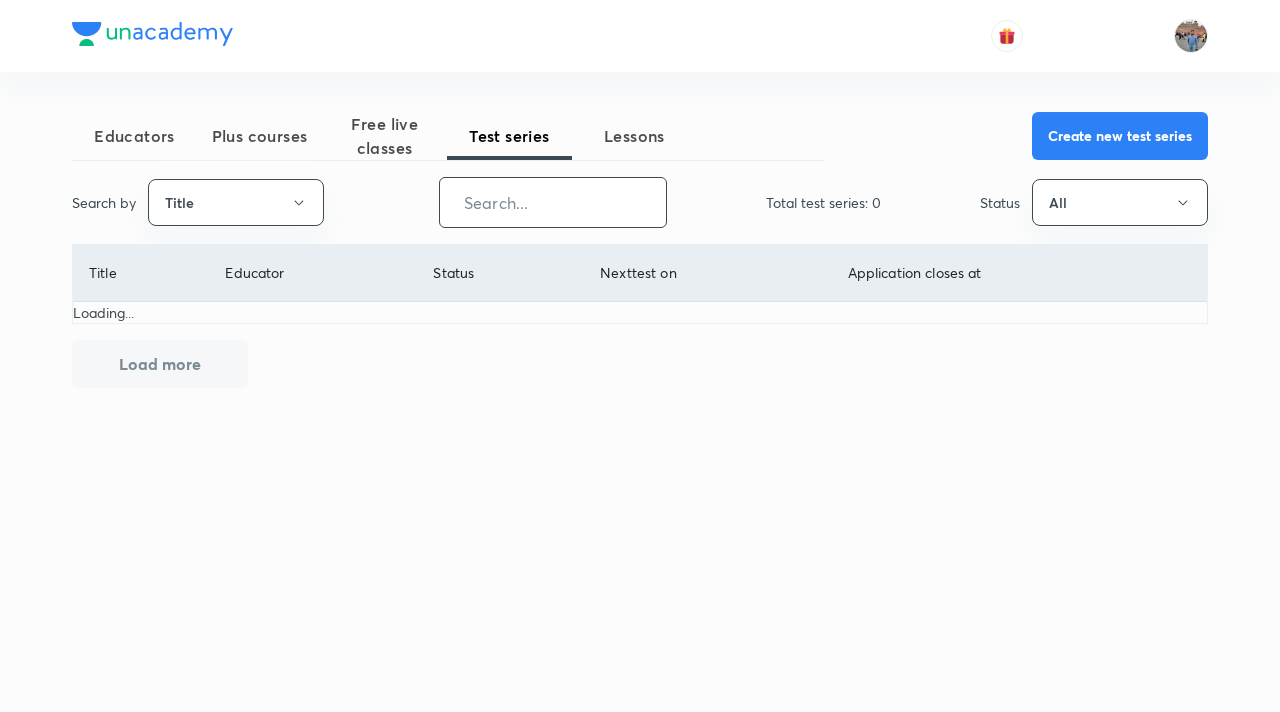 click at bounding box center (553, 202) 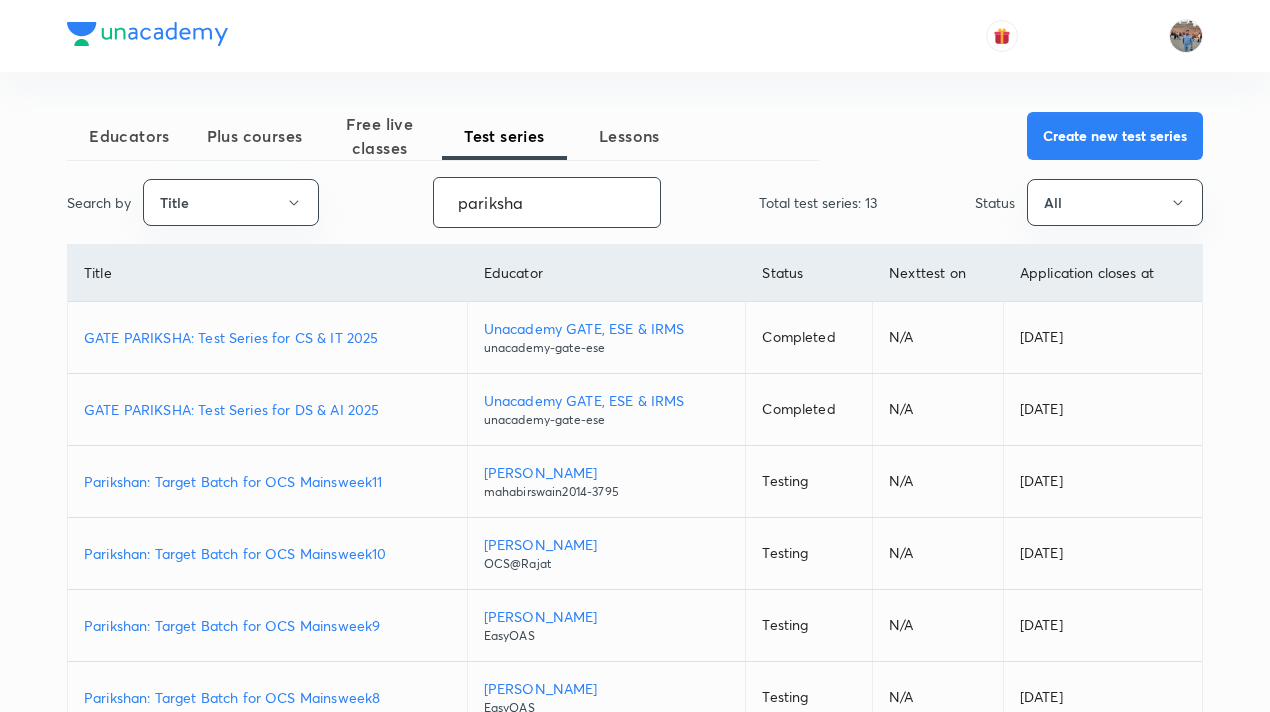 type on "pariksha" 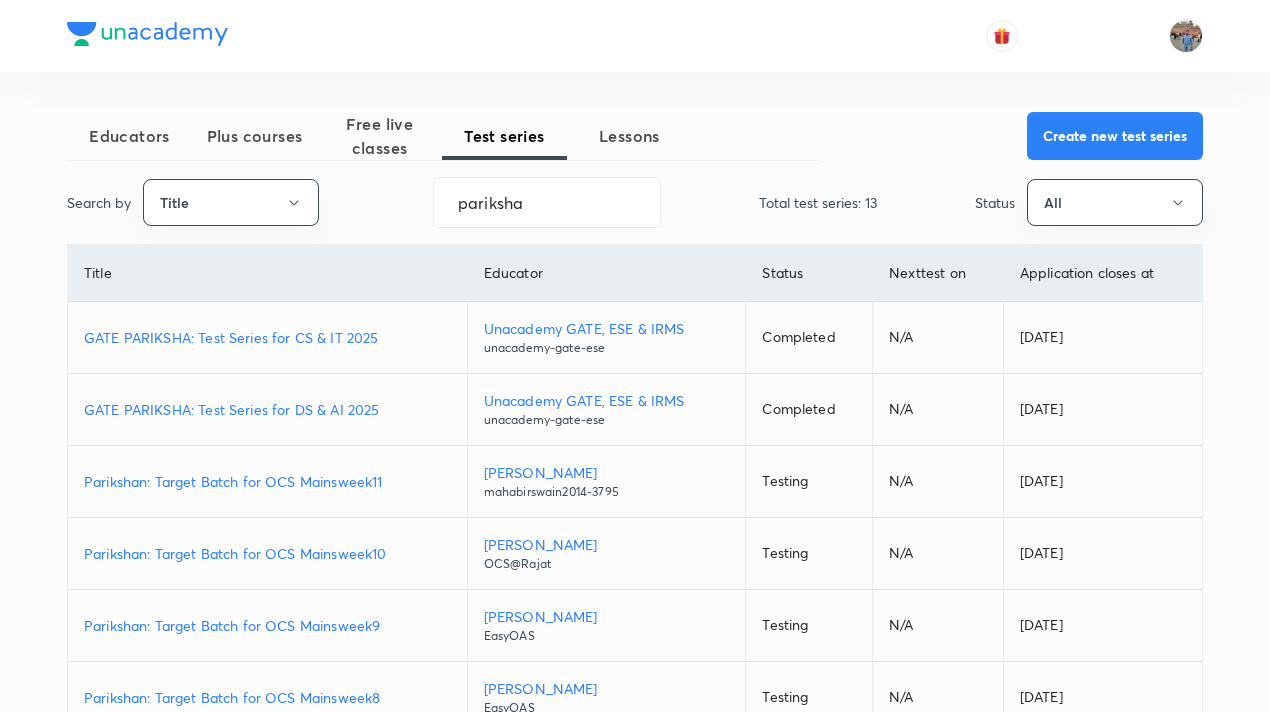 click on "GATE PARIKSHA: Test Series for CS & IT 2025" at bounding box center [267, 337] 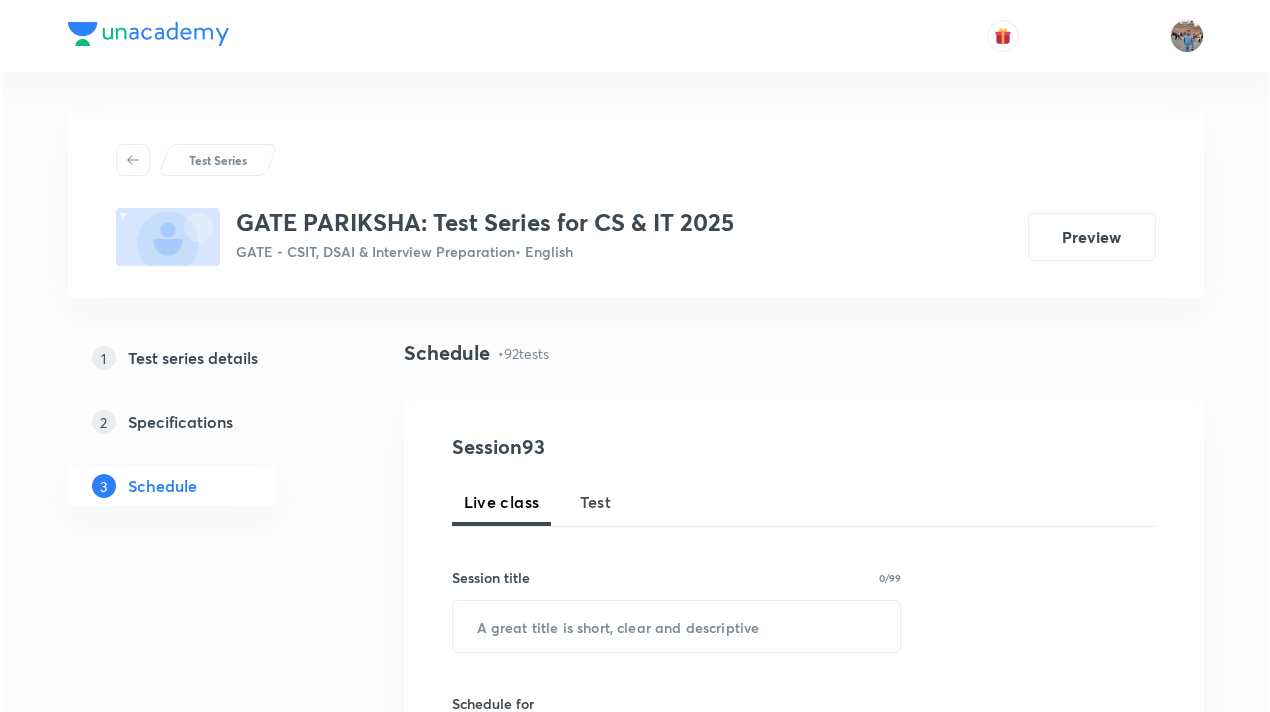scroll, scrollTop: 0, scrollLeft: 0, axis: both 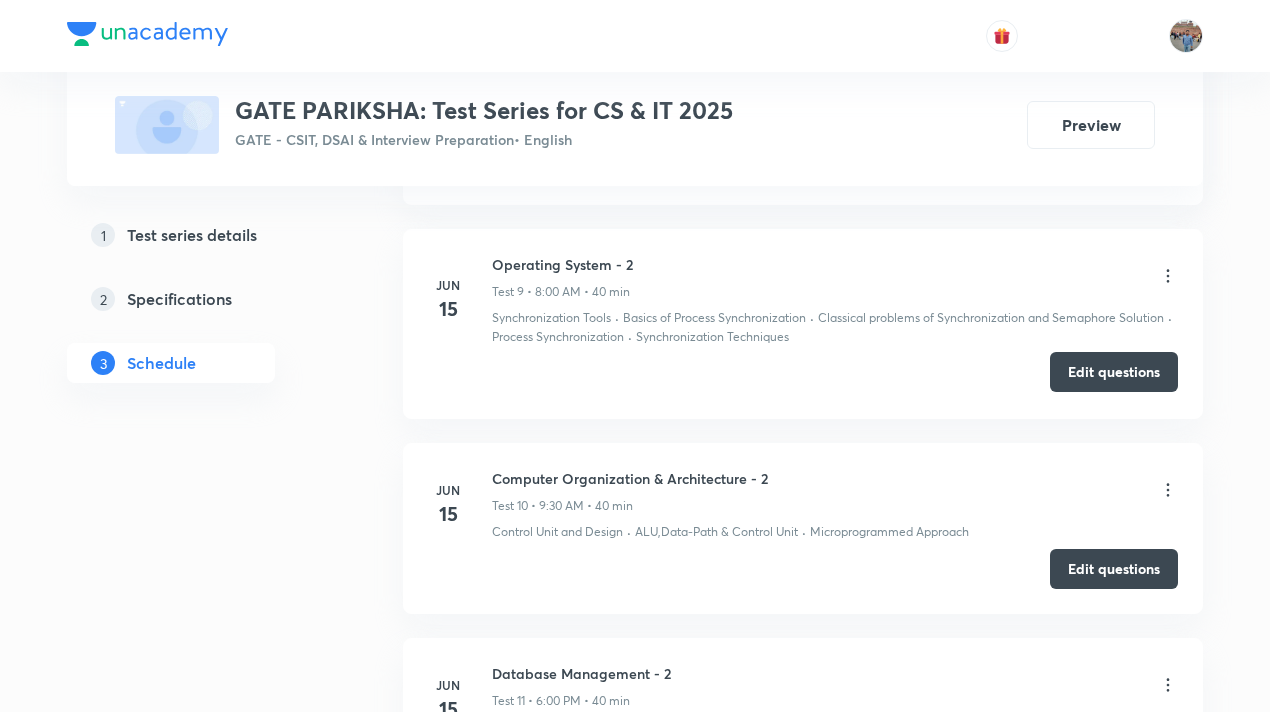 click on "Edit questions" at bounding box center (1114, 372) 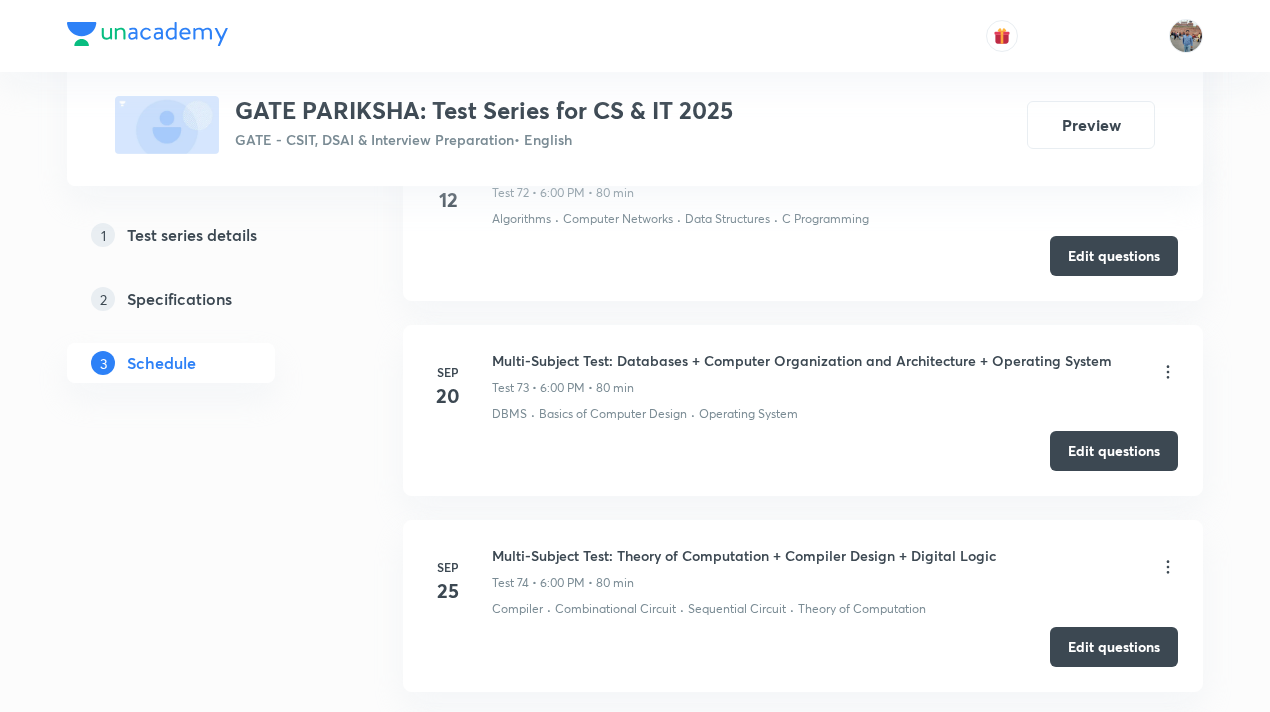 scroll, scrollTop: 15117, scrollLeft: 0, axis: vertical 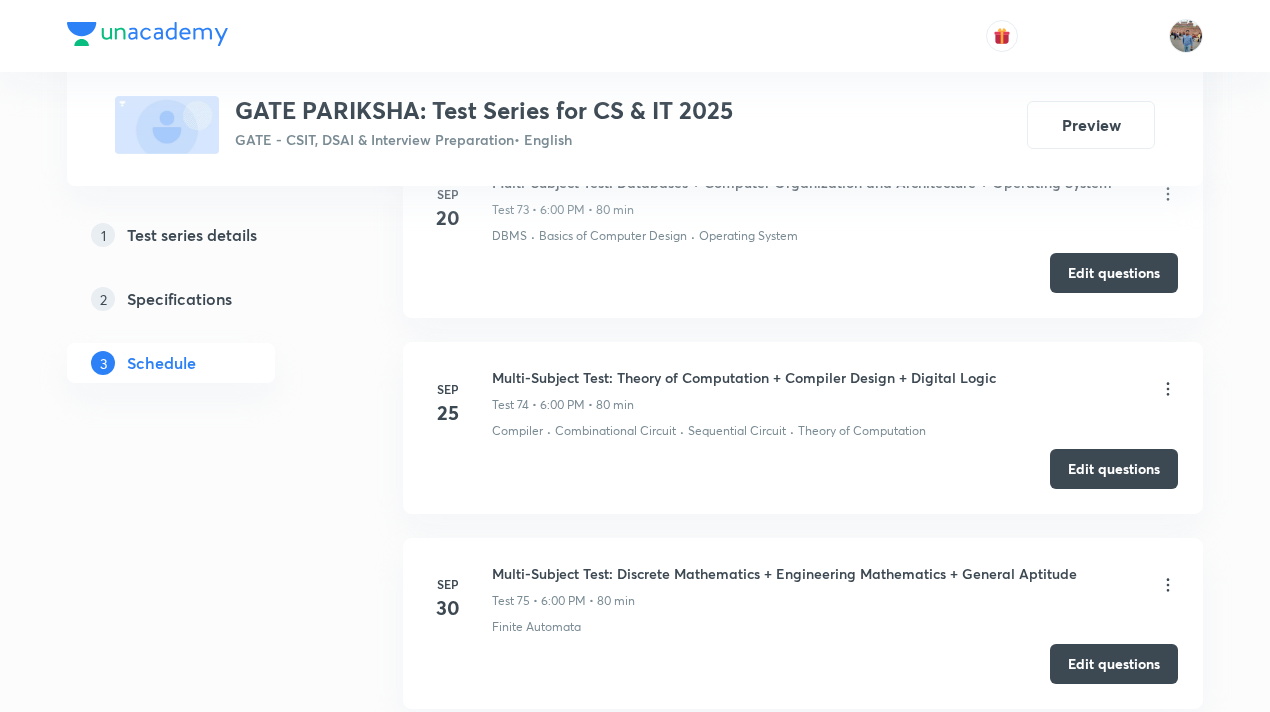 type 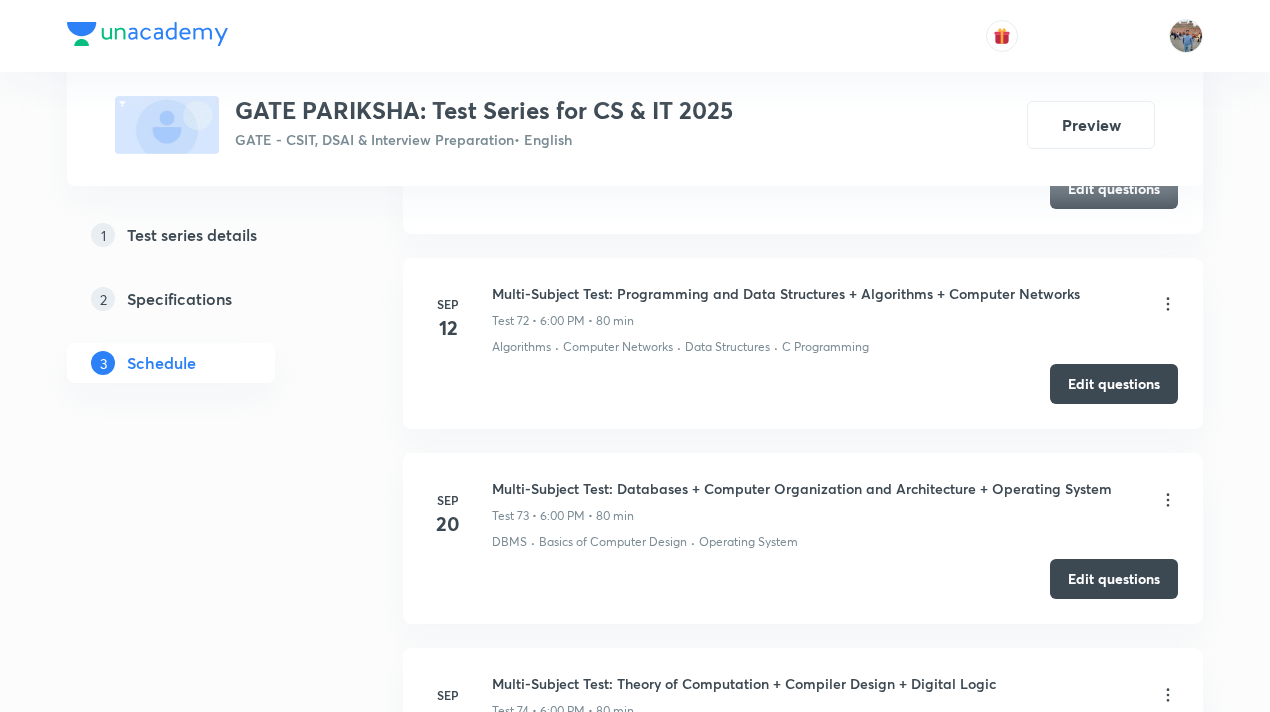 scroll, scrollTop: 14809, scrollLeft: 0, axis: vertical 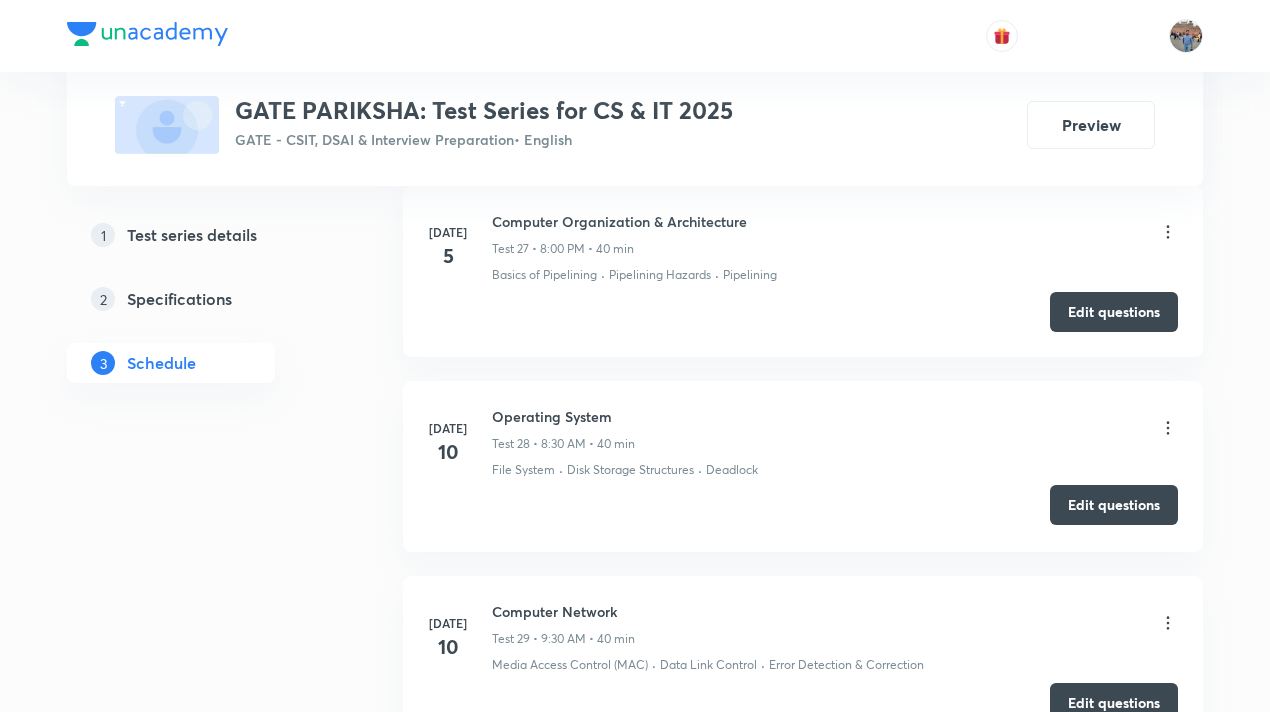 click on "Edit questions" at bounding box center [1114, 505] 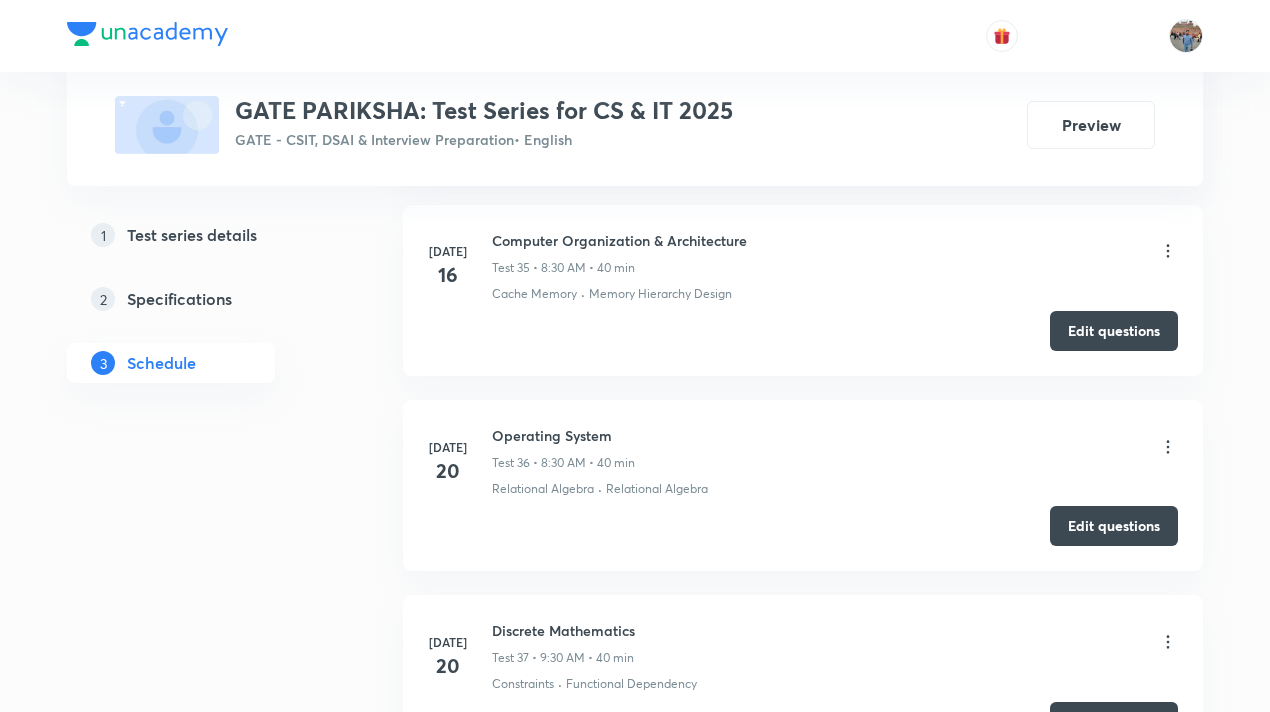 scroll, scrollTop: 7648, scrollLeft: 0, axis: vertical 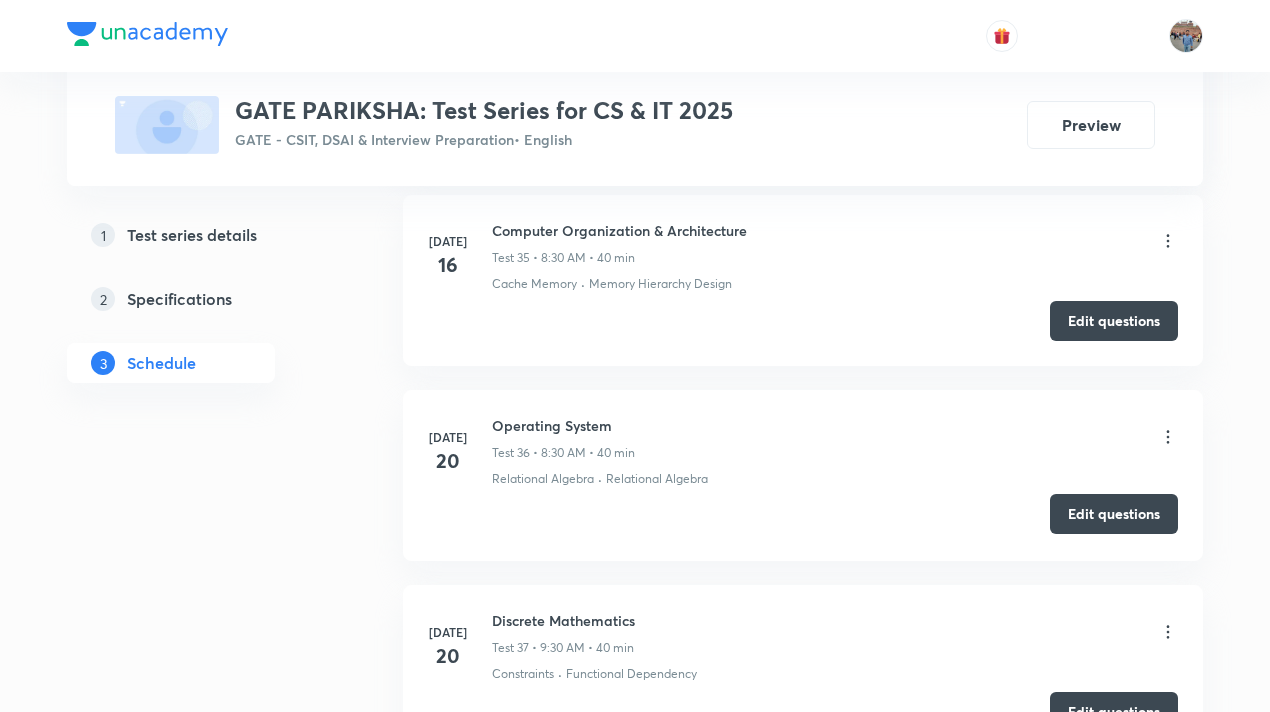 click on "Edit questions" at bounding box center [1114, 514] 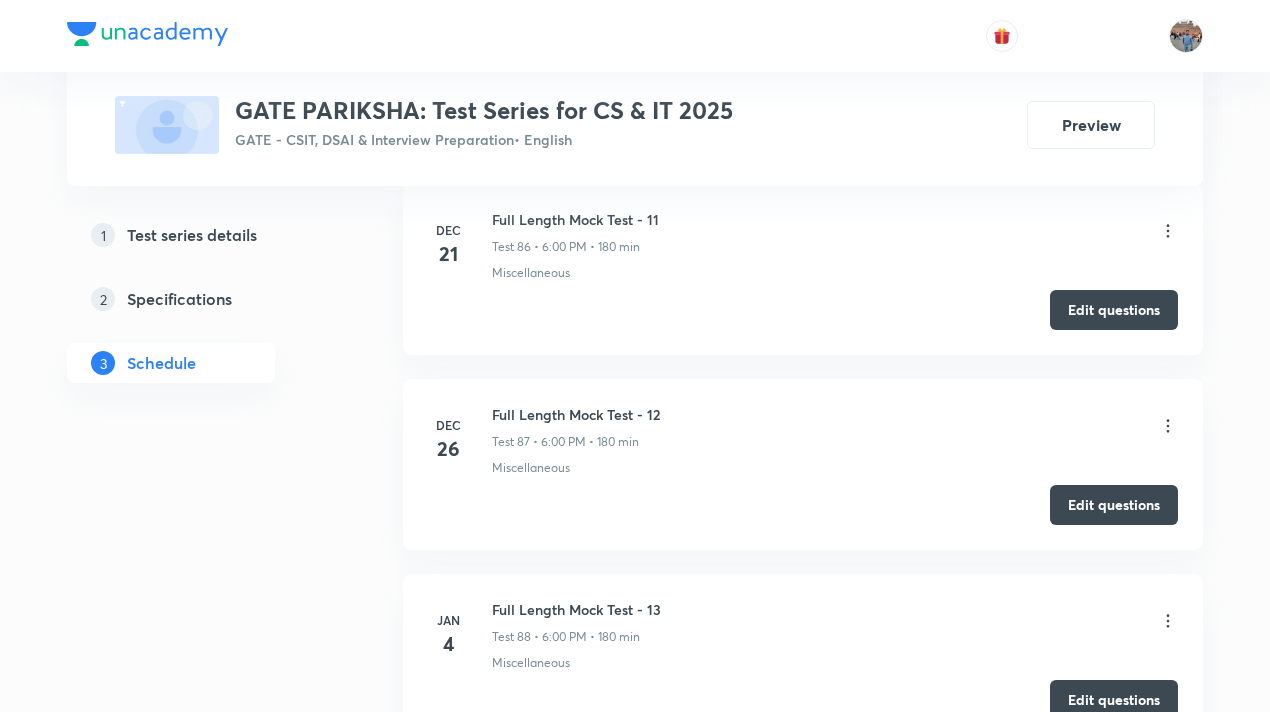 scroll, scrollTop: 18534, scrollLeft: 0, axis: vertical 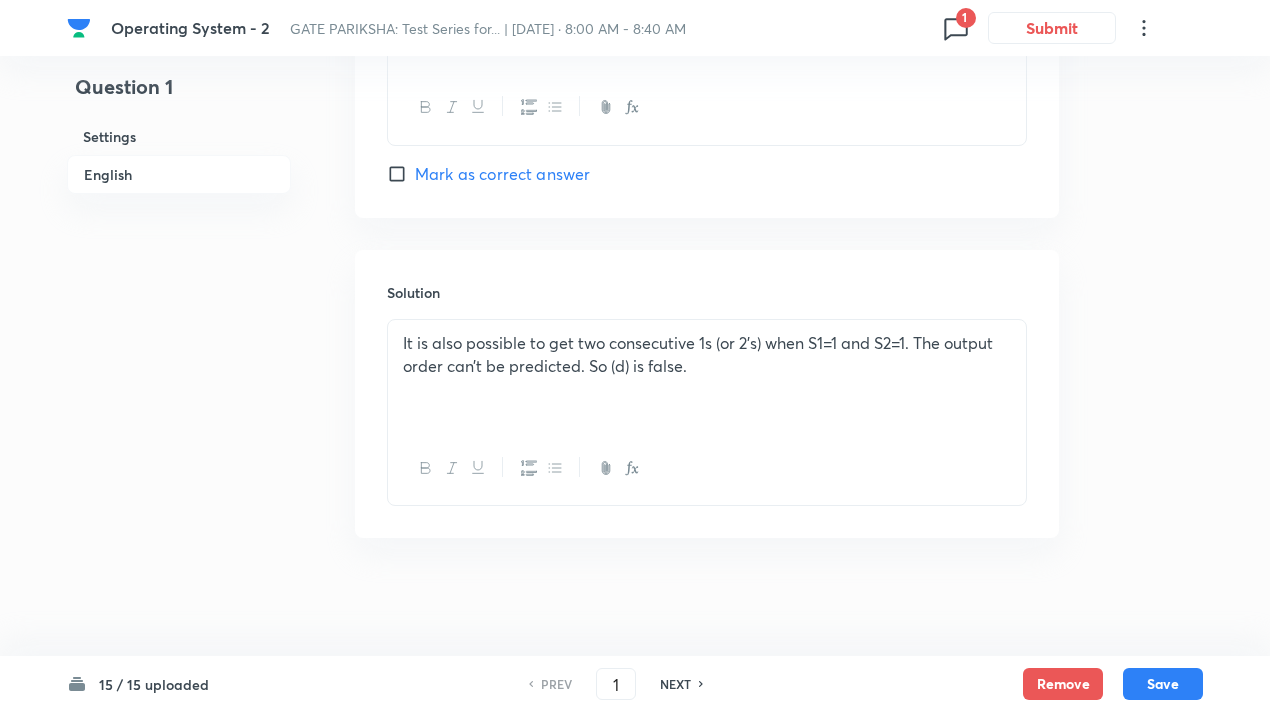 click on "NEXT" at bounding box center (675, 684) 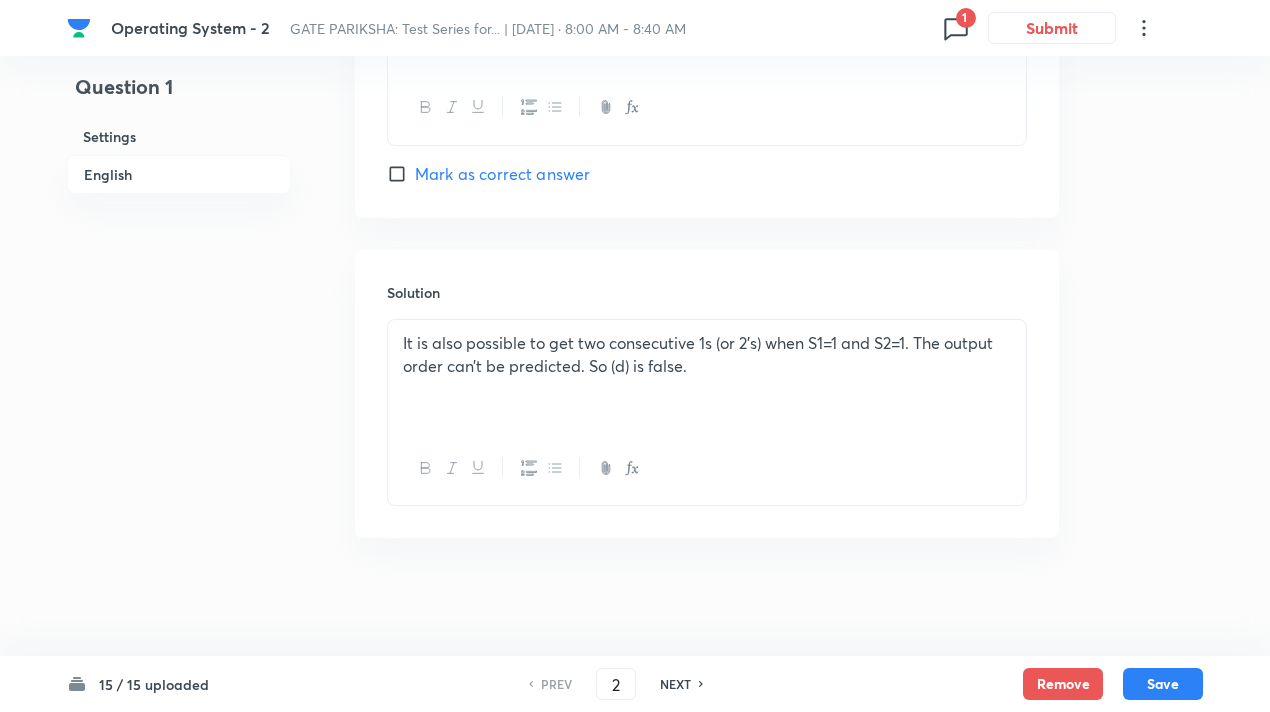 checkbox on "false" 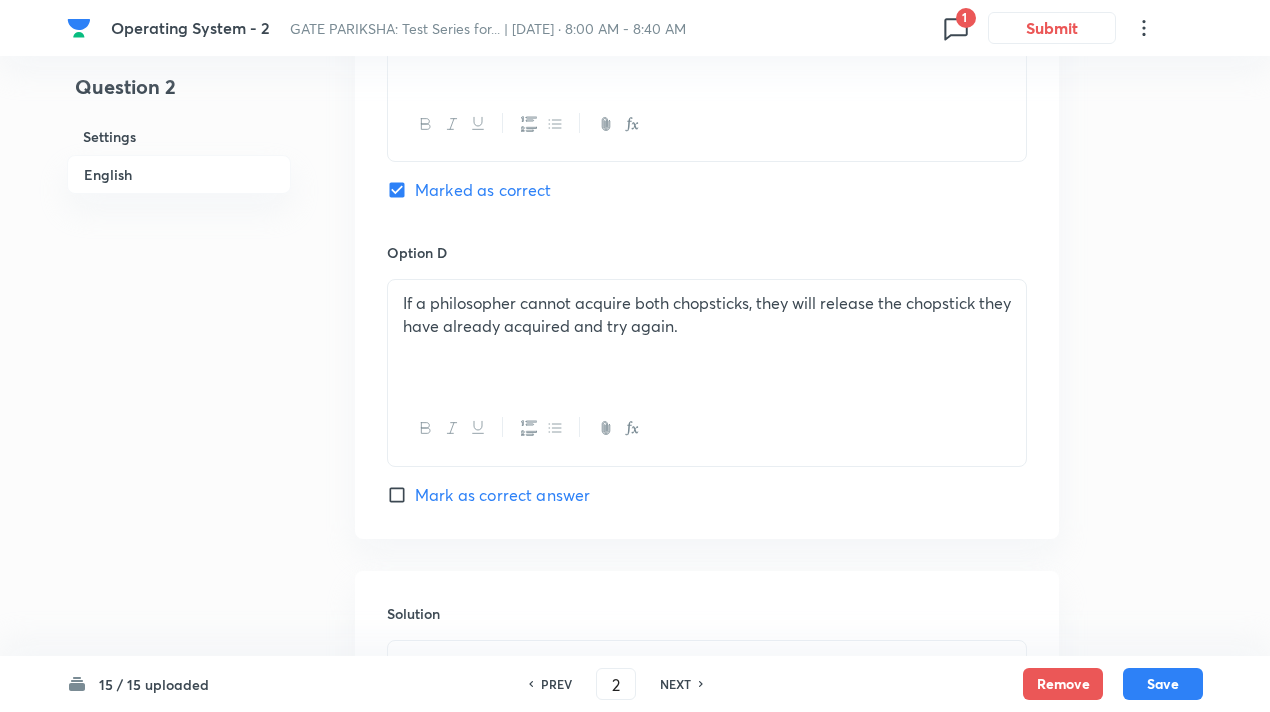 scroll, scrollTop: 2590, scrollLeft: 0, axis: vertical 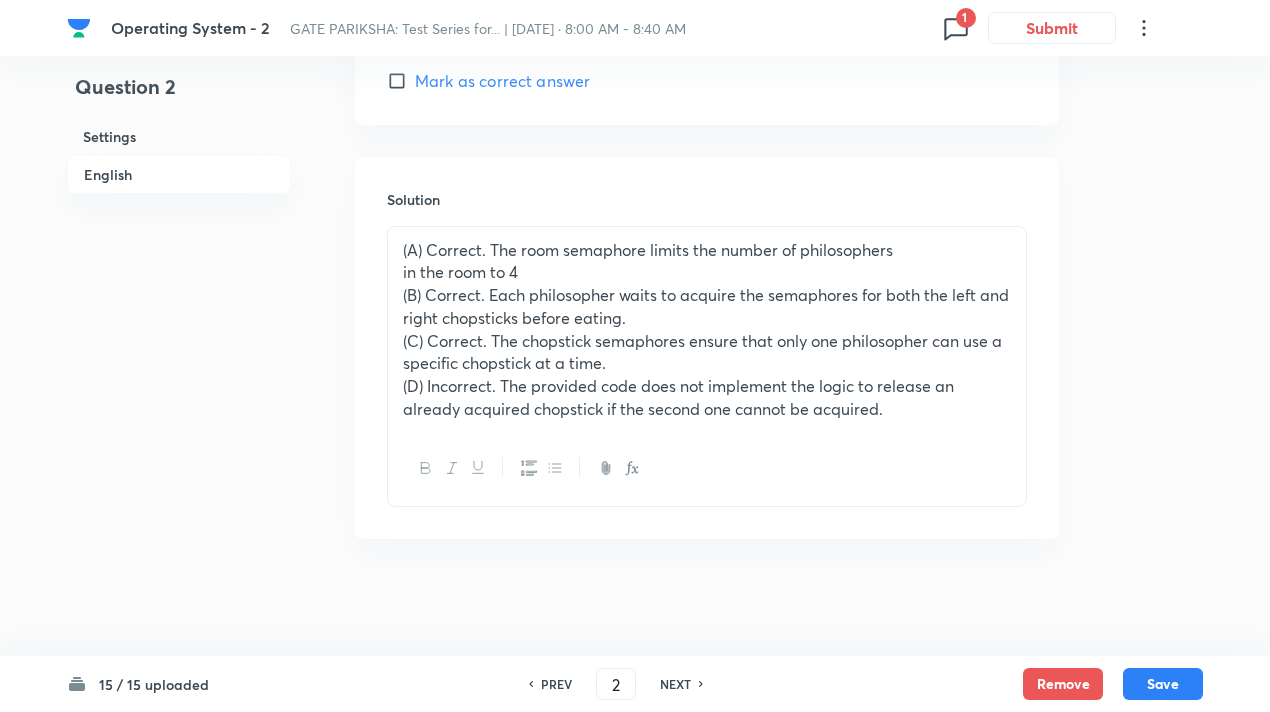 click on "NEXT" at bounding box center [675, 684] 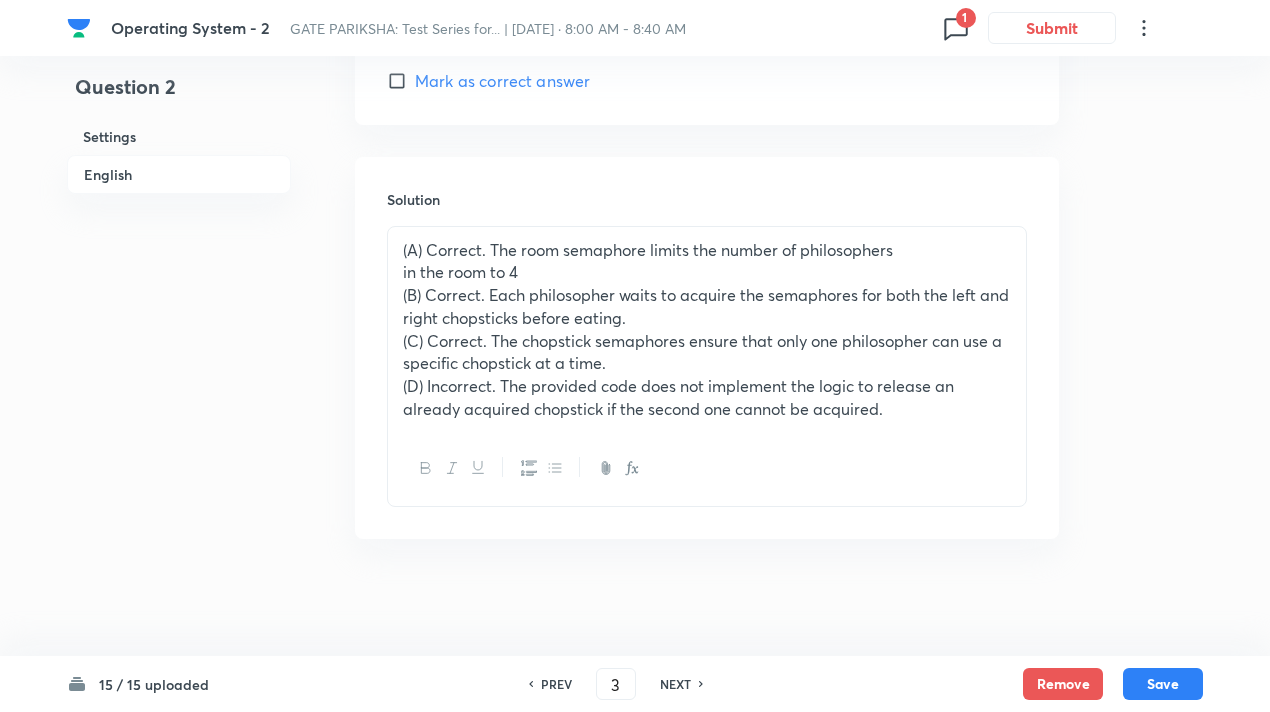 checkbox on "true" 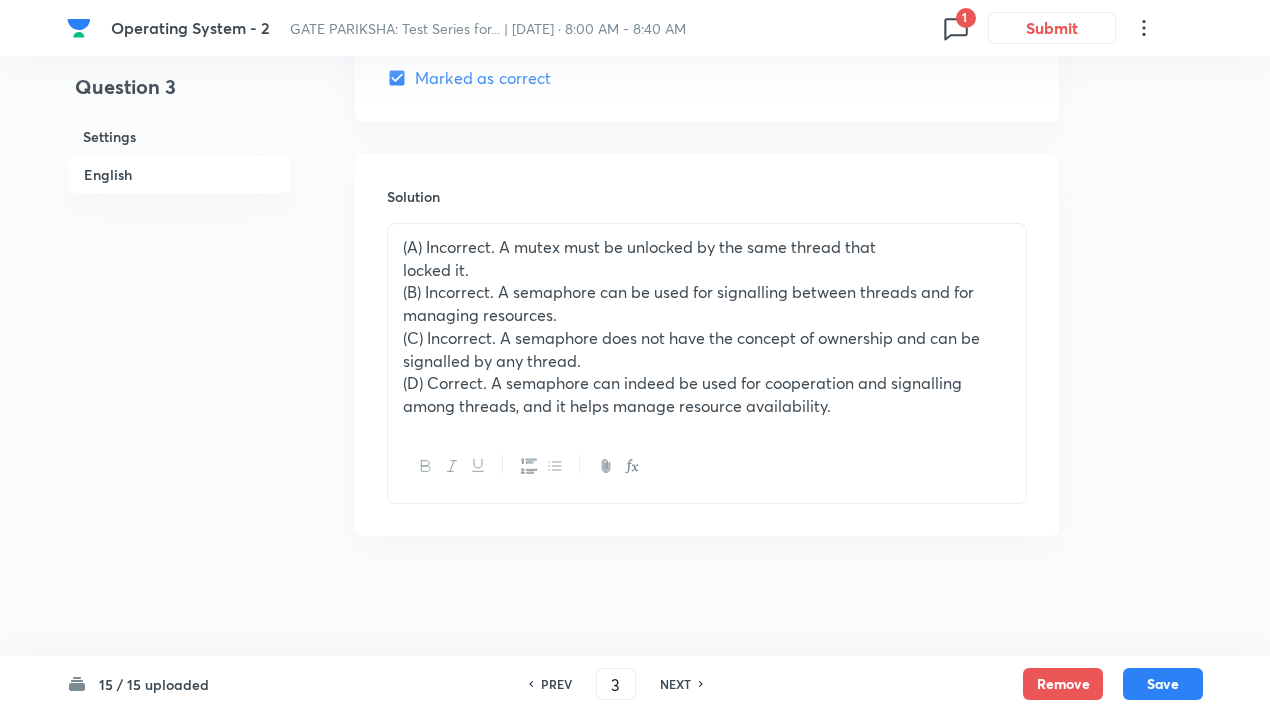 scroll, scrollTop: 2088, scrollLeft: 0, axis: vertical 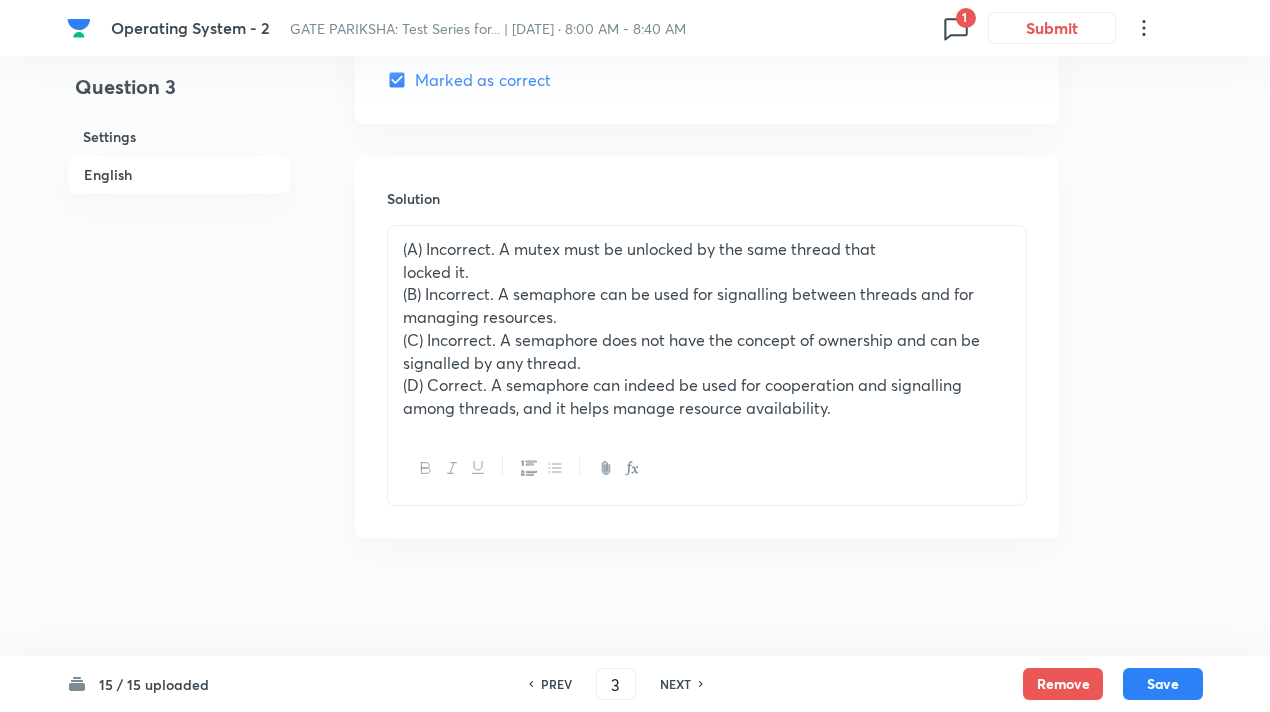 click on "NEXT" at bounding box center (675, 684) 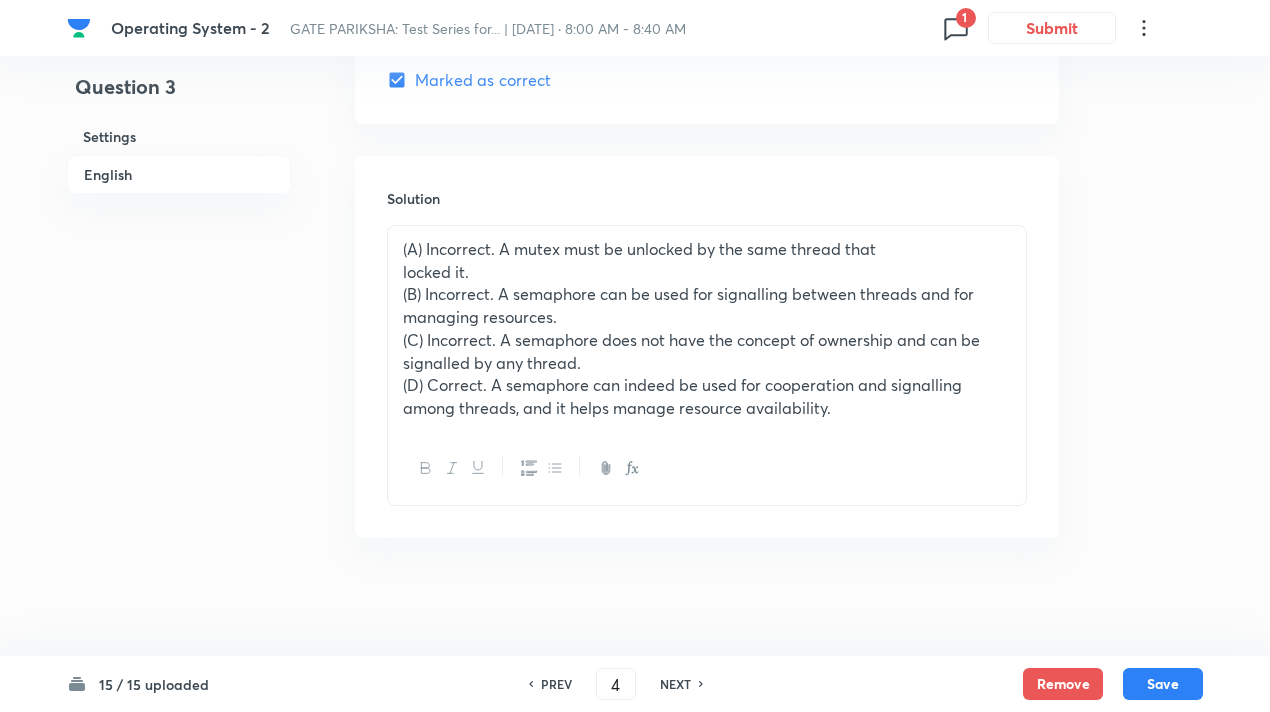 checkbox on "true" 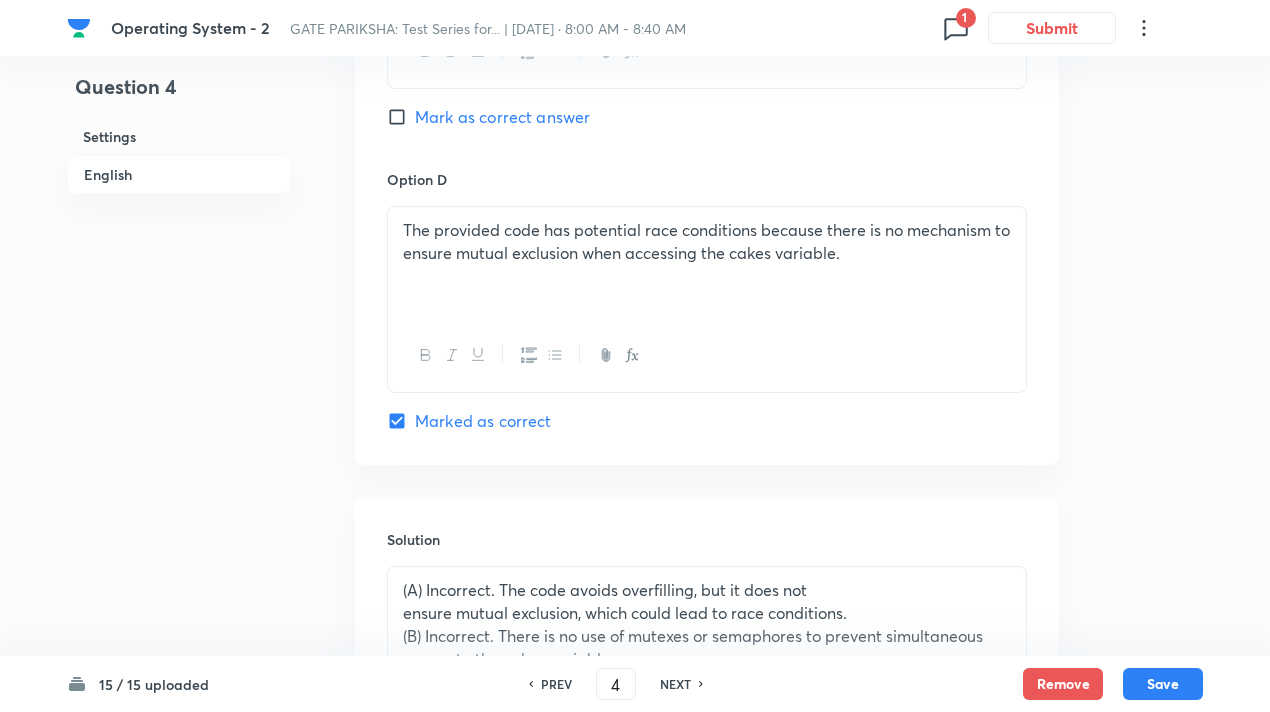scroll, scrollTop: 2954, scrollLeft: 0, axis: vertical 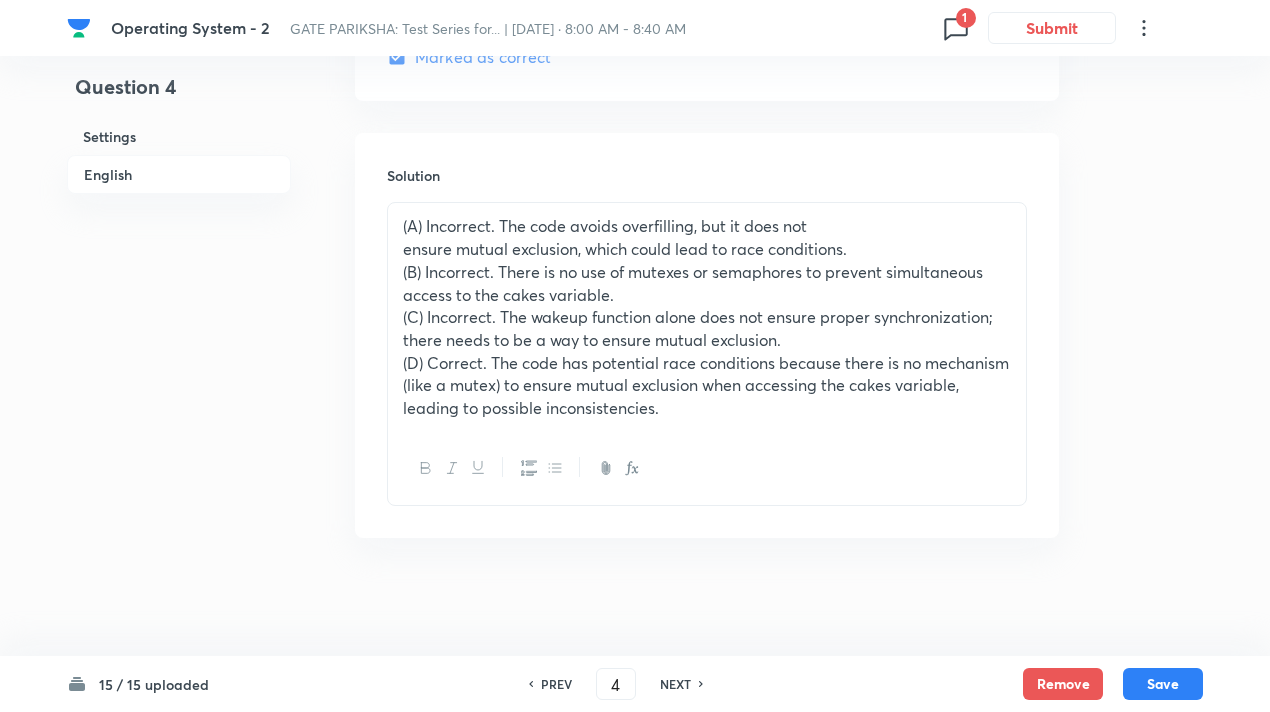 click on "NEXT" at bounding box center [675, 684] 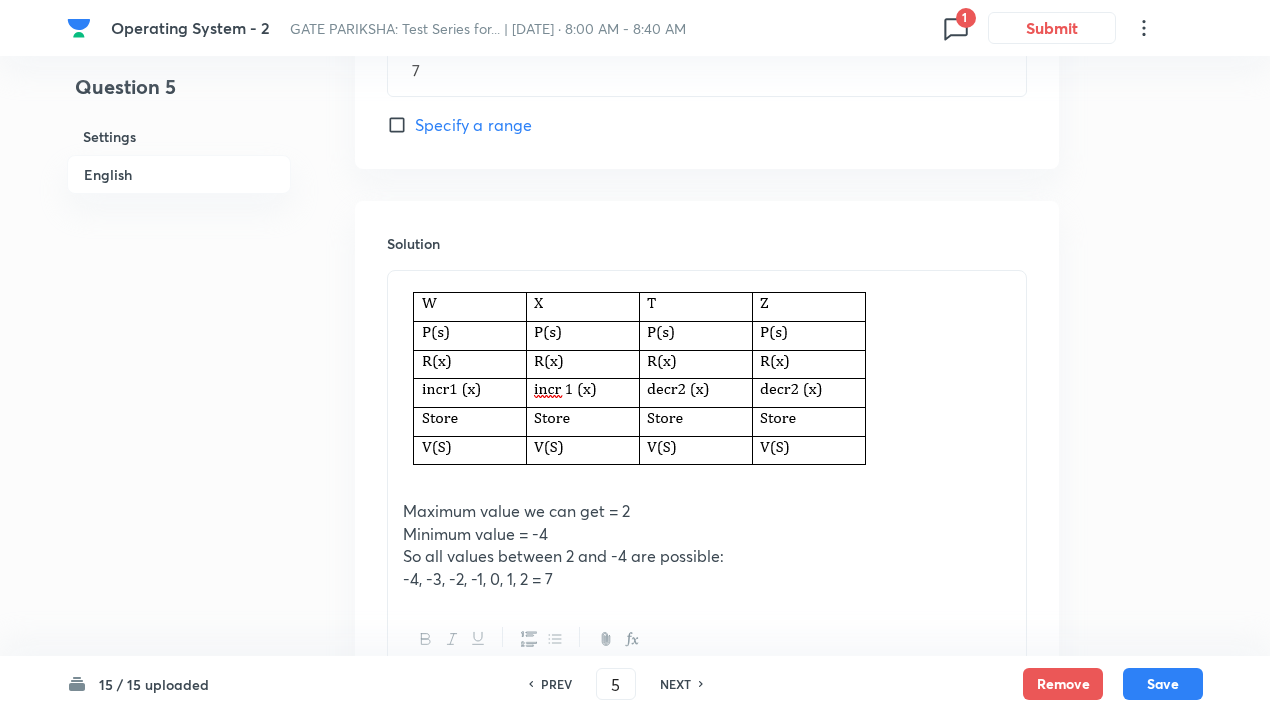 scroll, scrollTop: 1237, scrollLeft: 0, axis: vertical 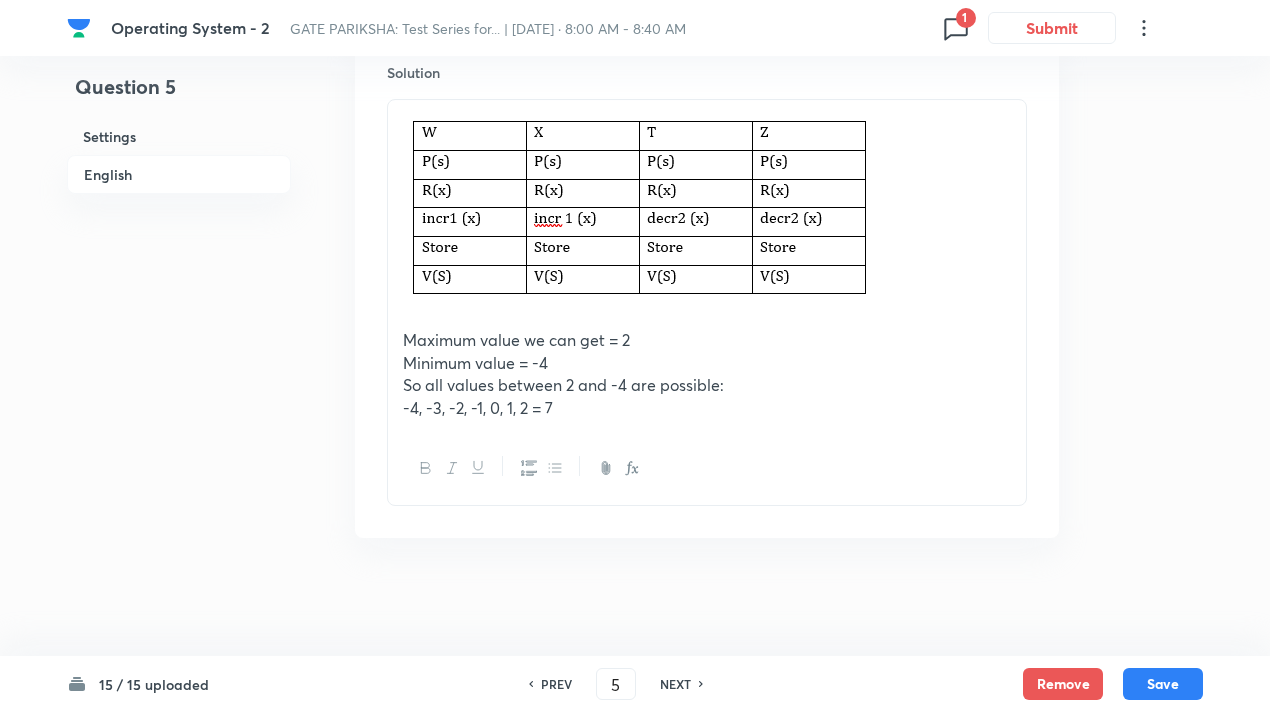 click on "NEXT" at bounding box center (675, 684) 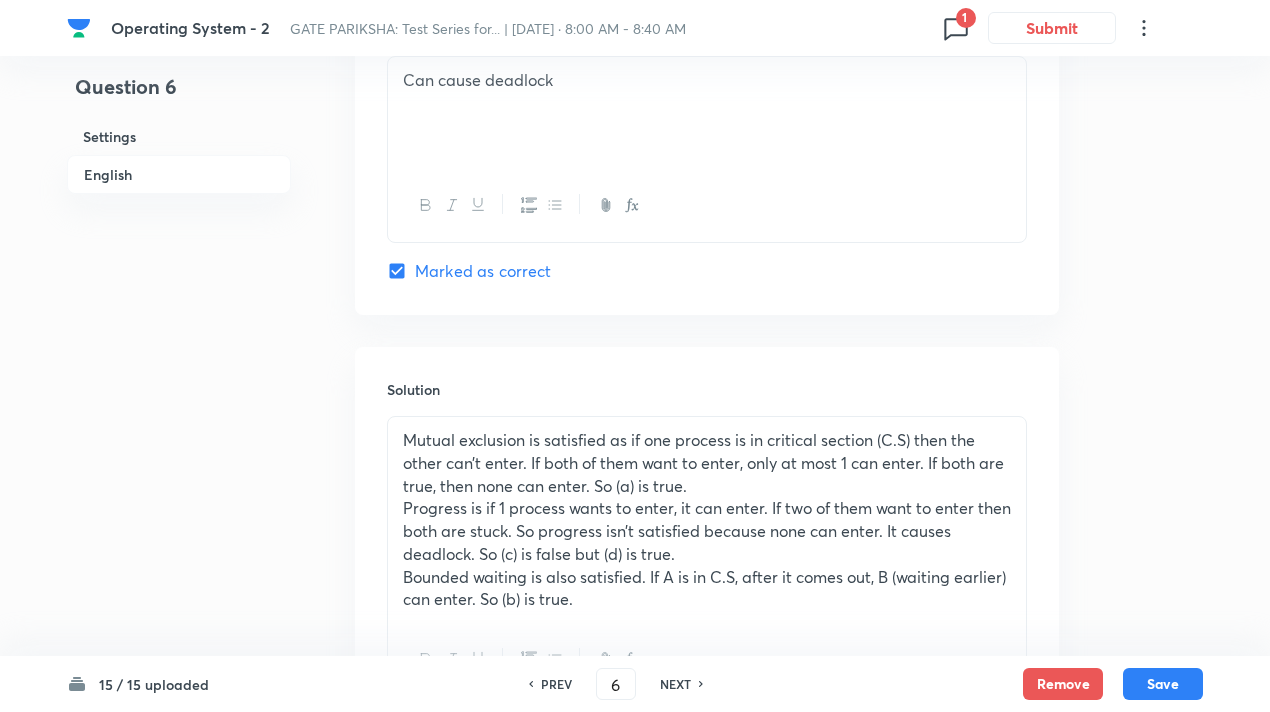 scroll, scrollTop: 2327, scrollLeft: 0, axis: vertical 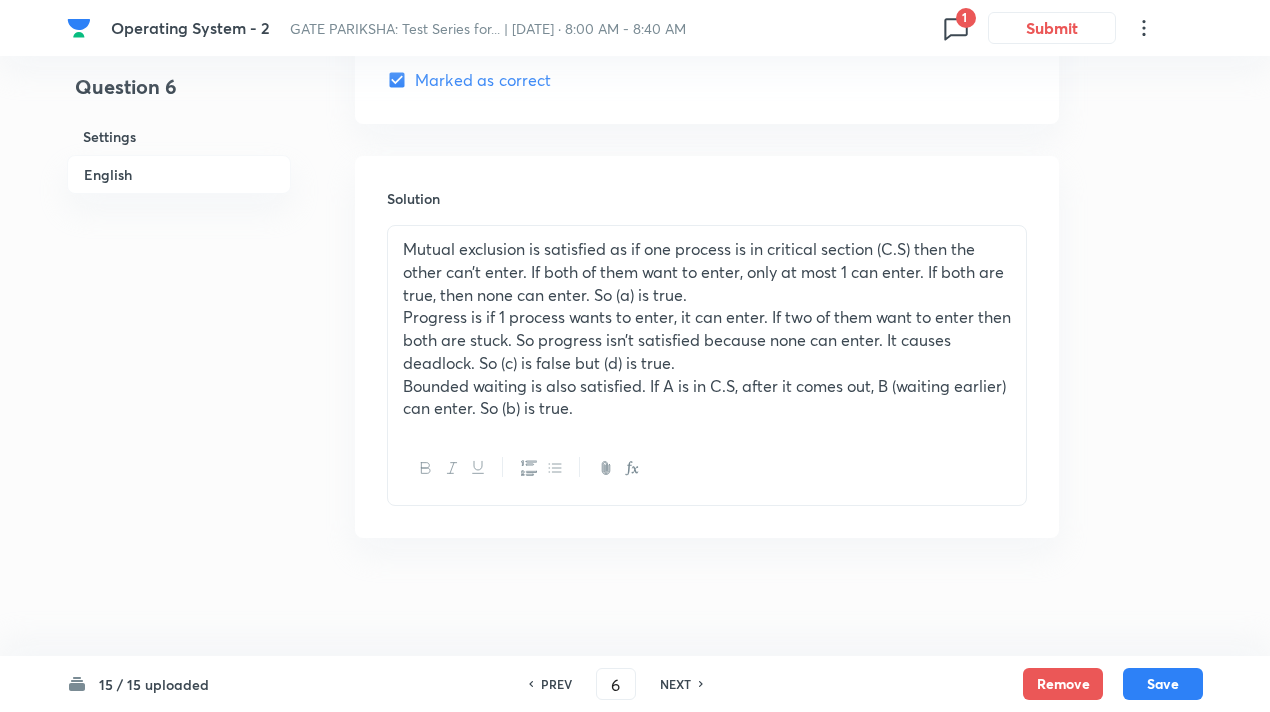 click on "NEXT" at bounding box center [675, 684] 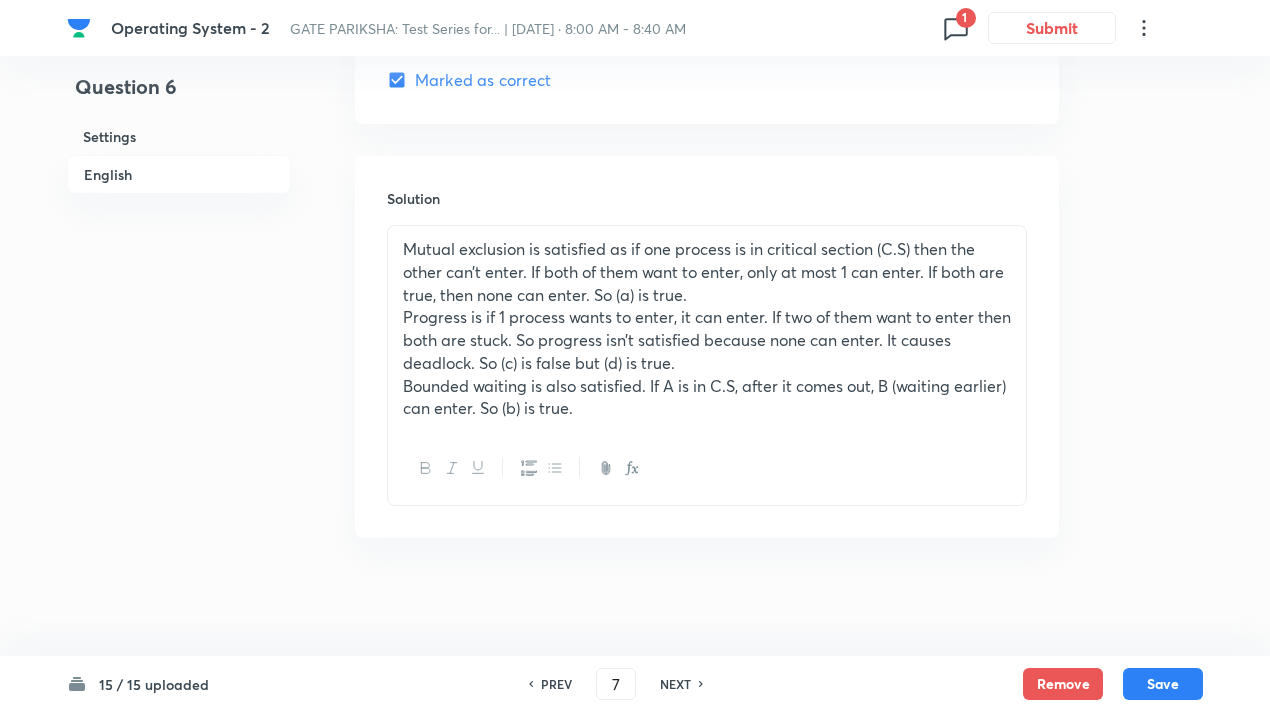 checkbox on "true" 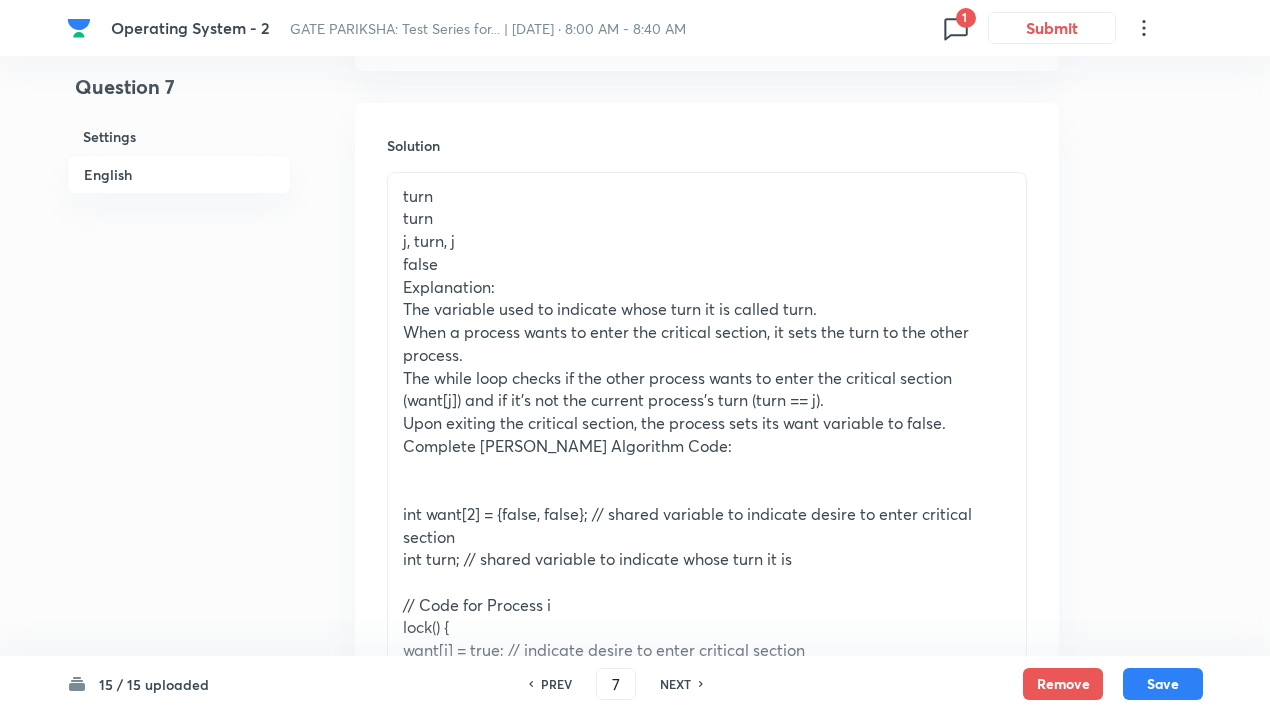 scroll, scrollTop: 3605, scrollLeft: 0, axis: vertical 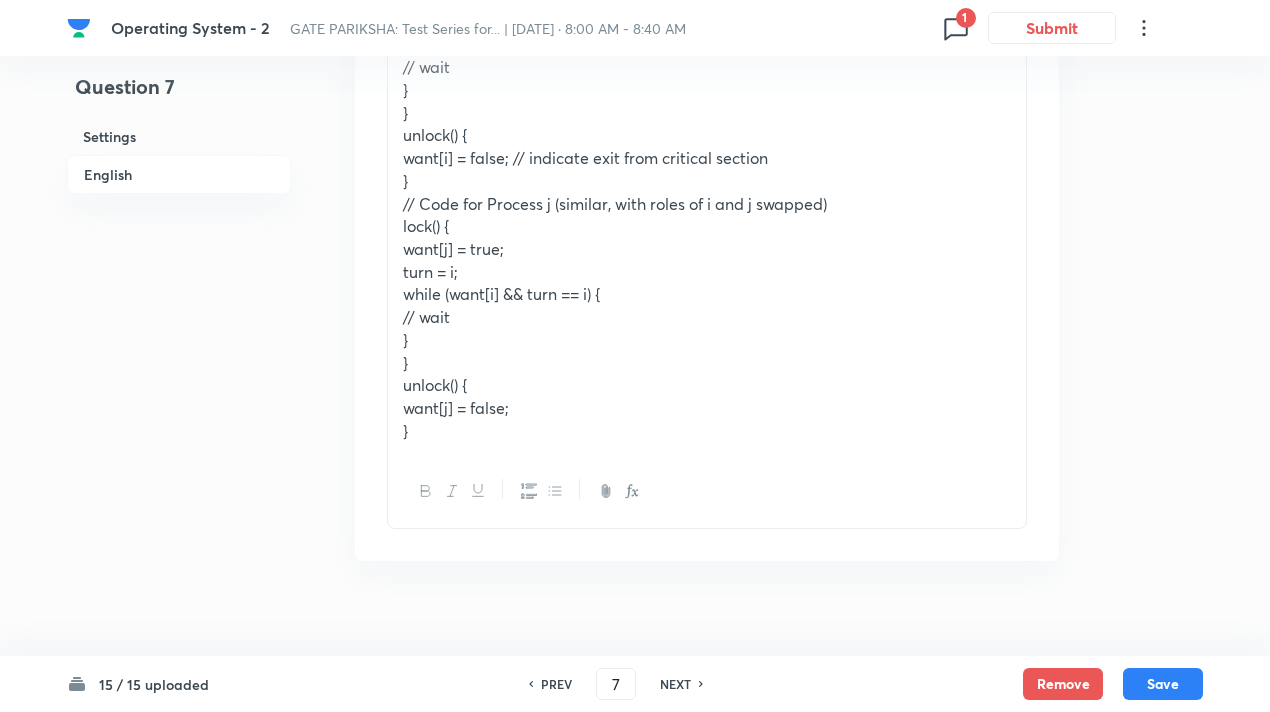 click on "PREV 7 ​ NEXT" at bounding box center (616, 684) 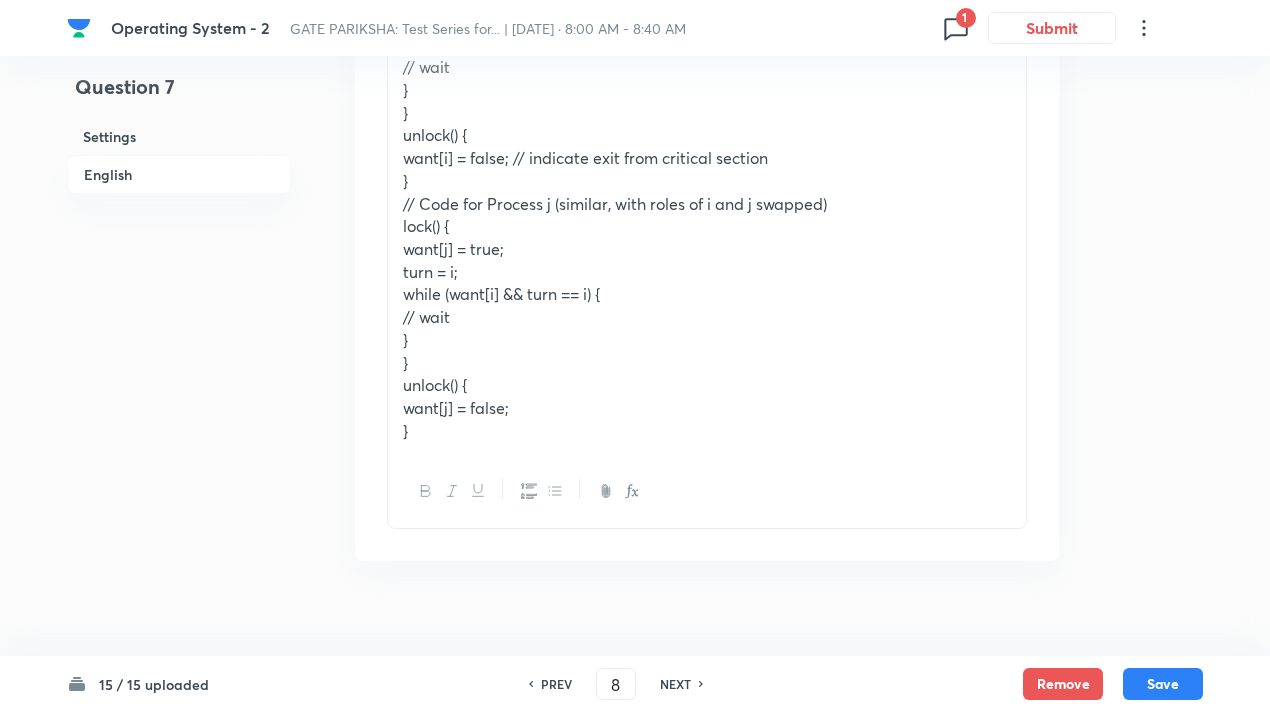 checkbox on "true" 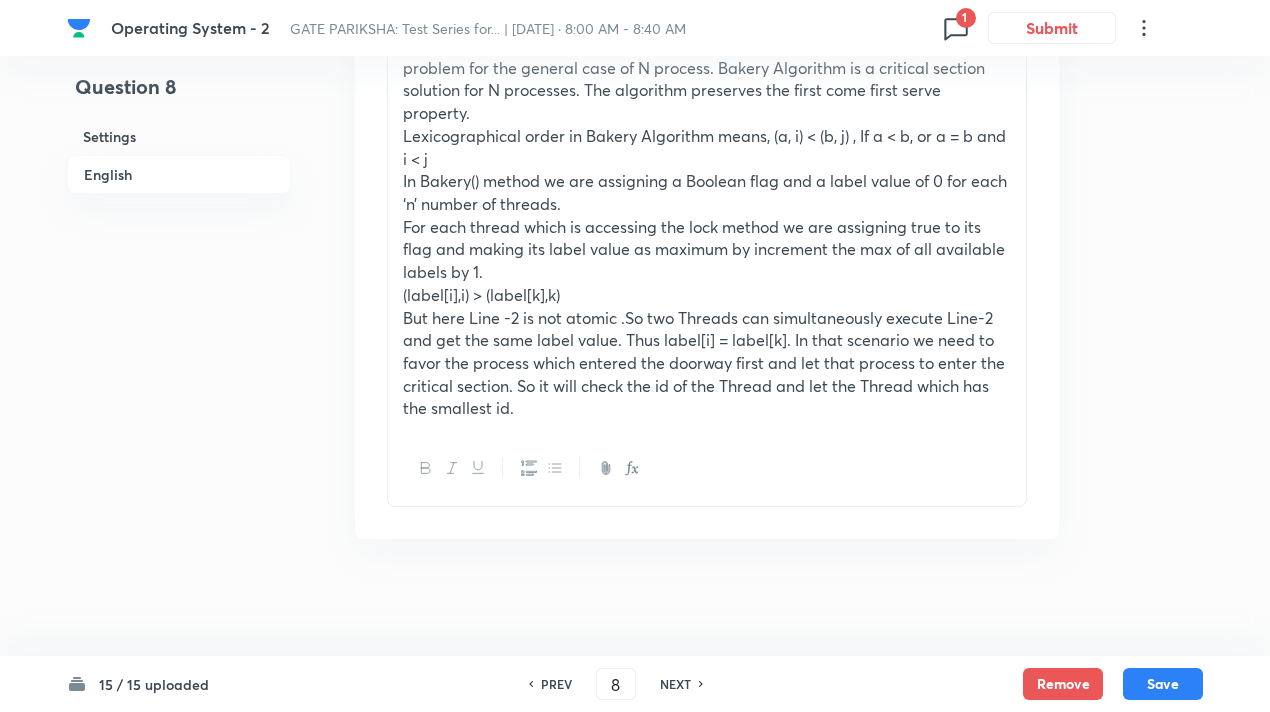 click on "NEXT" at bounding box center [675, 684] 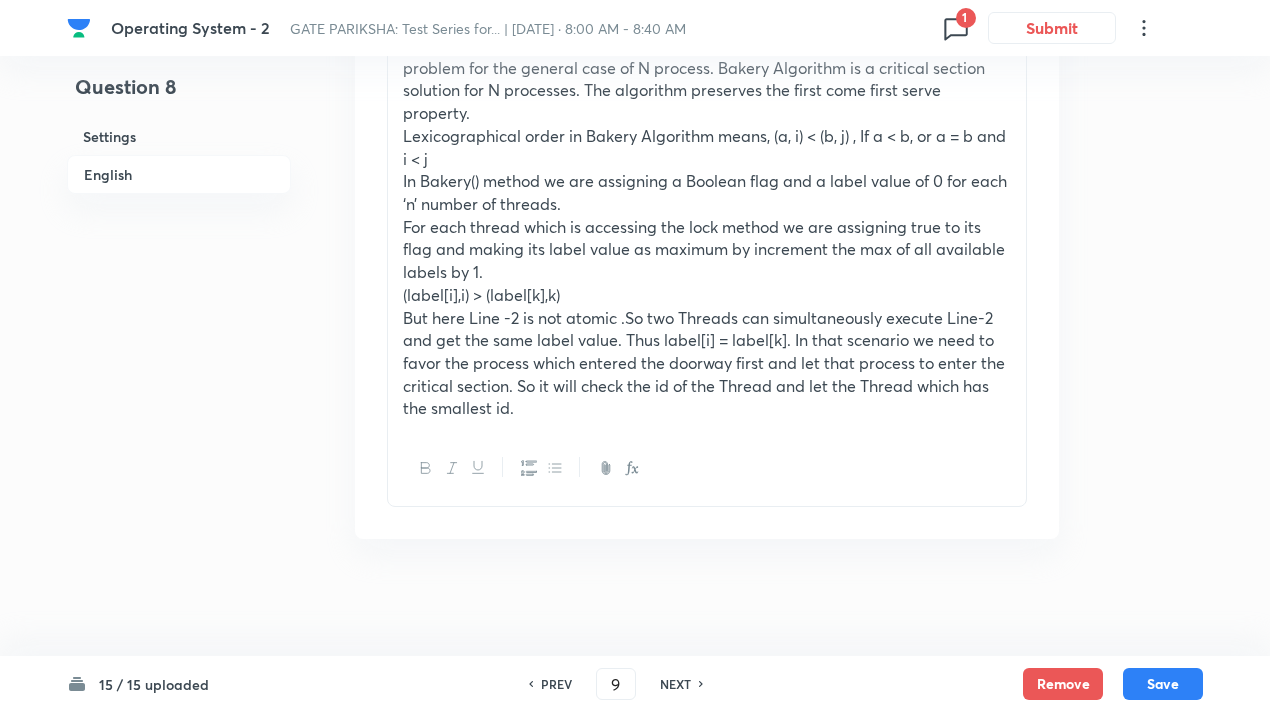 scroll, scrollTop: 1430, scrollLeft: 0, axis: vertical 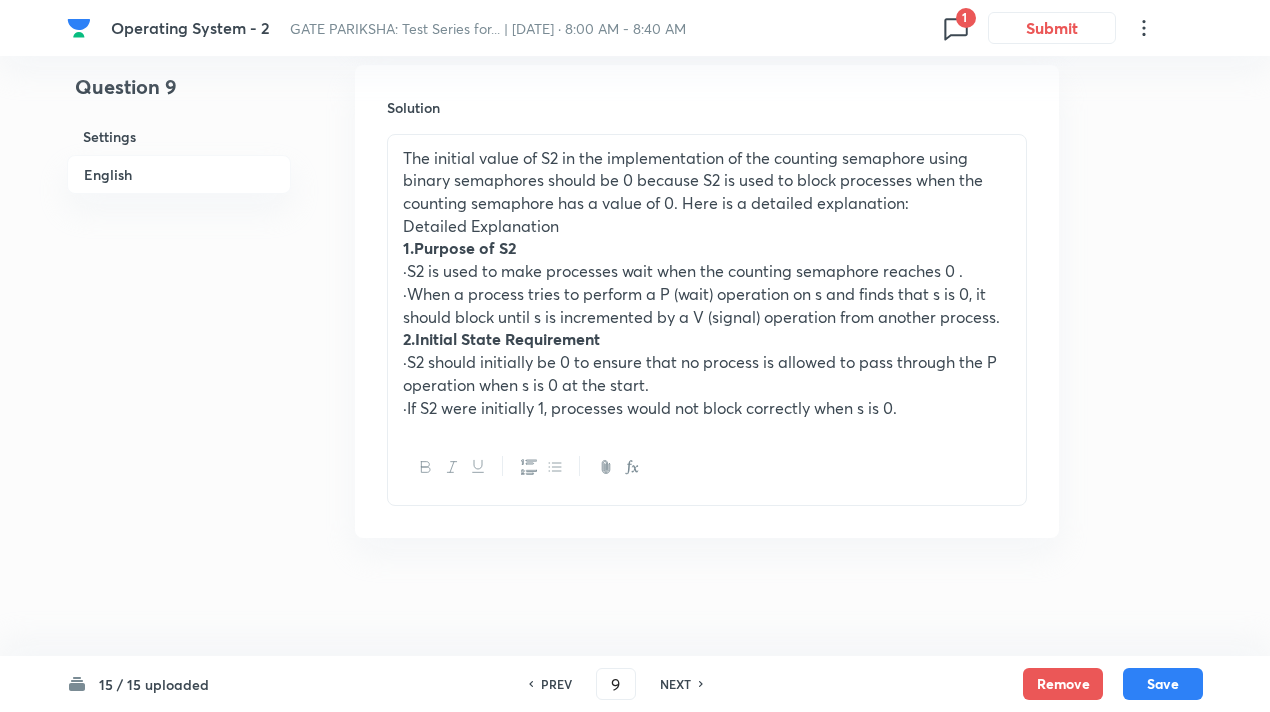 click on "NEXT" at bounding box center [675, 684] 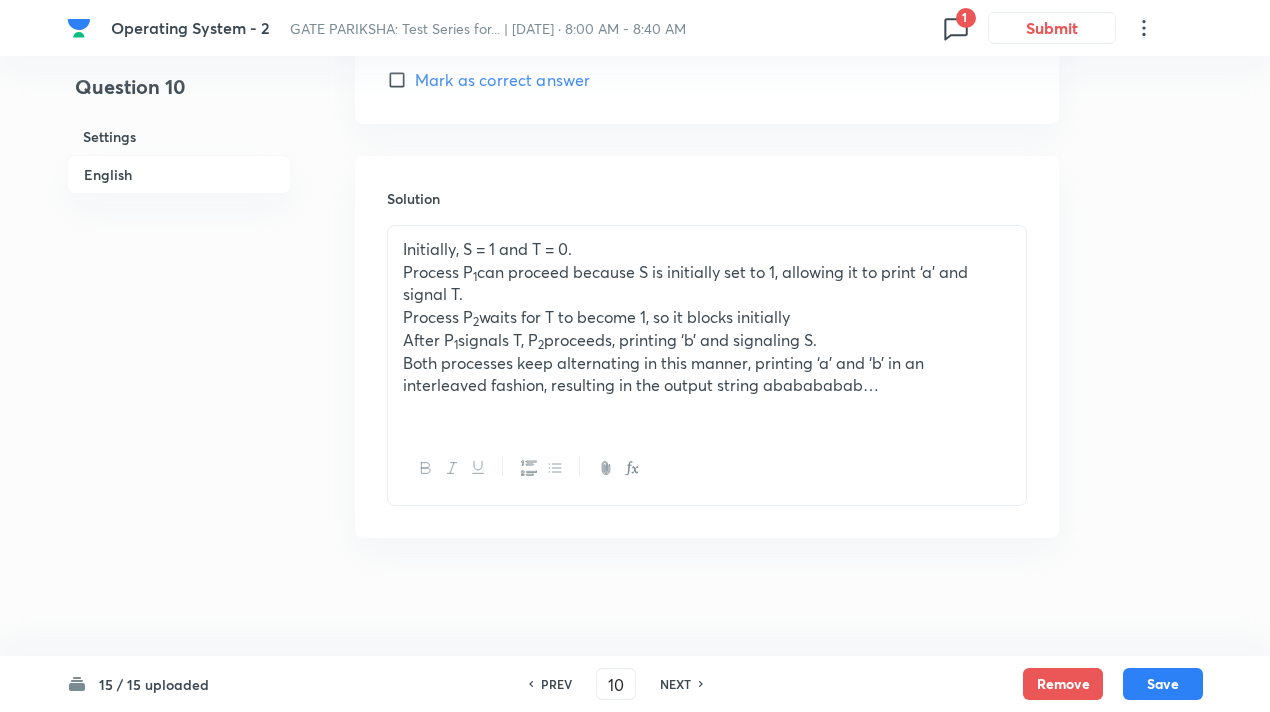 click on "NEXT" at bounding box center [675, 684] 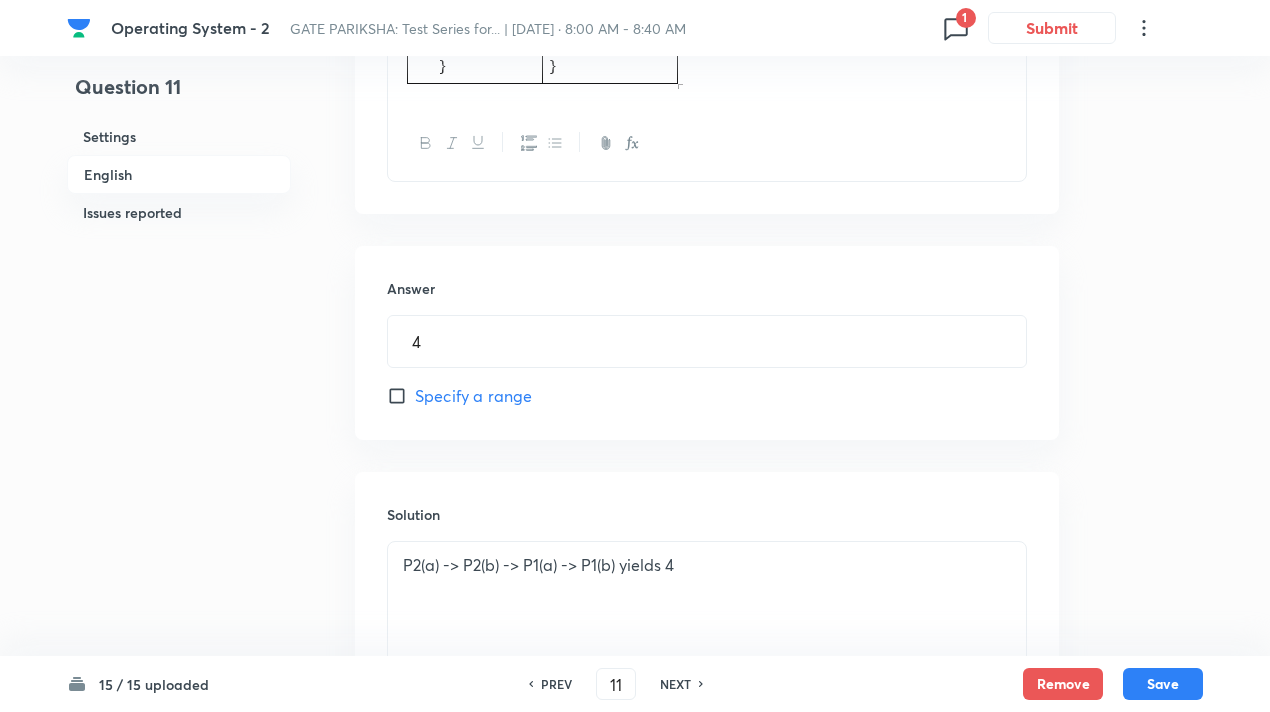 scroll, scrollTop: 882, scrollLeft: 0, axis: vertical 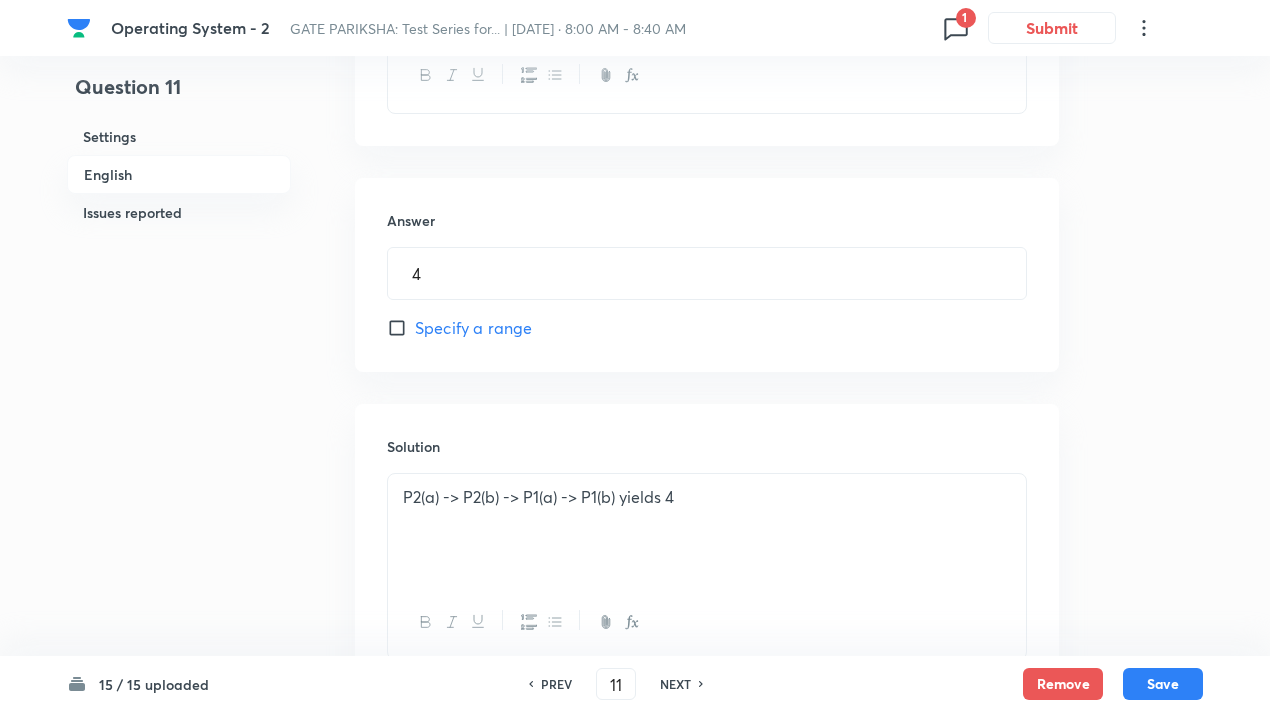 click on "P2(a) -> P2(b) -> P1(a) -> P1(b) yields 4" at bounding box center (707, 530) 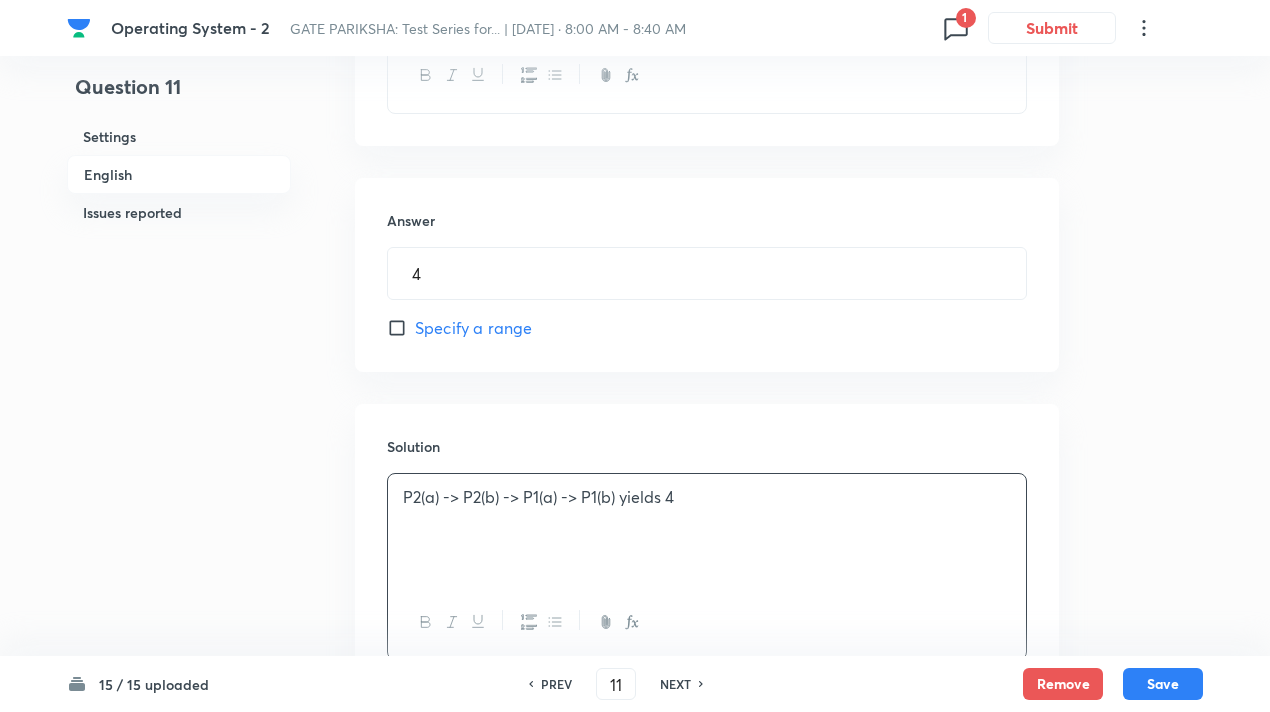 type 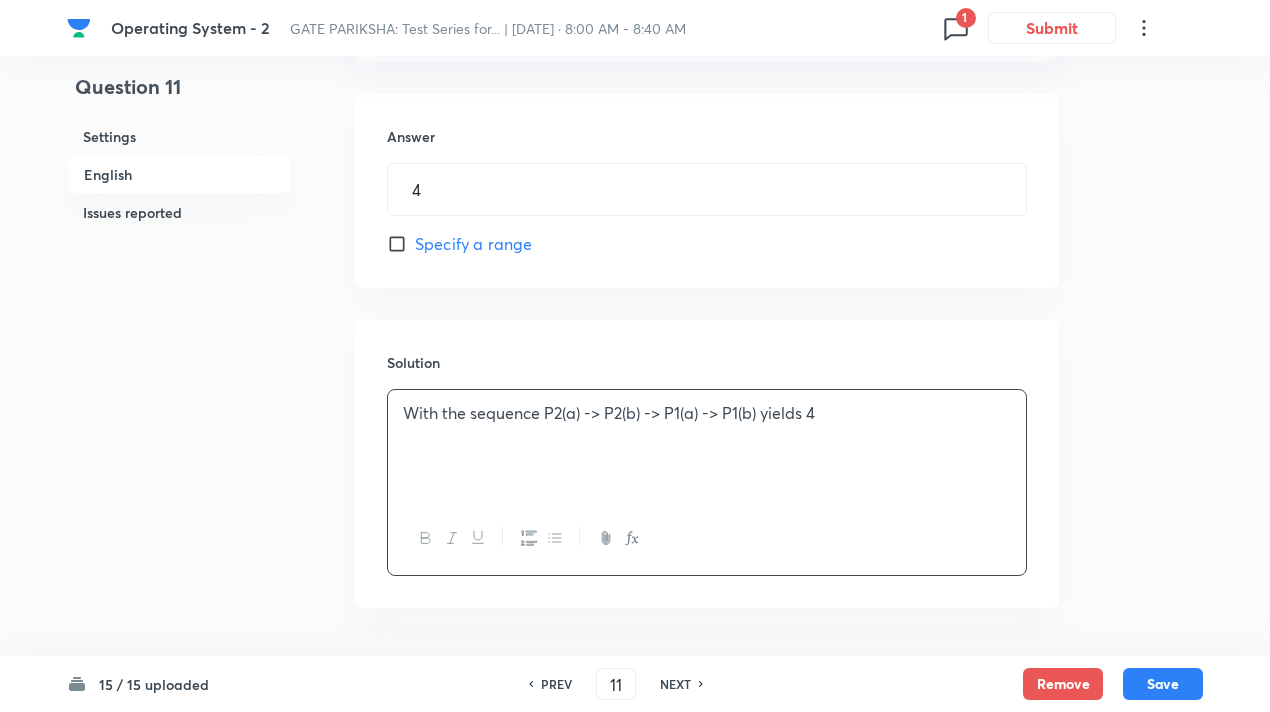 scroll, scrollTop: 968, scrollLeft: 0, axis: vertical 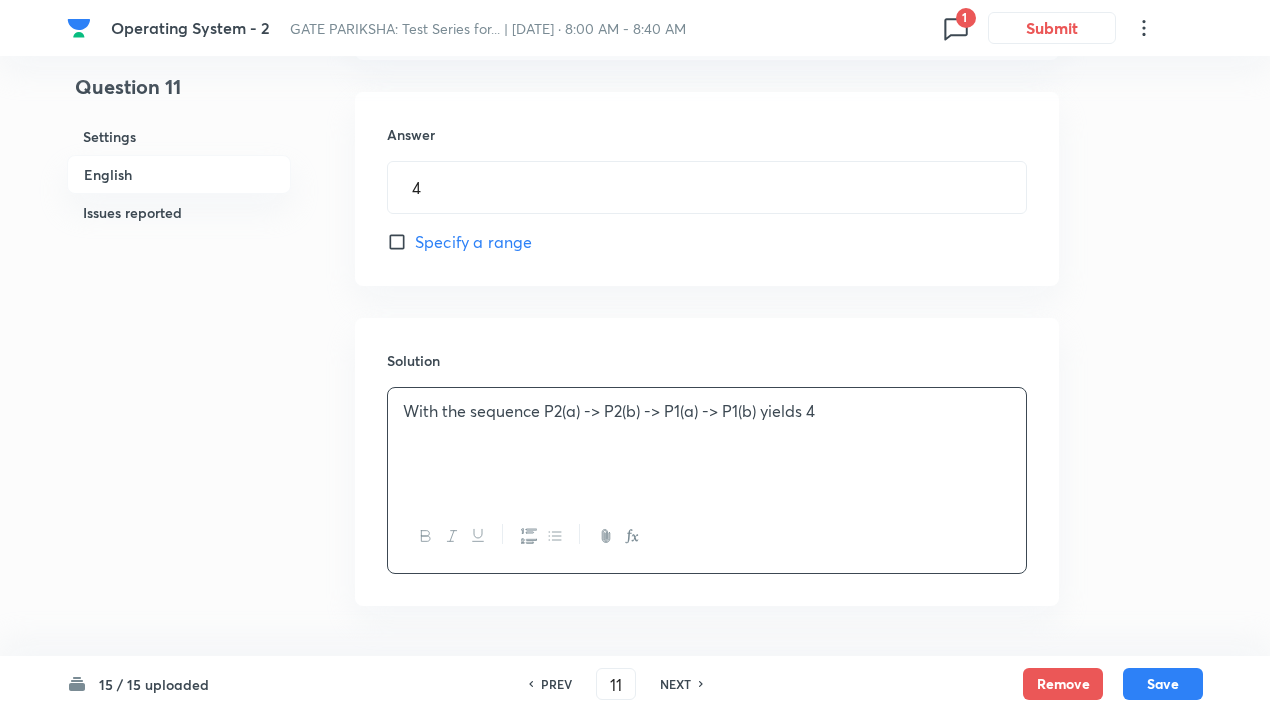click on "With the sequence P2(a) -> P2(b) -> P1(a) -> P1(b) yields 4" at bounding box center [707, 411] 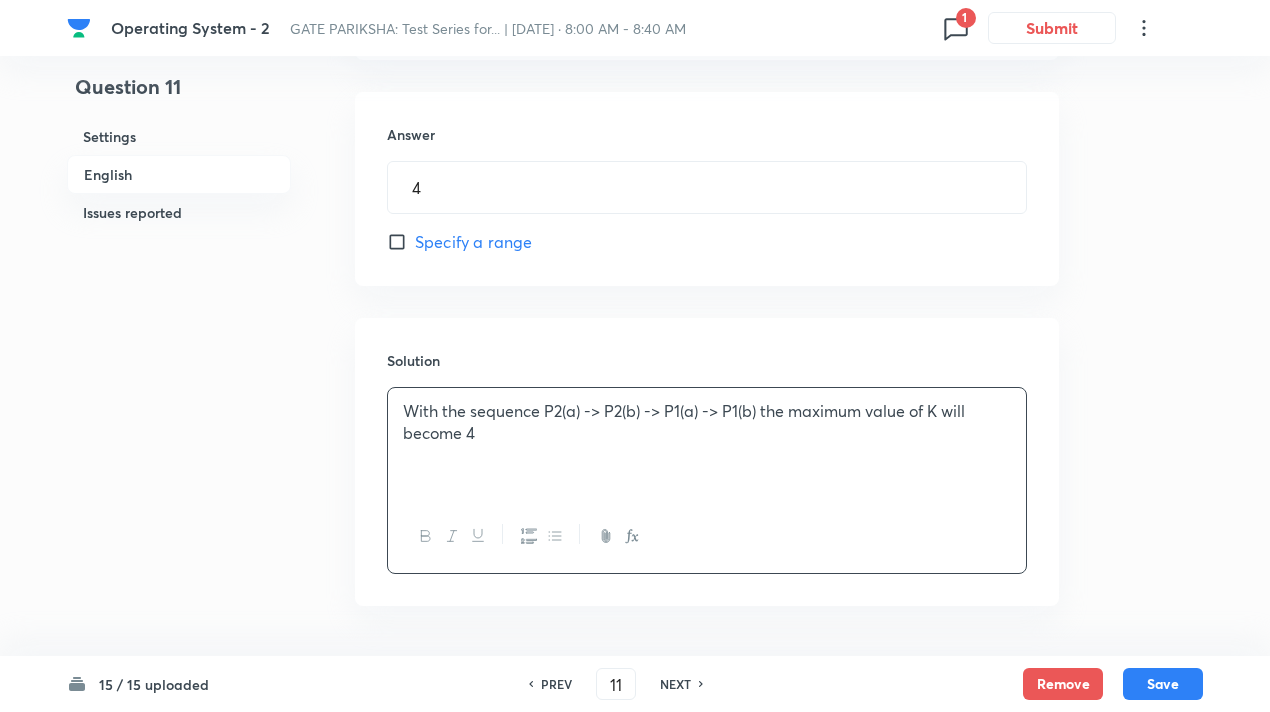 click on "With the sequence P2(a) -> P2(b) -> P1(a) -> P1(b) the maximum value of K will become 4" at bounding box center [707, 422] 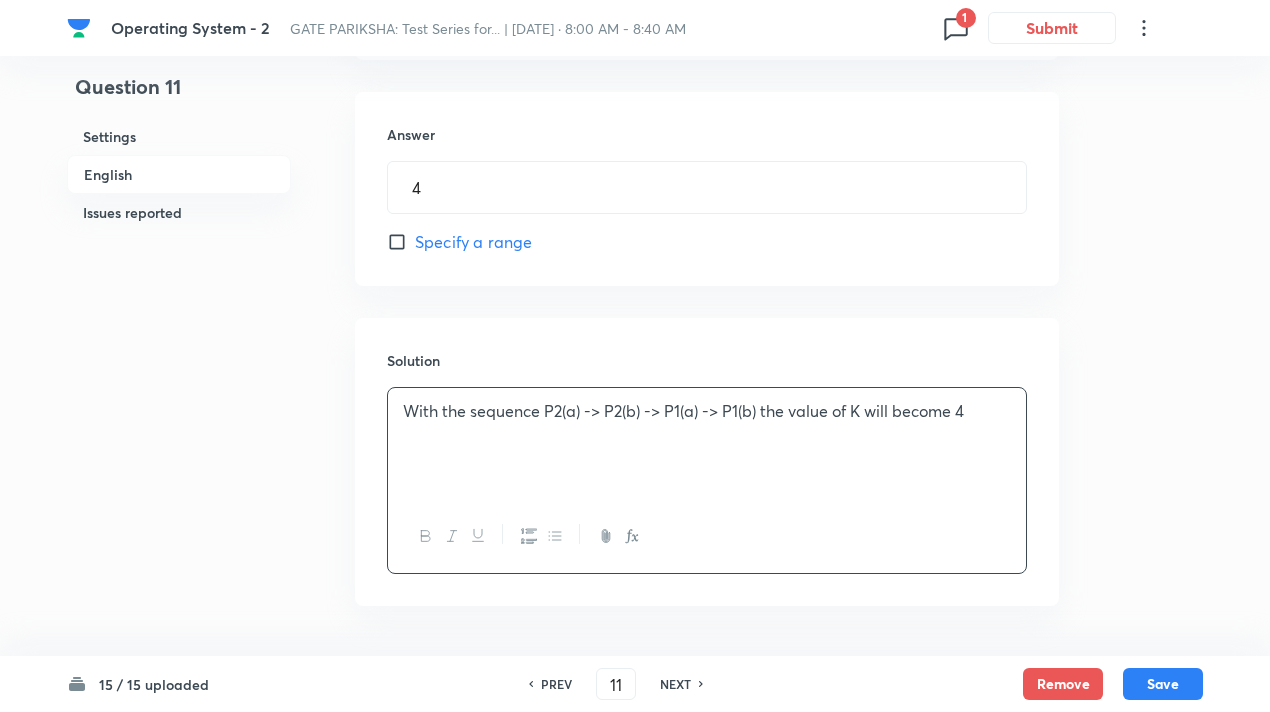 click on "With the sequence P2(a) -> P2(b) -> P1(a) -> P1(b) the value of K will become 4" at bounding box center [707, 411] 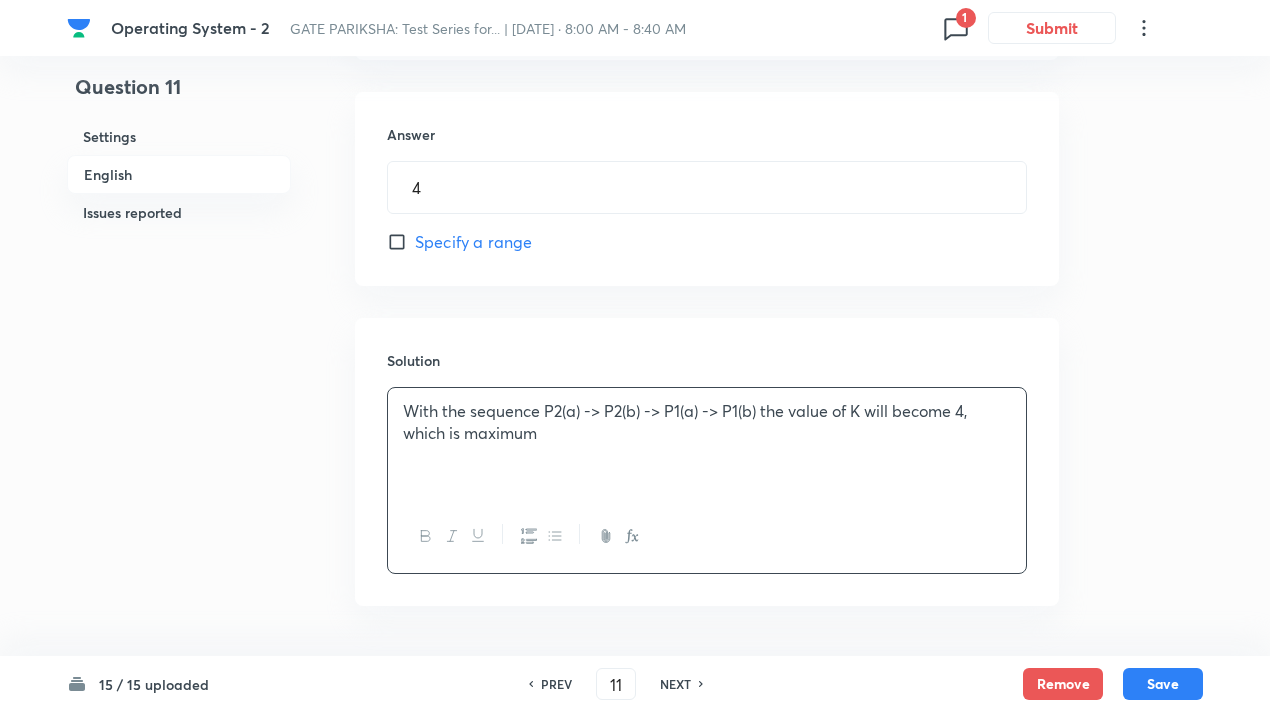drag, startPoint x: 544, startPoint y: 411, endPoint x: 681, endPoint y: 407, distance: 137.05838 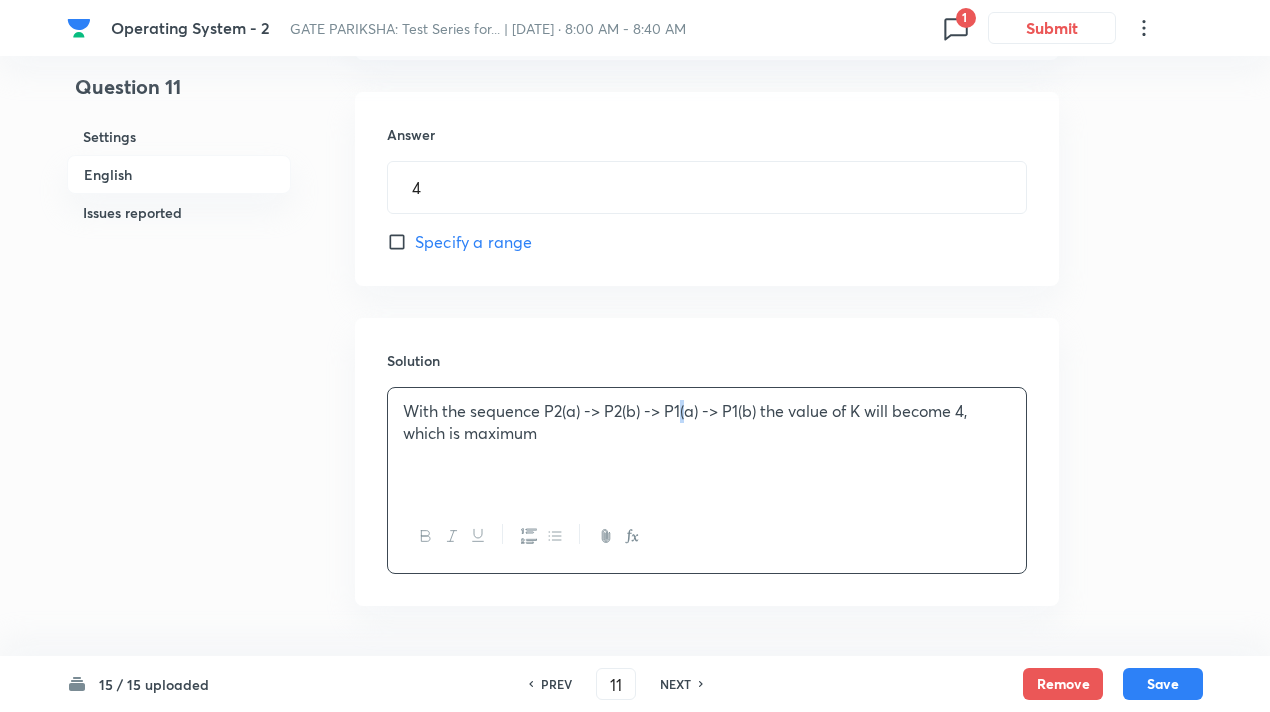 click on "With the sequence P2(a) -> P2(b) -> P1(a) -> P1(b) the value of K will become 4, which is maximum" at bounding box center [707, 422] 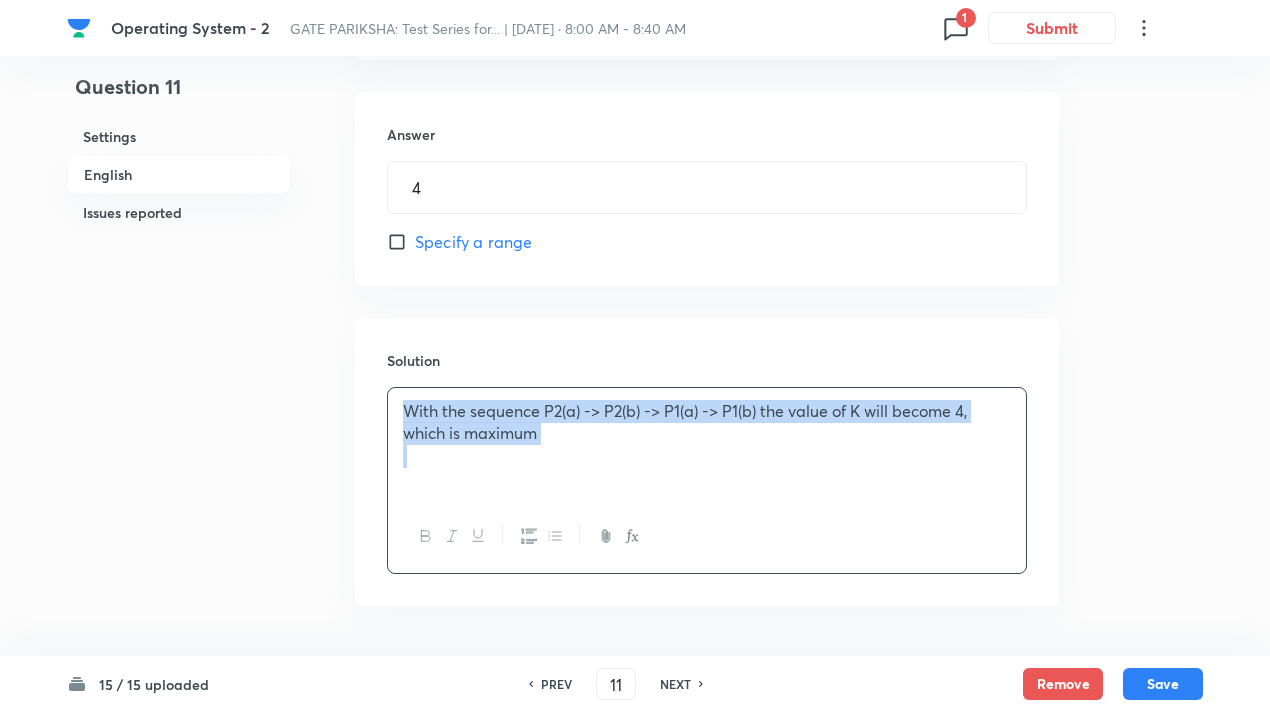 click on "With the sequence P2(a) -> P2(b) -> P1(a) -> P1(b) the value of K will become 4, which is maximum" at bounding box center [707, 422] 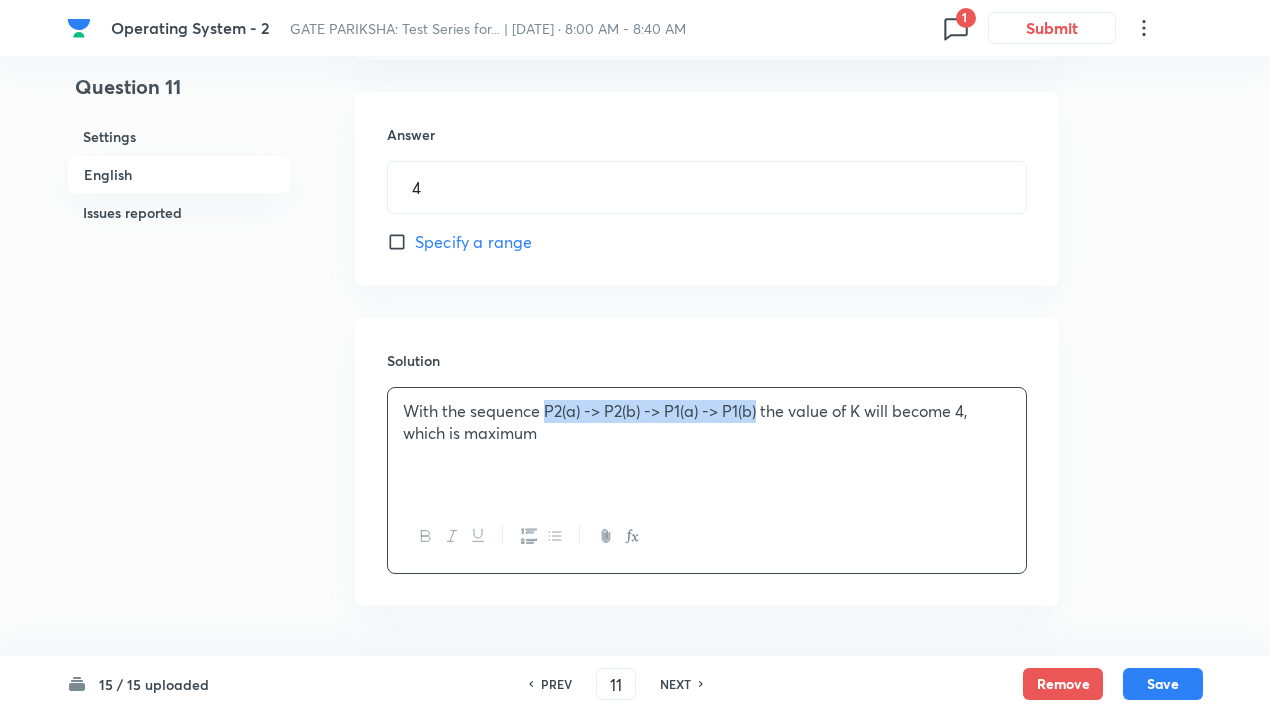 copy on "P2(a) -> P2(b) -> P1(a) -> P1(b)" 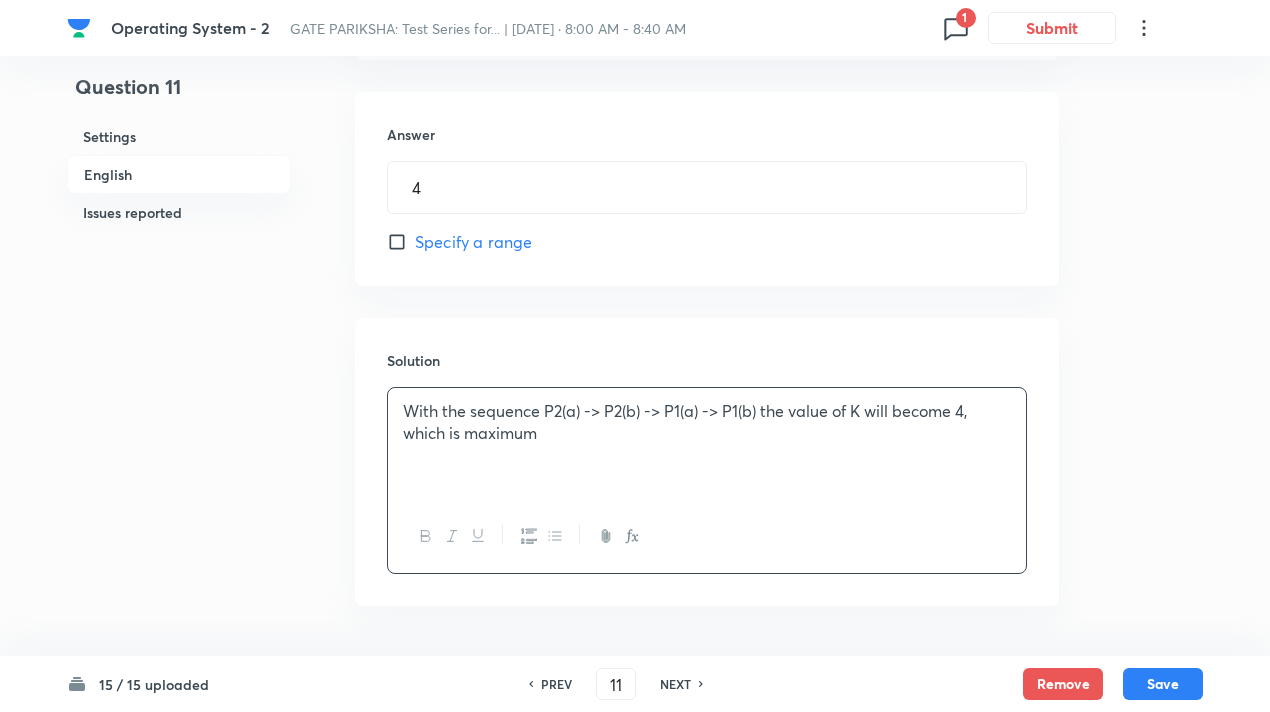 click on "With the sequence P2(a) -> P2(b) -> P1(a) -> P1(b) the value of K will become 4, which is maximum" at bounding box center (707, 444) 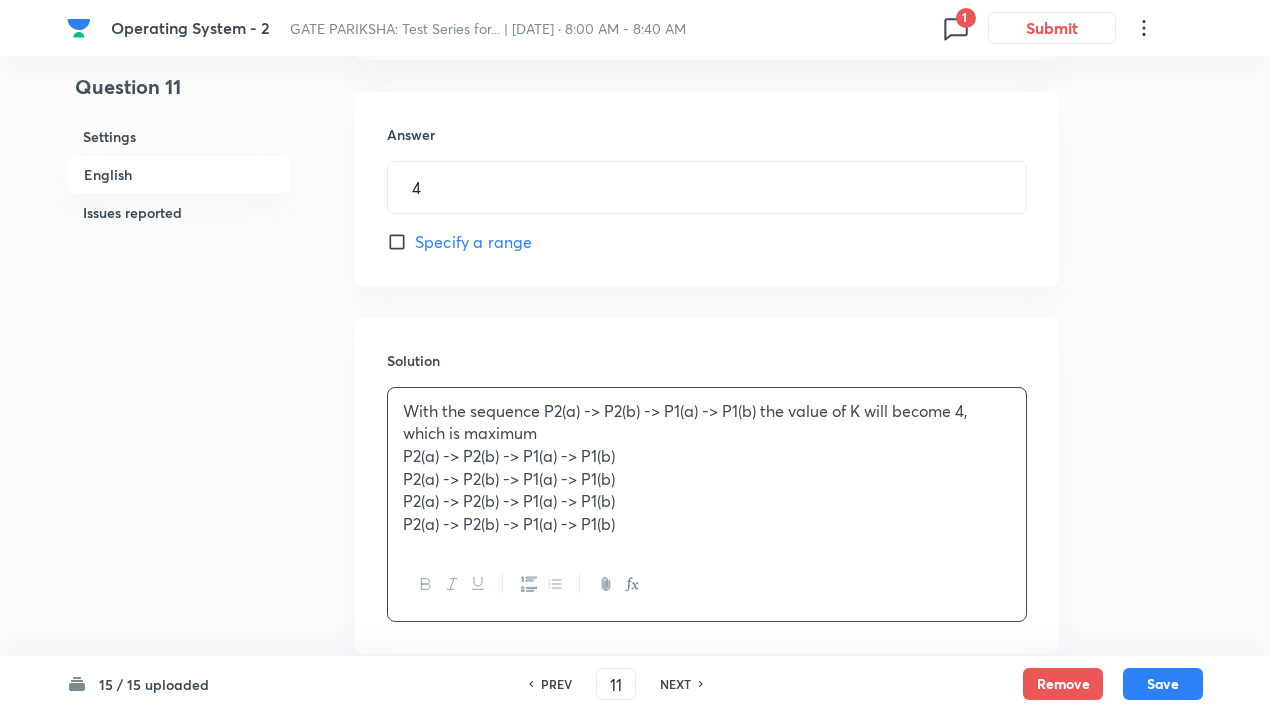 click on "P2(a) -> P2(b) -> P1(a) -> P1(b)" at bounding box center (707, 456) 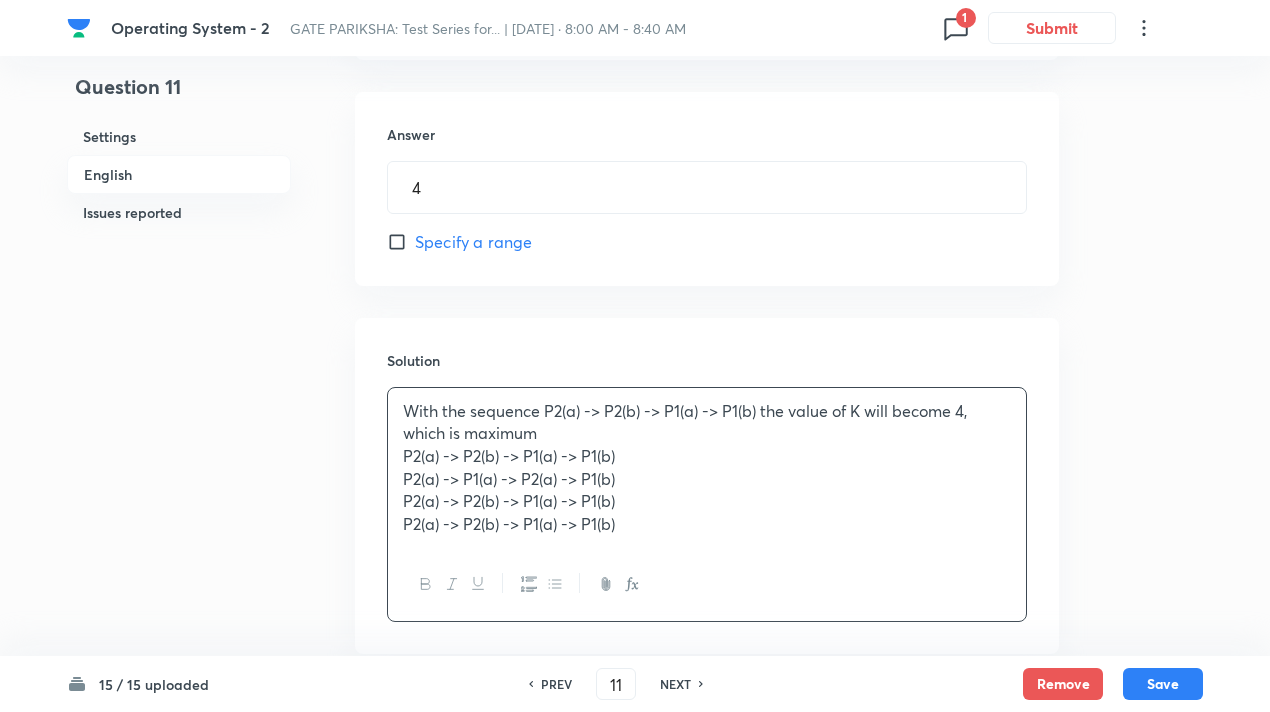 click on "P2(a) -> P1(a) -> P2(a) -> P1(b)" at bounding box center [707, 479] 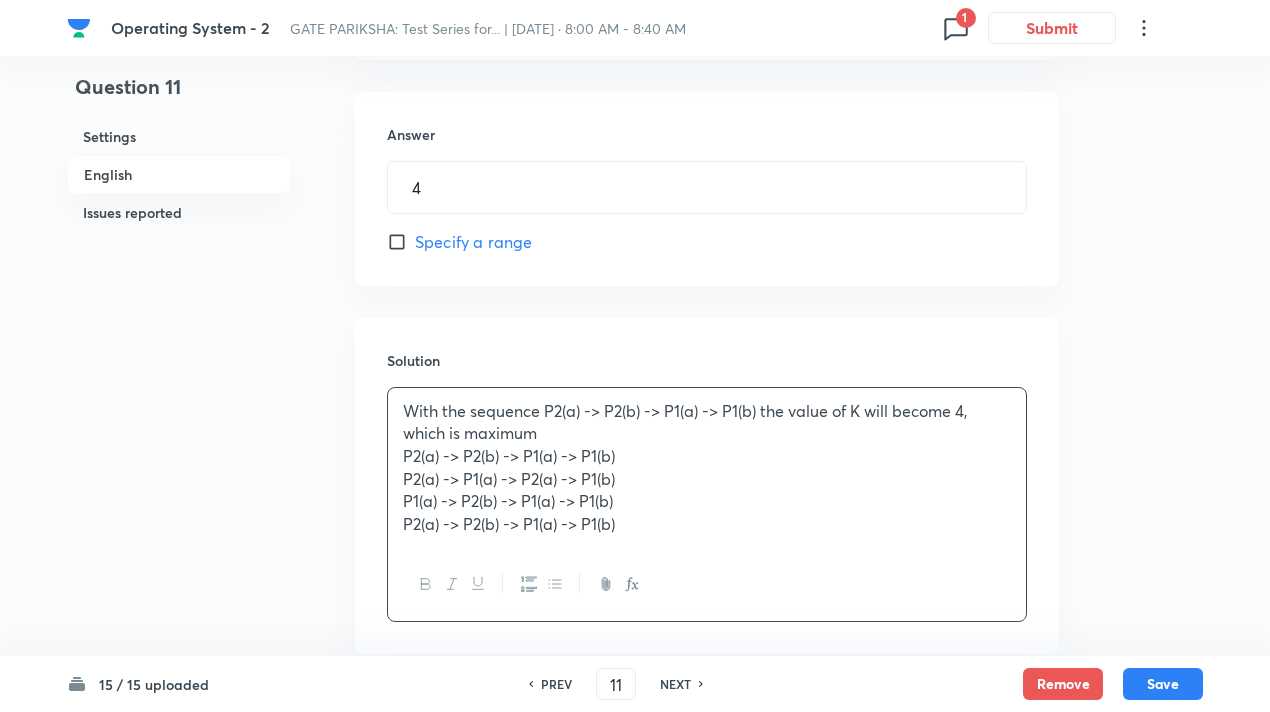 click on "P1(a) -> P2(b) -> P1(a) -> P1(b)" at bounding box center [707, 501] 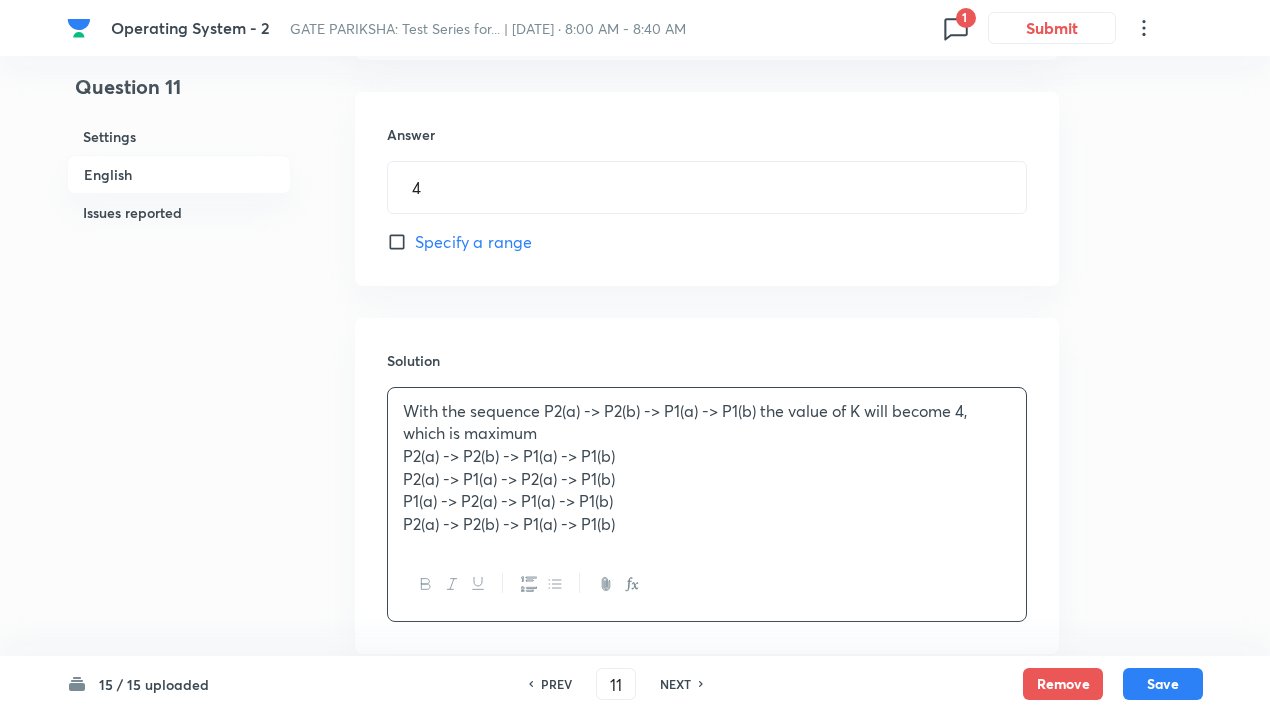 click on "P1(a) -> P2(a) -> P1(a) -> P1(b)" at bounding box center [707, 501] 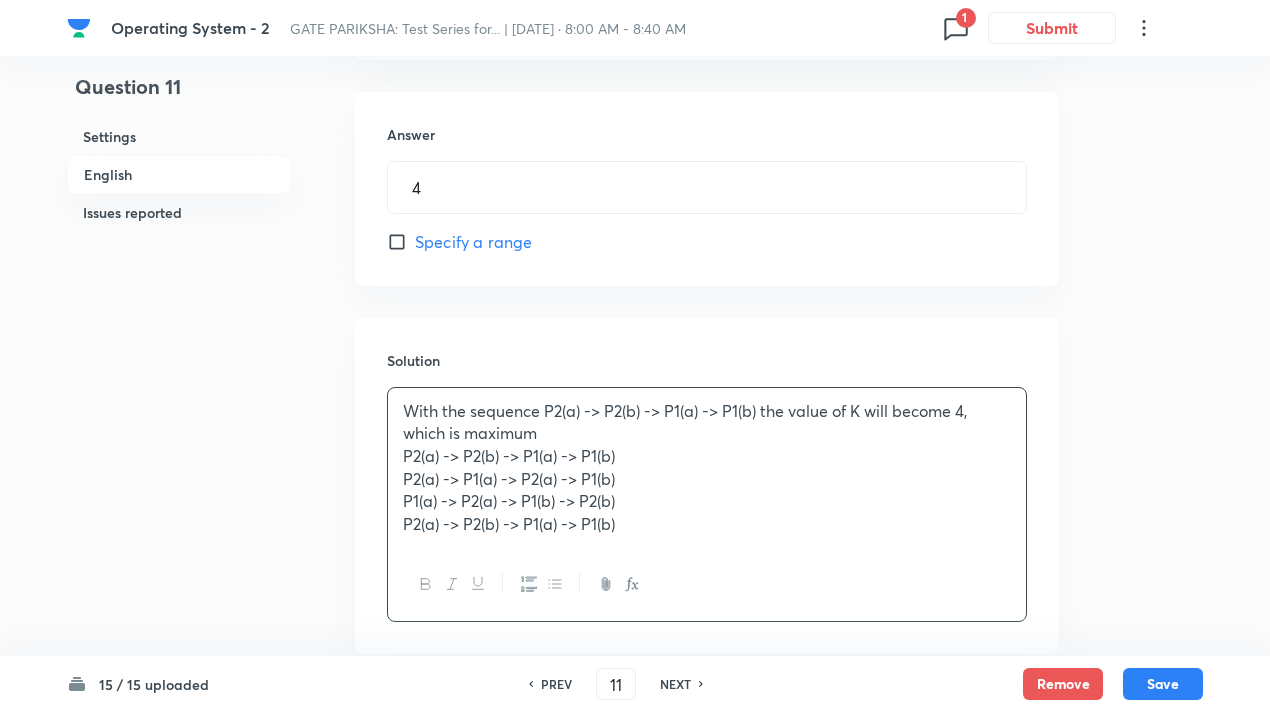 click on "P2(a) -> P2(b) -> P1(a) -> P1(b)" at bounding box center (707, 524) 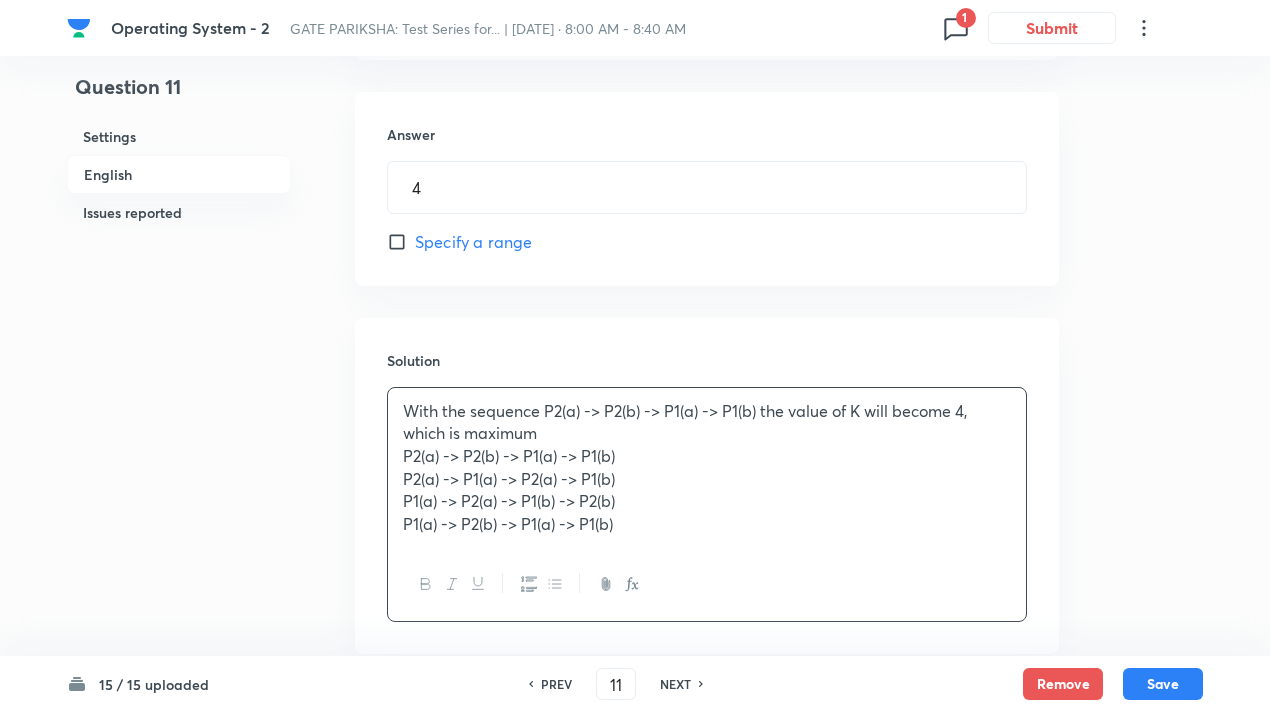 click on "P1(a) -> P2(b) -> P1(a) -> P1(b)" at bounding box center [707, 524] 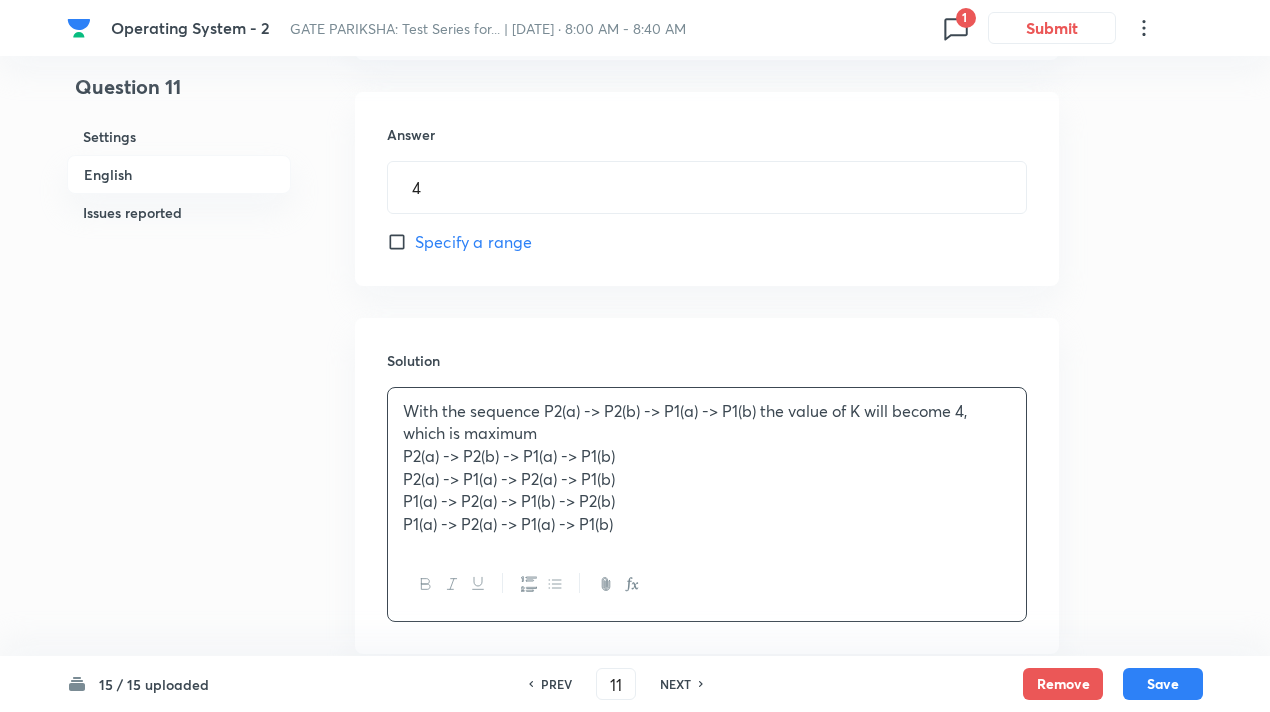 click on "P1(a) -> P2(a) -> P1(a) -> P1(b)" at bounding box center [707, 524] 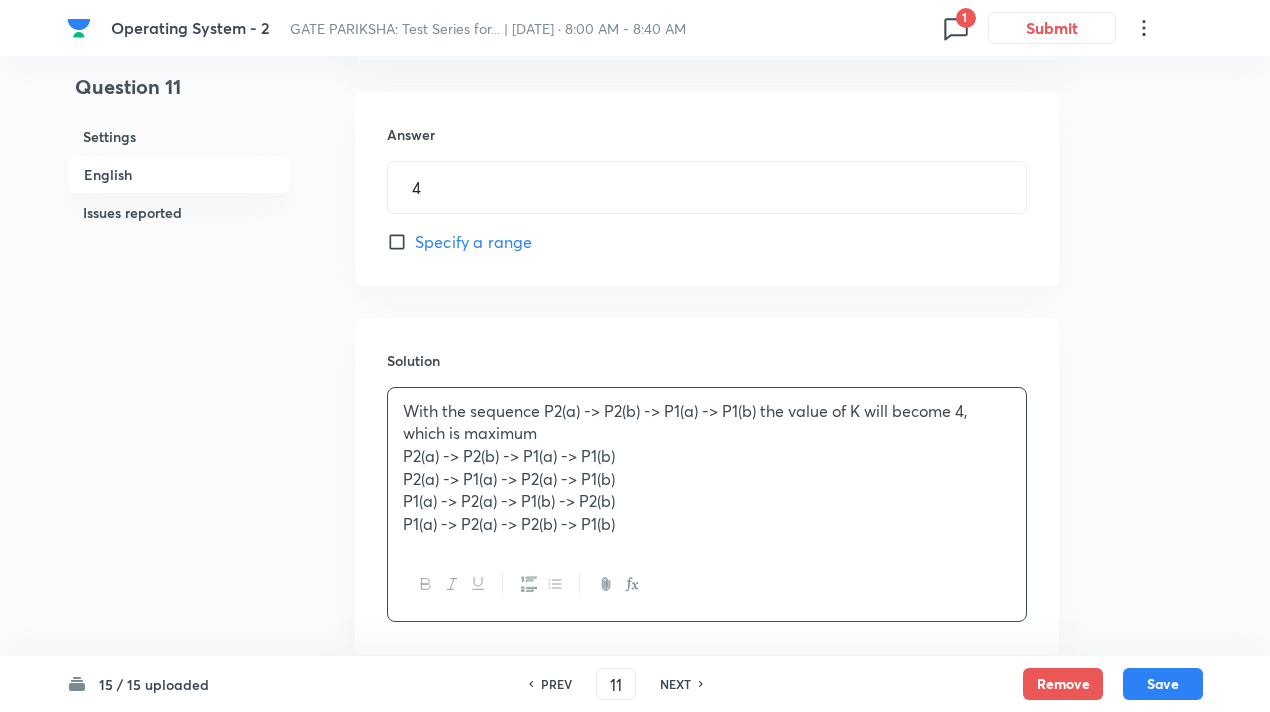 click on "P1(a) -> P2(a) -> P2(b) -> P1(b)" at bounding box center [707, 524] 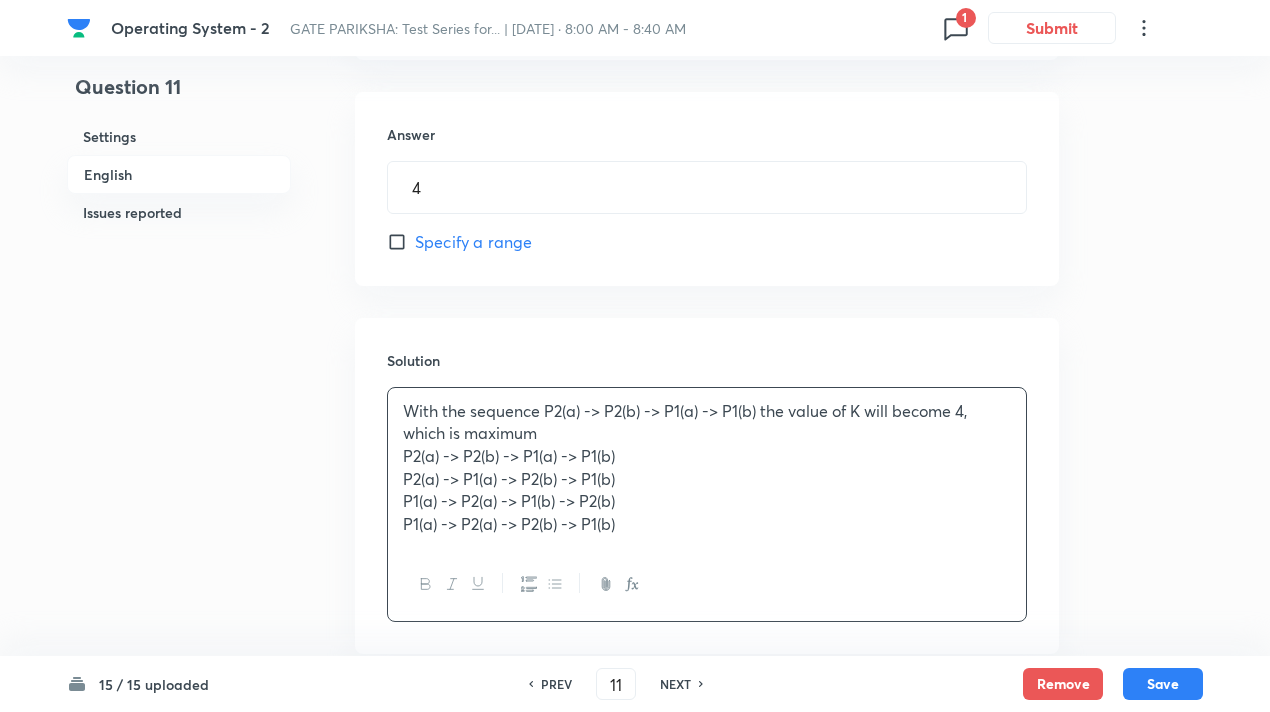 click on "P1(a) -> P2(a) -> P1(b) -> P2(b)" at bounding box center (707, 501) 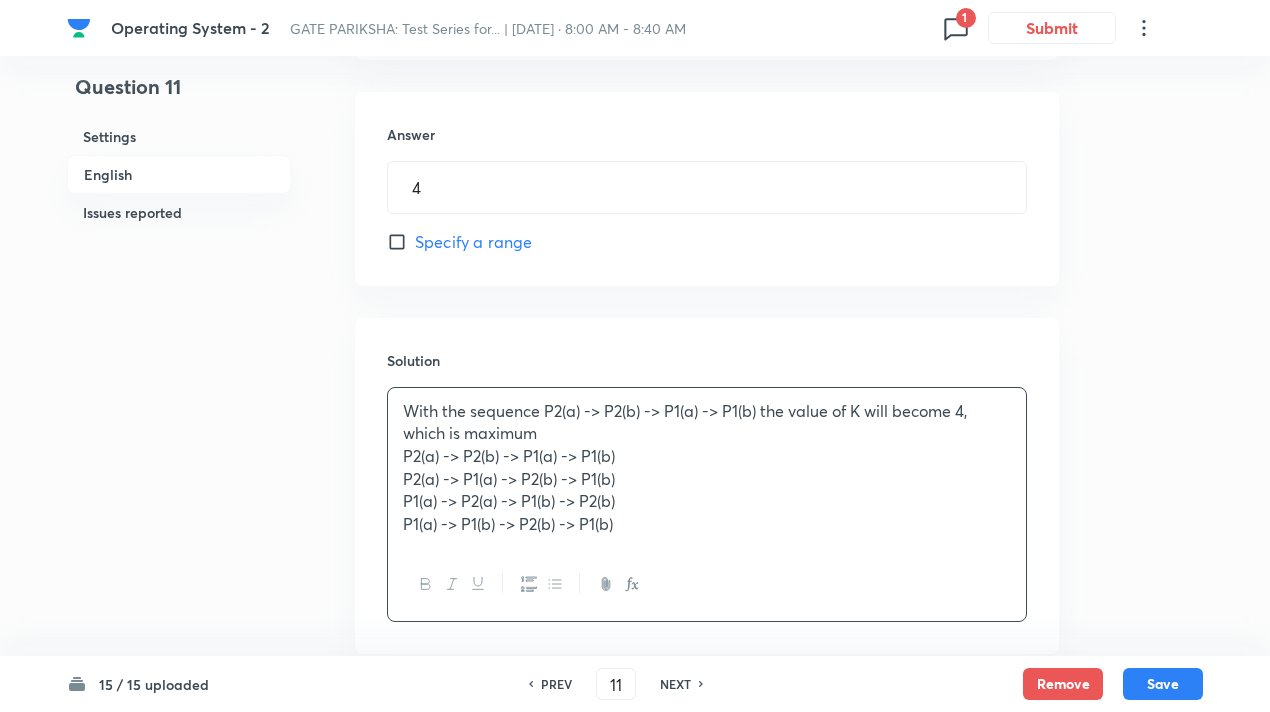 click on "P1(a) -> P1(b) -> P2(b) -> P1(b)" at bounding box center (707, 524) 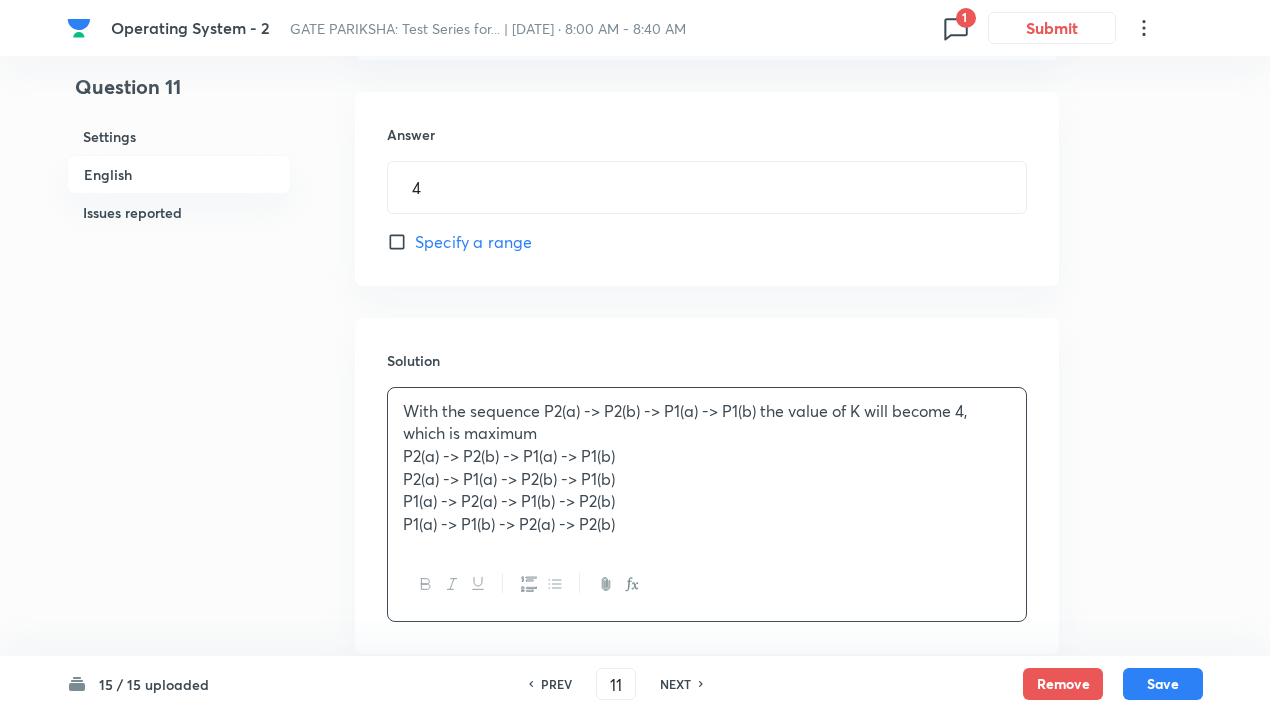 click on "P2(a) -> P2(b) -> P1(a) -> P1(b)" at bounding box center (707, 456) 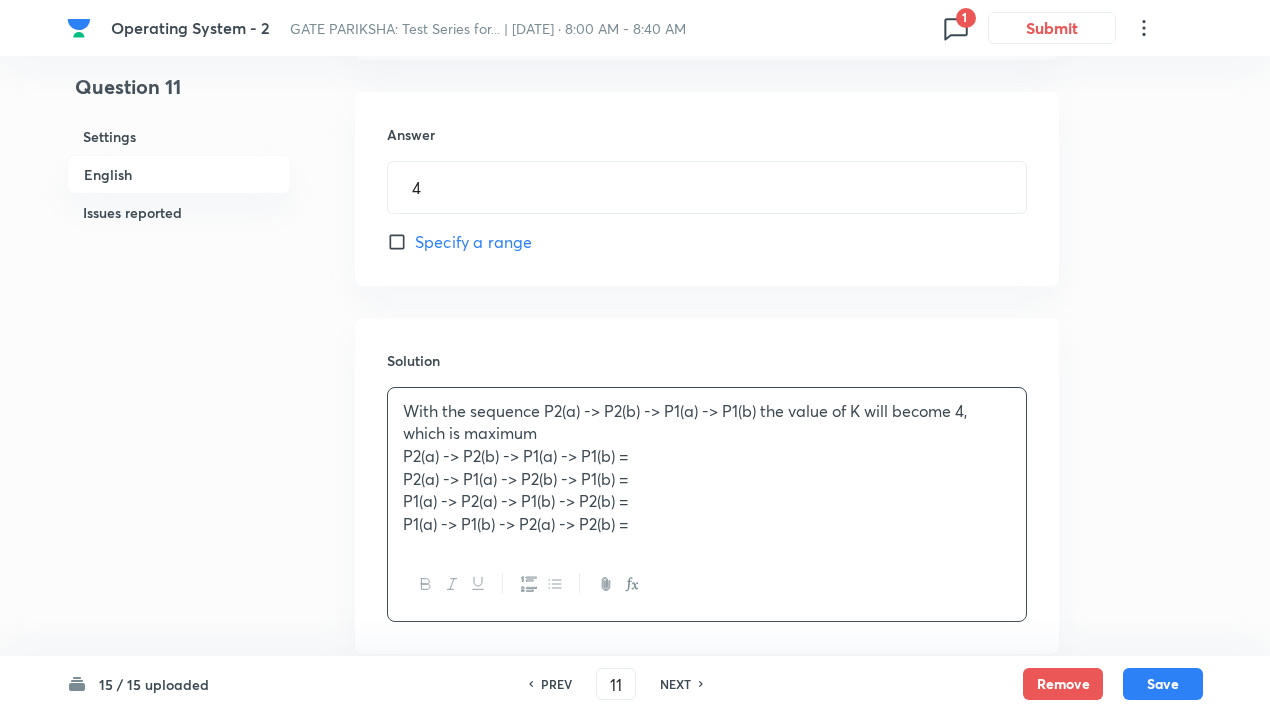 click on "P2(a) -> P2(b) -> P1(a) -> P1(b) =" at bounding box center (707, 456) 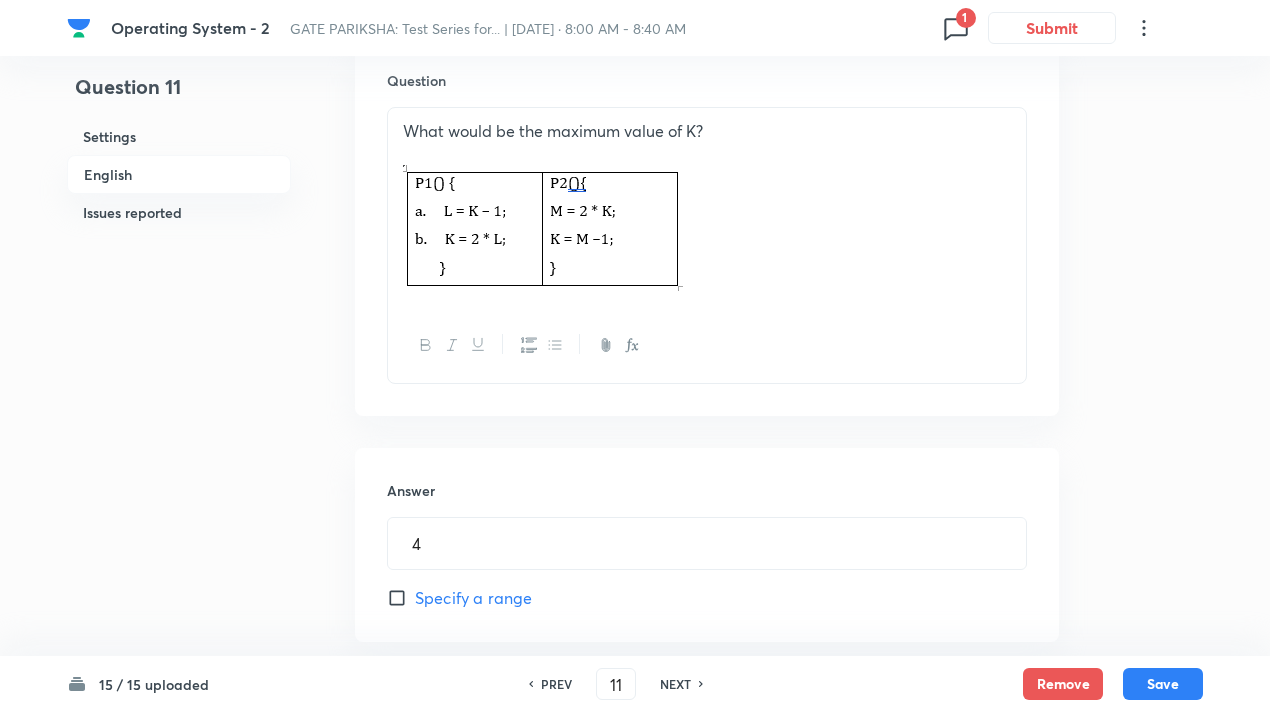 scroll, scrollTop: 608, scrollLeft: 0, axis: vertical 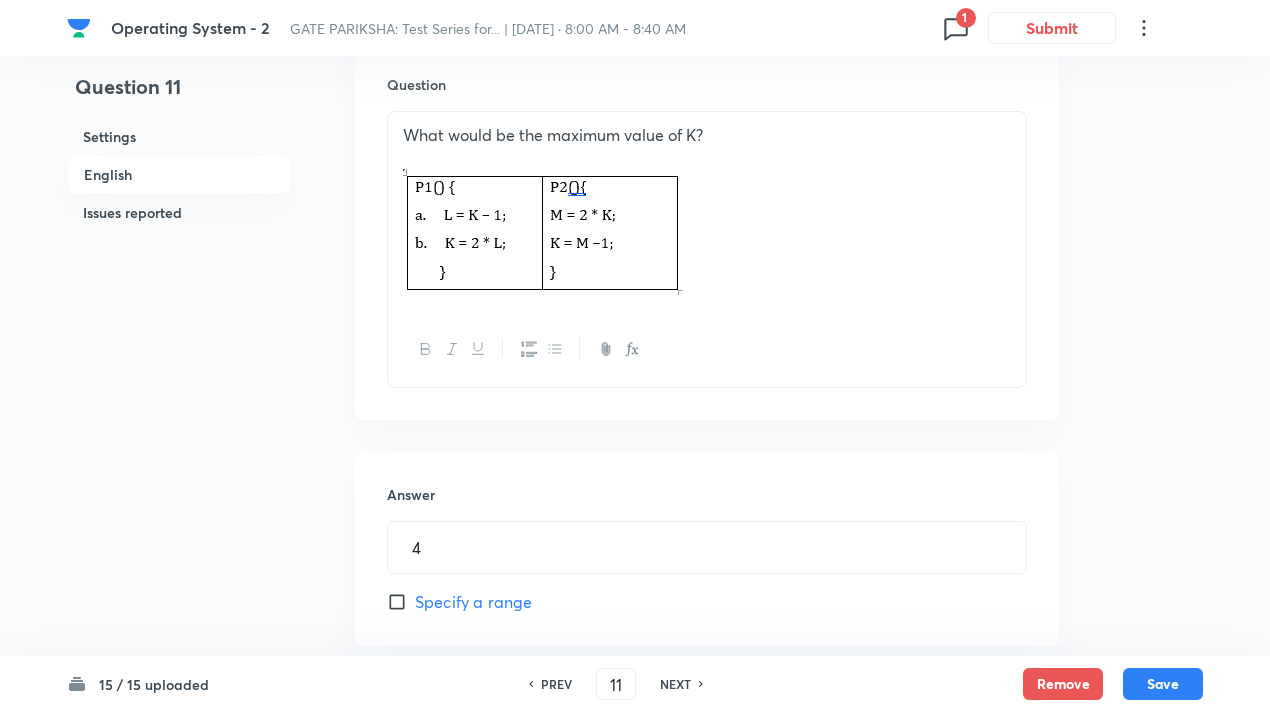 click at bounding box center (707, 158) 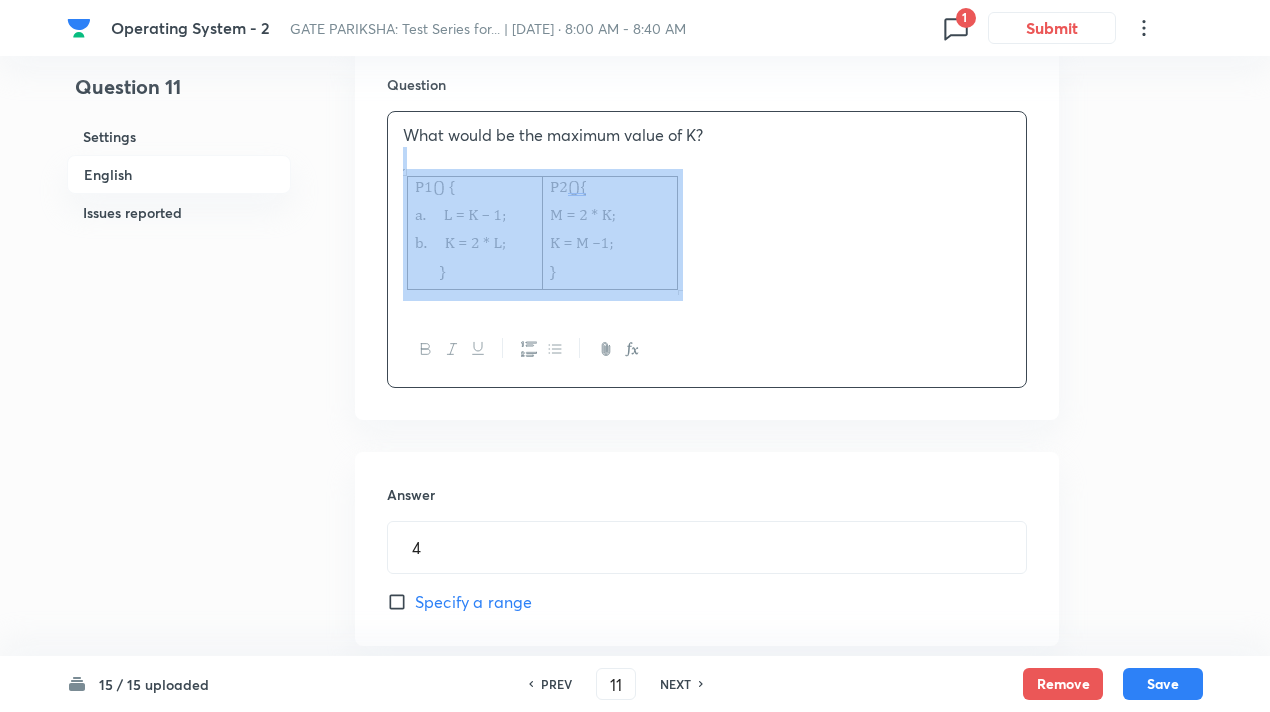 click at bounding box center (707, 158) 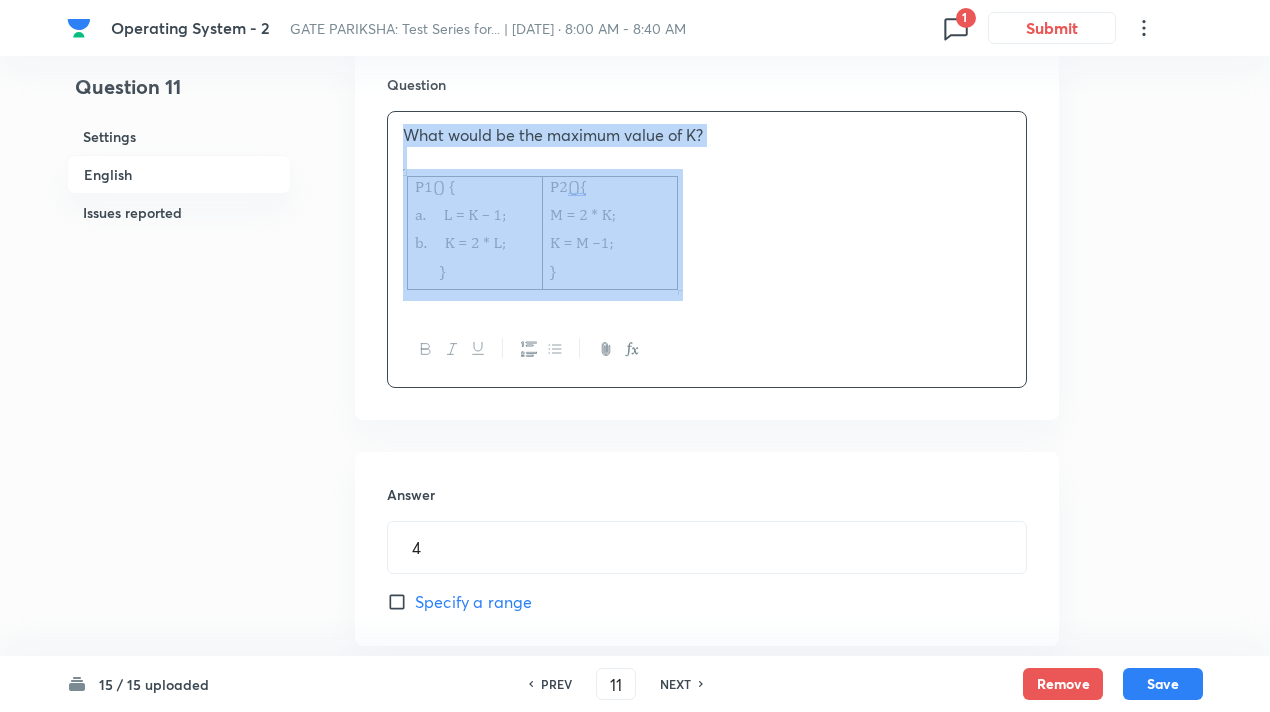 drag, startPoint x: 409, startPoint y: 137, endPoint x: 590, endPoint y: 263, distance: 220.53798 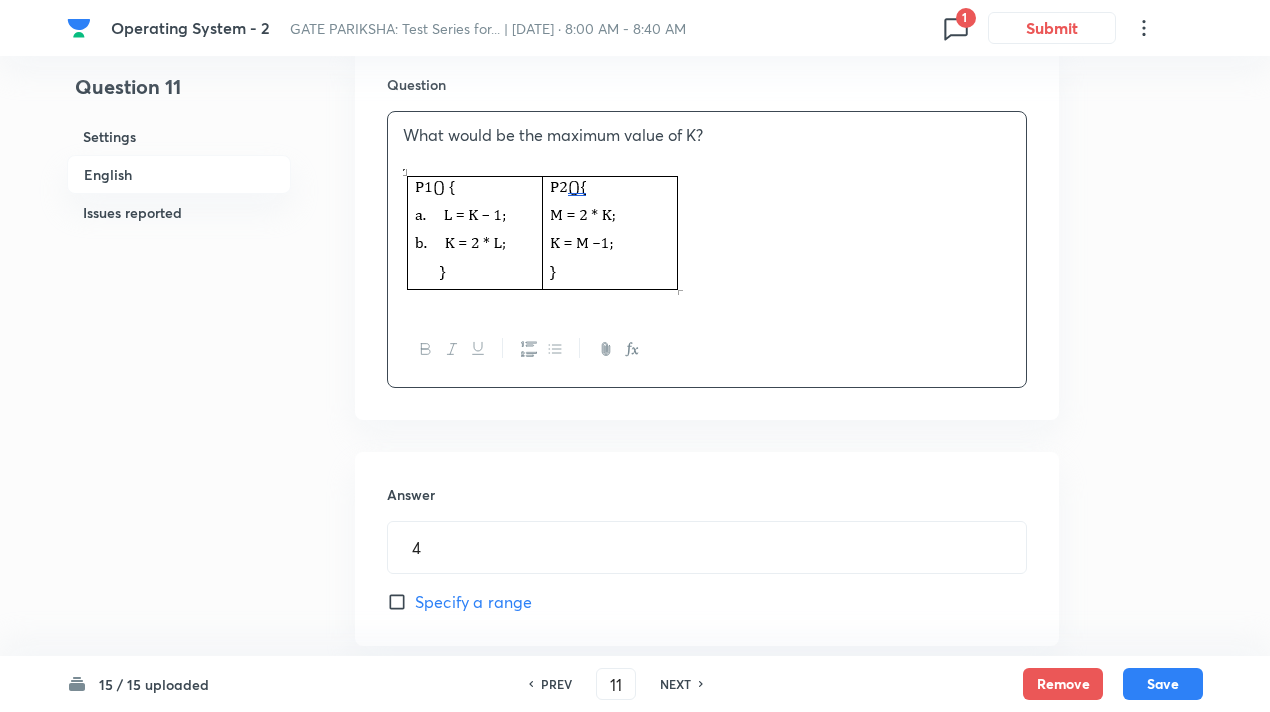 click at bounding box center (543, 232) 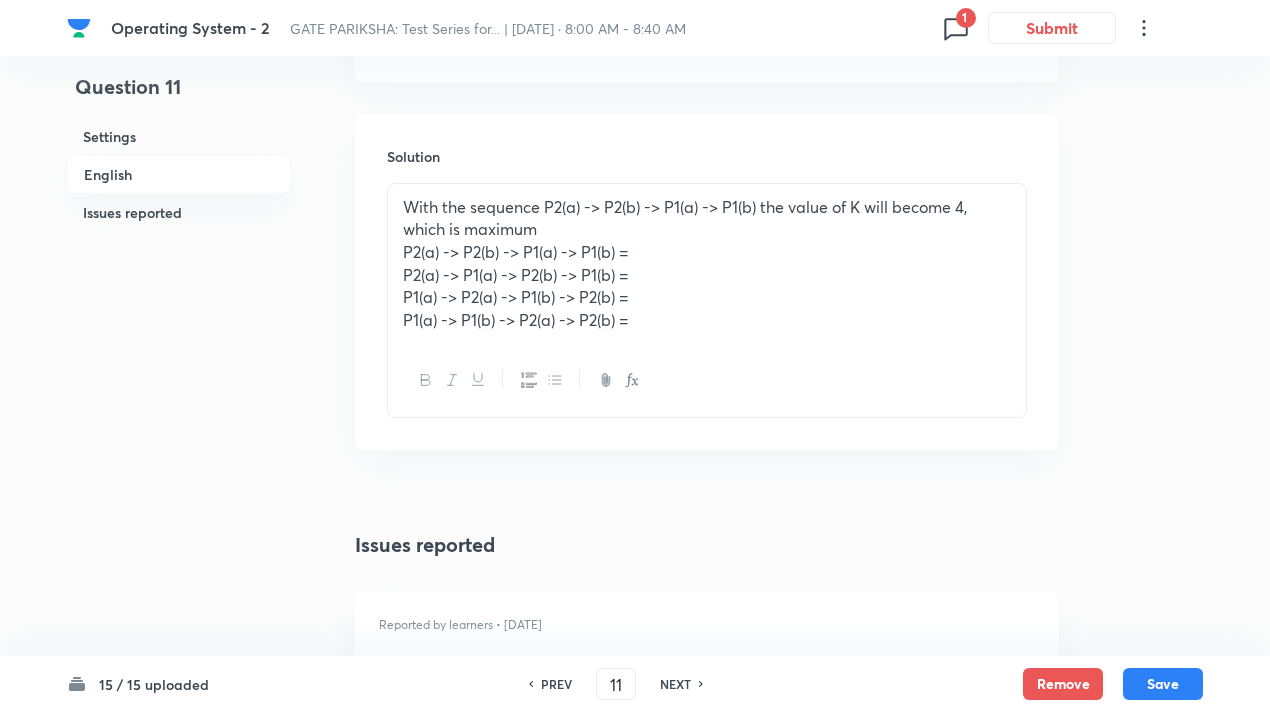 scroll, scrollTop: 1164, scrollLeft: 0, axis: vertical 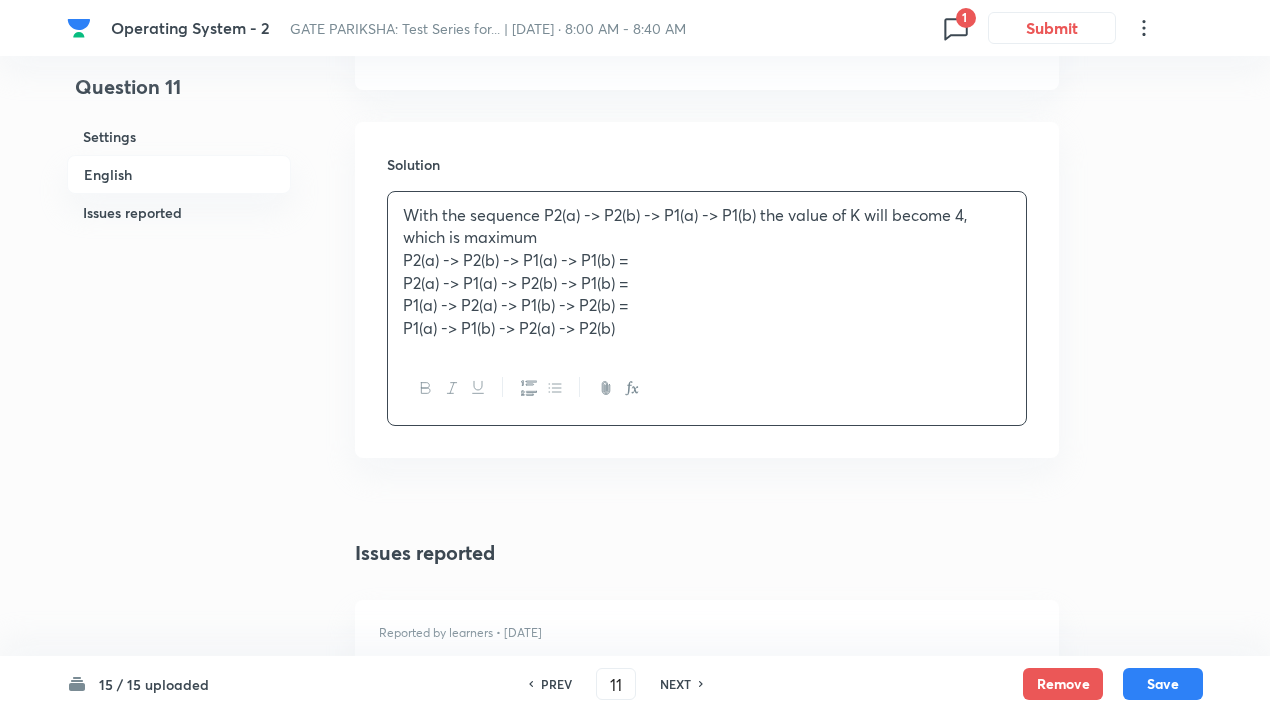 click on "NEXT" at bounding box center [678, 684] 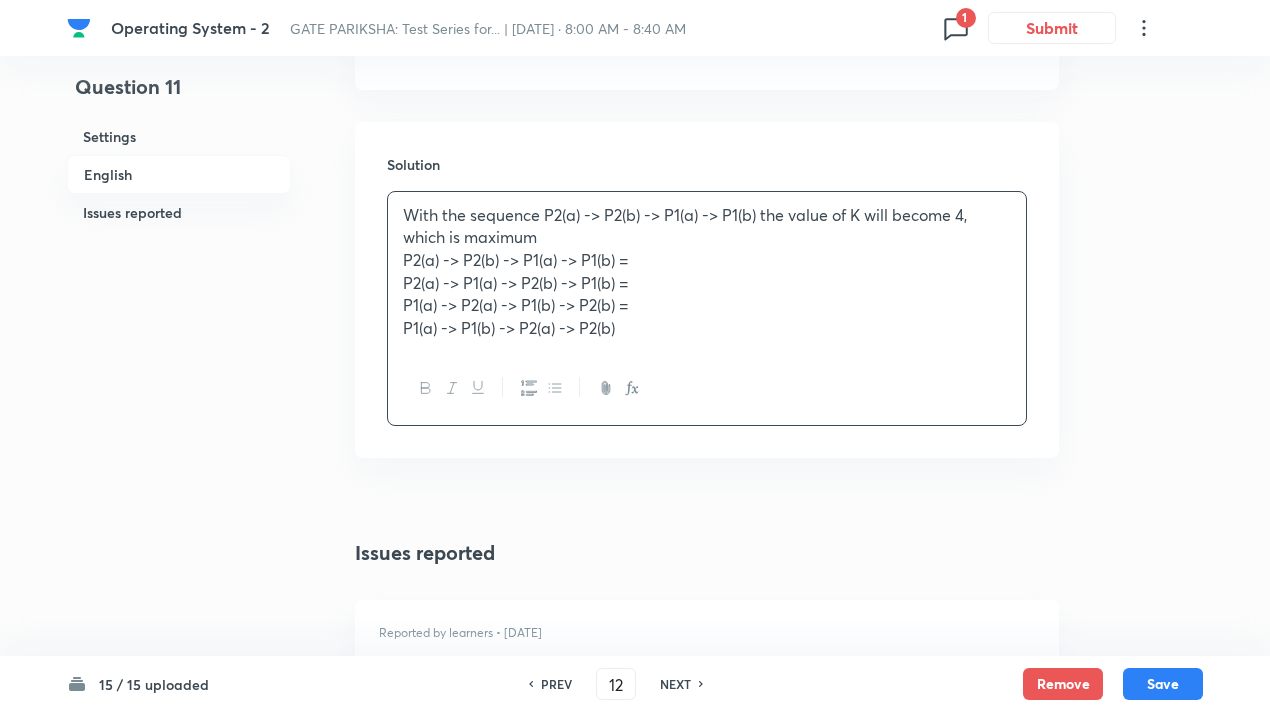 type on "-965" 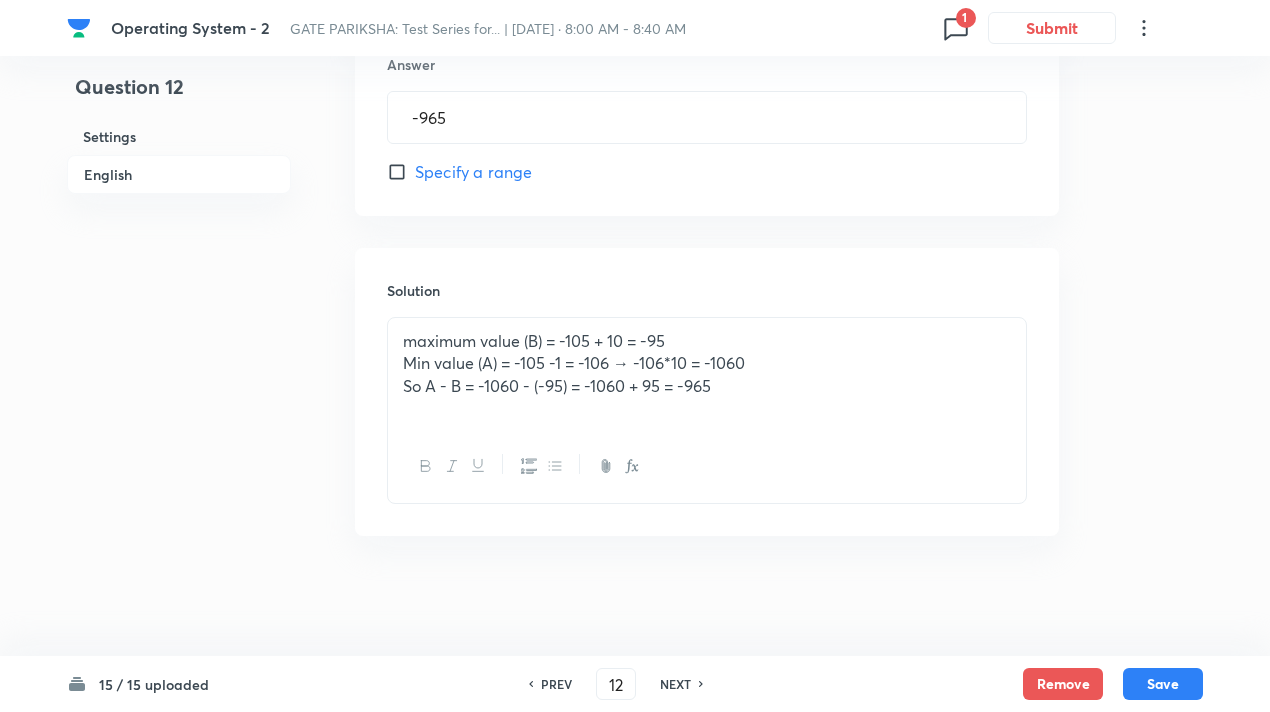scroll, scrollTop: 996, scrollLeft: 0, axis: vertical 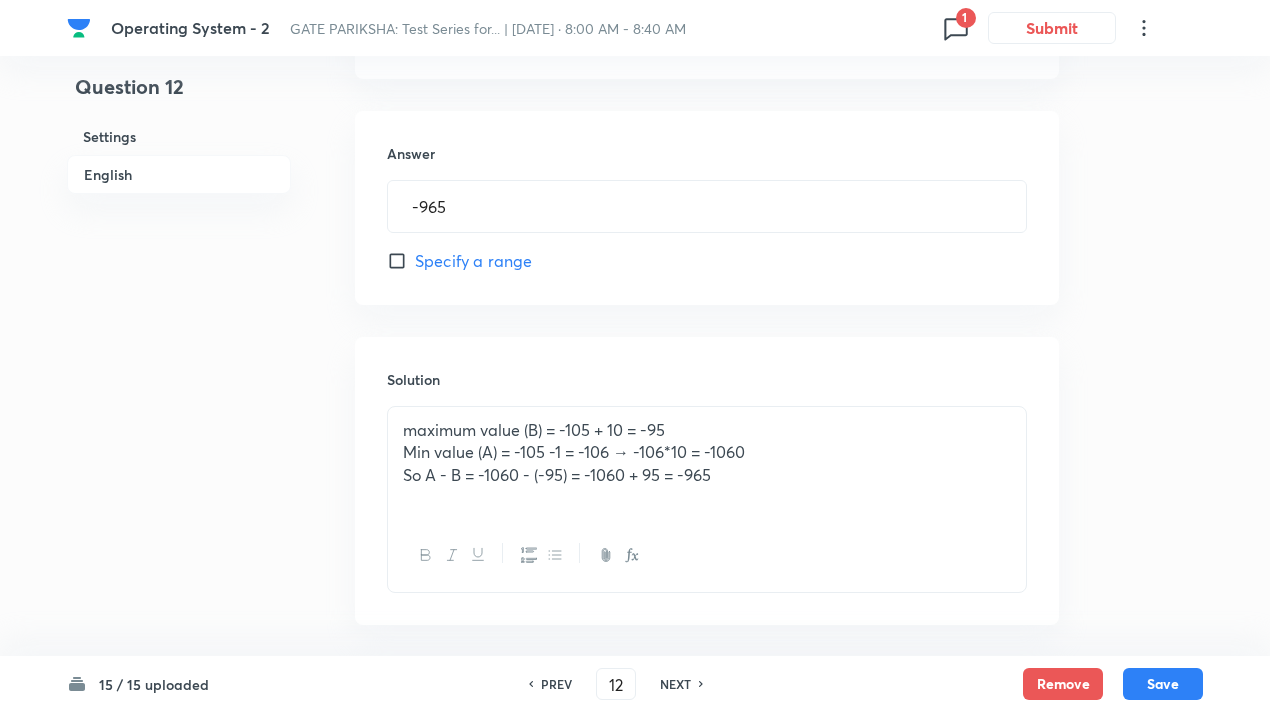 click on "PREV" at bounding box center [556, 684] 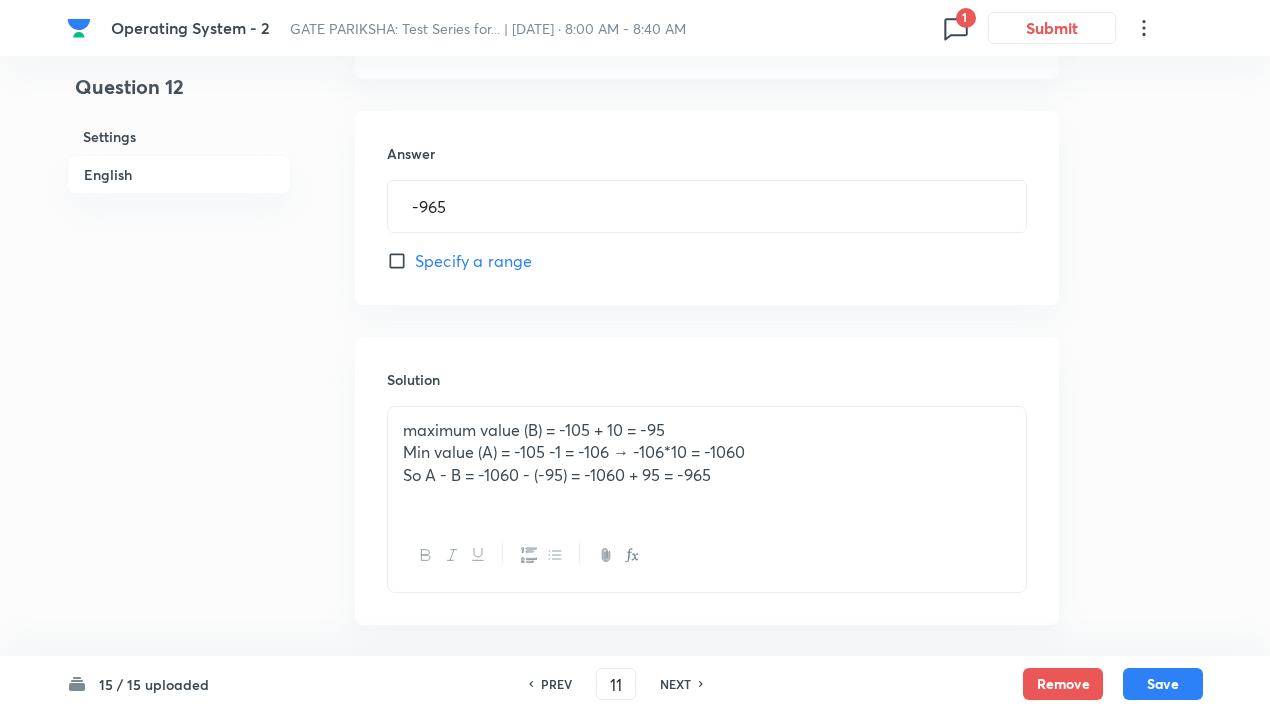 type on "4" 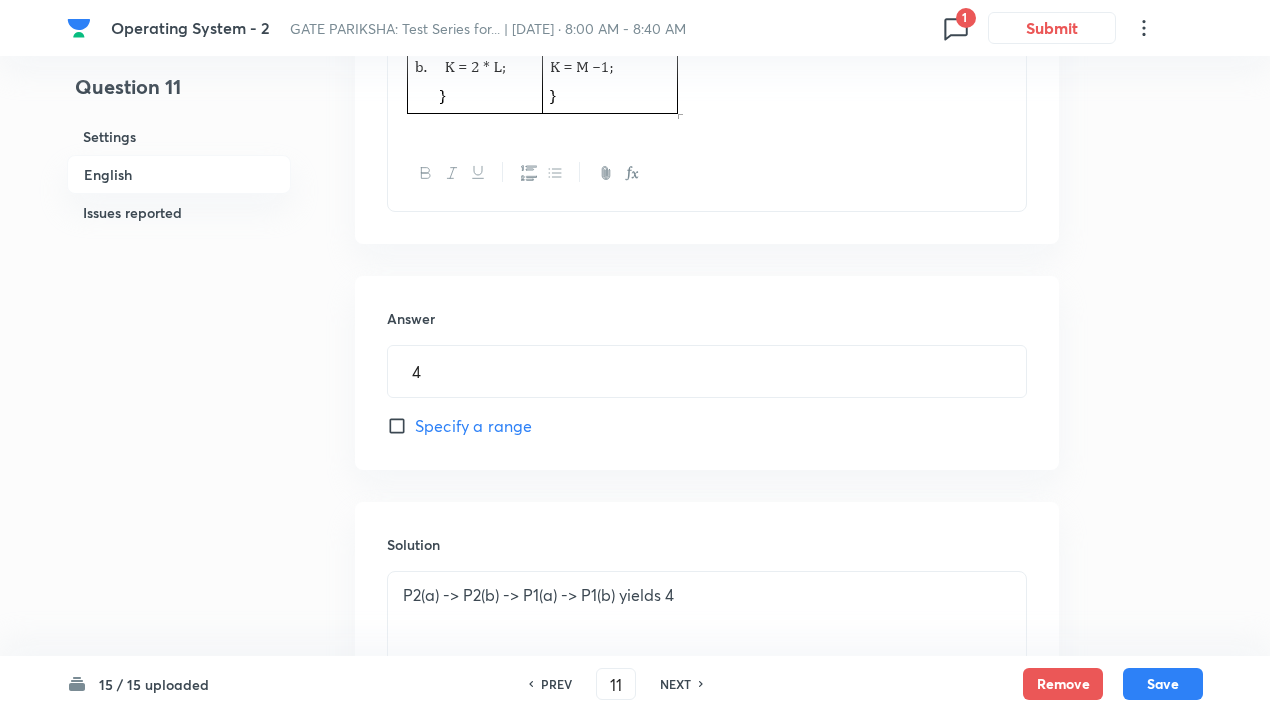 scroll, scrollTop: 782, scrollLeft: 0, axis: vertical 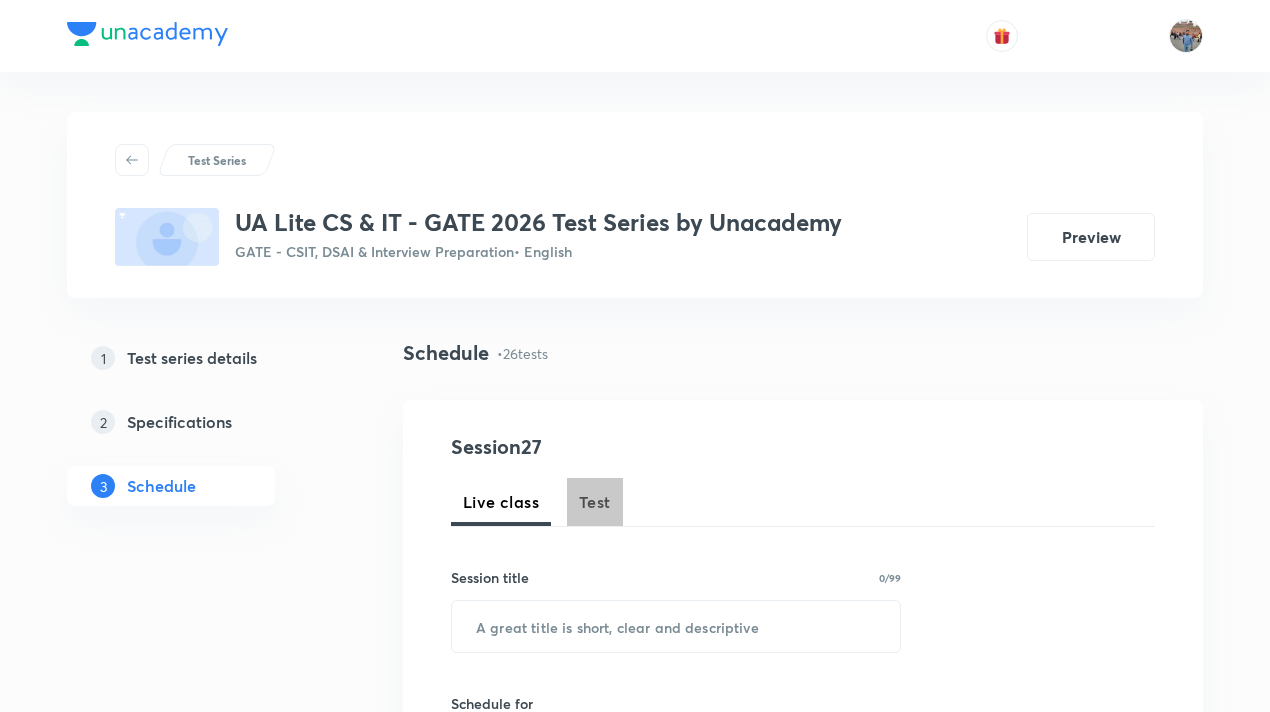 click on "Test" at bounding box center (595, 502) 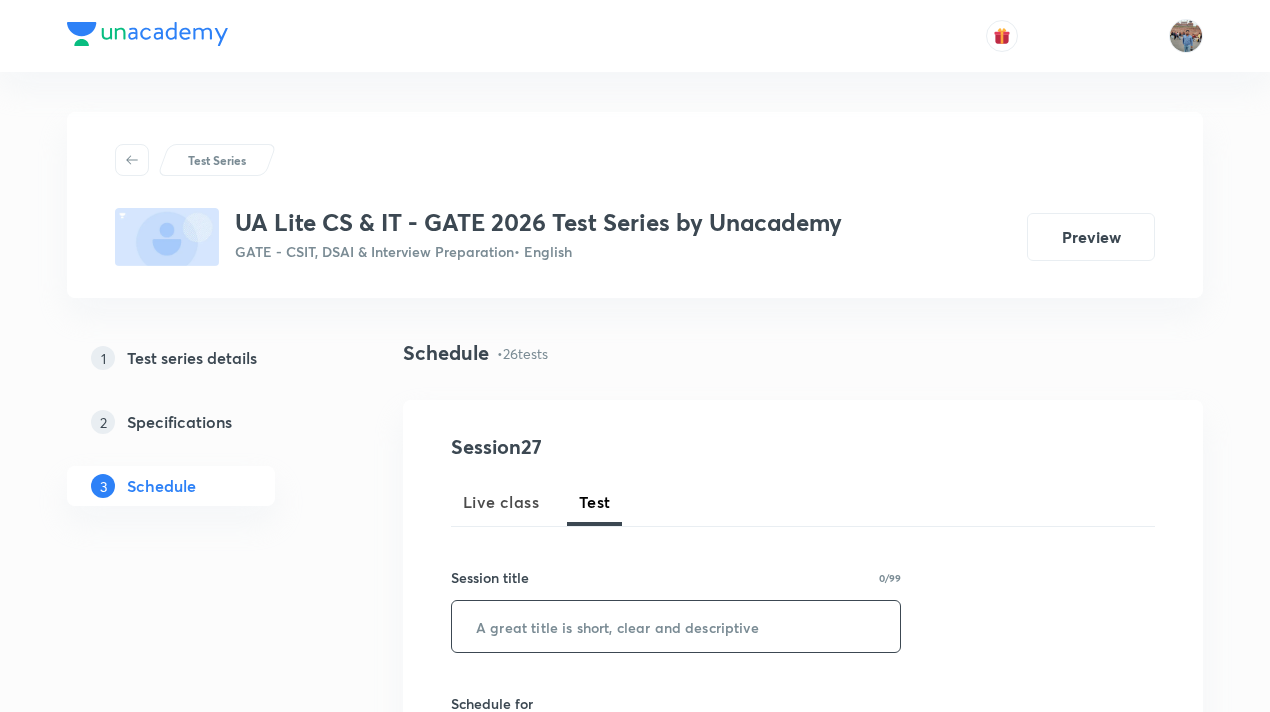 click at bounding box center (676, 626) 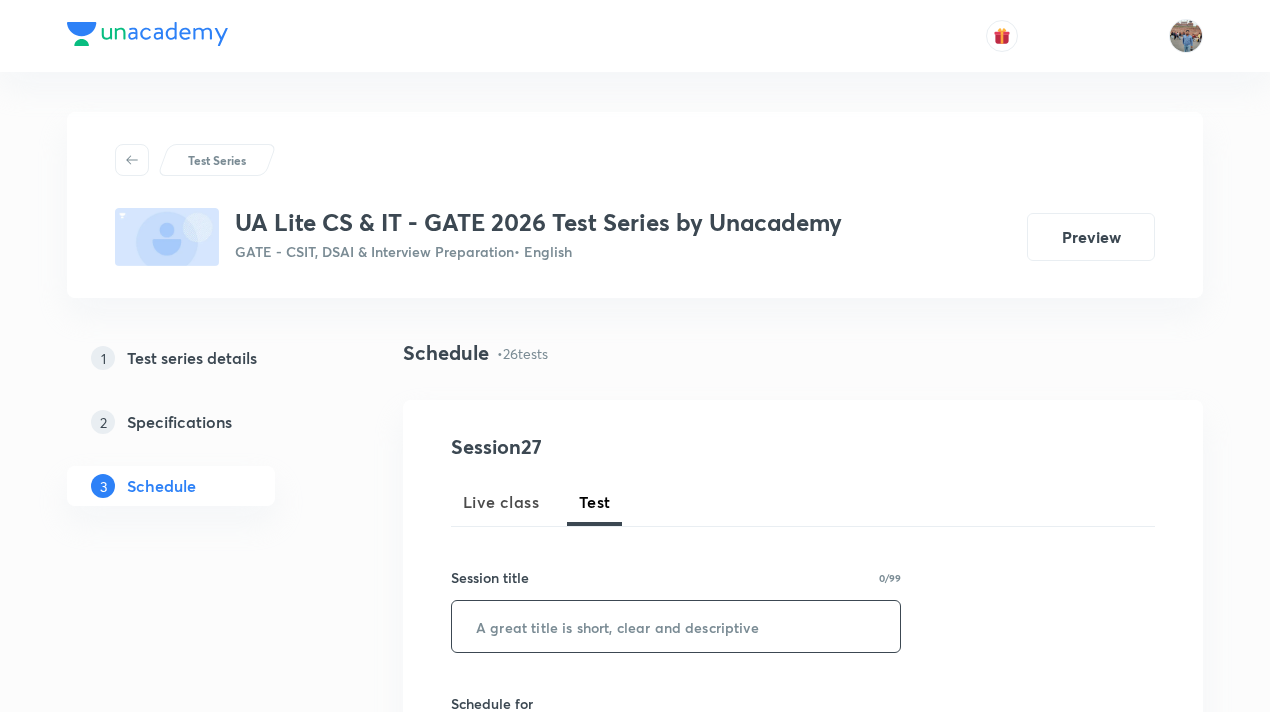 click at bounding box center (676, 626) 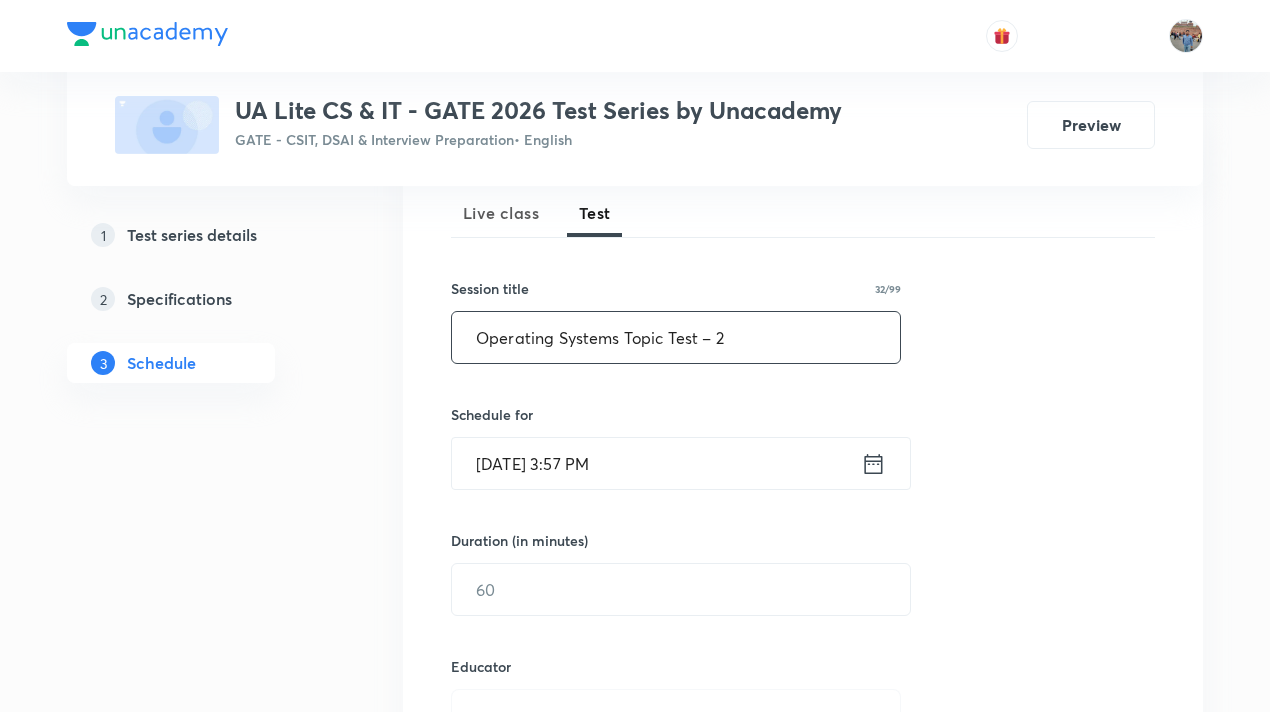 scroll, scrollTop: 290, scrollLeft: 0, axis: vertical 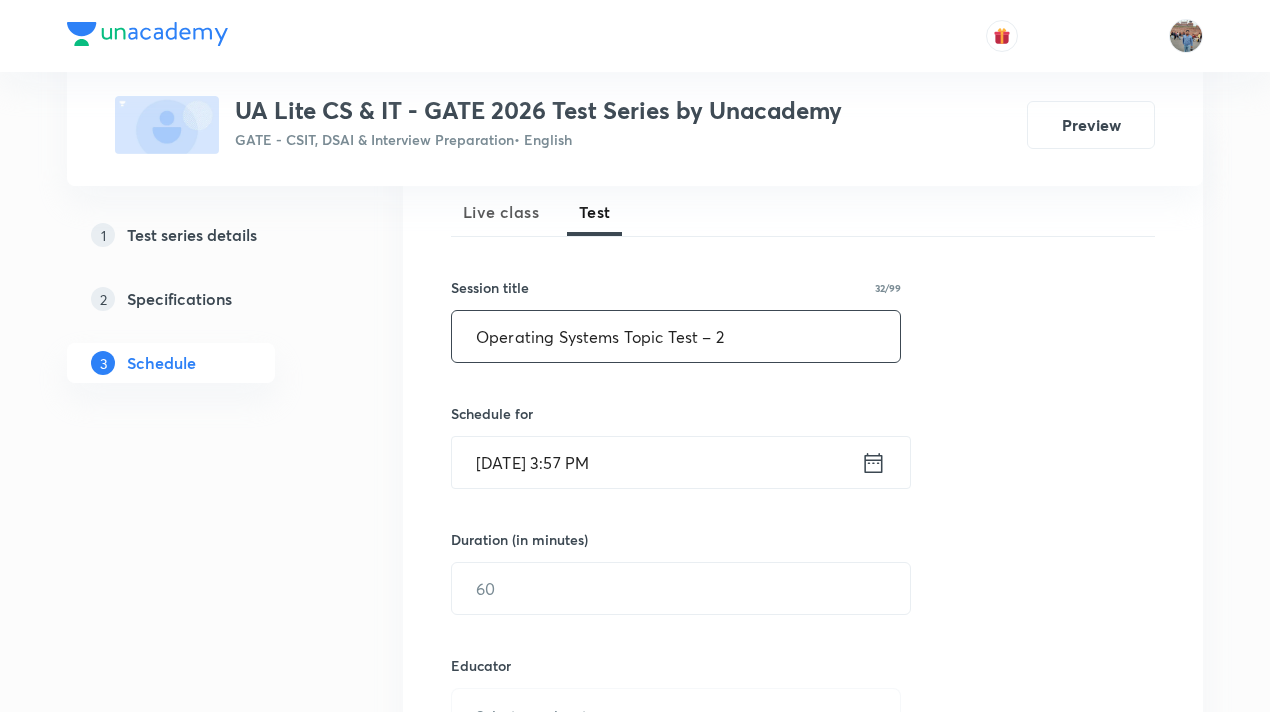 type on "Operating Systems Topic Test – 2" 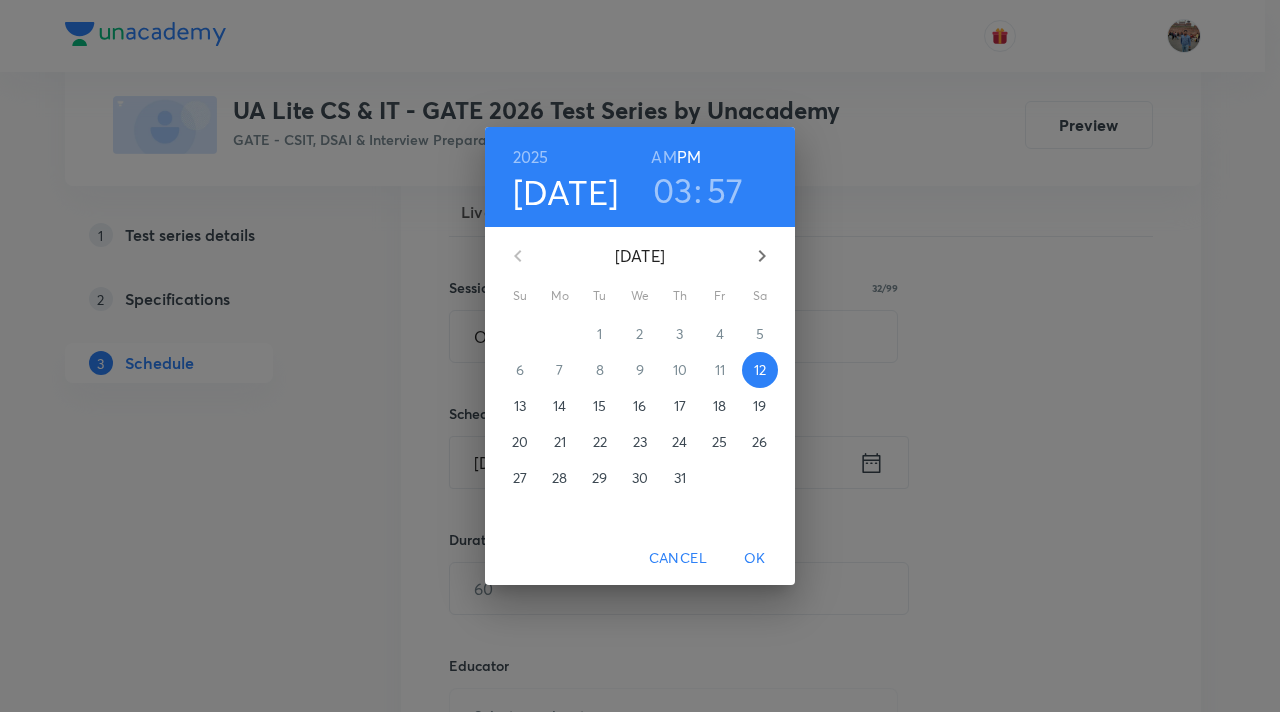 click on "14" at bounding box center [559, 406] 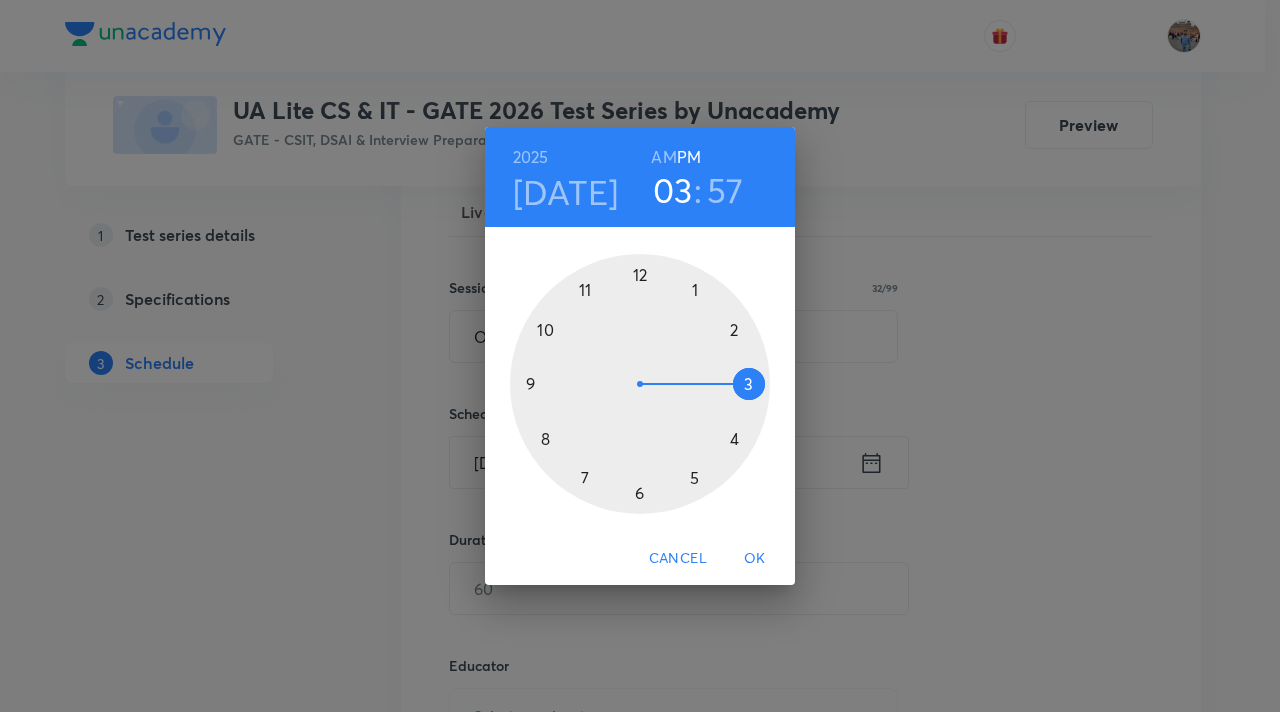 click at bounding box center (640, 384) 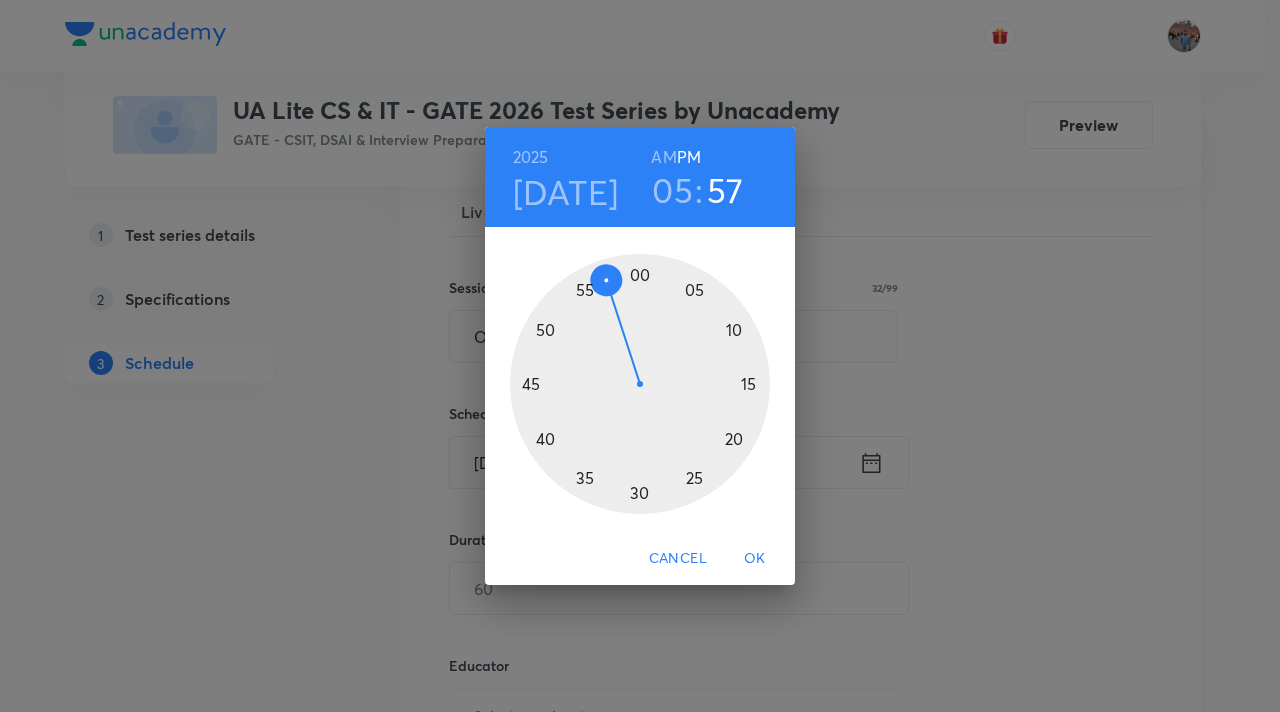 click at bounding box center [640, 384] 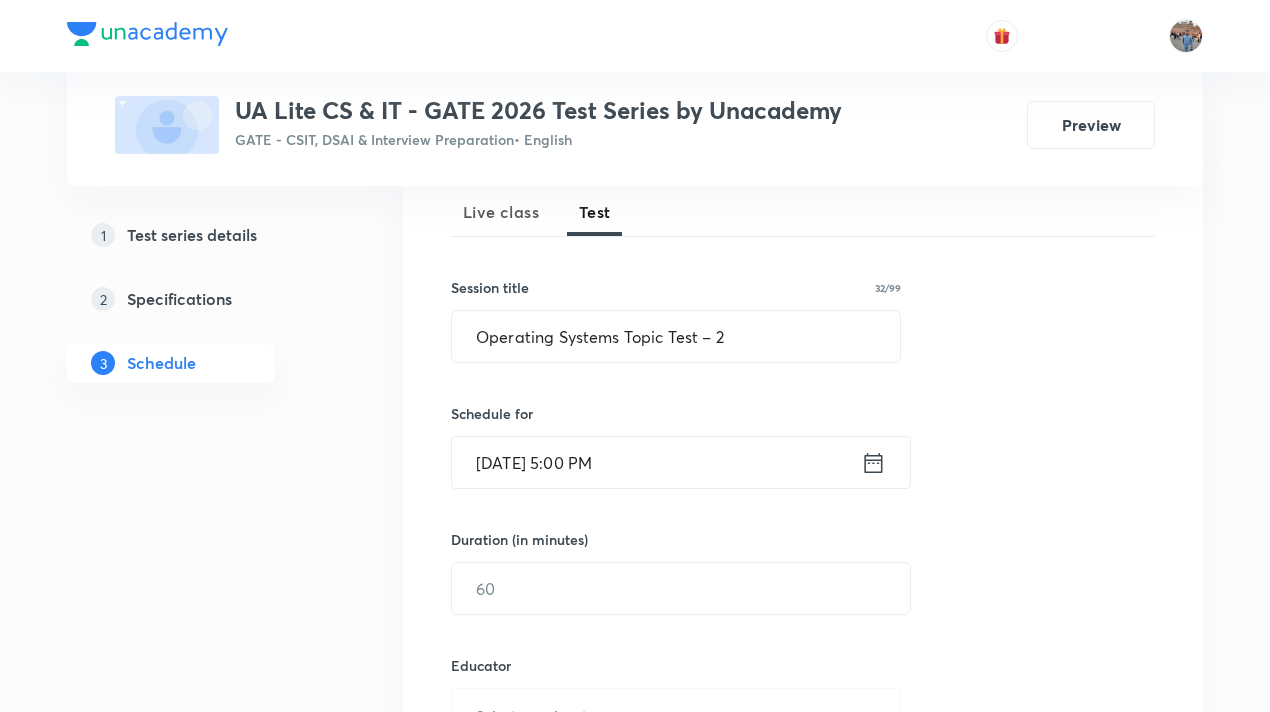 scroll, scrollTop: 417, scrollLeft: 0, axis: vertical 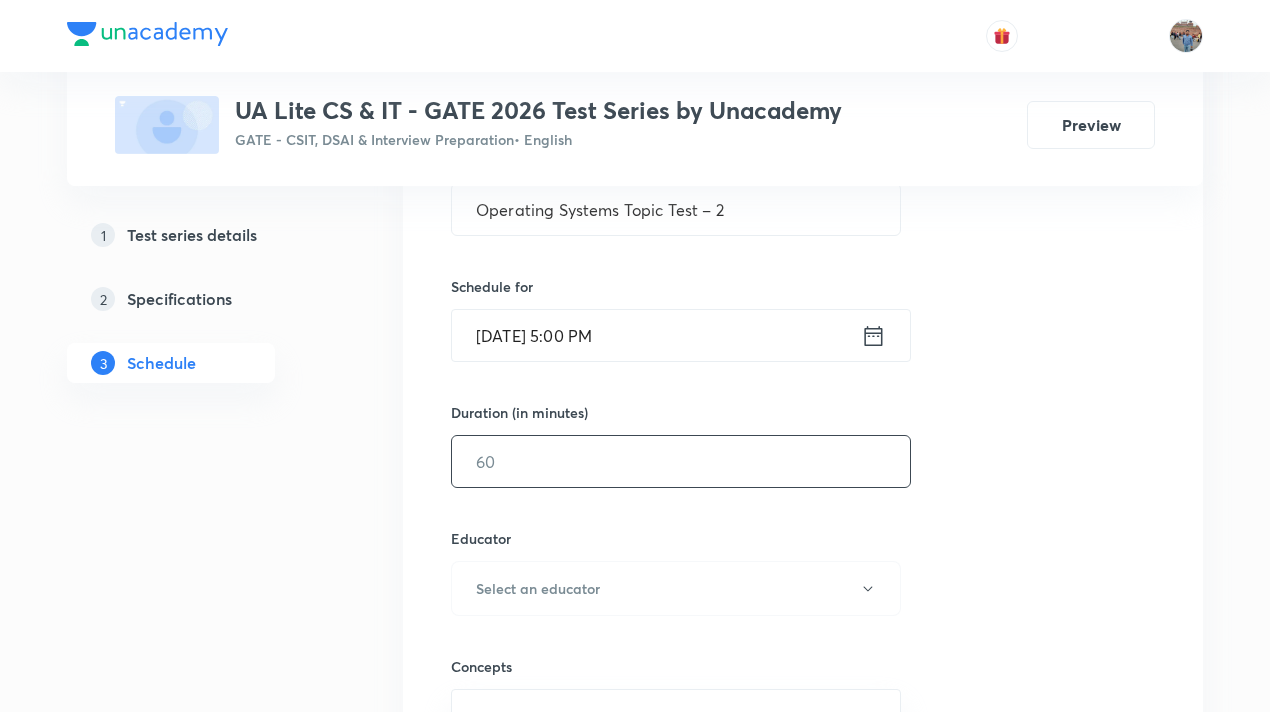 click at bounding box center [681, 461] 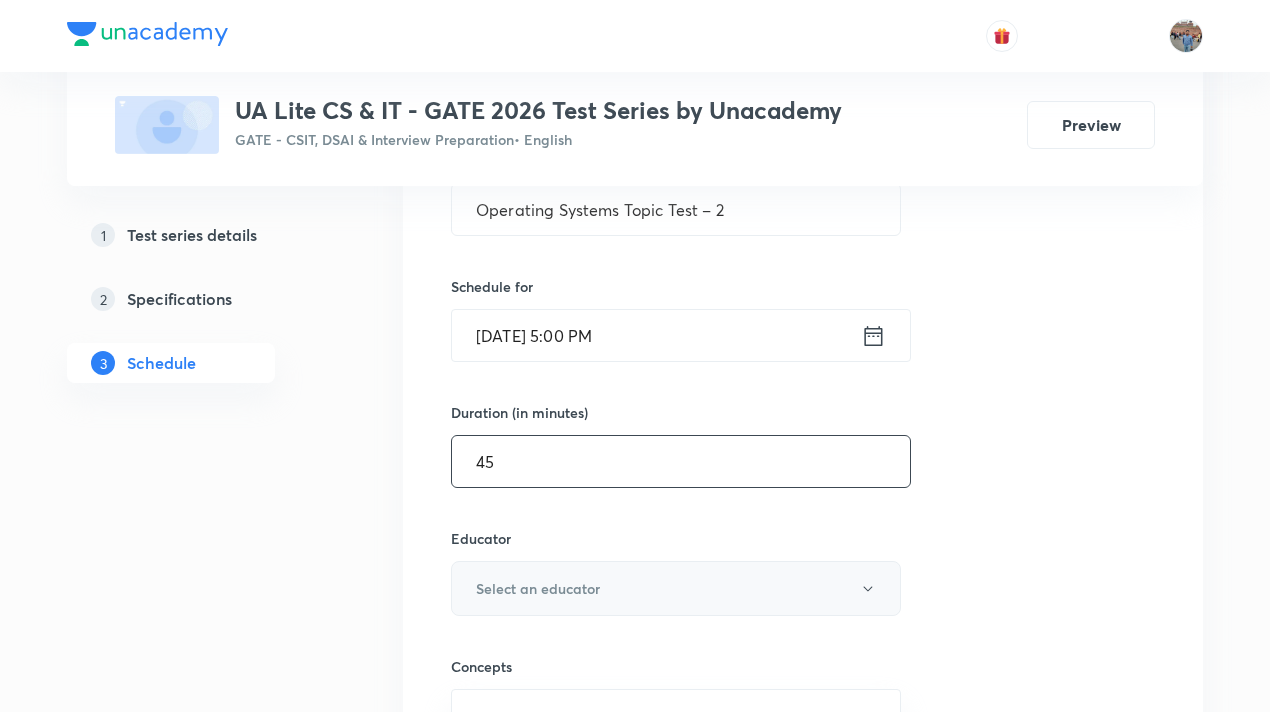 type on "45" 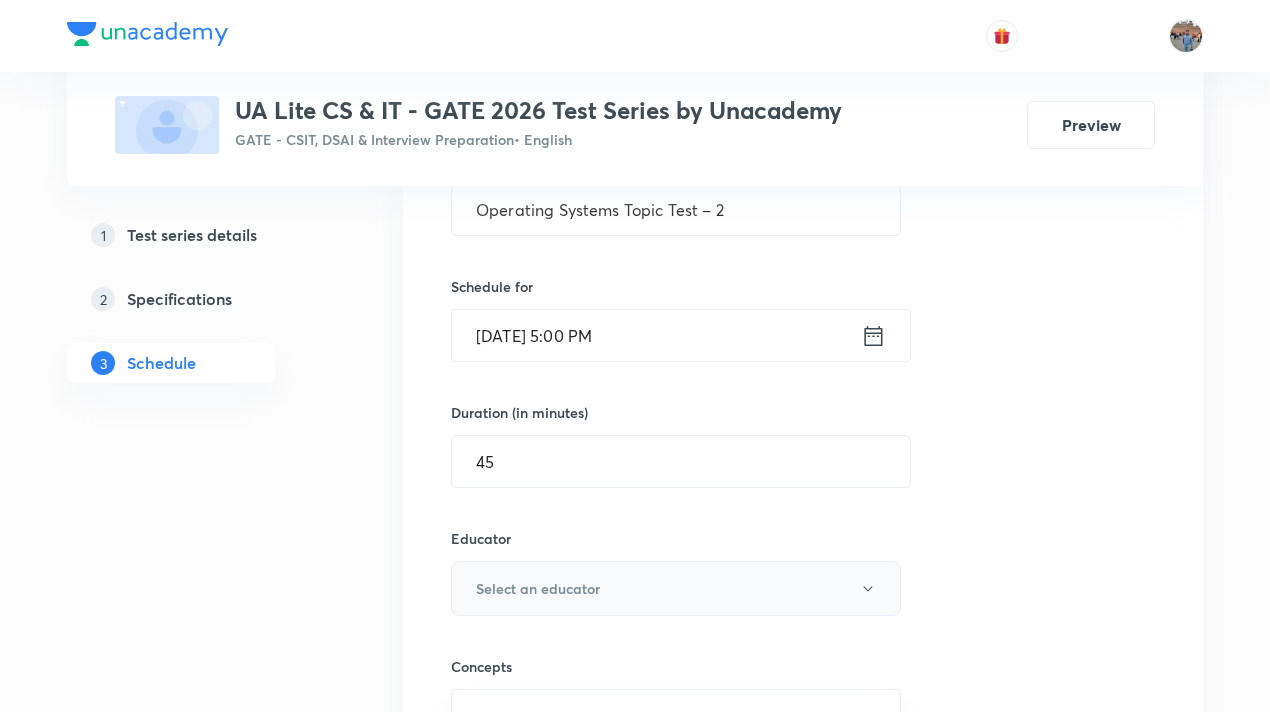 click on "Select an educator" at bounding box center (676, 588) 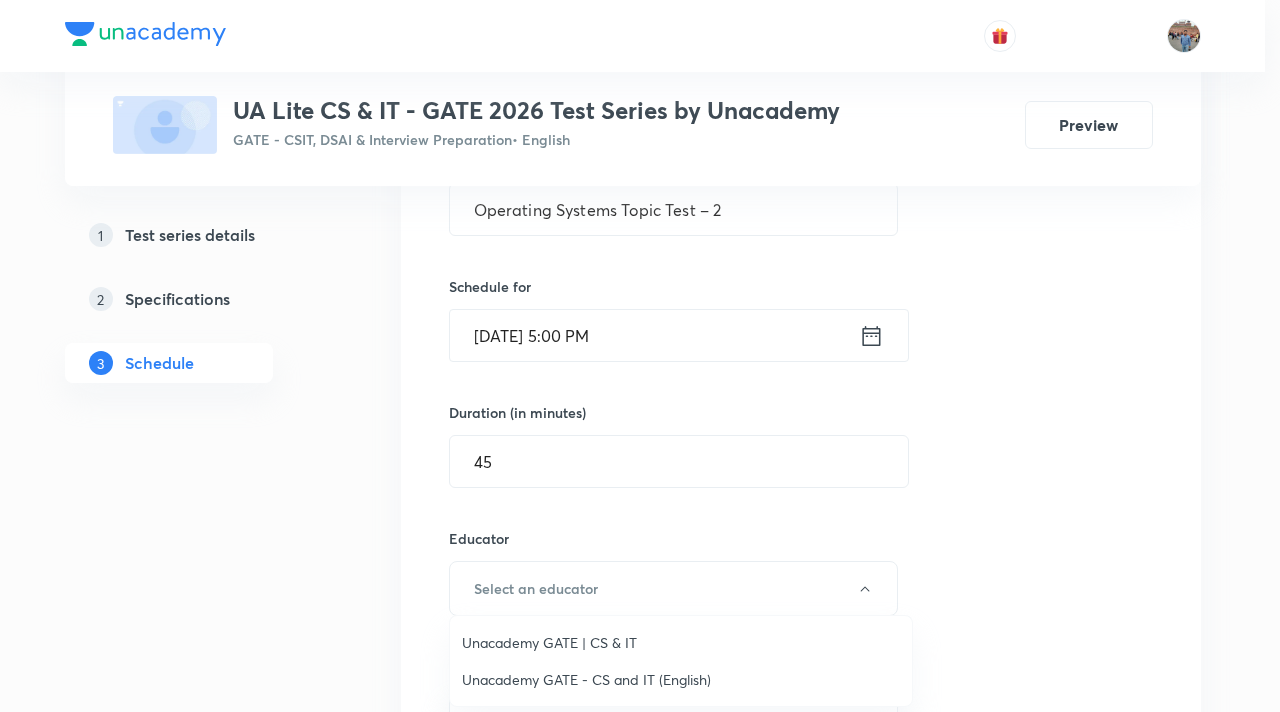 click on "Unacademy GATE | CS & IT" at bounding box center [681, 642] 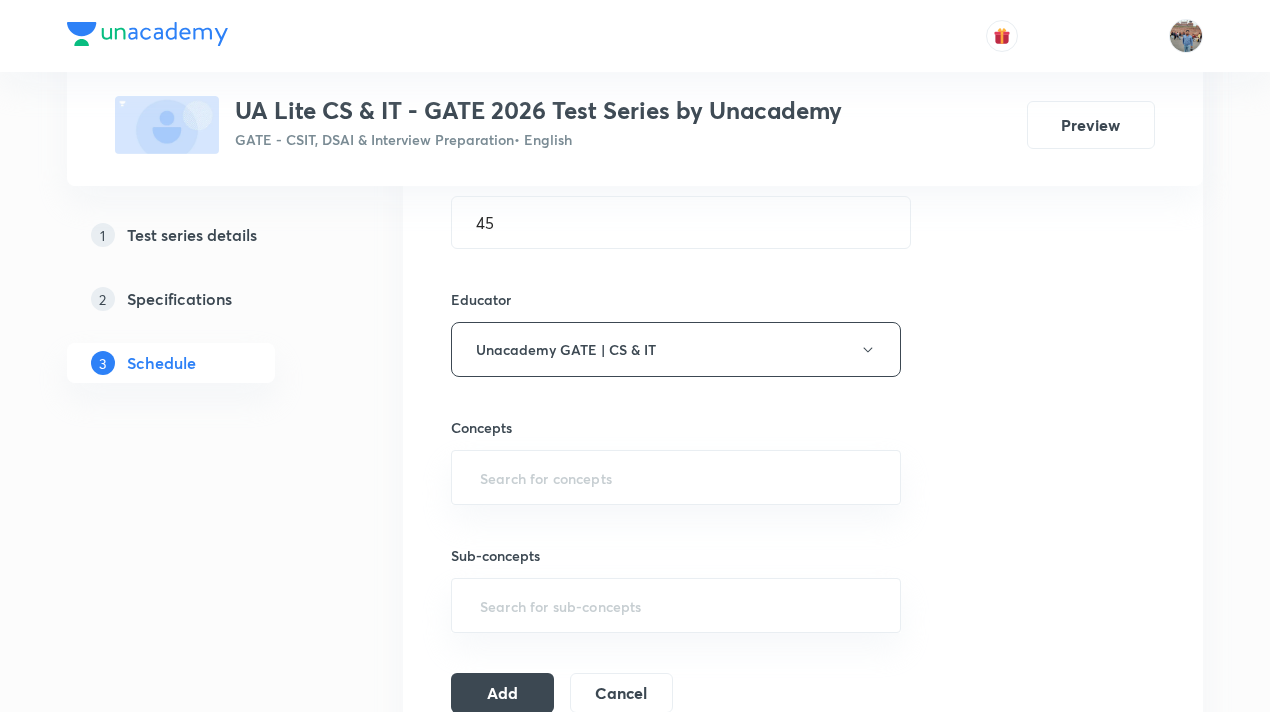 scroll, scrollTop: 657, scrollLeft: 0, axis: vertical 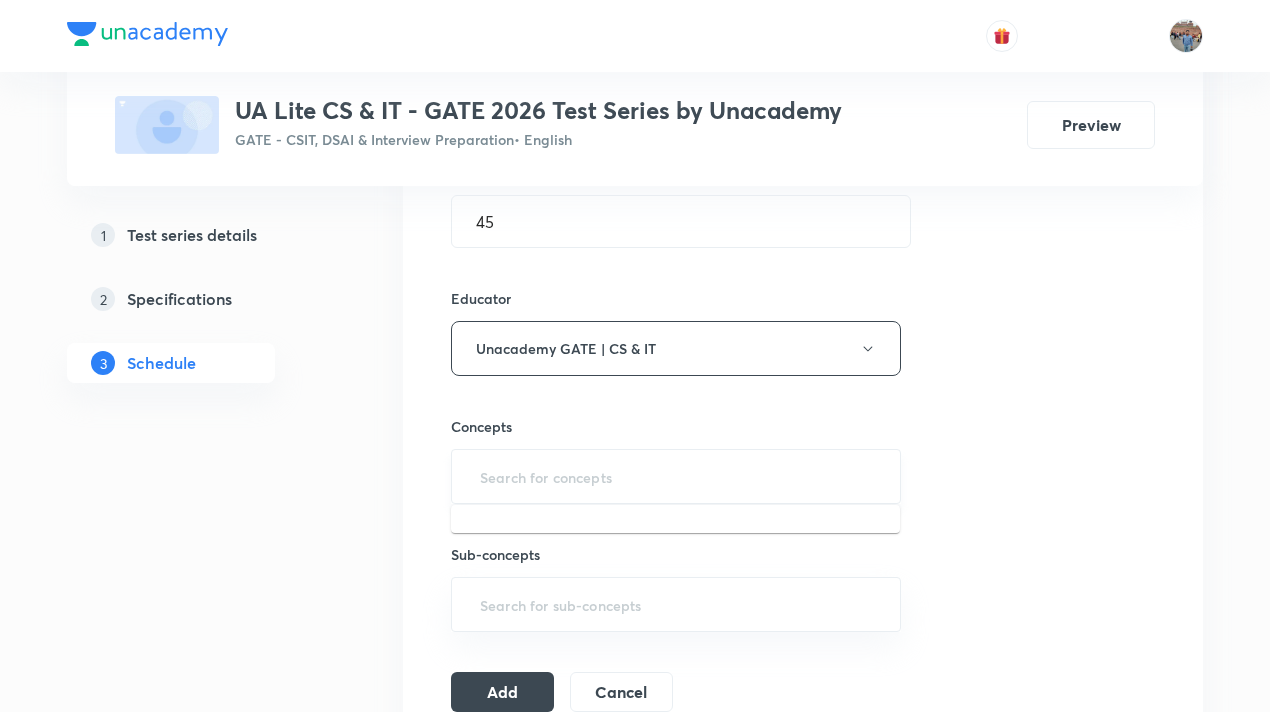 click at bounding box center [676, 476] 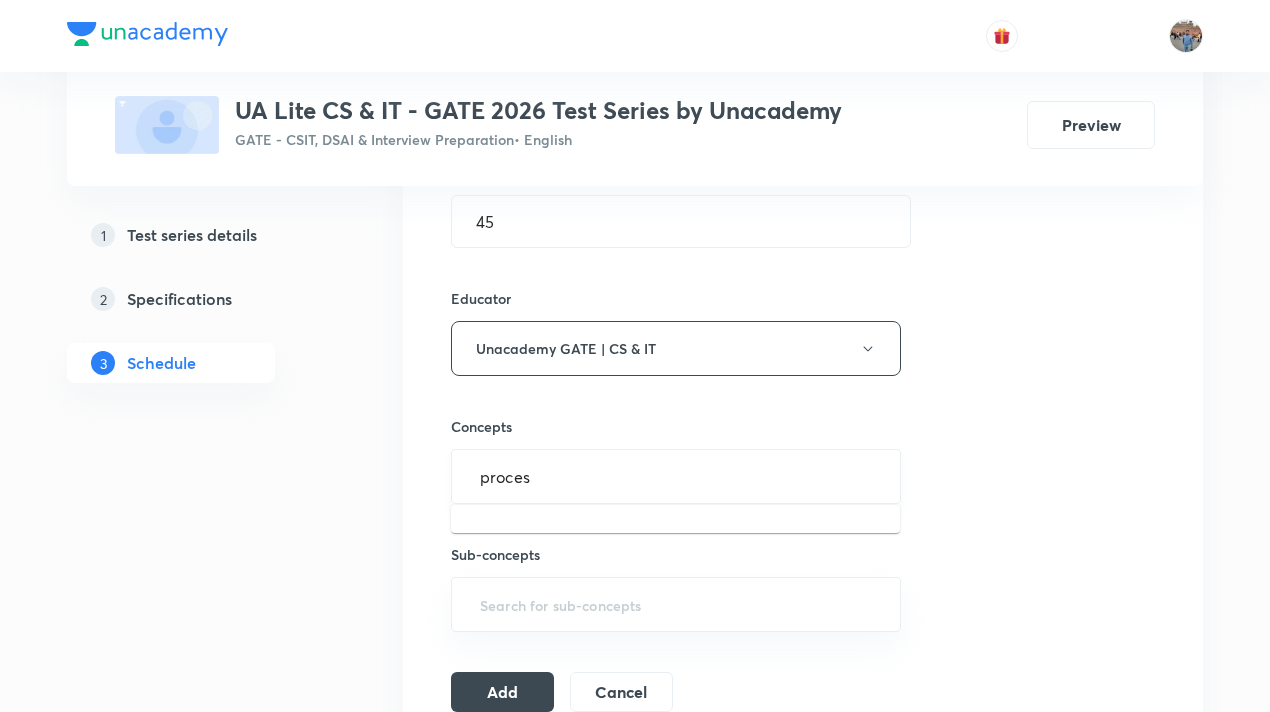 type on "process" 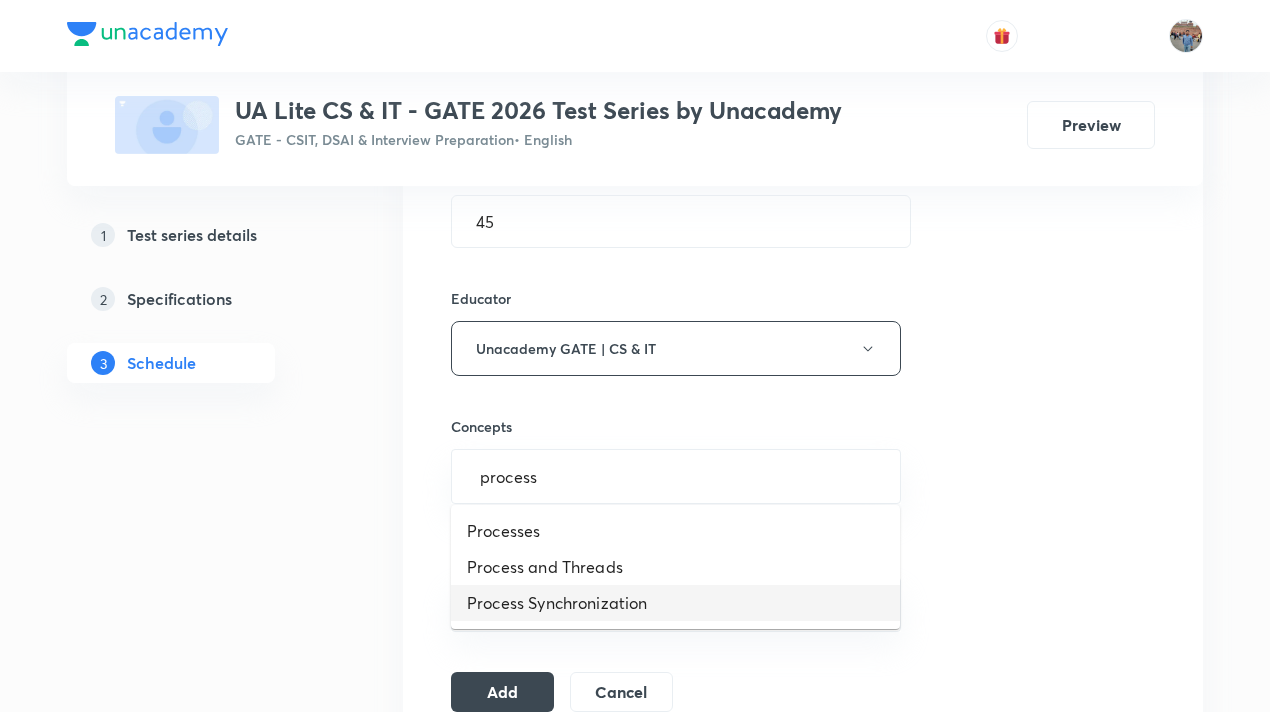 click on "Process Synchronization" at bounding box center (675, 603) 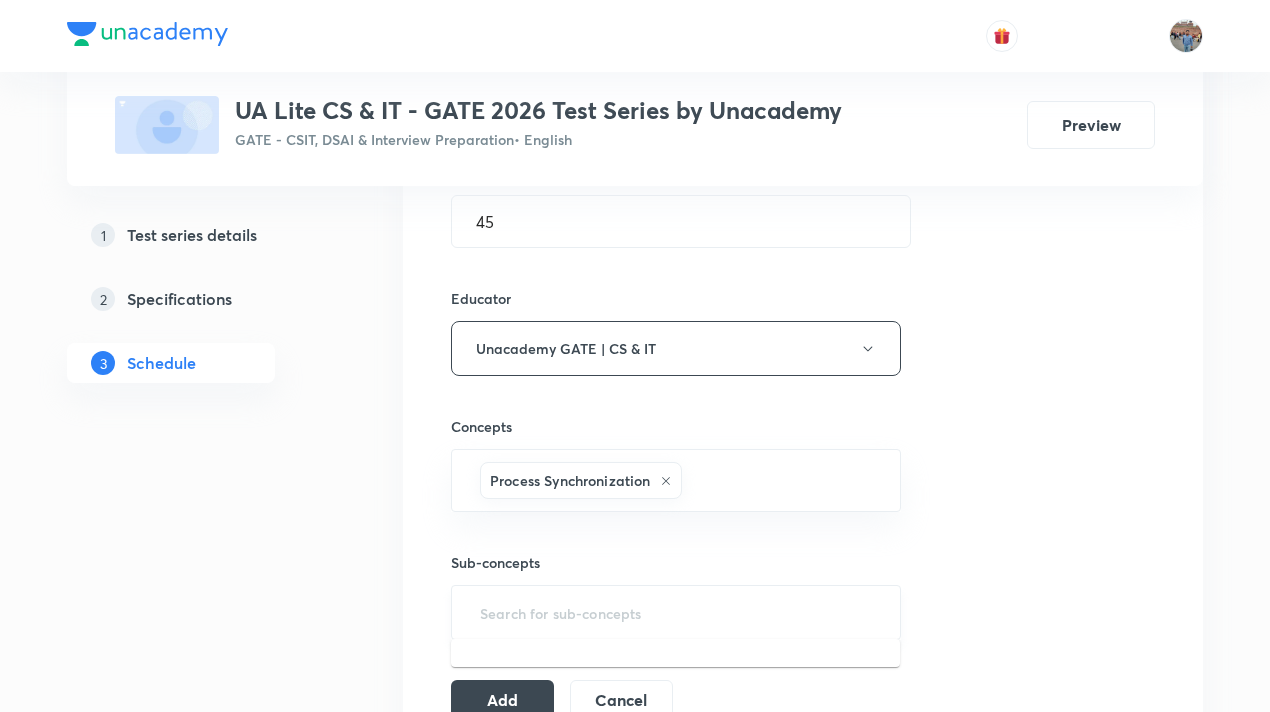 click at bounding box center [676, 612] 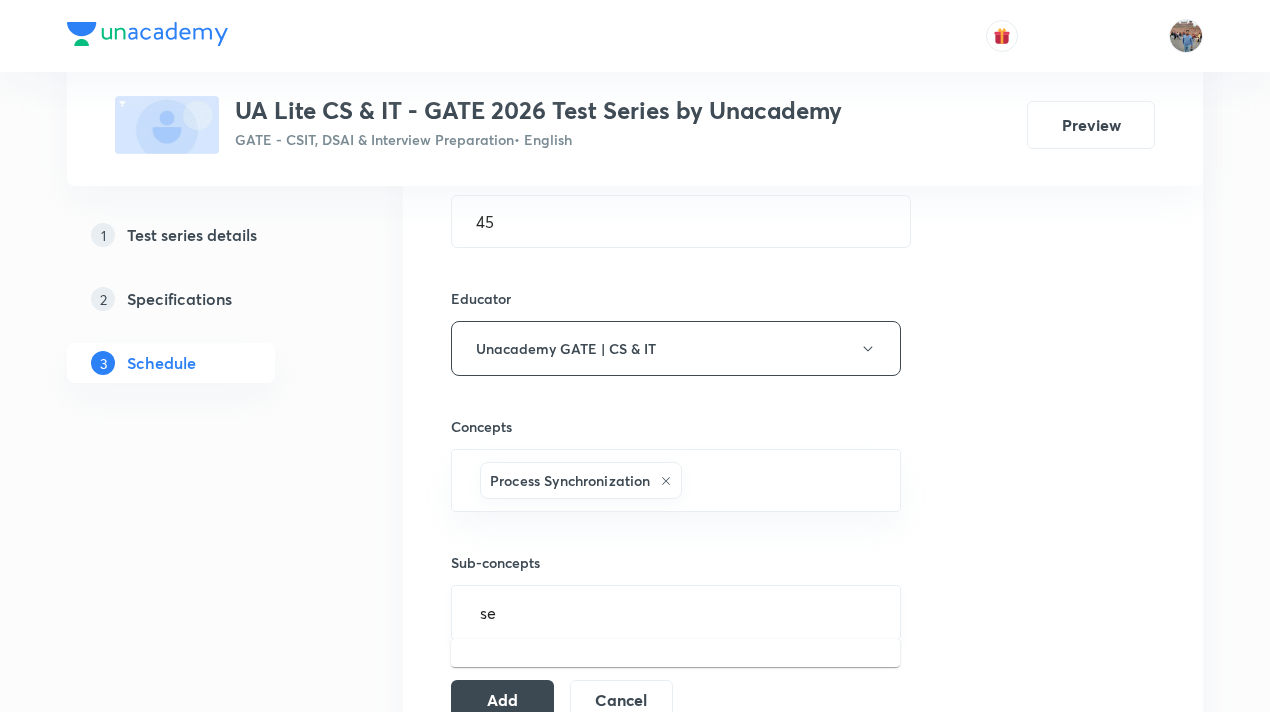 type on "s" 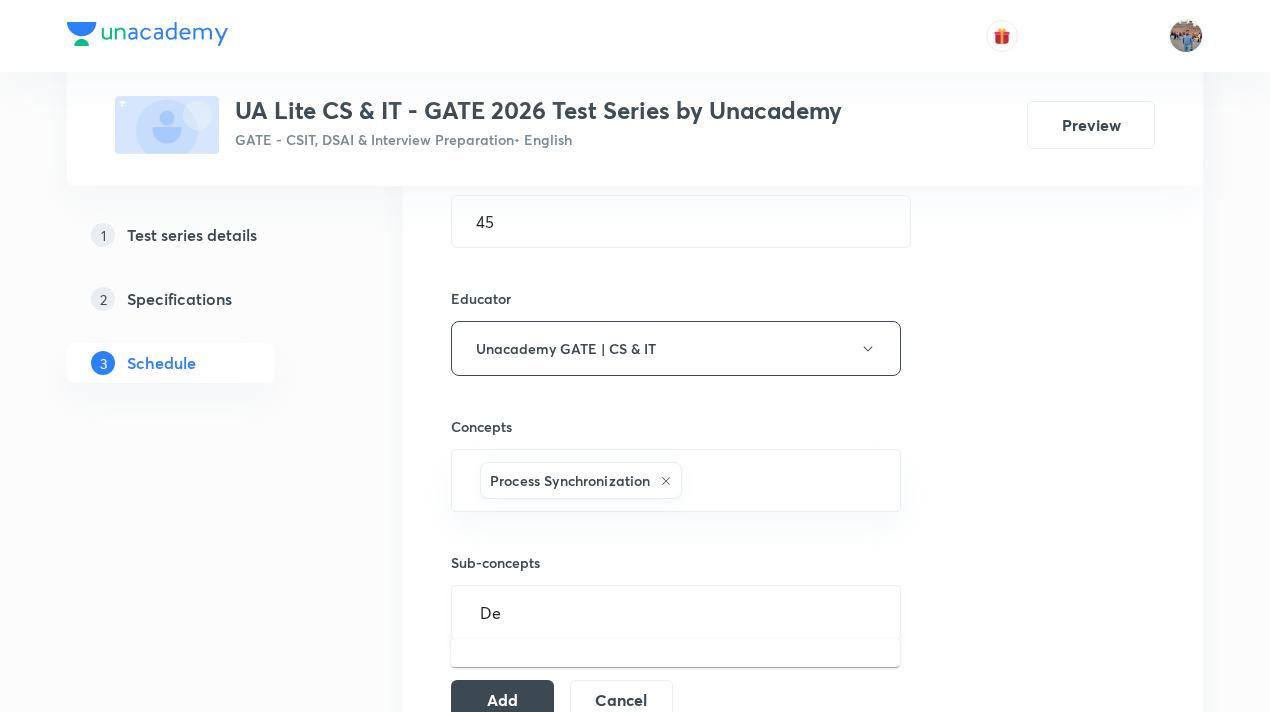 type on "D" 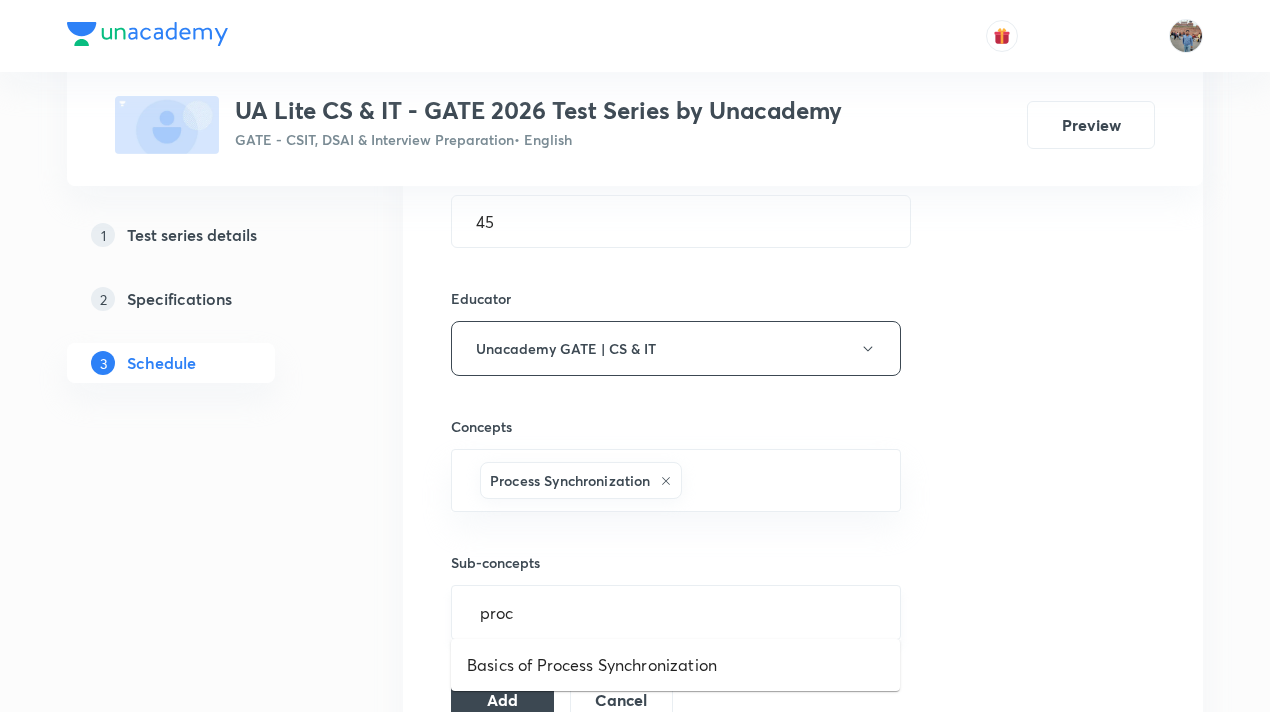 type on "proce" 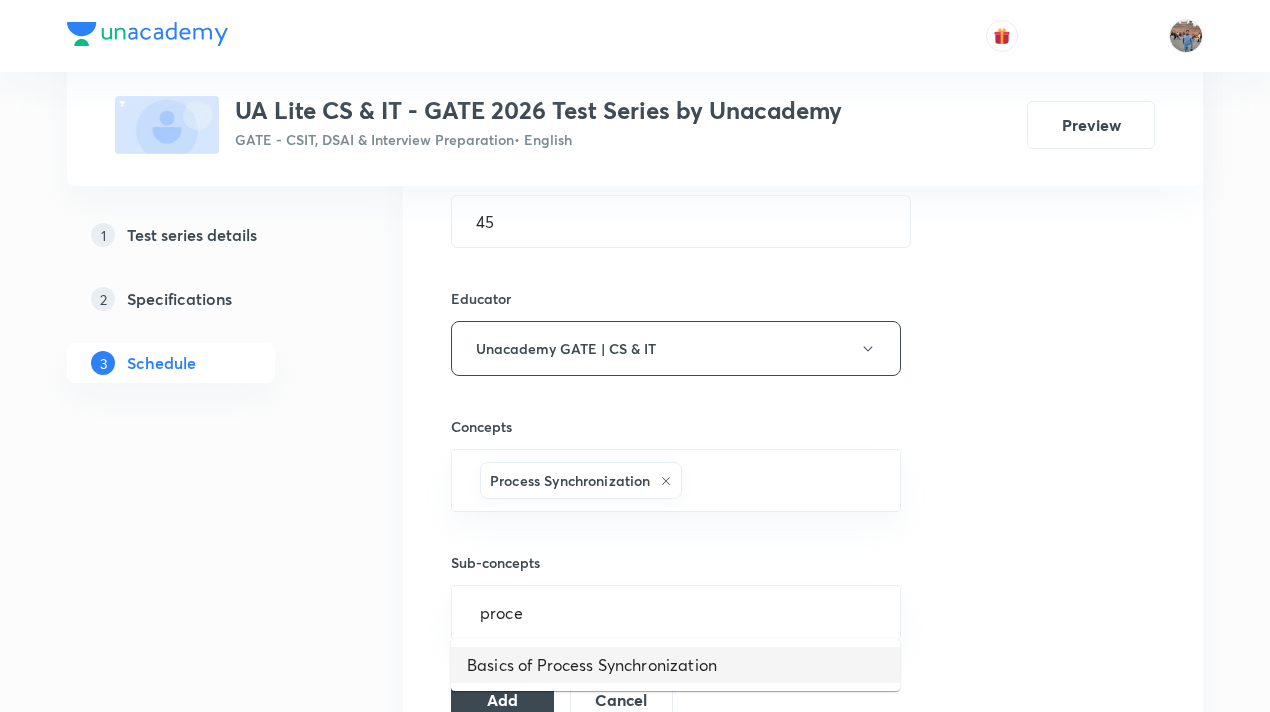 click on "Basics of Process Synchronization" at bounding box center [675, 665] 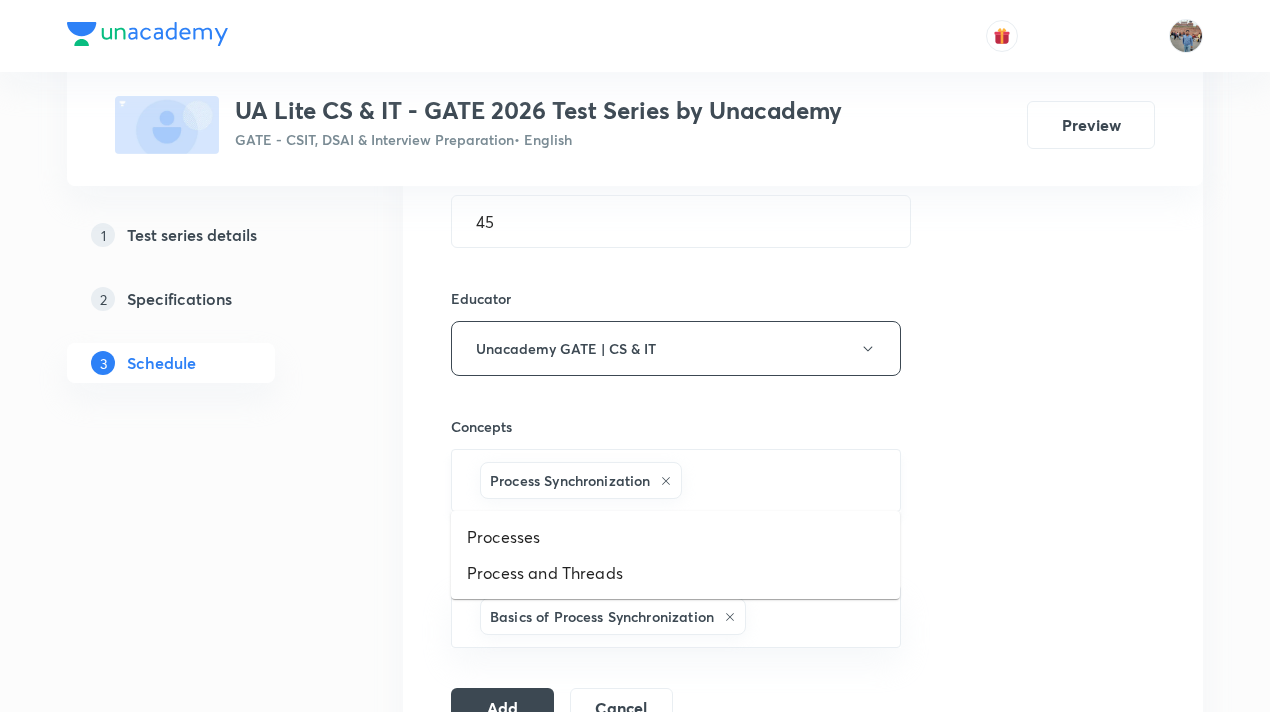 click at bounding box center (780, 480) 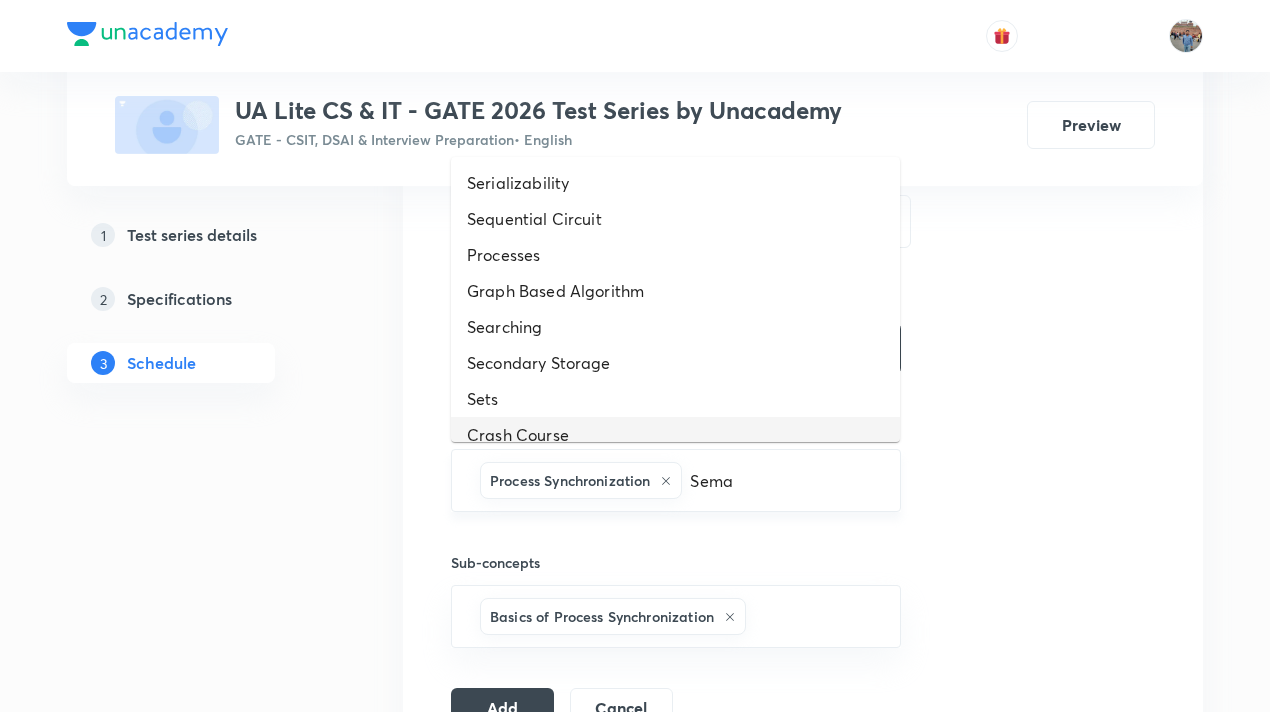 click on "Sema" at bounding box center (780, 480) 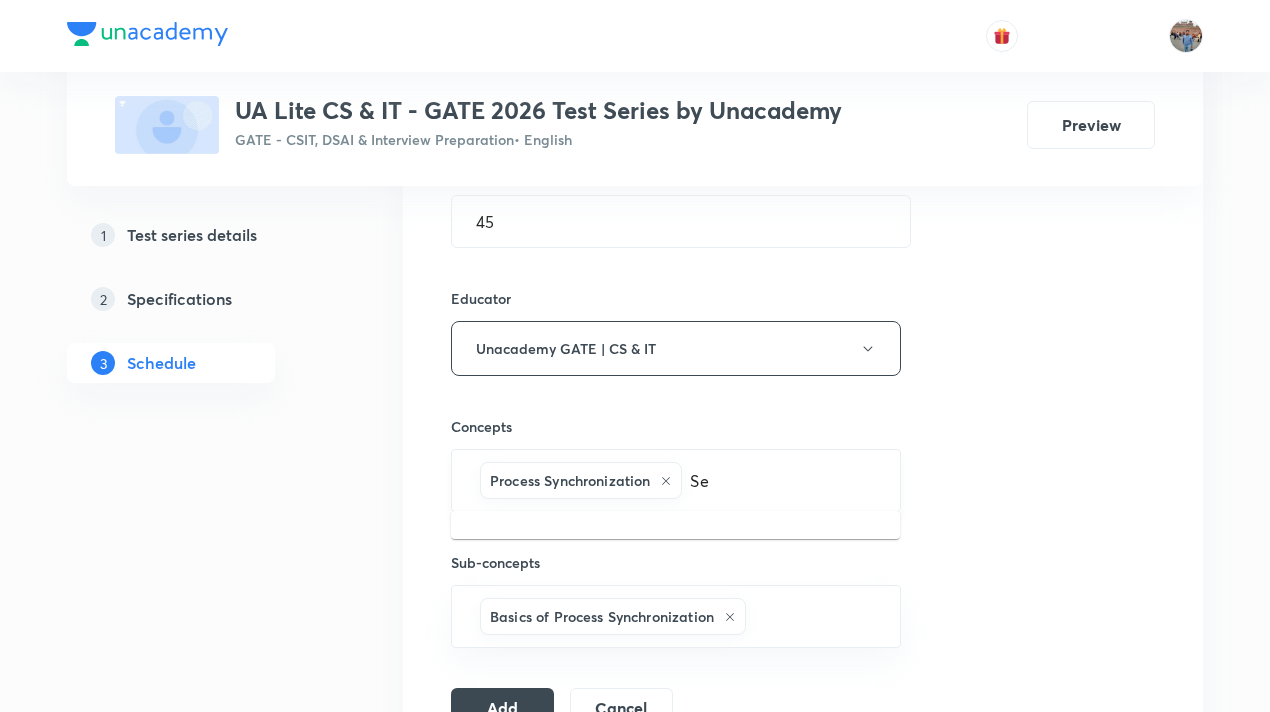 type on "S" 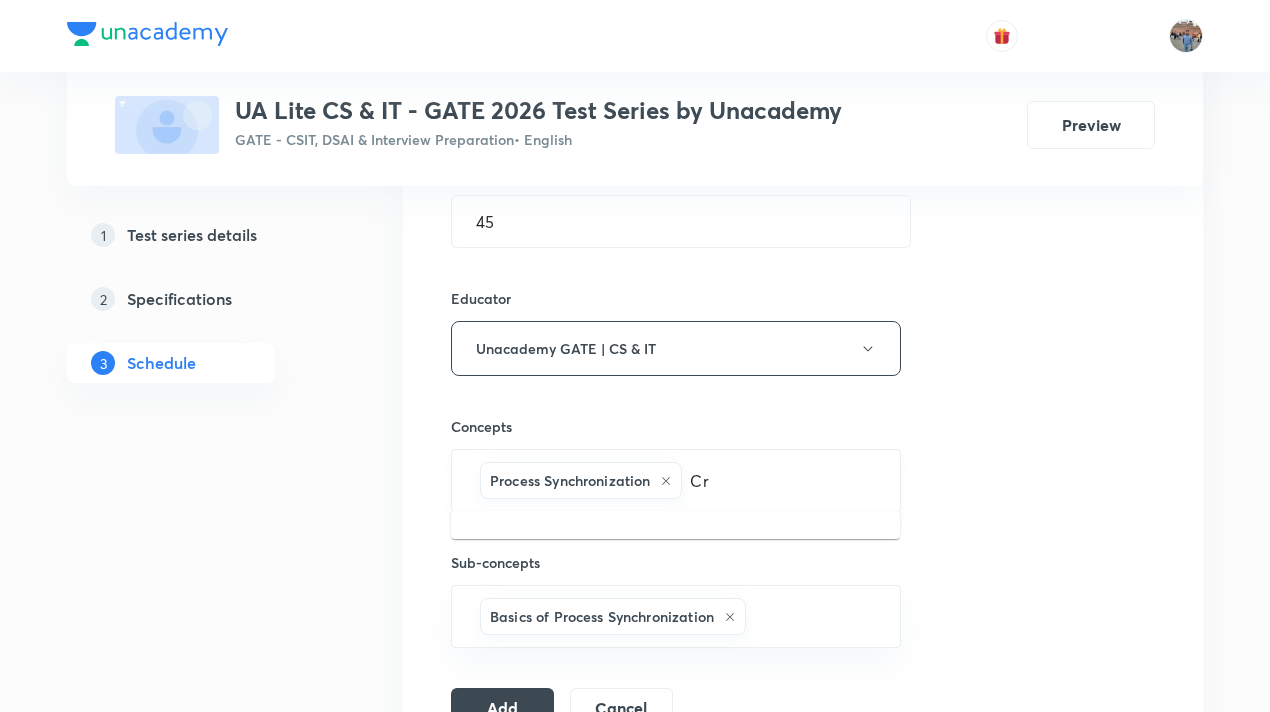 type on "C" 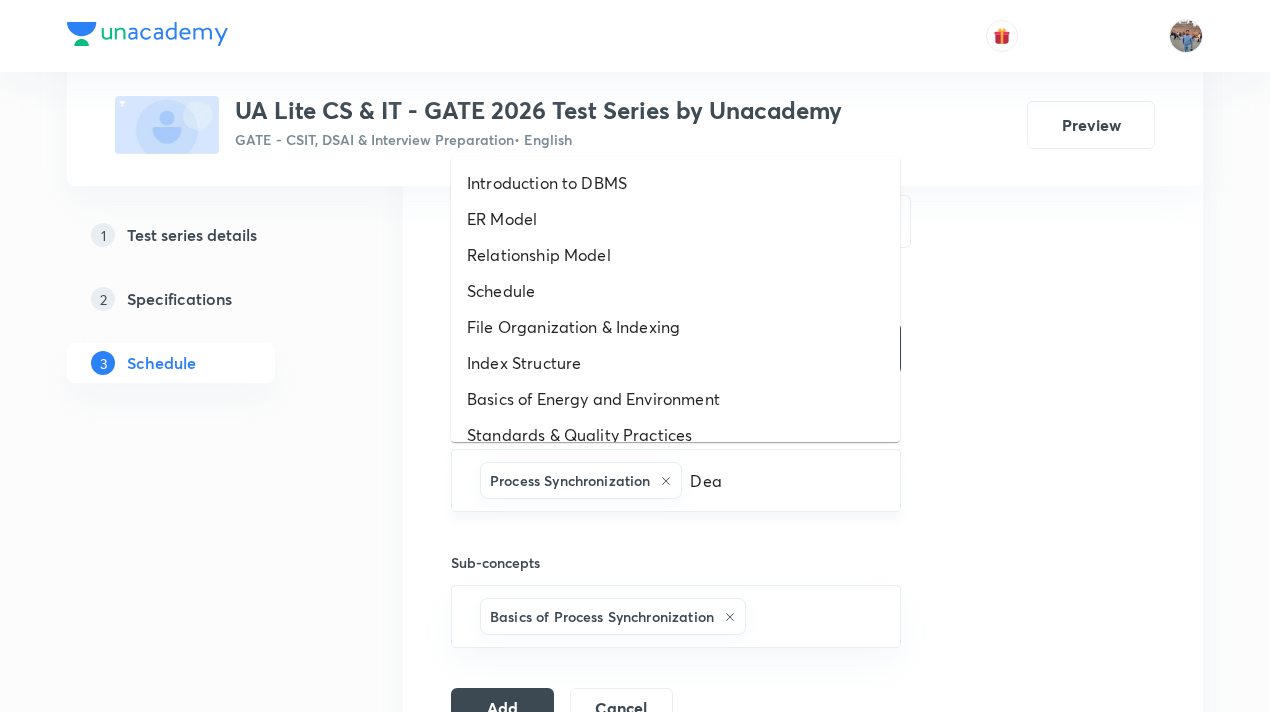 type on "Dead" 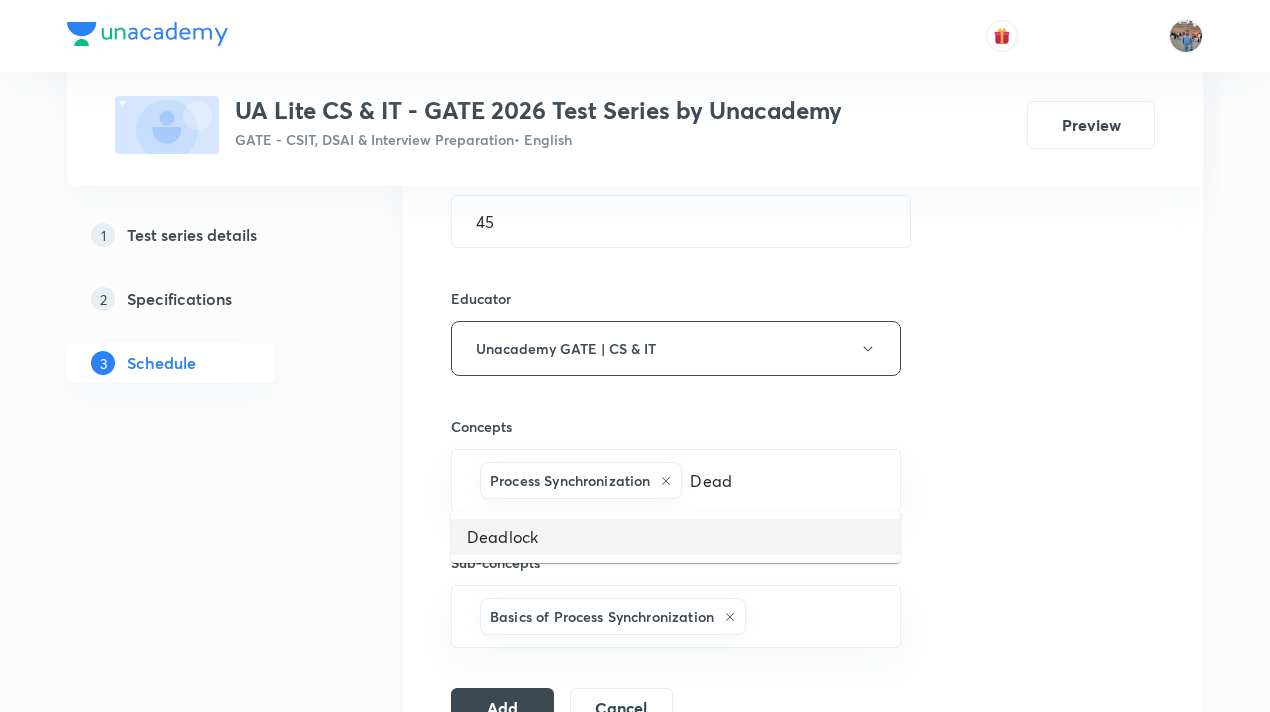 click on "Deadlock" at bounding box center [675, 537] 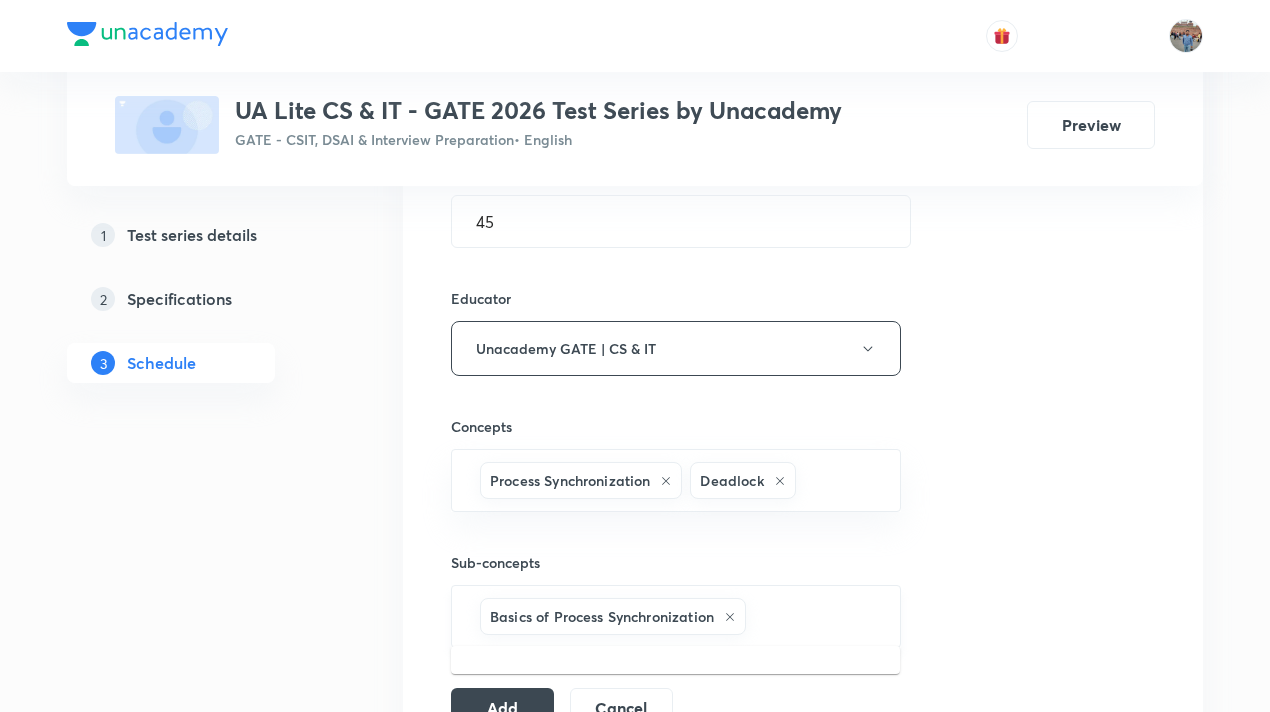 click at bounding box center [813, 616] 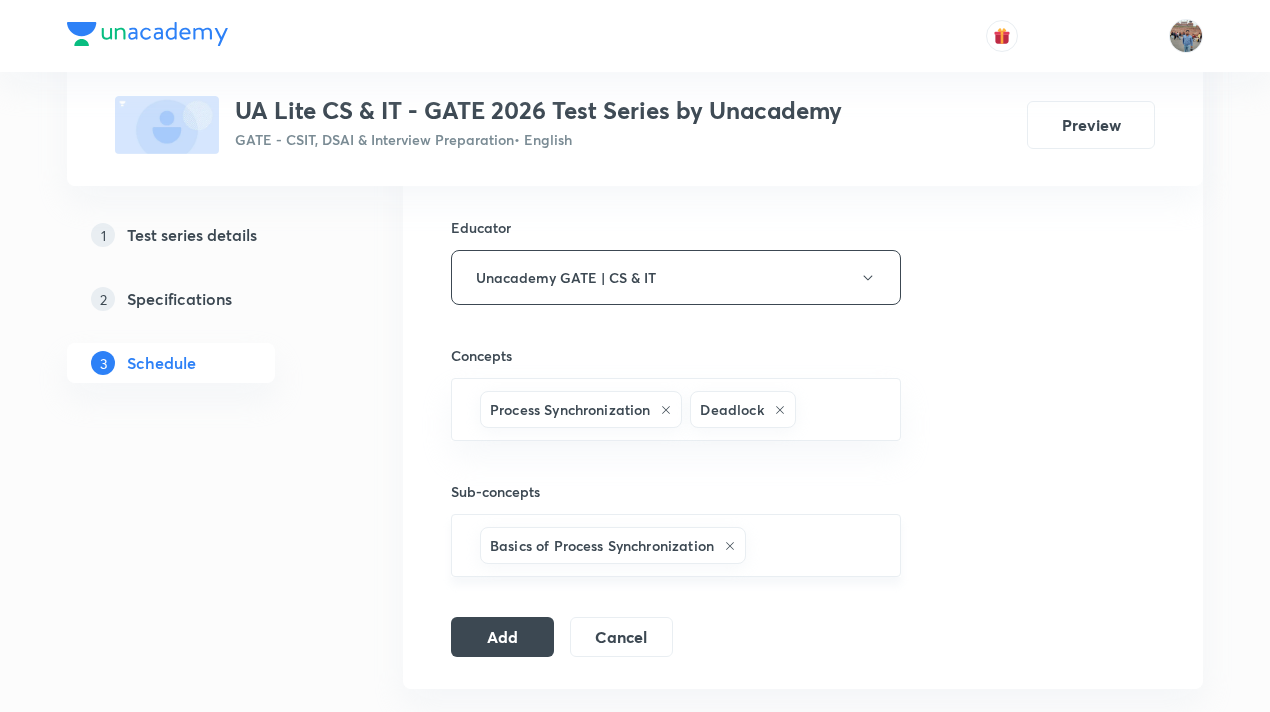 scroll, scrollTop: 730, scrollLeft: 0, axis: vertical 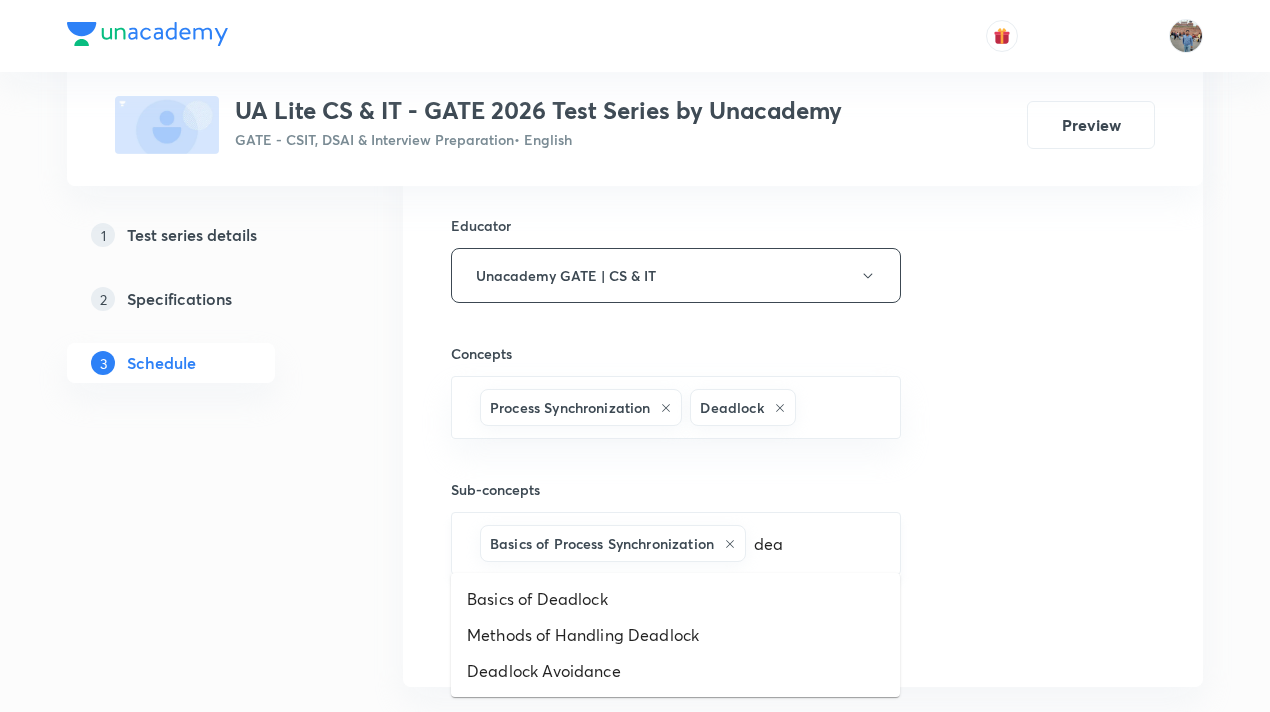 type on "dead" 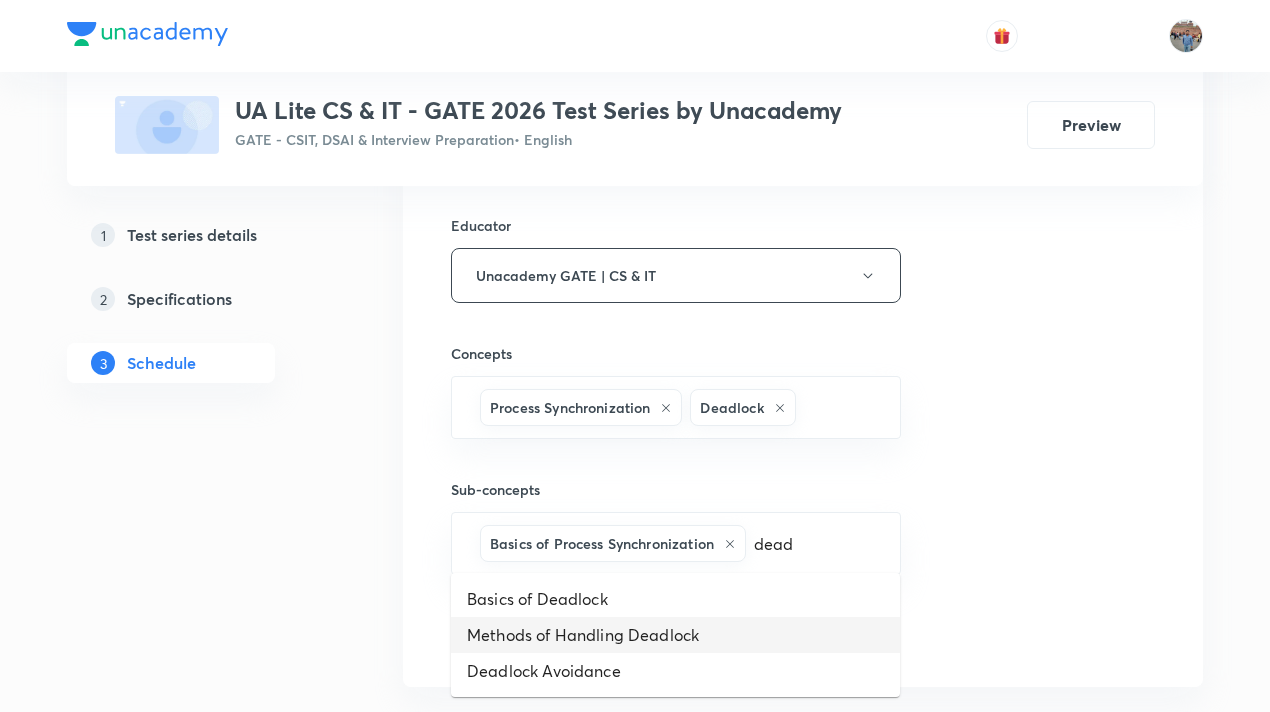 click on "Methods of Handling Deadlock" at bounding box center (675, 635) 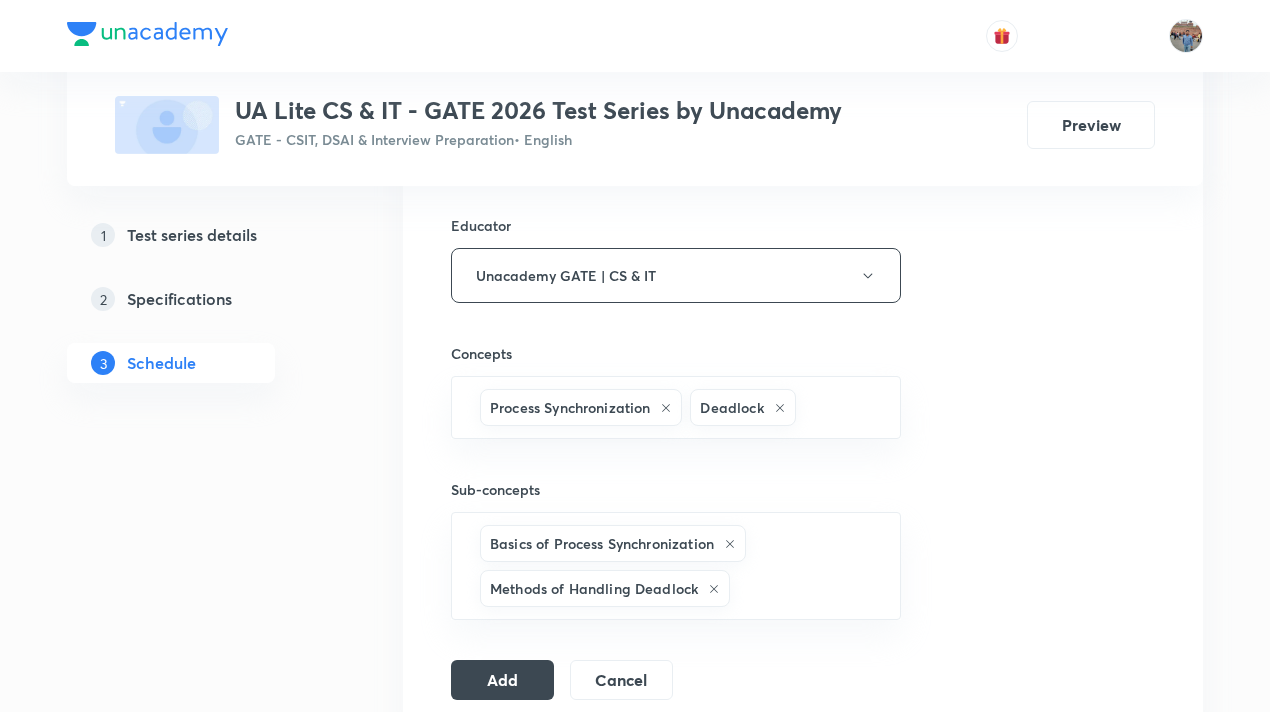 scroll, scrollTop: 883, scrollLeft: 0, axis: vertical 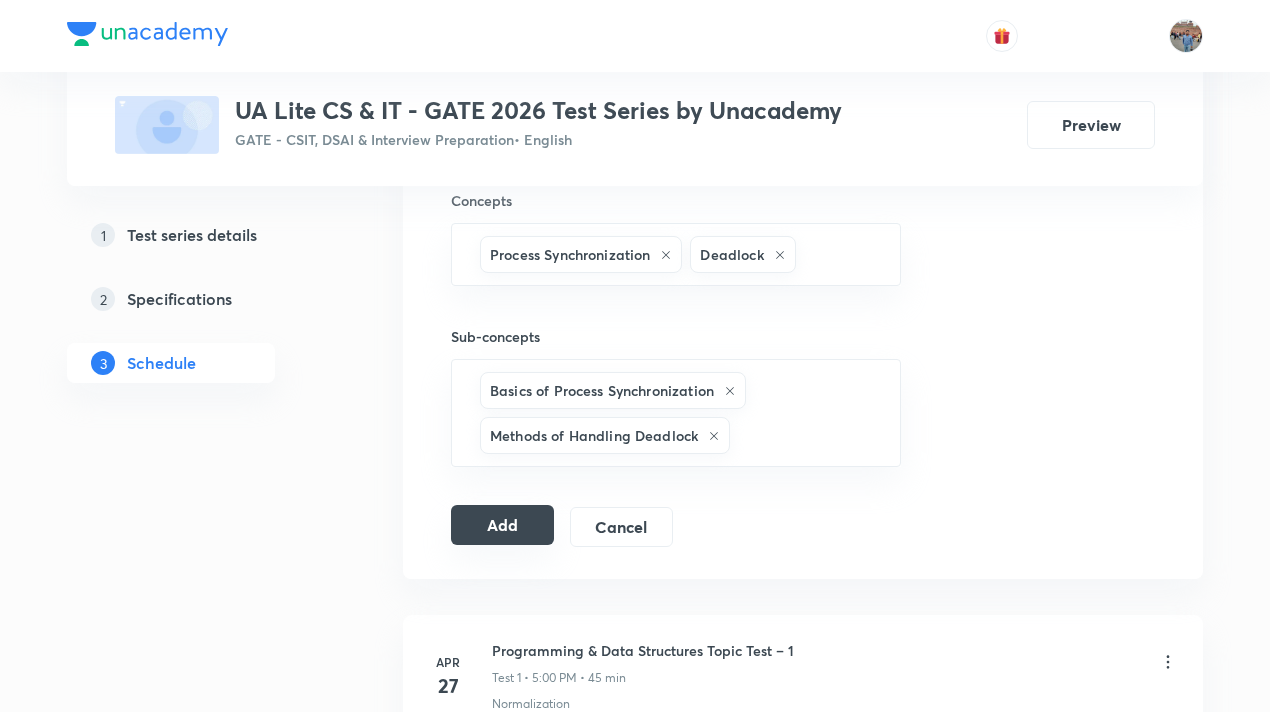 click on "Add" at bounding box center [502, 525] 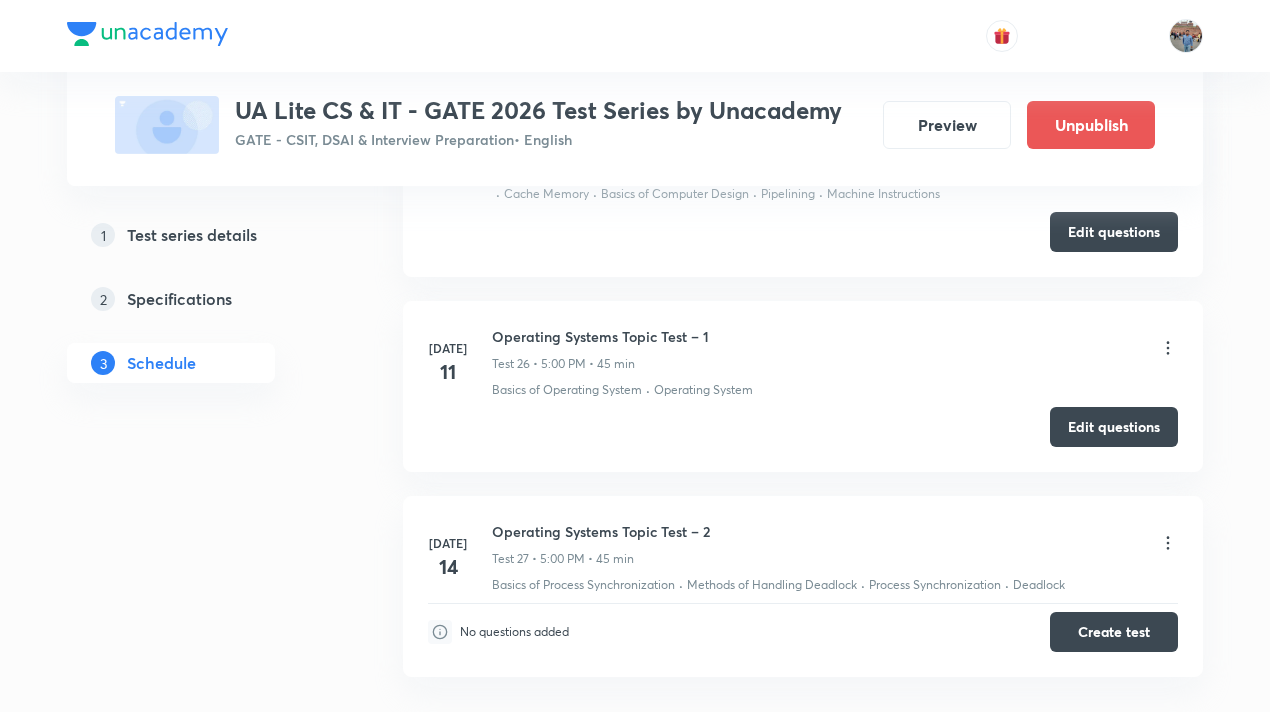 scroll, scrollTop: 5326, scrollLeft: 0, axis: vertical 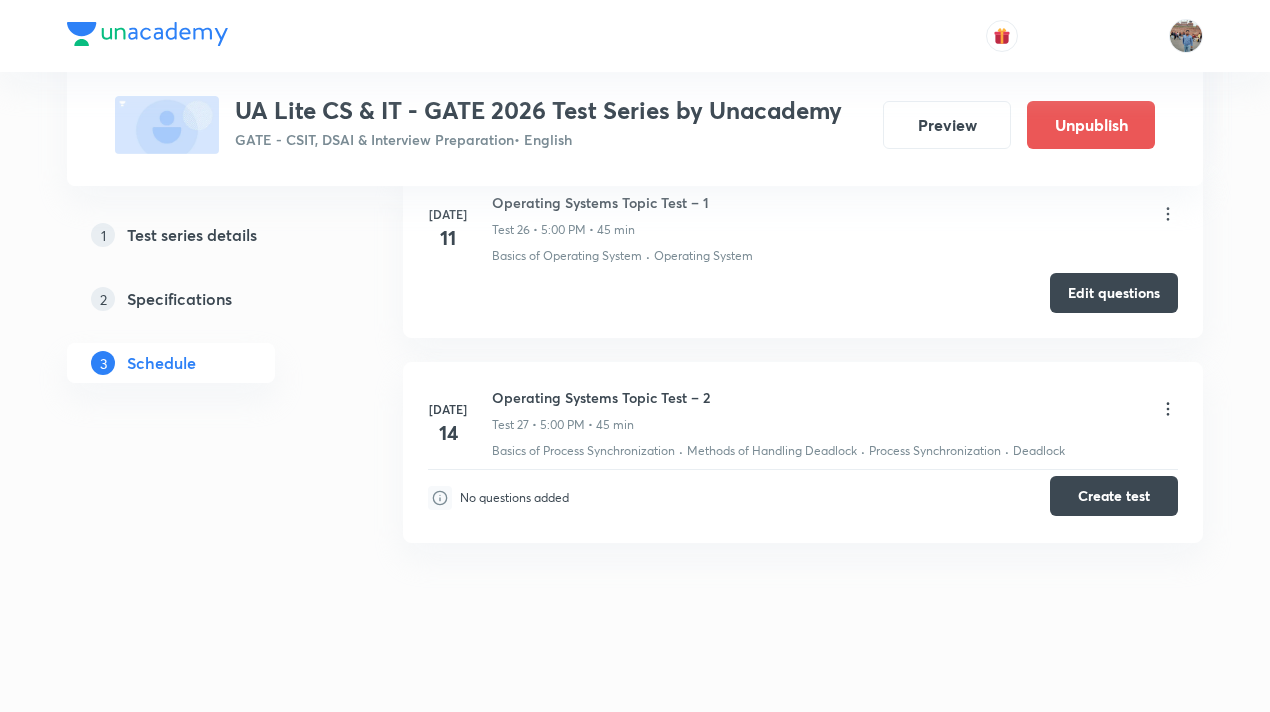 click on "Create test" at bounding box center (1114, 496) 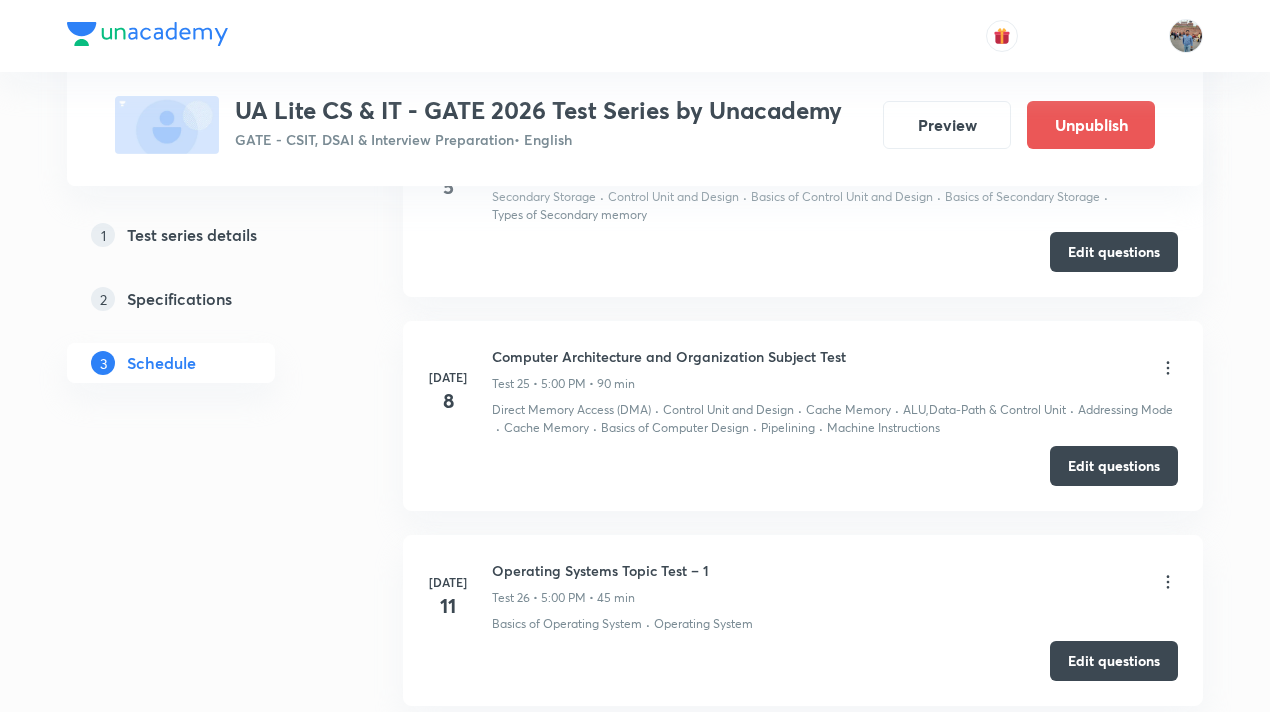scroll, scrollTop: 5162, scrollLeft: 0, axis: vertical 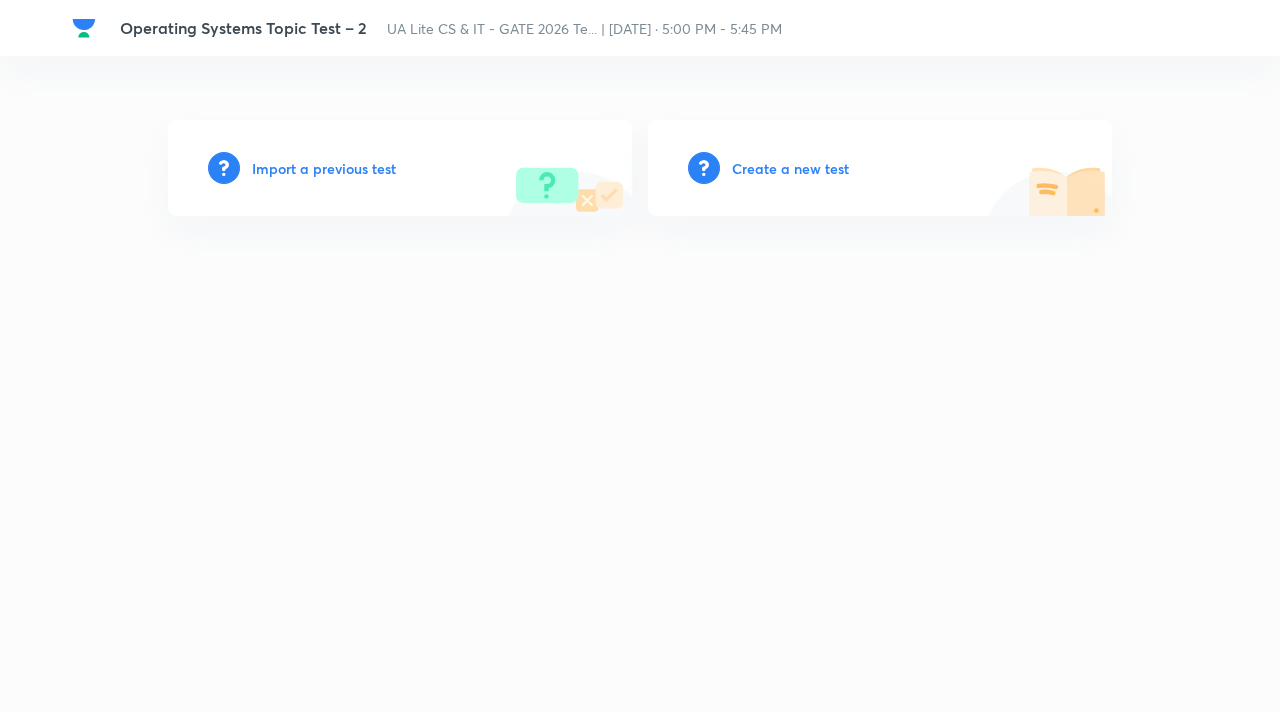 click on "Import a previous test" at bounding box center [324, 168] 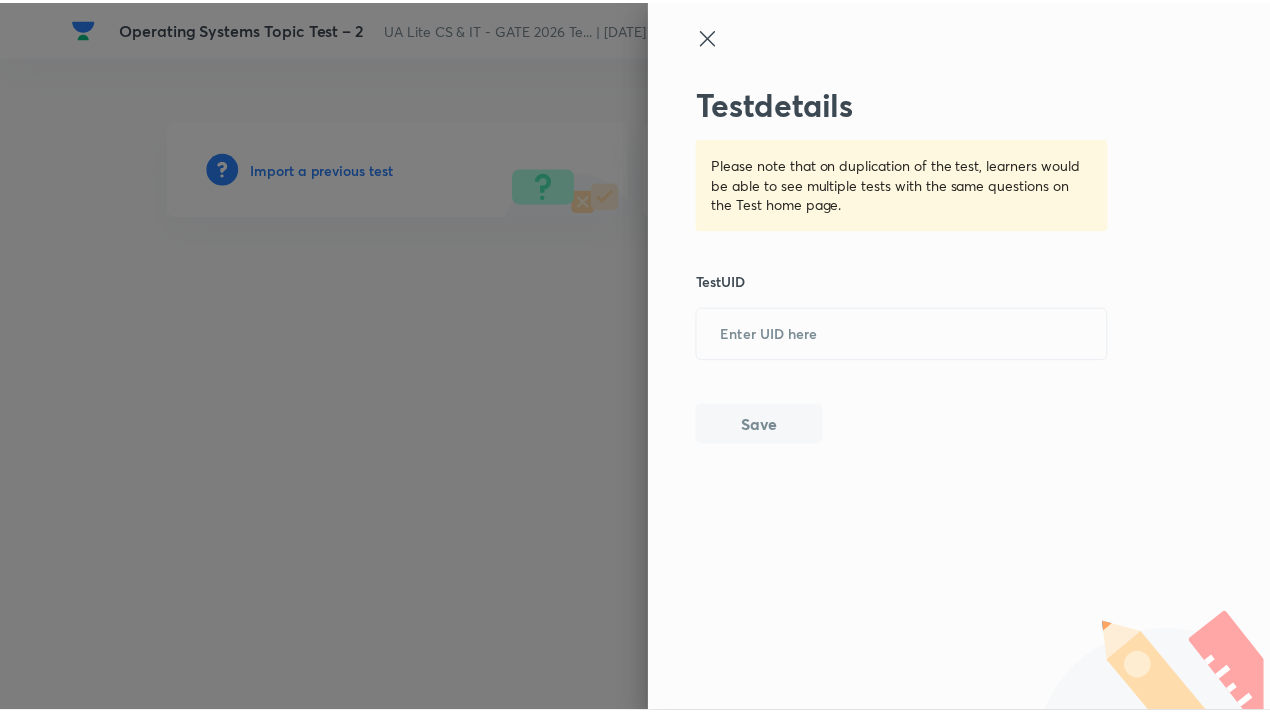 scroll, scrollTop: 0, scrollLeft: 0, axis: both 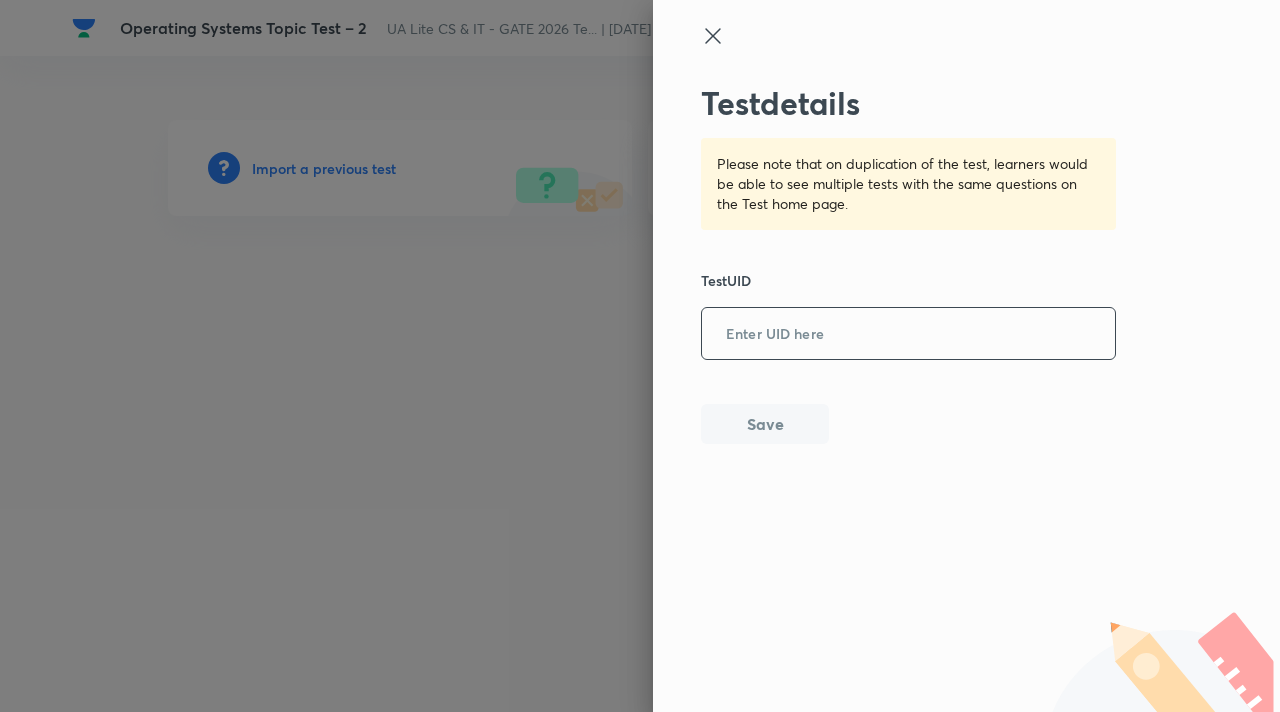 click at bounding box center (908, 334) 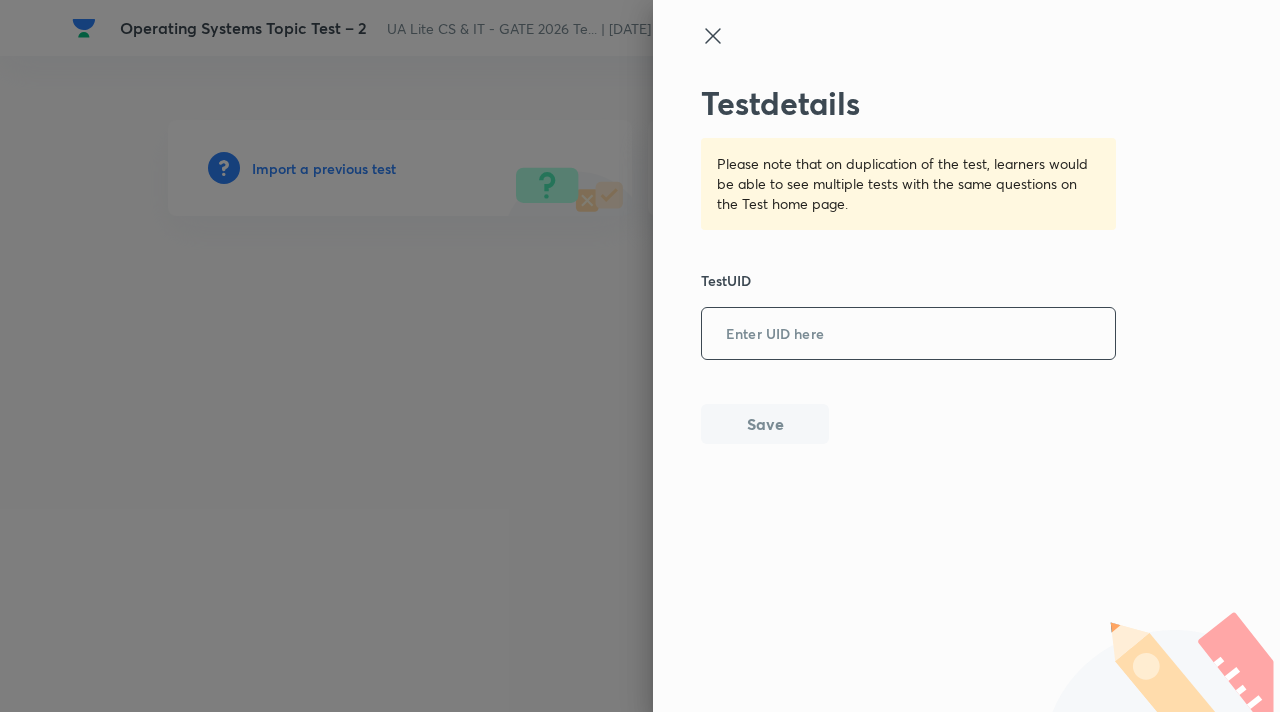 click at bounding box center [908, 334] 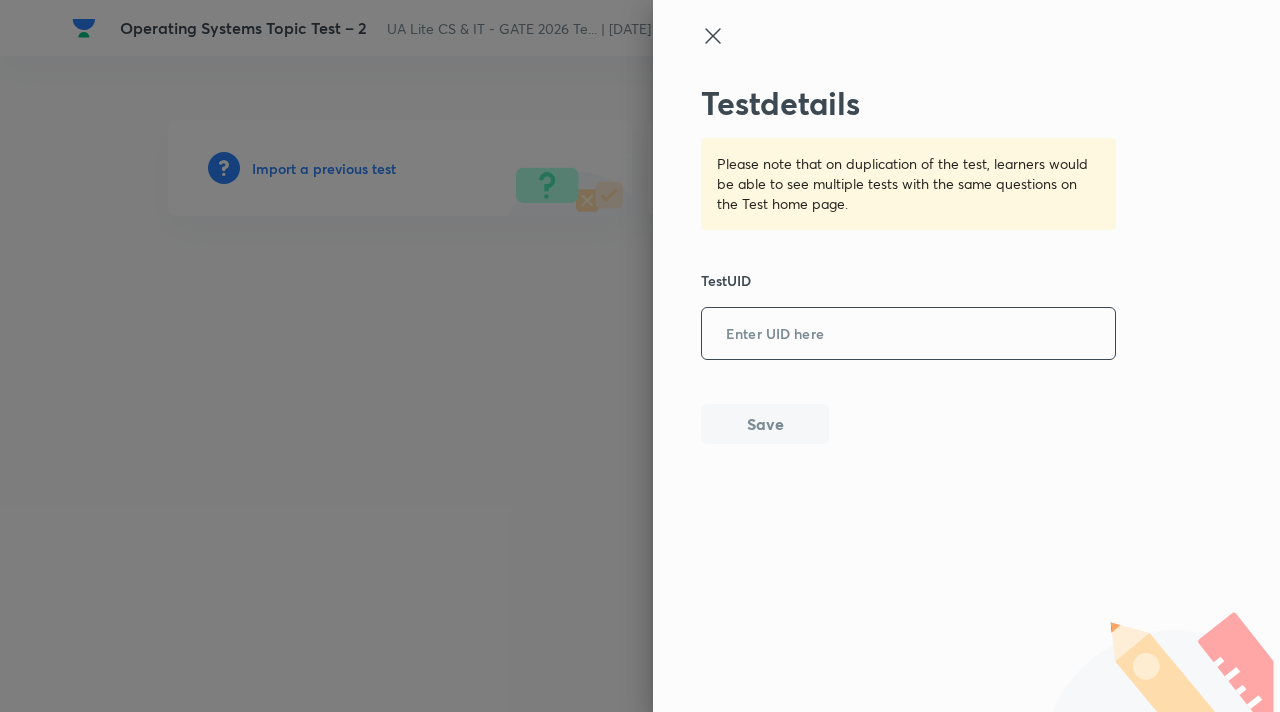 paste on "W22OFYT31Z" 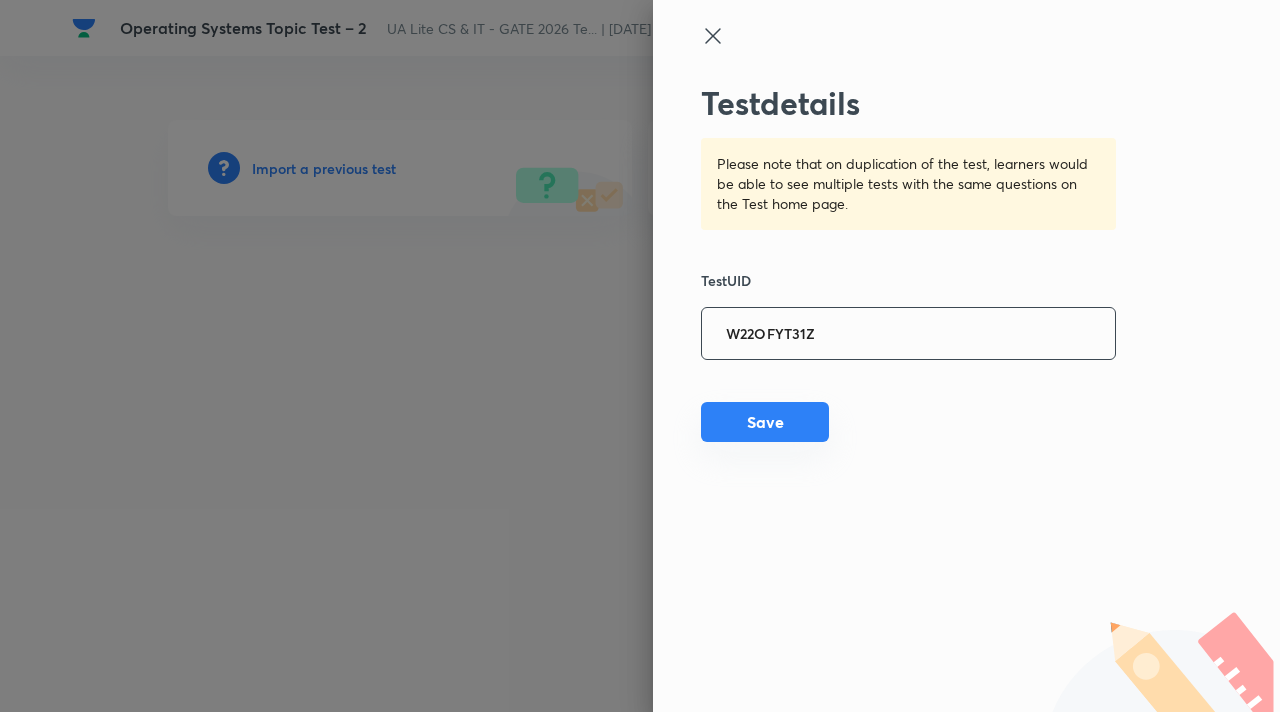 type on "W22OFYT31Z" 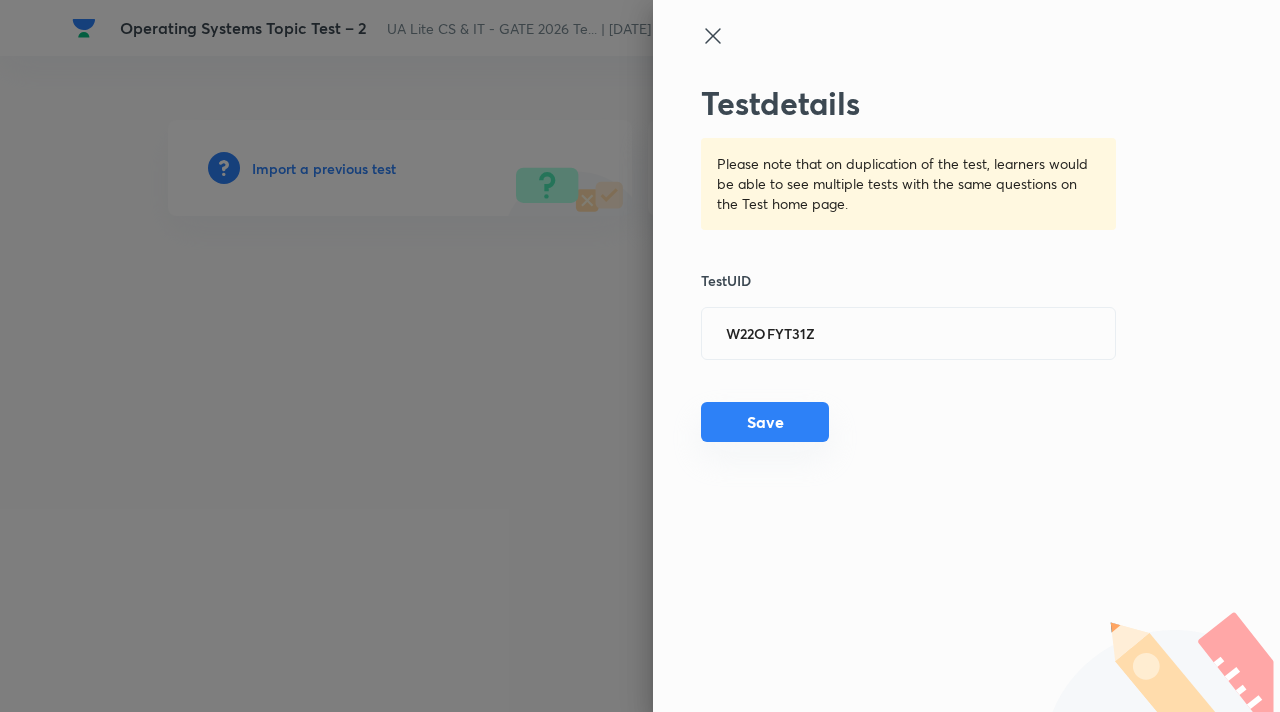 click on "Save" at bounding box center (765, 422) 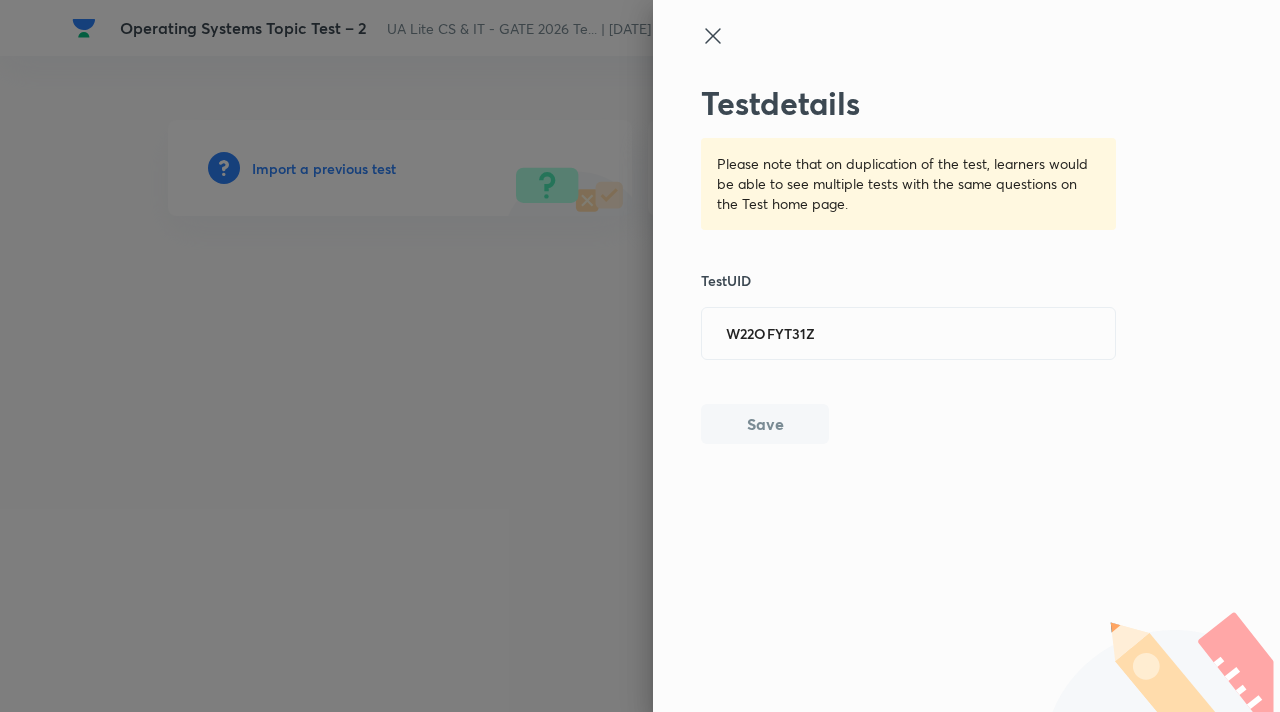 type 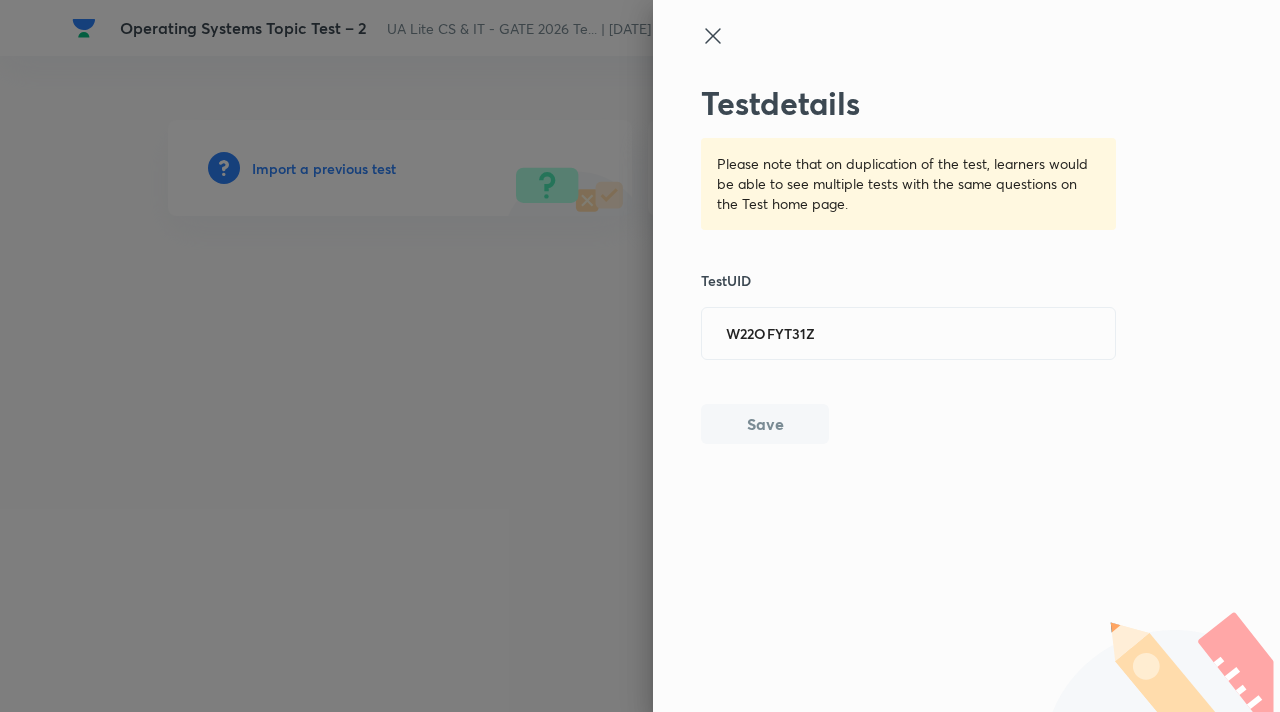 type 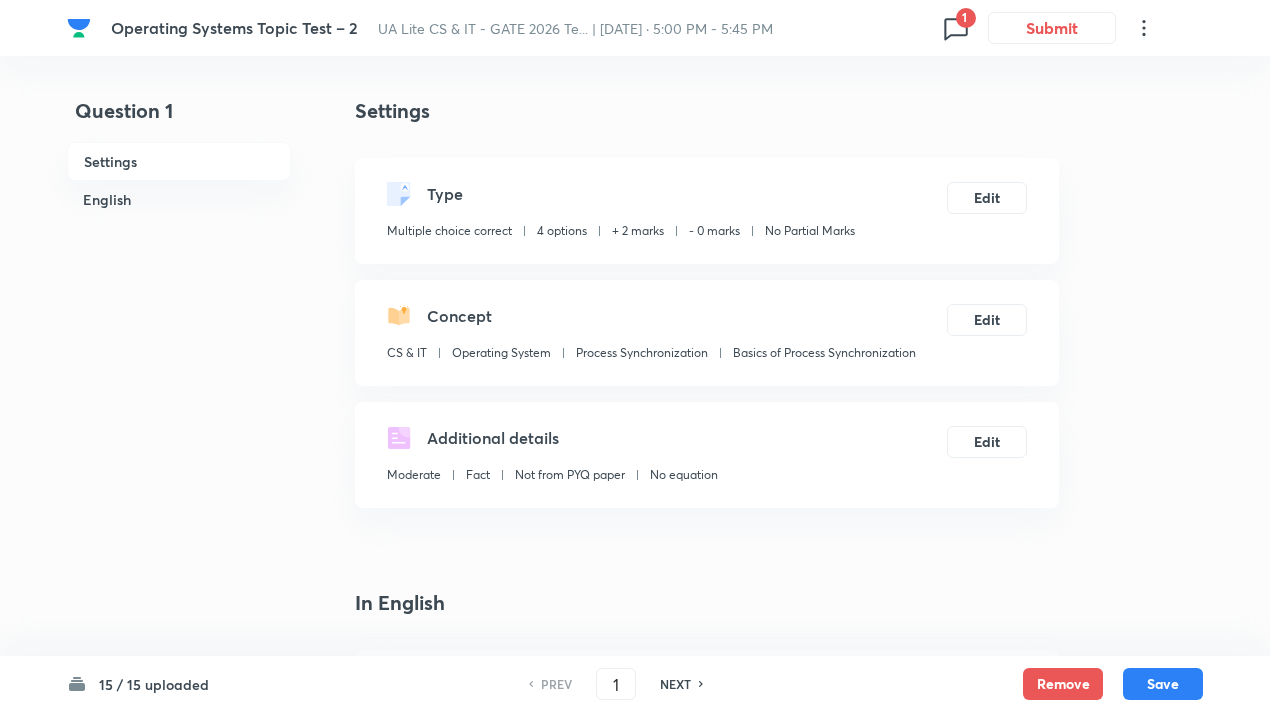 click on "NEXT" at bounding box center [675, 684] 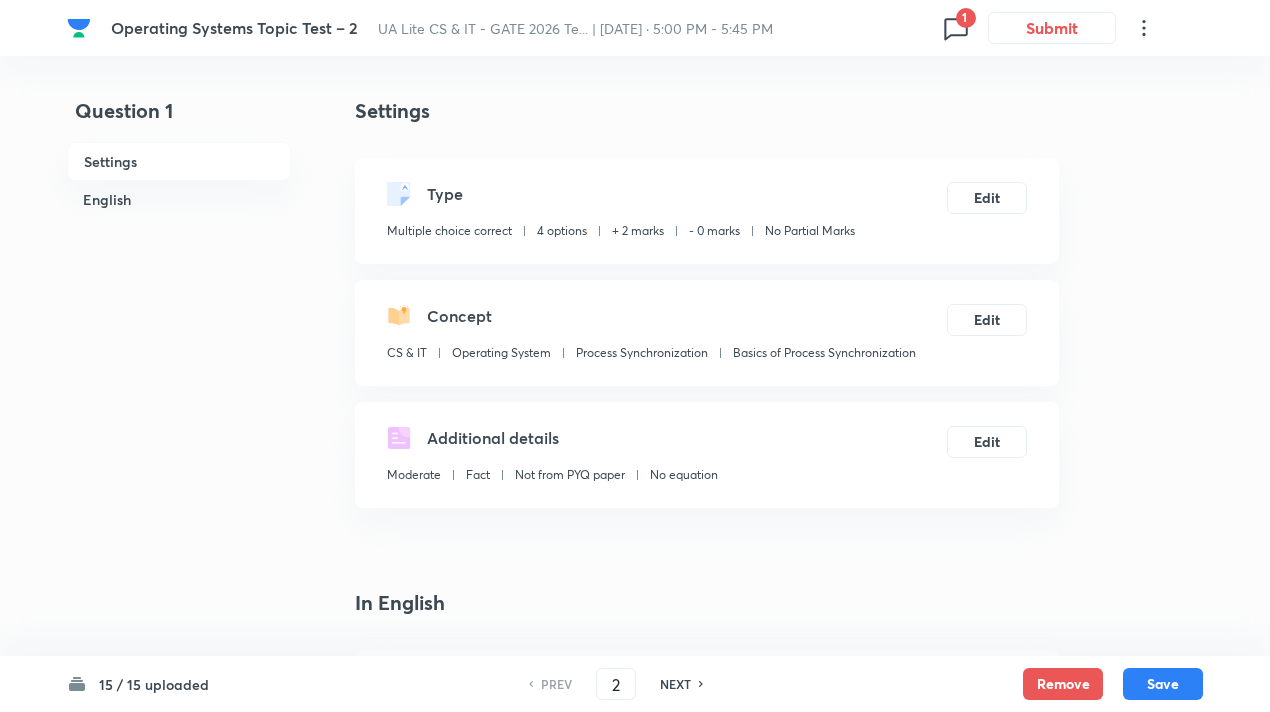 checkbox on "false" 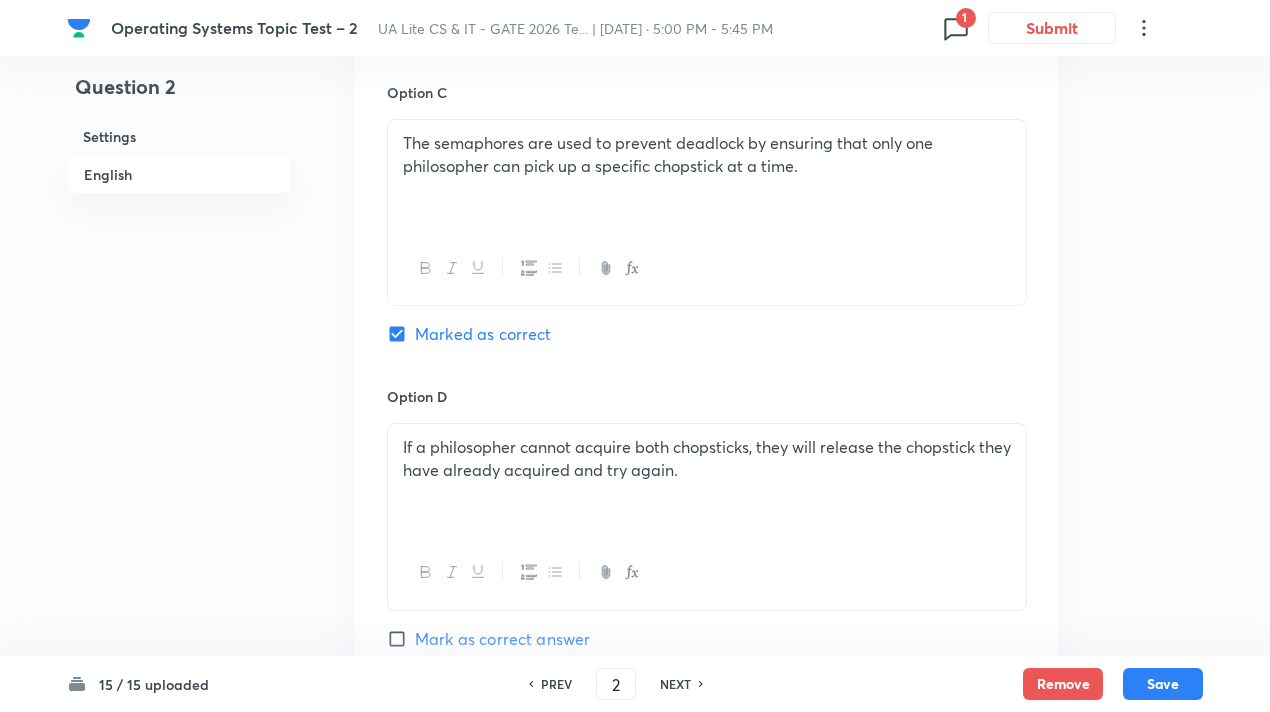 scroll, scrollTop: 2590, scrollLeft: 0, axis: vertical 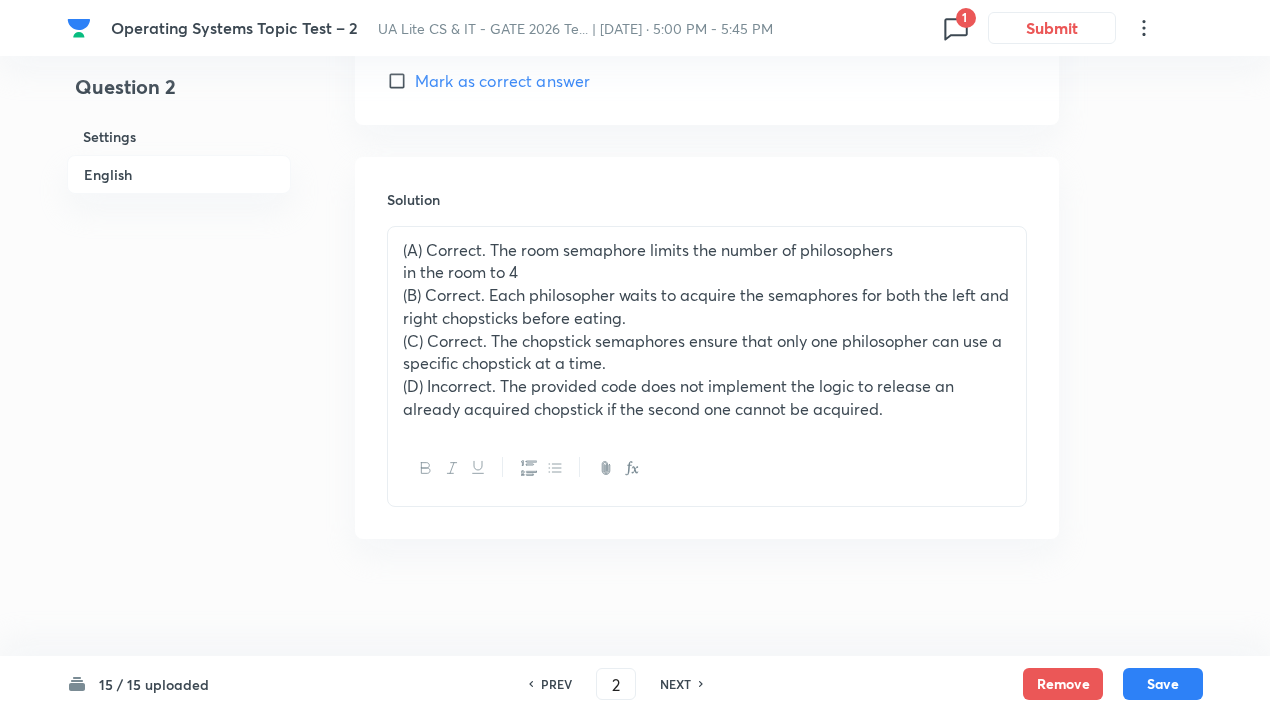click on "PREV" at bounding box center [556, 684] 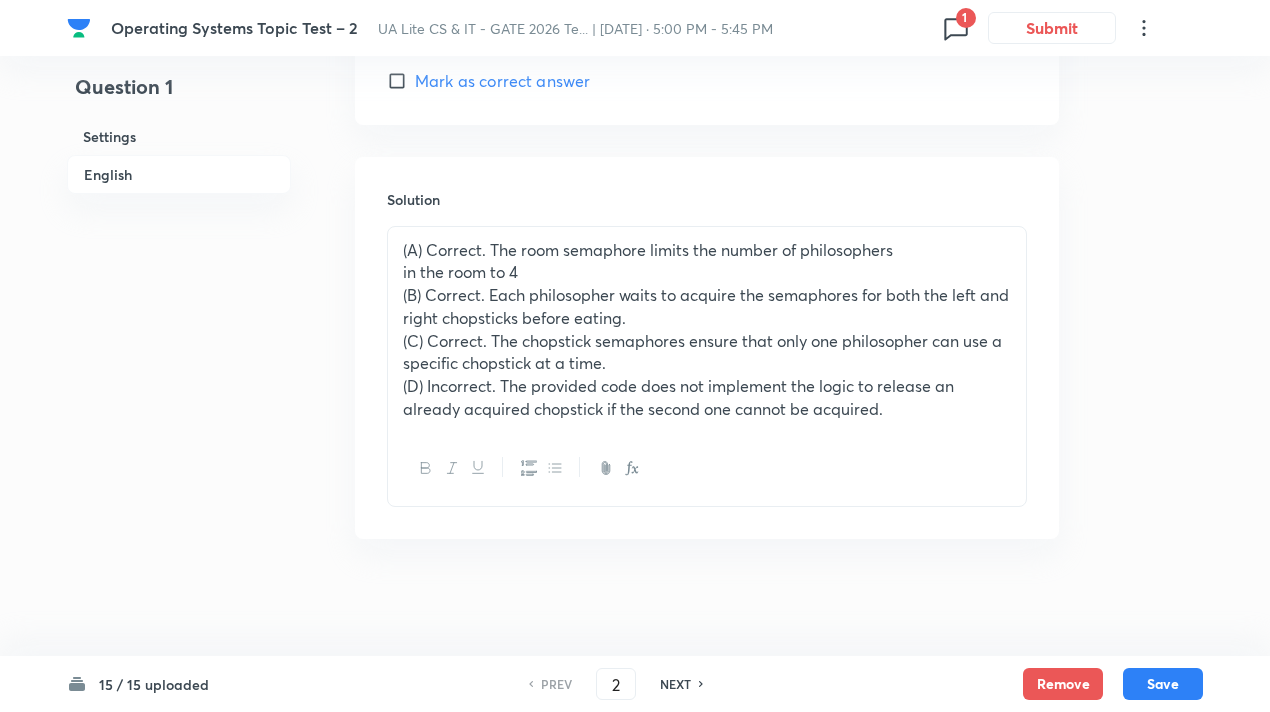 type on "1" 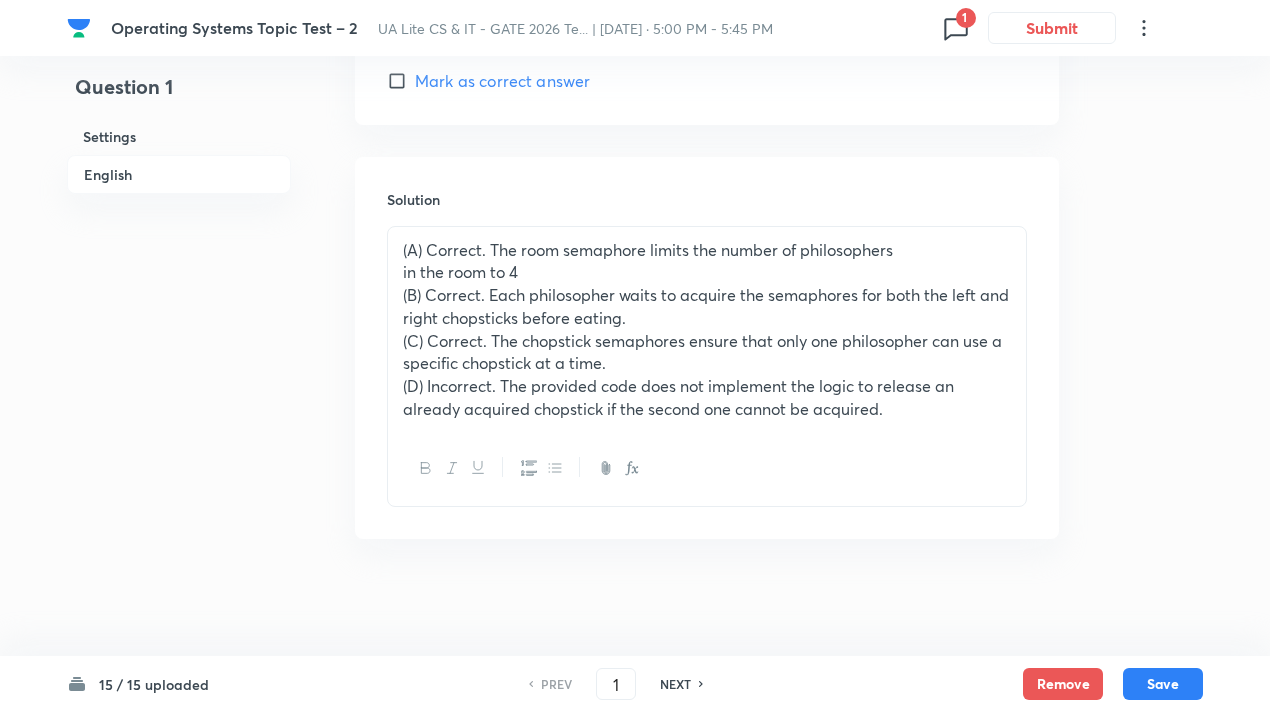 checkbox on "false" 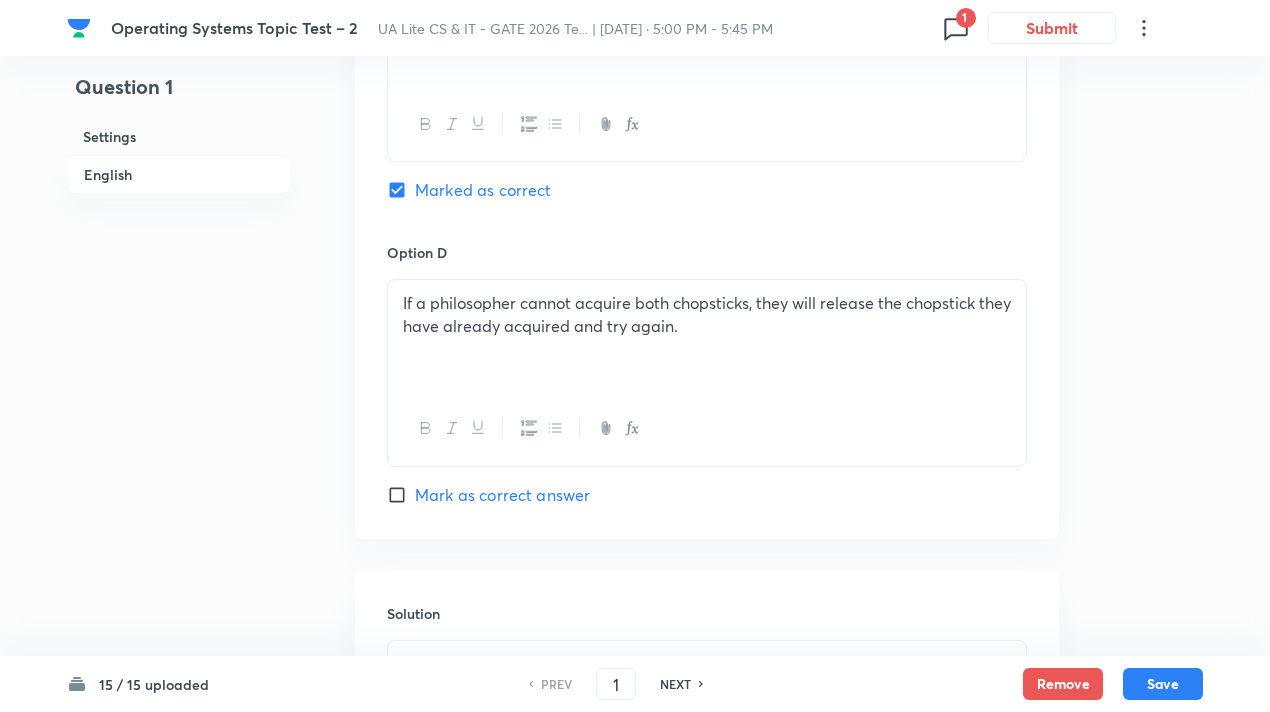 checkbox on "true" 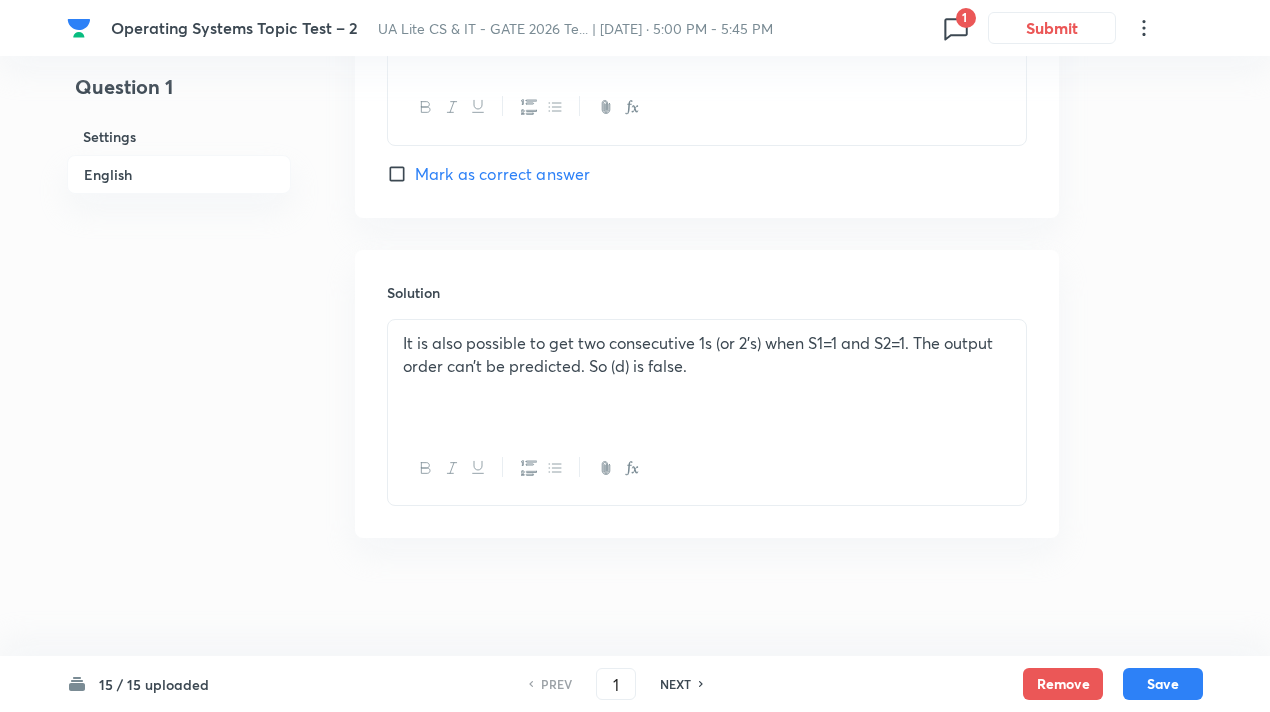 click on "NEXT" at bounding box center [675, 684] 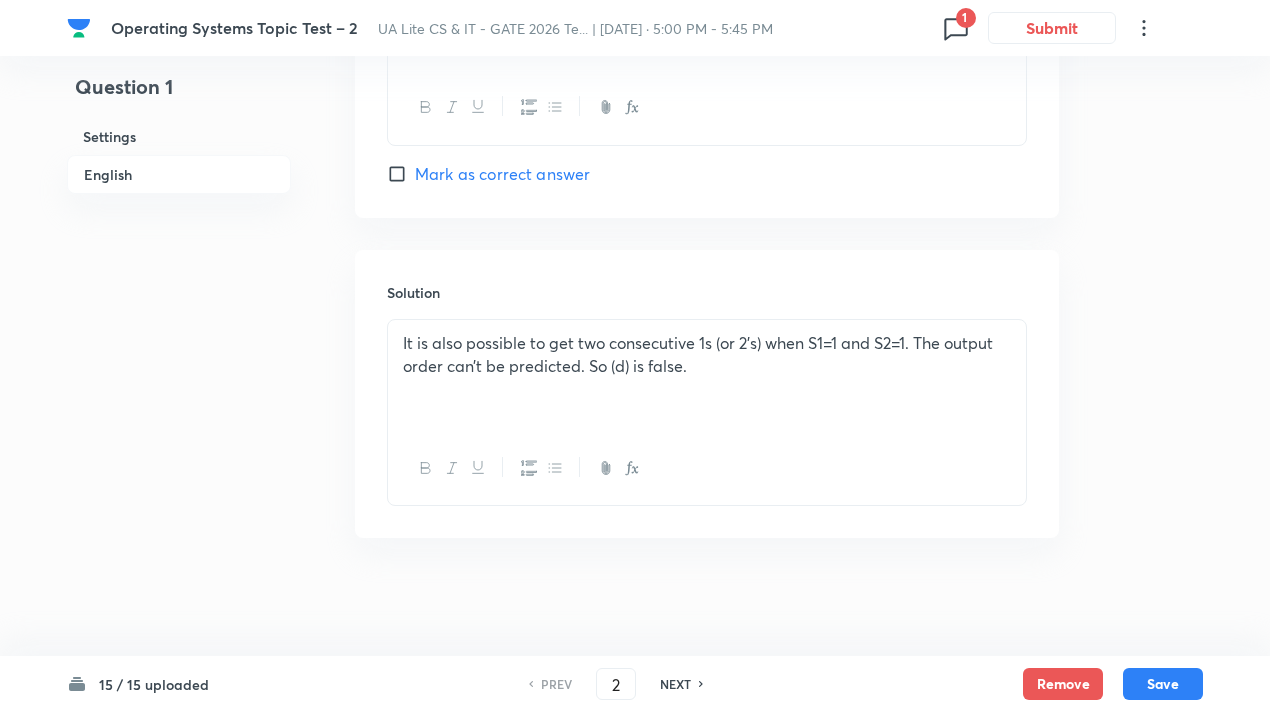 checkbox on "true" 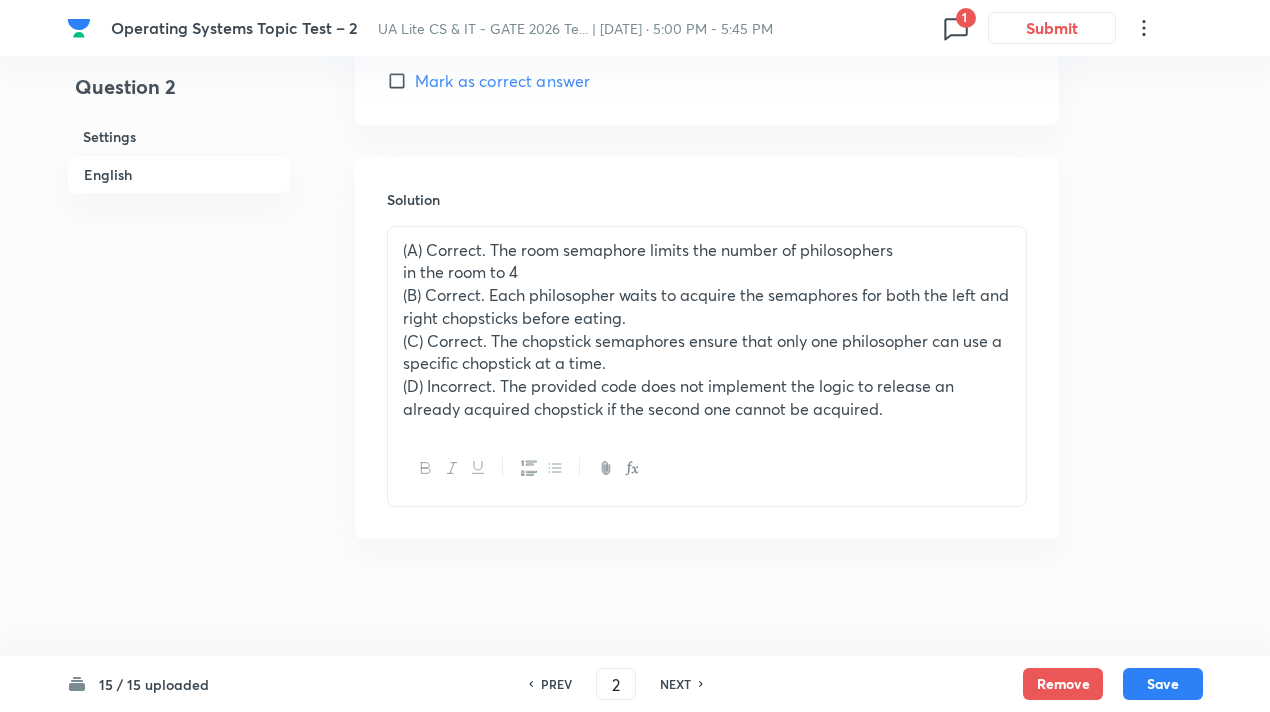 click on "NEXT" at bounding box center (675, 684) 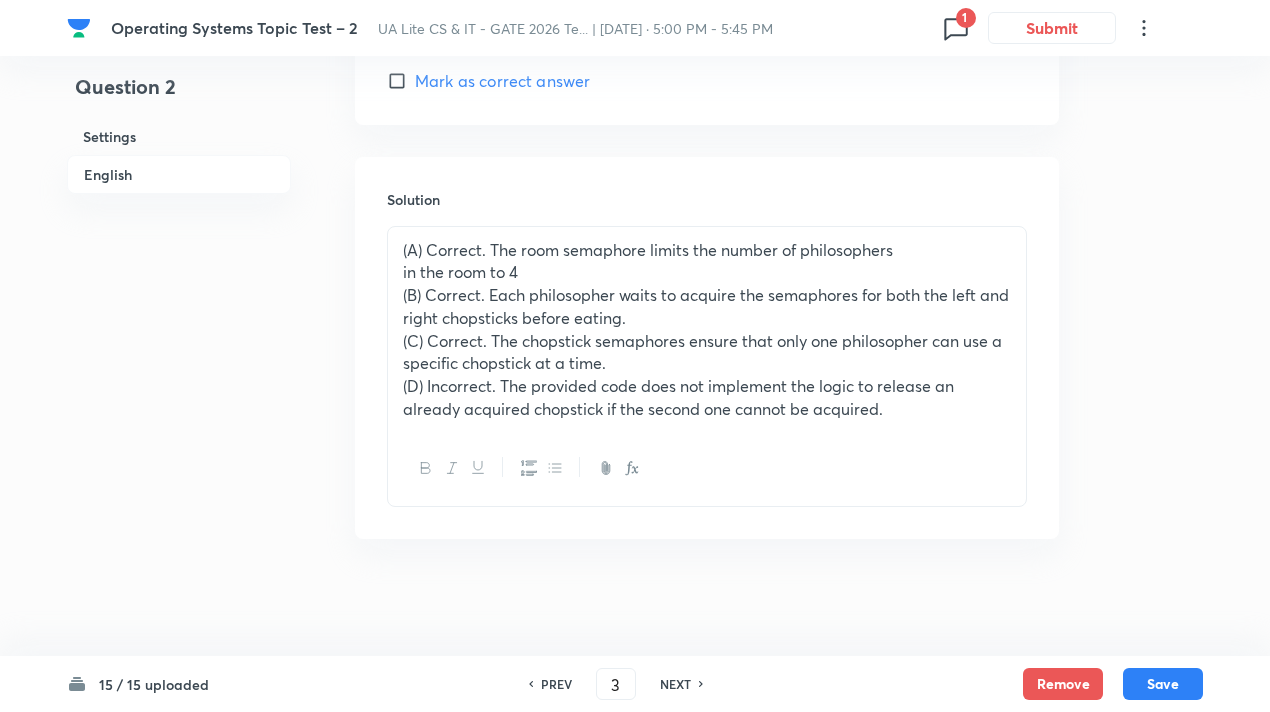 checkbox on "true" 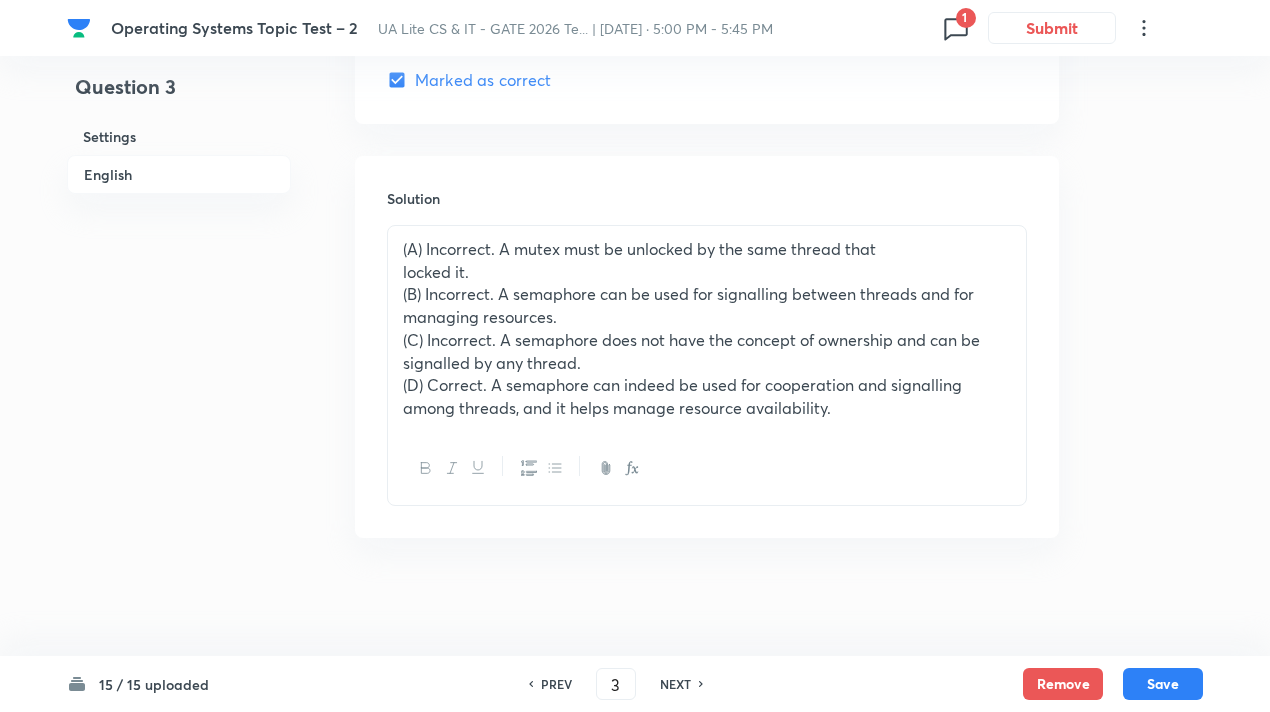 click on "NEXT" at bounding box center (675, 684) 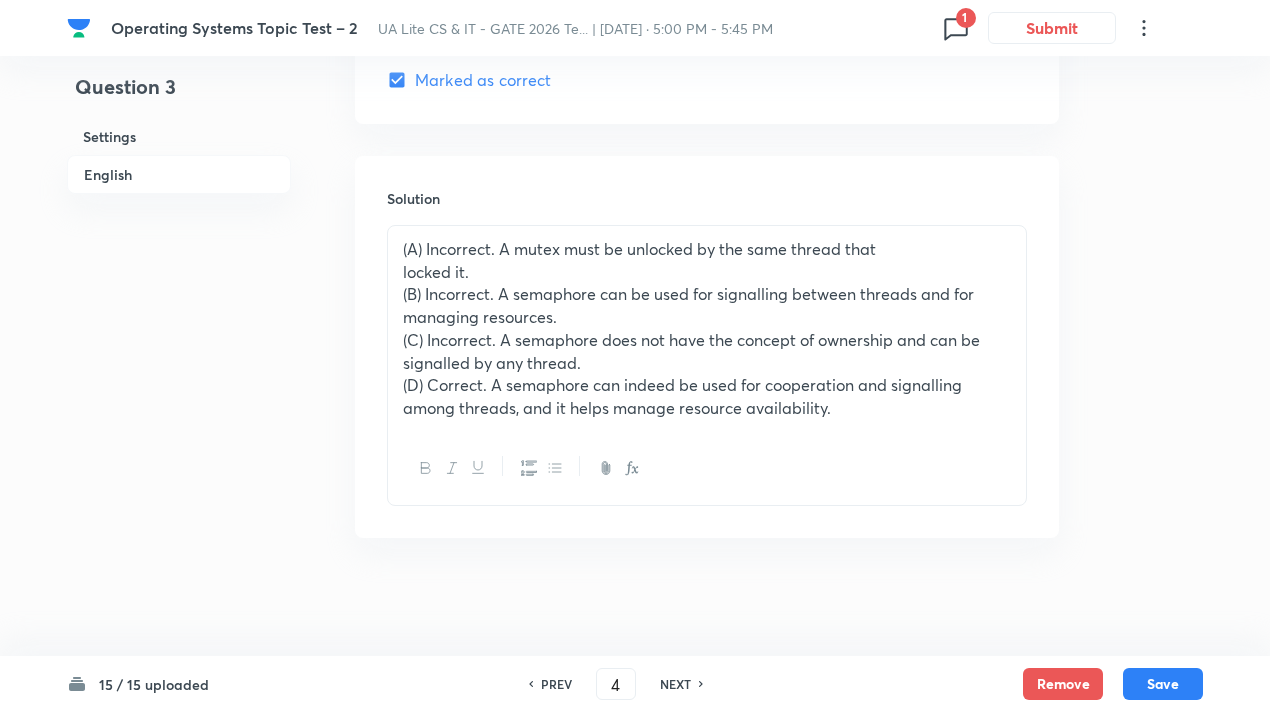 checkbox on "true" 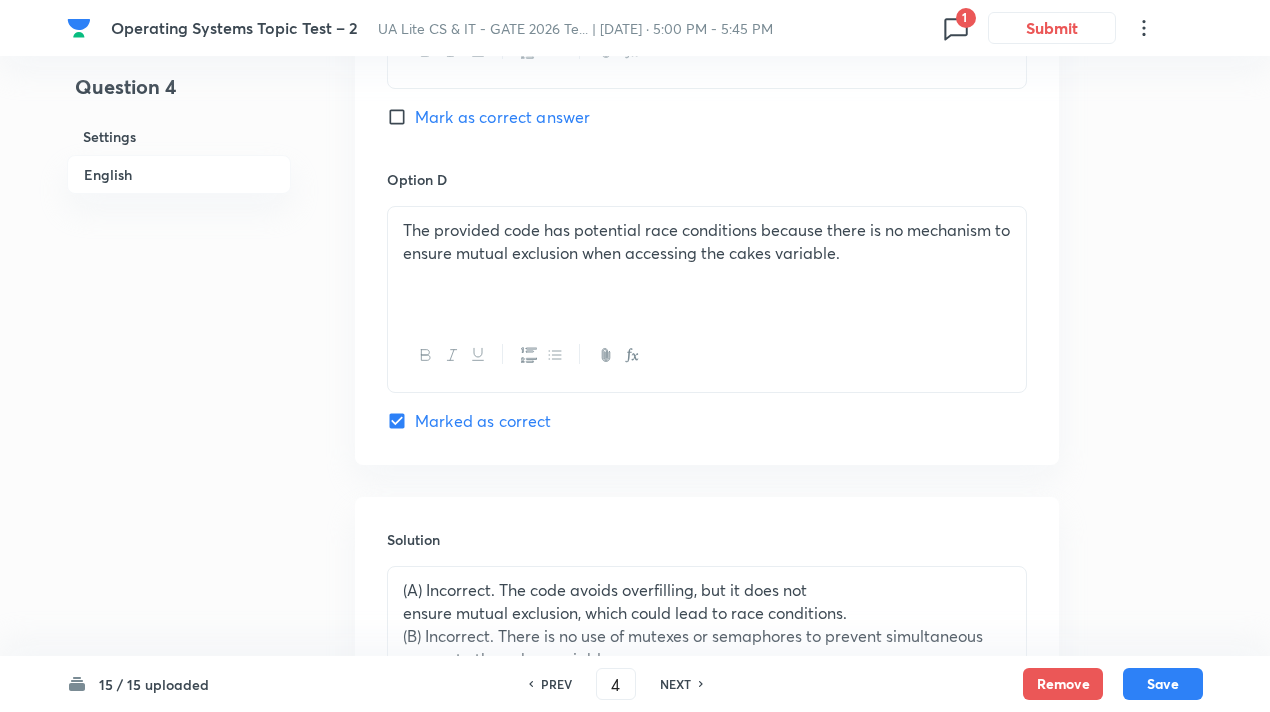 click on "NEXT" at bounding box center (675, 684) 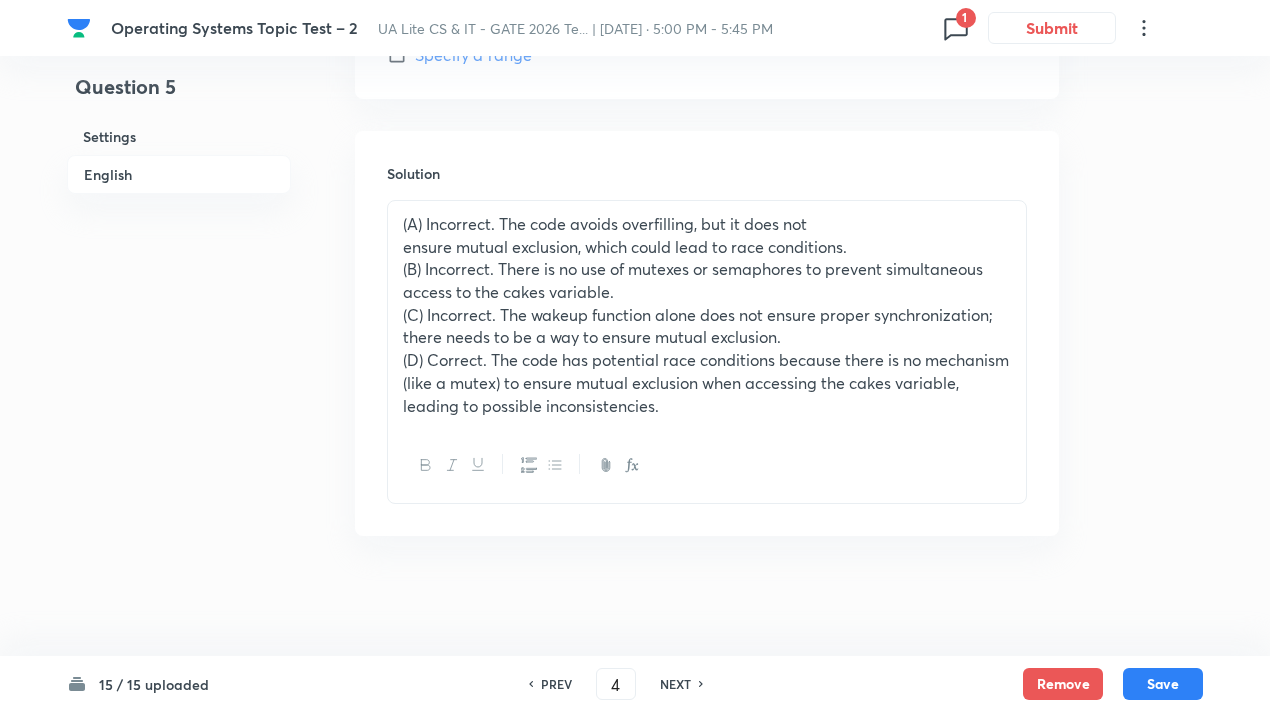 type on "5" 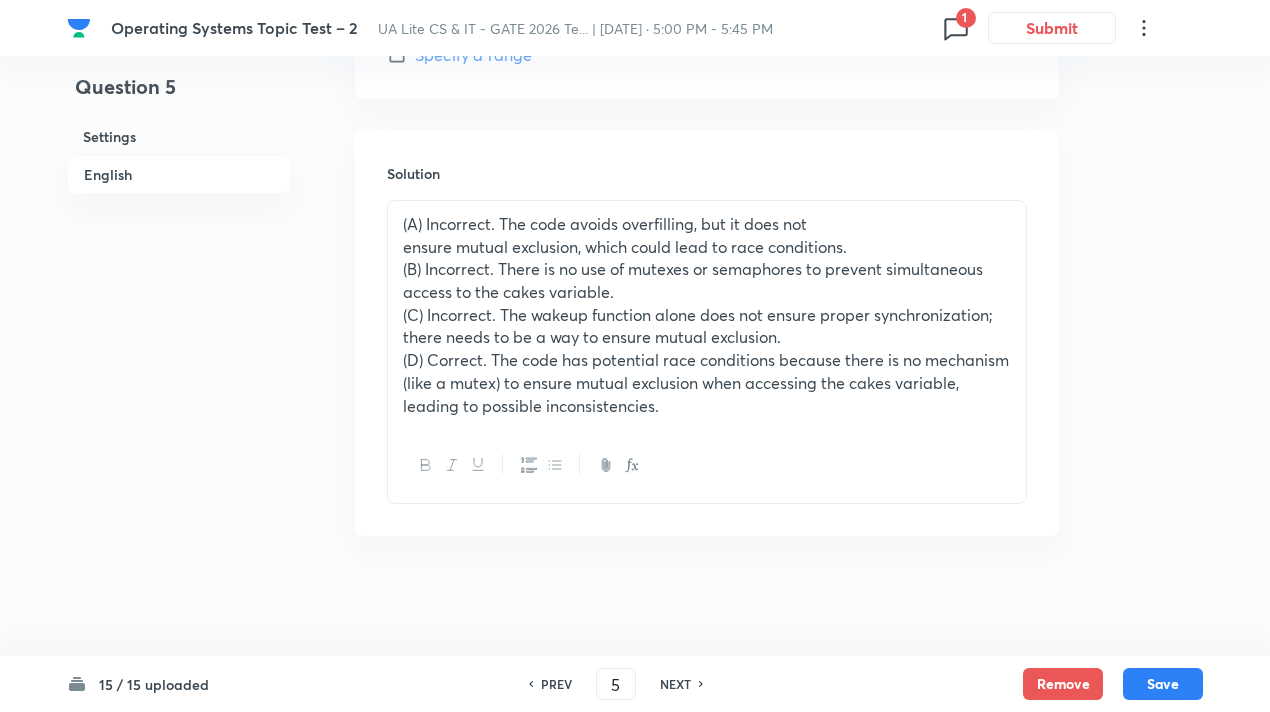 type on "7" 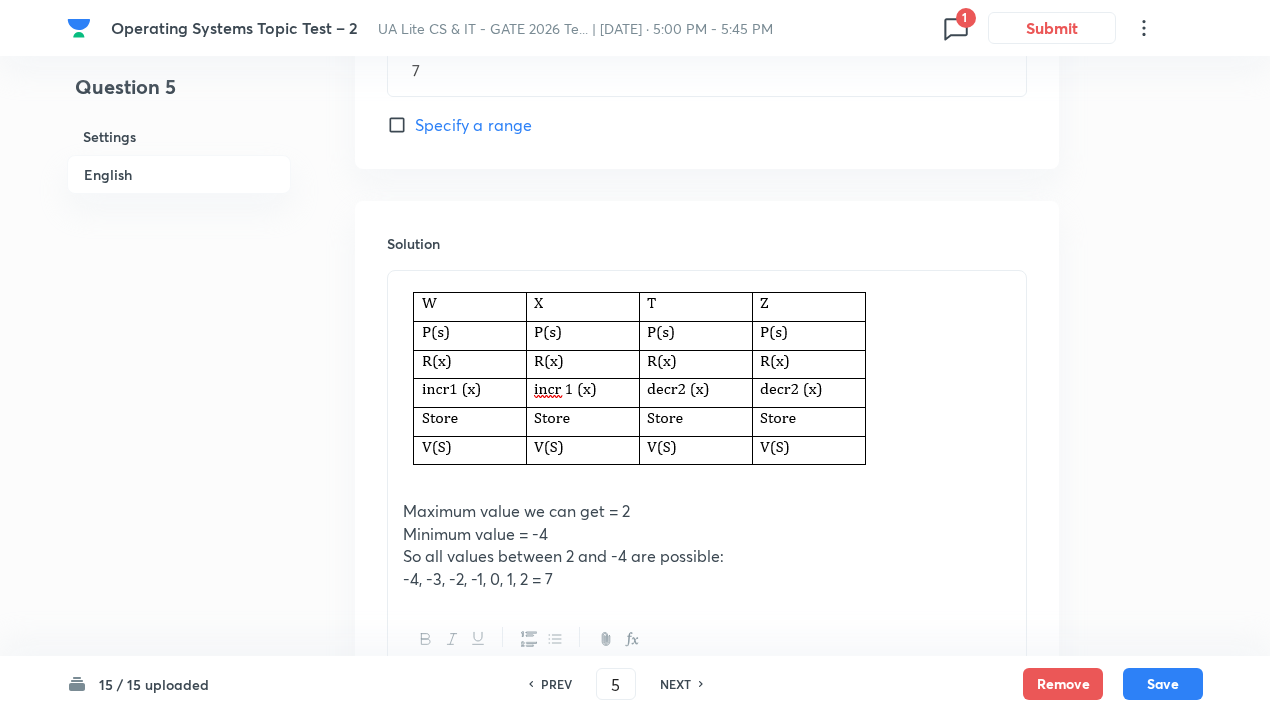 scroll, scrollTop: 1237, scrollLeft: 0, axis: vertical 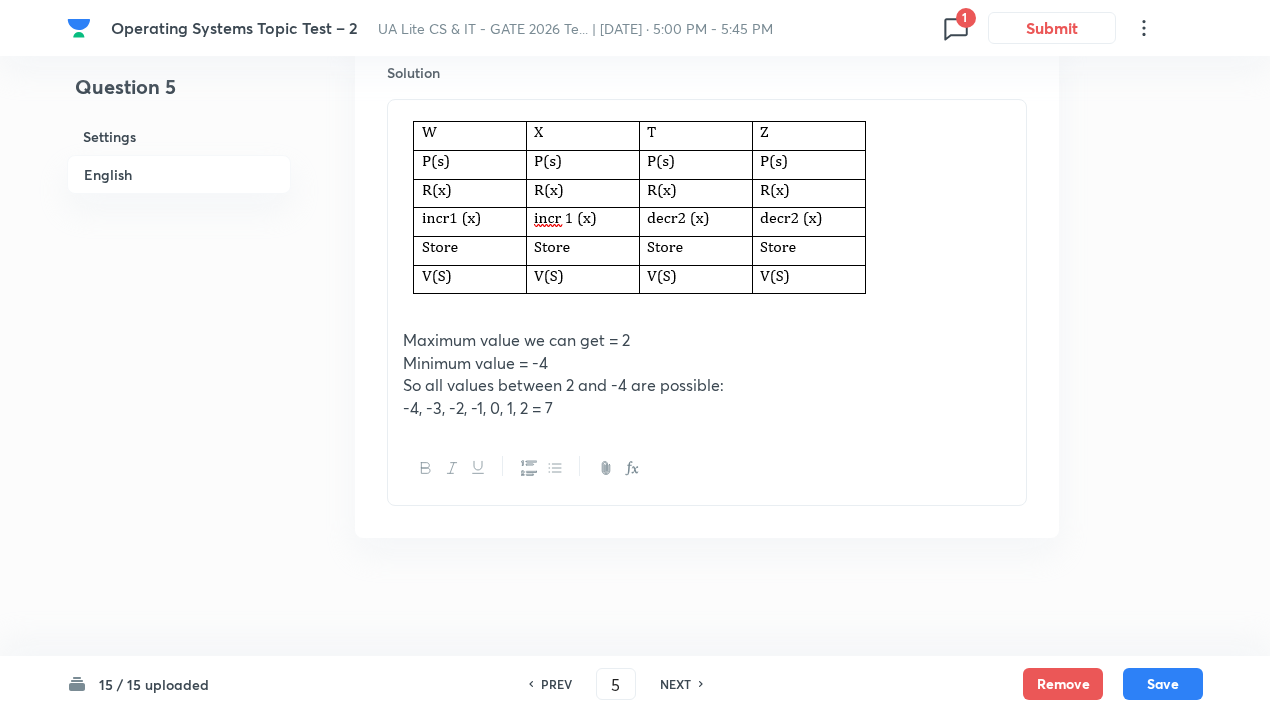 click on "PREV" at bounding box center [556, 684] 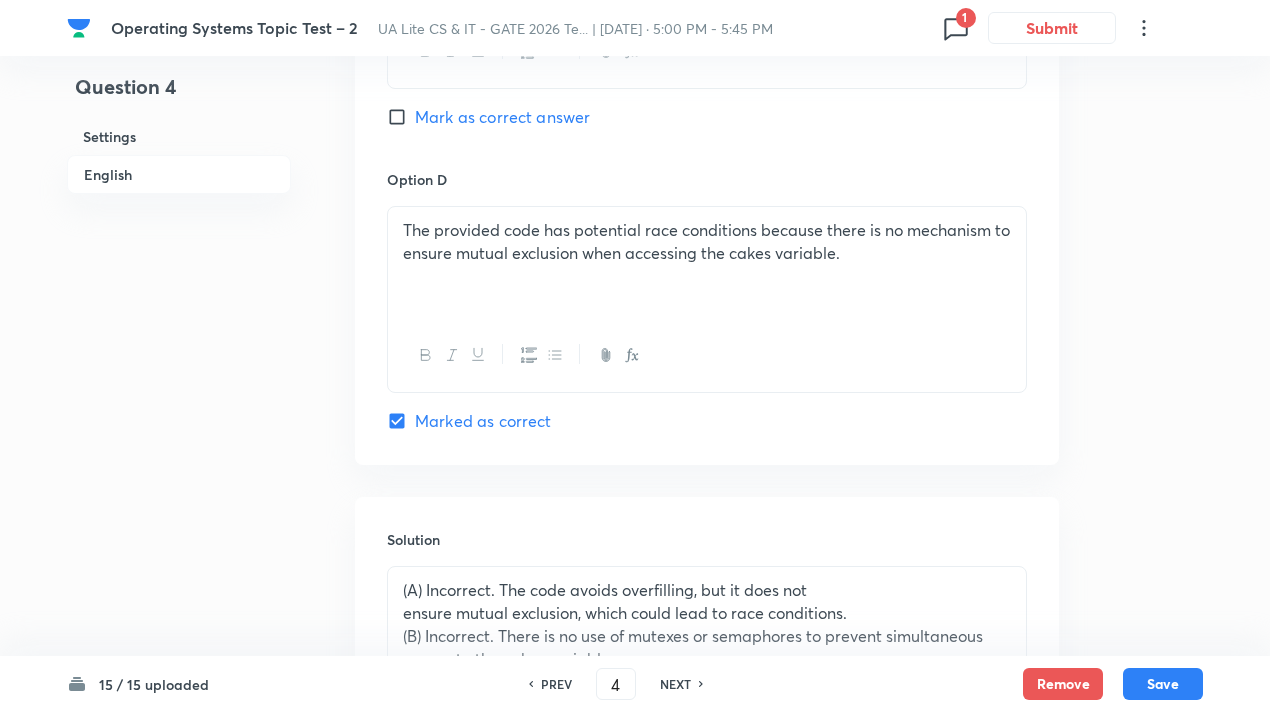 scroll, scrollTop: 2954, scrollLeft: 0, axis: vertical 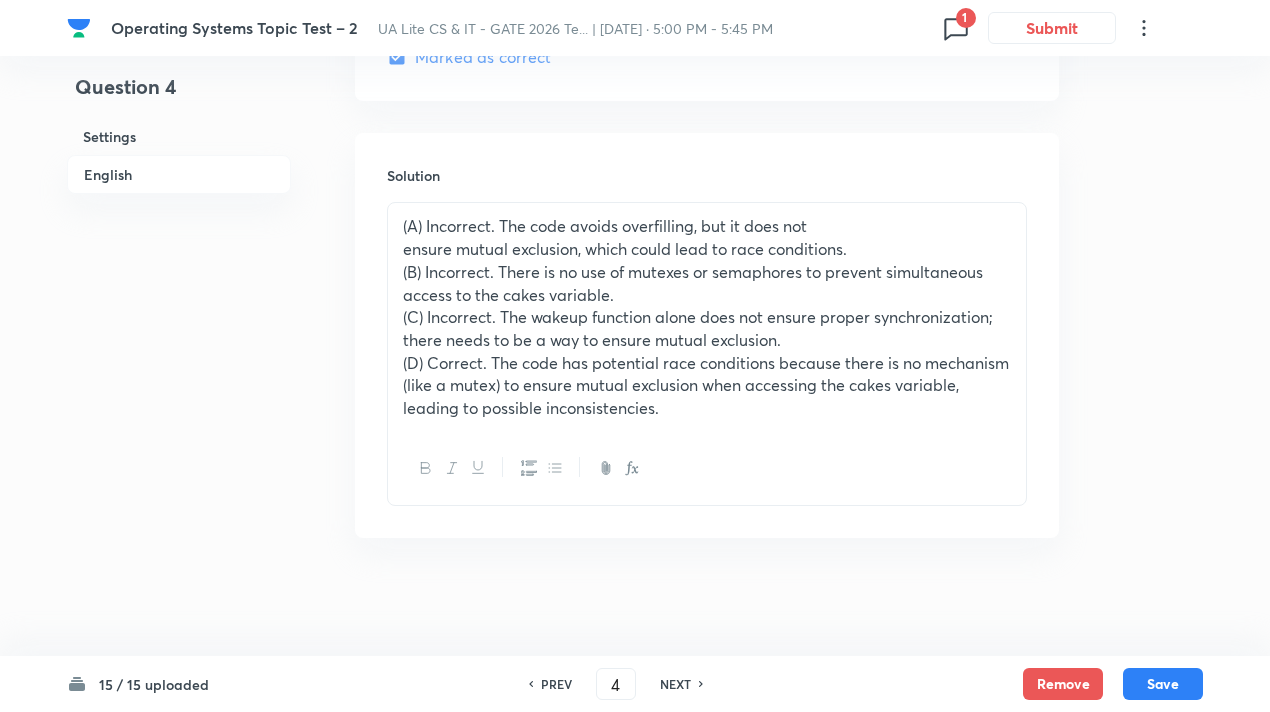 click on "NEXT" at bounding box center [678, 684] 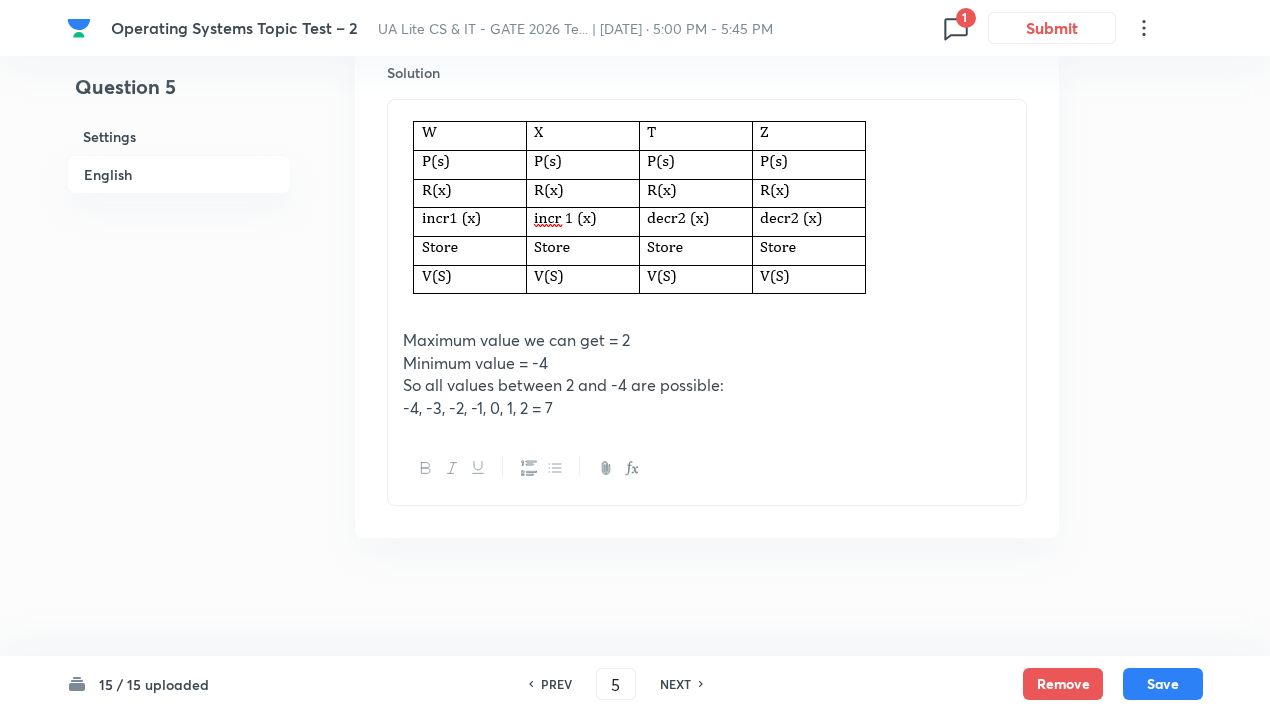 click on "NEXT" at bounding box center [678, 684] 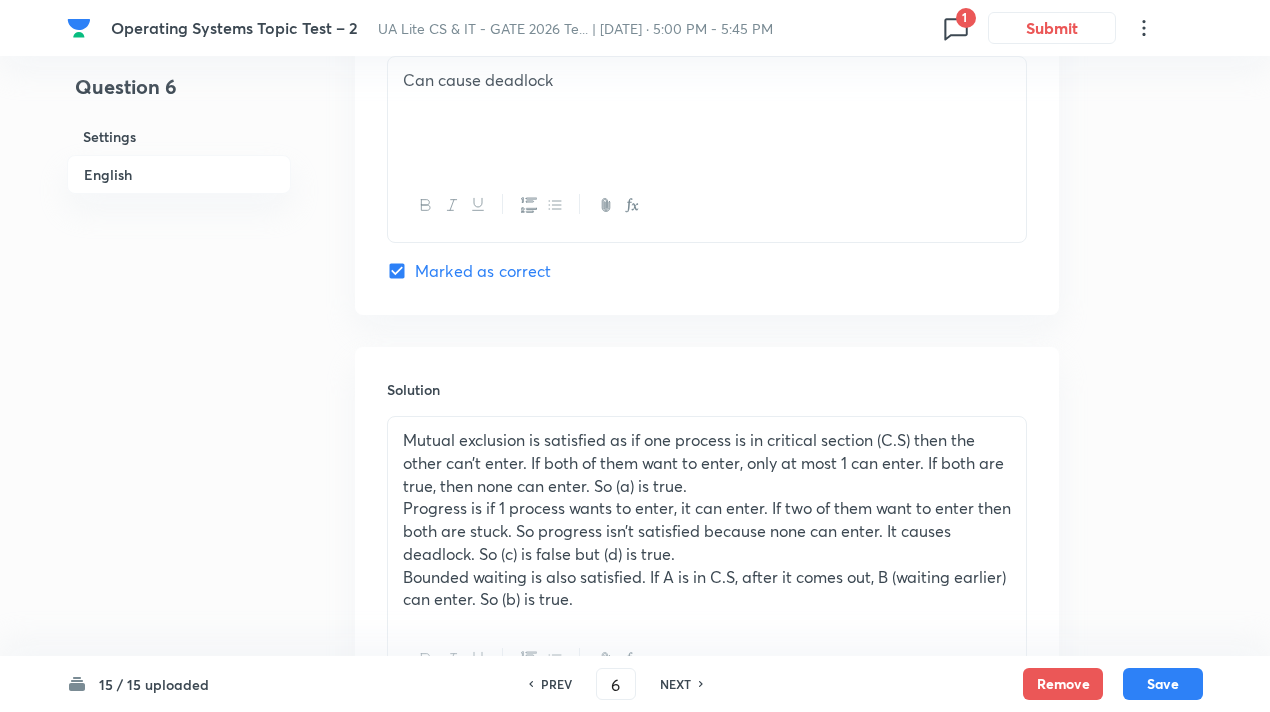 click on "NEXT" at bounding box center [678, 684] 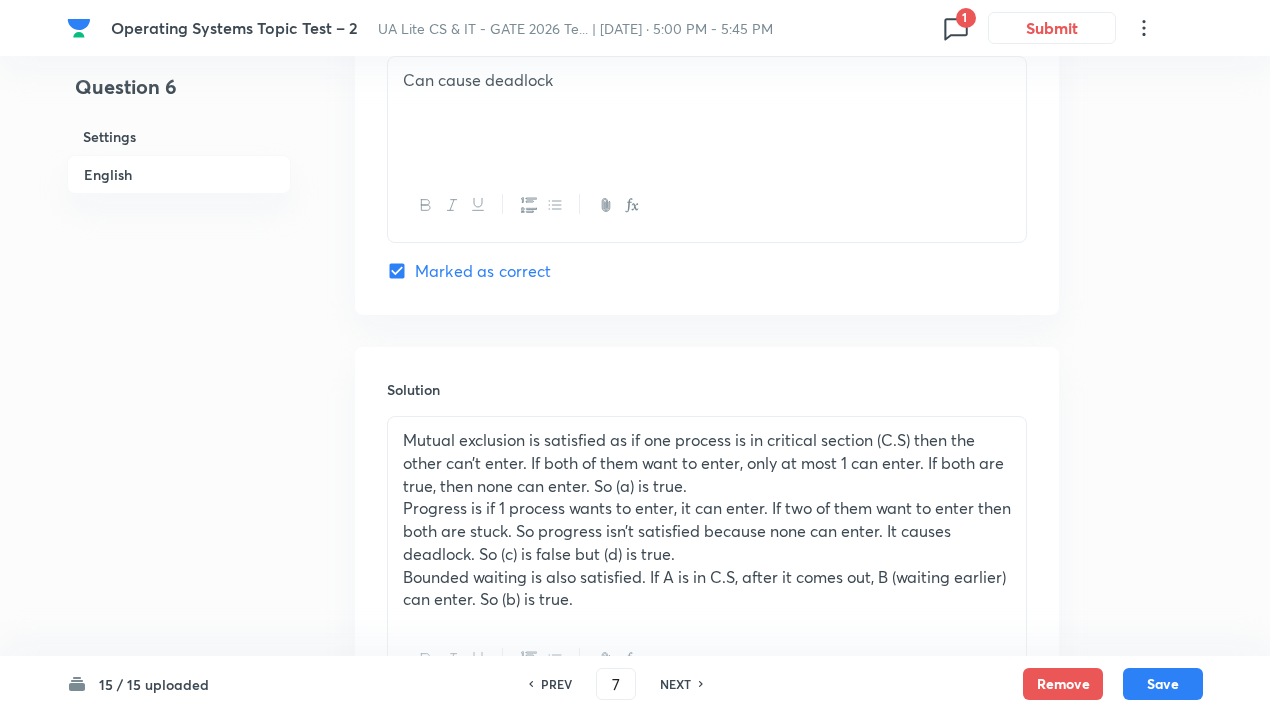 checkbox on "true" 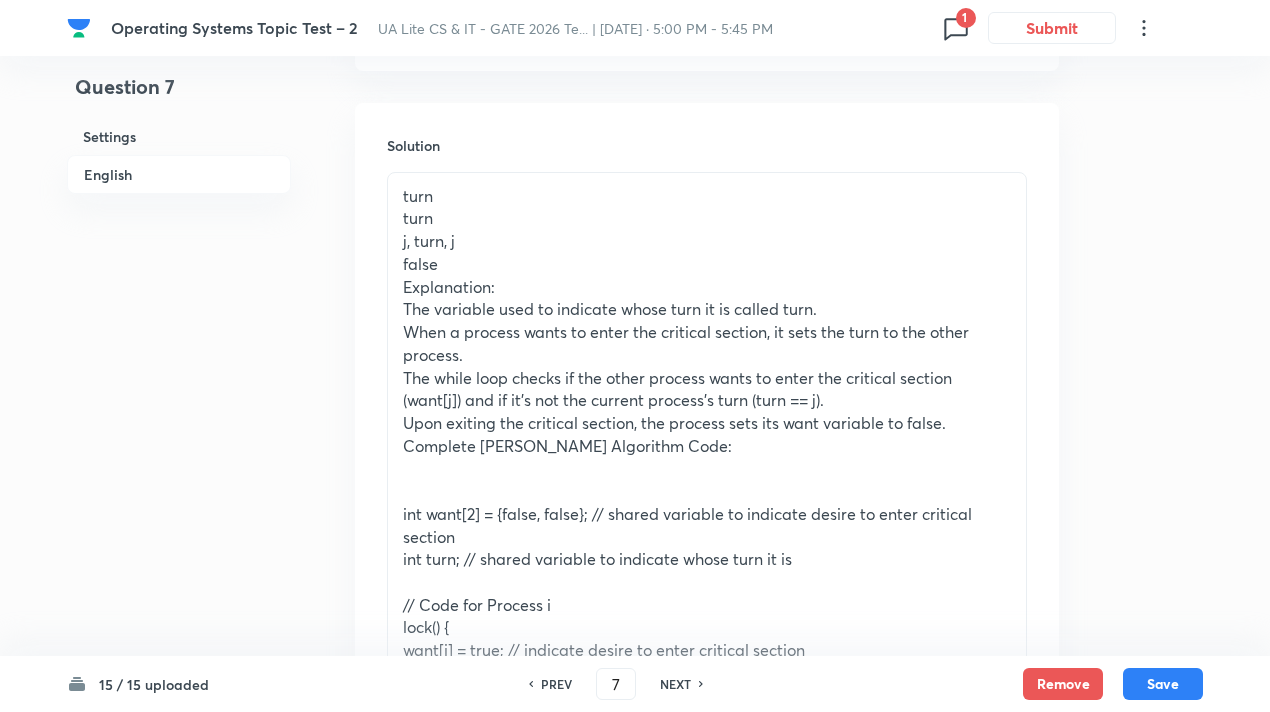click on "NEXT" at bounding box center [678, 684] 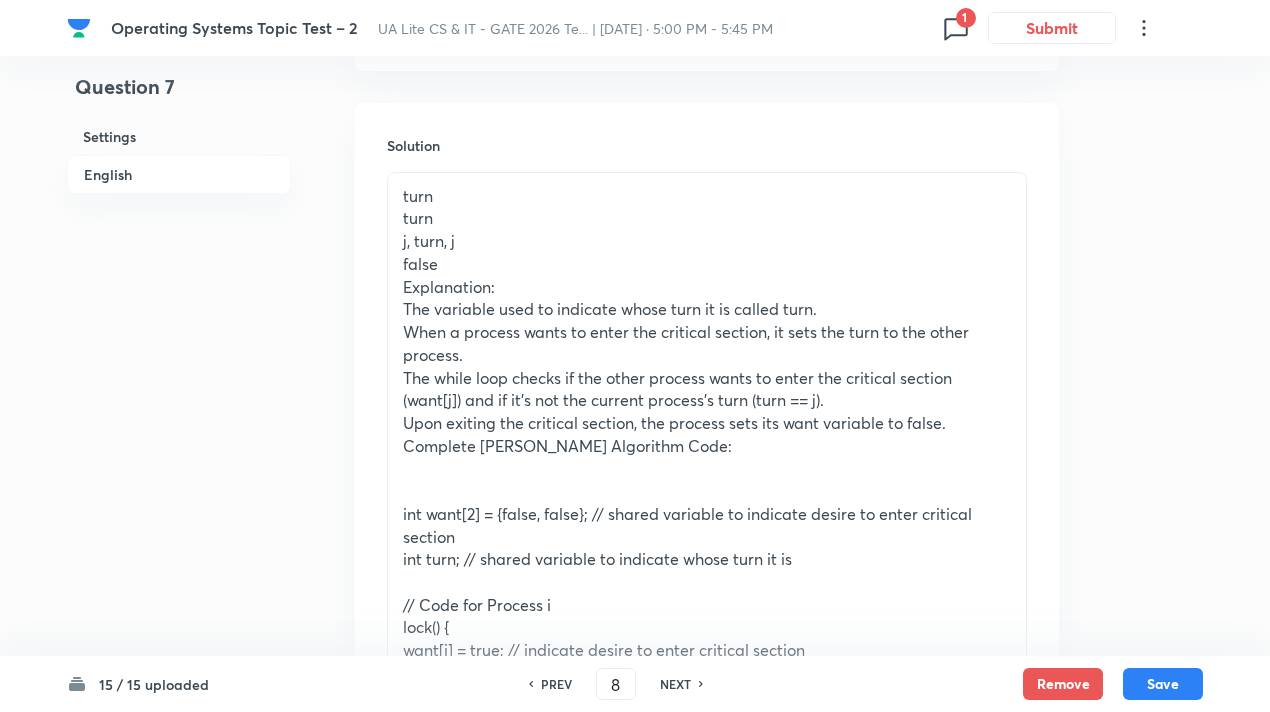 checkbox on "true" 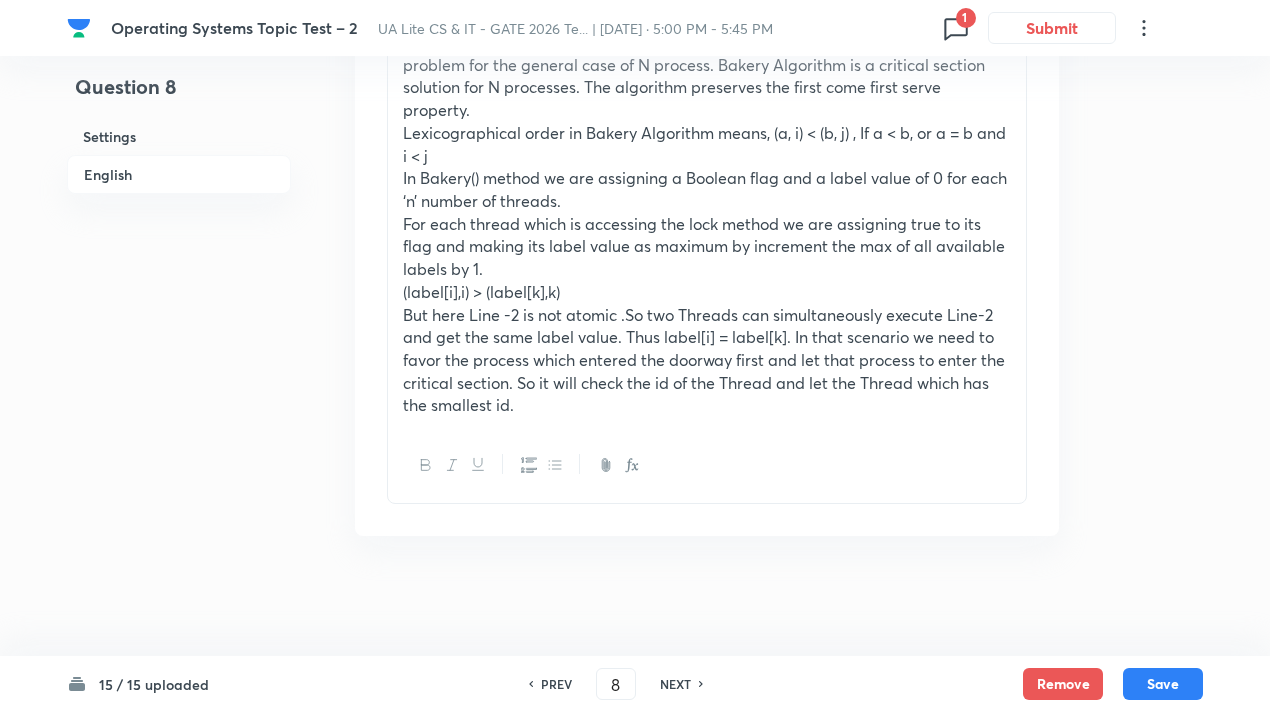 scroll, scrollTop: 2798, scrollLeft: 0, axis: vertical 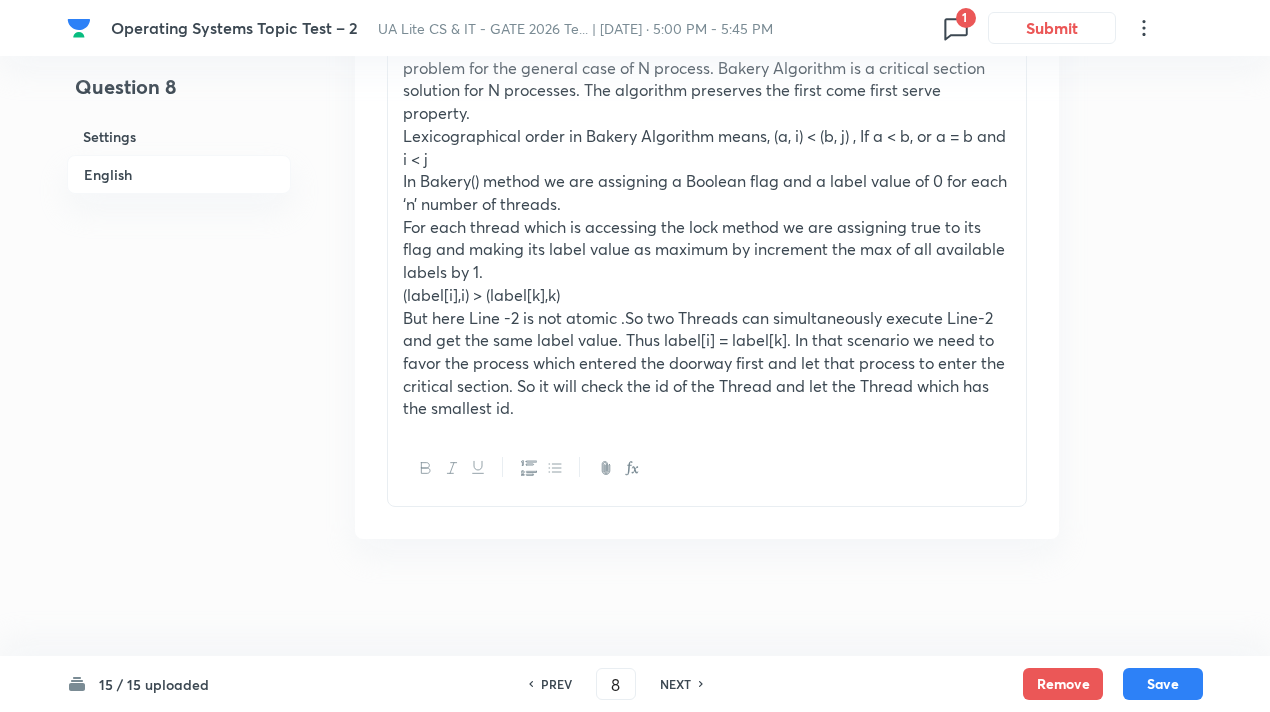 click on "PREV" at bounding box center [553, 684] 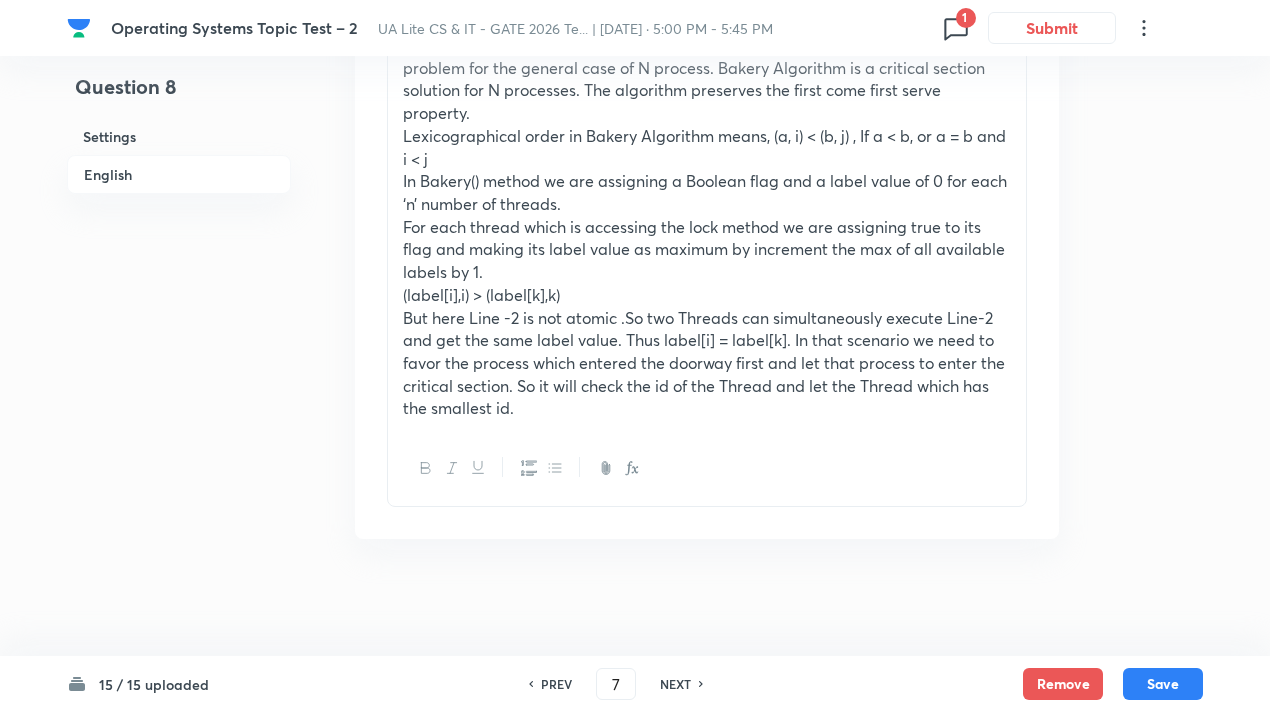checkbox on "true" 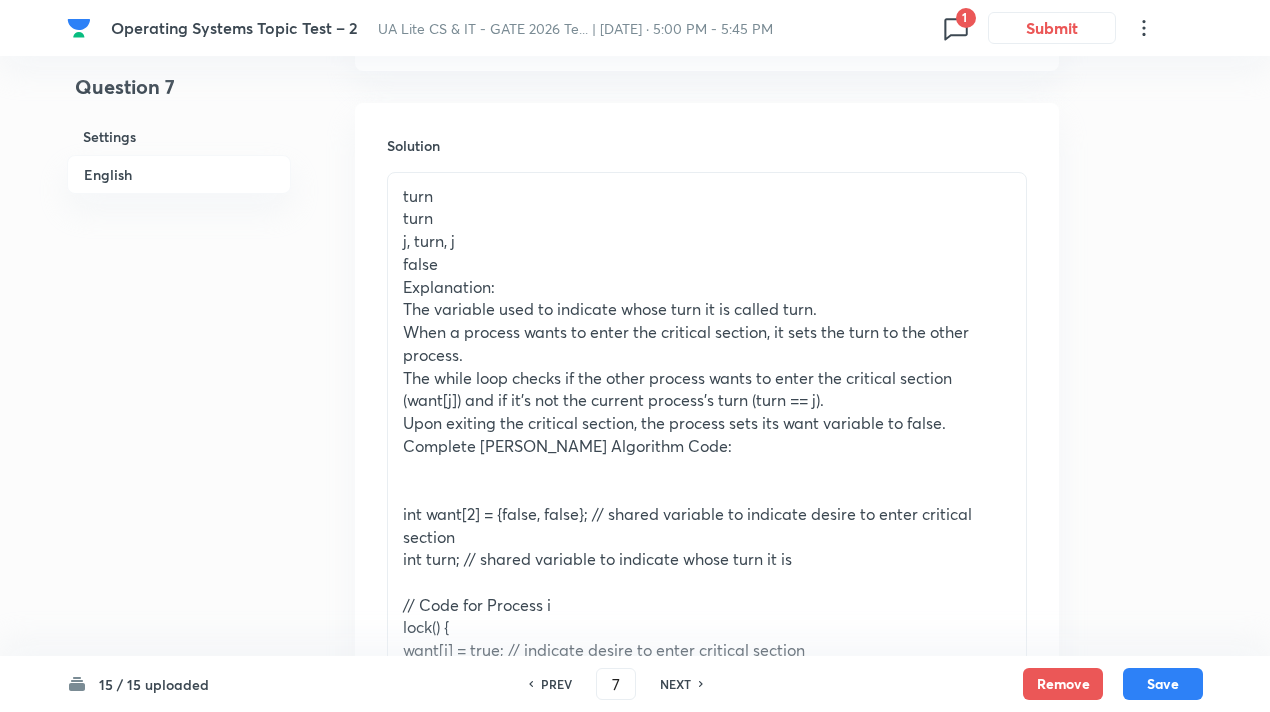 scroll, scrollTop: 3605, scrollLeft: 0, axis: vertical 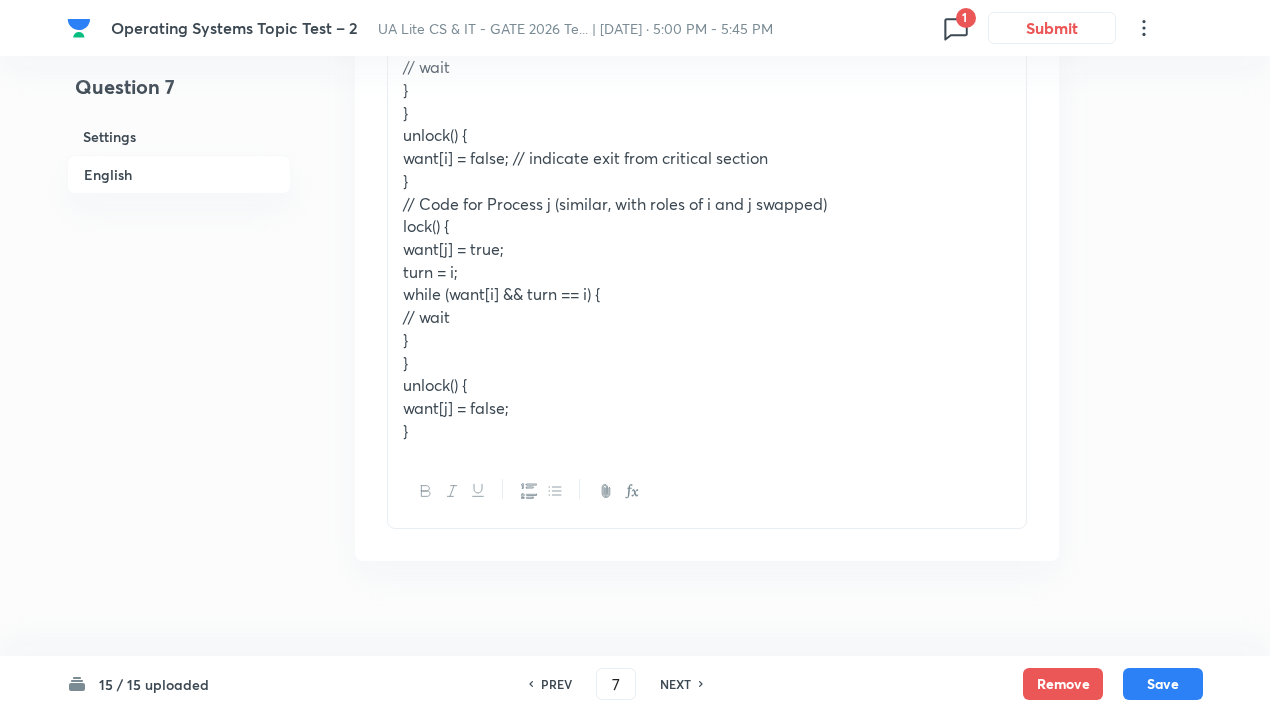 click on "NEXT" at bounding box center (675, 684) 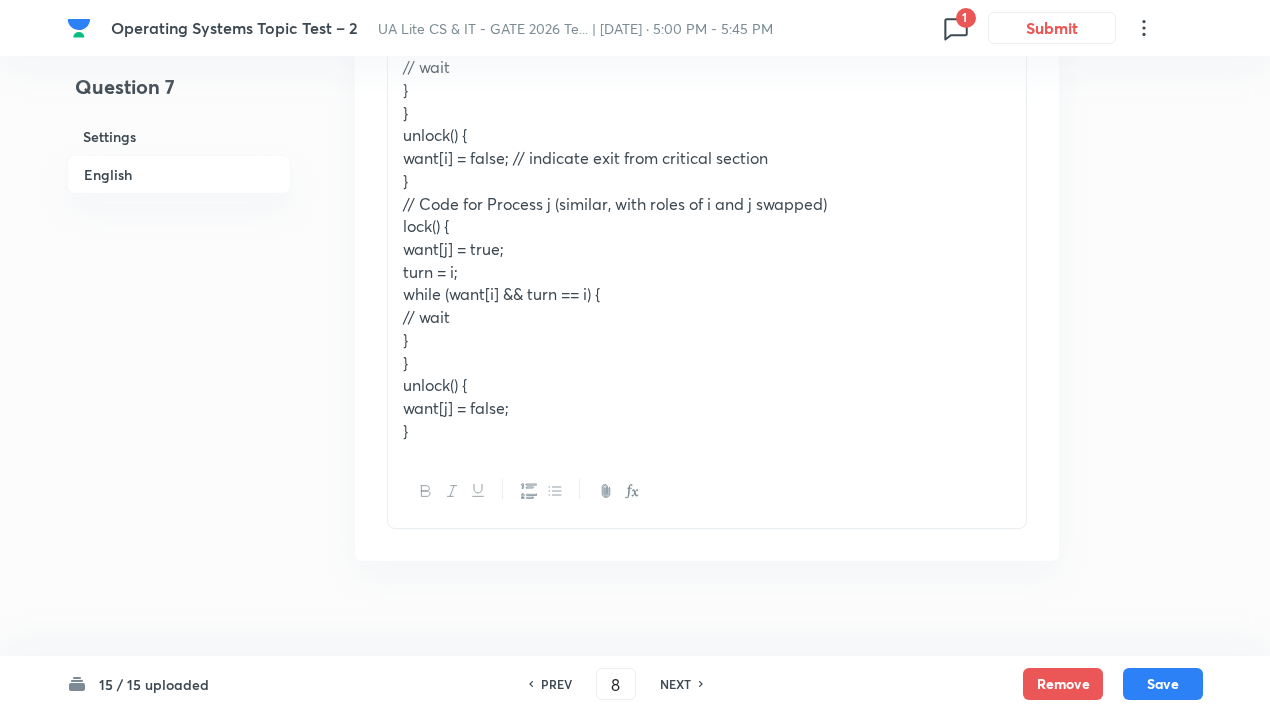 checkbox on "true" 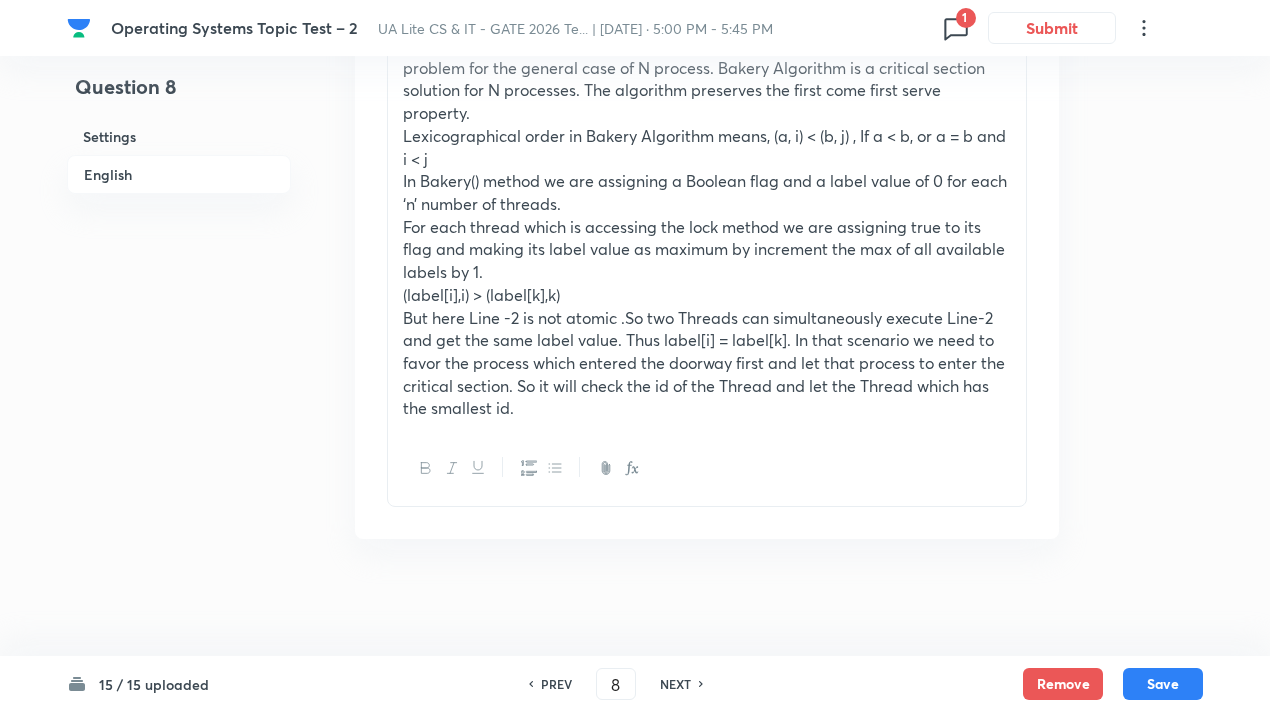 click on "NEXT" at bounding box center [675, 684] 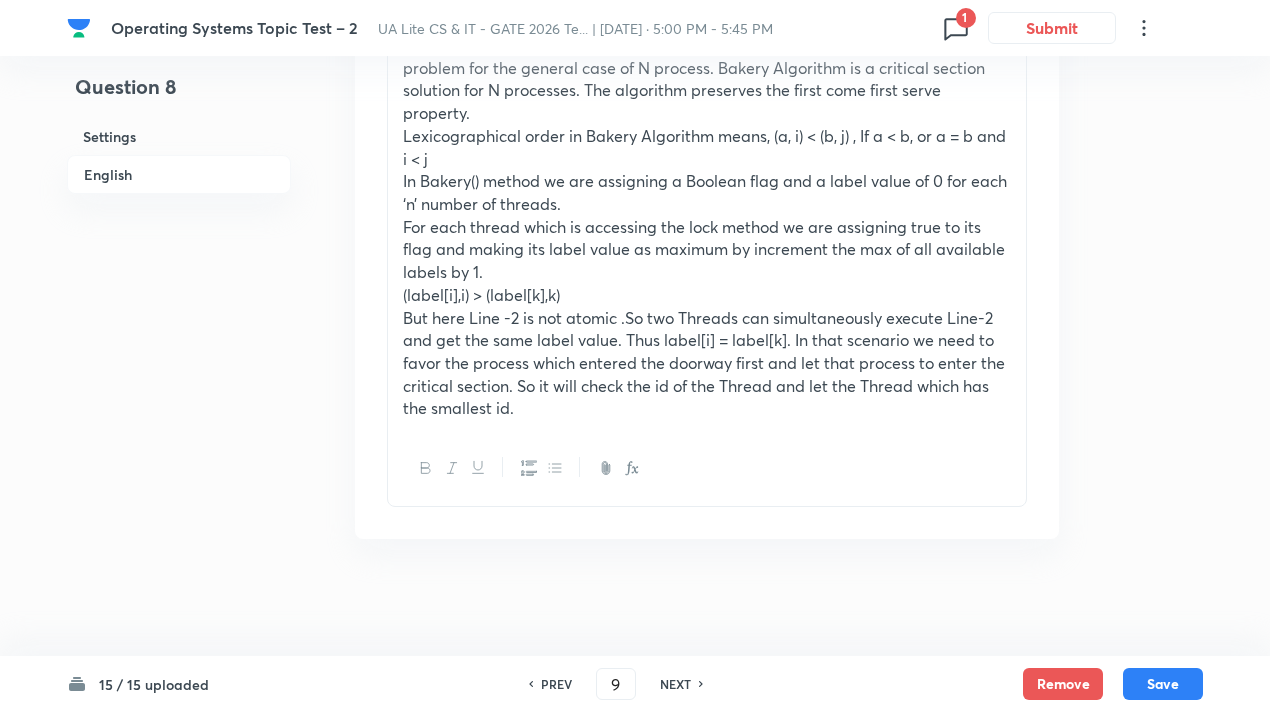 scroll, scrollTop: 1430, scrollLeft: 0, axis: vertical 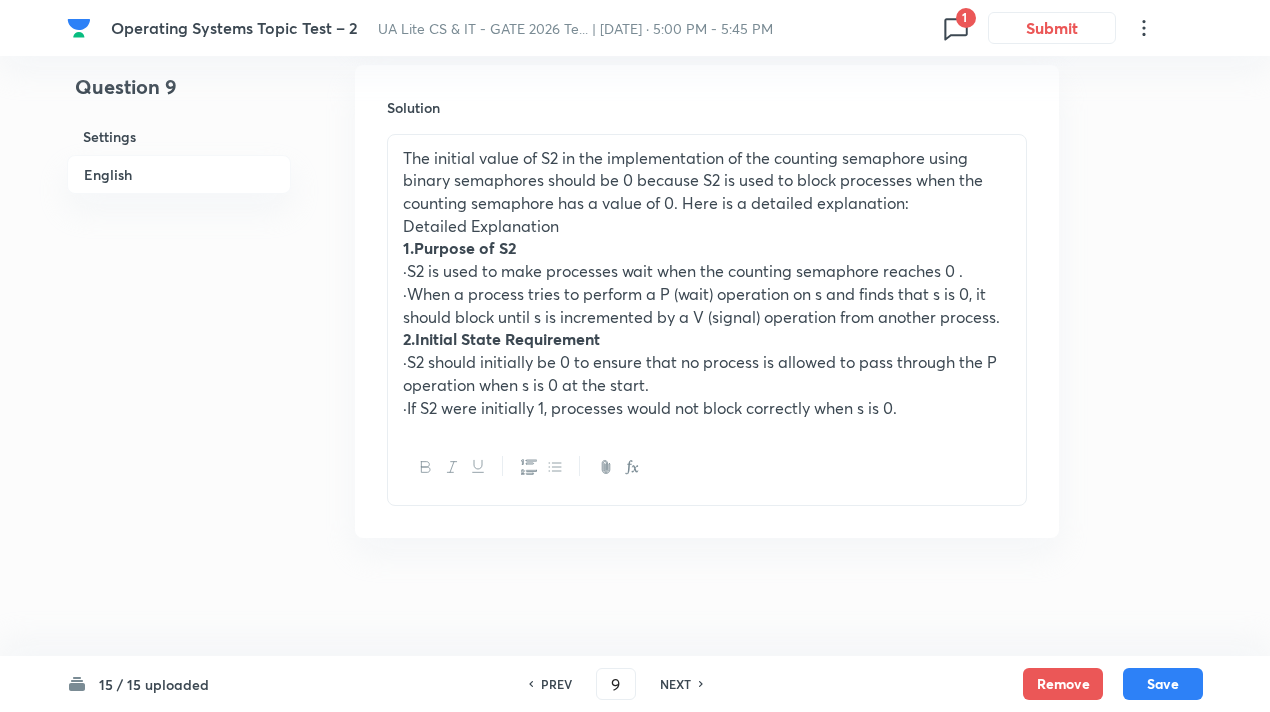 click on "NEXT" at bounding box center [675, 684] 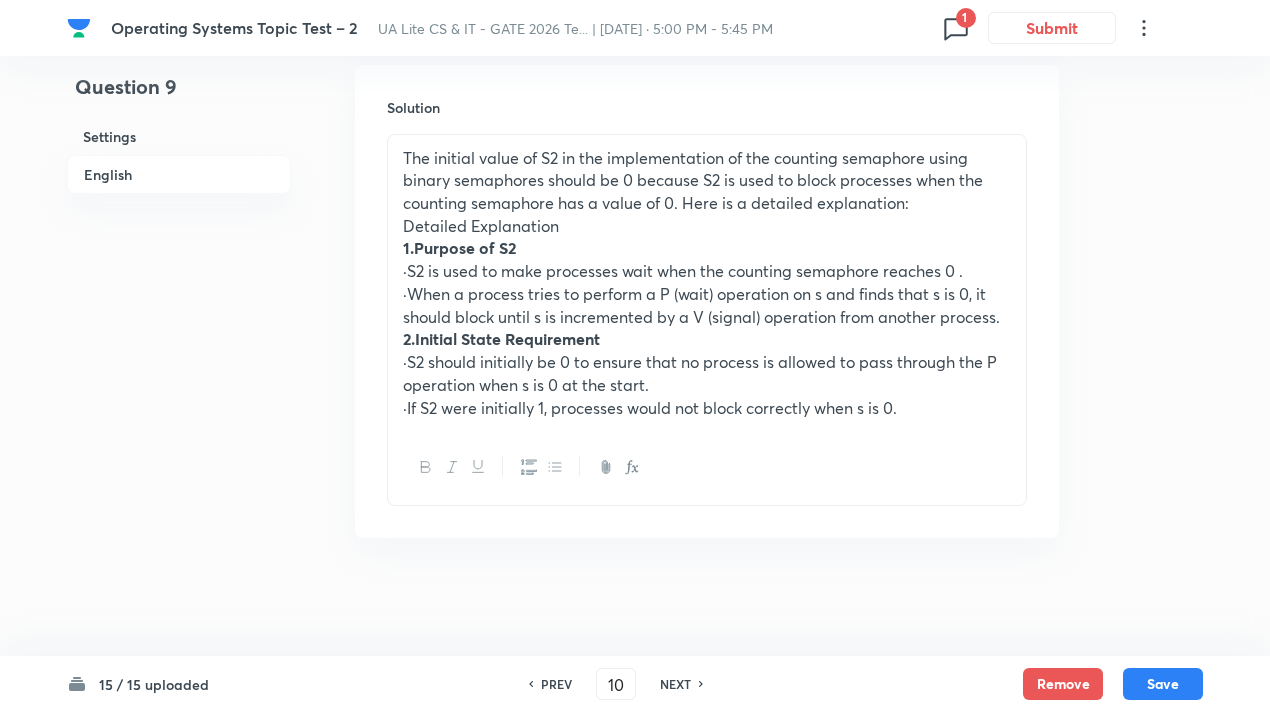 scroll, scrollTop: 2477, scrollLeft: 0, axis: vertical 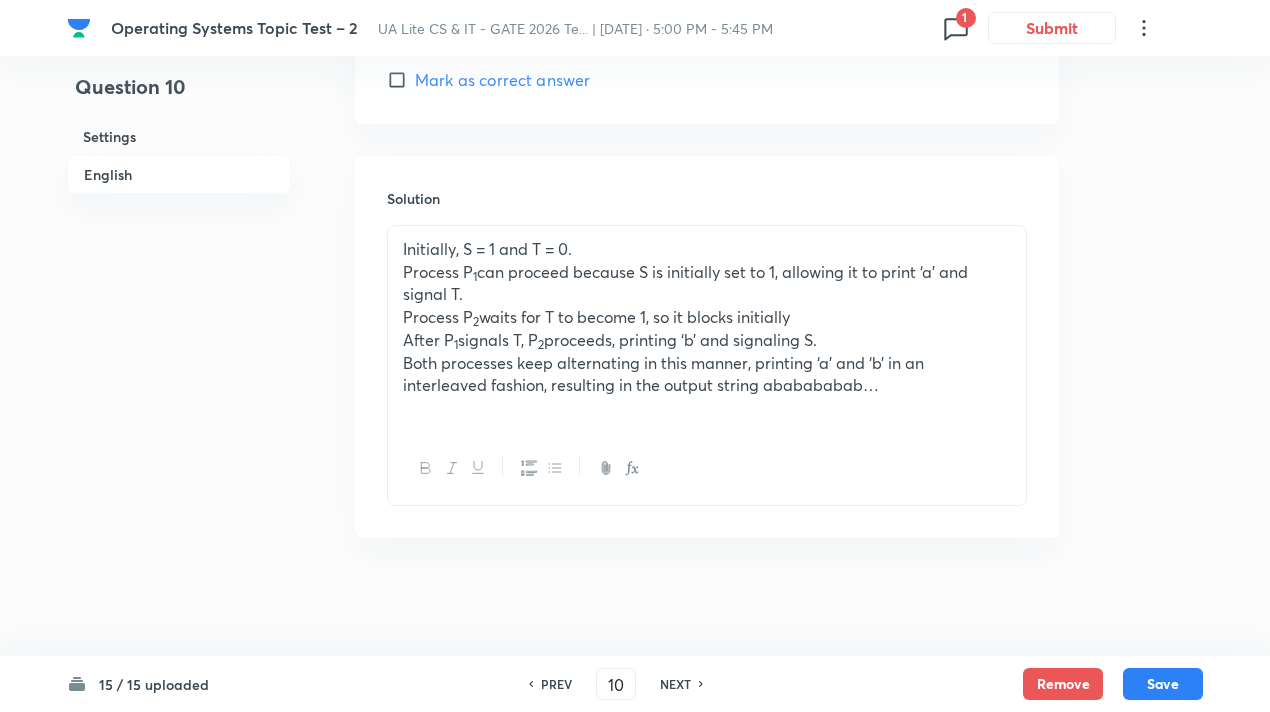 click on "NEXT" at bounding box center (675, 684) 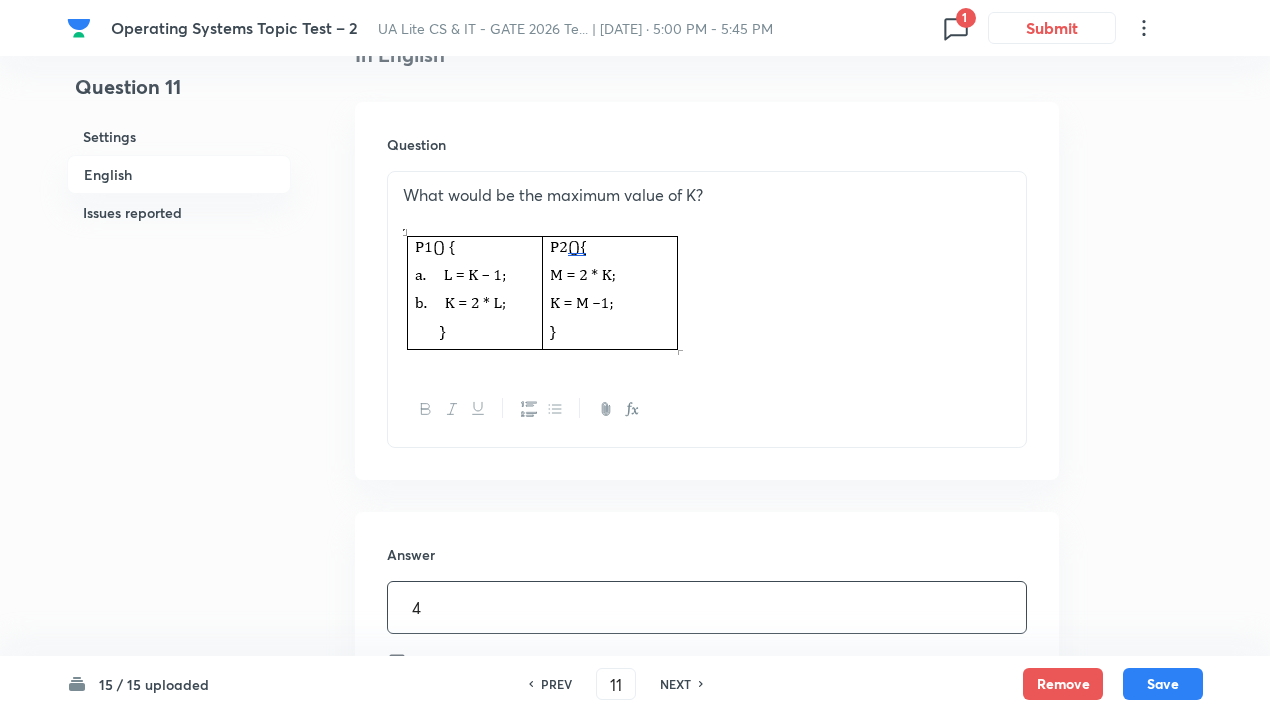 scroll, scrollTop: 470, scrollLeft: 0, axis: vertical 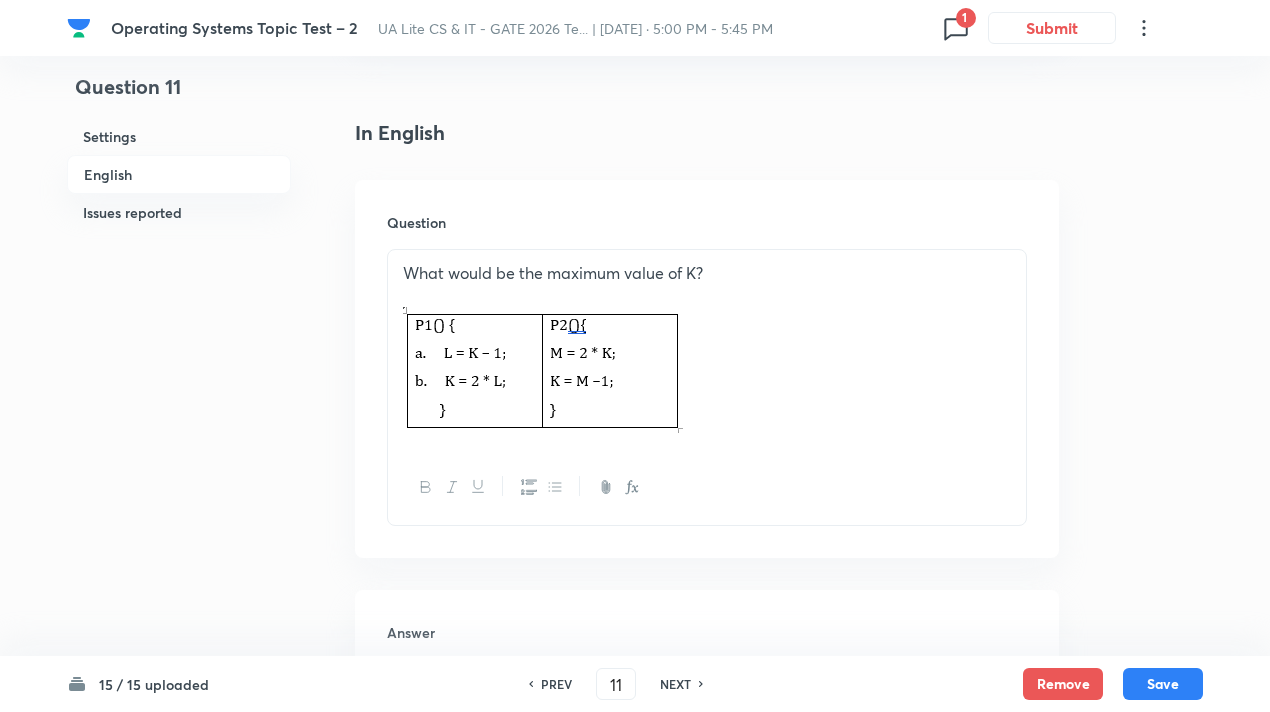 click at bounding box center (707, 296) 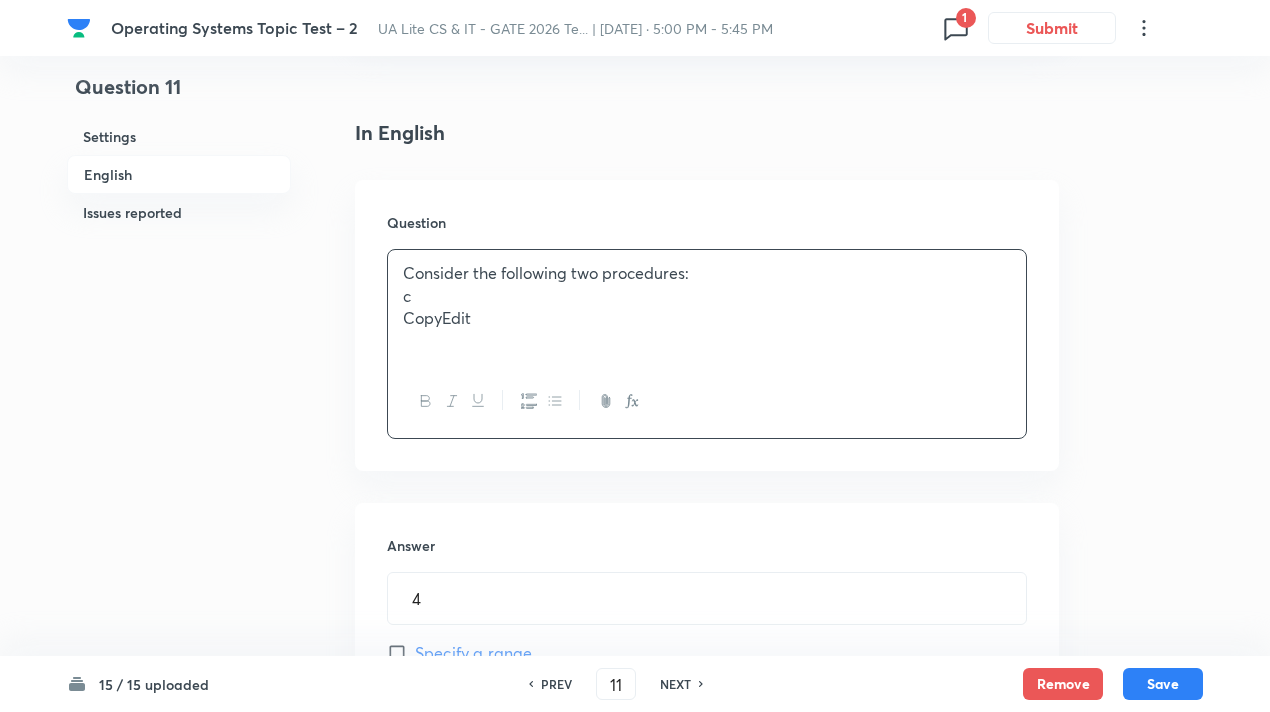 click at bounding box center [707, 341] 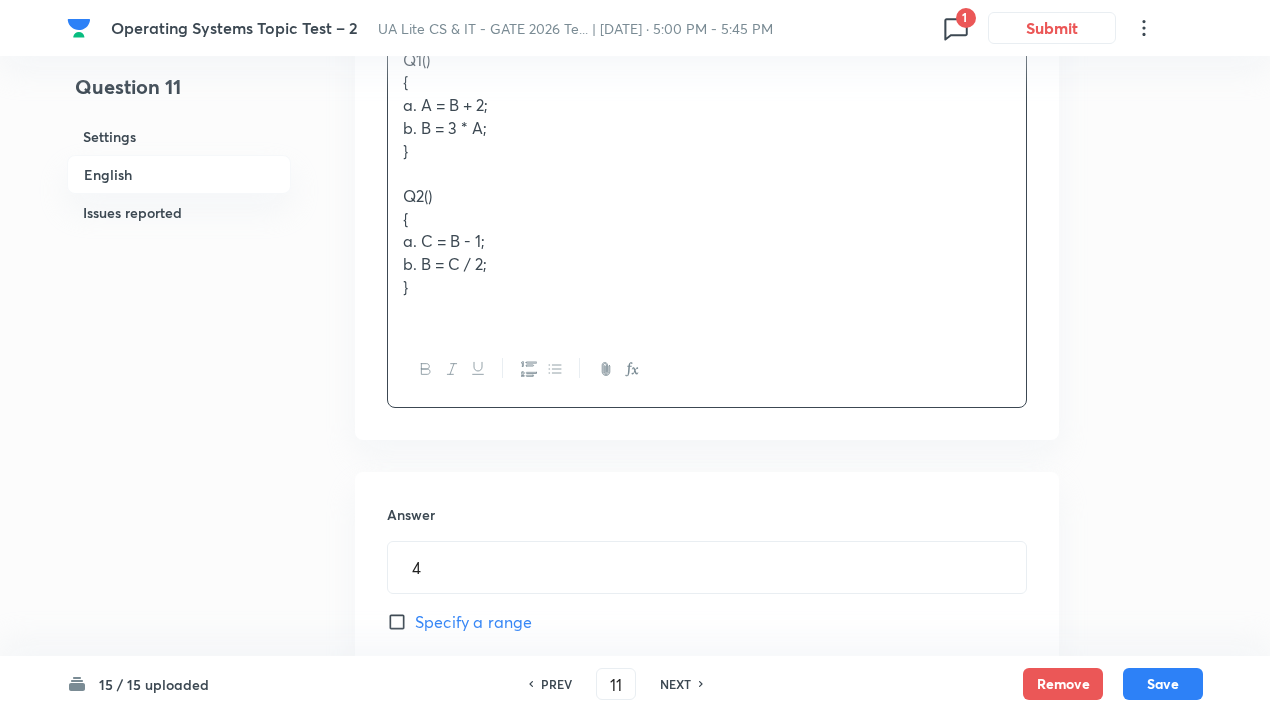 scroll, scrollTop: 707, scrollLeft: 0, axis: vertical 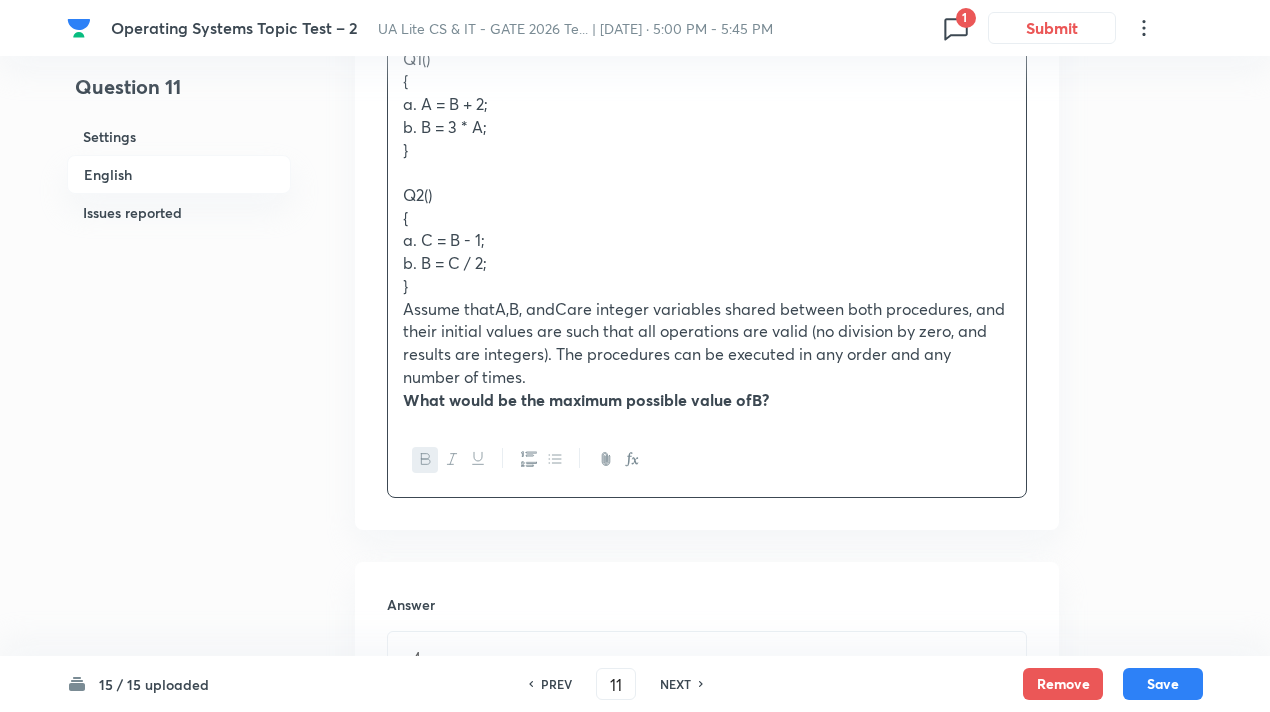 click on "What would be the maximum possible value of" at bounding box center [577, 399] 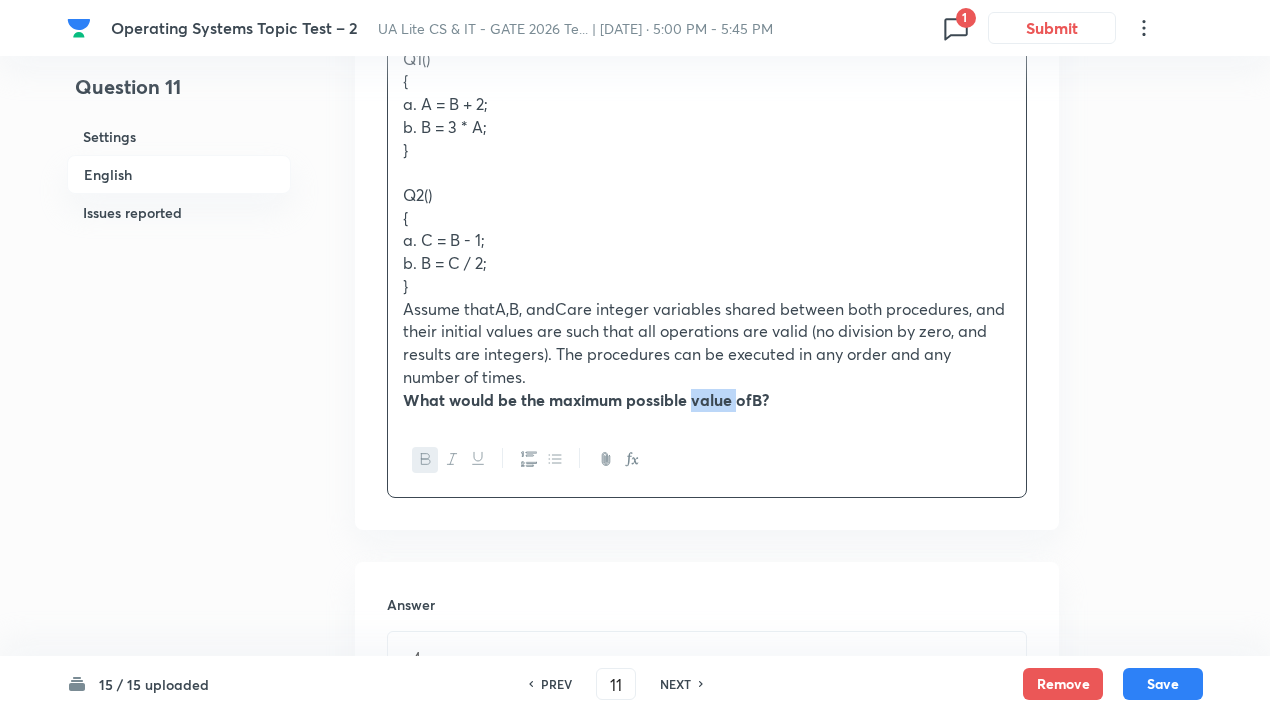 click on "What would be the maximum possible value of" at bounding box center [577, 399] 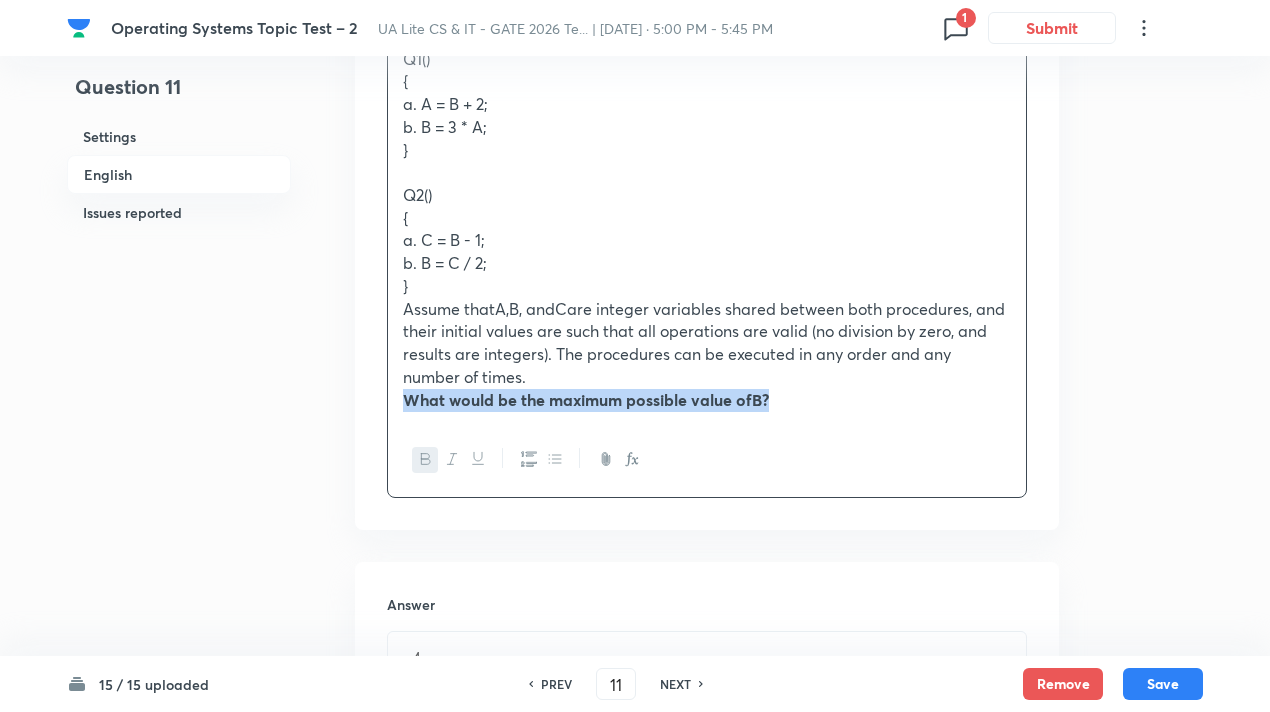 click on "What would be the maximum possible value of" at bounding box center [577, 399] 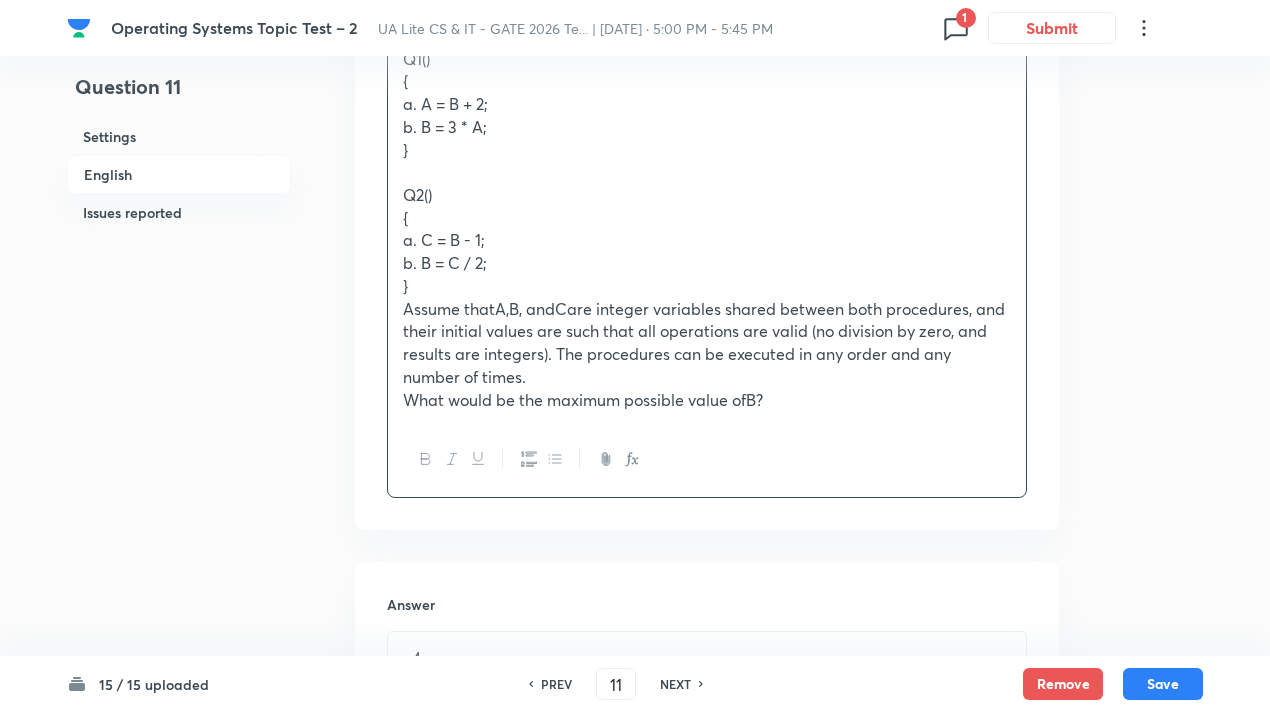 click on "Assume that  A ,  B , and  C  are integer variables shared between both procedures, and their initial values are such that all operations are valid (no division by zero, and results are integers). The procedures can be executed in any order and any number of times." at bounding box center [707, 343] 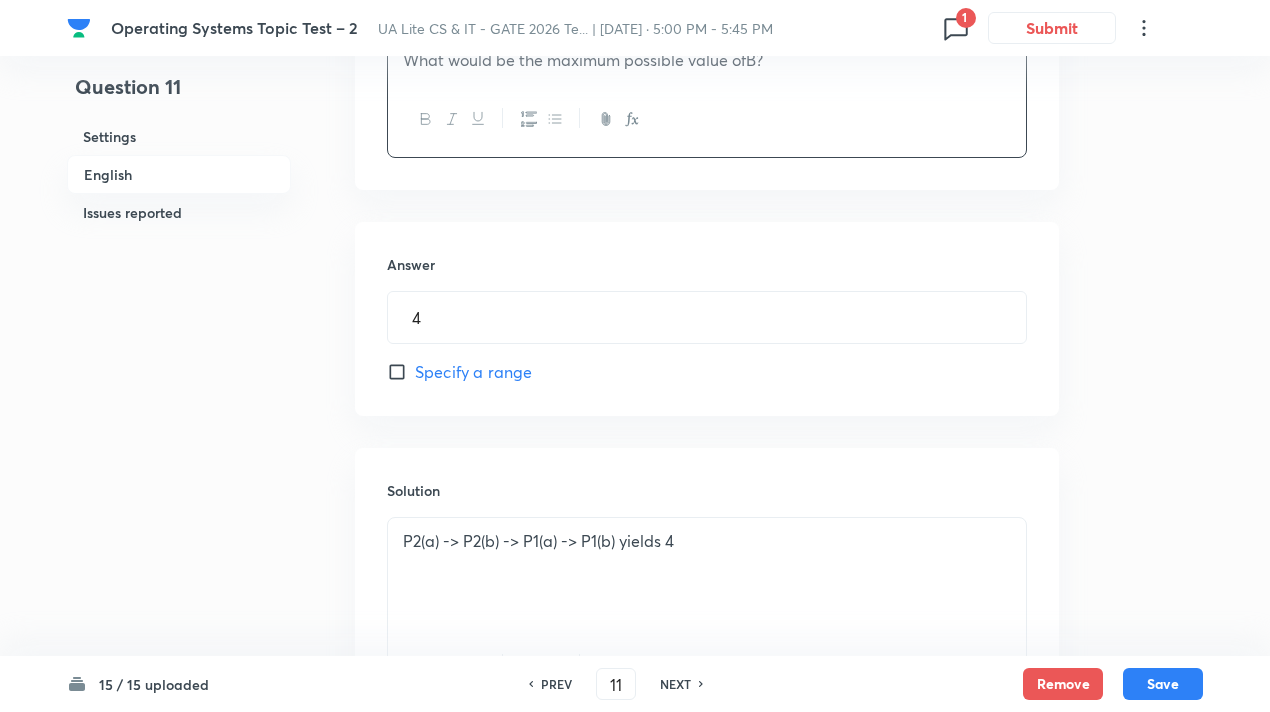 scroll, scrollTop: 1048, scrollLeft: 0, axis: vertical 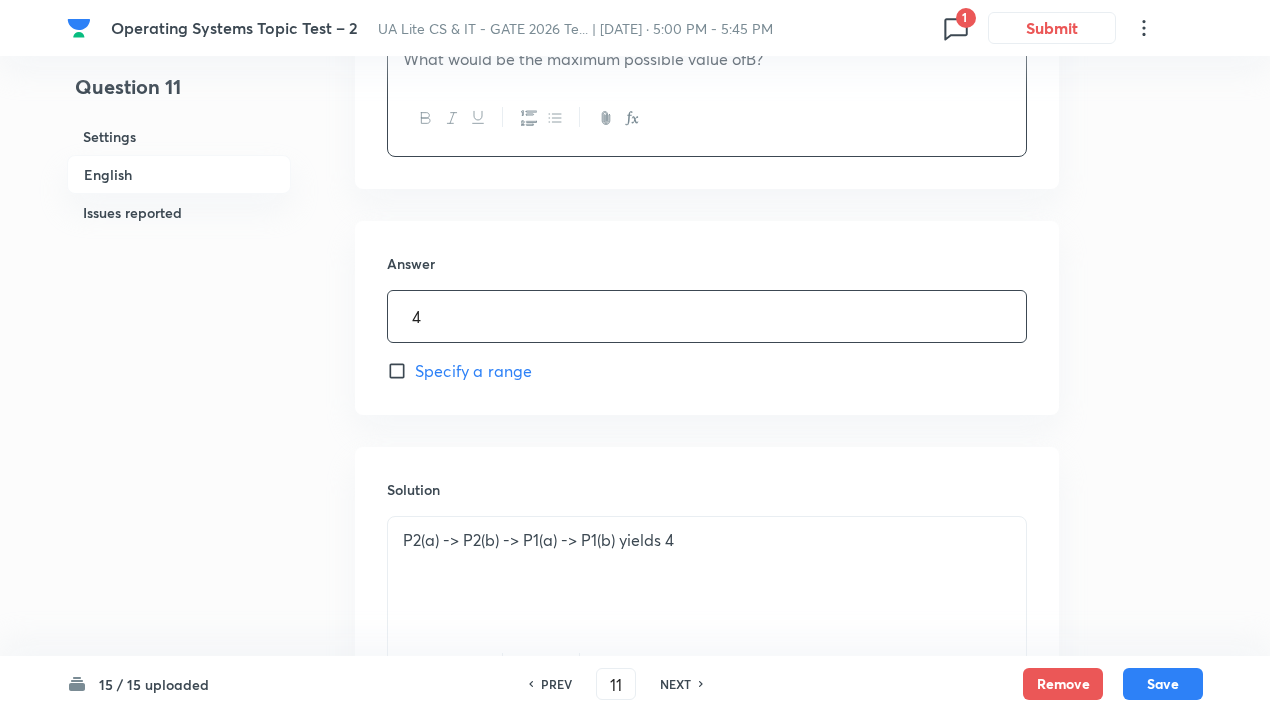 click on "4" at bounding box center (707, 316) 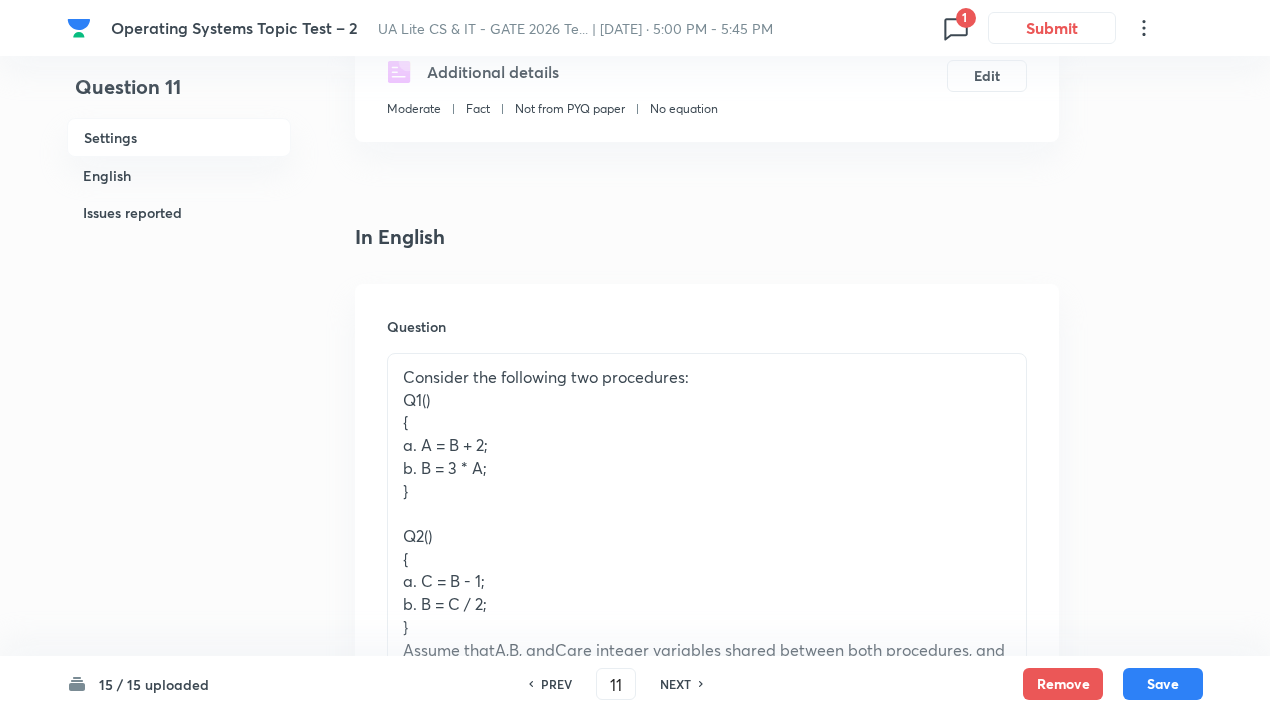 scroll, scrollTop: 352, scrollLeft: 0, axis: vertical 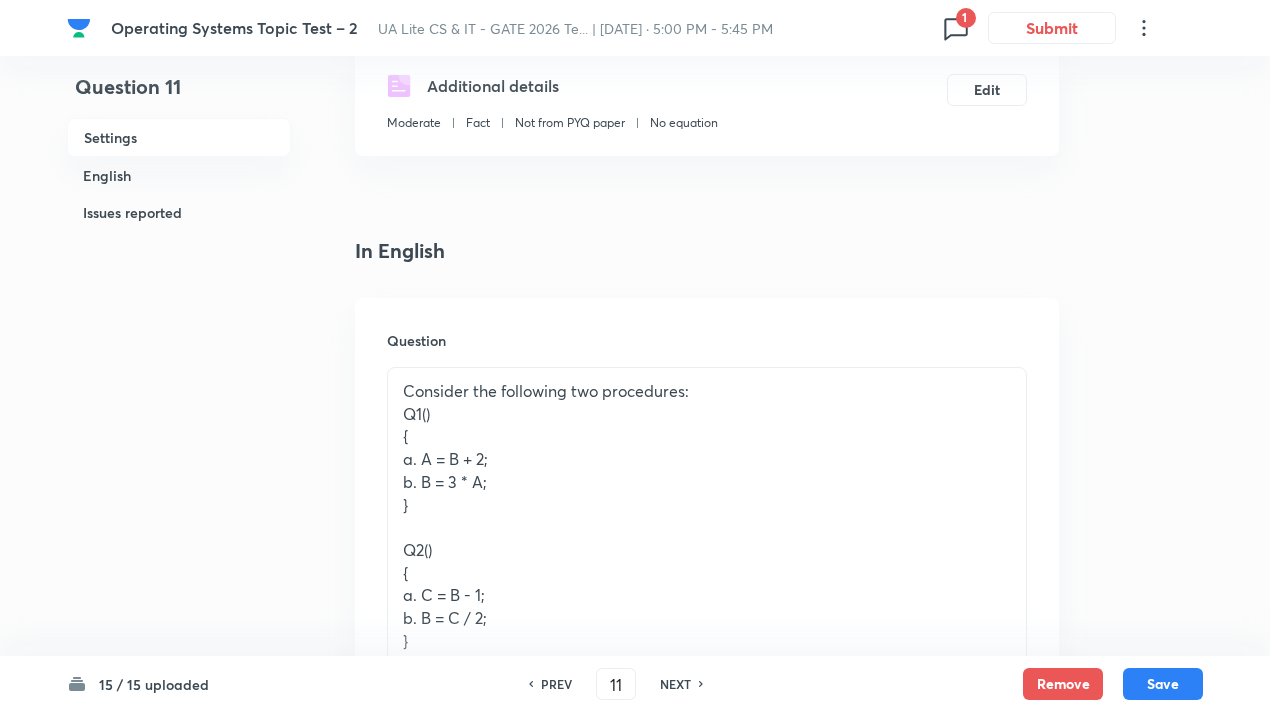 click on "{" at bounding box center [707, 436] 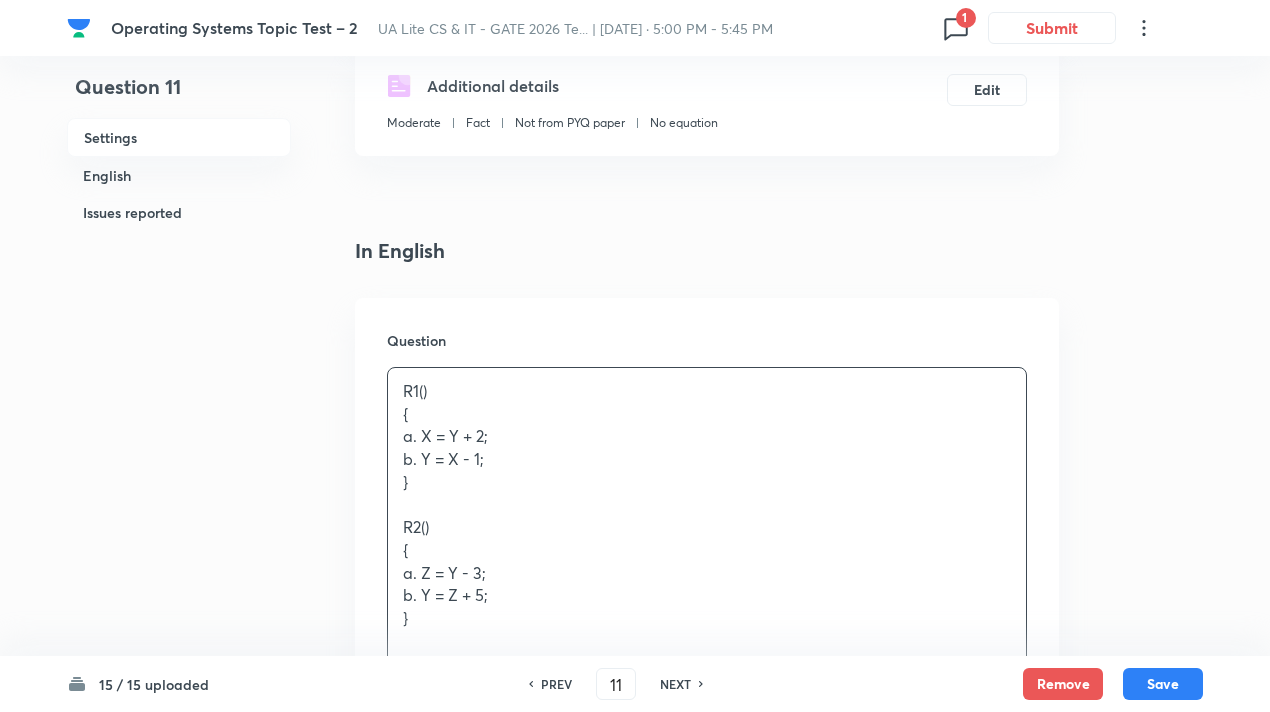 click on "R1() {   a. X = Y + 2;   b. Y = X - 1; } R2() {   a. Z = Y - 3;   b. Y = Z + 5; }" at bounding box center [707, 516] 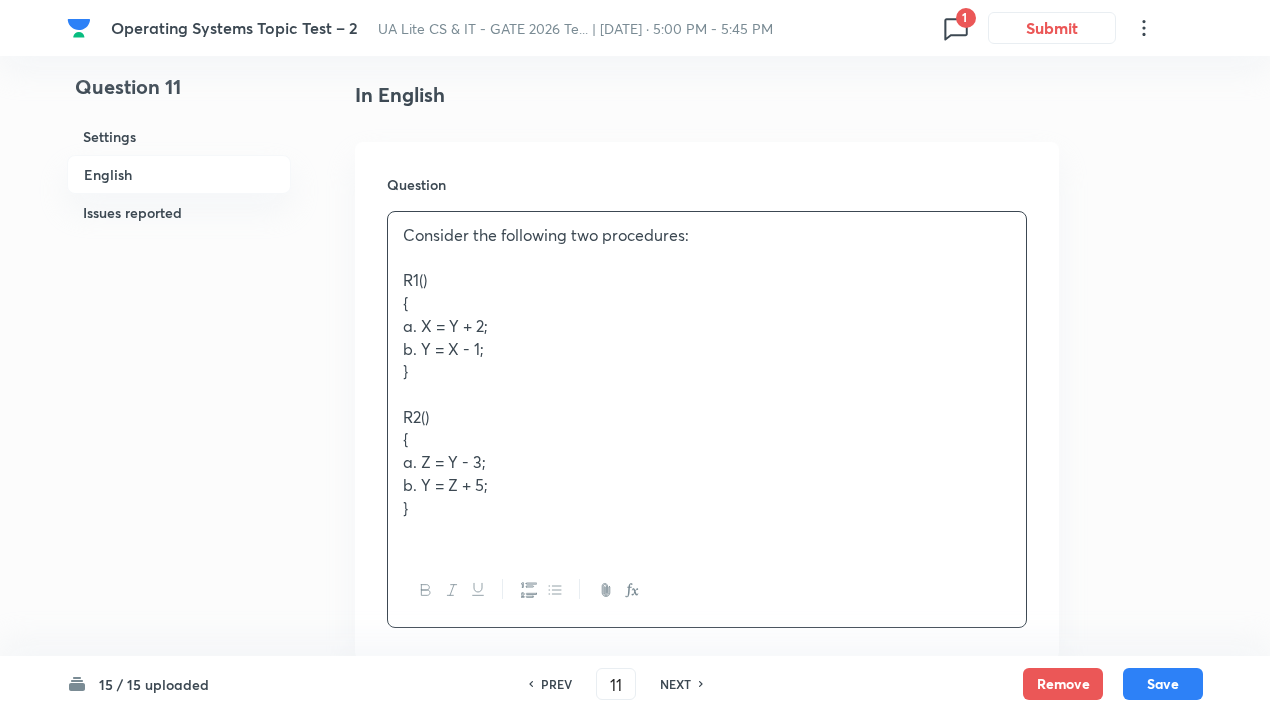 scroll, scrollTop: 558, scrollLeft: 0, axis: vertical 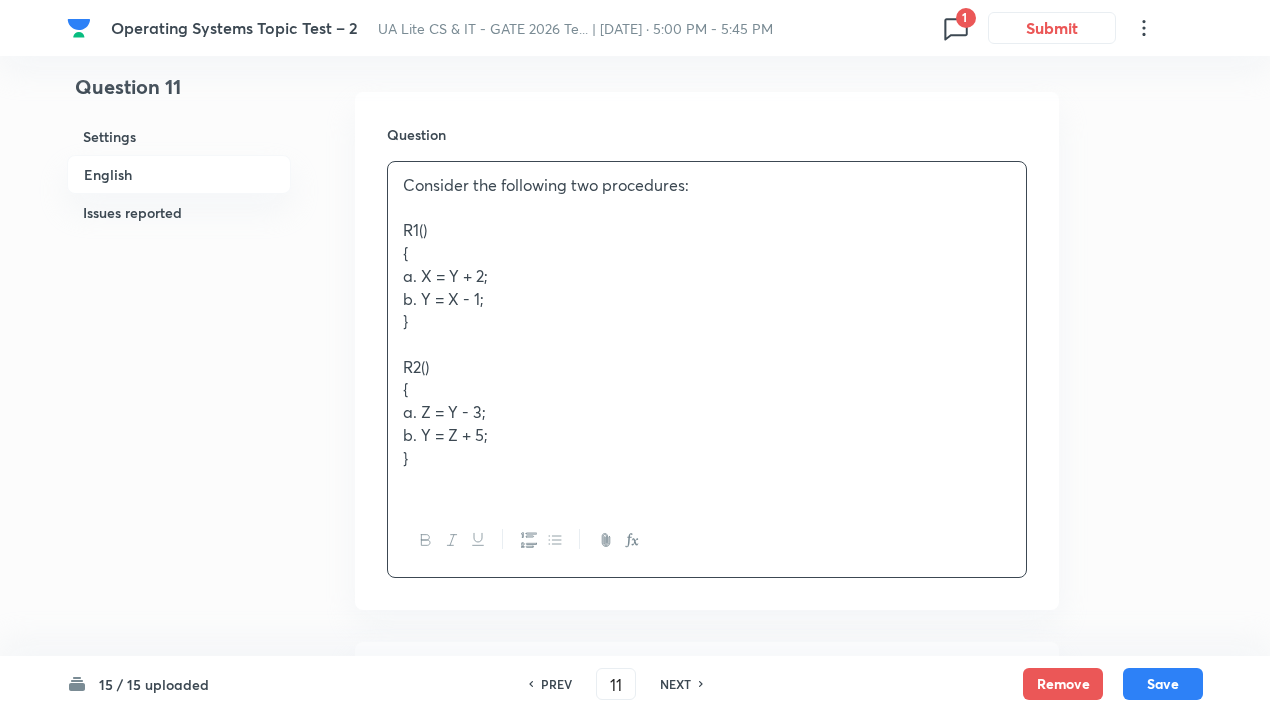 click on "Consider the following two procedures: R1() {   a. X = Y + 2;   b. Y = X - 1; } R2() {   a. Z = Y - 3;   b. Y = Z + 5; }" at bounding box center (707, 333) 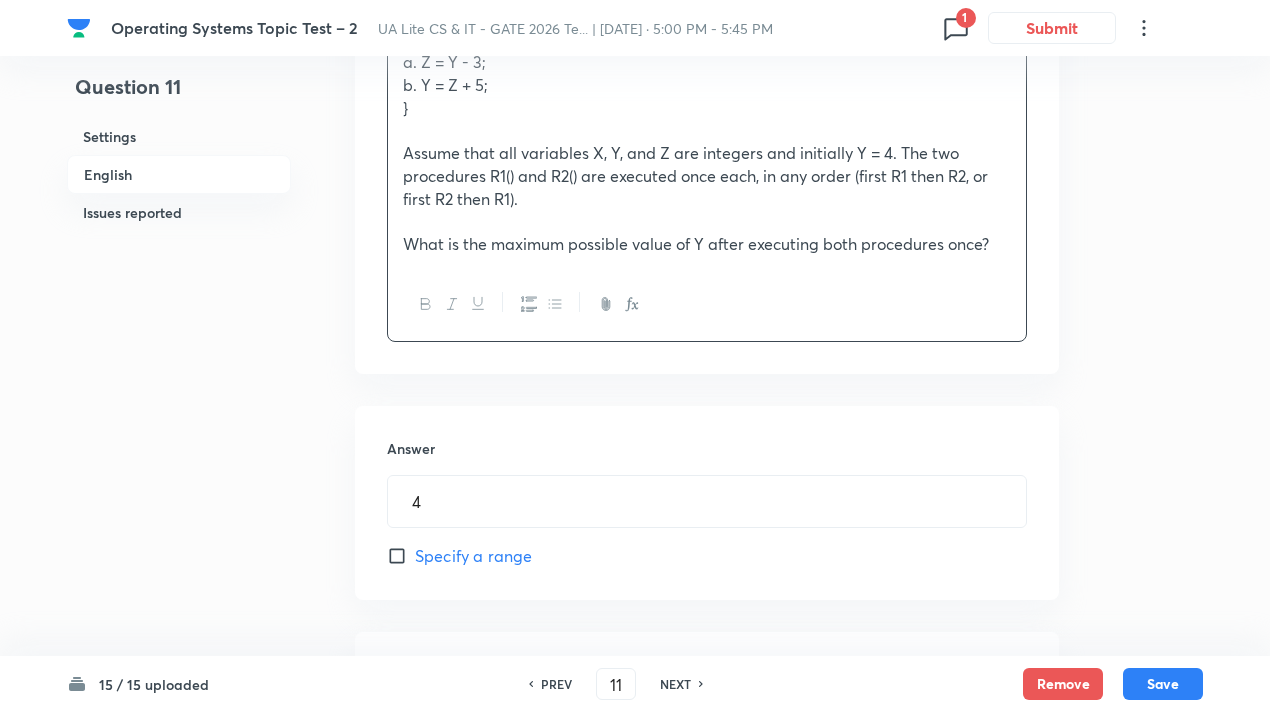 scroll, scrollTop: 1077, scrollLeft: 0, axis: vertical 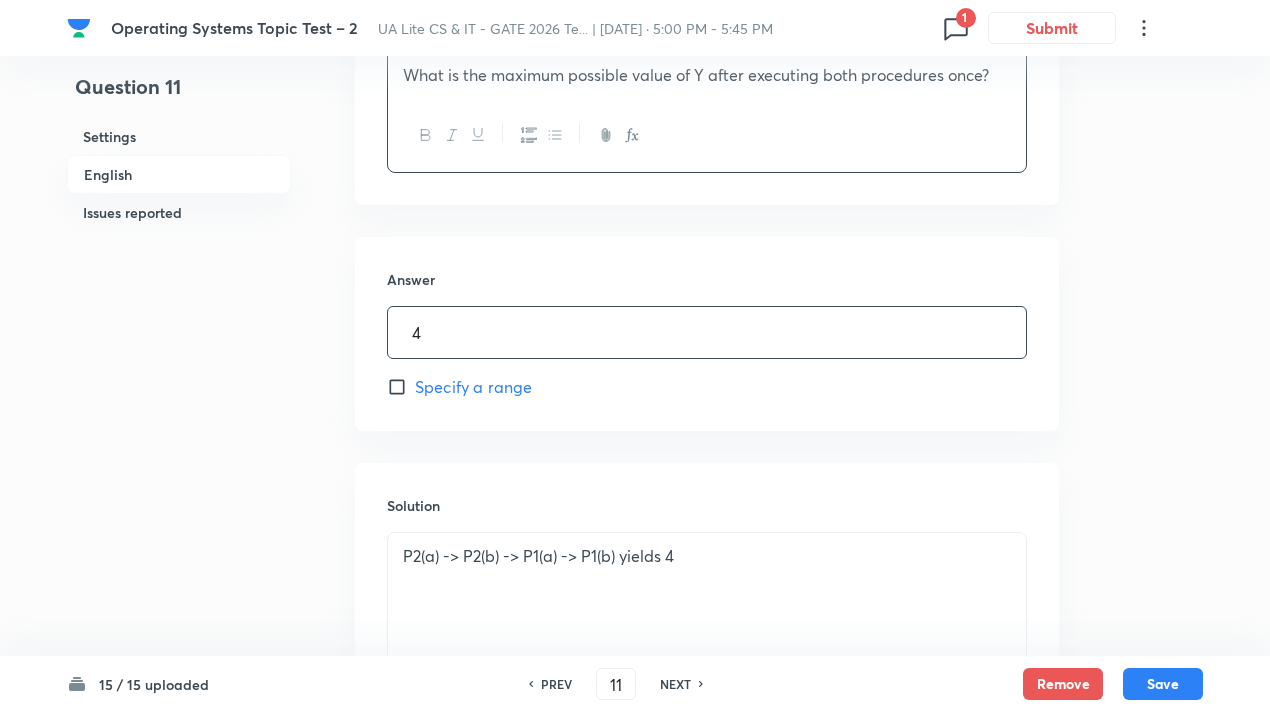 click on "4" at bounding box center [707, 332] 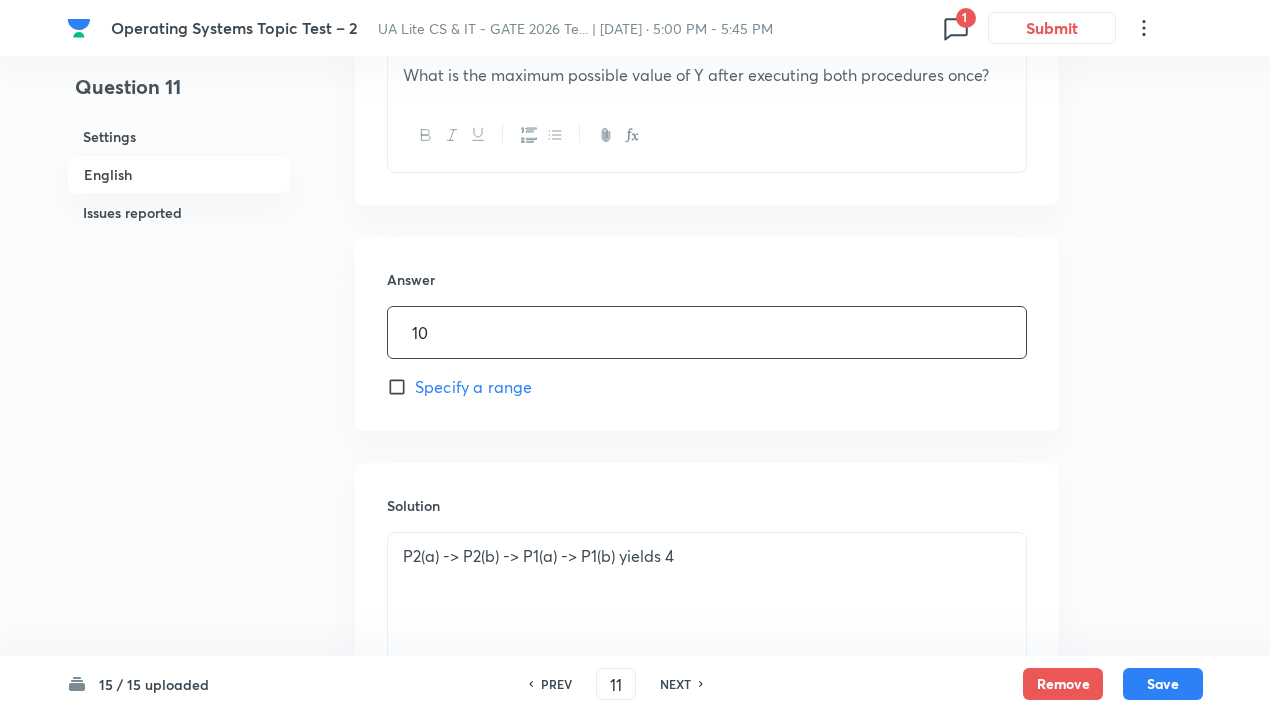 type on "10" 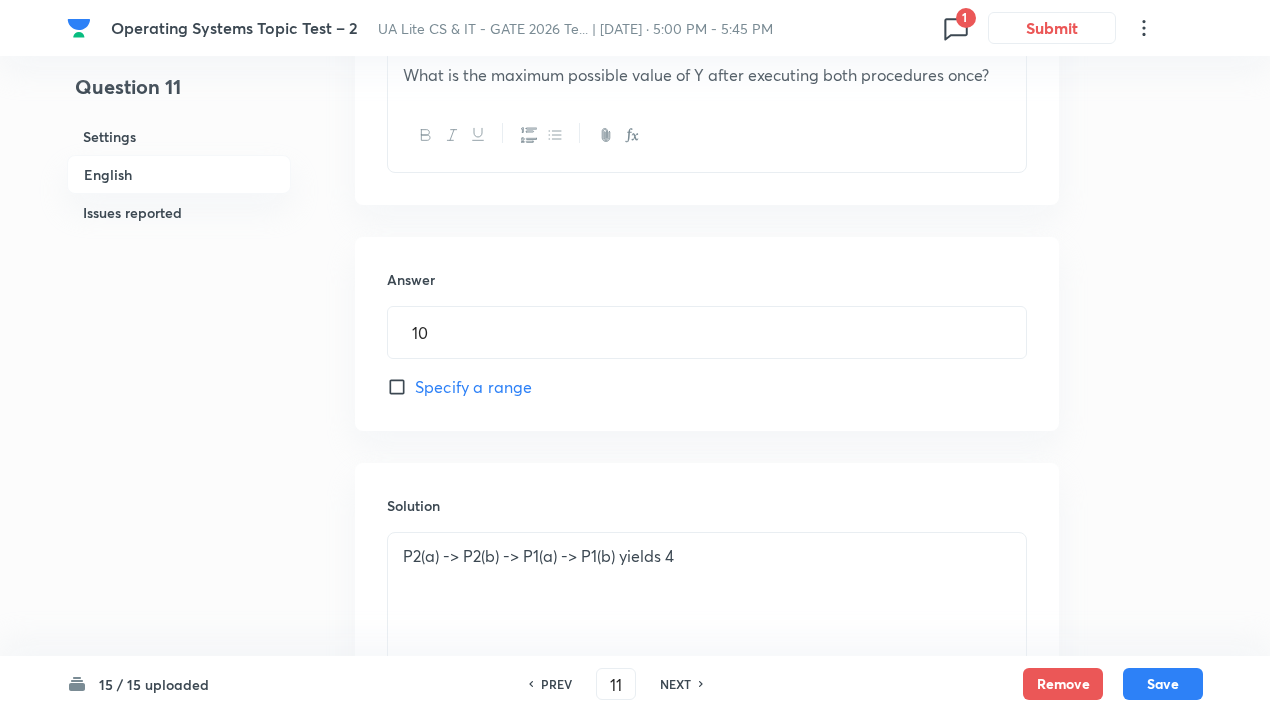 click on "P2(a) -> P2(b) -> P1(a) -> P1(b) yields 4" at bounding box center [707, 556] 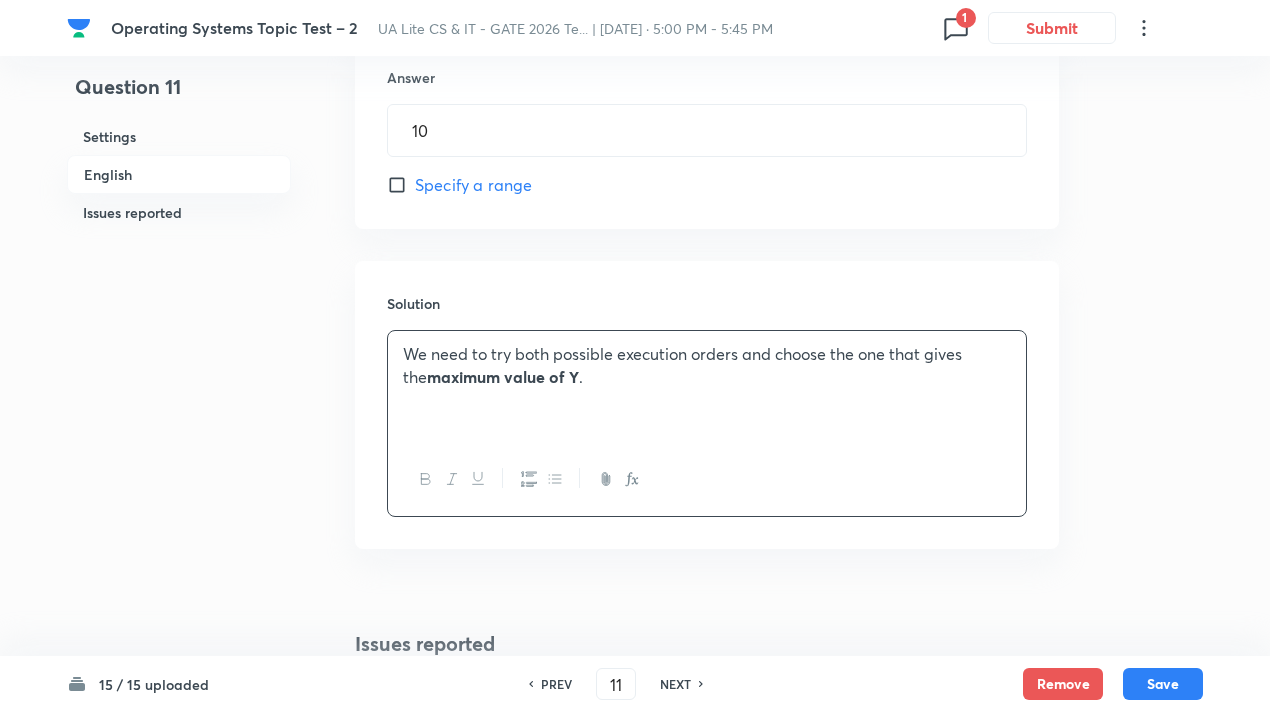 scroll, scrollTop: 1288, scrollLeft: 0, axis: vertical 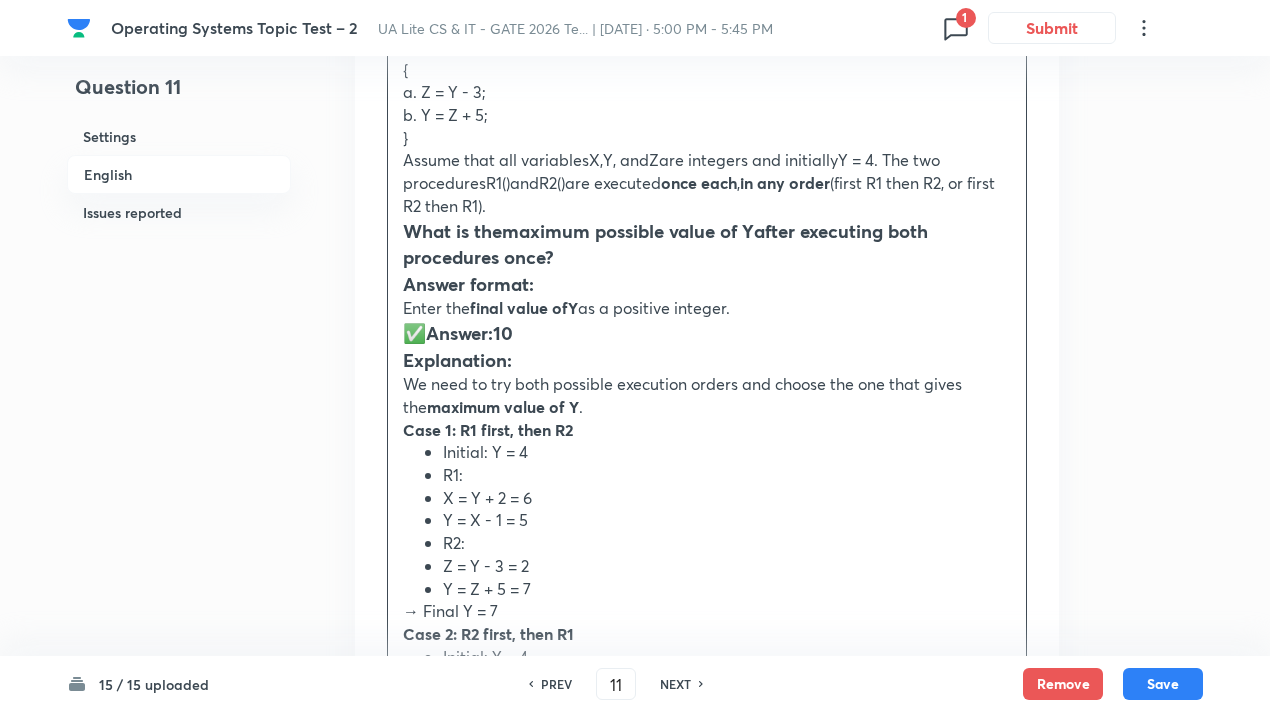 click on "Explanation:" at bounding box center (707, 360) 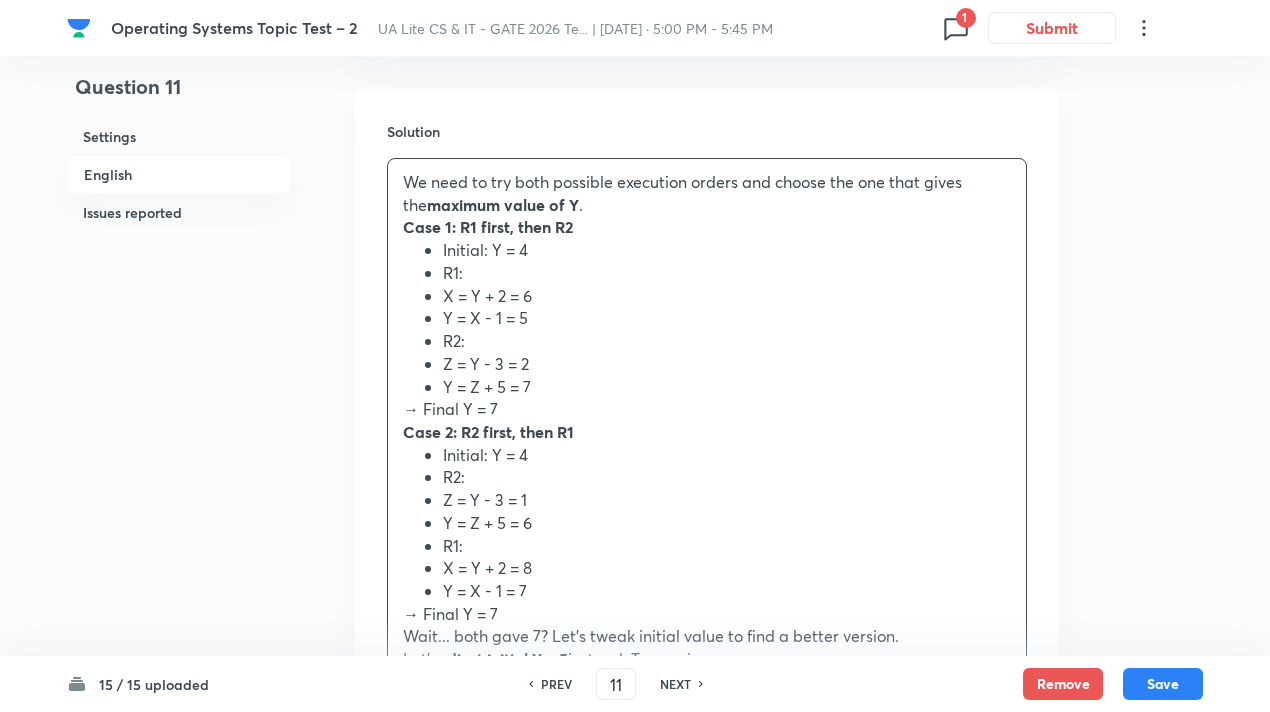 scroll, scrollTop: 1435, scrollLeft: 0, axis: vertical 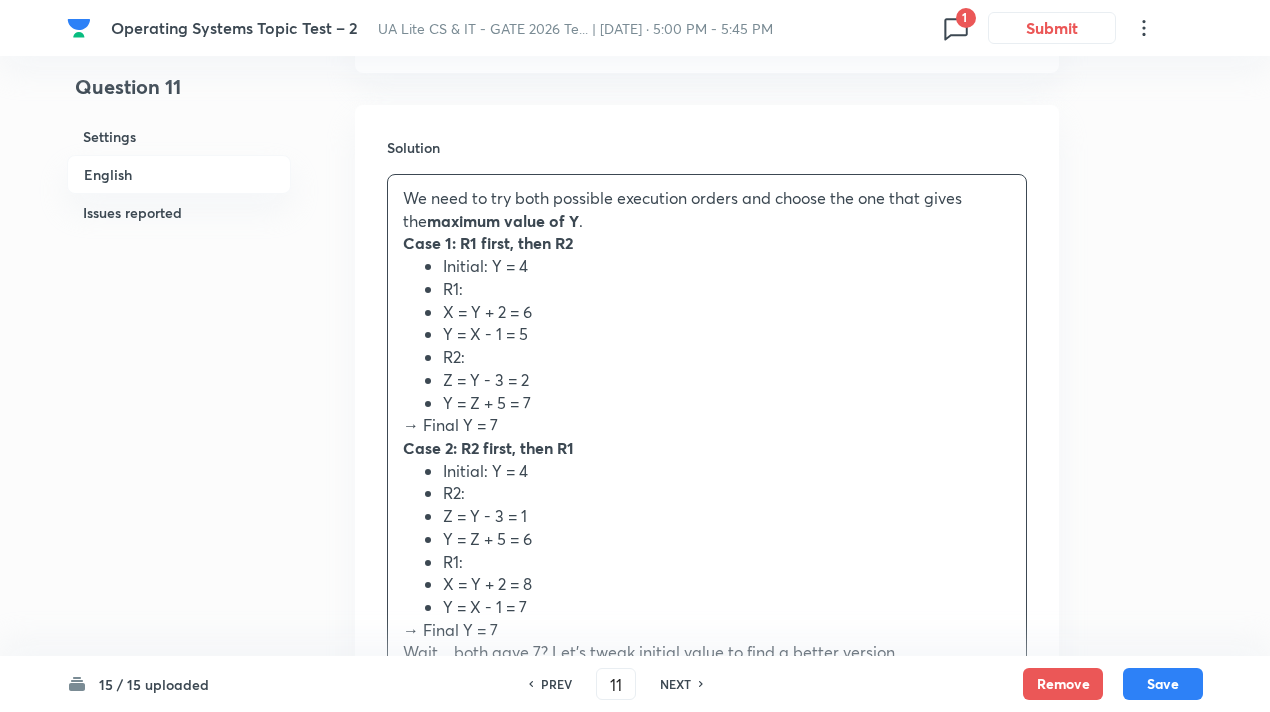 click on "R1:" at bounding box center [727, 289] 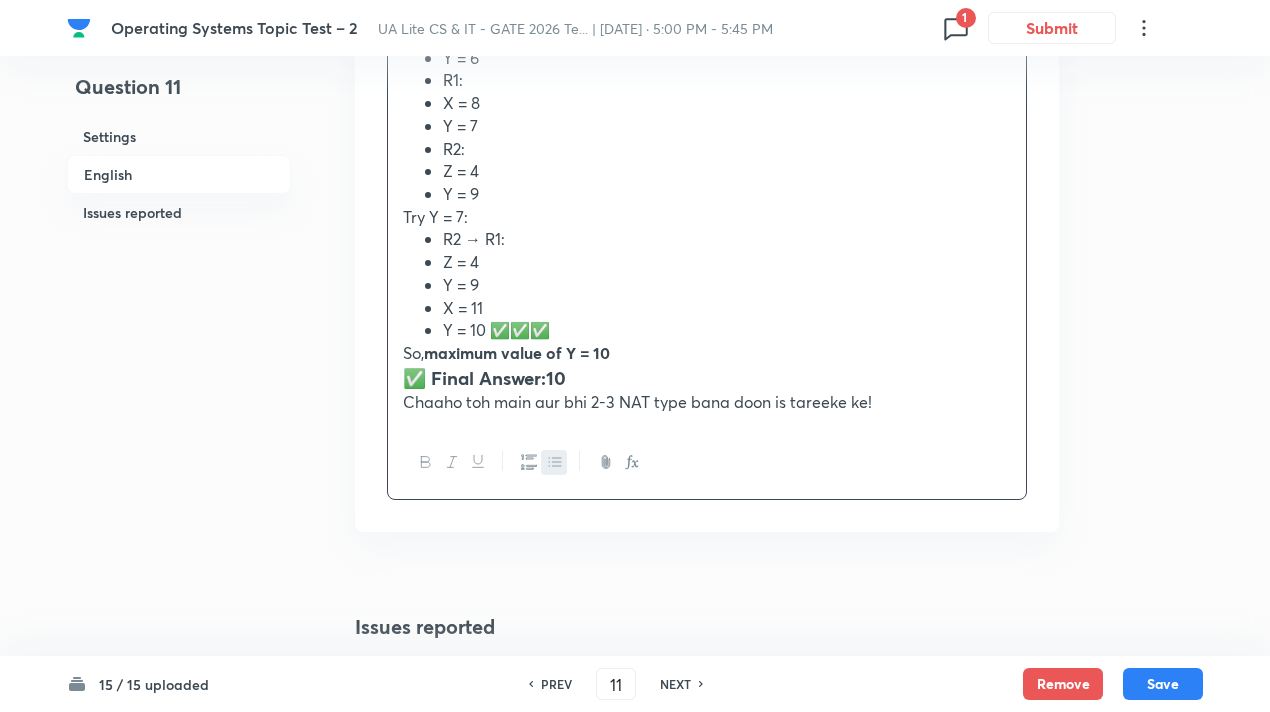 scroll, scrollTop: 2735, scrollLeft: 0, axis: vertical 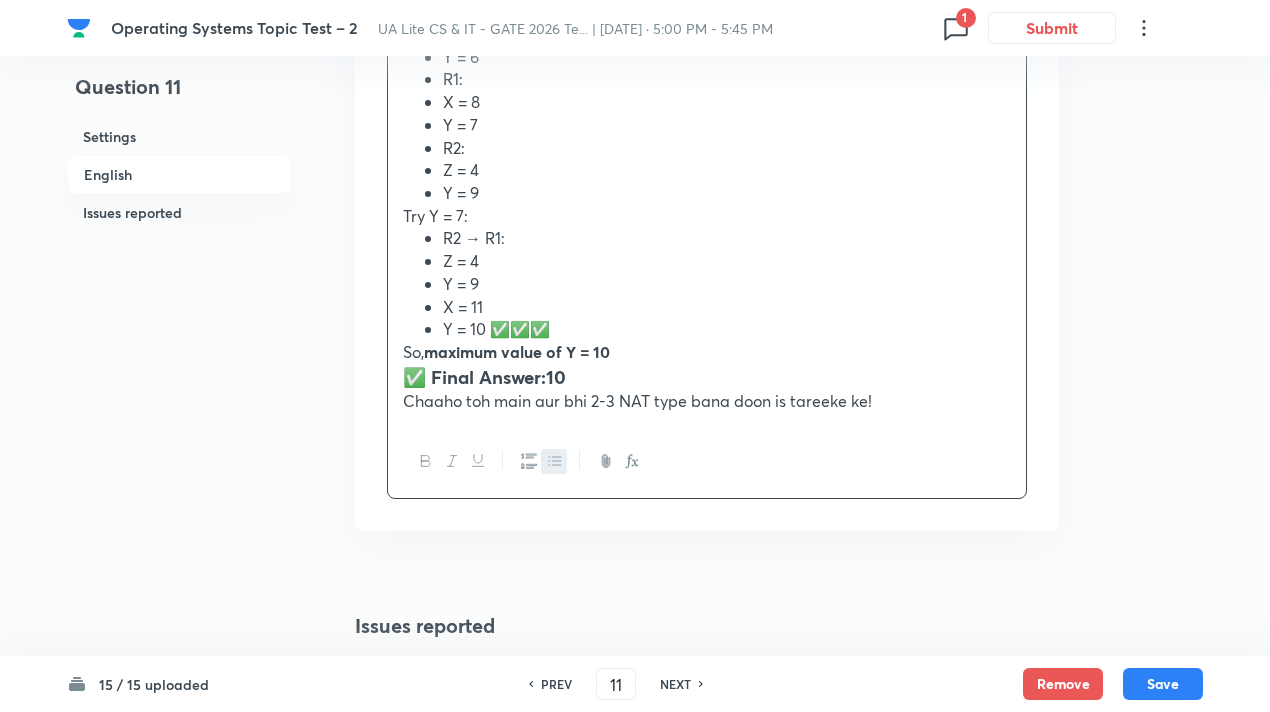 click 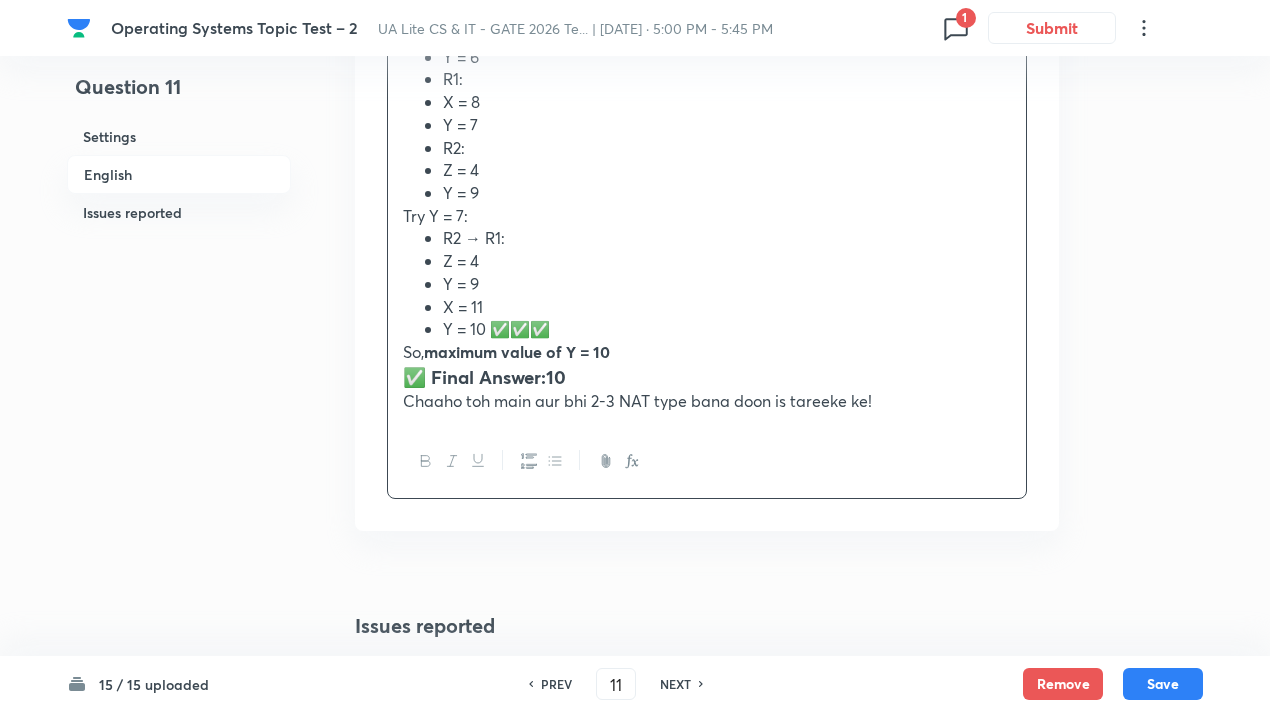 click on "Chaaho toh main aur bhi 2-3 NAT type bana doon is tareeke ke!" at bounding box center (707, 401) 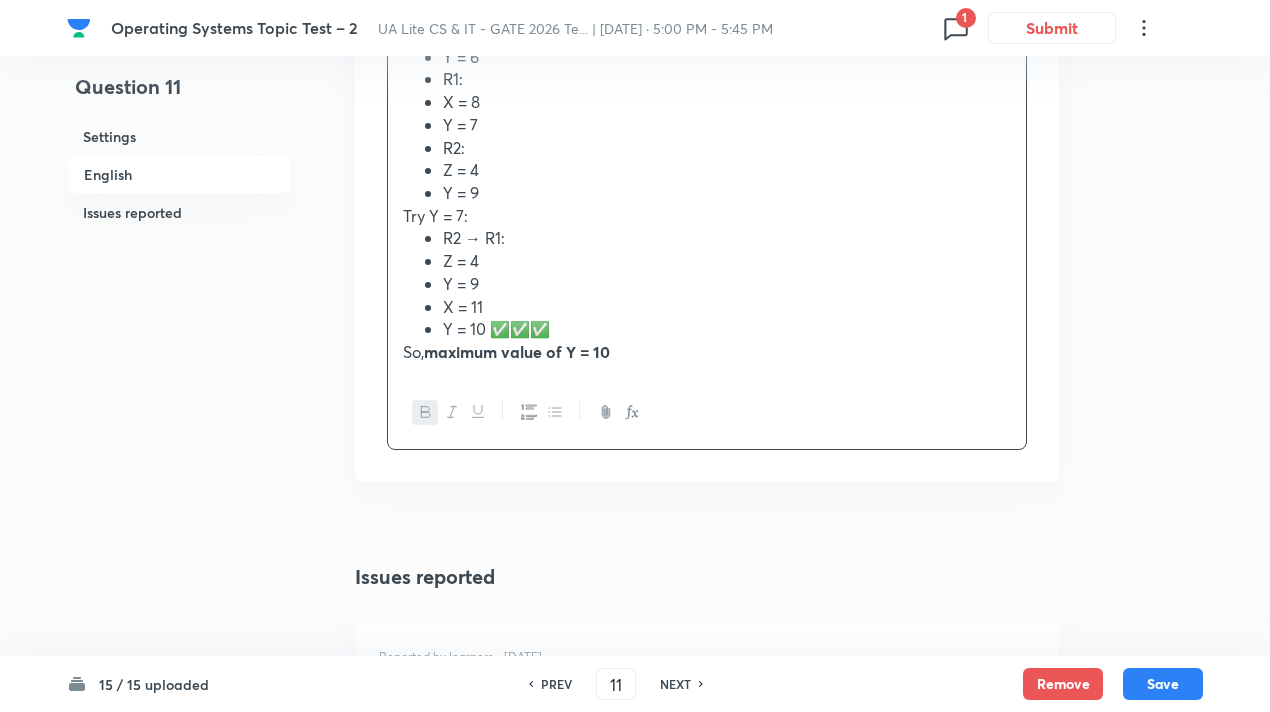 click on "Y = 10 ✅✅✅" at bounding box center (727, 329) 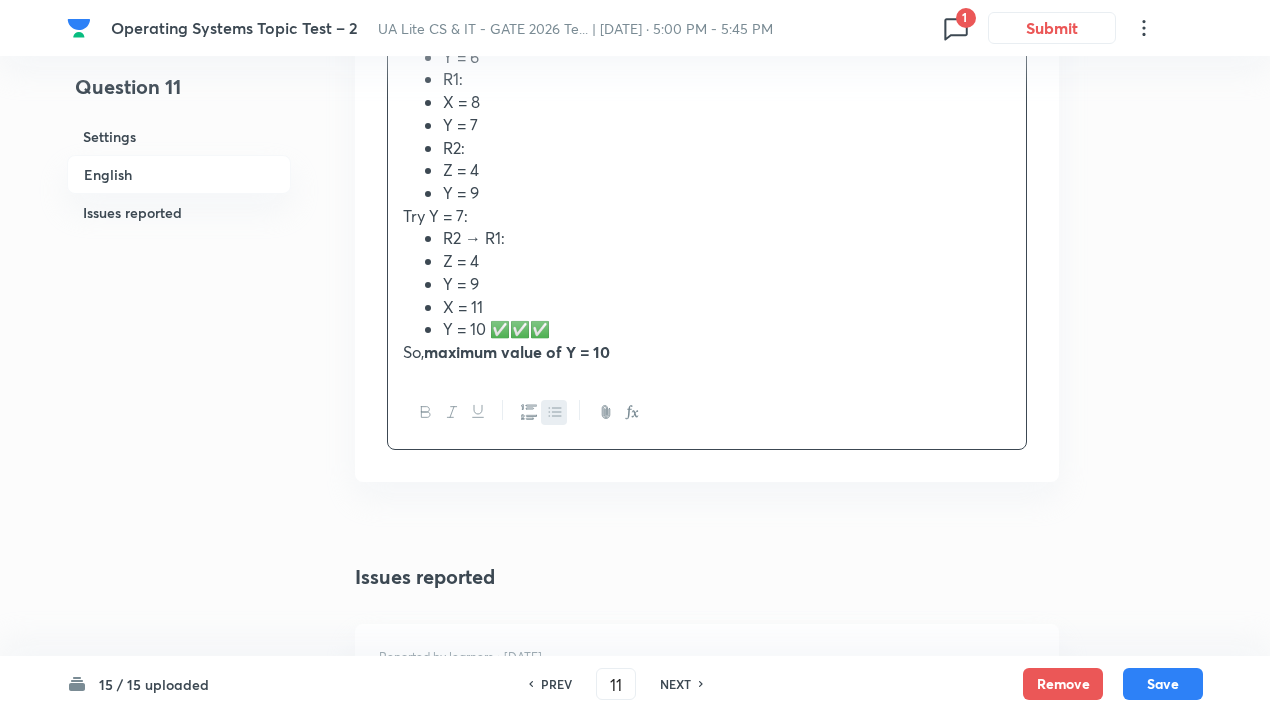 type 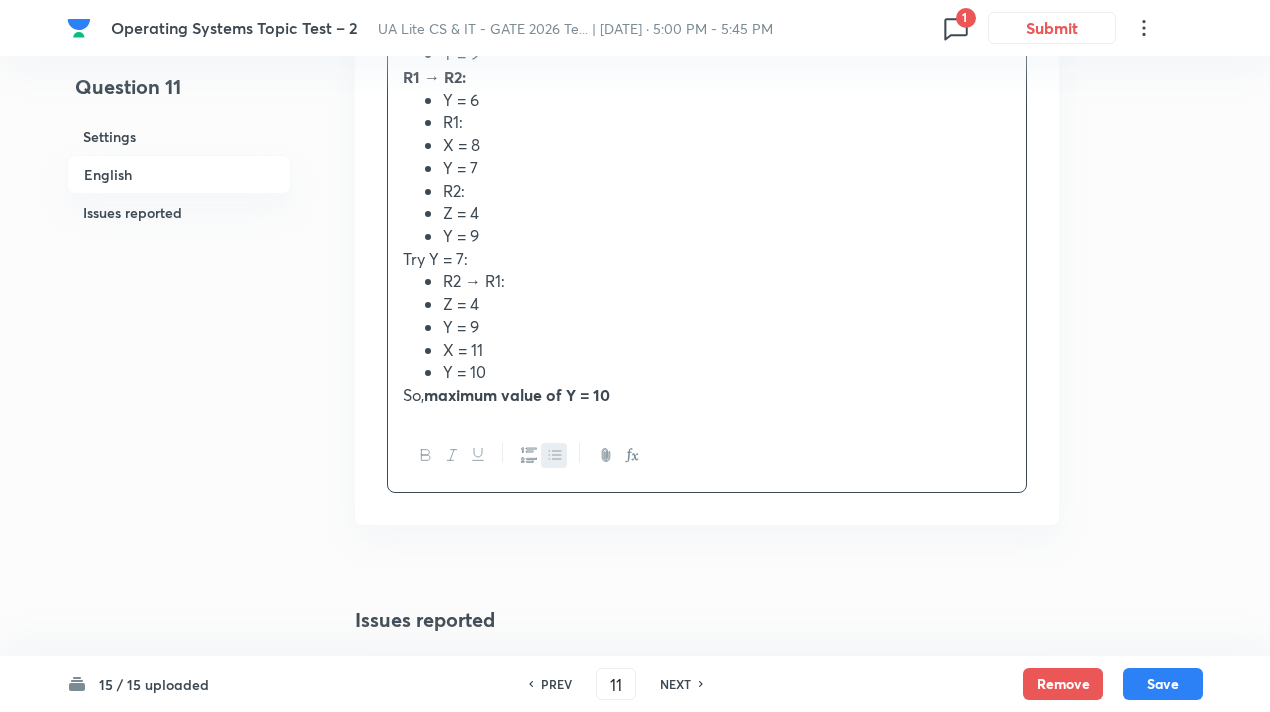 scroll, scrollTop: 2691, scrollLeft: 0, axis: vertical 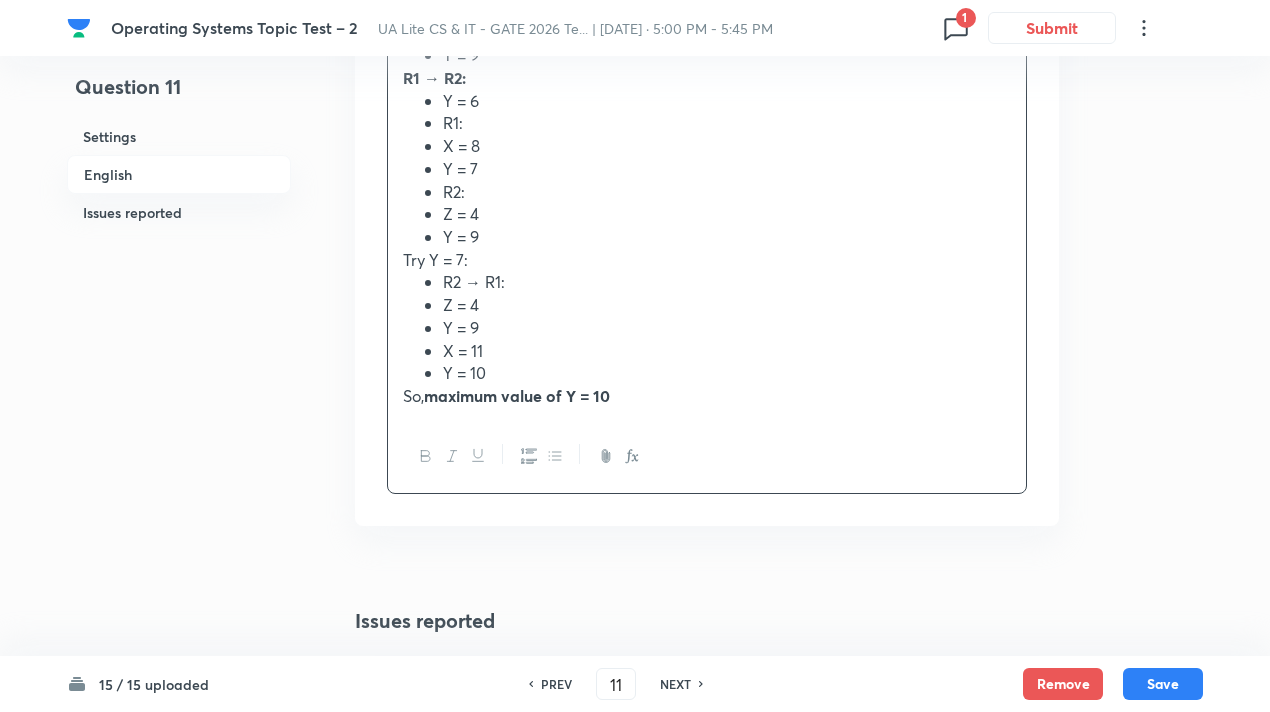 click 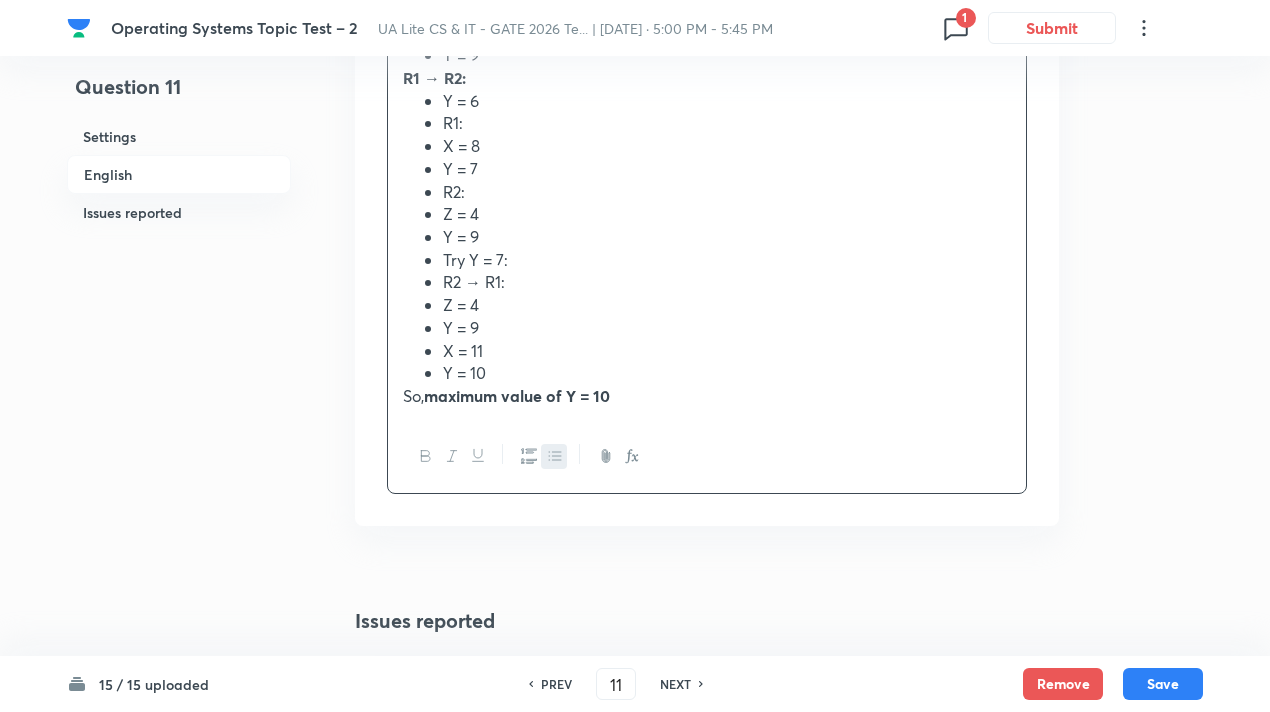 click 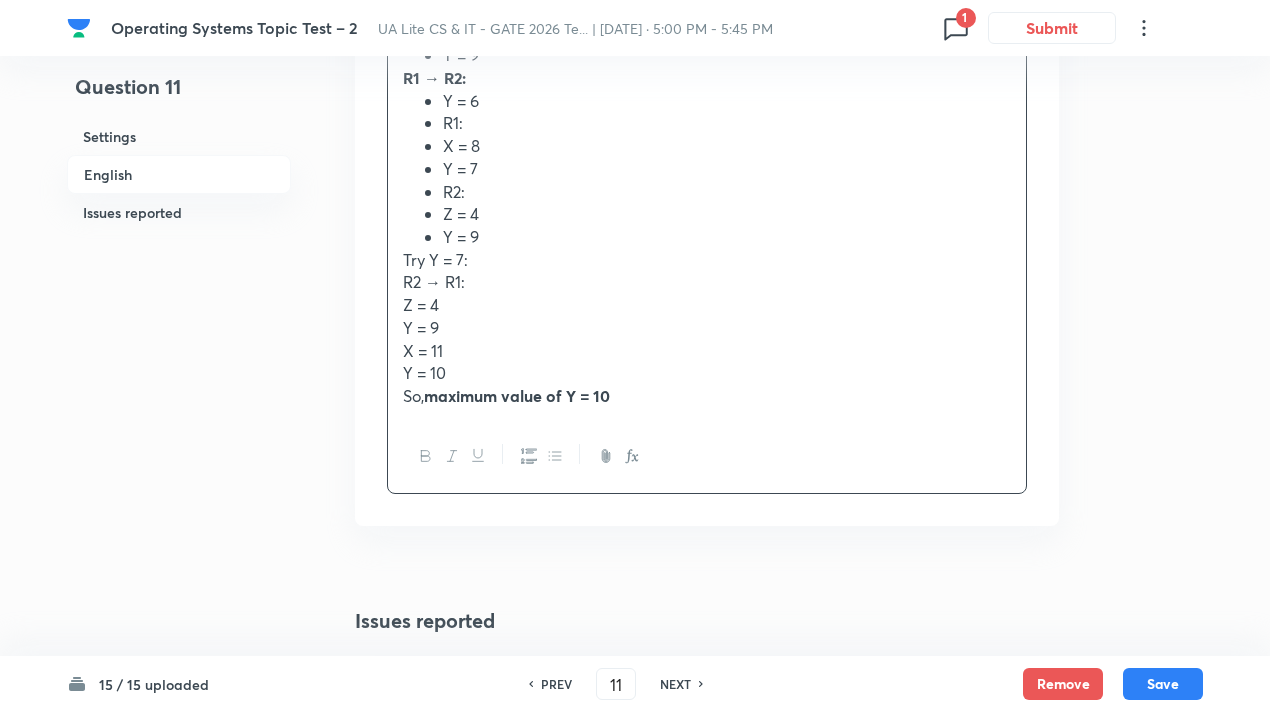 click on "Try Y = 7:" at bounding box center [707, 260] 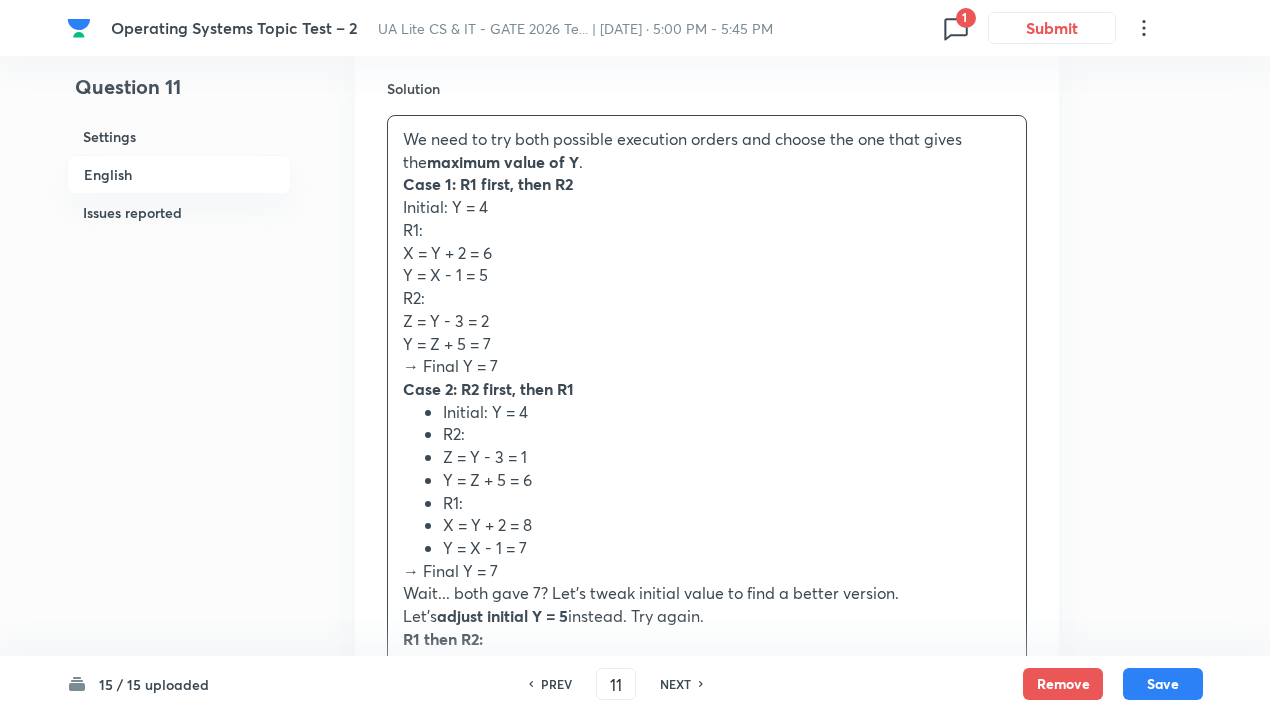 scroll, scrollTop: 1492, scrollLeft: 0, axis: vertical 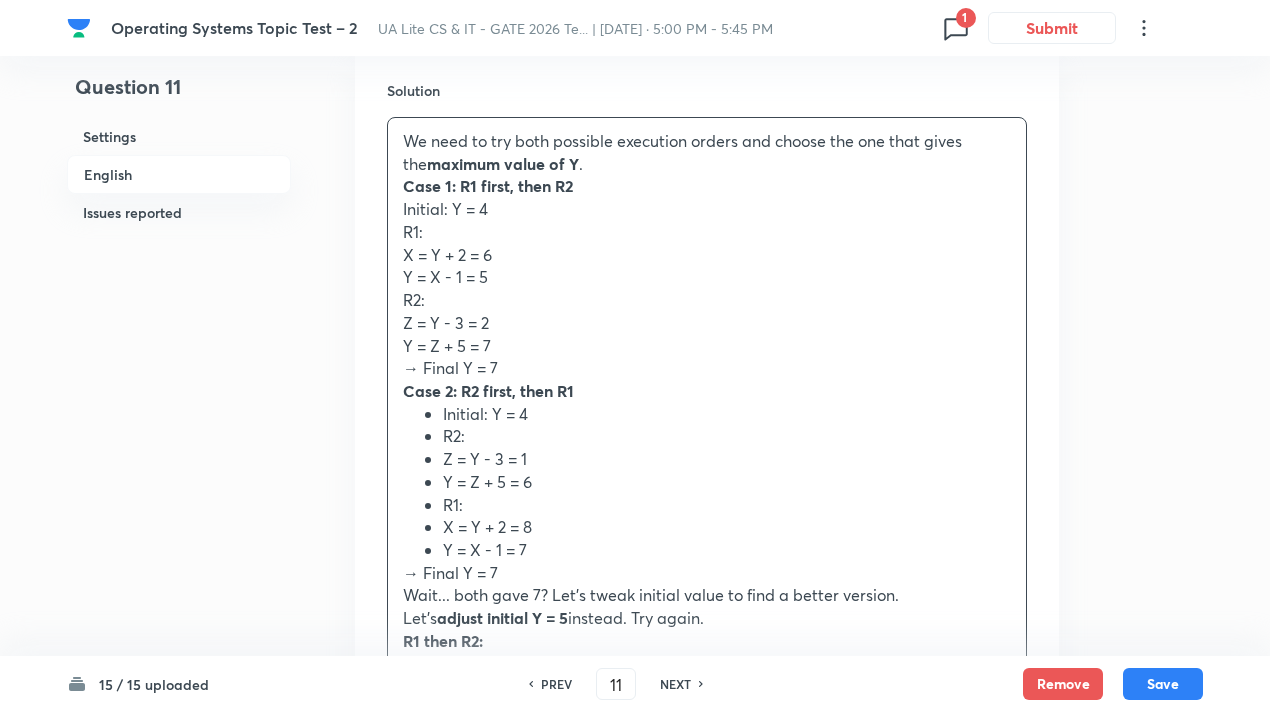 click on "→ Final Y = 7" at bounding box center [707, 368] 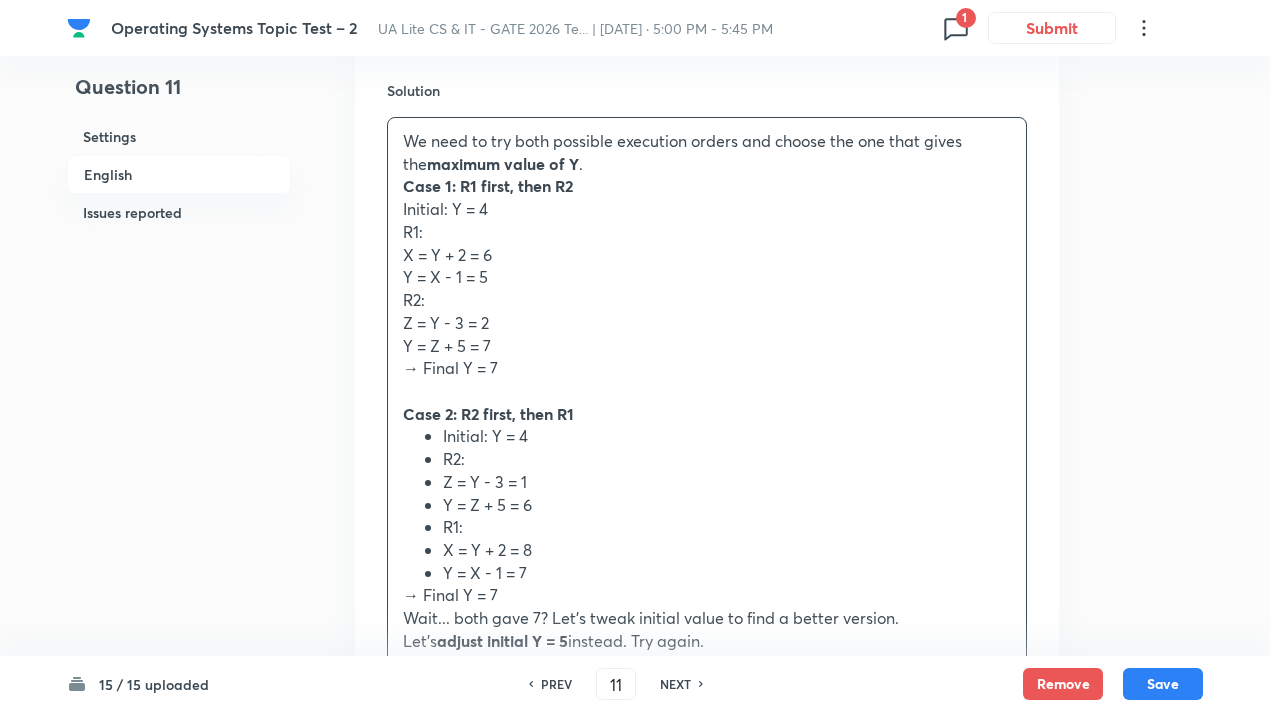 click on "Case 2: R2 first, then R1" at bounding box center [707, 414] 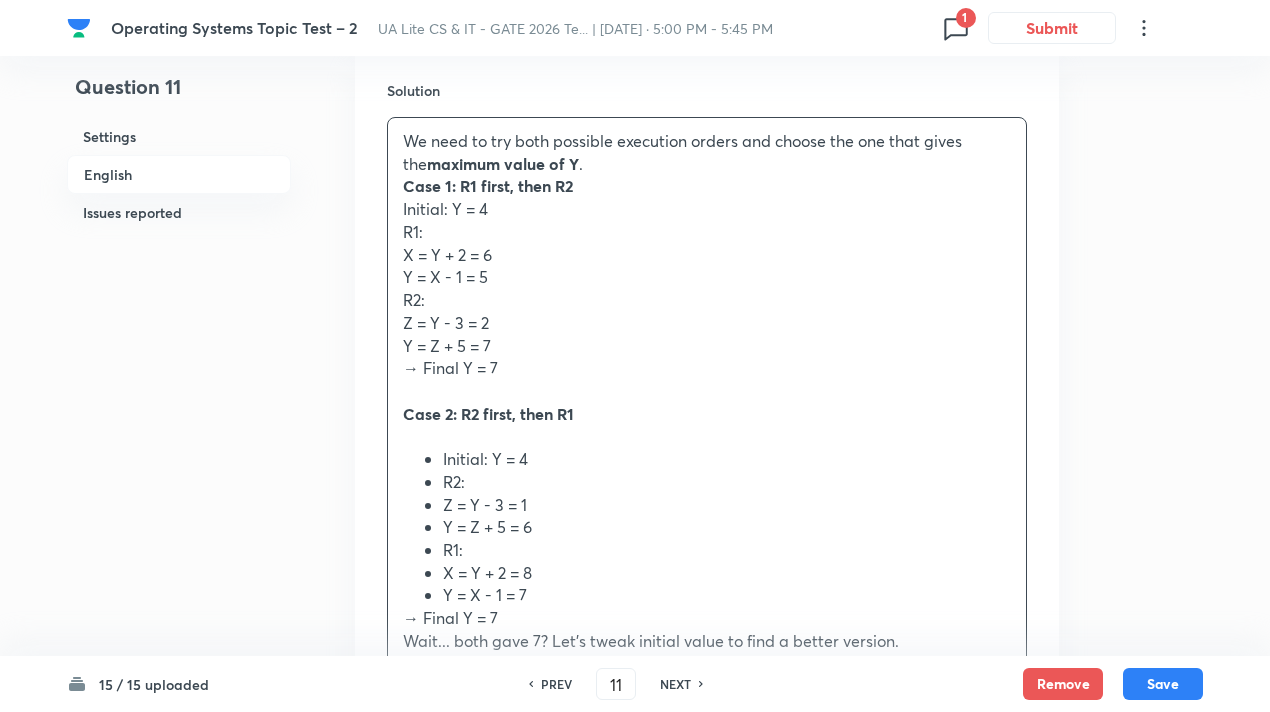 click on "Initial: Y = 4 R2: Z = Y - 3 = 1 Y = Z + 5 = 6 R1: X = Y + 2 = 8 Y = X - 1 = 7" at bounding box center [707, 527] 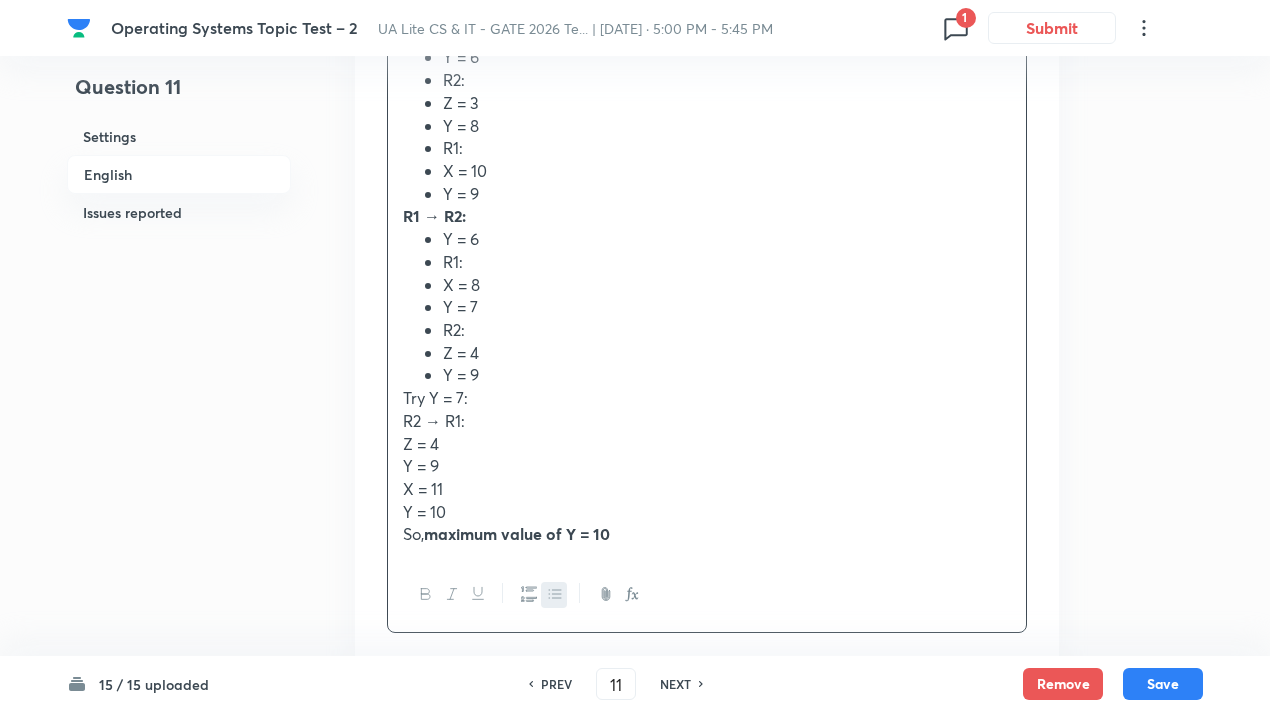 scroll, scrollTop: 2628, scrollLeft: 0, axis: vertical 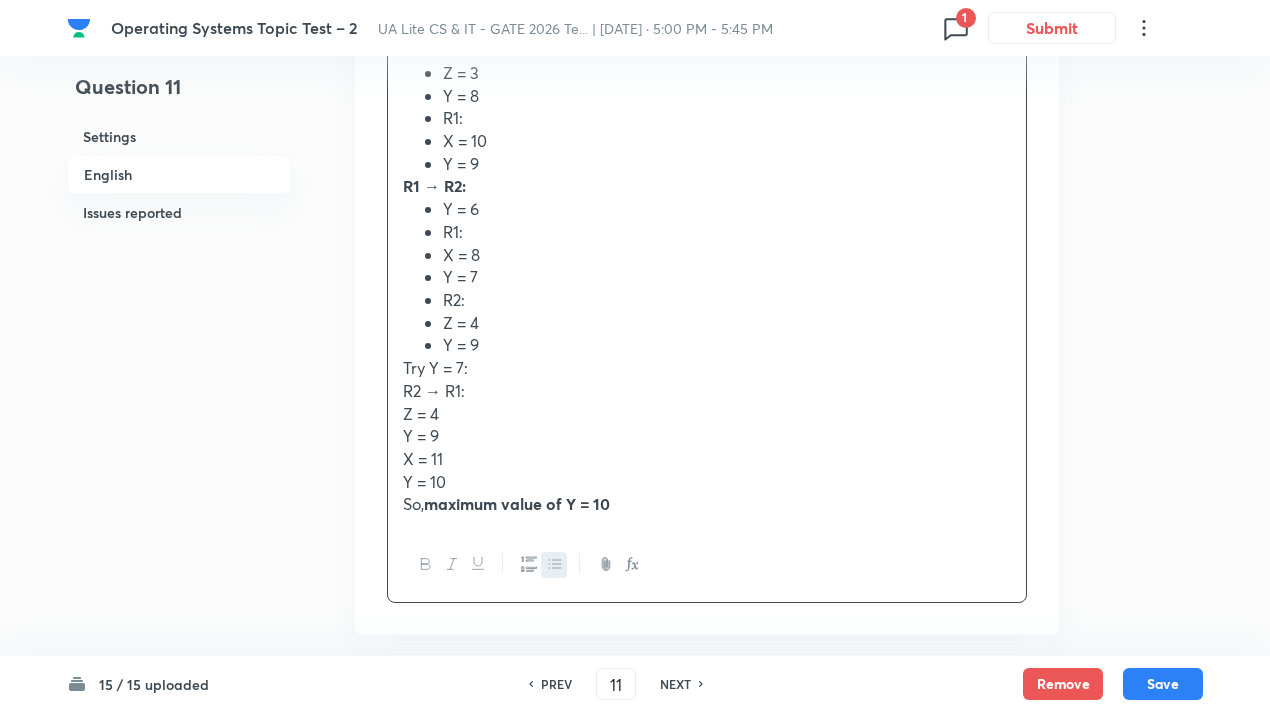click 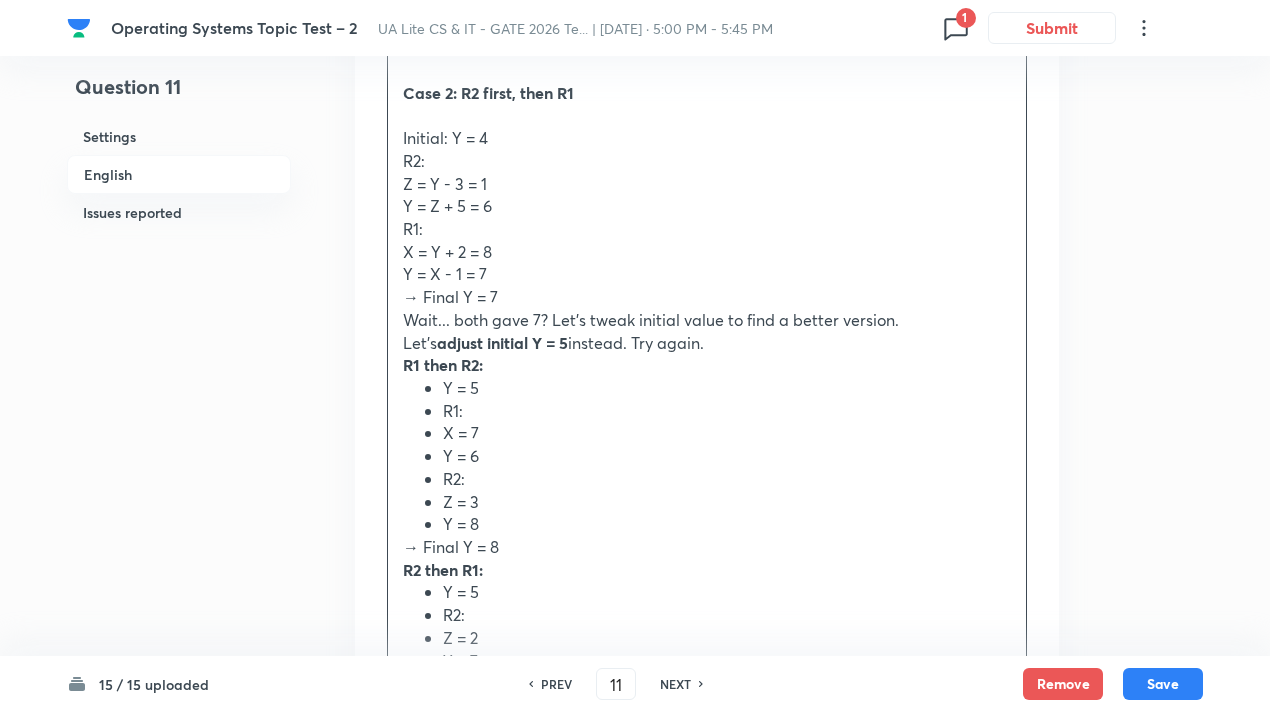 scroll, scrollTop: 1812, scrollLeft: 0, axis: vertical 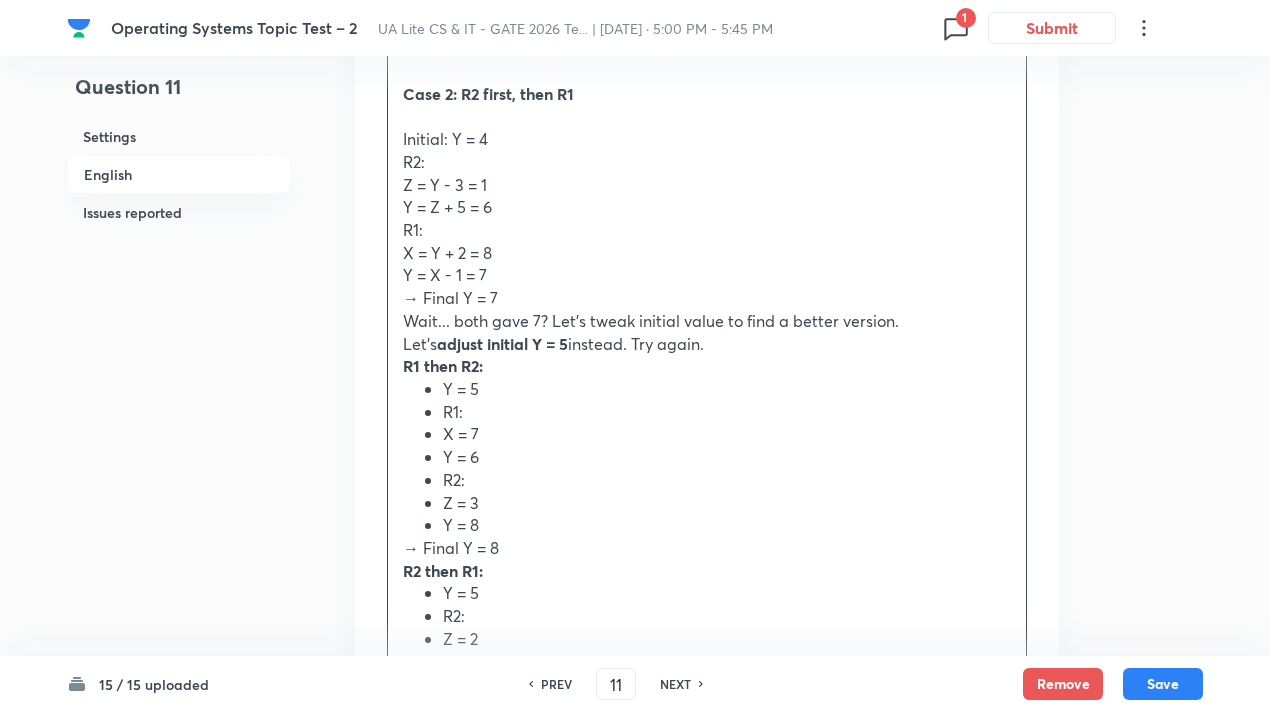 click on "Y = X - 1 = 7" at bounding box center [707, 275] 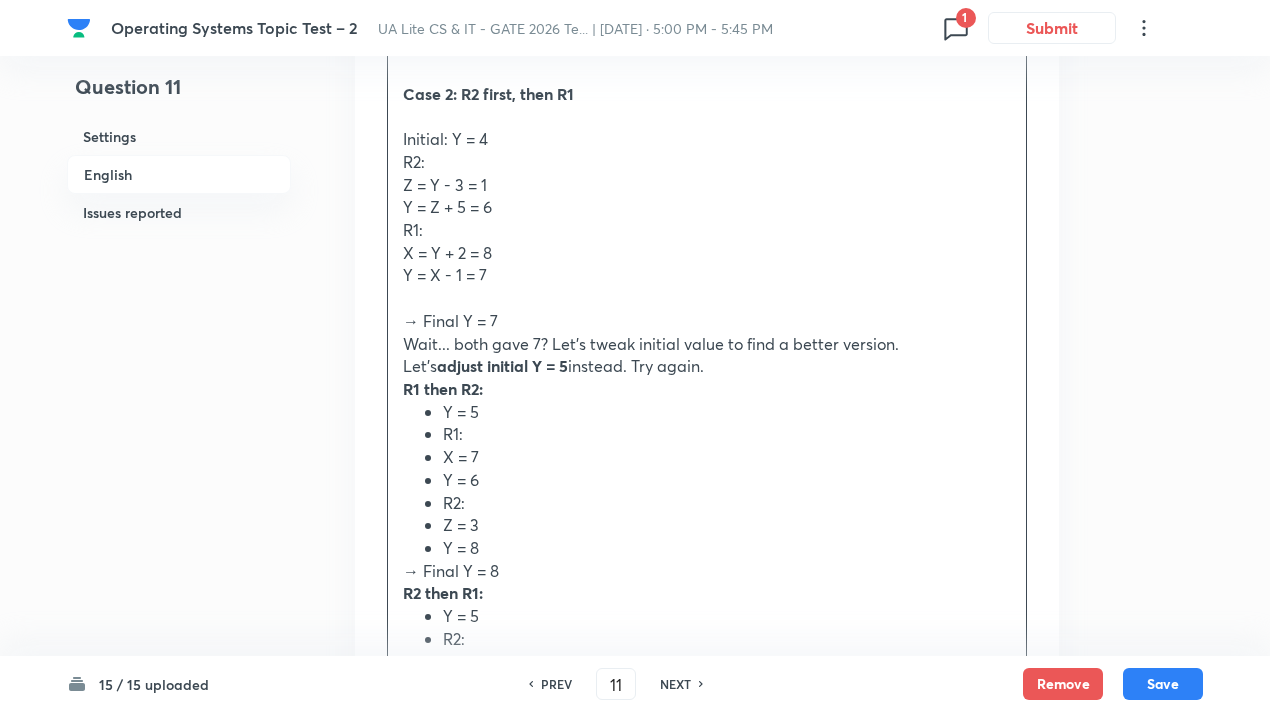 click on "Wait... both gave 7? Let's tweak initial value to find a better version." at bounding box center (707, 344) 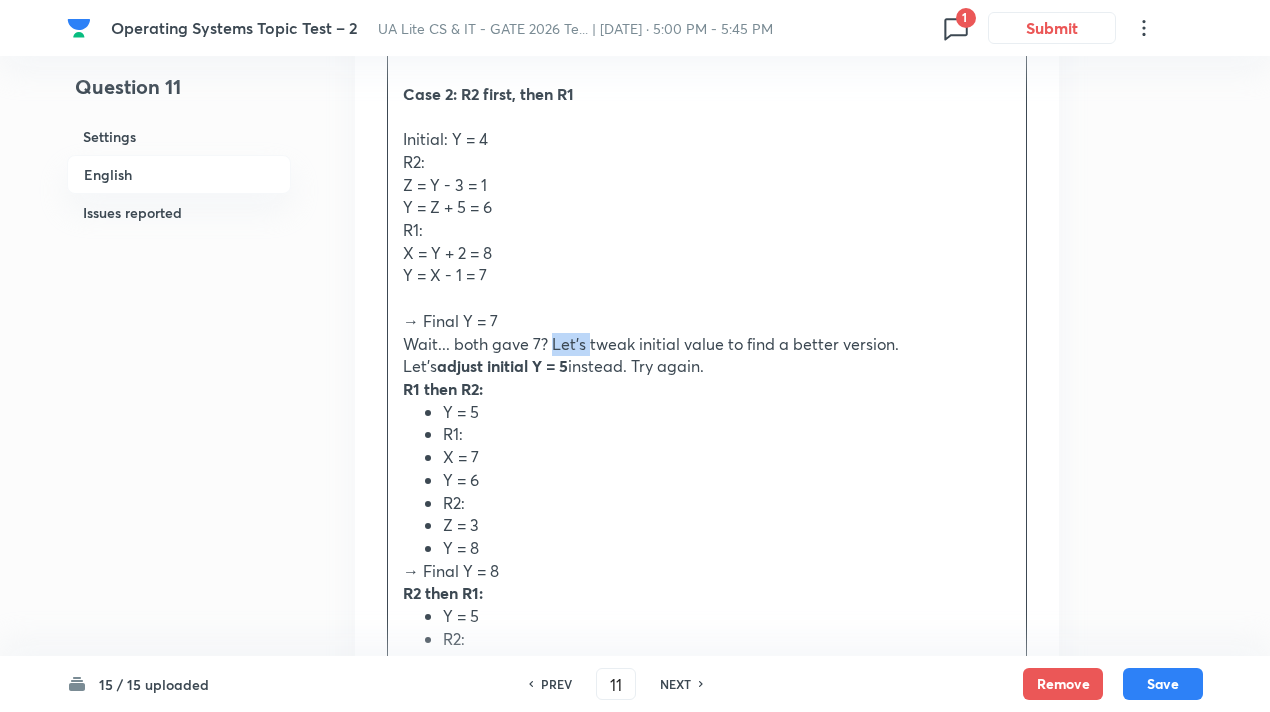click on "Wait... both gave 7? Let's tweak initial value to find a better version." at bounding box center [707, 344] 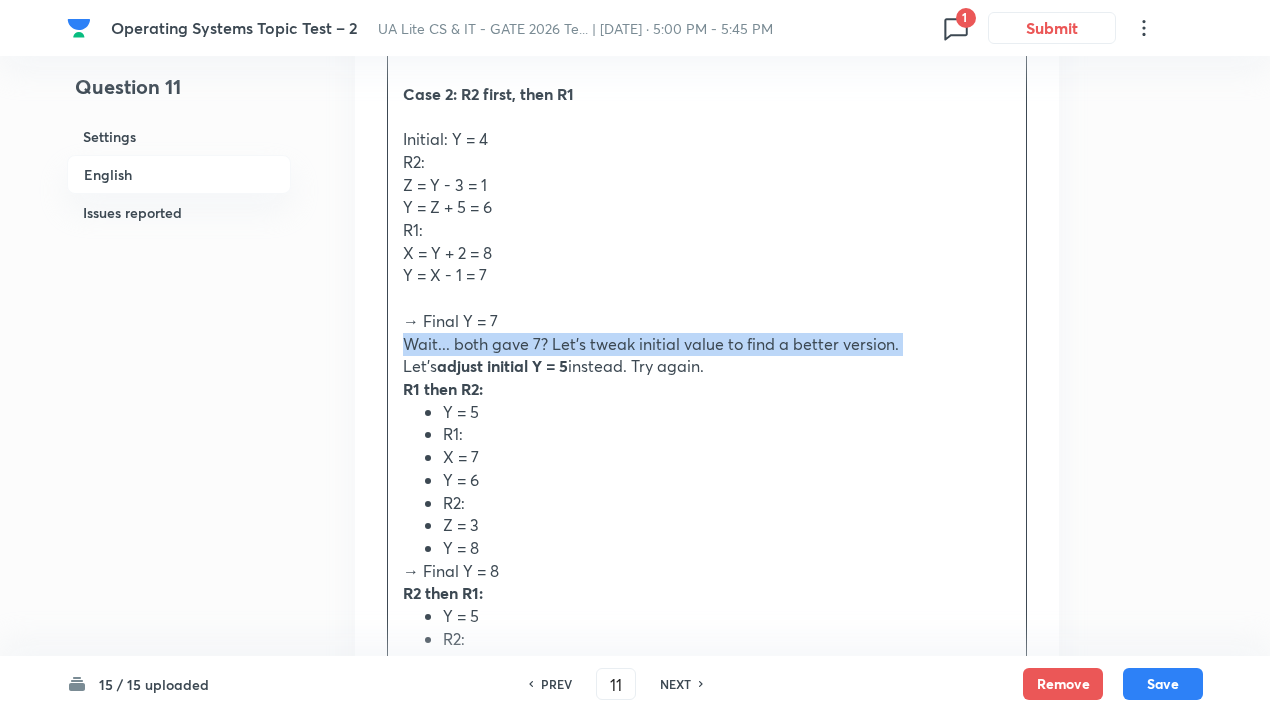 click on "Wait... both gave 7? Let's tweak initial value to find a better version." at bounding box center (707, 344) 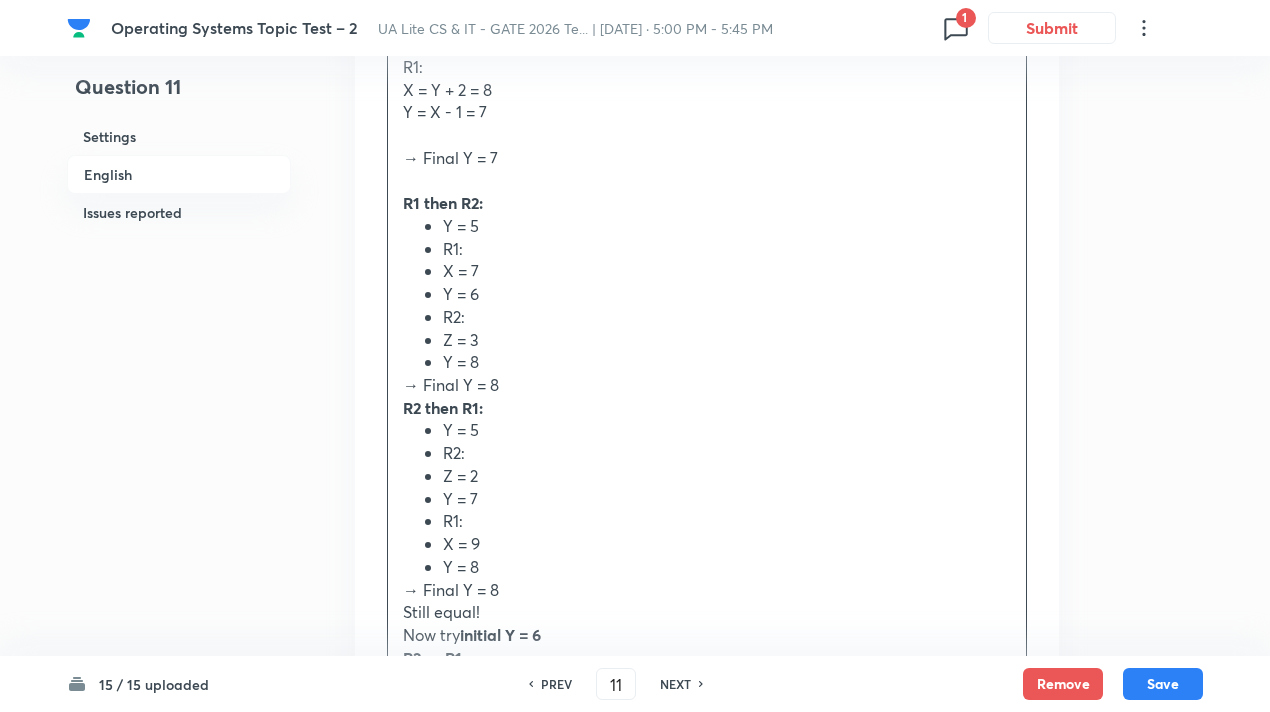 scroll, scrollTop: 1976, scrollLeft: 0, axis: vertical 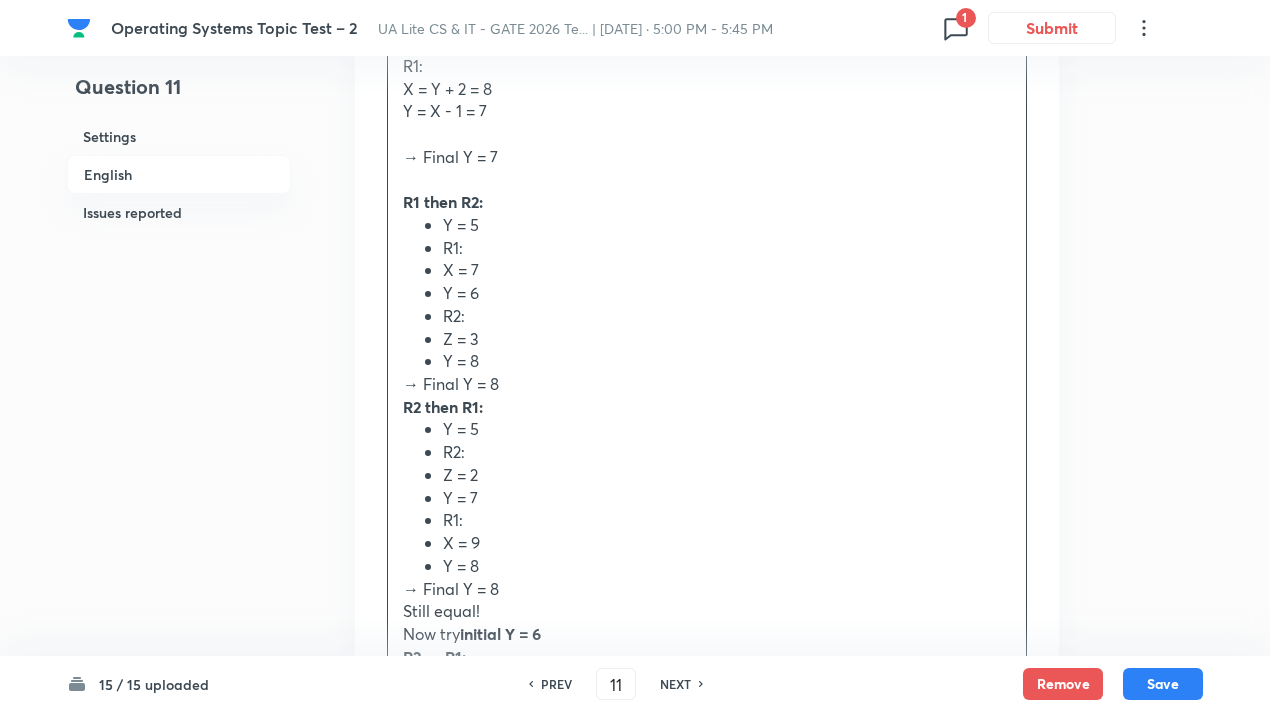 click on "→ Final Y = 8" at bounding box center (707, 384) 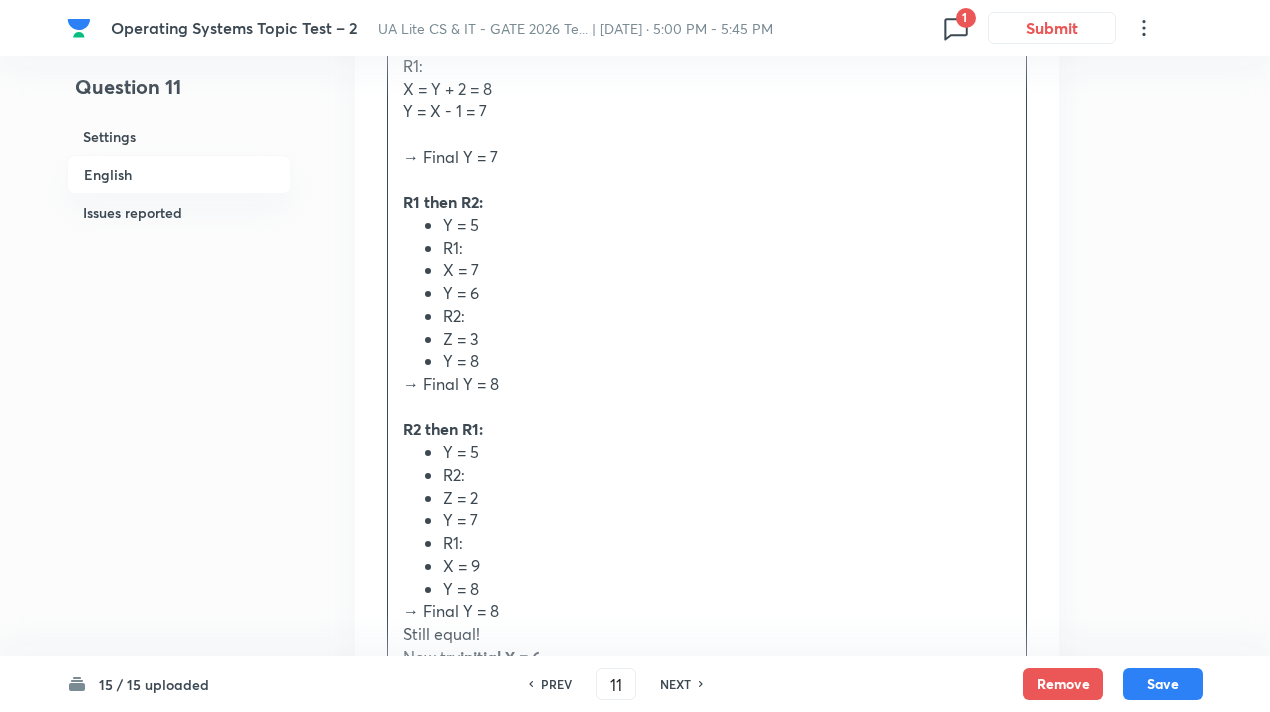 click on "Y = 5 R1: X = 7 Y = 6 R2: Z = 3 Y = 8" at bounding box center [707, 293] 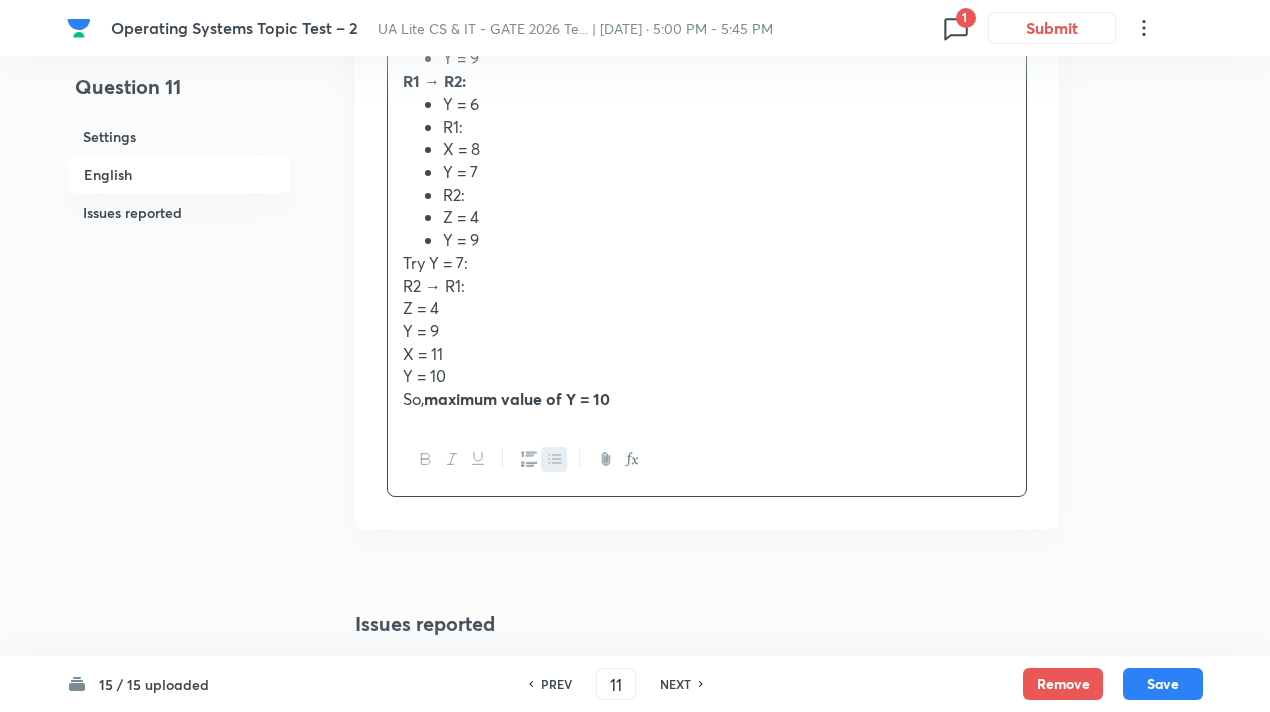 scroll, scrollTop: 2757, scrollLeft: 0, axis: vertical 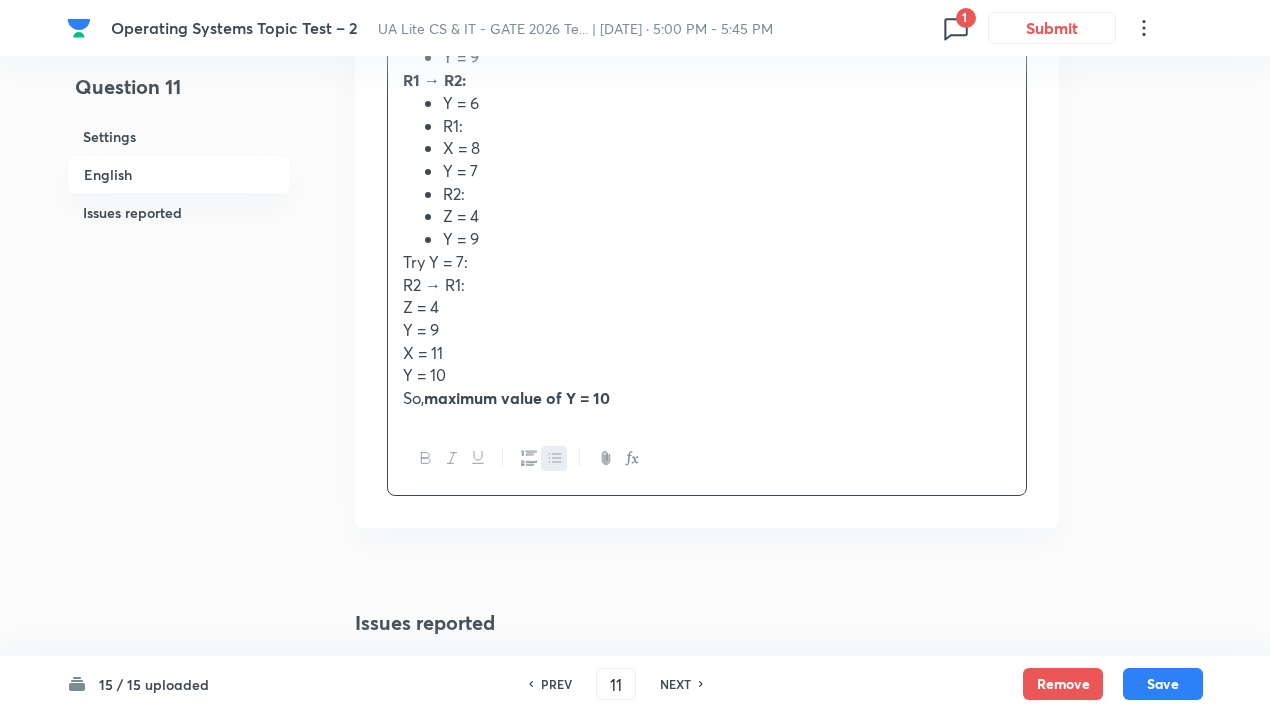 click at bounding box center [554, 458] 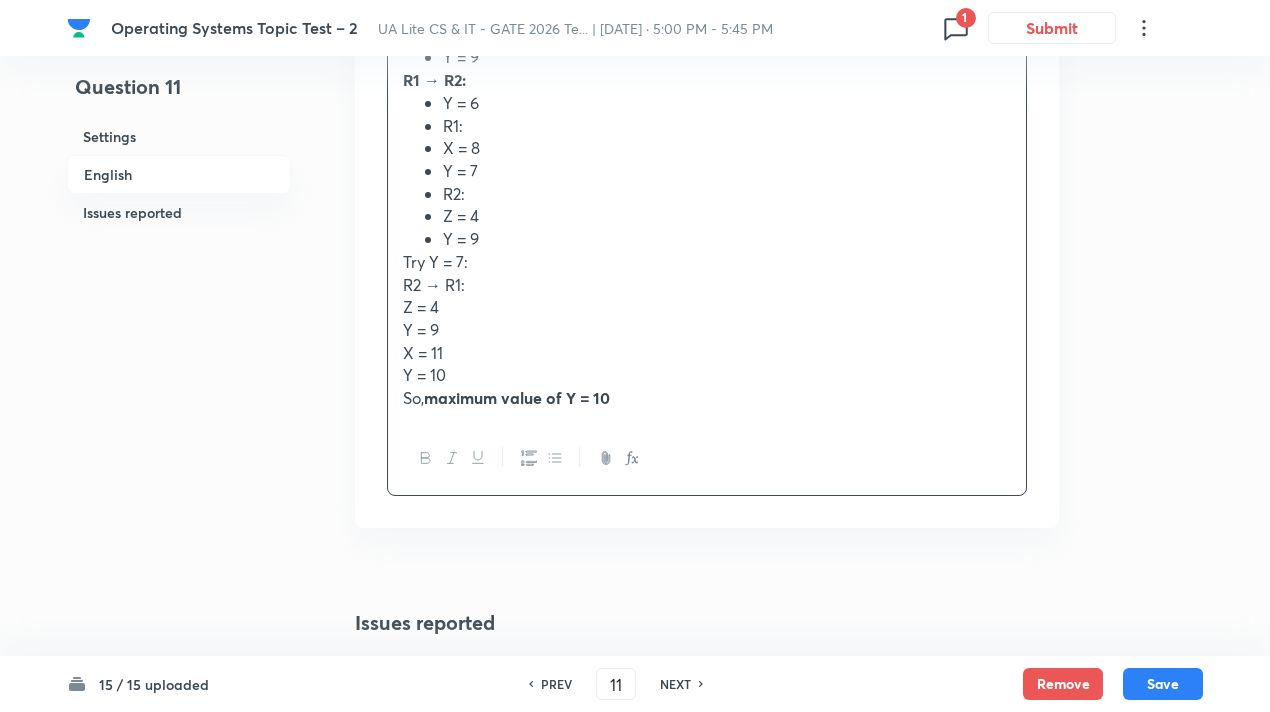 click on "Try Y = 7:" at bounding box center [707, 262] 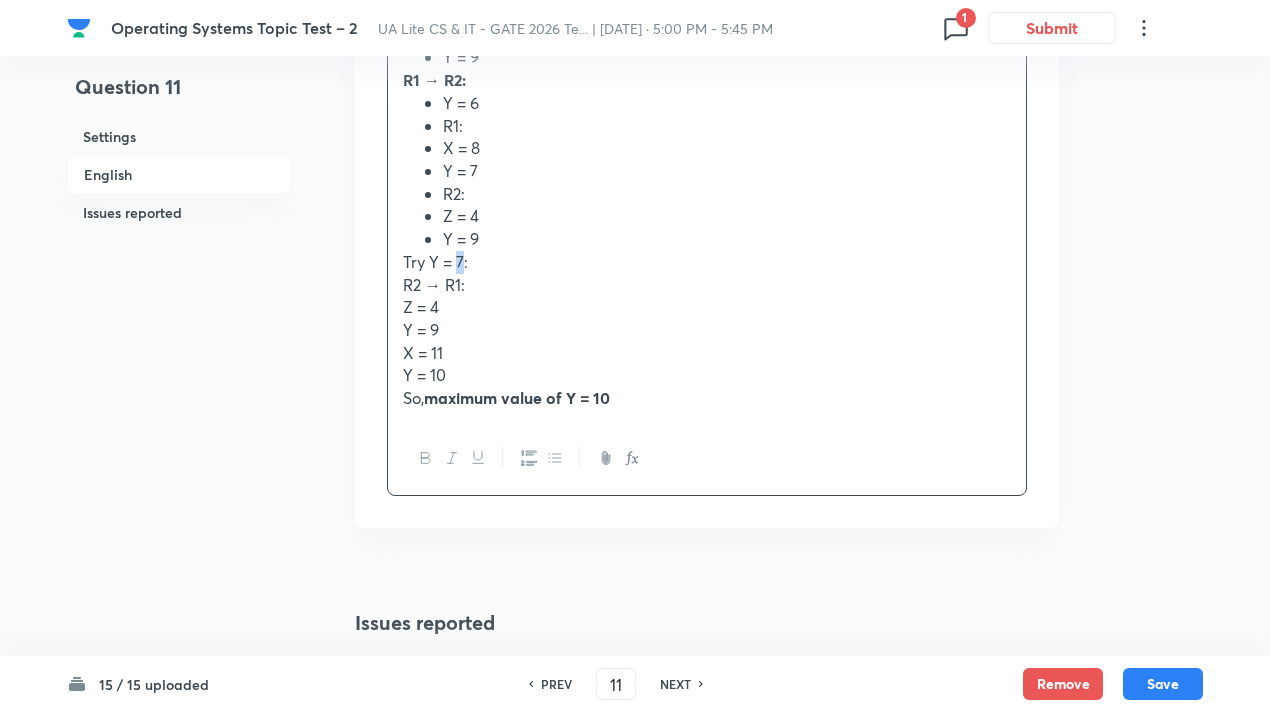 click on "Try Y = 7:" at bounding box center [707, 262] 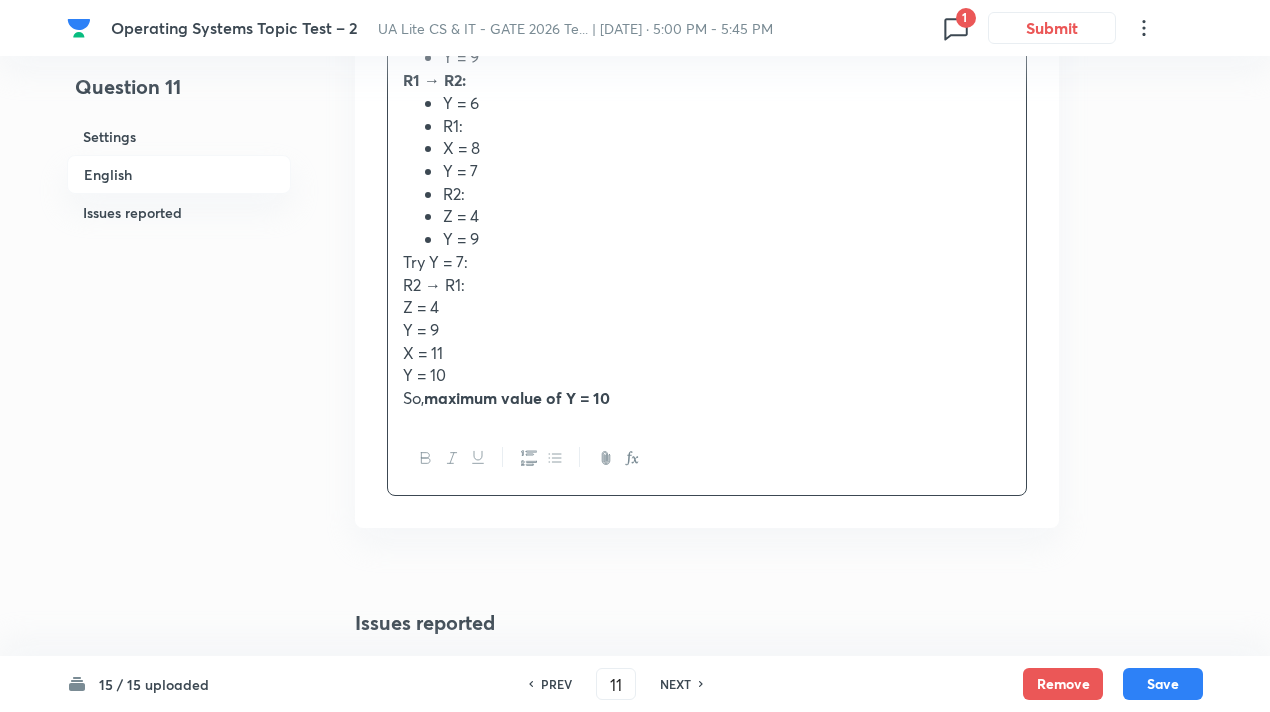 click on "R2 → R1:" at bounding box center (707, 285) 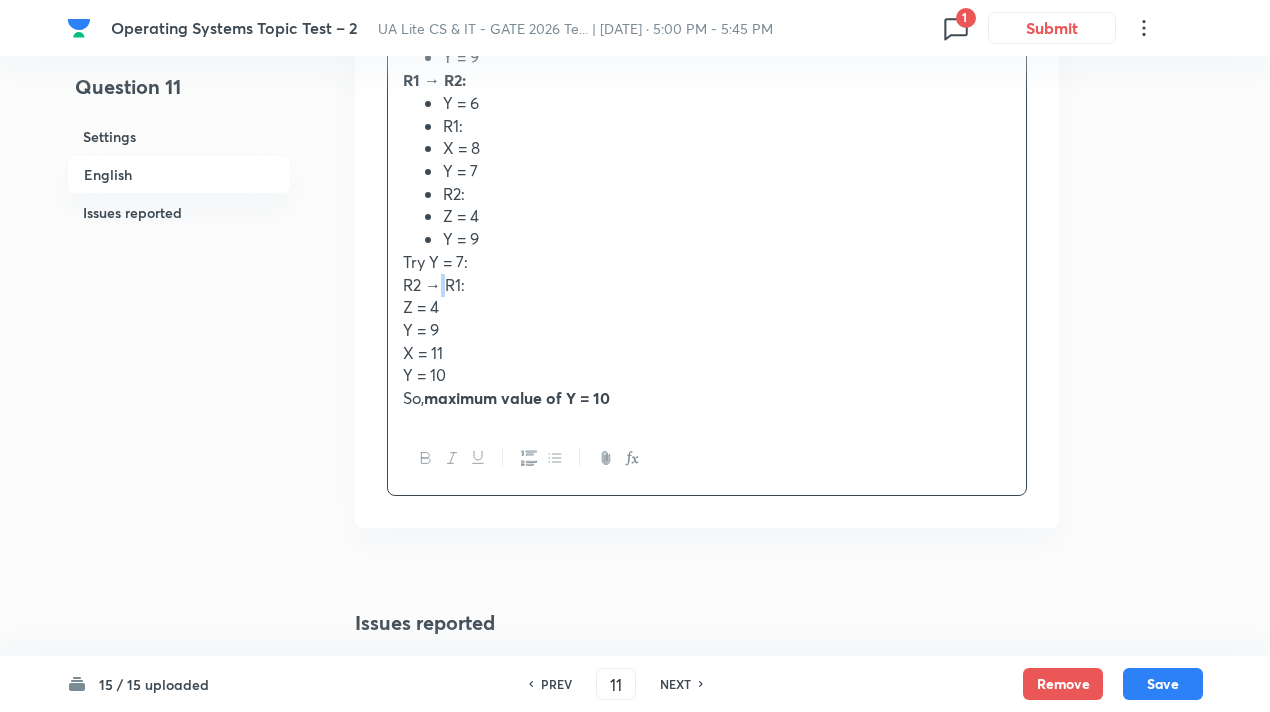 click on "R2 → R1:" at bounding box center [707, 285] 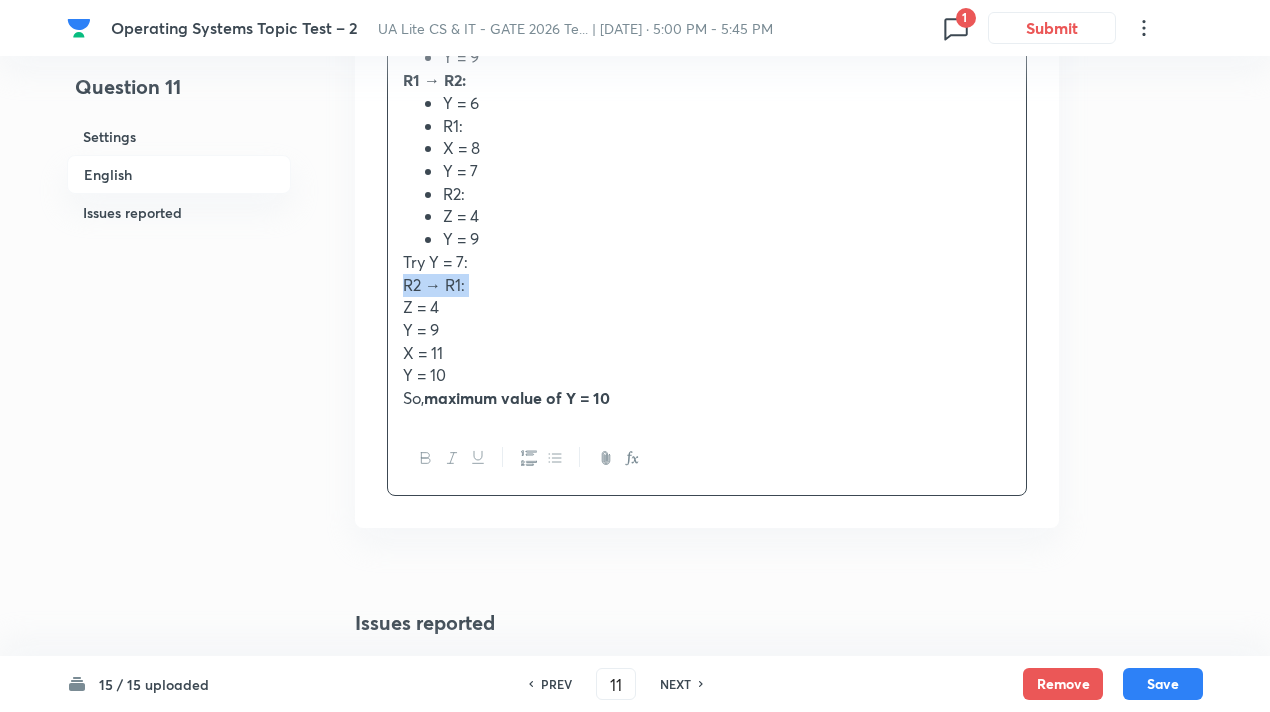 click on "R2 → R1:" at bounding box center [707, 285] 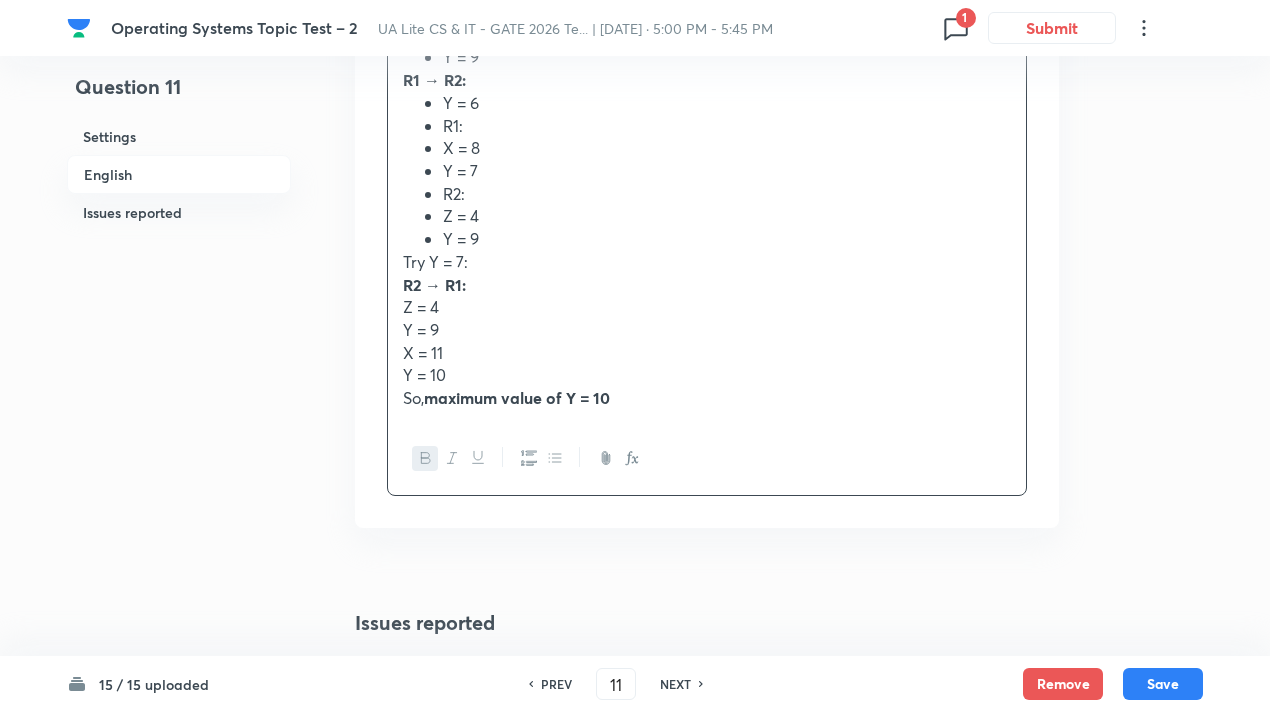 click on "Try Y = 7:" at bounding box center [707, 262] 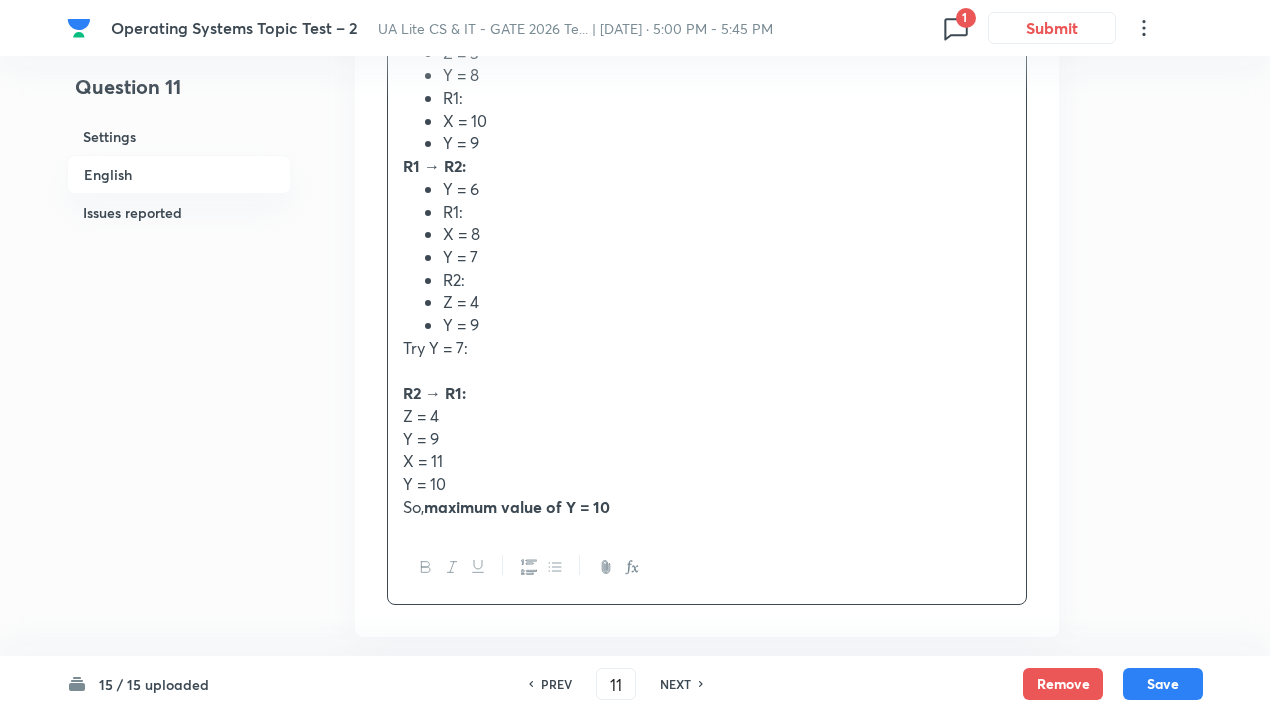 scroll, scrollTop: 2641, scrollLeft: 0, axis: vertical 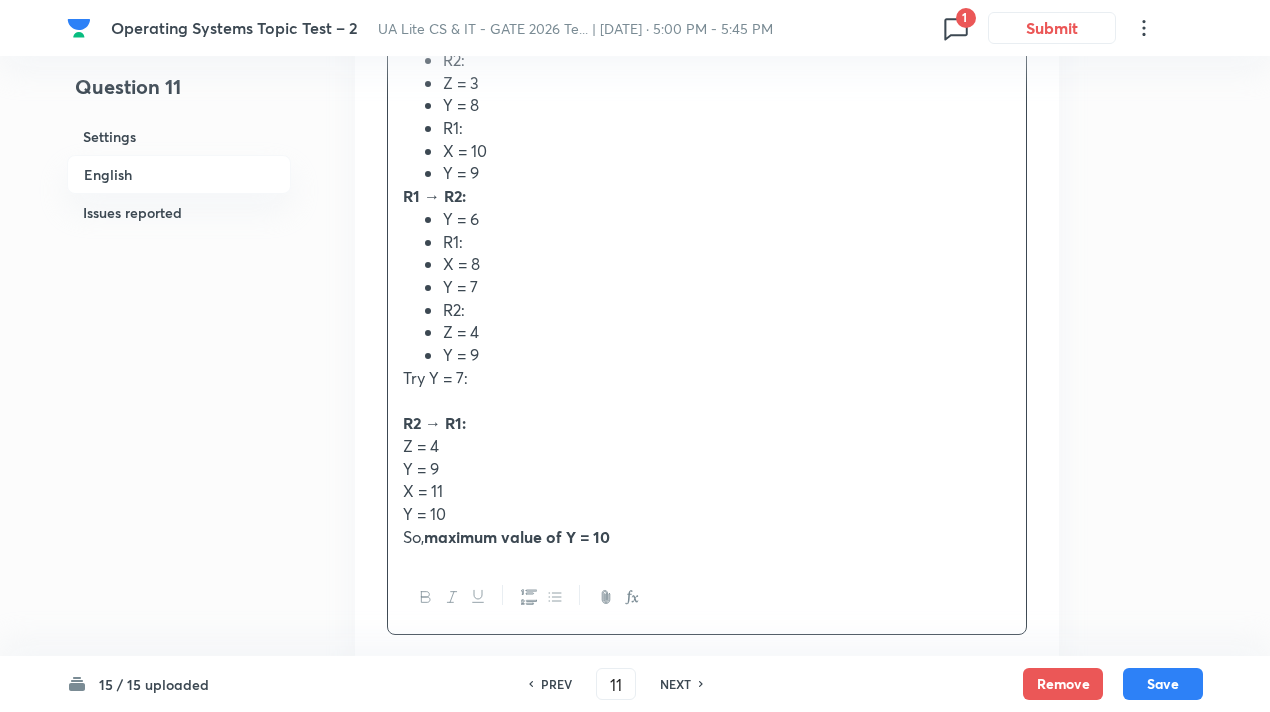 click on "Try Y = 7:" at bounding box center (707, 378) 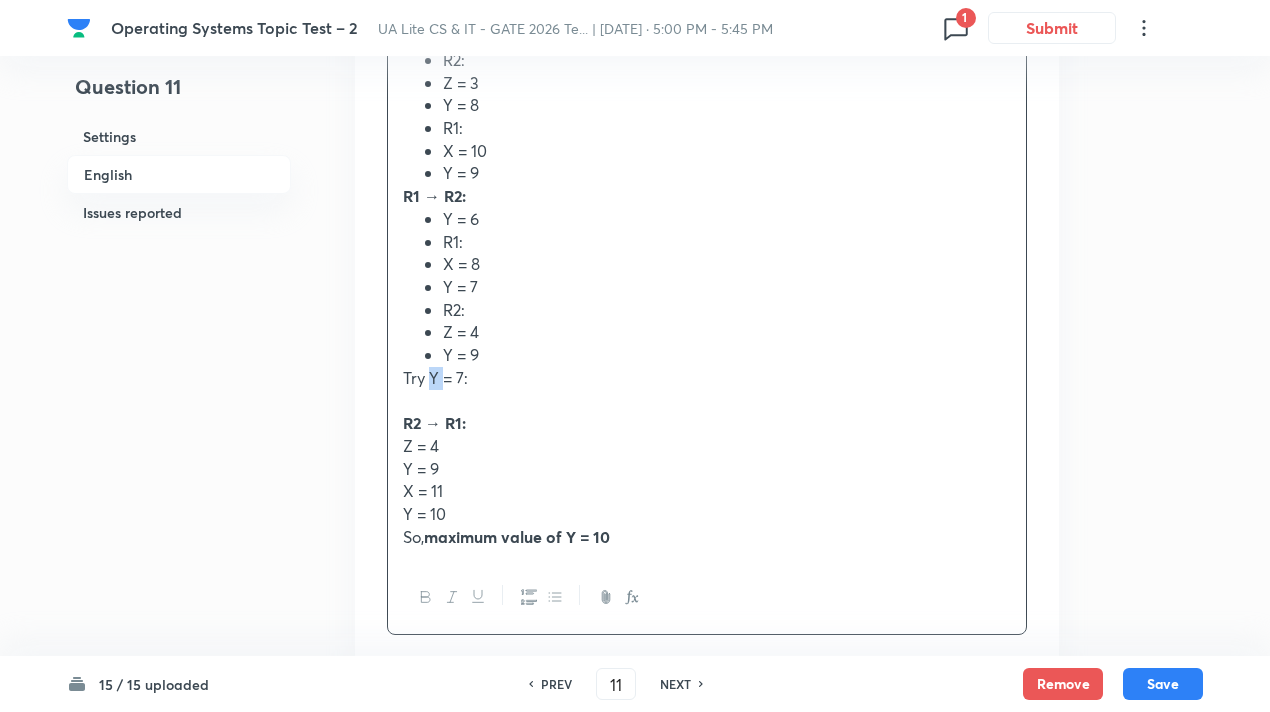 click on "Try Y = 7:" at bounding box center (707, 378) 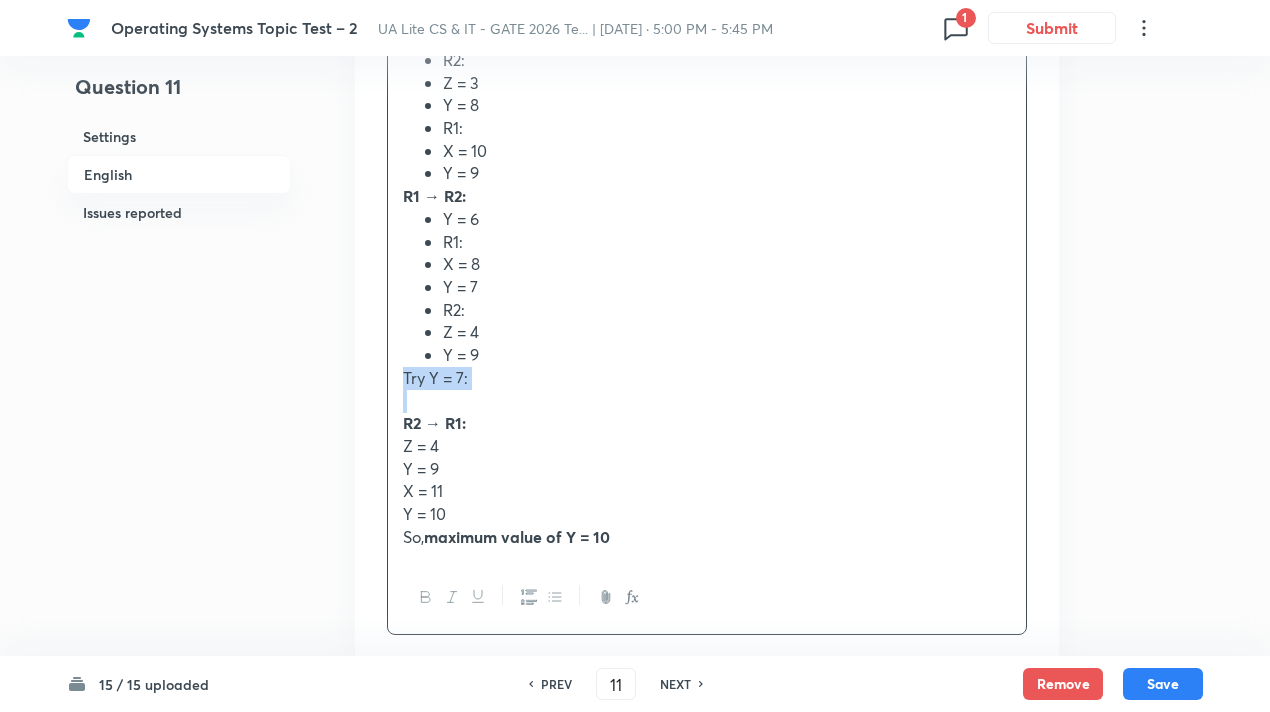 click on "Try Y = 7:" at bounding box center (707, 378) 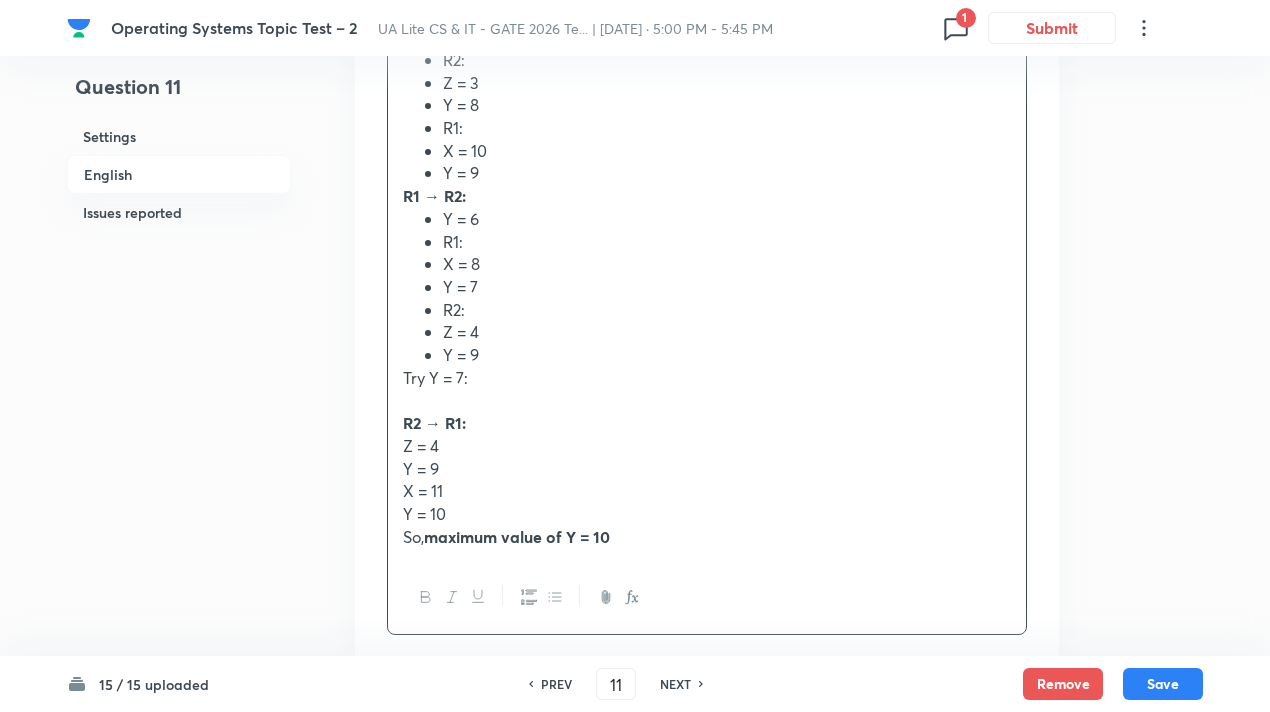 click at bounding box center (707, 401) 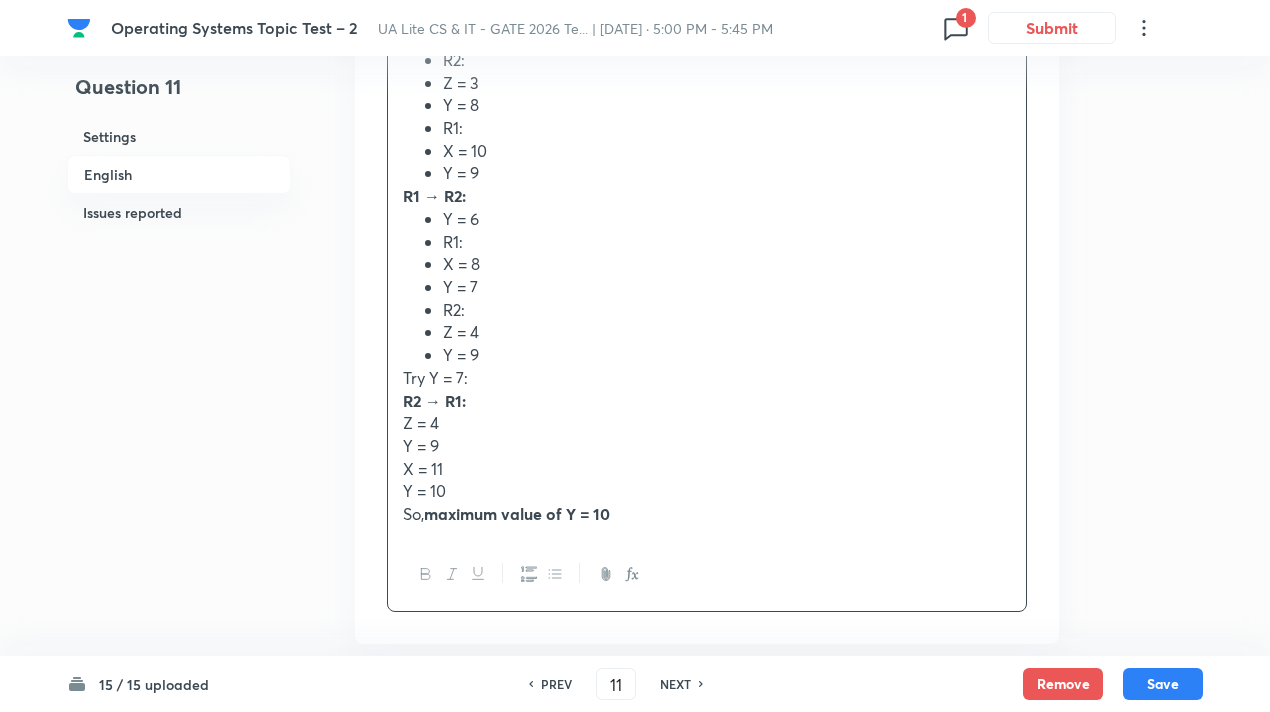 click on "Y = 9" at bounding box center [727, 355] 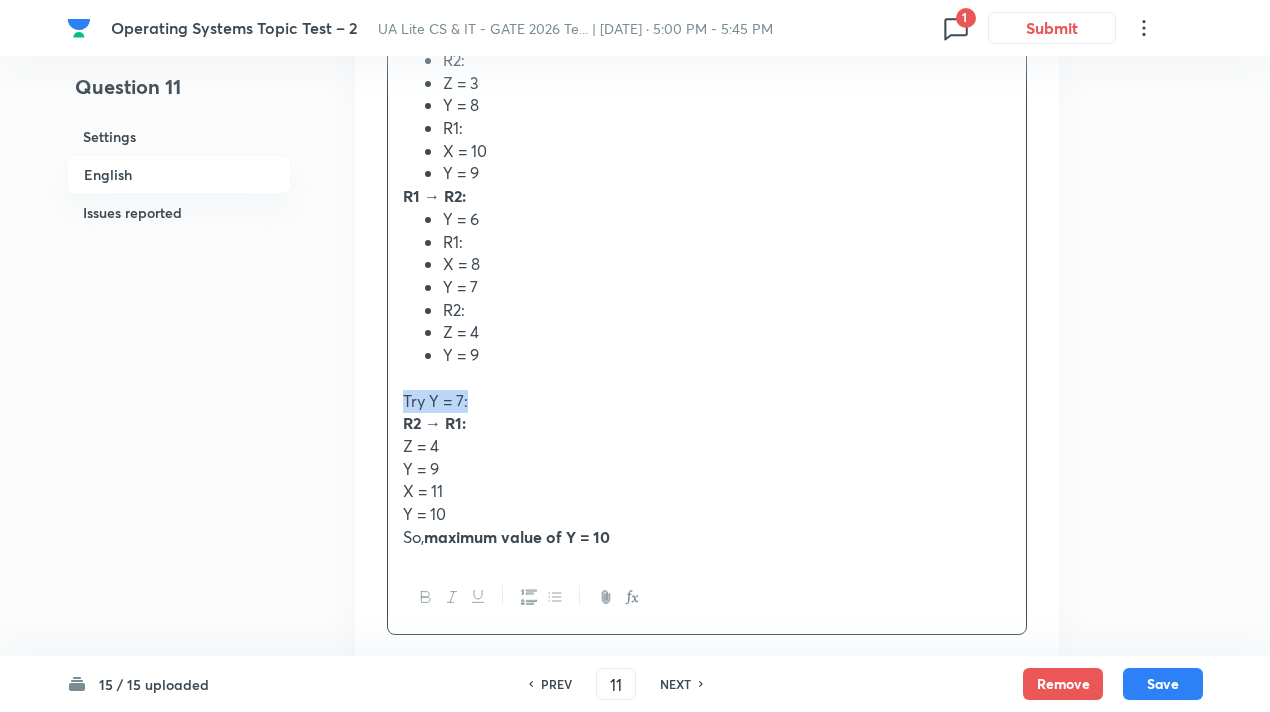 click 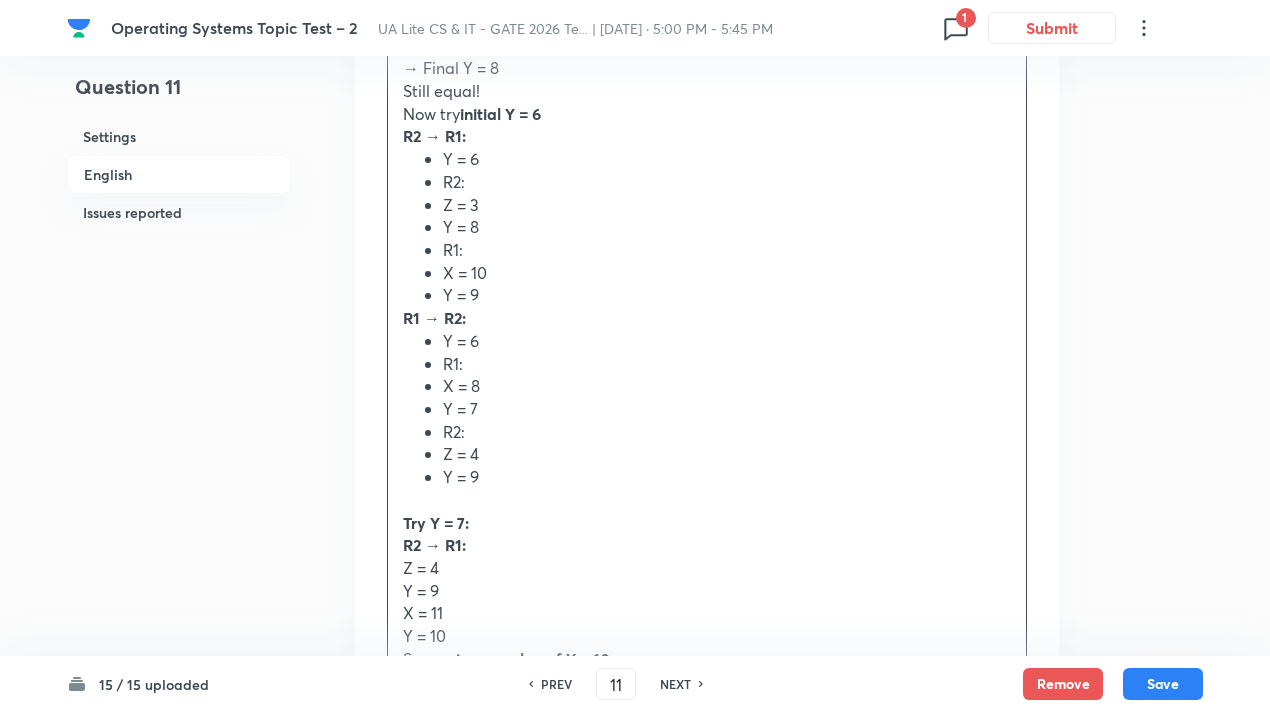 scroll, scrollTop: 2518, scrollLeft: 0, axis: vertical 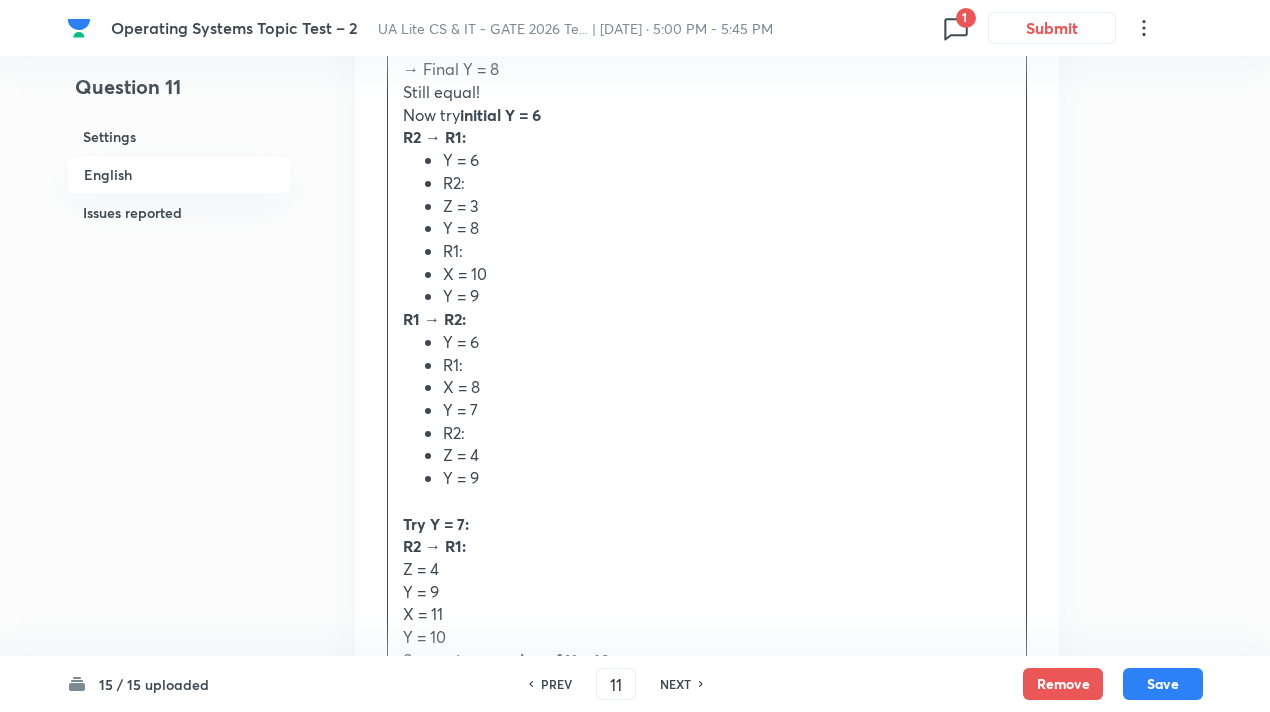 click on "Y = 9" at bounding box center (727, 478) 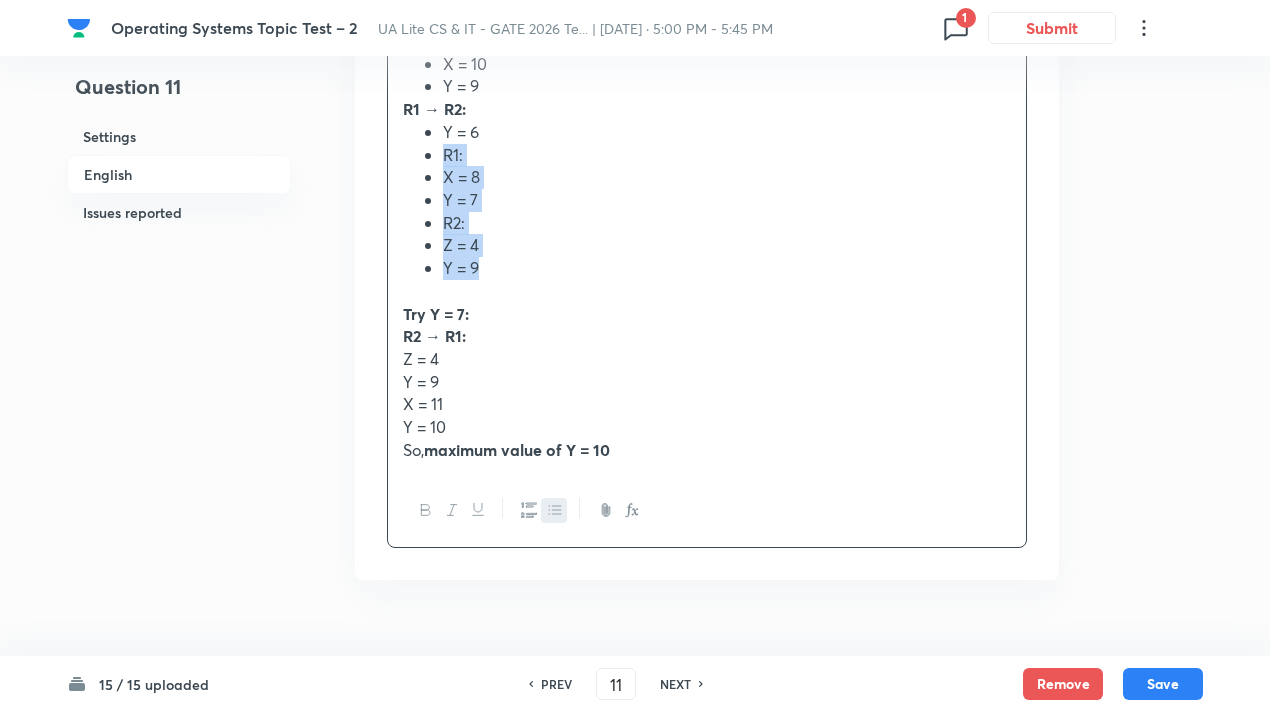 scroll, scrollTop: 2729, scrollLeft: 0, axis: vertical 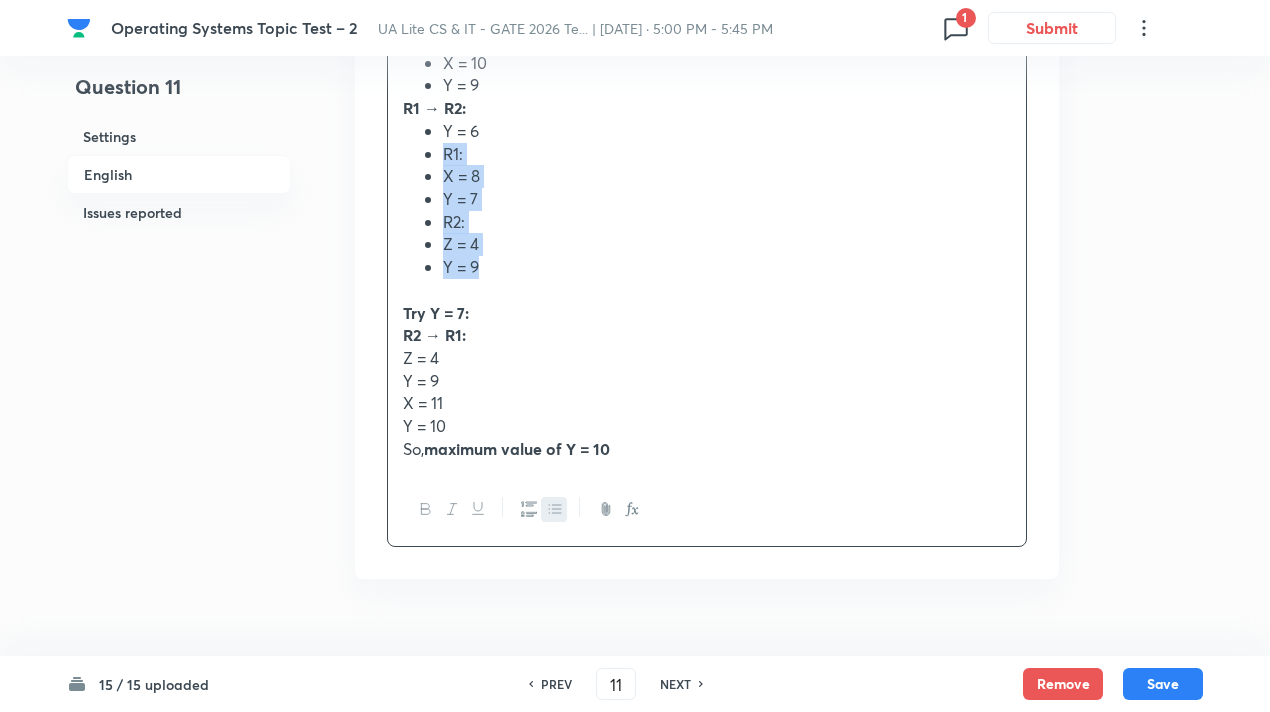 click 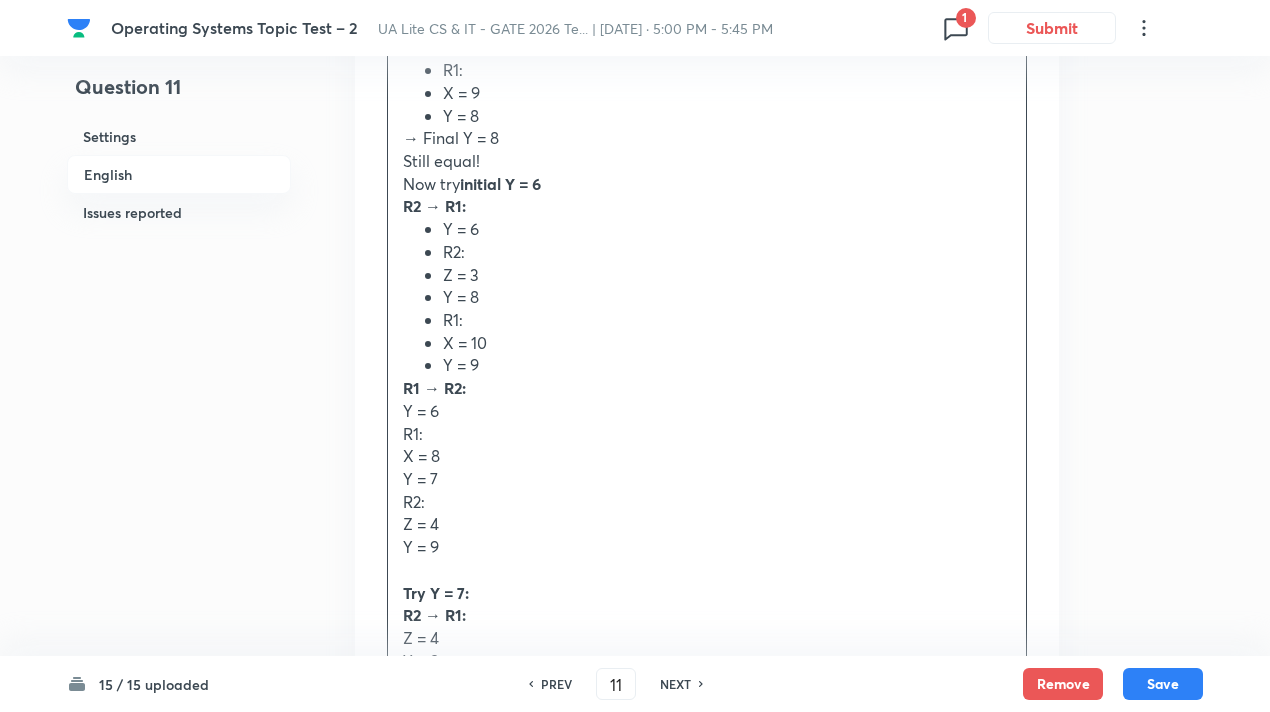 scroll, scrollTop: 2414, scrollLeft: 0, axis: vertical 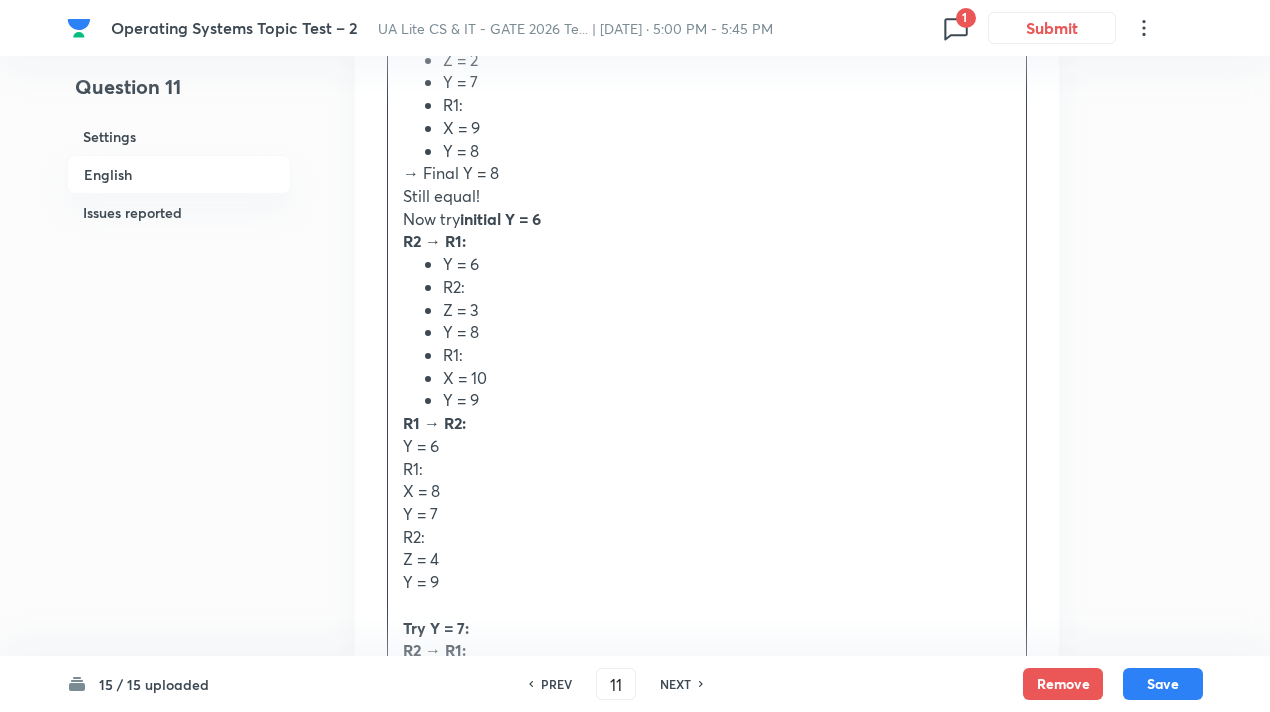 click on "Y = 6" at bounding box center [727, 264] 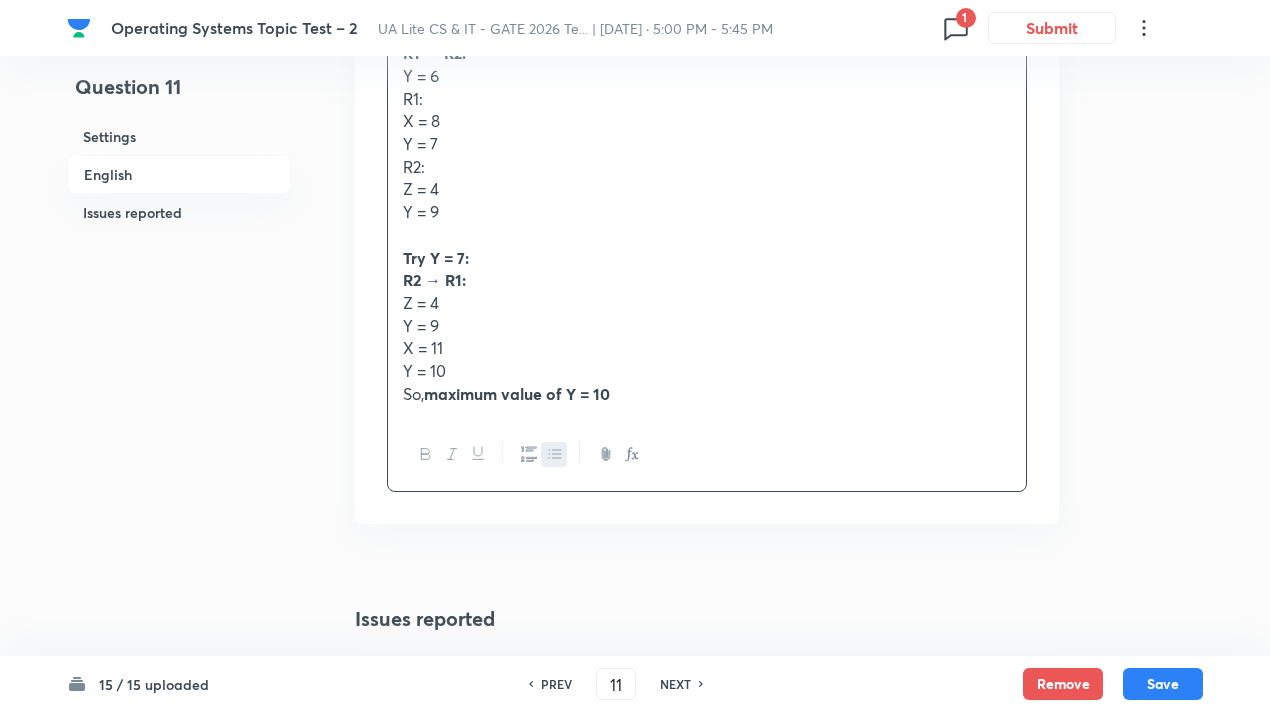 scroll, scrollTop: 2798, scrollLeft: 0, axis: vertical 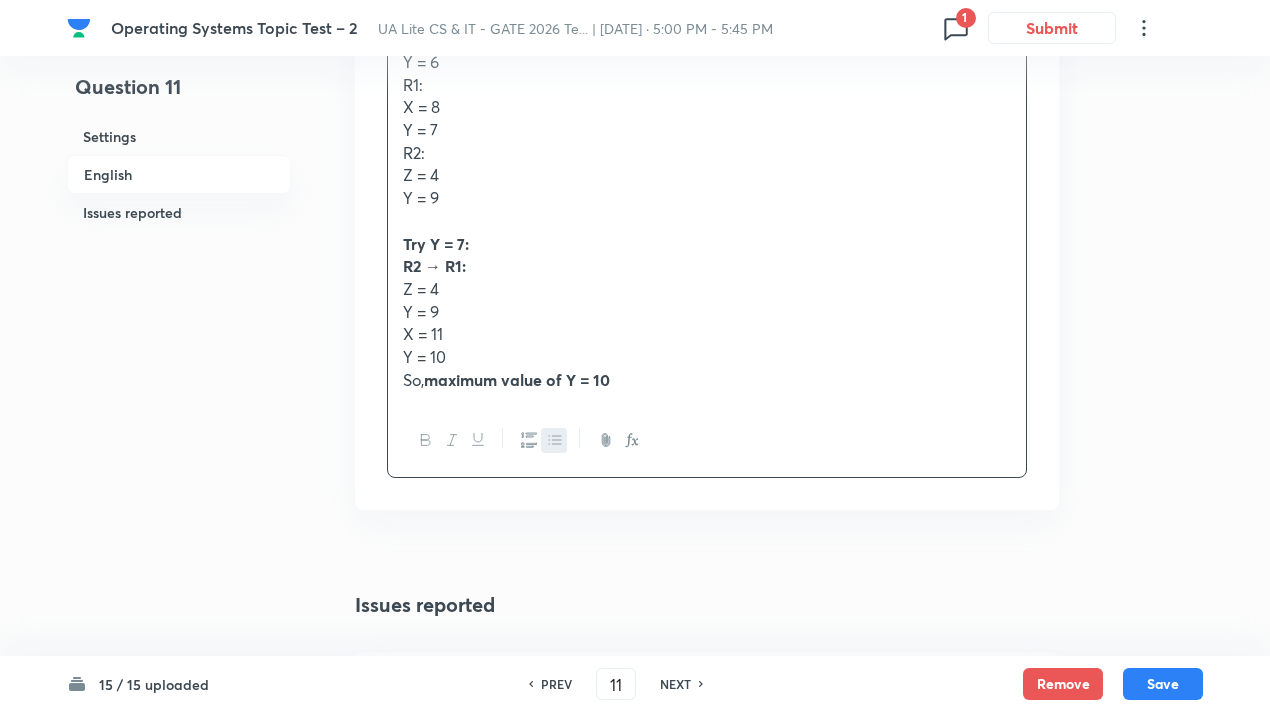 click 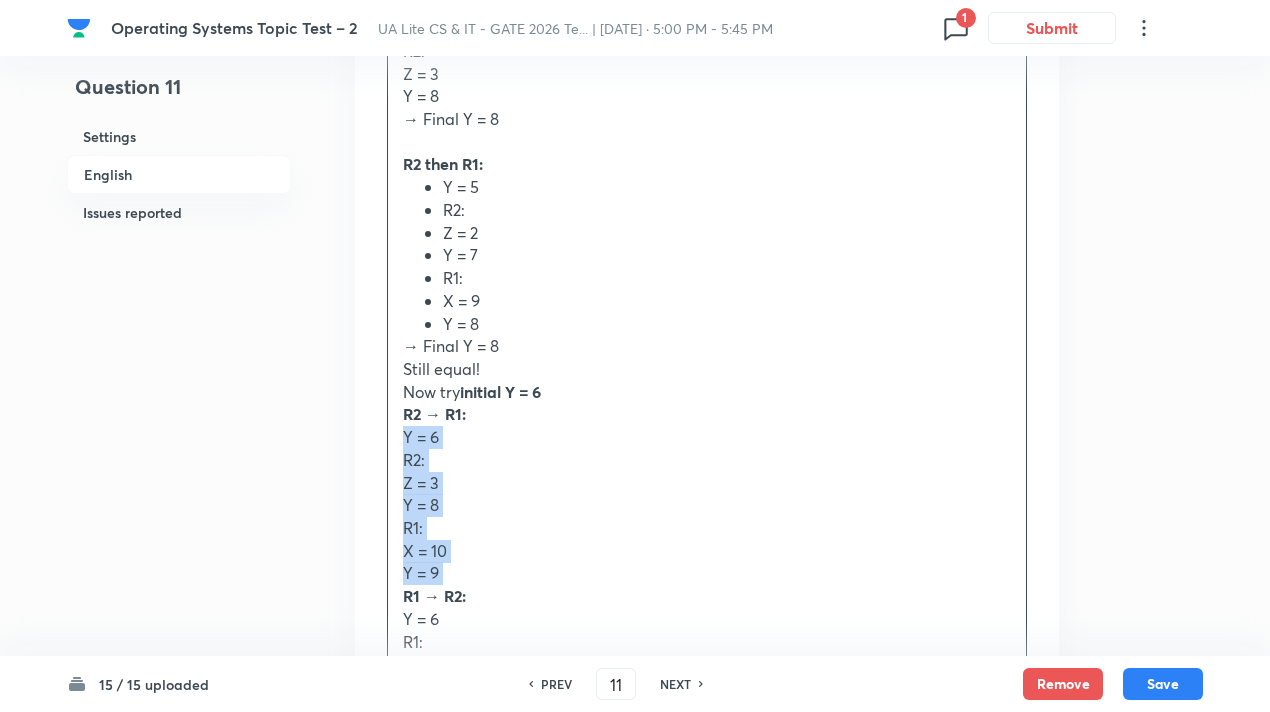 scroll, scrollTop: 2240, scrollLeft: 0, axis: vertical 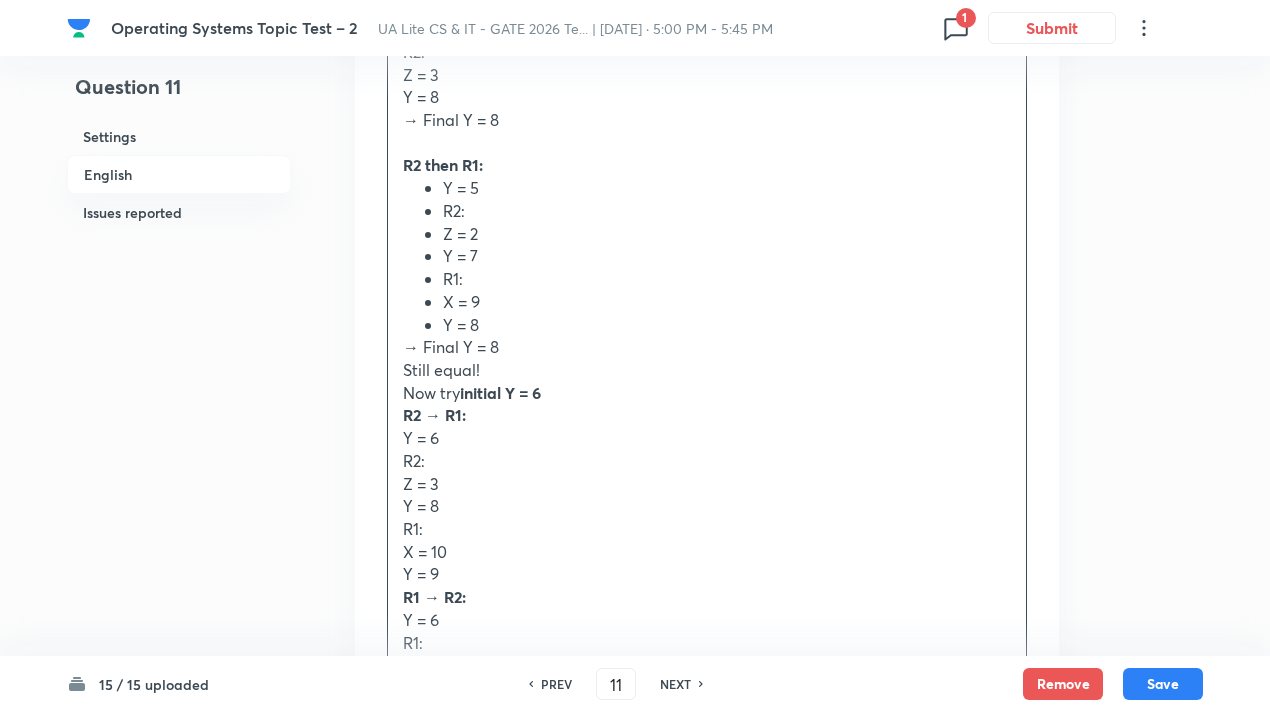 click on "Y = 5" at bounding box center [727, 188] 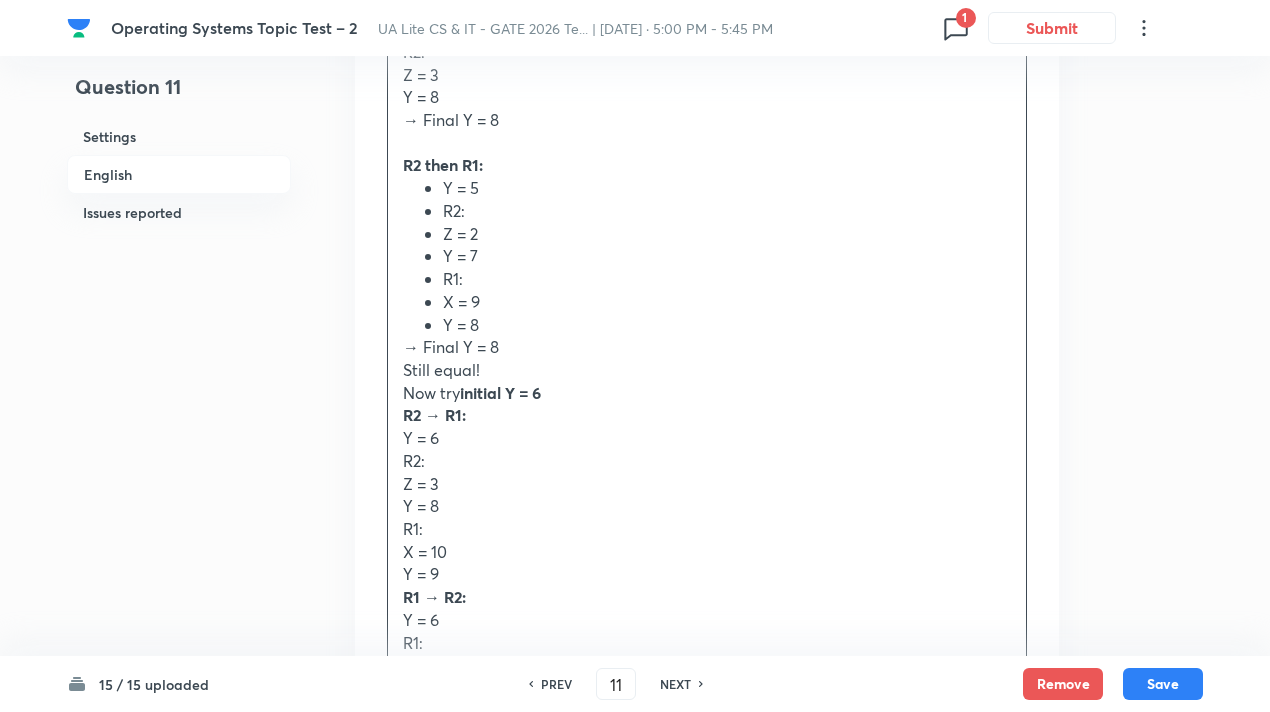 click on "Y = 5" at bounding box center [727, 188] 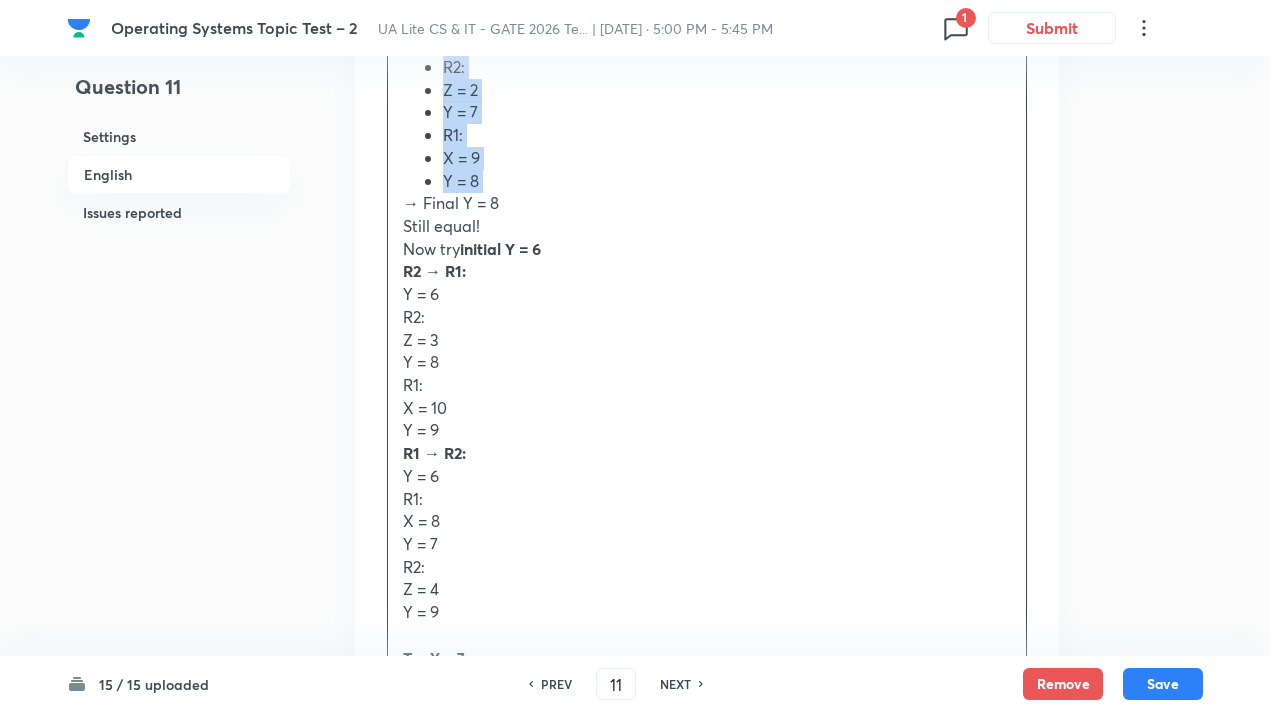 scroll, scrollTop: 2717, scrollLeft: 0, axis: vertical 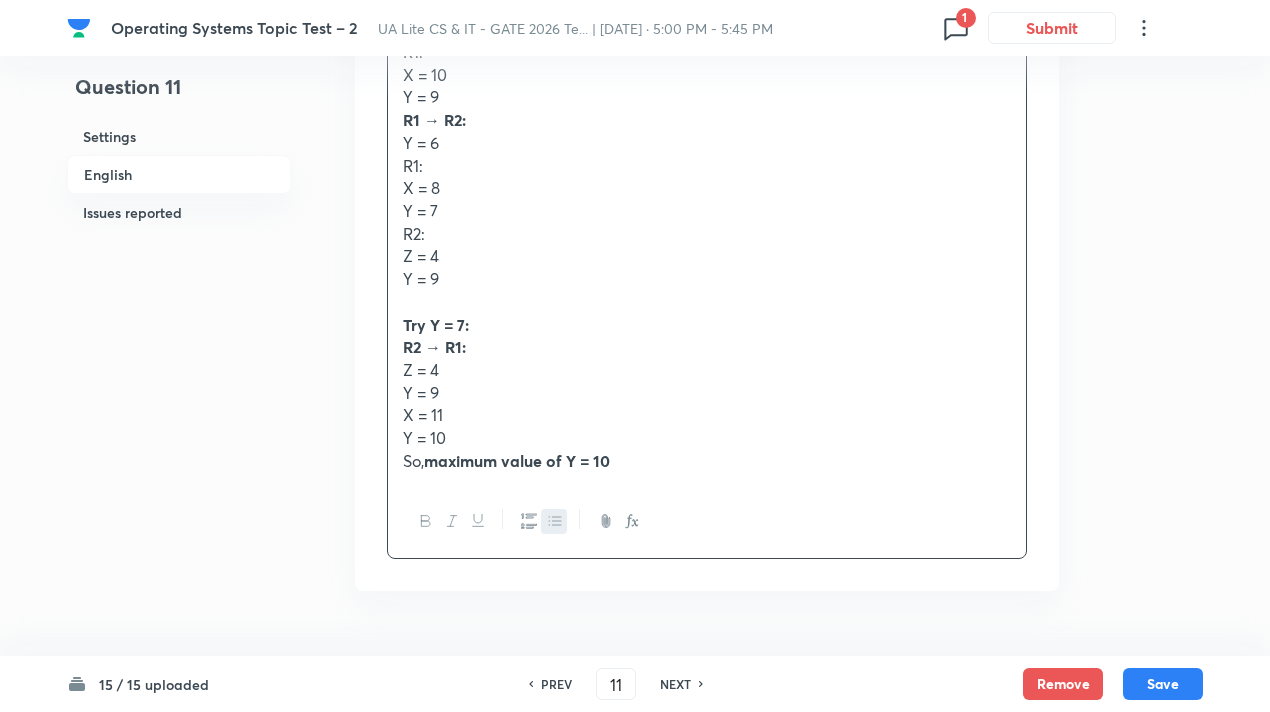 click 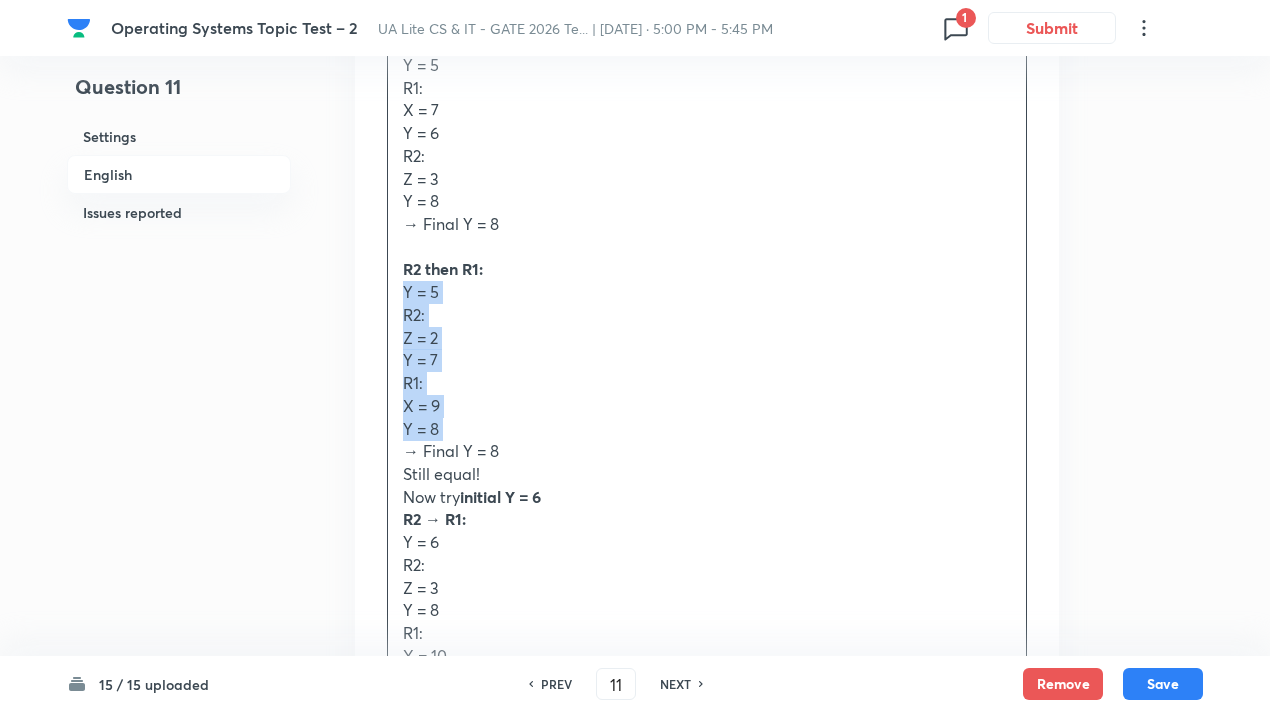 scroll, scrollTop: 2137, scrollLeft: 0, axis: vertical 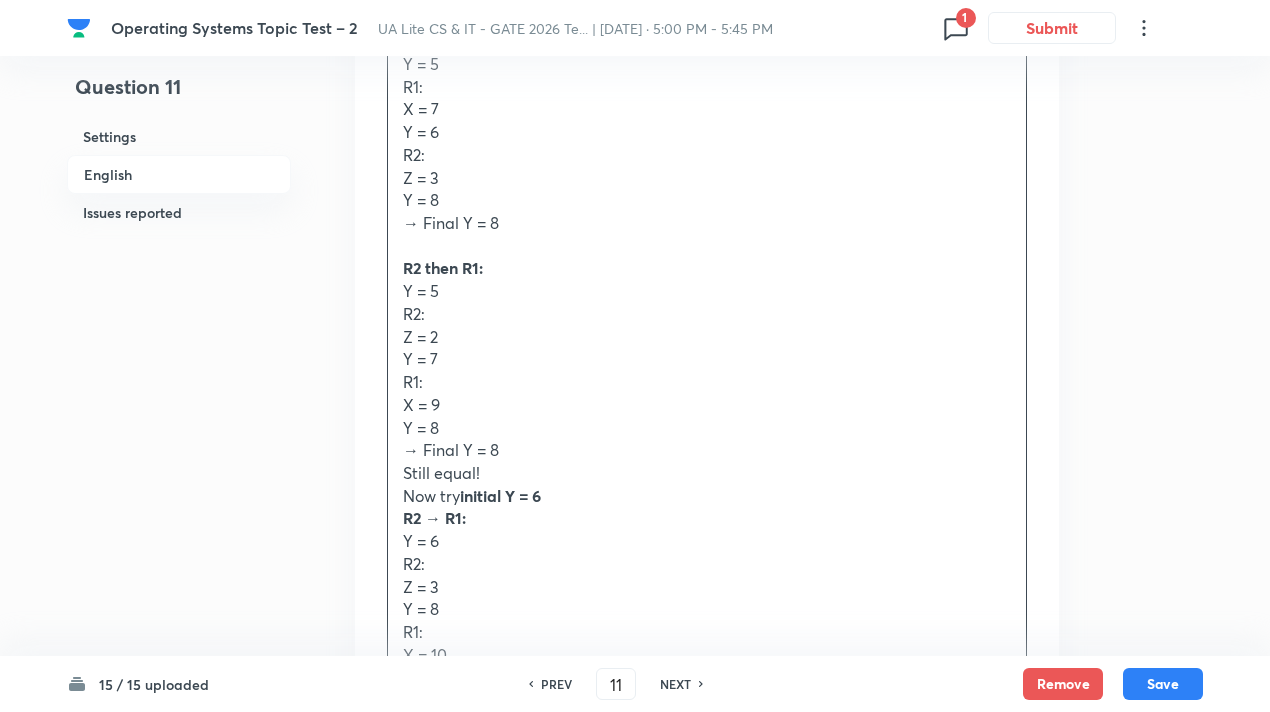 click on "Still equal!" at bounding box center (707, 473) 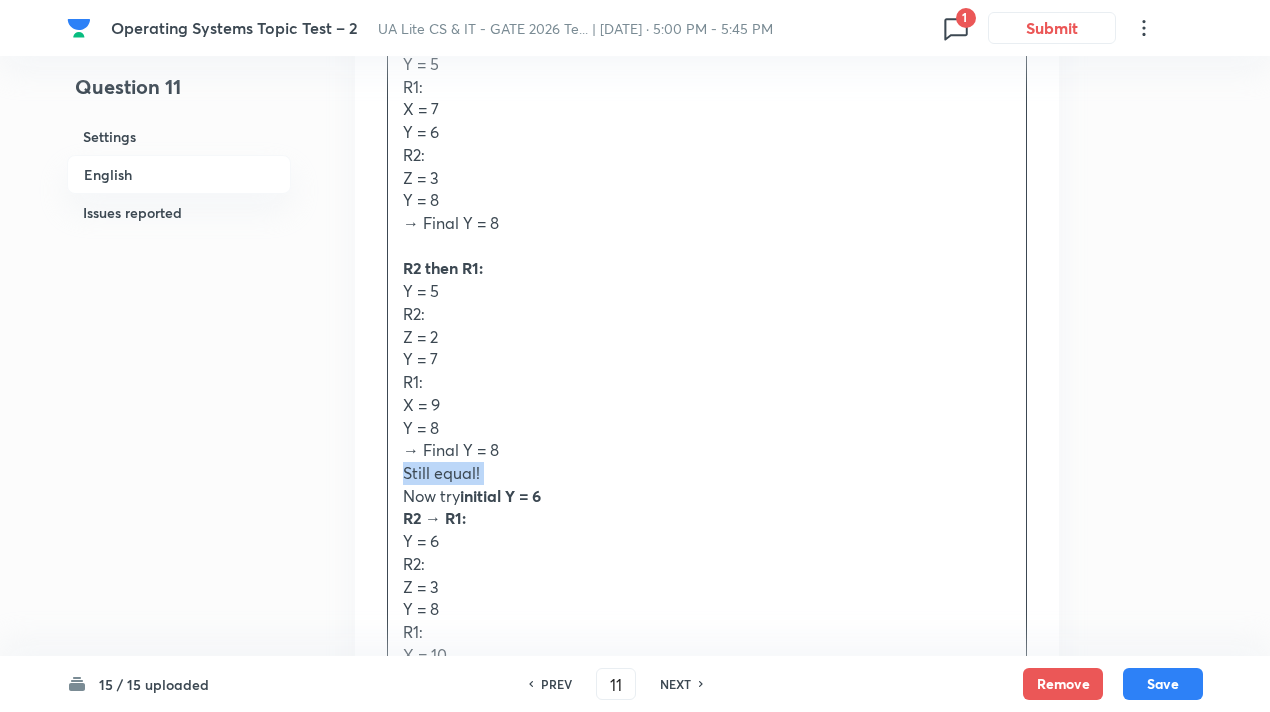click on "Still equal!" at bounding box center [707, 473] 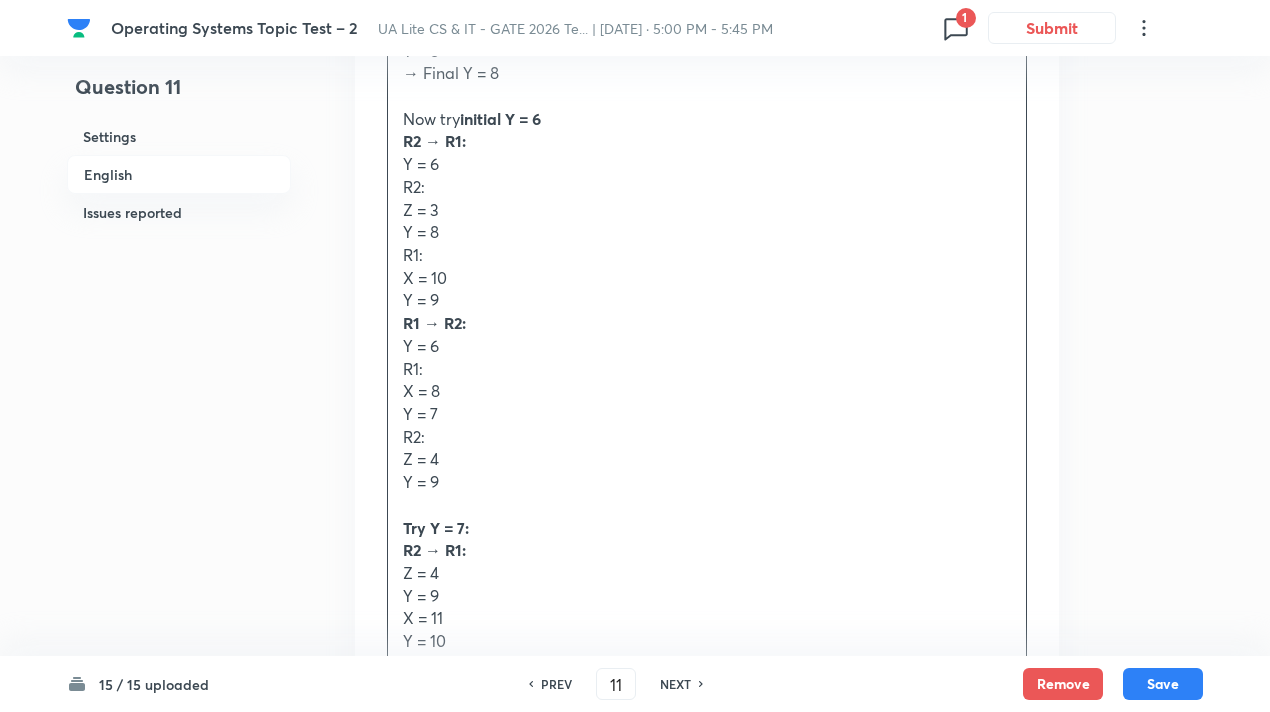 scroll, scrollTop: 2513, scrollLeft: 0, axis: vertical 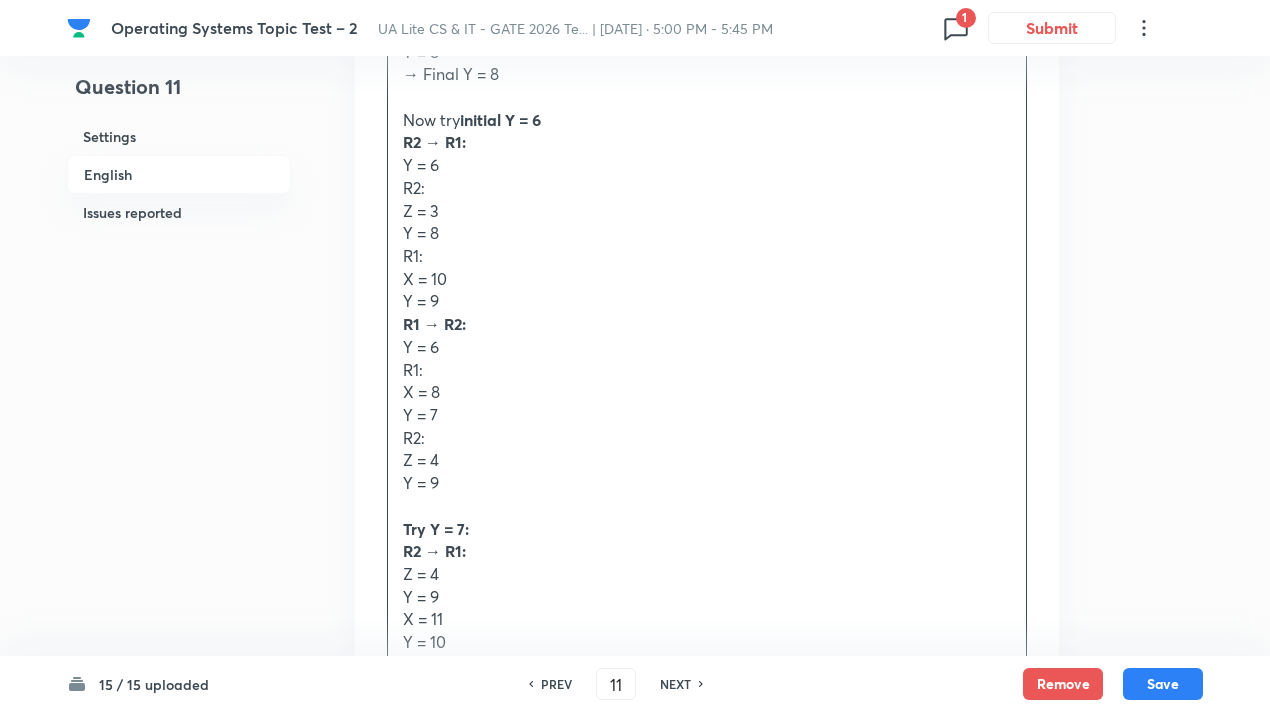 click on "Y = 9" at bounding box center [707, 301] 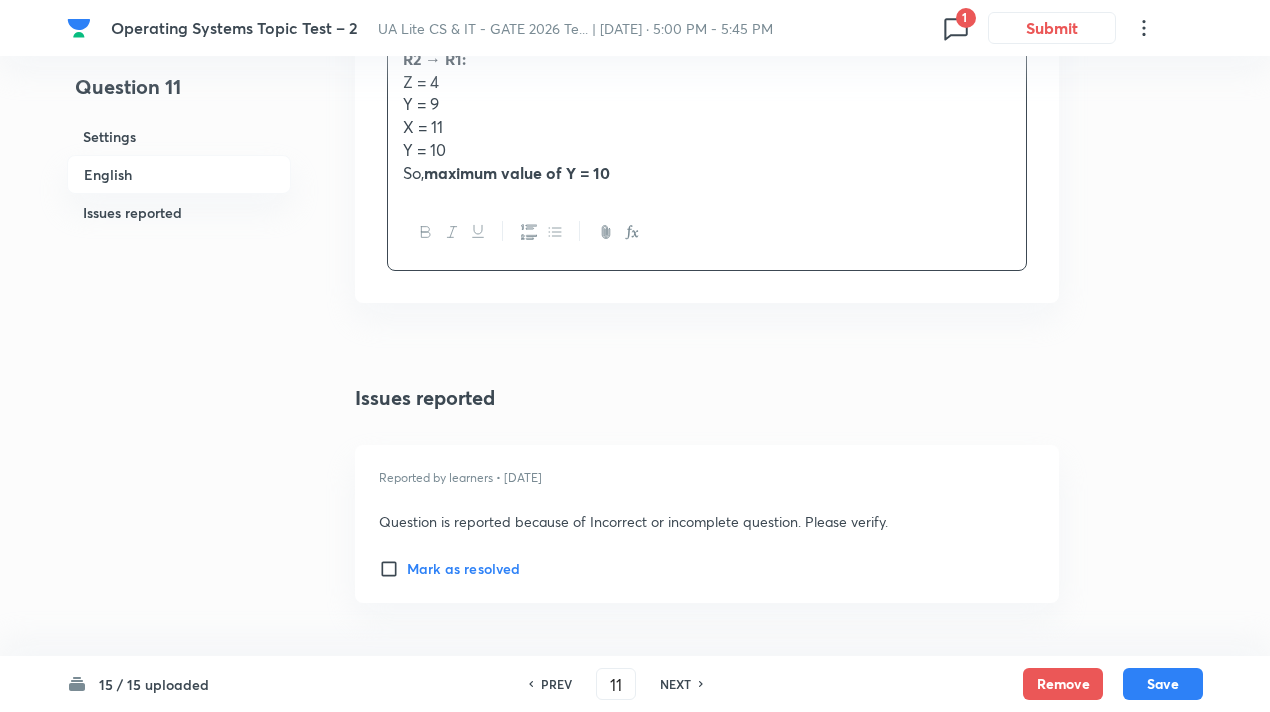scroll, scrollTop: 3030, scrollLeft: 0, axis: vertical 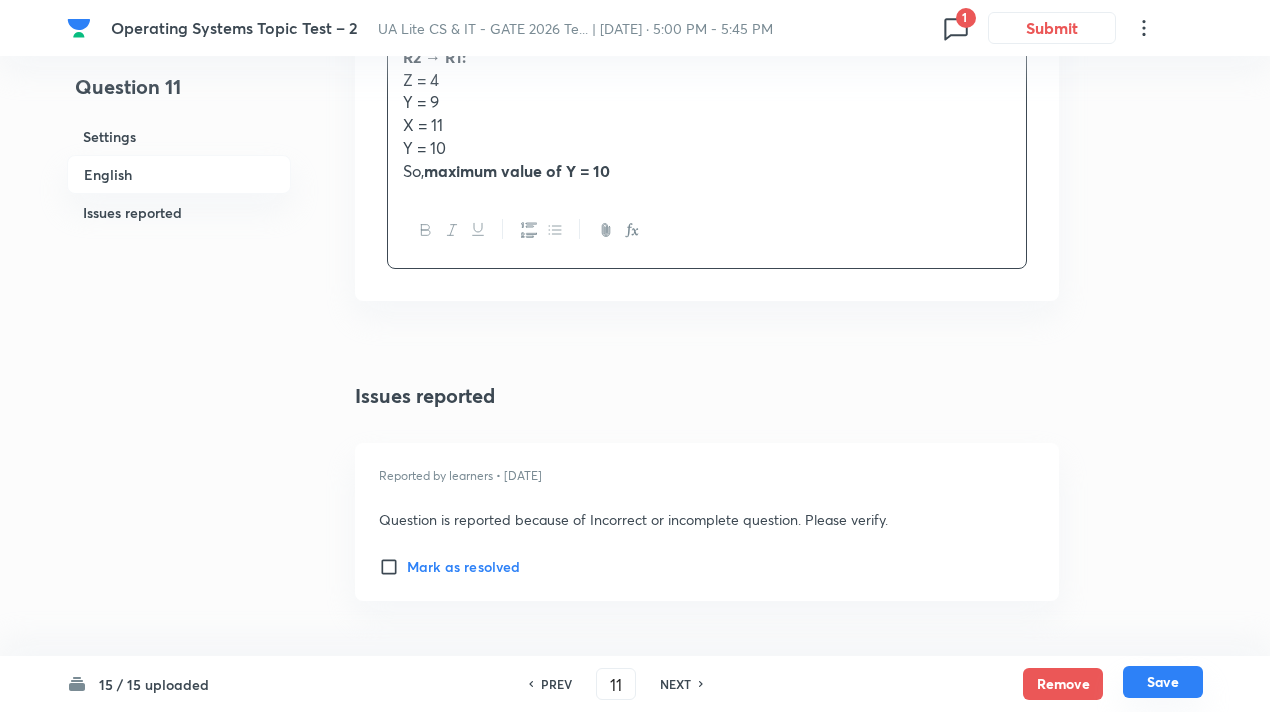 click on "Save" at bounding box center (1163, 682) 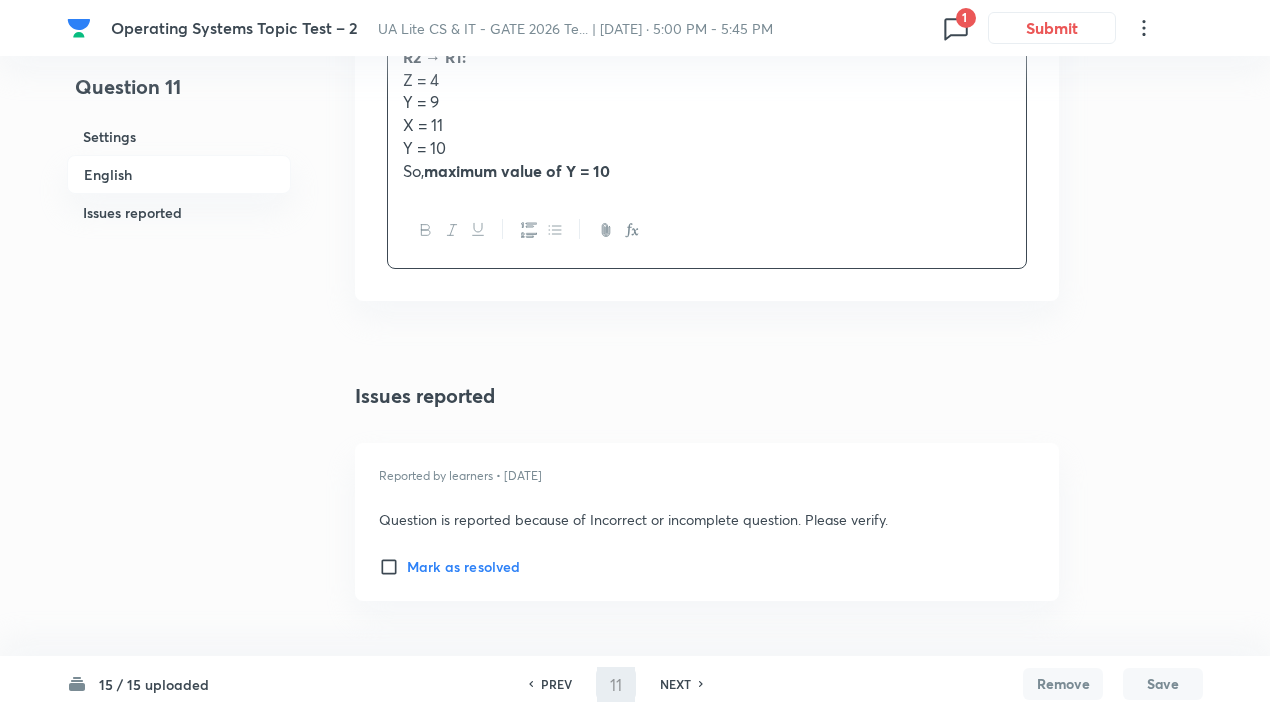 type on "12" 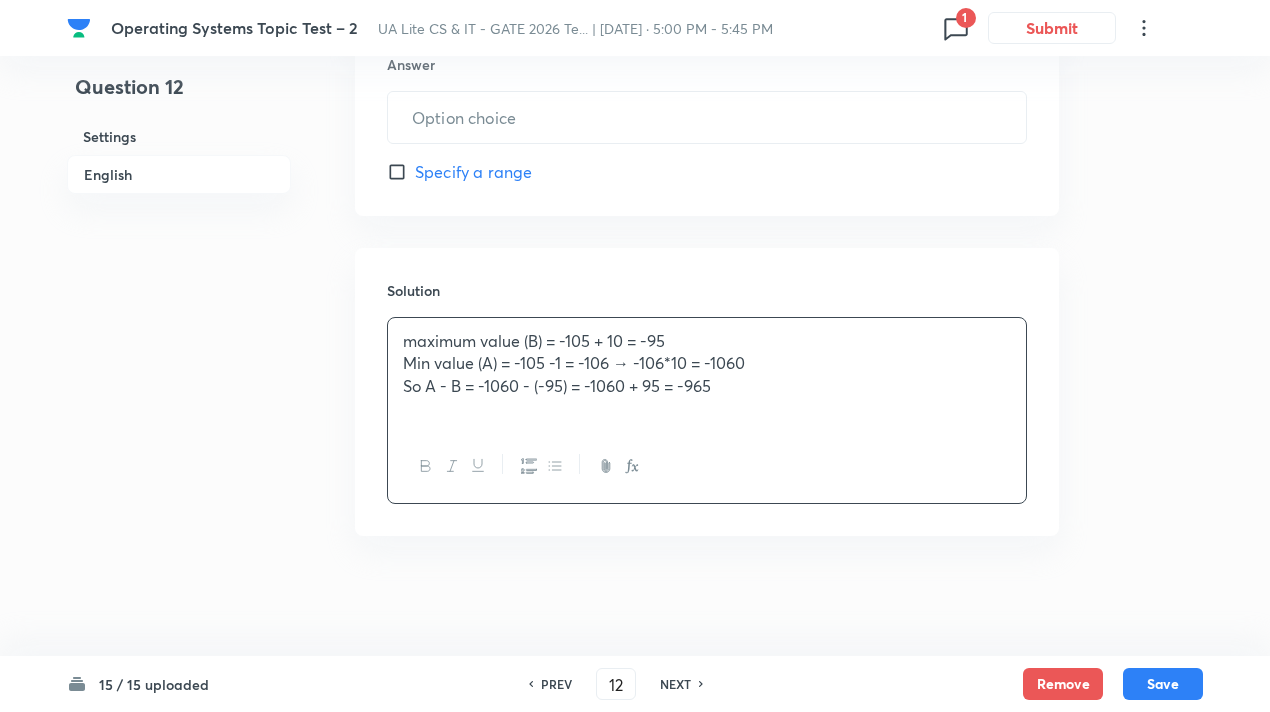 type on "-965" 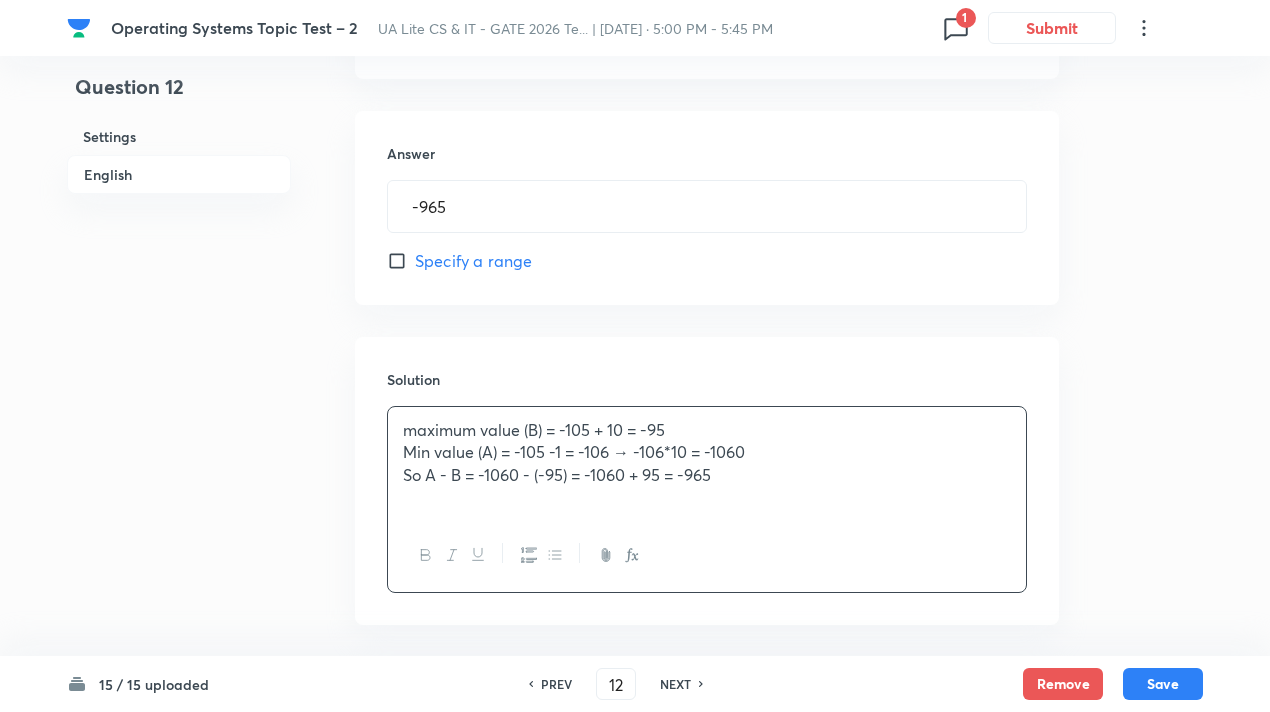 scroll, scrollTop: 1083, scrollLeft: 0, axis: vertical 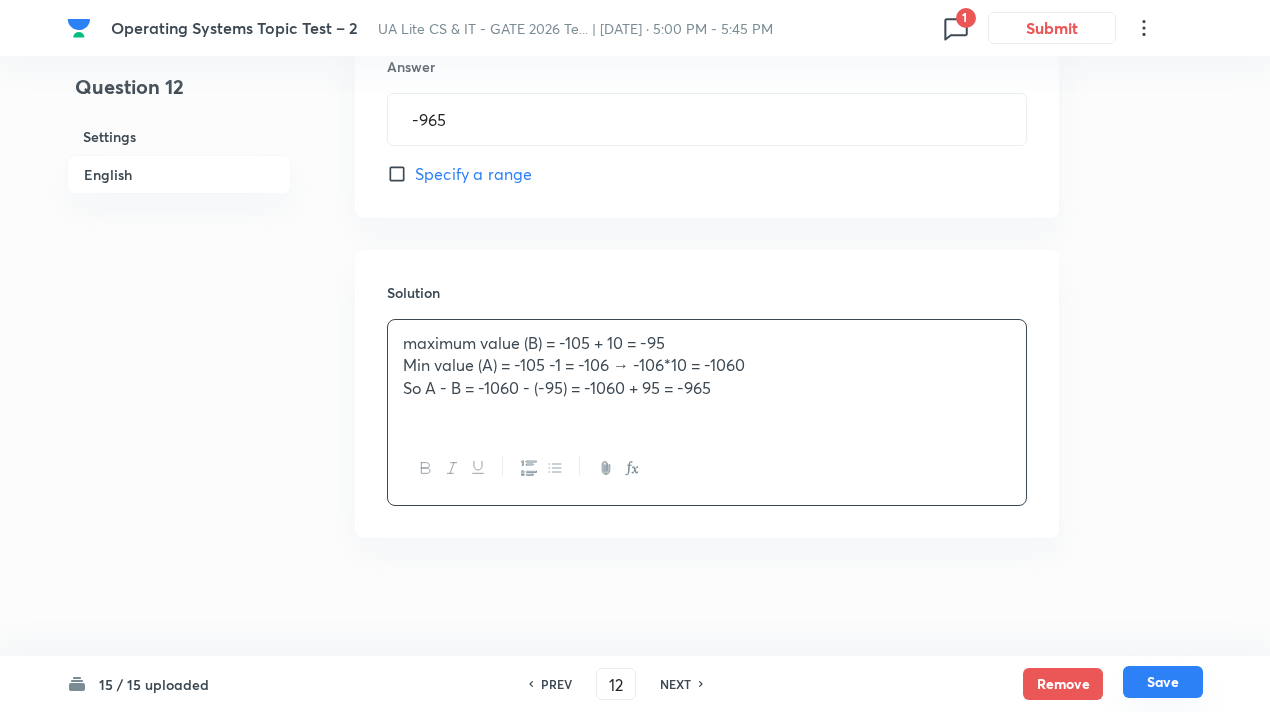 click on "Save" at bounding box center [1163, 682] 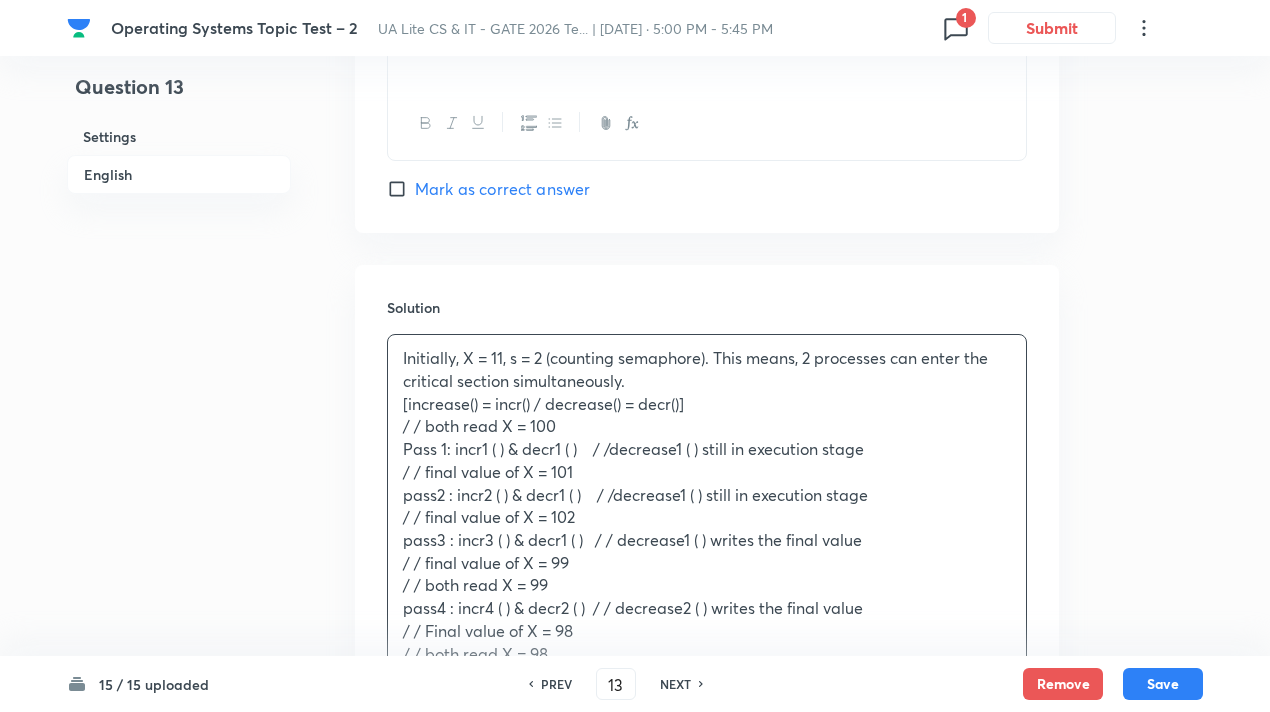 scroll, scrollTop: 2492, scrollLeft: 0, axis: vertical 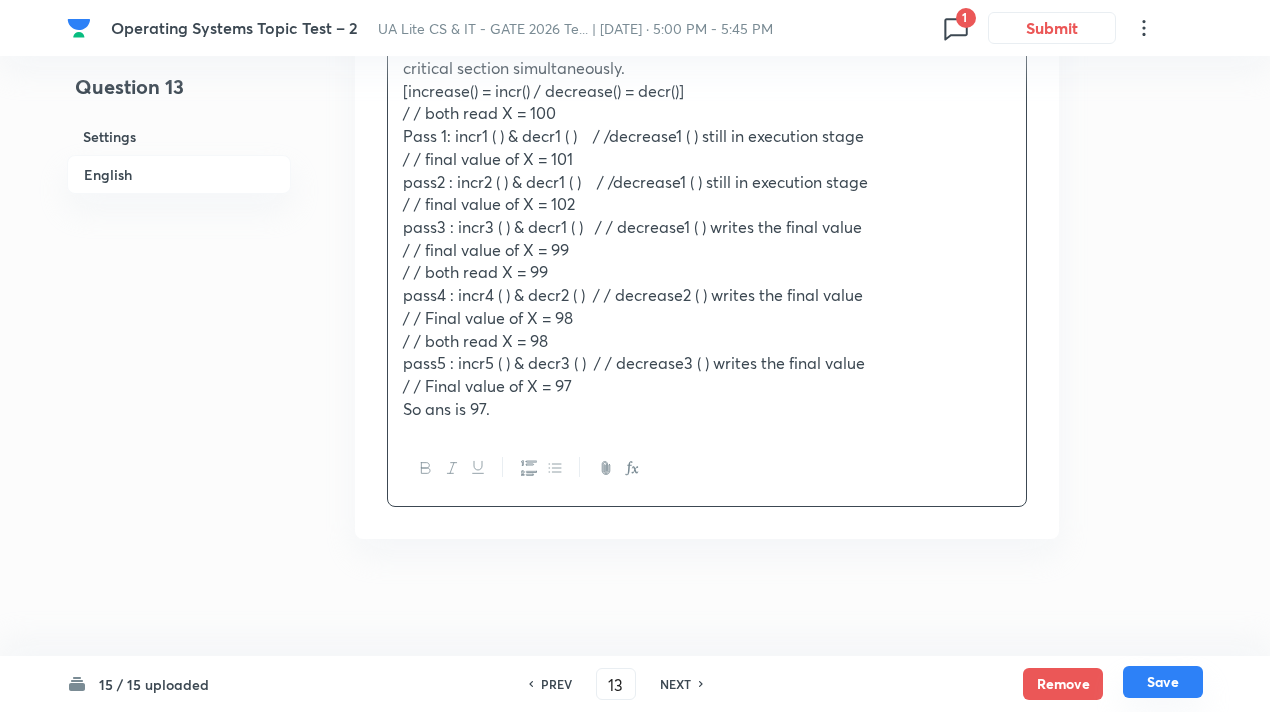 click on "Save" at bounding box center (1163, 682) 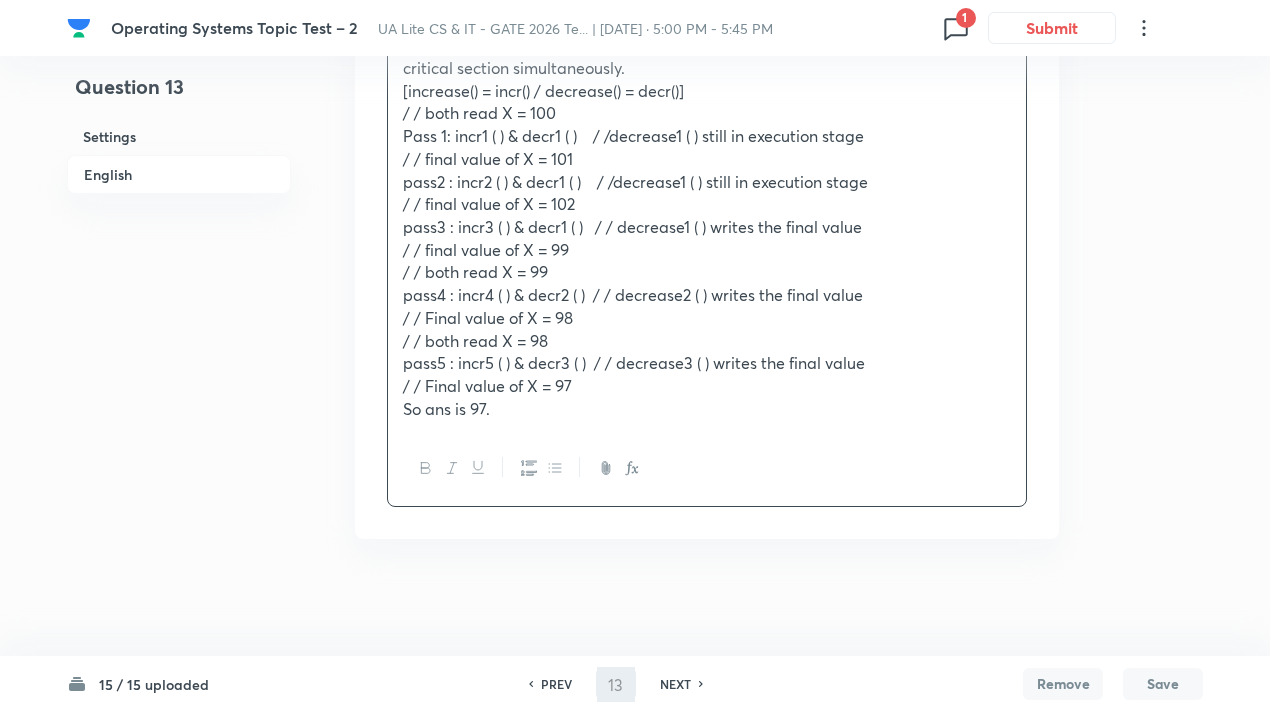 type on "14" 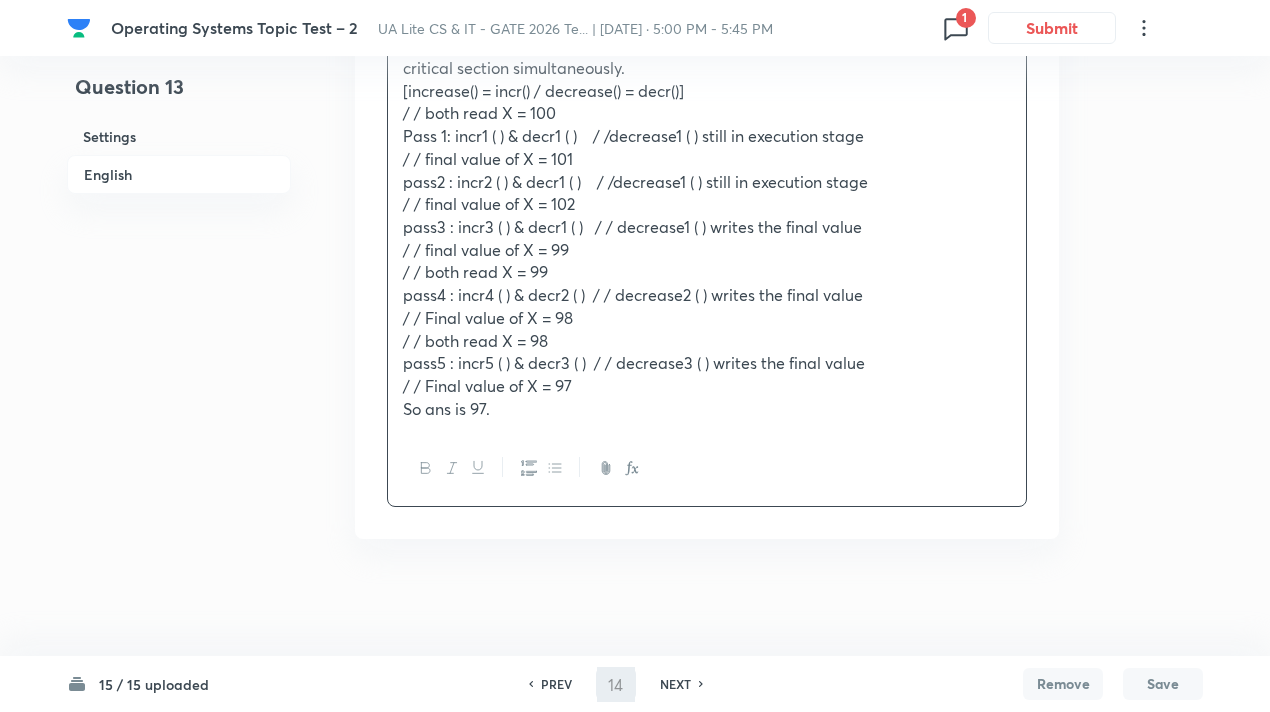 checkbox on "true" 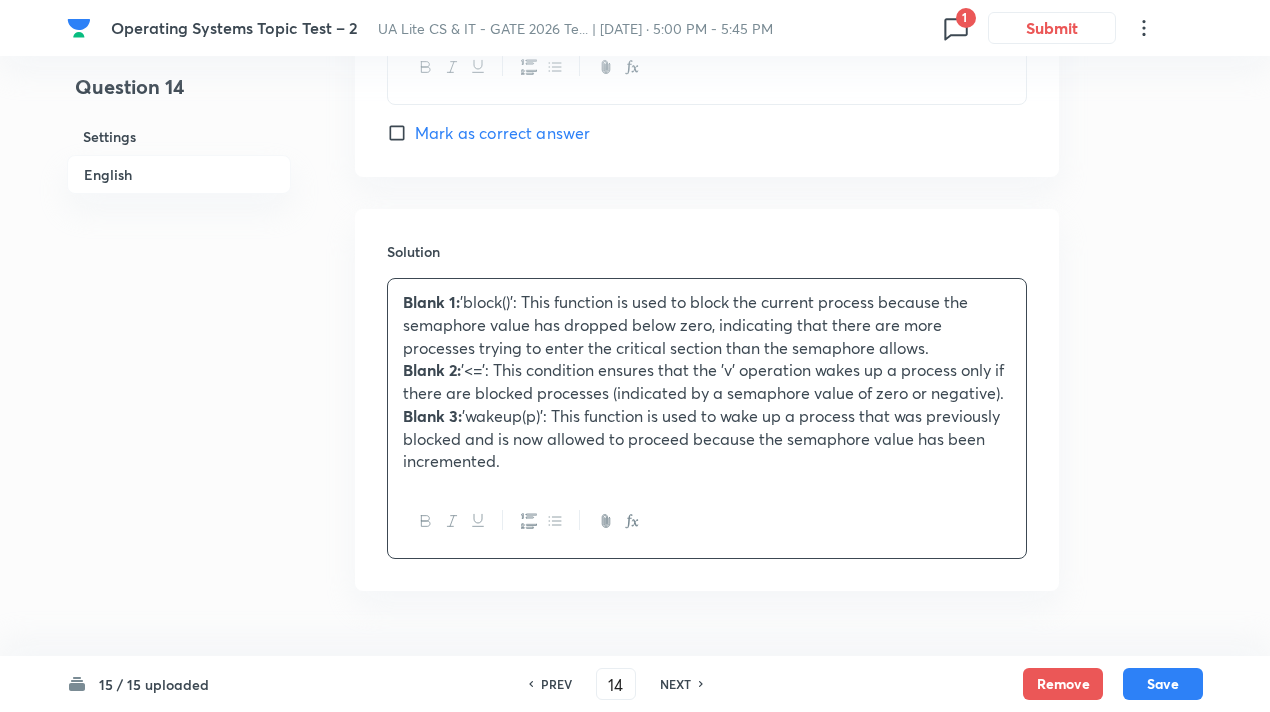 scroll, scrollTop: 2568, scrollLeft: 0, axis: vertical 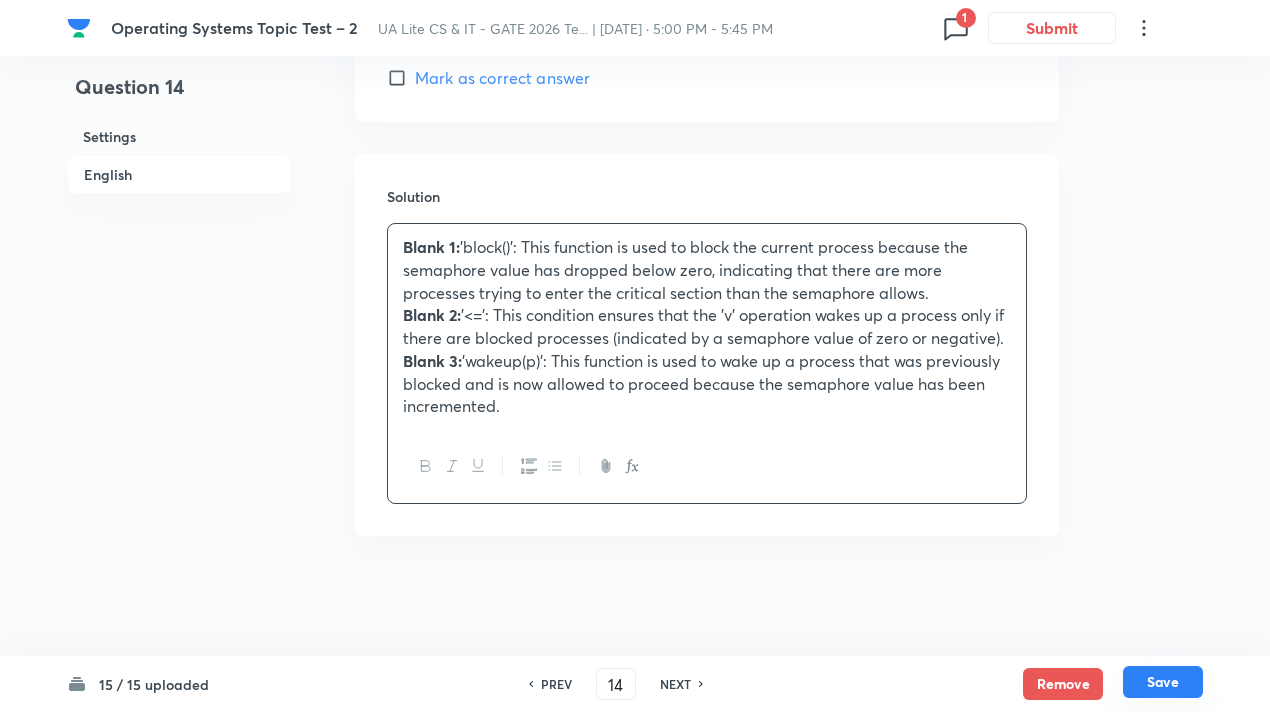 click on "Save" at bounding box center (1163, 682) 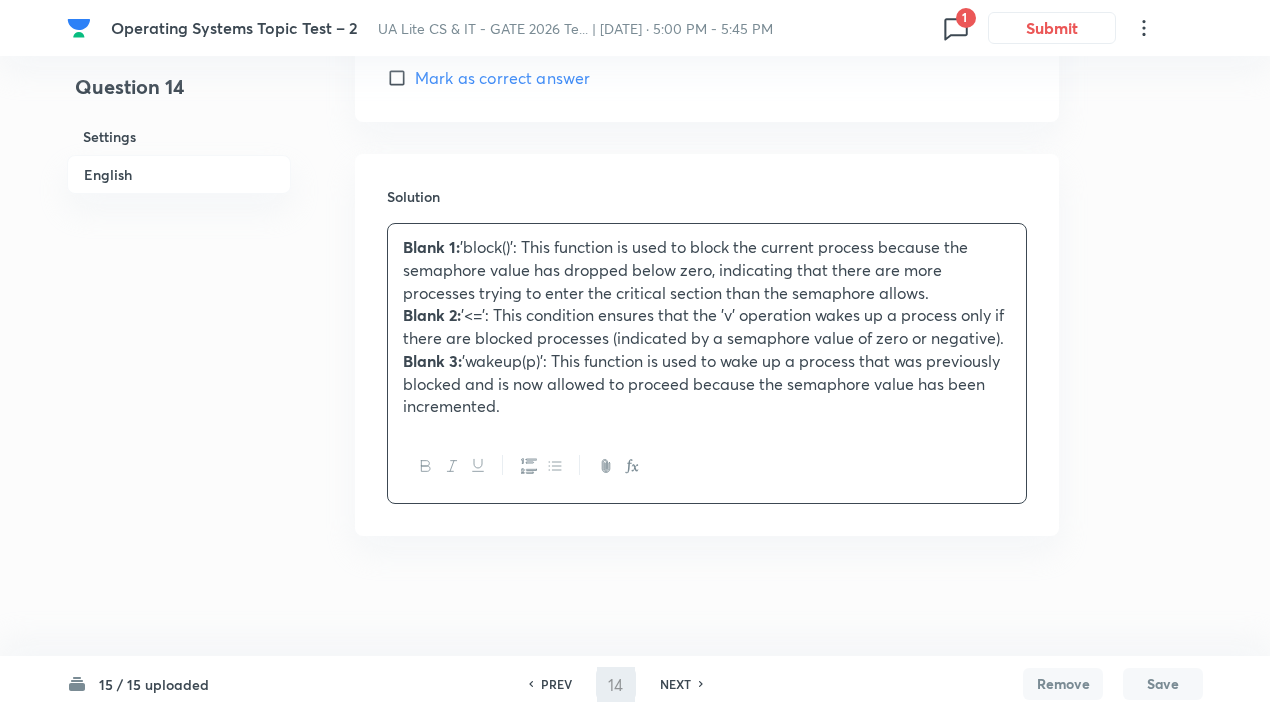type on "15" 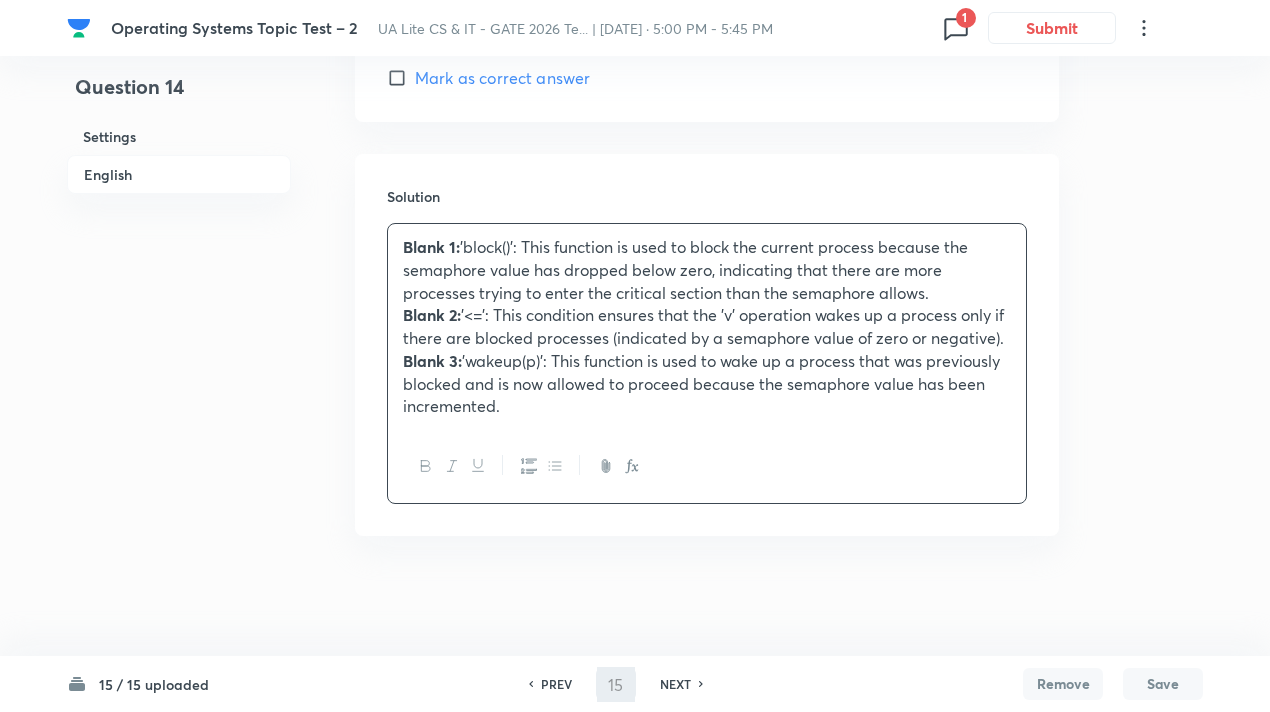 checkbox on "true" 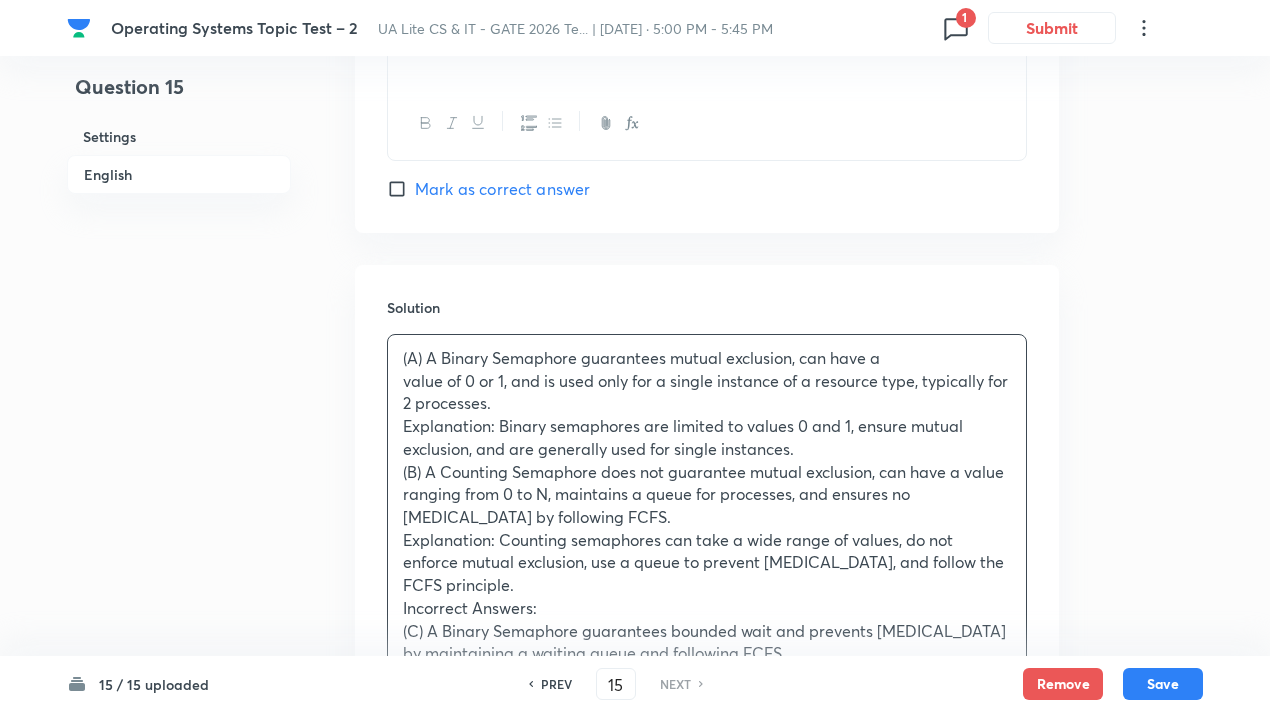 scroll, scrollTop: 2428, scrollLeft: 0, axis: vertical 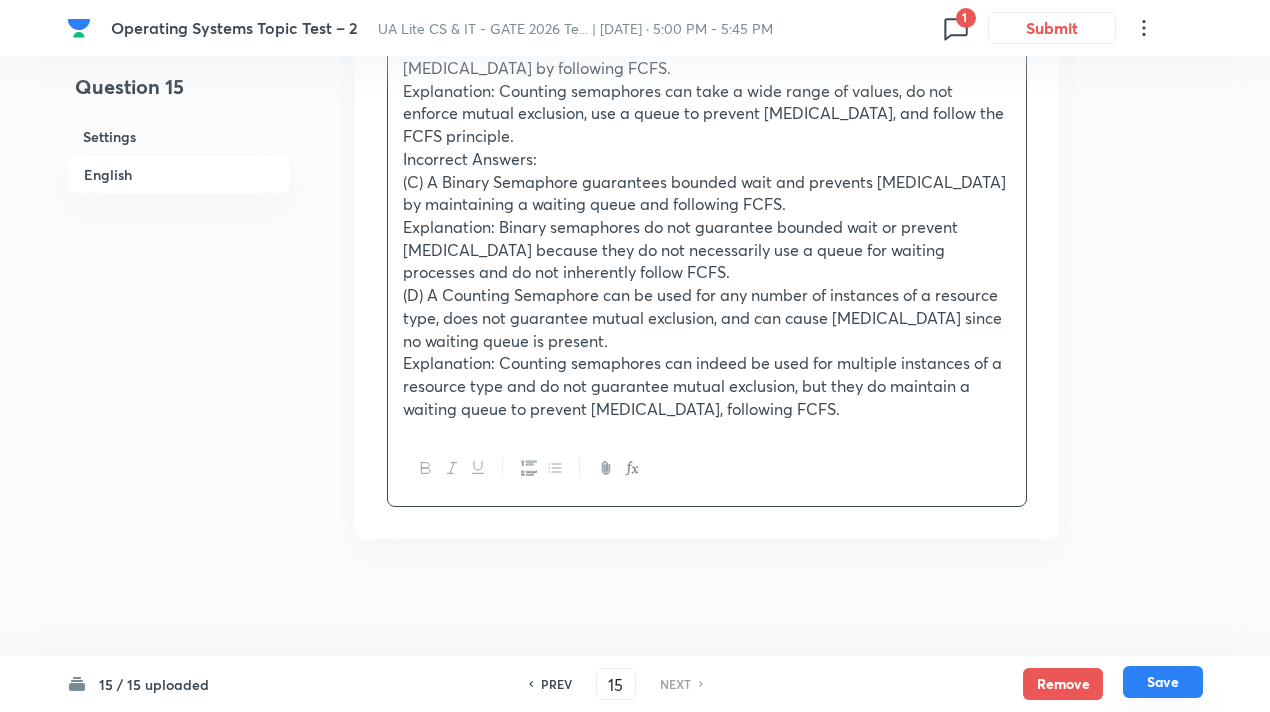 click on "Save" at bounding box center [1163, 682] 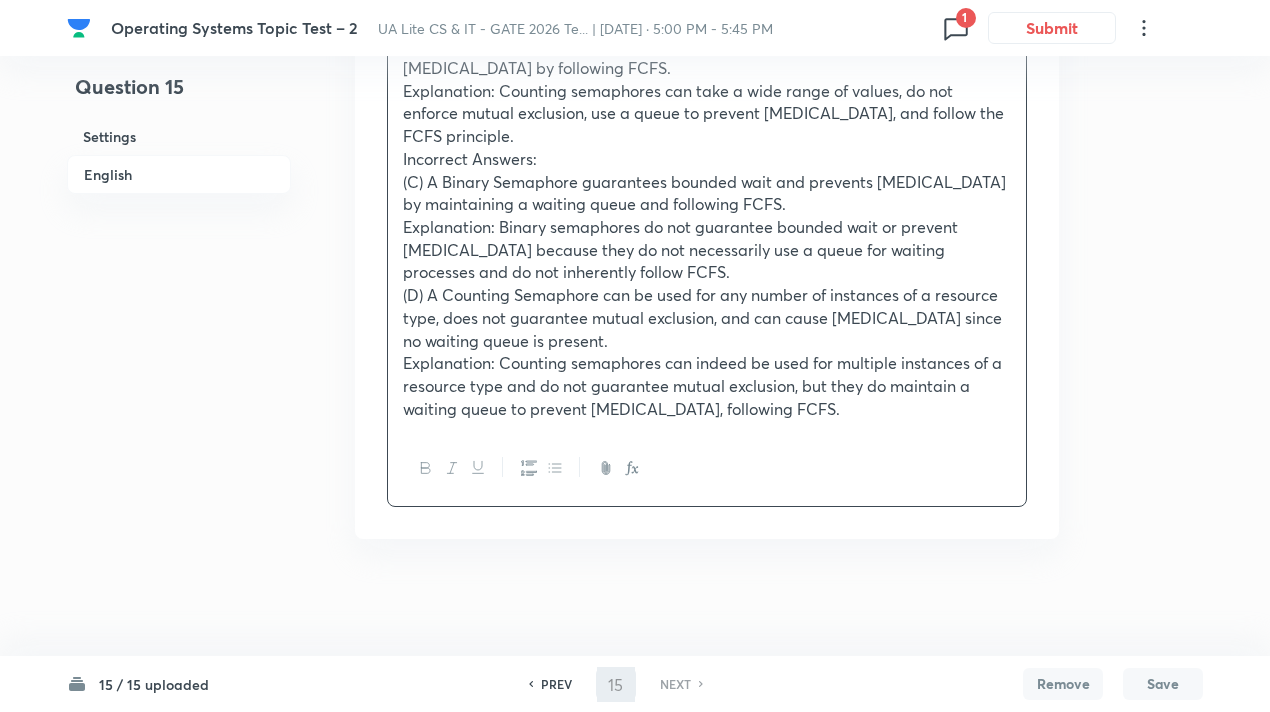 checkbox on "true" 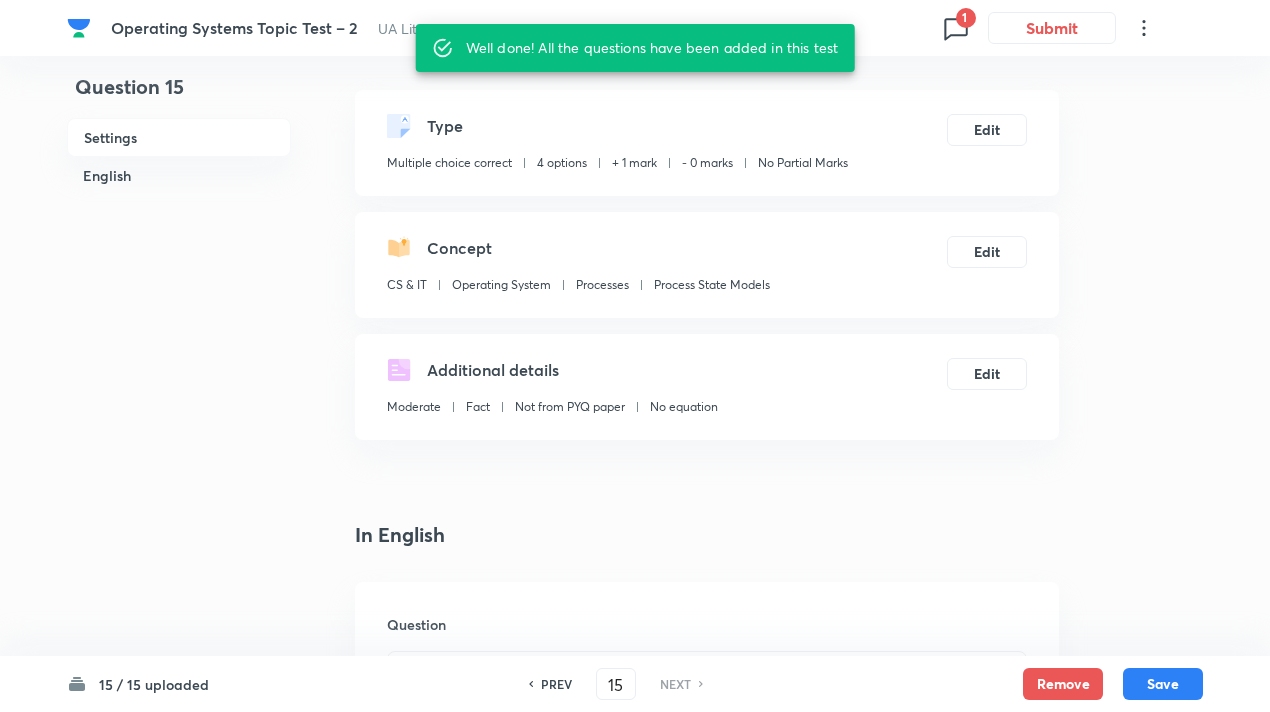 scroll, scrollTop: 0, scrollLeft: 0, axis: both 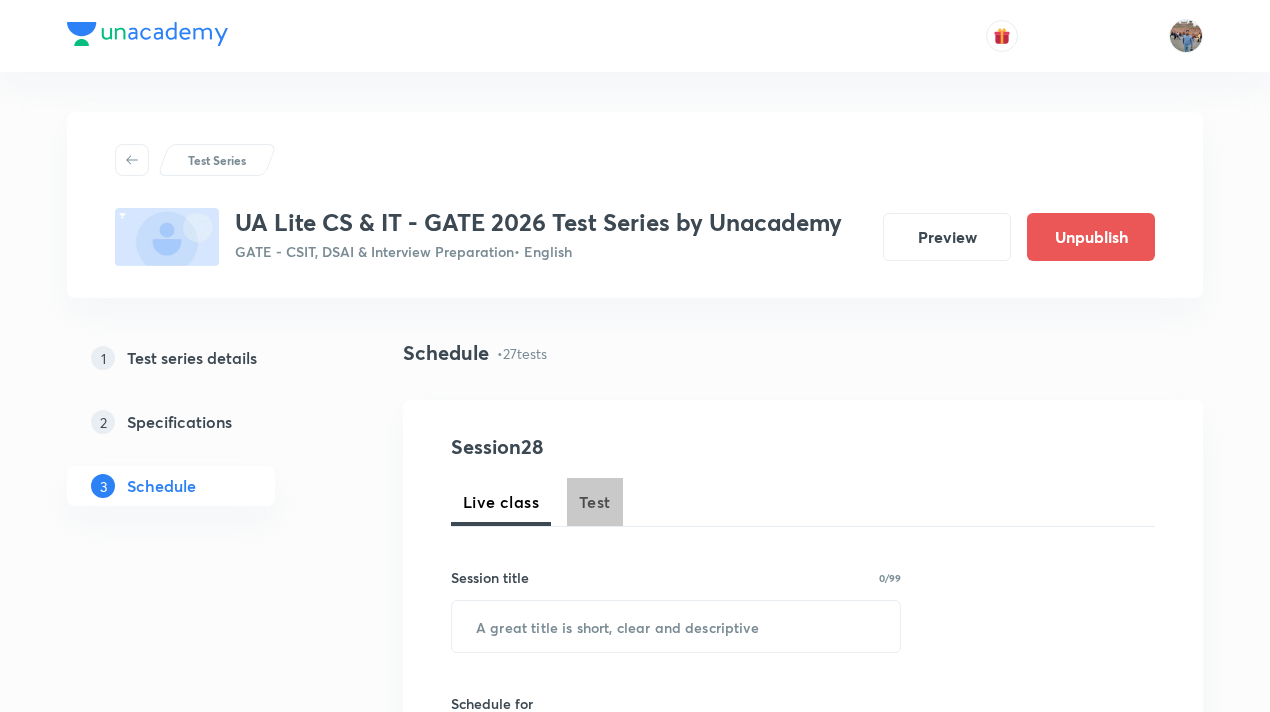 click on "Test" at bounding box center (595, 502) 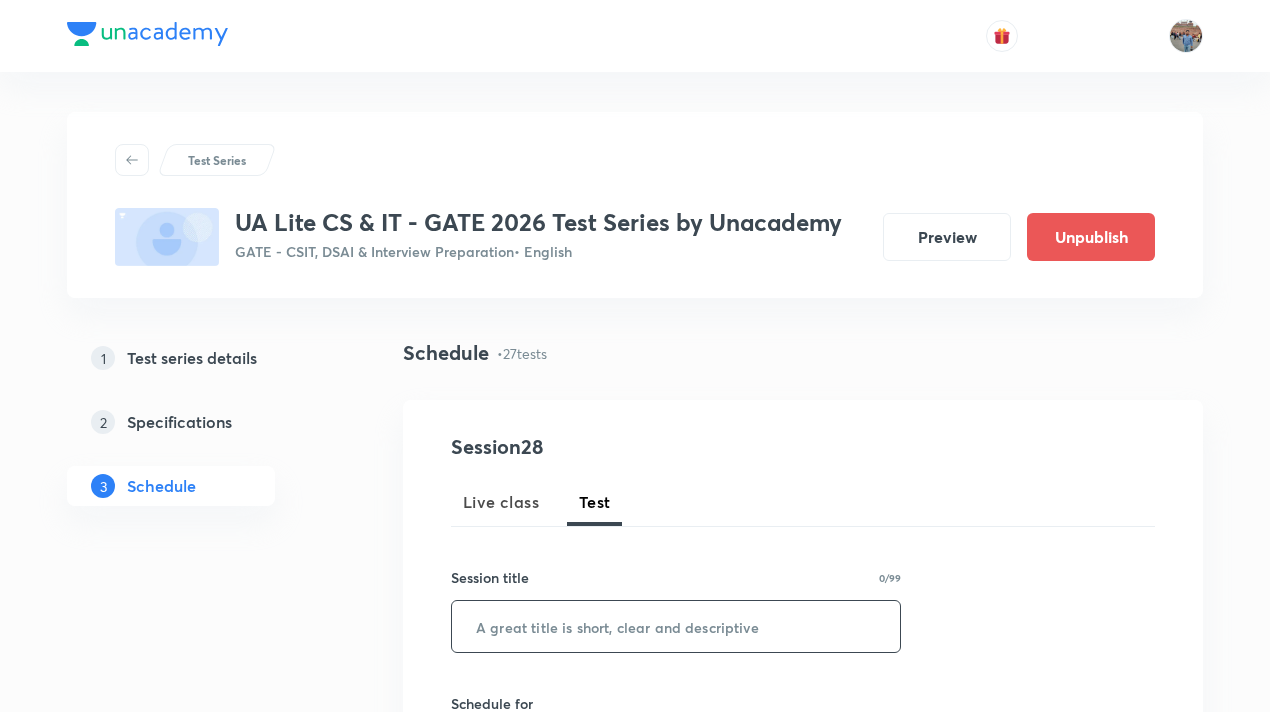 click at bounding box center [676, 626] 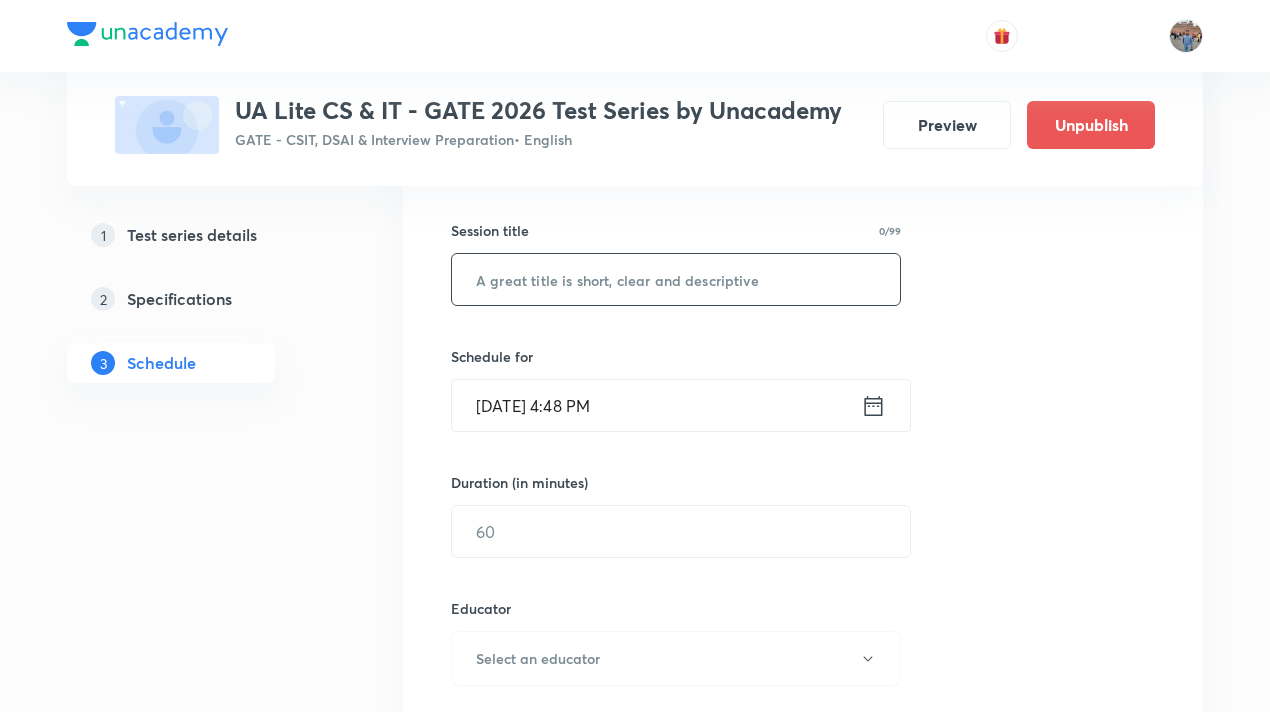 scroll, scrollTop: 352, scrollLeft: 0, axis: vertical 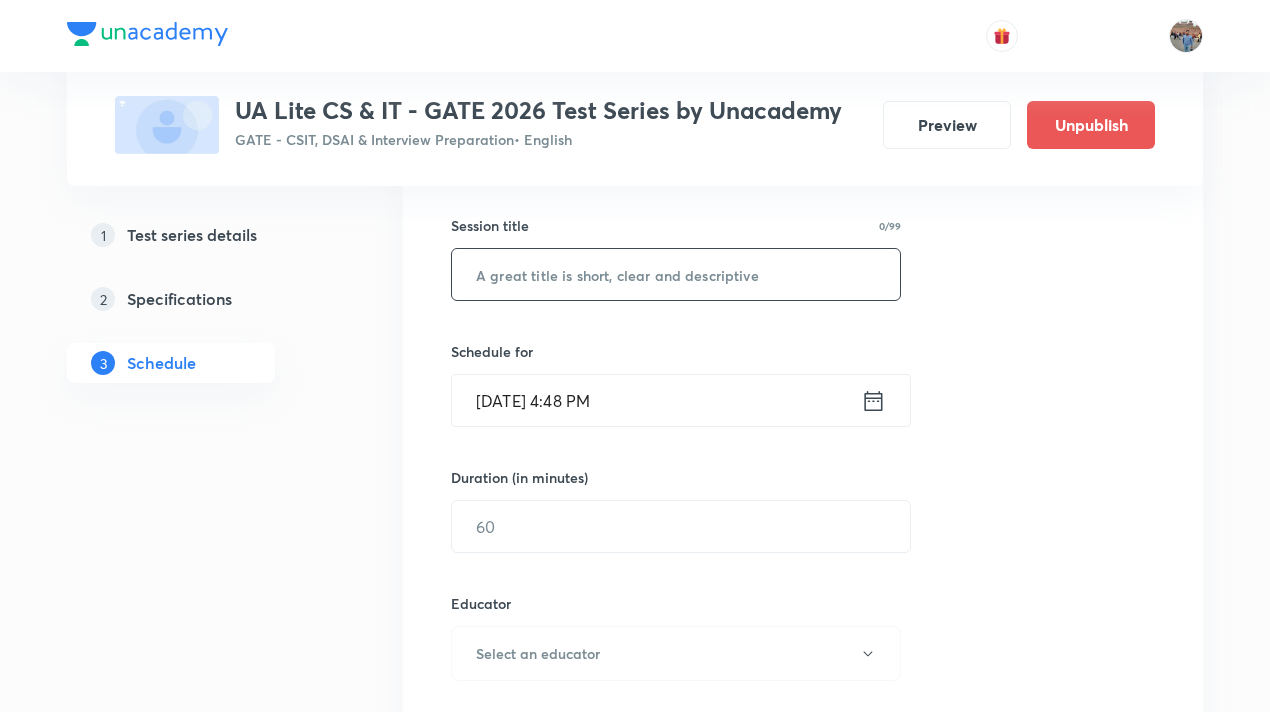 click at bounding box center [676, 274] 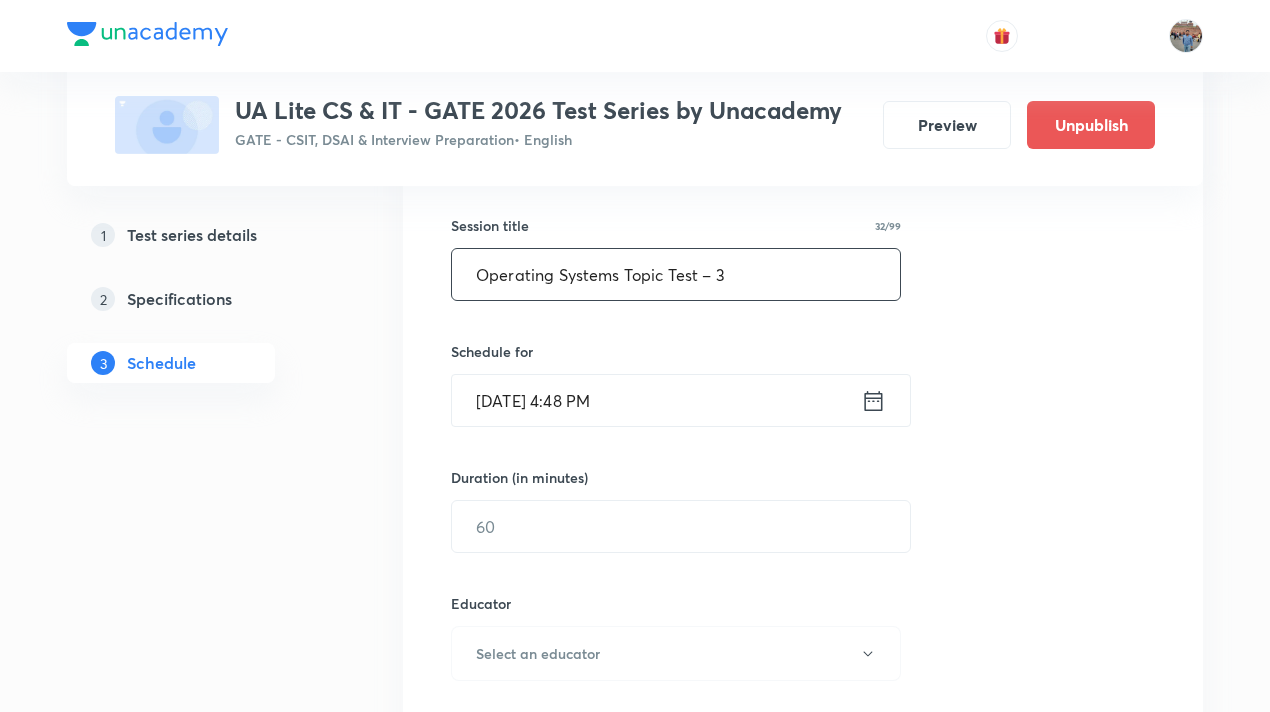 type on "Operating Systems Topic Test – 3" 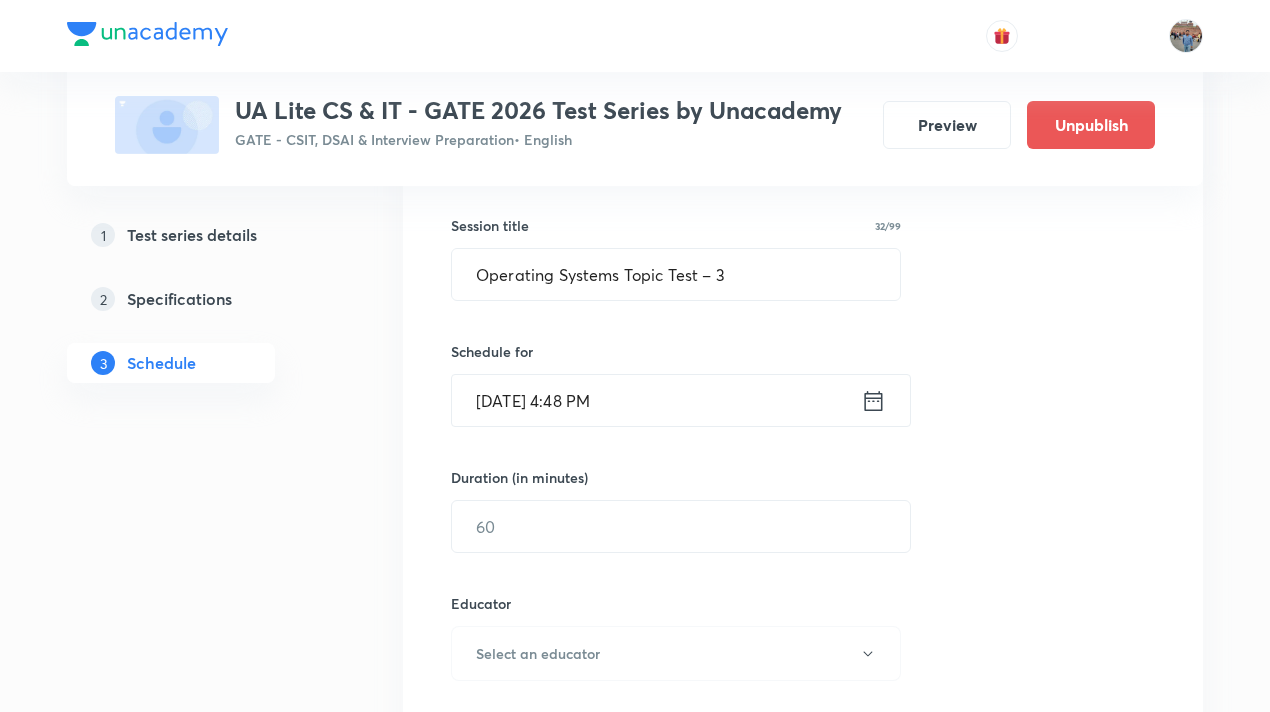 click 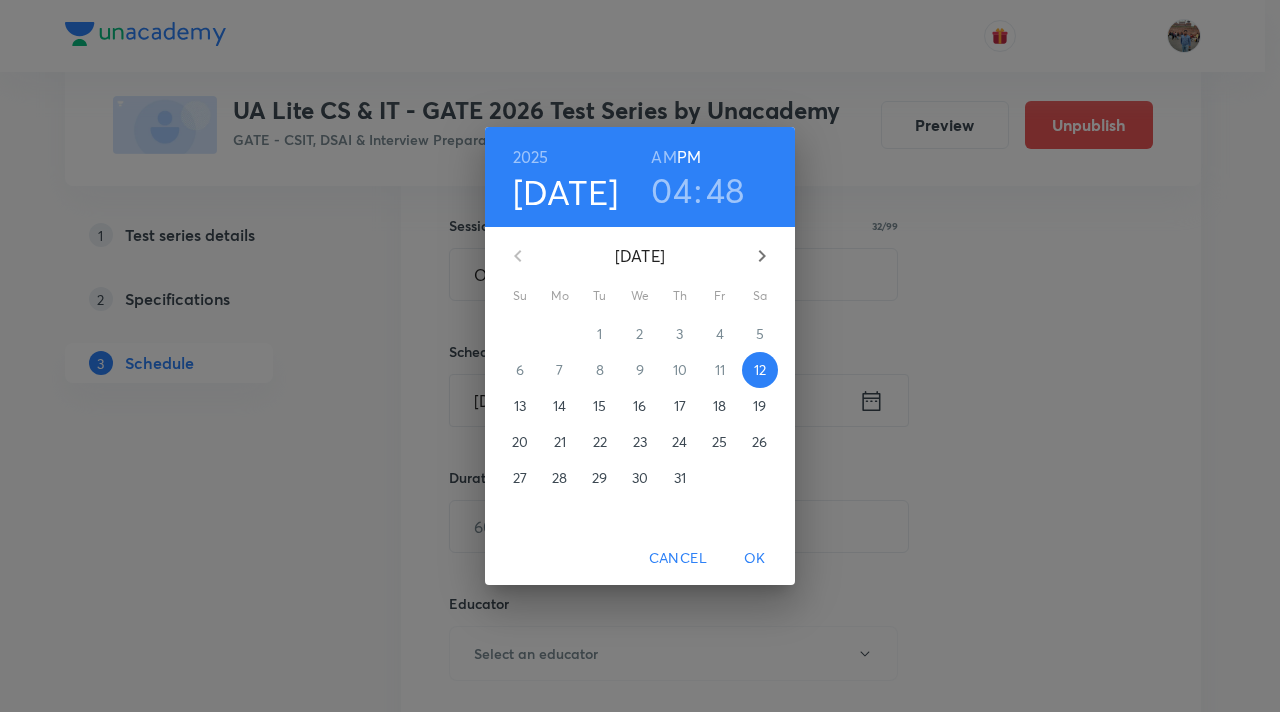 click on "17" at bounding box center [680, 406] 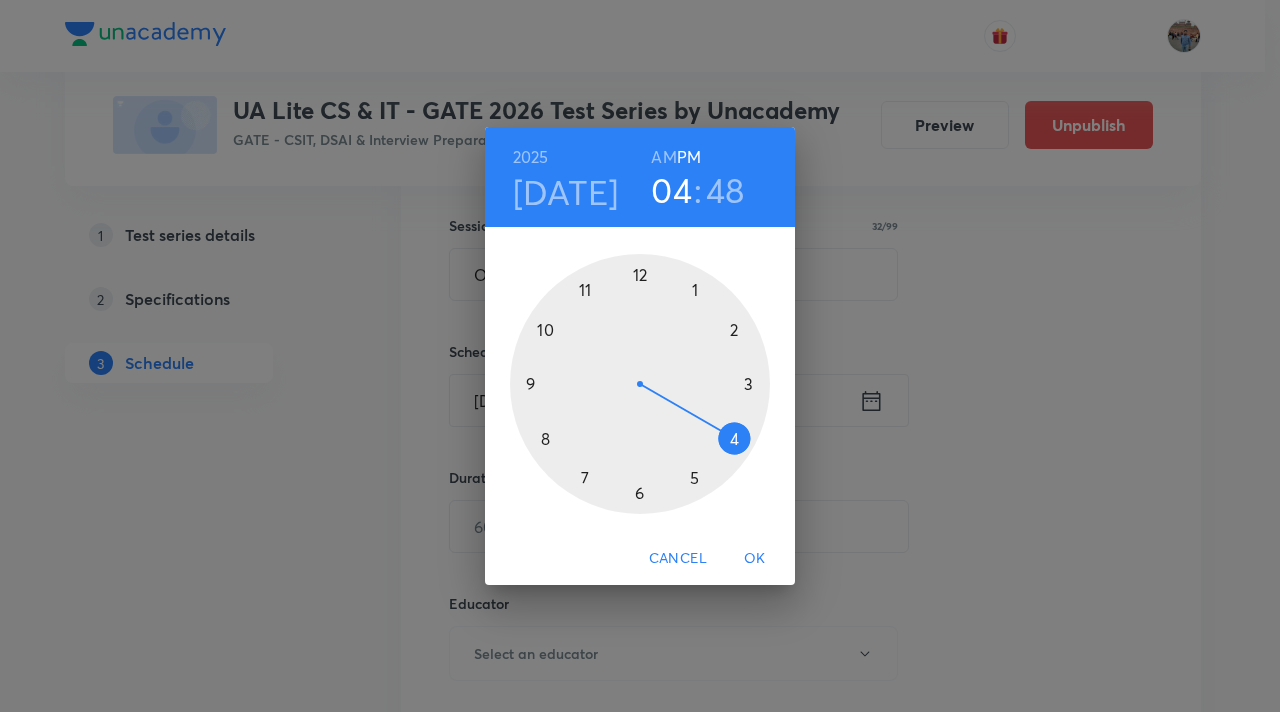 click at bounding box center (640, 384) 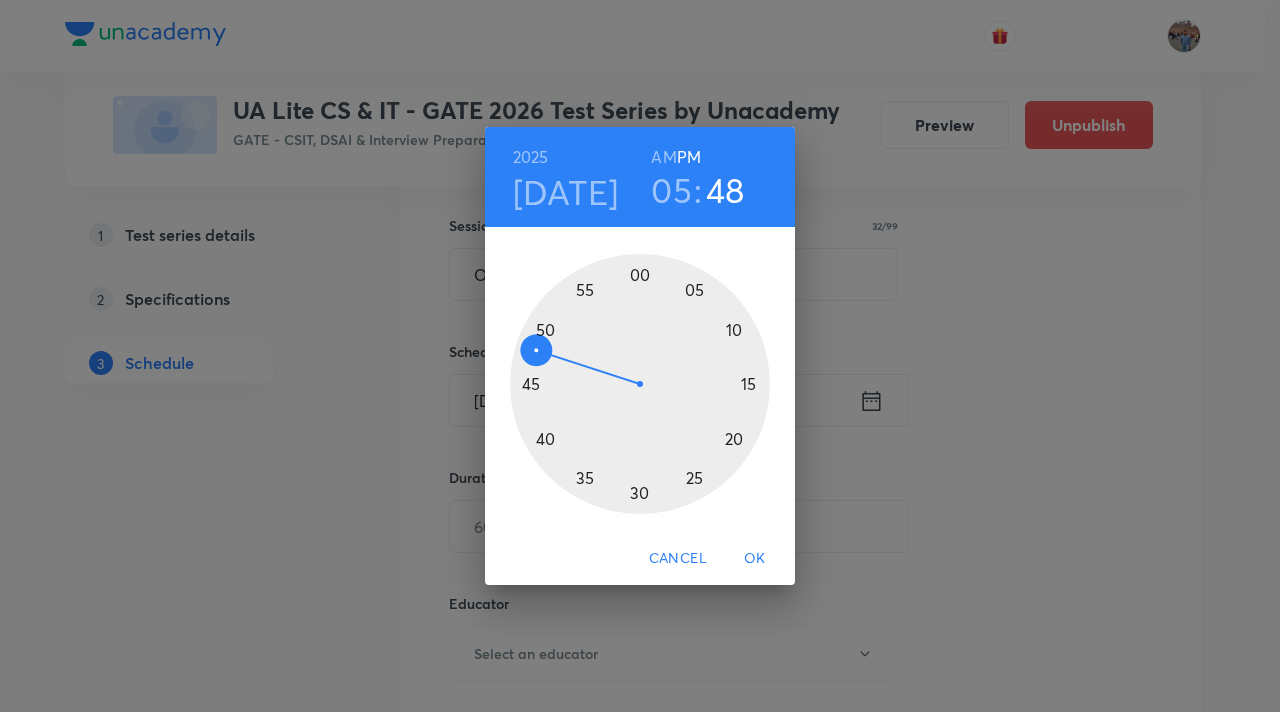 click at bounding box center [640, 384] 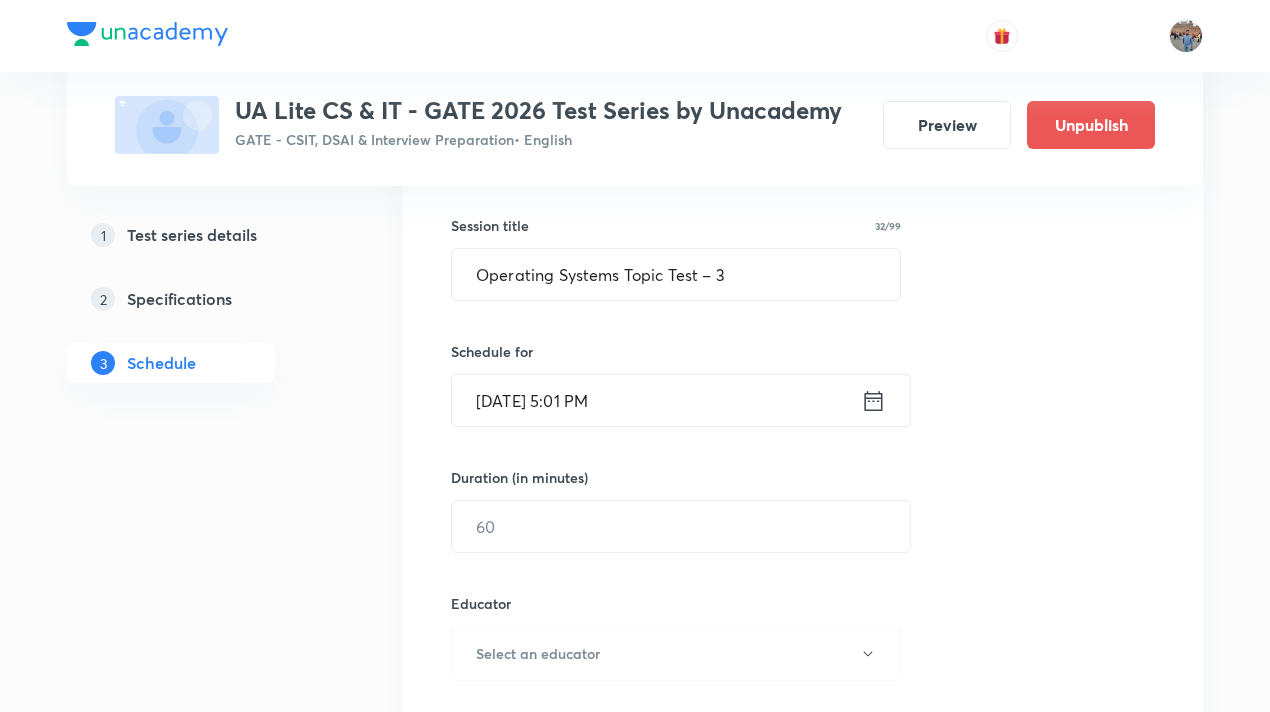 click on "[DATE] 5:01 PM" at bounding box center [656, 400] 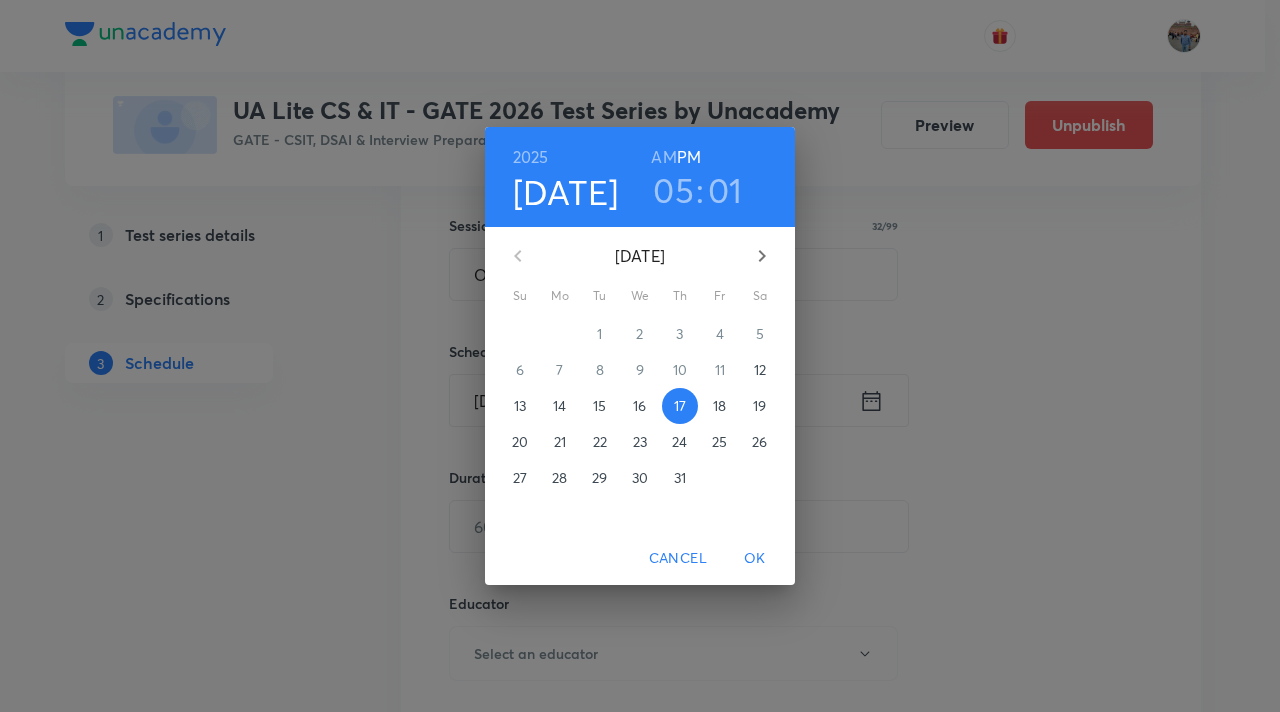 click on "01" at bounding box center (725, 190) 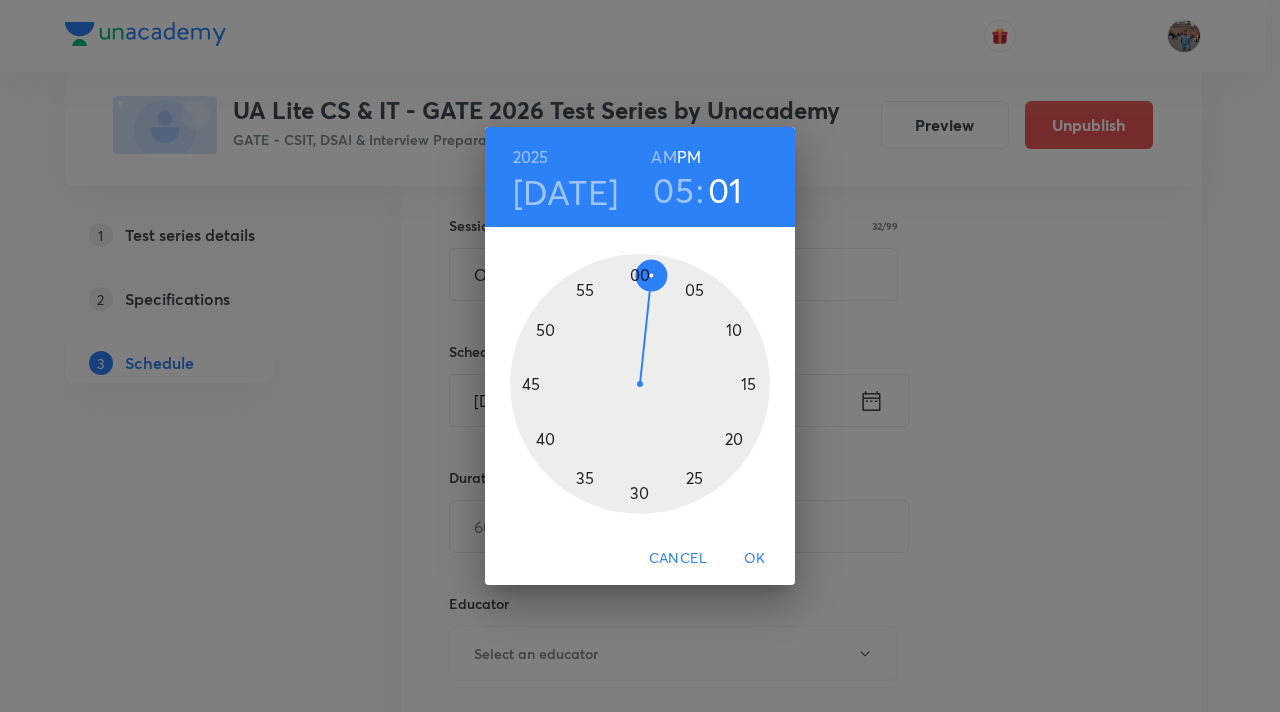 click at bounding box center (640, 384) 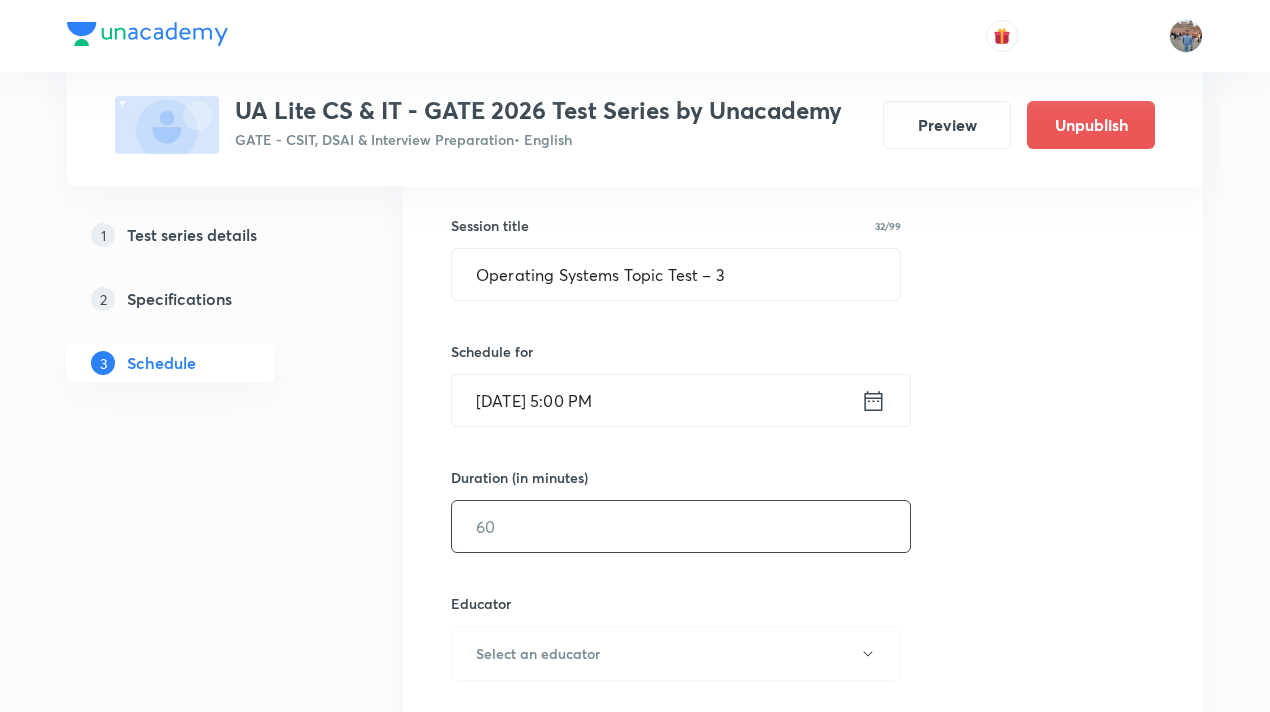 click at bounding box center (681, 526) 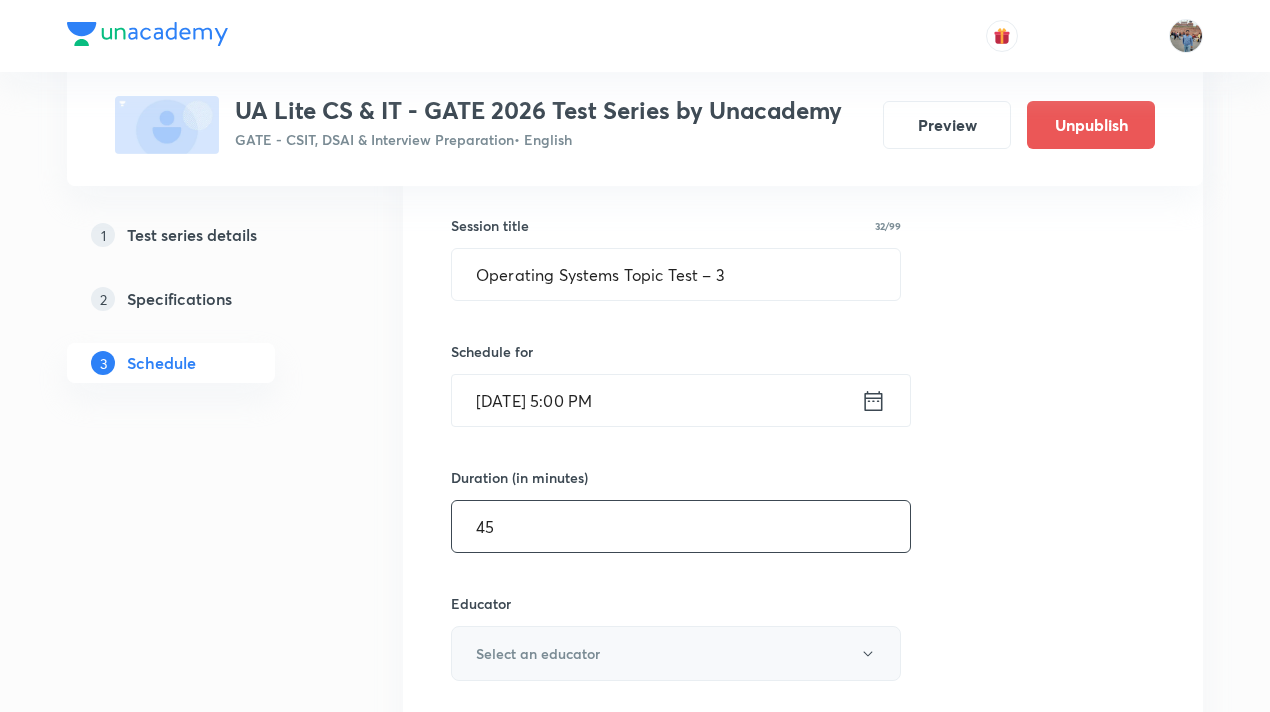 type on "45" 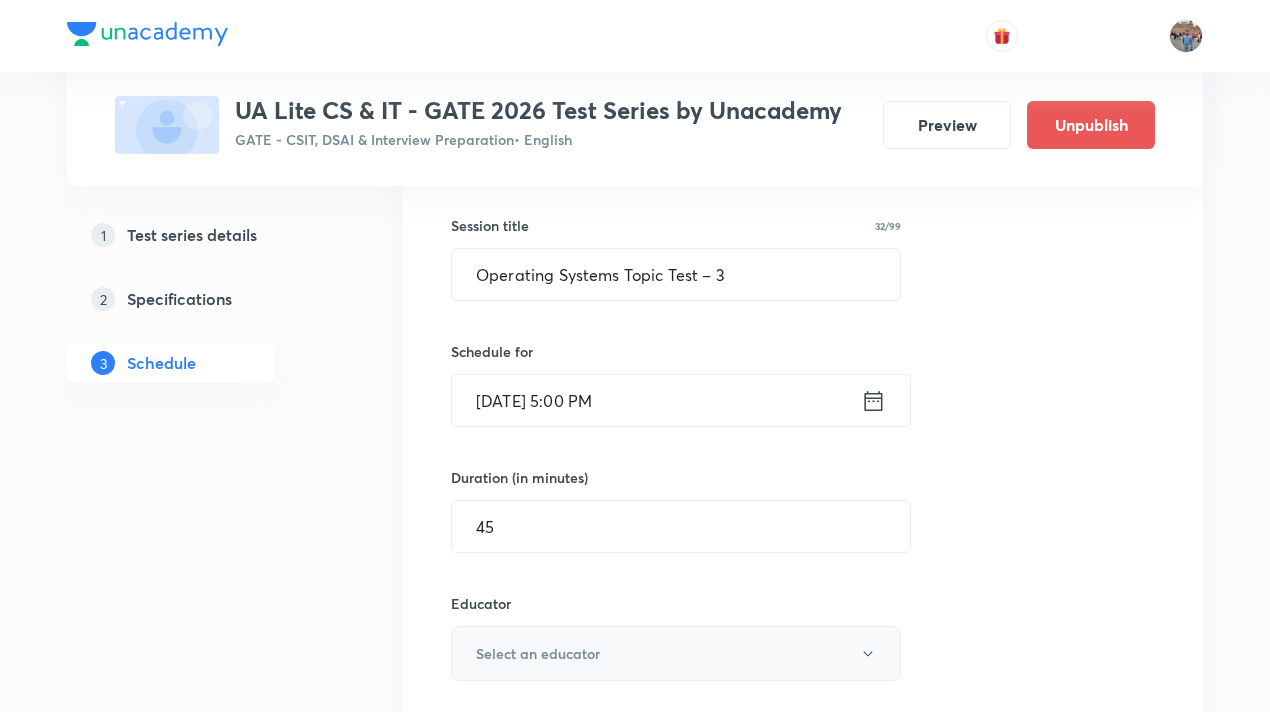 click on "Select an educator" at bounding box center (676, 653) 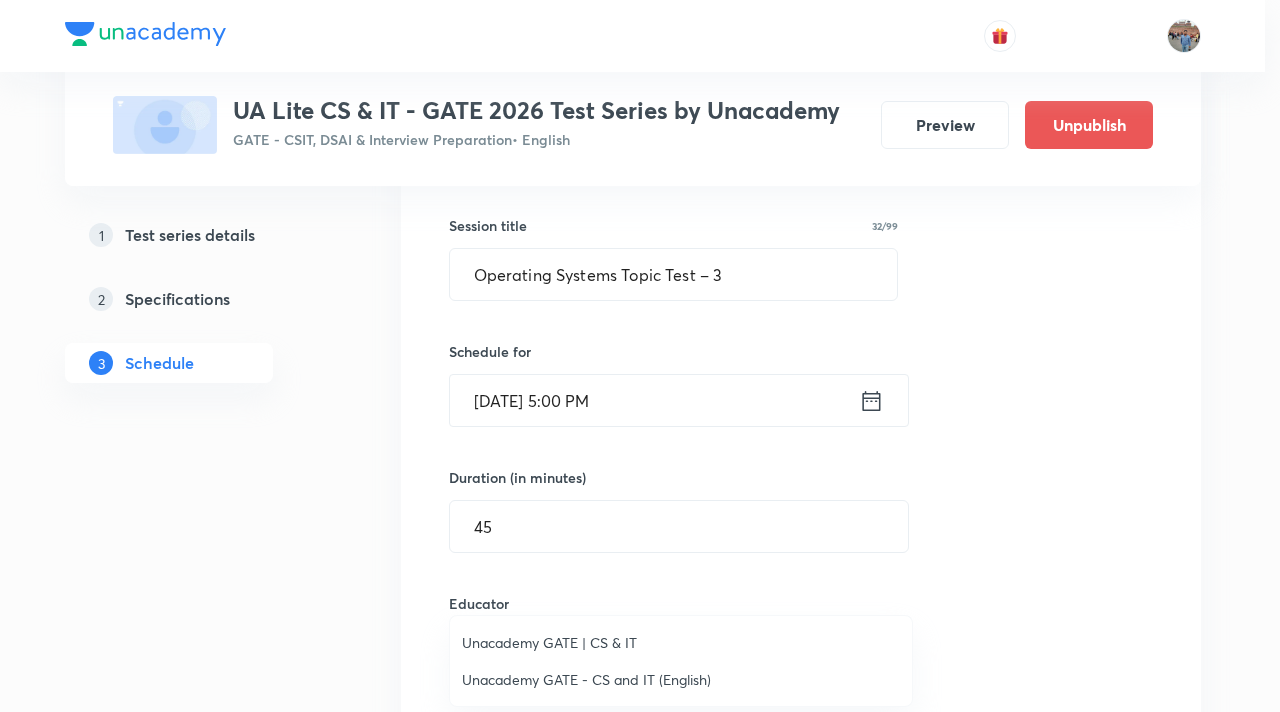 click on "Unacademy GATE | CS & IT" at bounding box center [681, 642] 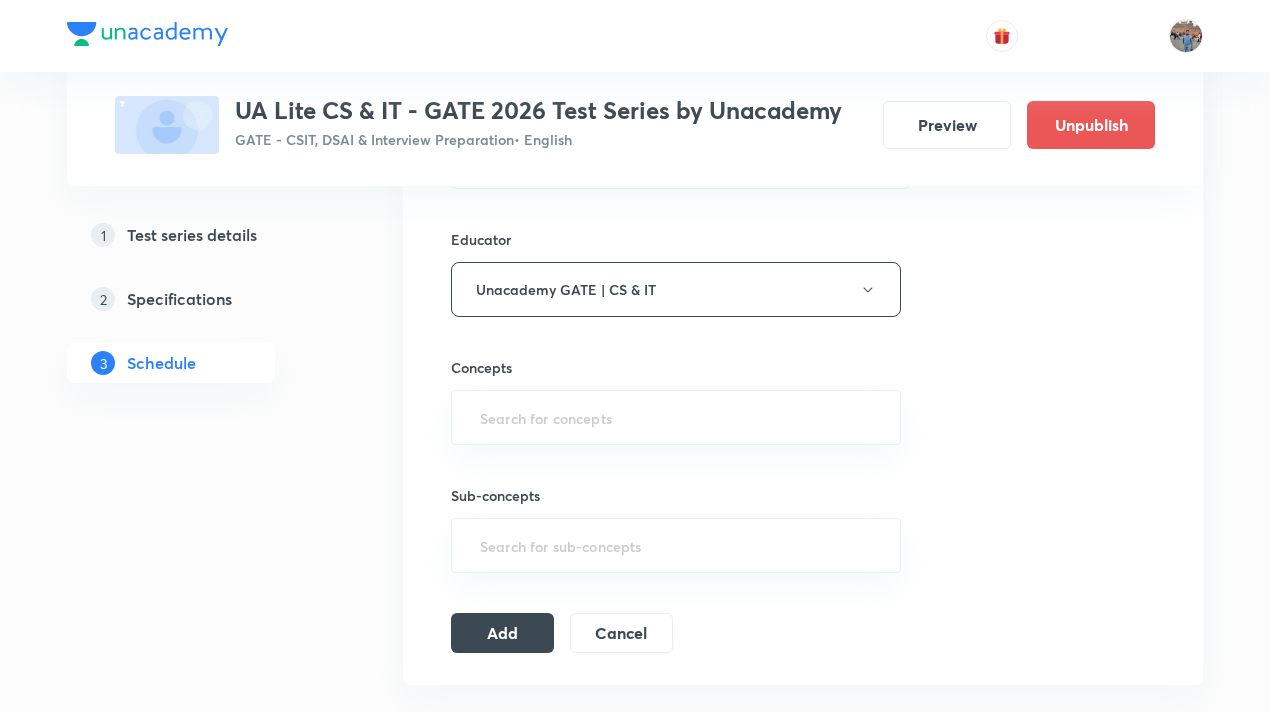 scroll, scrollTop: 734, scrollLeft: 0, axis: vertical 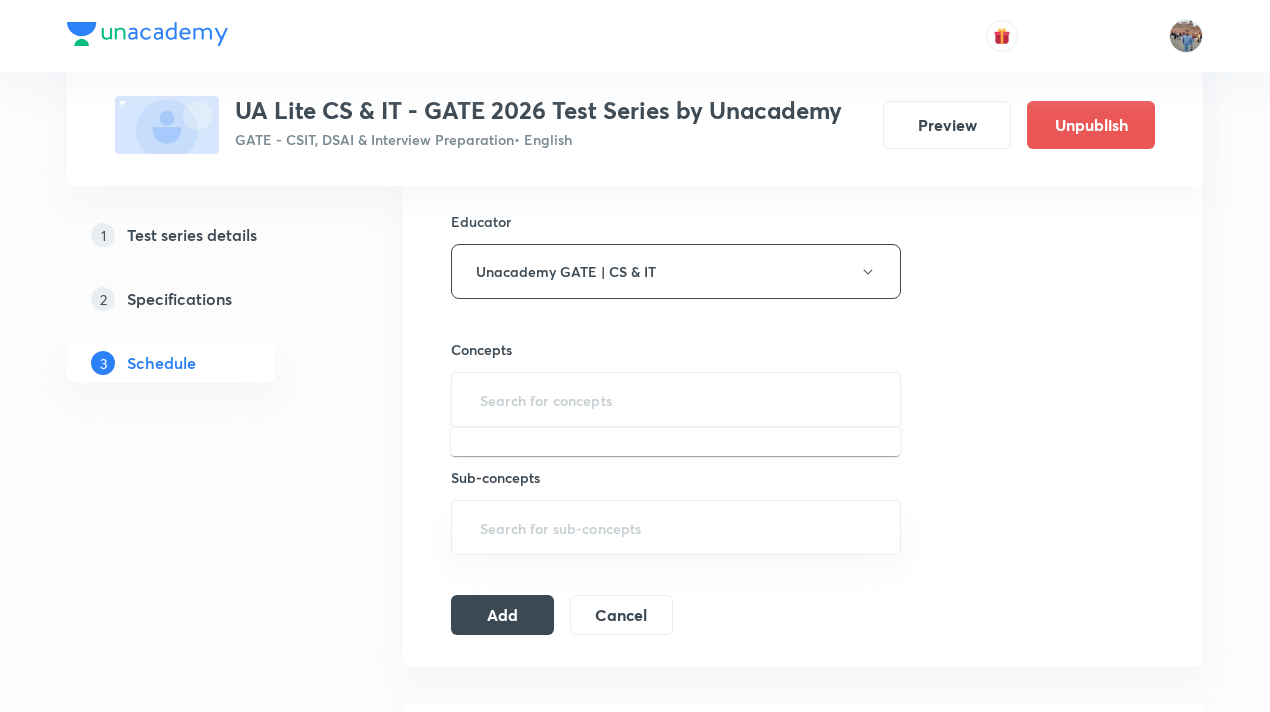click at bounding box center (676, 399) 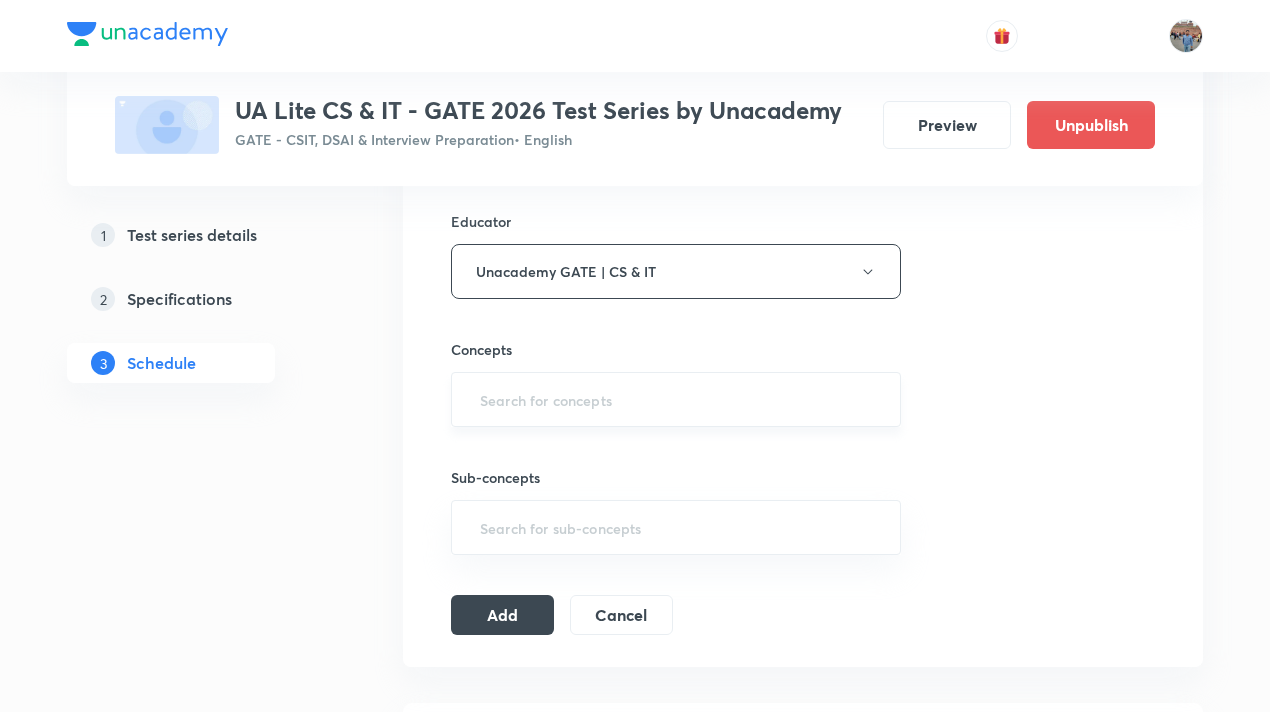click at bounding box center [676, 399] 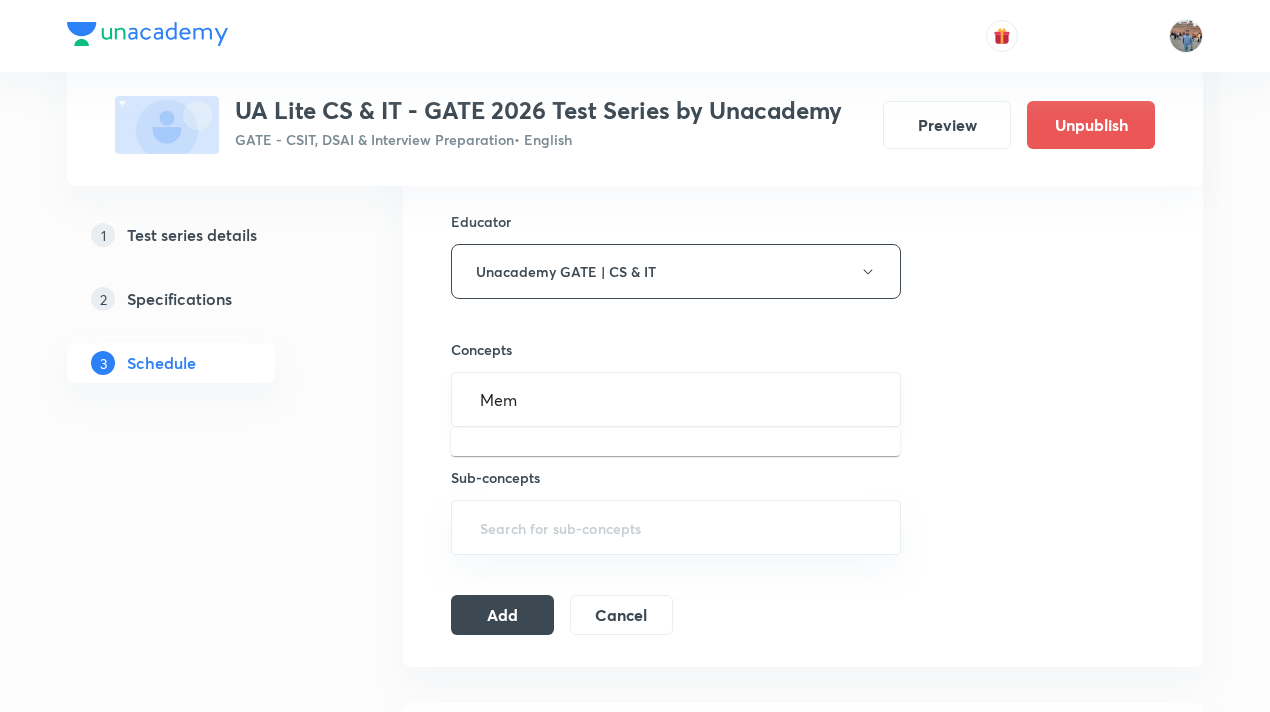 type on "Memo" 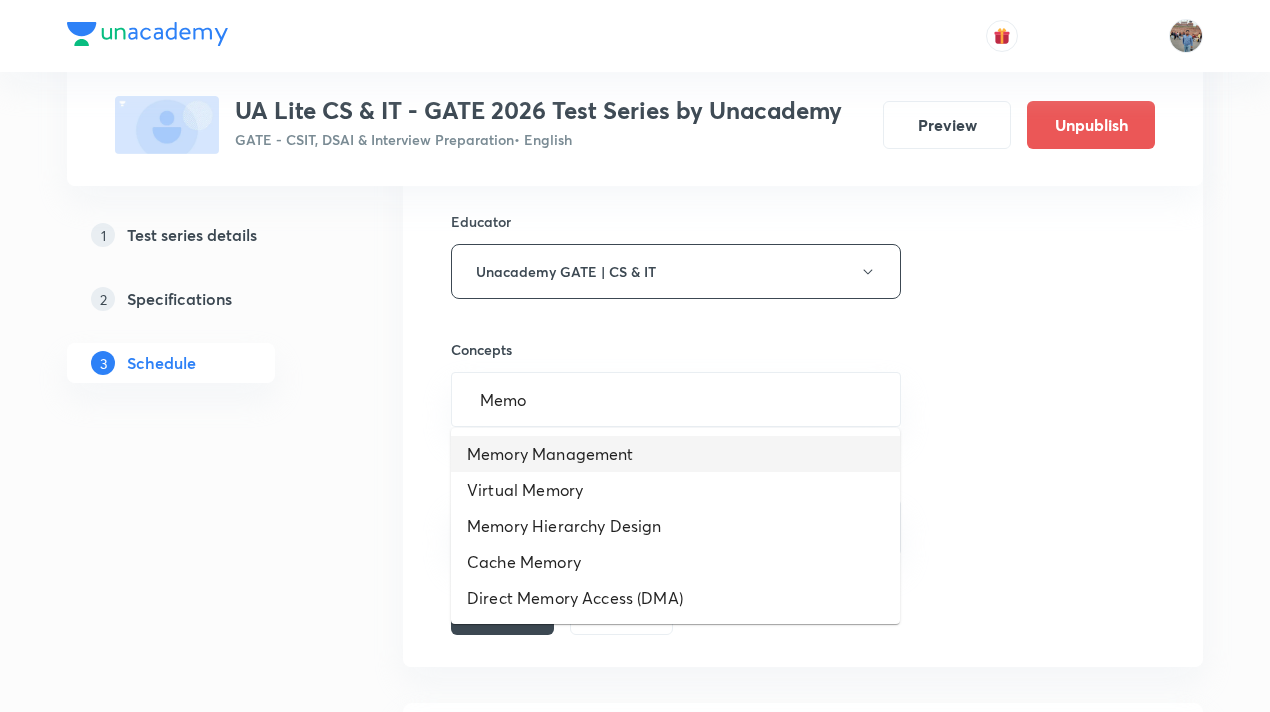 click on "Memory Management" at bounding box center [675, 454] 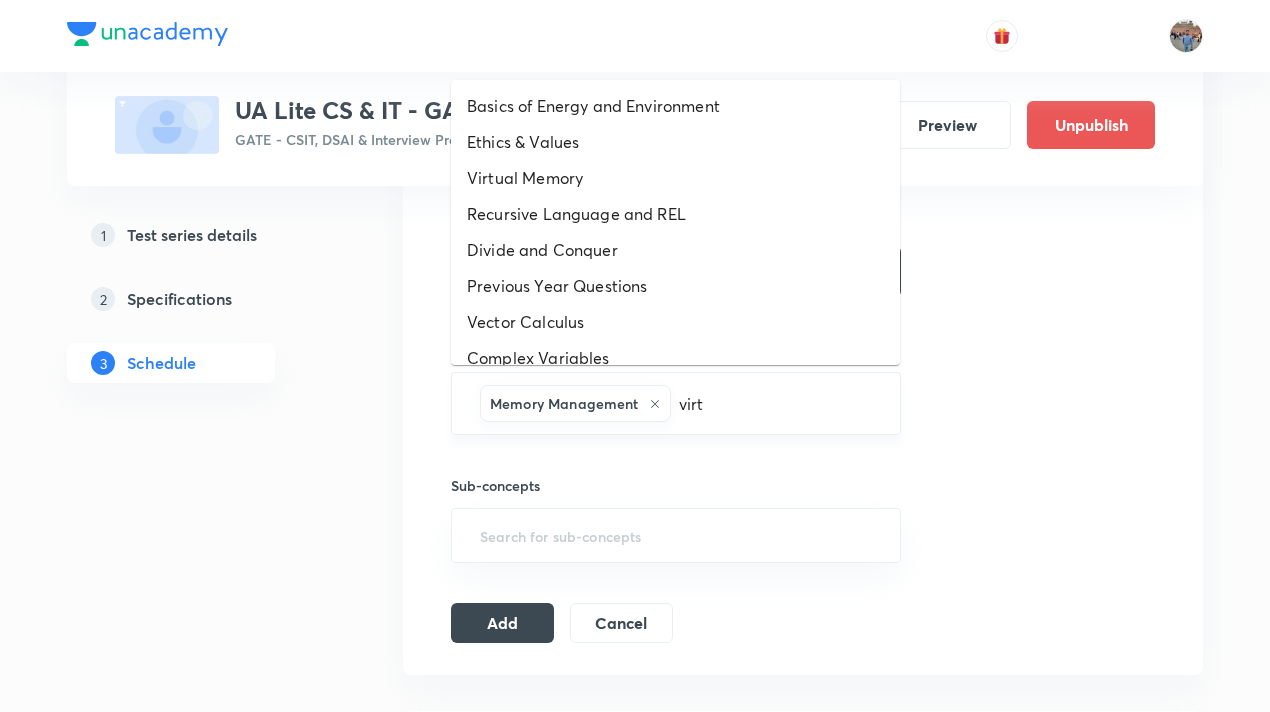 type on "virtu" 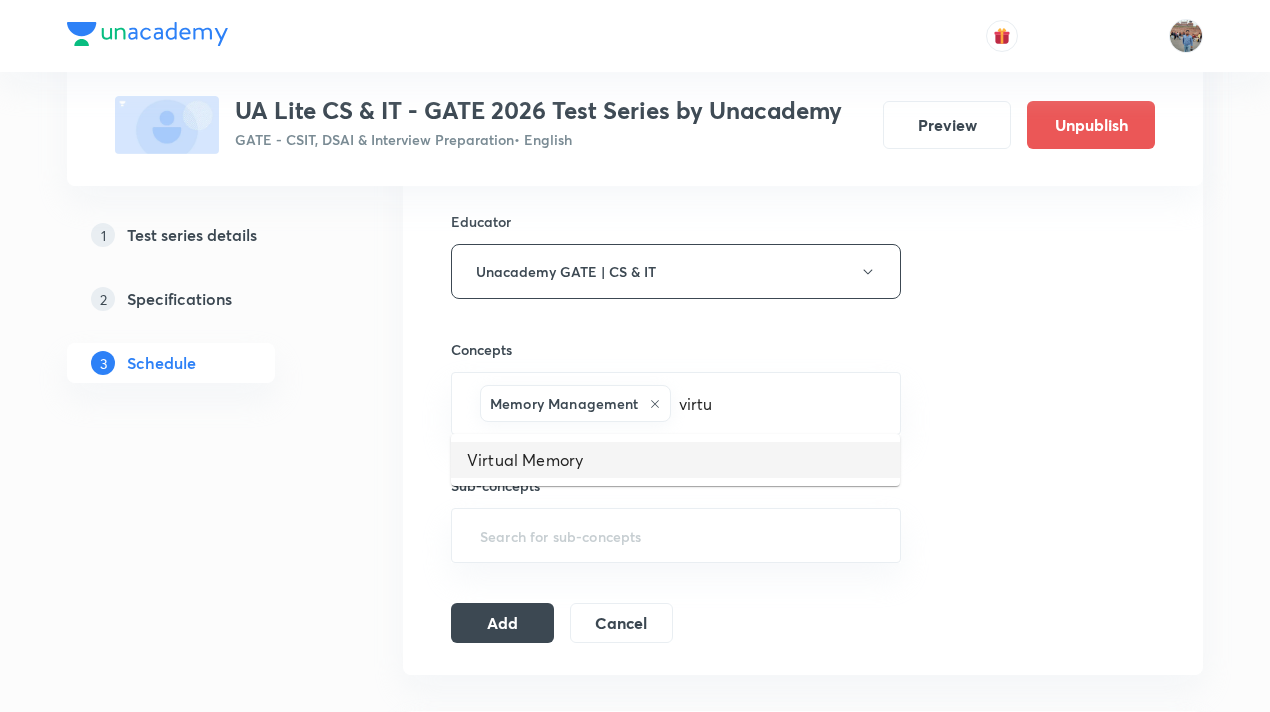 click on "Virtual Memory" at bounding box center [675, 460] 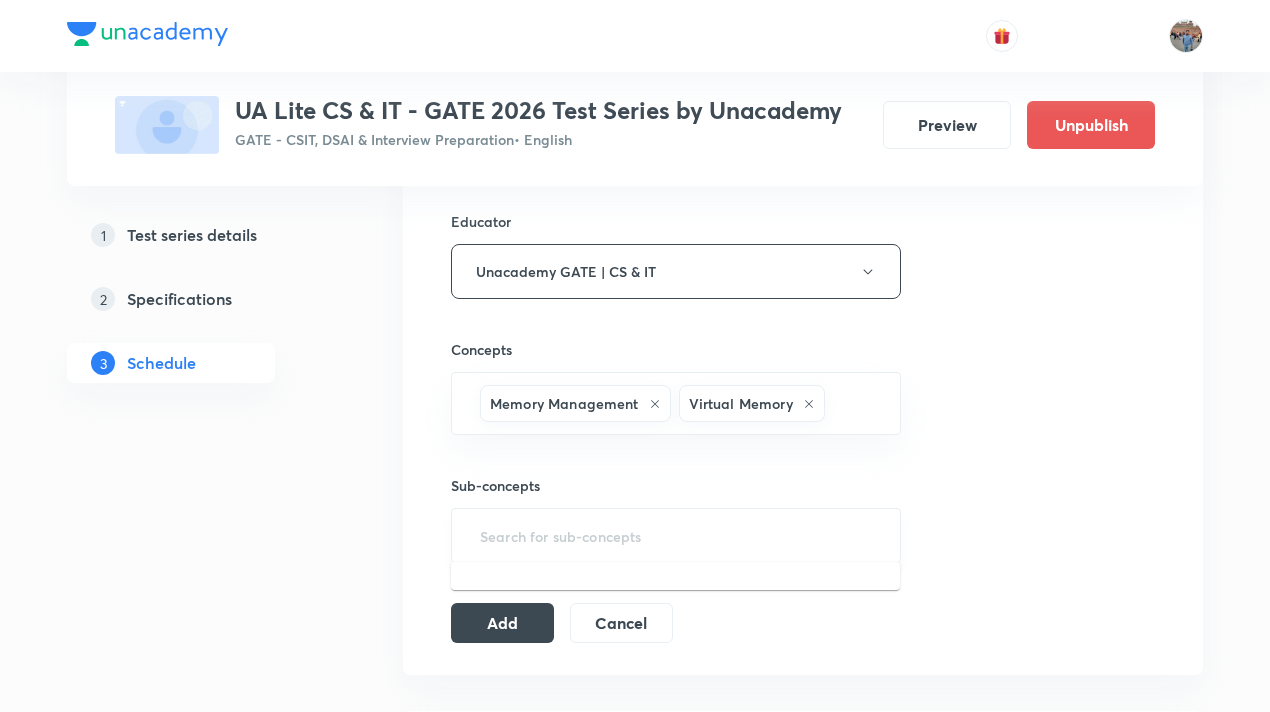 click at bounding box center [676, 535] 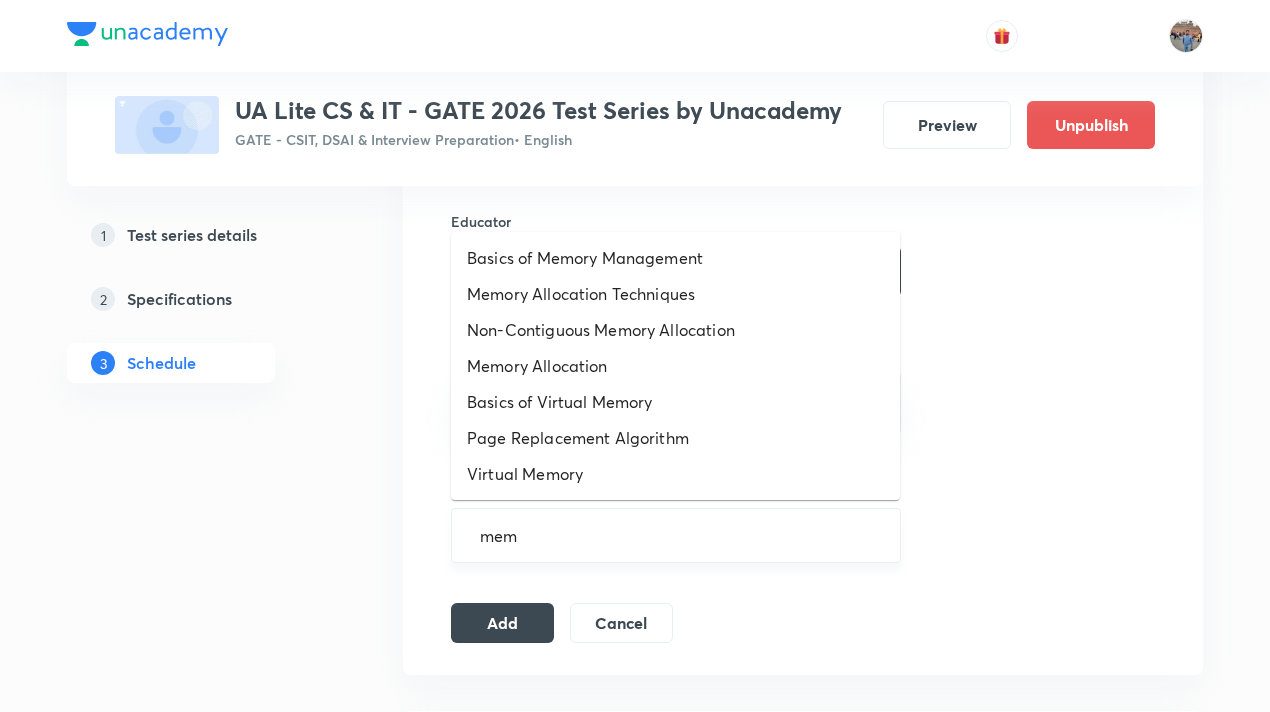type on "memo" 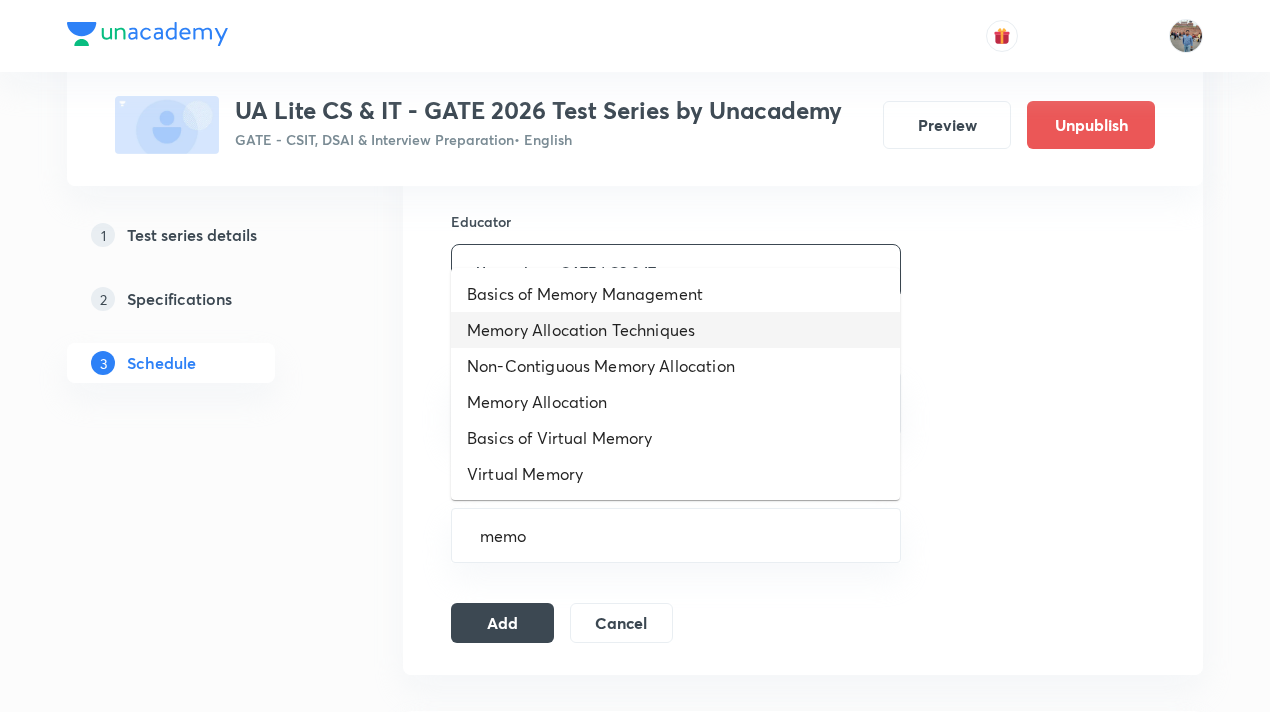 click on "Memory Allocation Techniques" at bounding box center (675, 330) 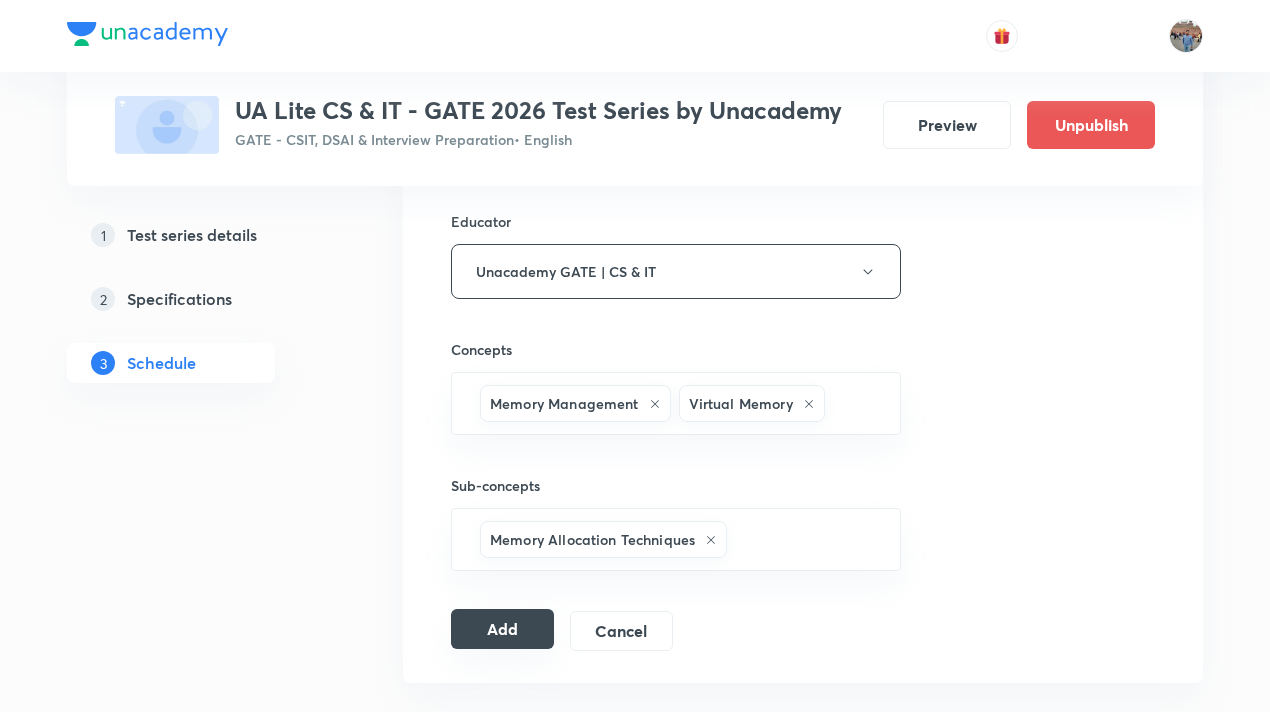 click on "Add" at bounding box center (502, 629) 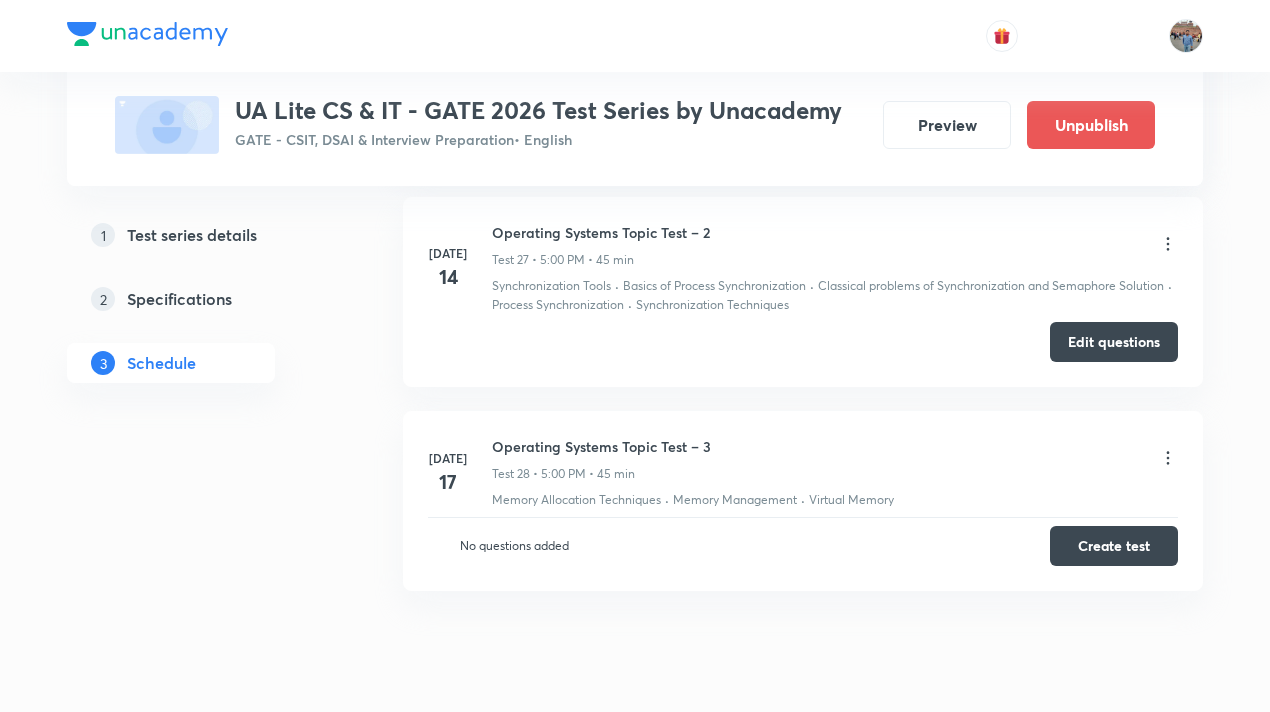 scroll, scrollTop: 5539, scrollLeft: 0, axis: vertical 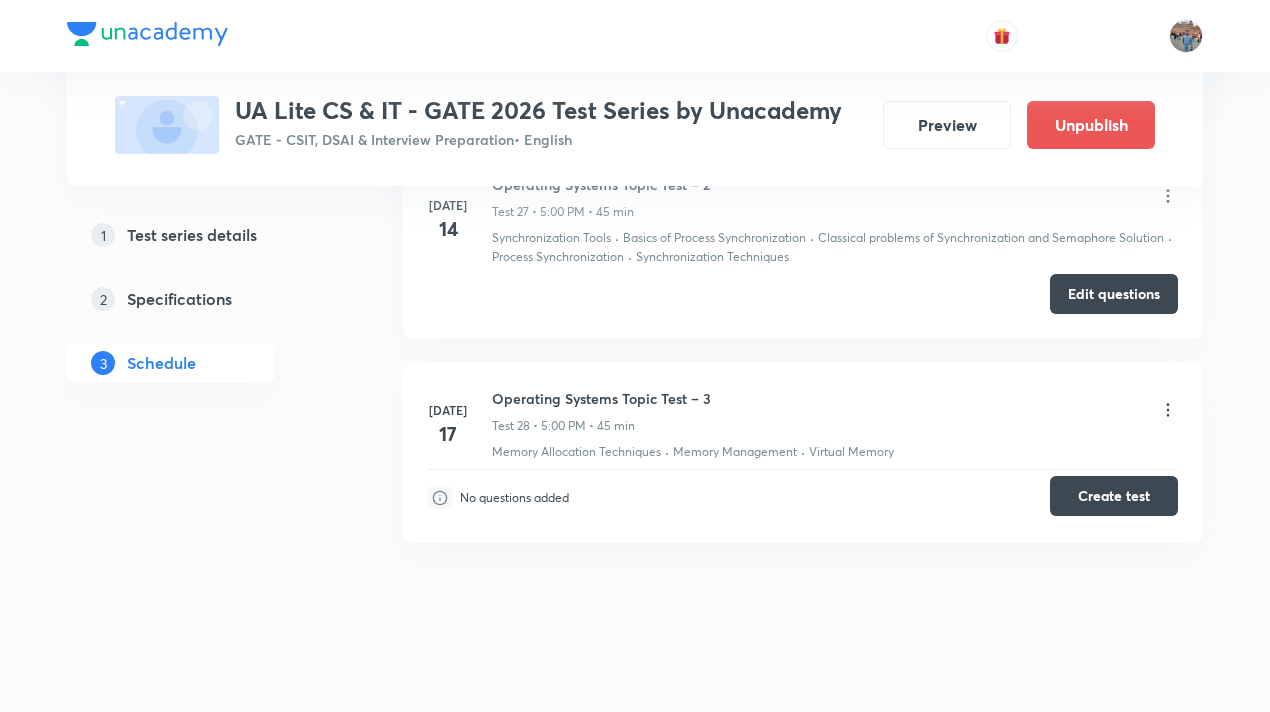 click on "Create test" at bounding box center (1114, 496) 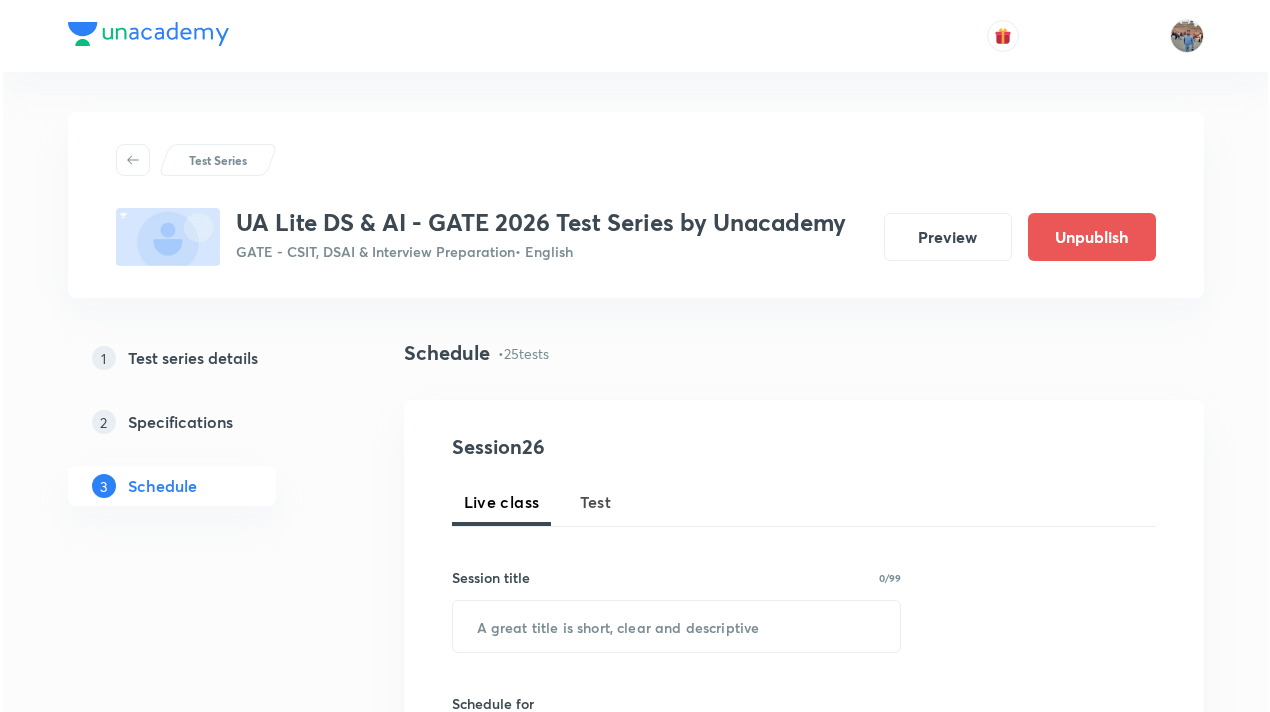 scroll, scrollTop: 0, scrollLeft: 0, axis: both 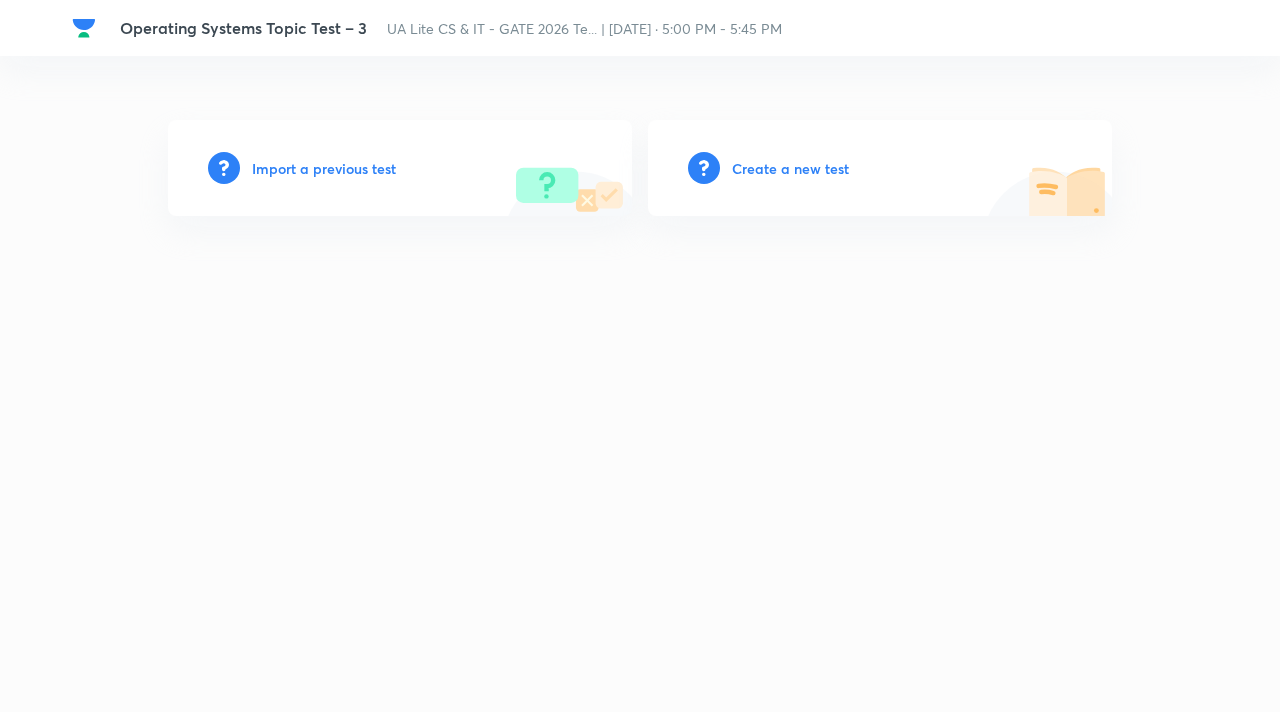 click on "Import a previous test" at bounding box center [324, 168] 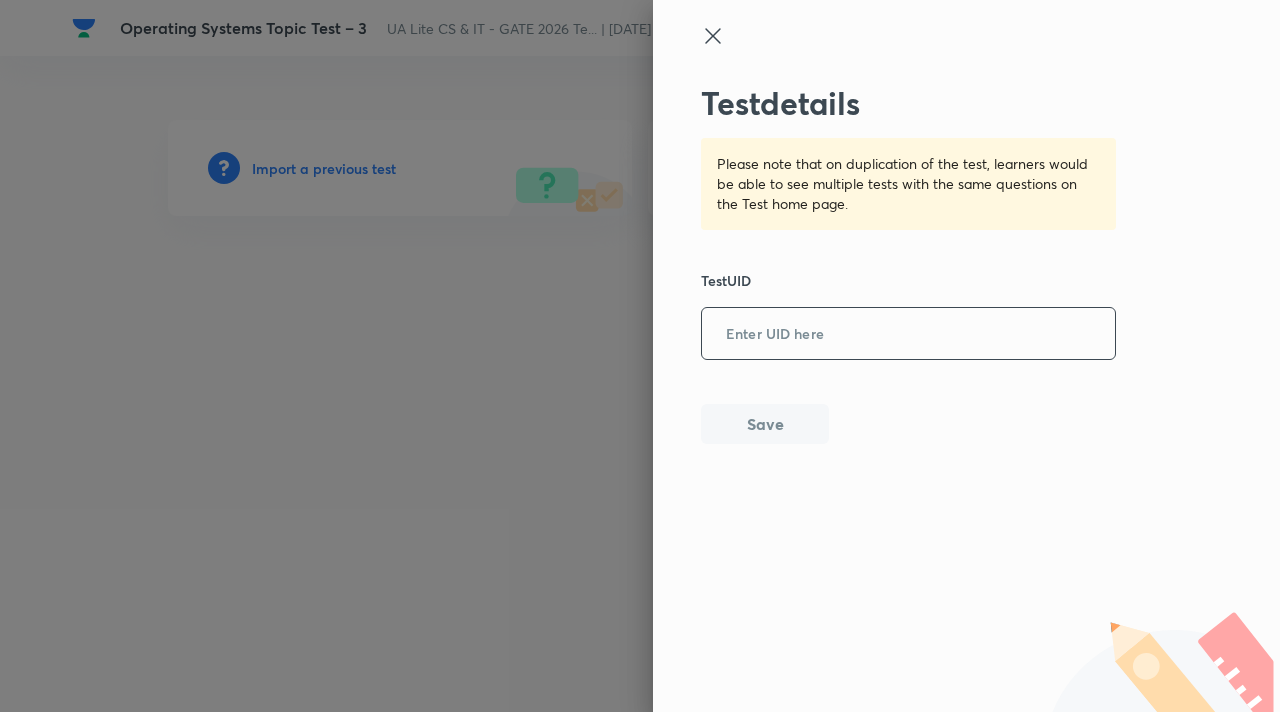 click at bounding box center [908, 334] 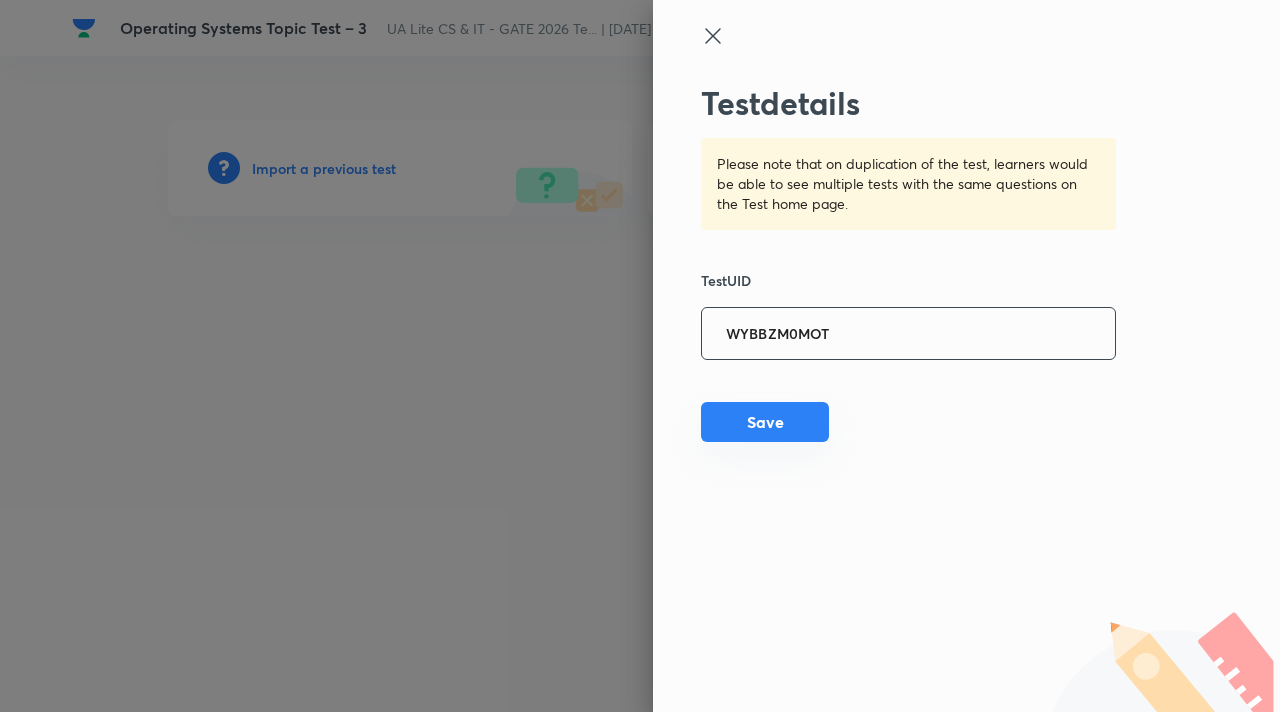 type on "WYBBZM0MOT" 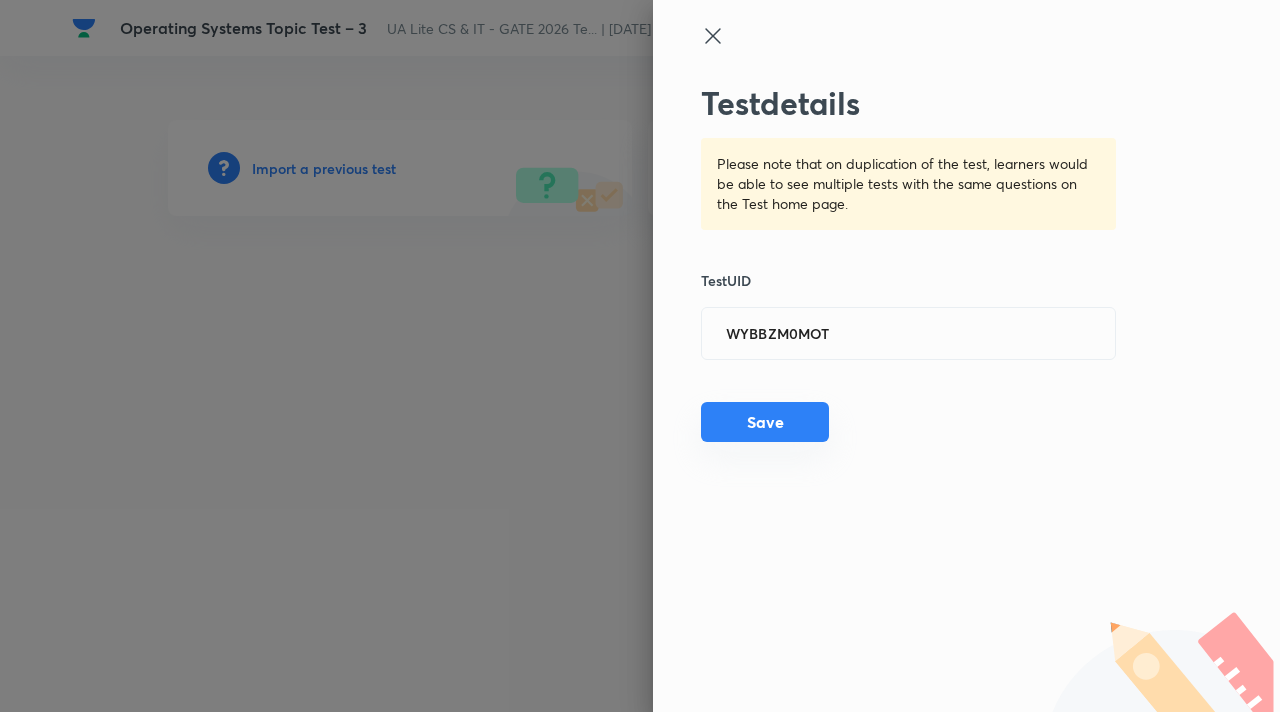 click on "Save" at bounding box center (765, 422) 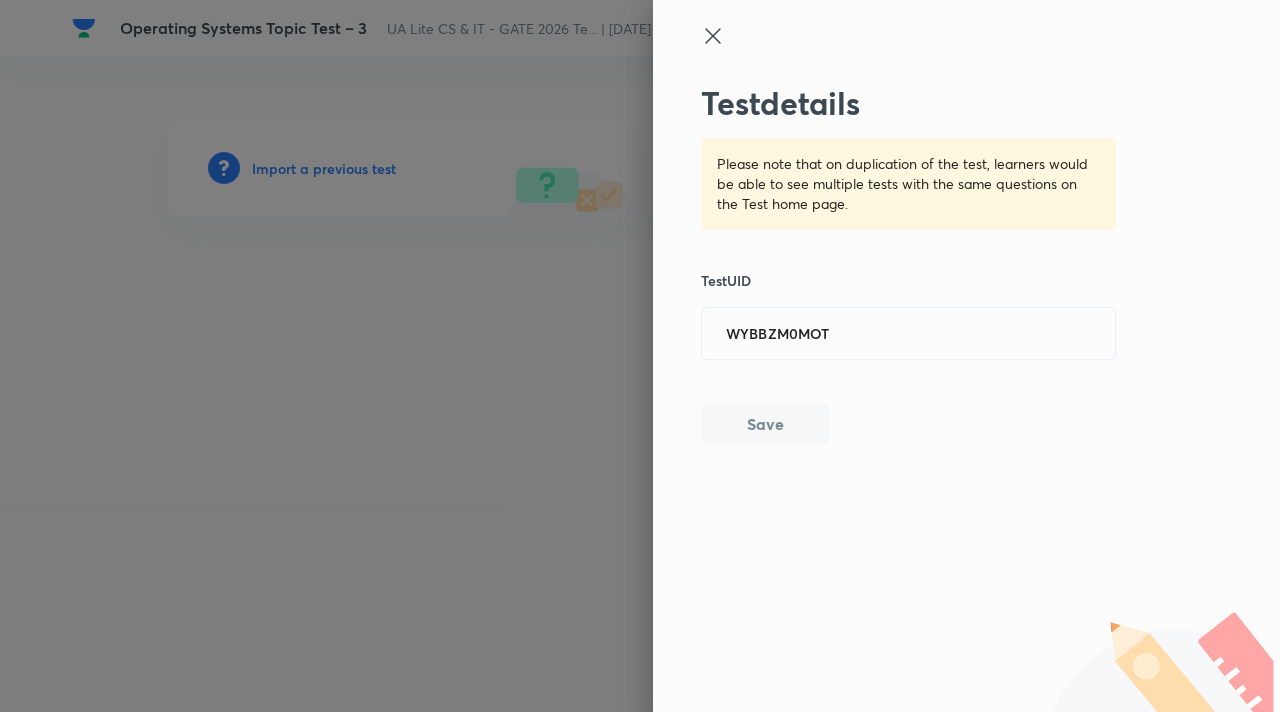 type 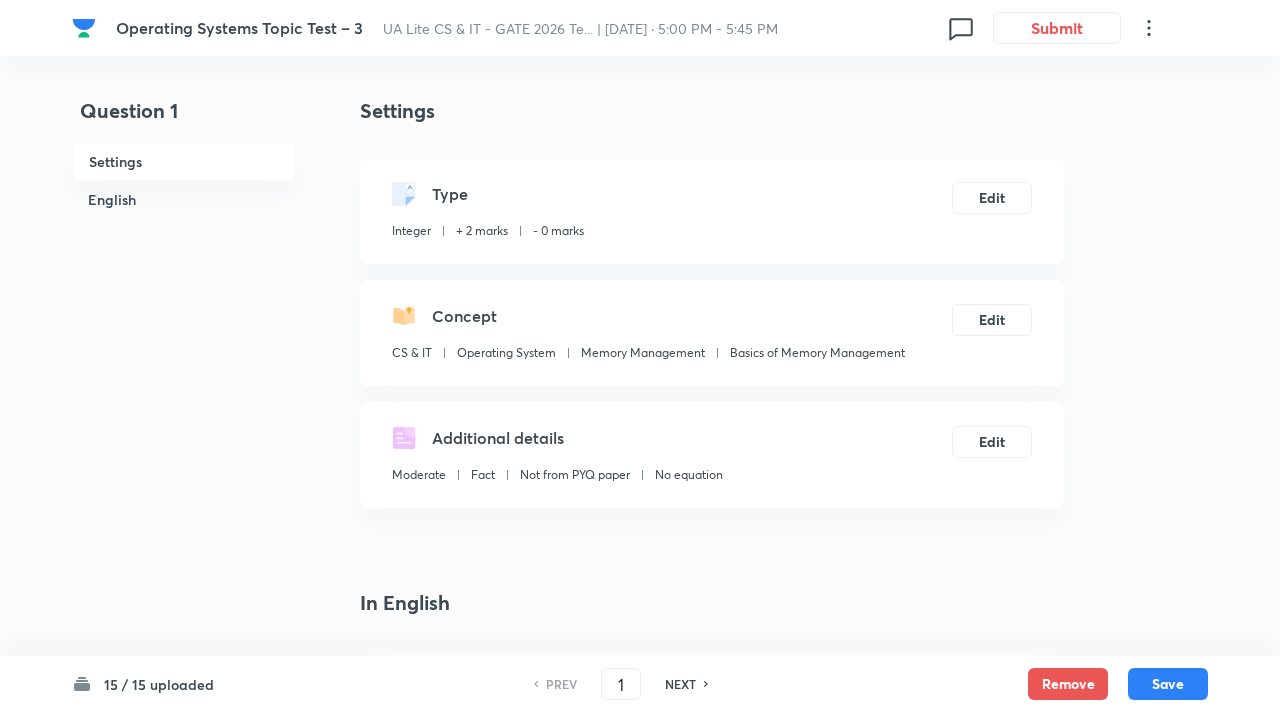 type on "3" 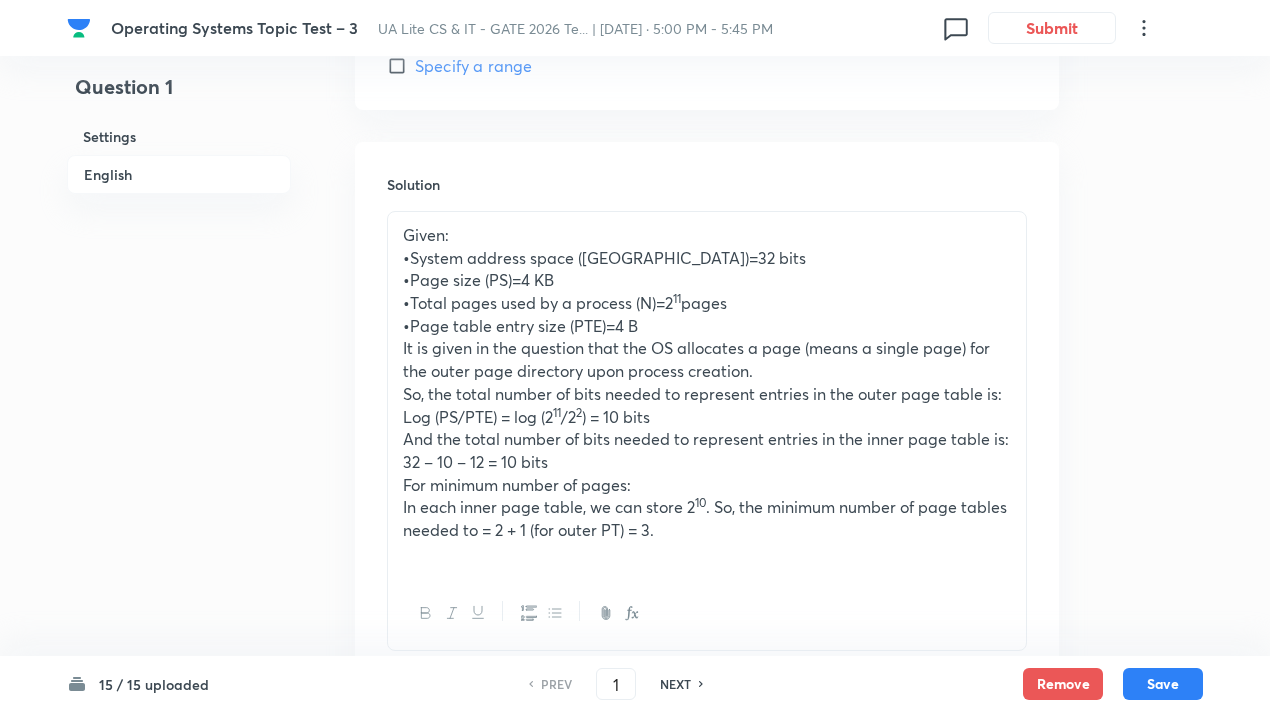 scroll, scrollTop: 1316, scrollLeft: 0, axis: vertical 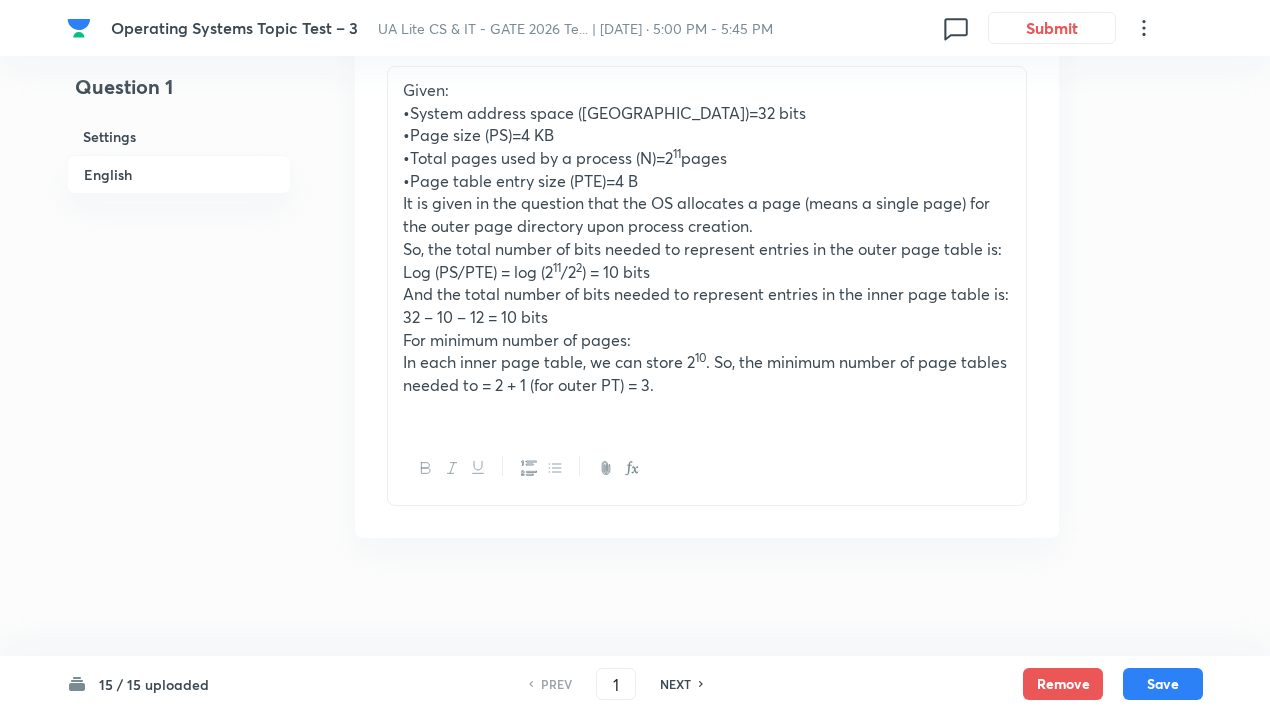 click on "NEXT" at bounding box center (675, 684) 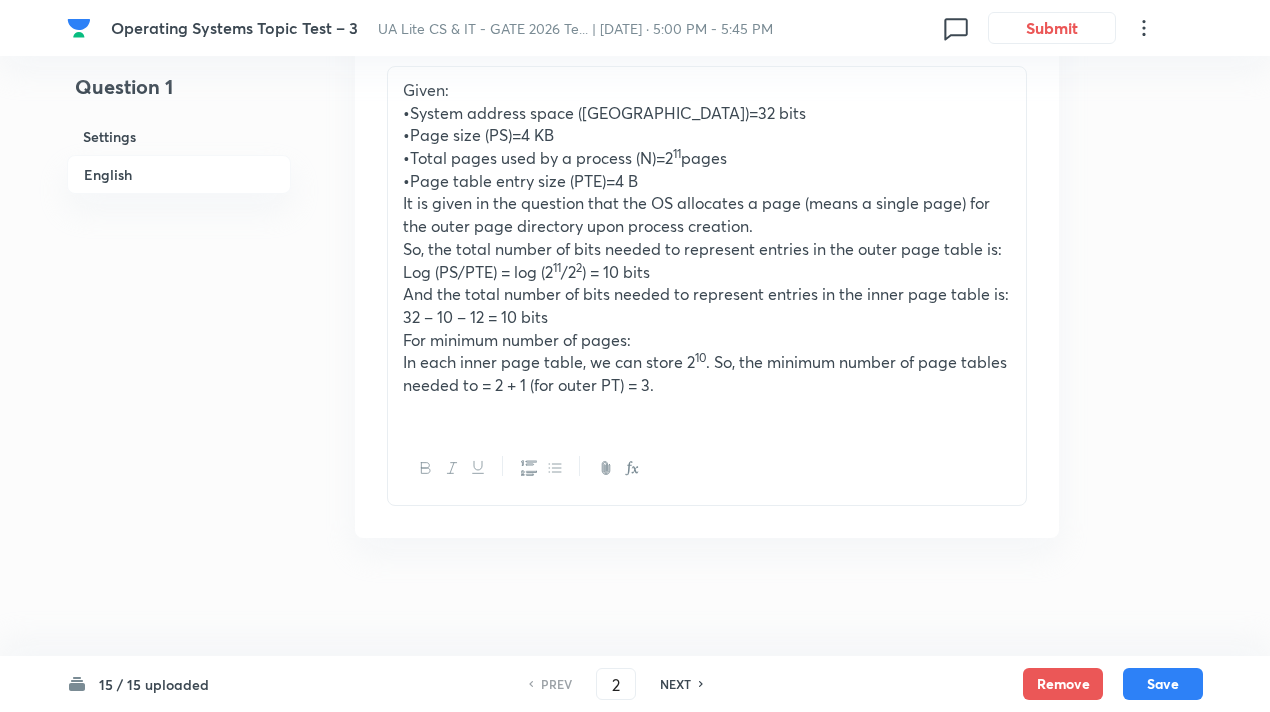 type on "4548" 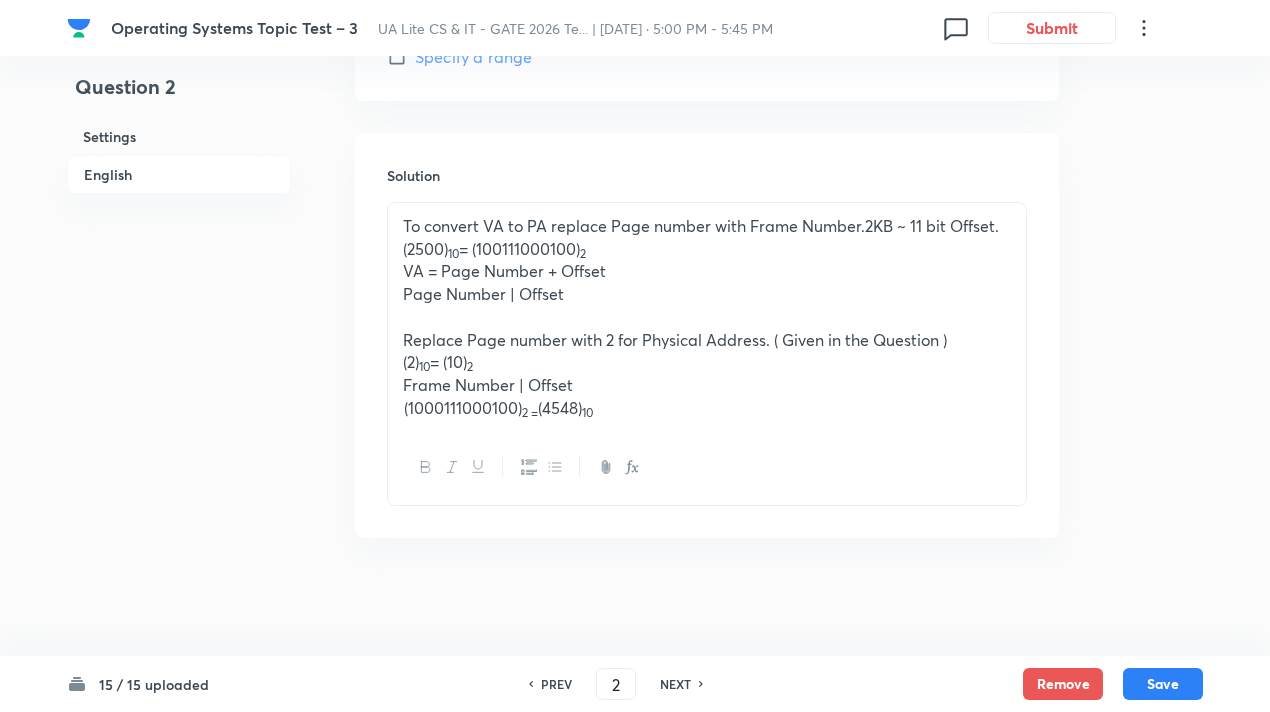 scroll, scrollTop: 1140, scrollLeft: 0, axis: vertical 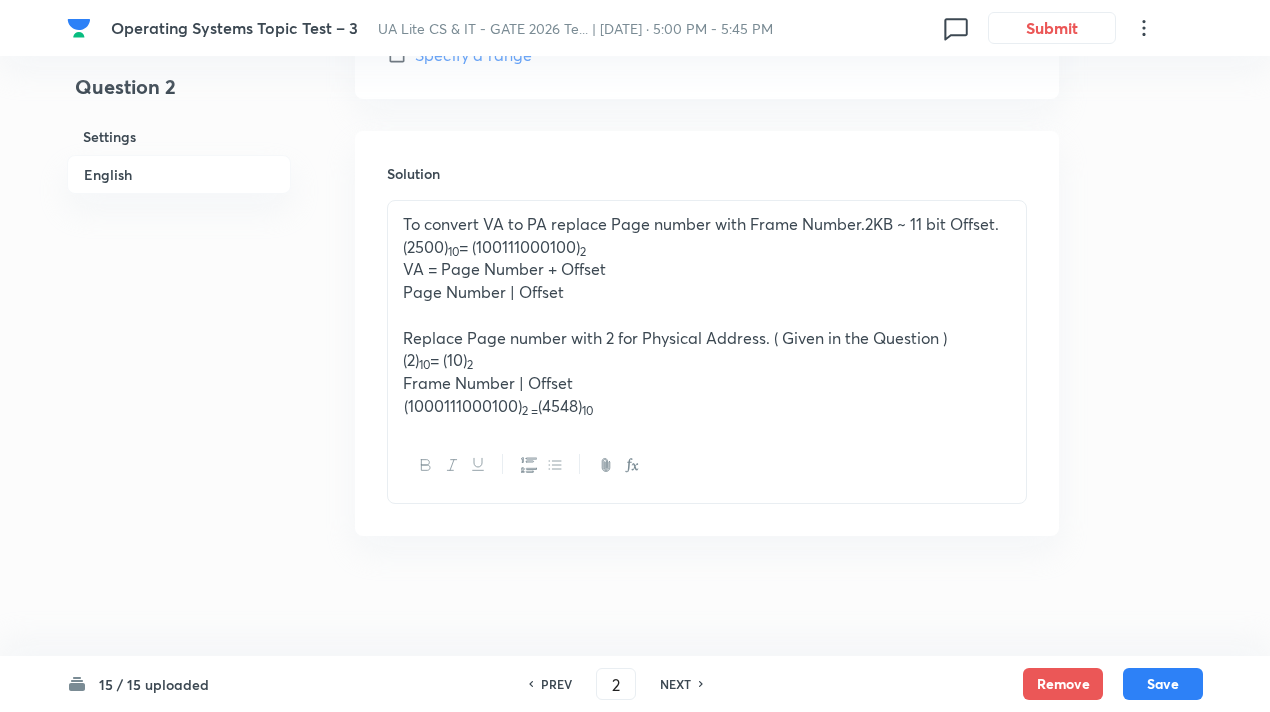 click on "NEXT" at bounding box center (675, 684) 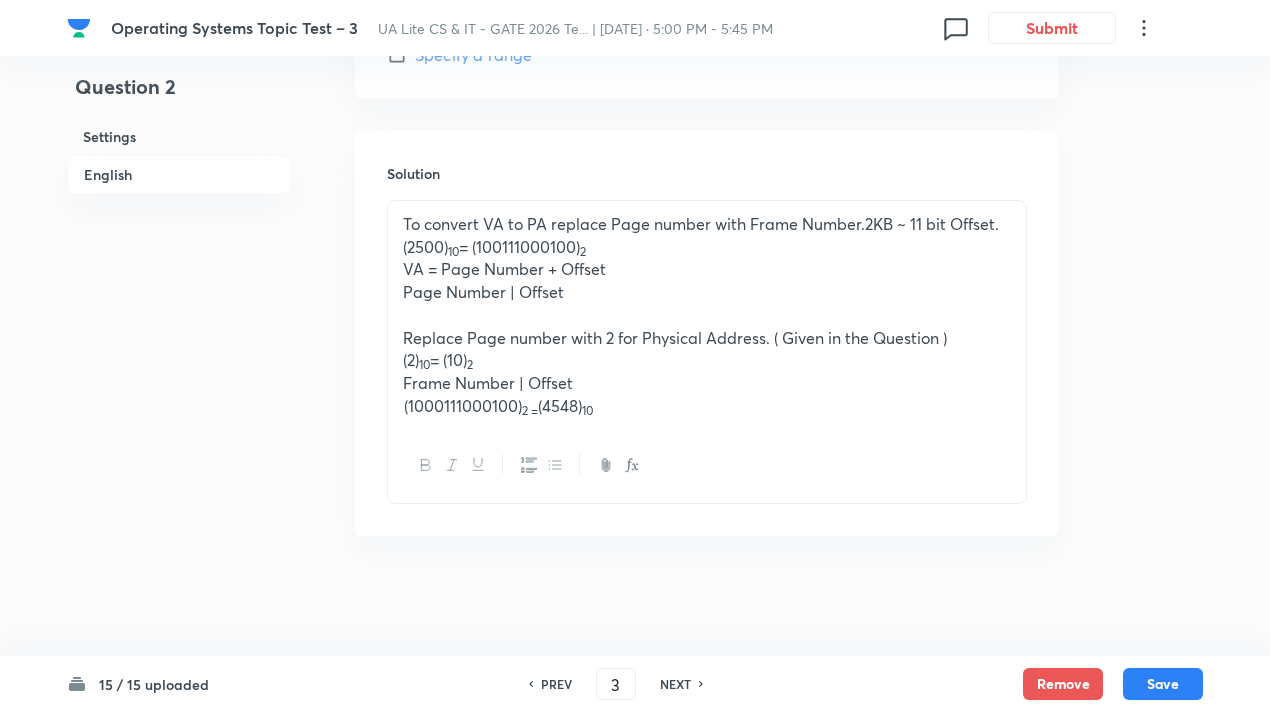 type on "6" 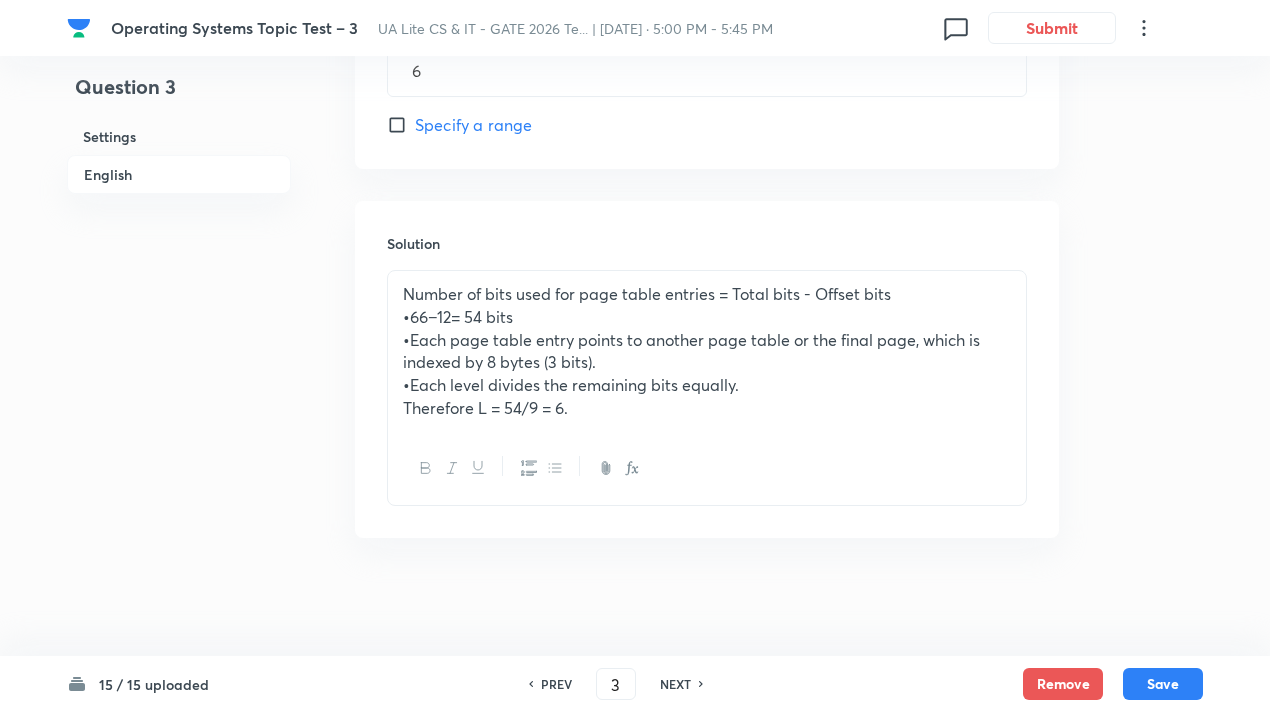 click on "NEXT" at bounding box center (675, 684) 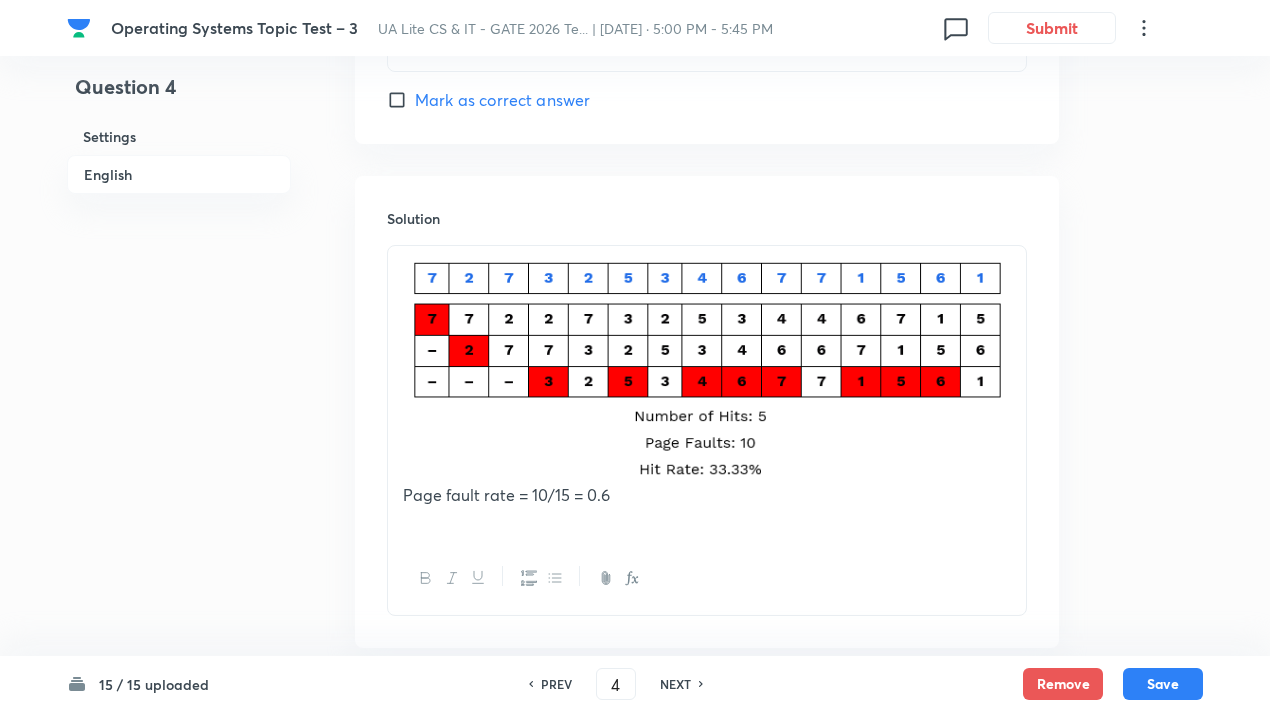 scroll, scrollTop: 2178, scrollLeft: 0, axis: vertical 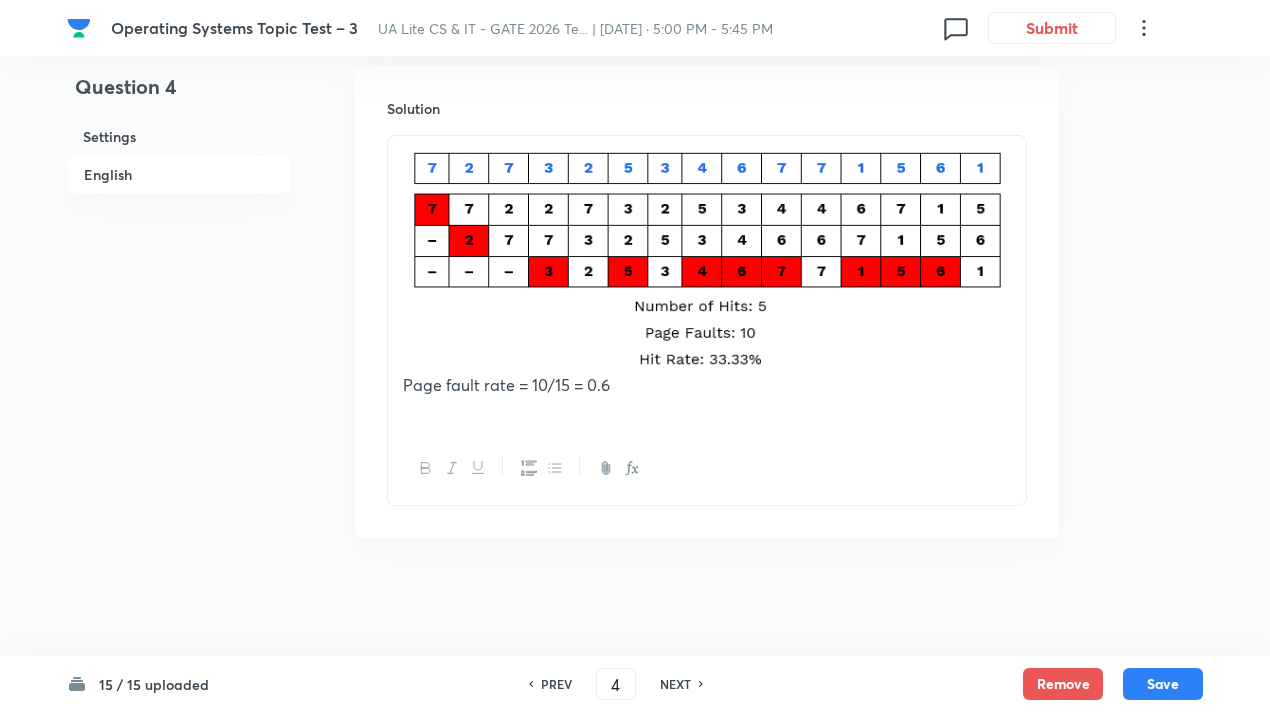 click on "NEXT" at bounding box center [675, 684] 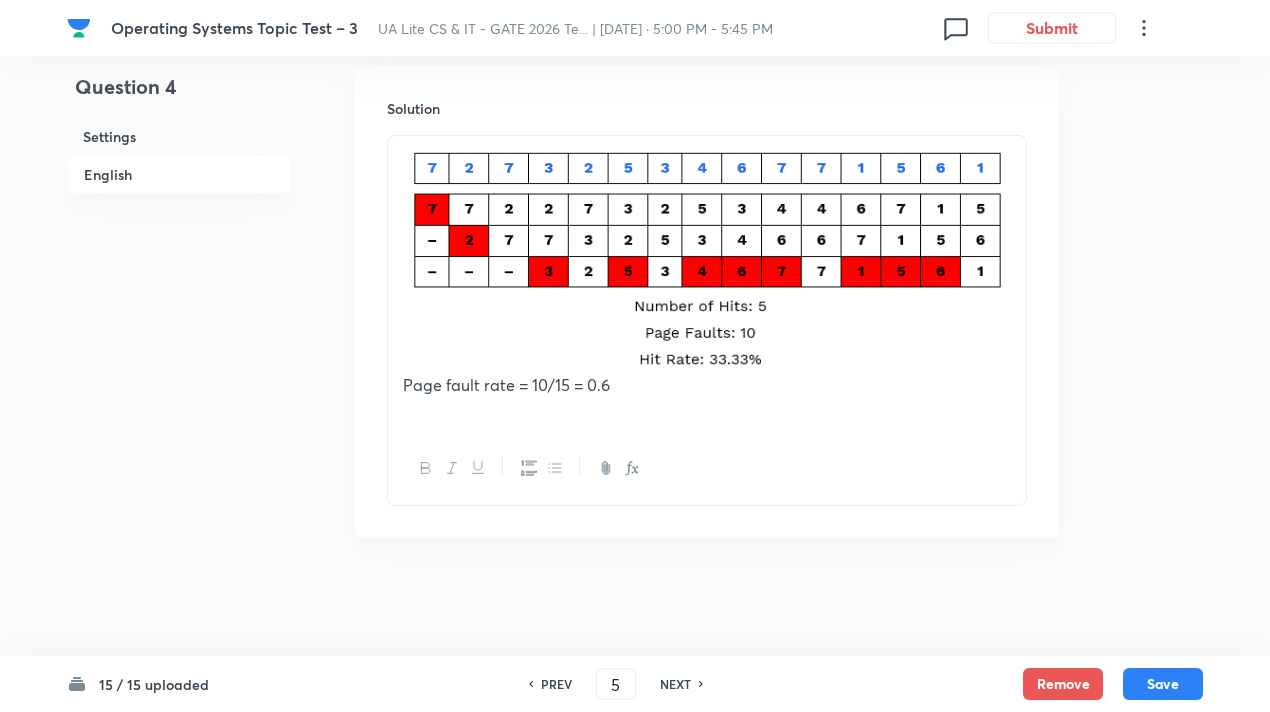 checkbox on "true" 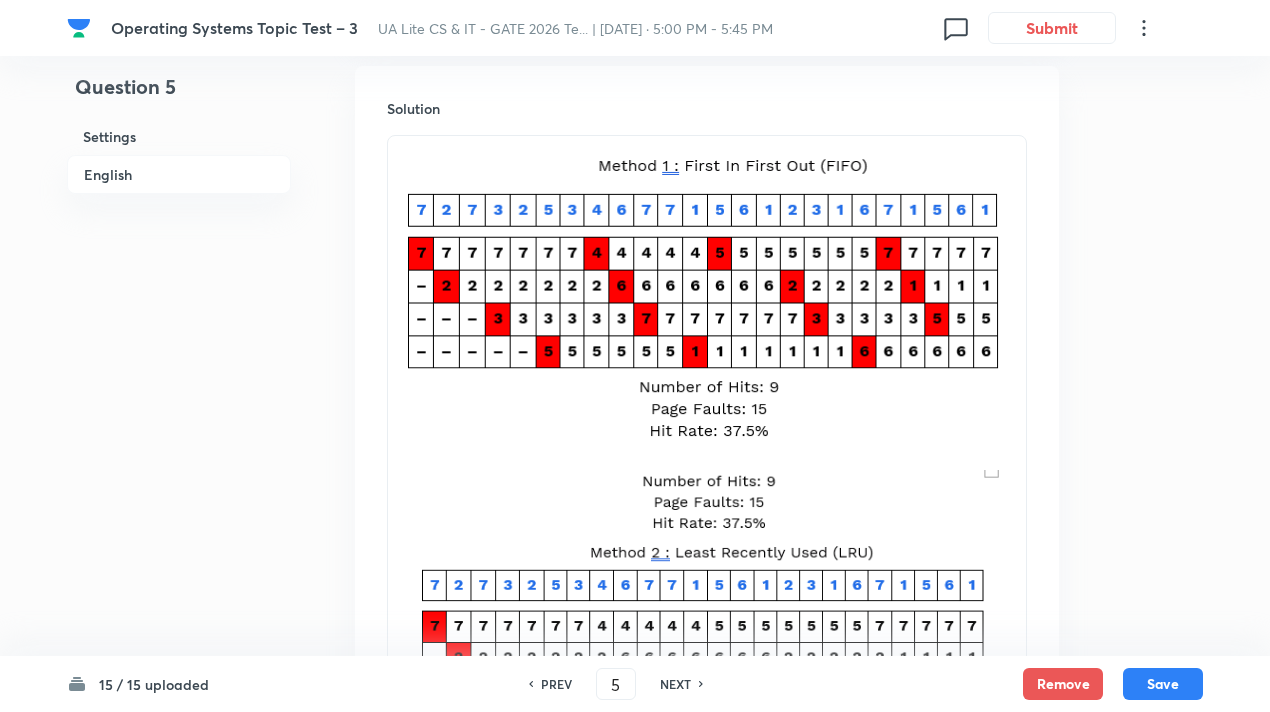 scroll, scrollTop: 2969, scrollLeft: 0, axis: vertical 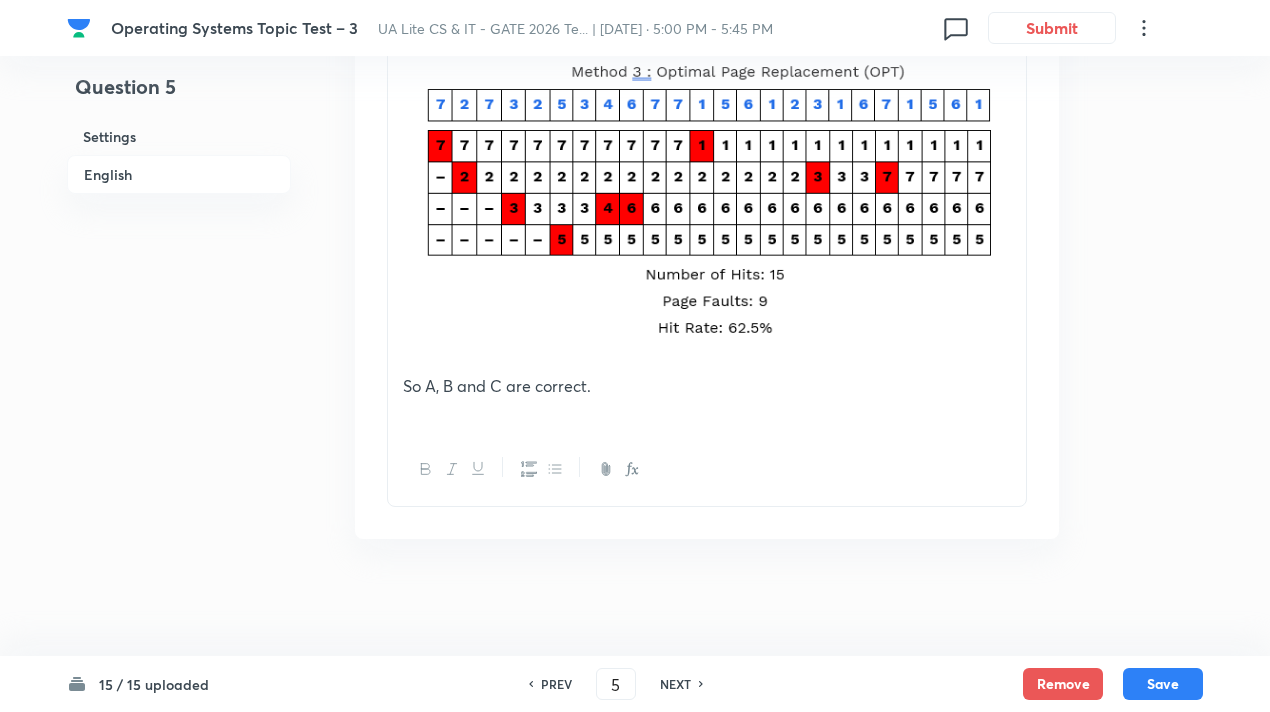 click on "NEXT" at bounding box center (675, 684) 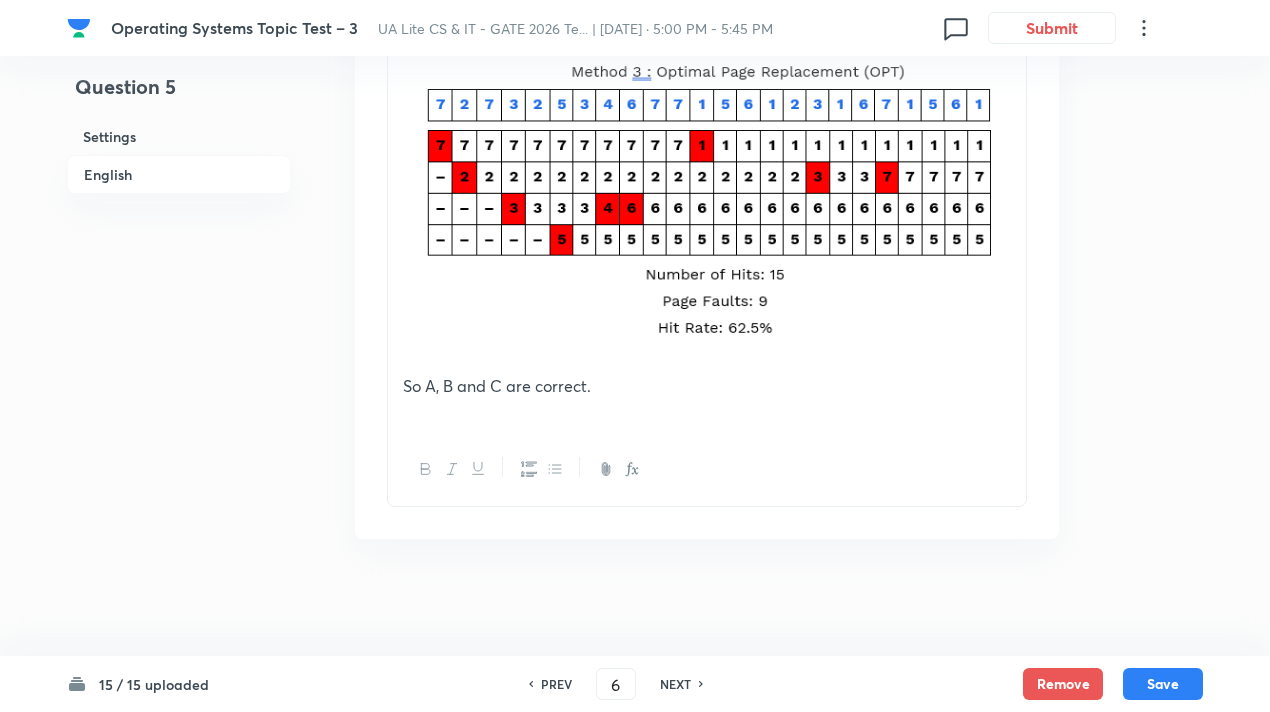 checkbox on "true" 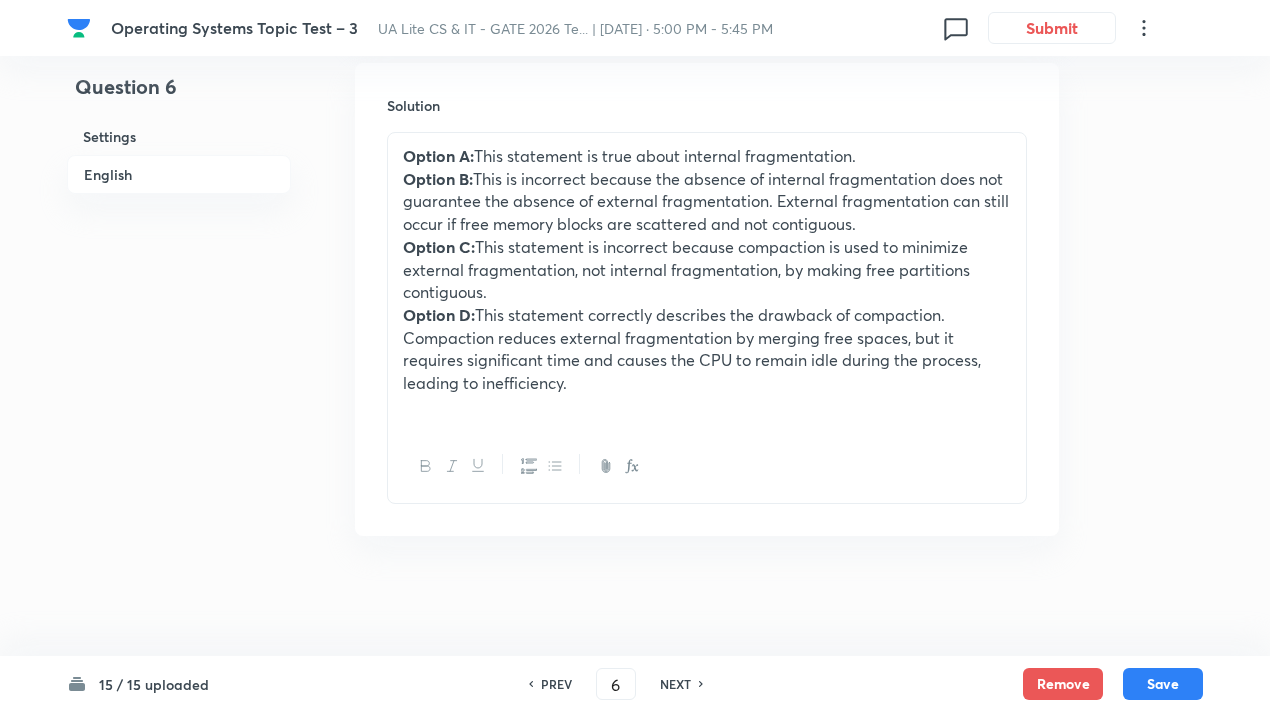 scroll, scrollTop: 2179, scrollLeft: 0, axis: vertical 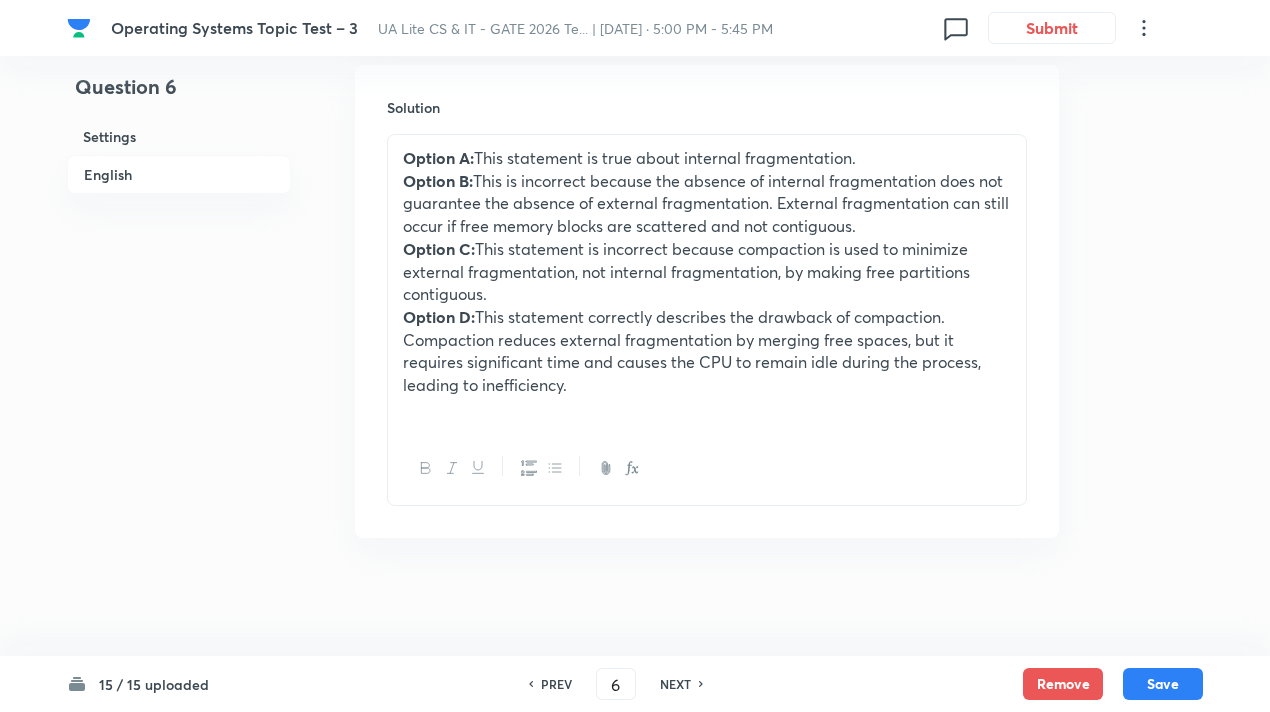 click on "NEXT" at bounding box center [675, 684] 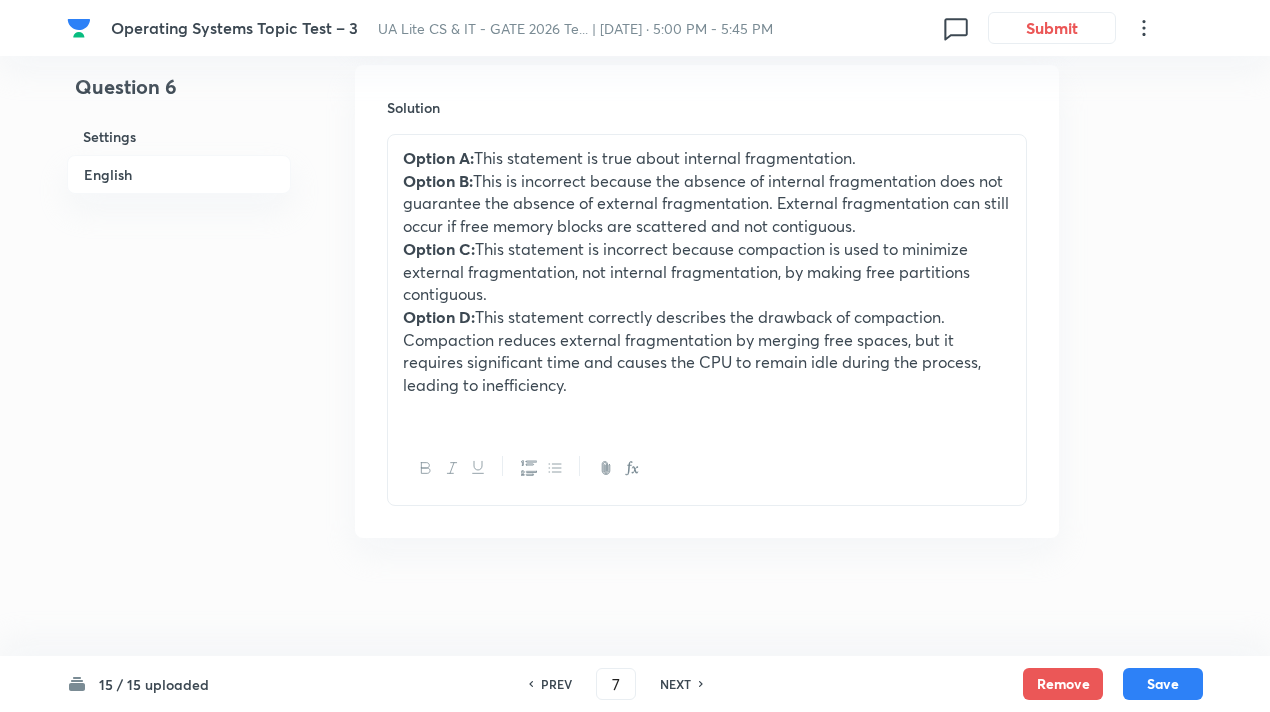 checkbox on "true" 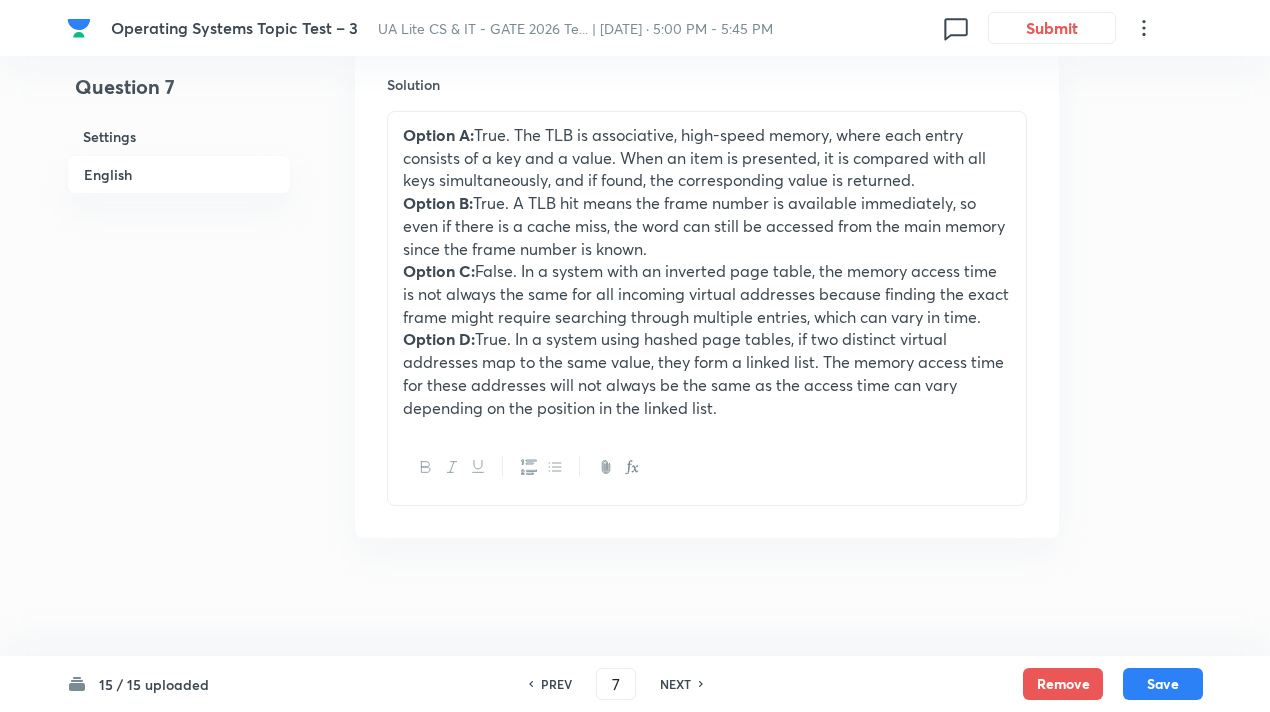 click on "NEXT" at bounding box center (675, 684) 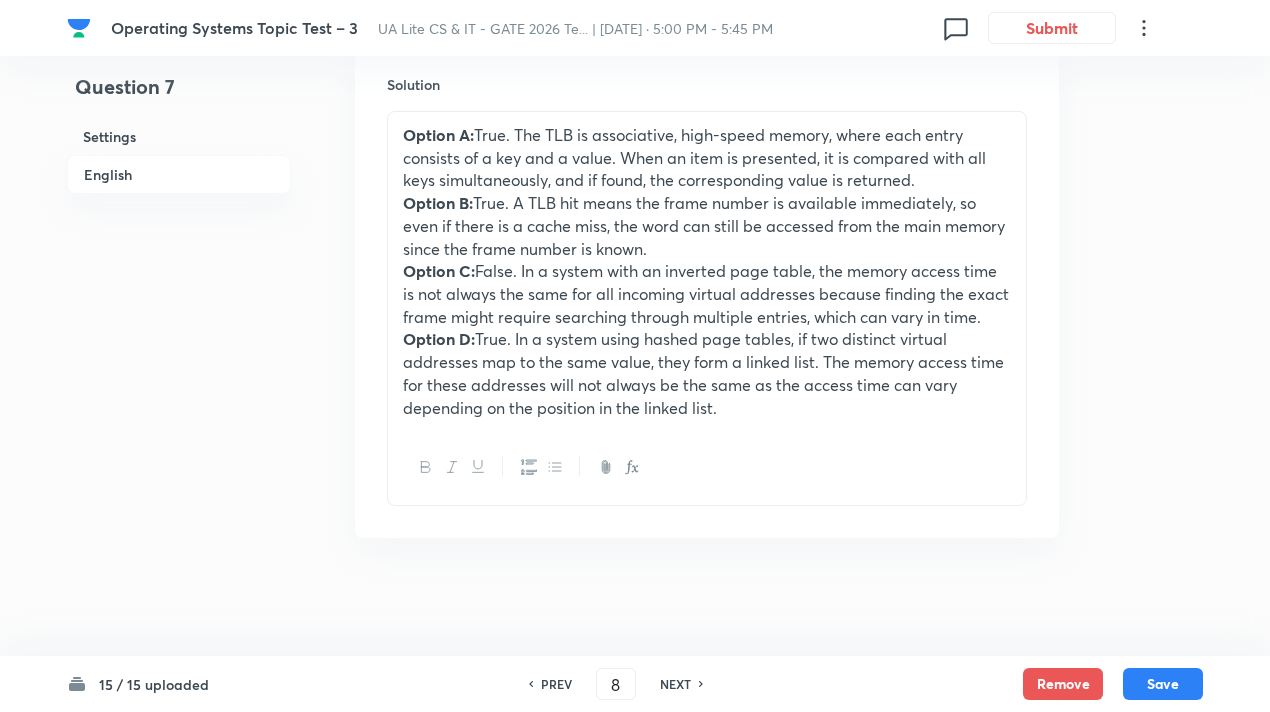 checkbox on "true" 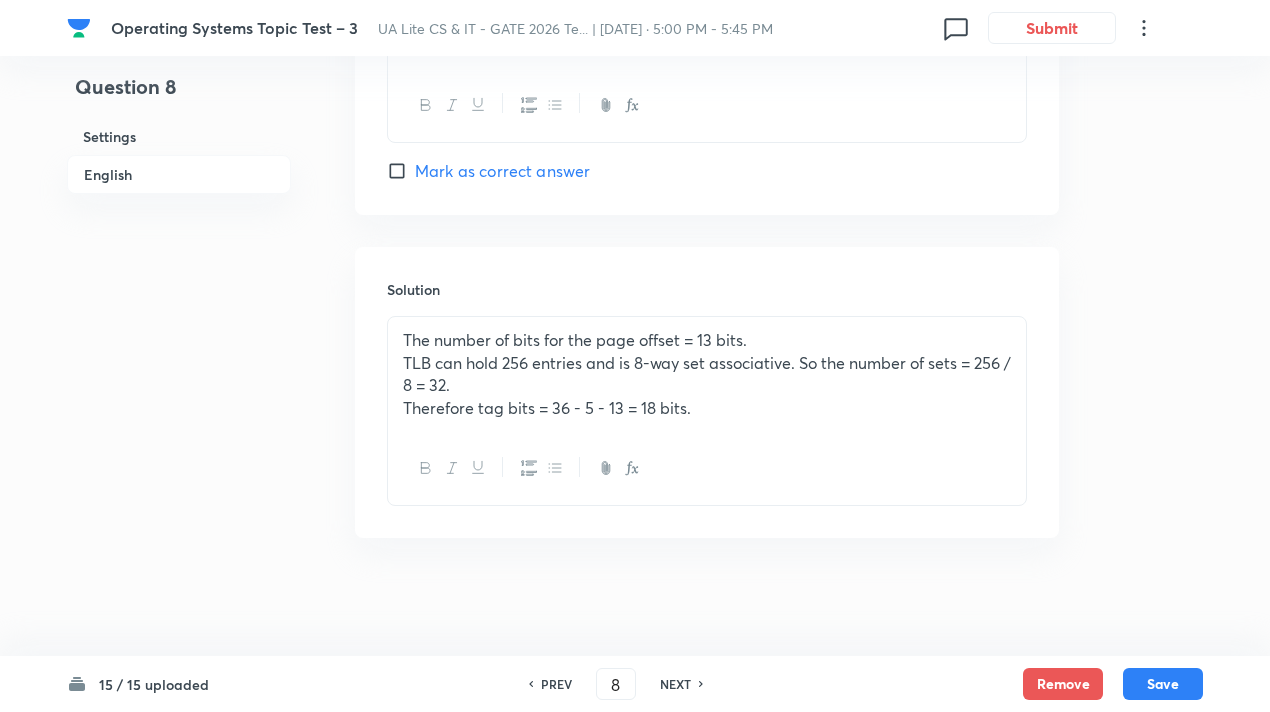 click on "NEXT" at bounding box center [675, 684] 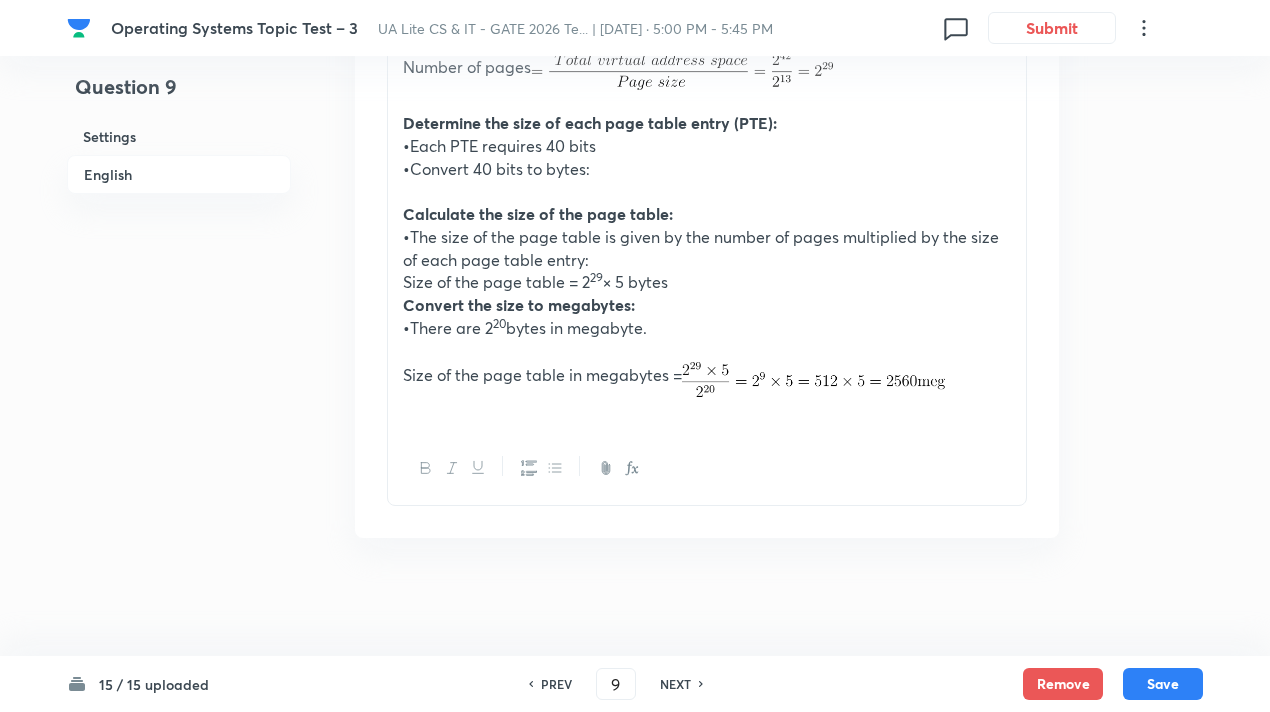 click on "NEXT" at bounding box center [675, 684] 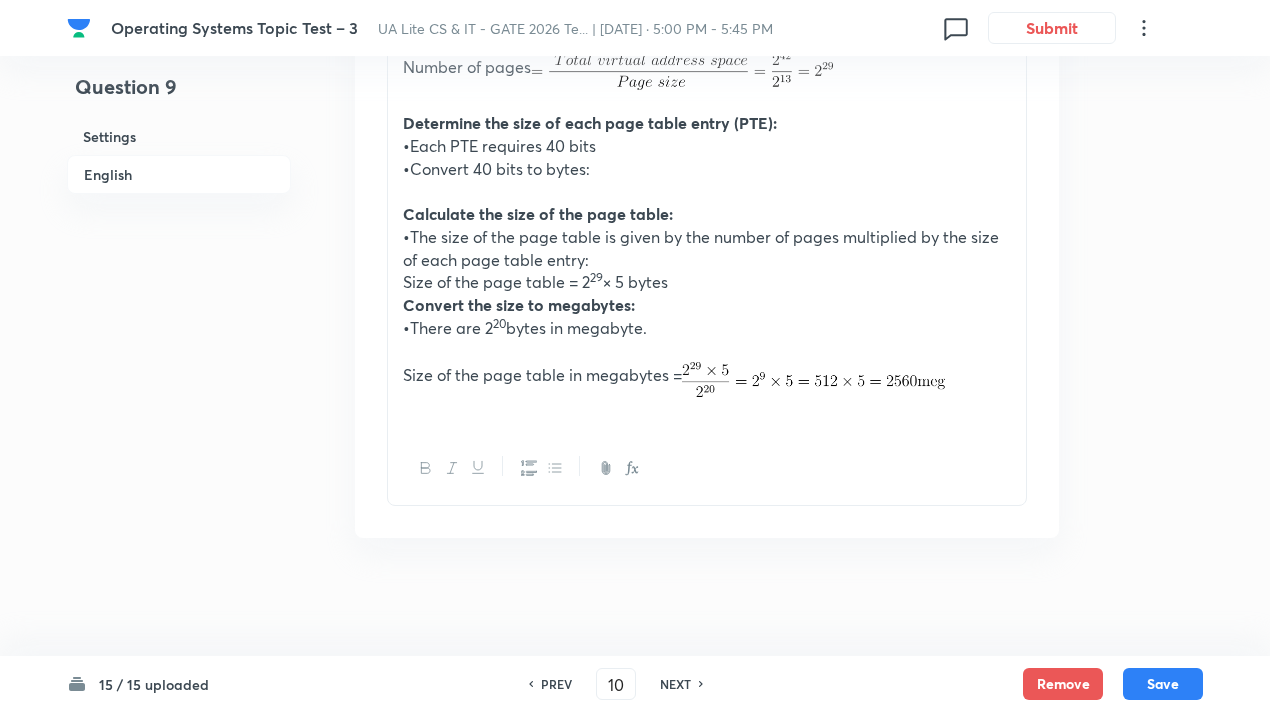 scroll, scrollTop: 2247, scrollLeft: 0, axis: vertical 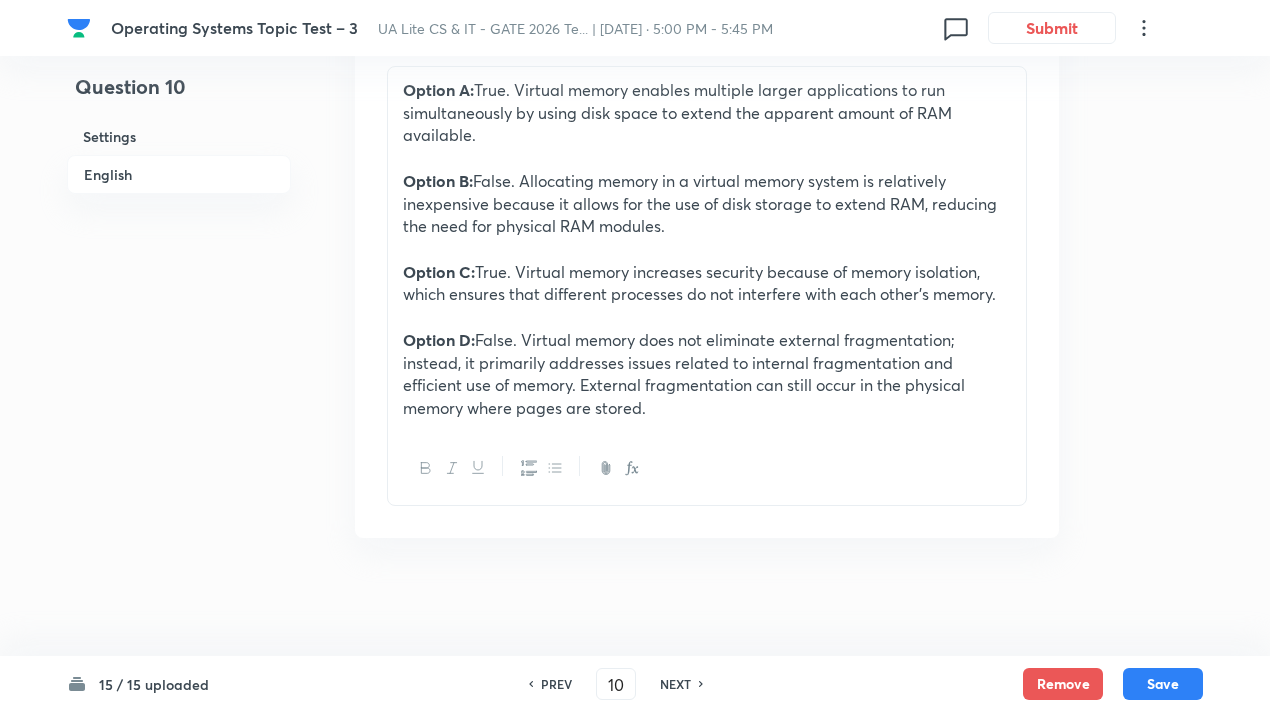 click on "NEXT" at bounding box center [675, 684] 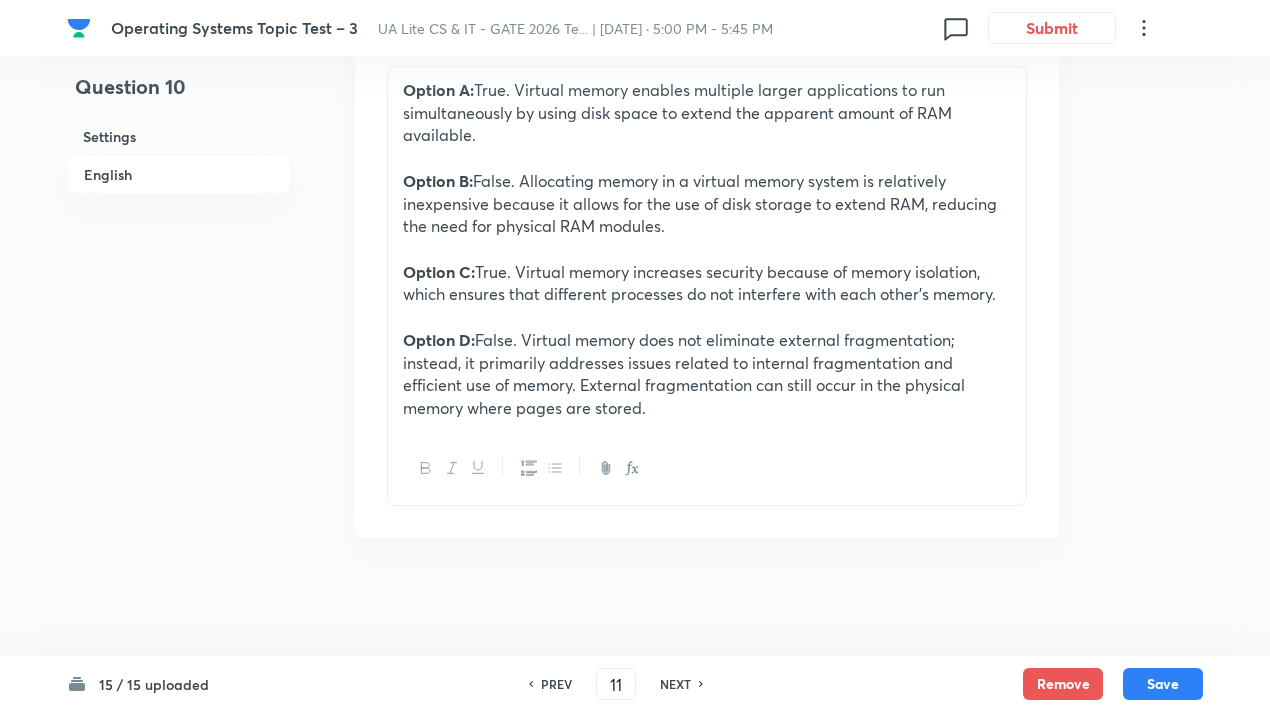 checkbox on "true" 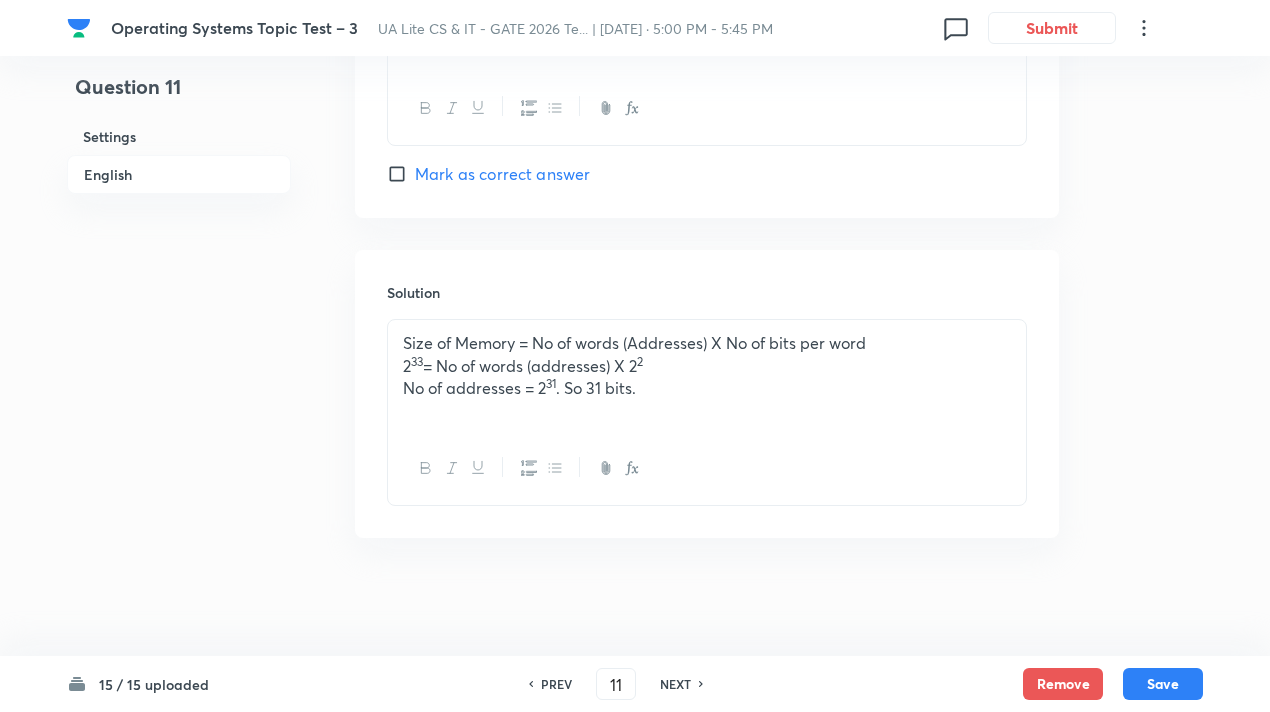 click on "NEXT" at bounding box center (675, 684) 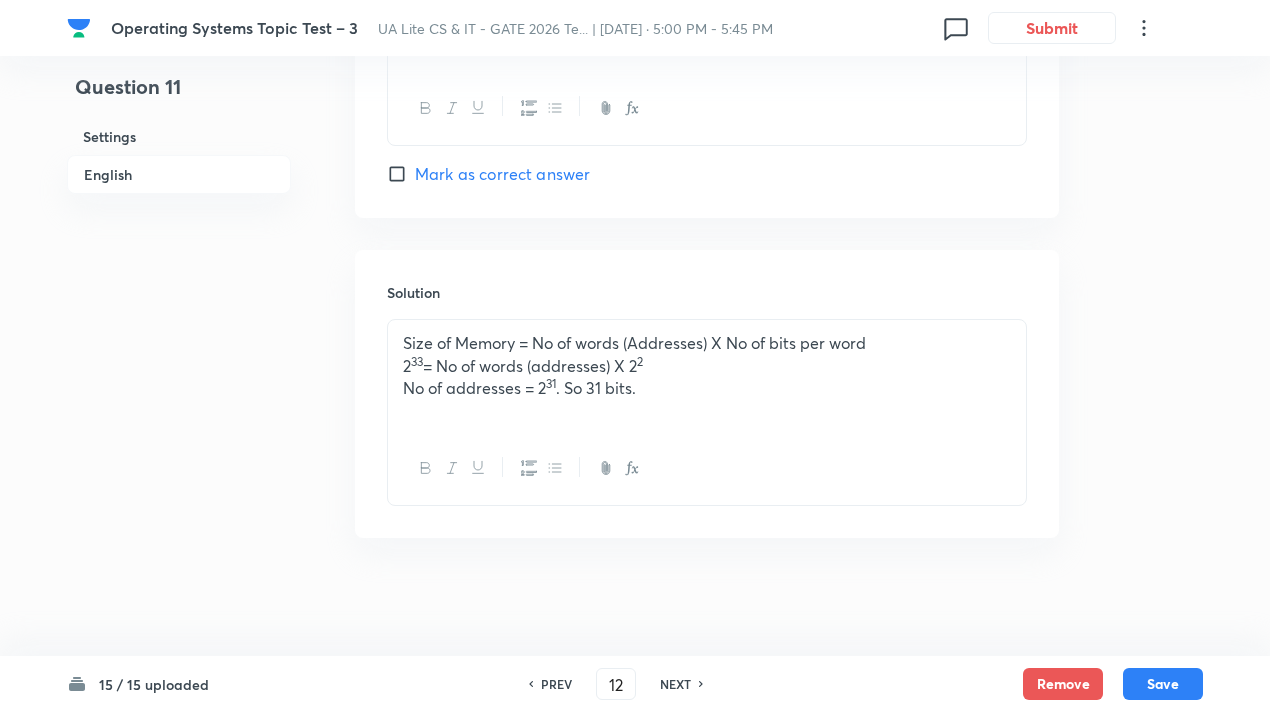 checkbox on "false" 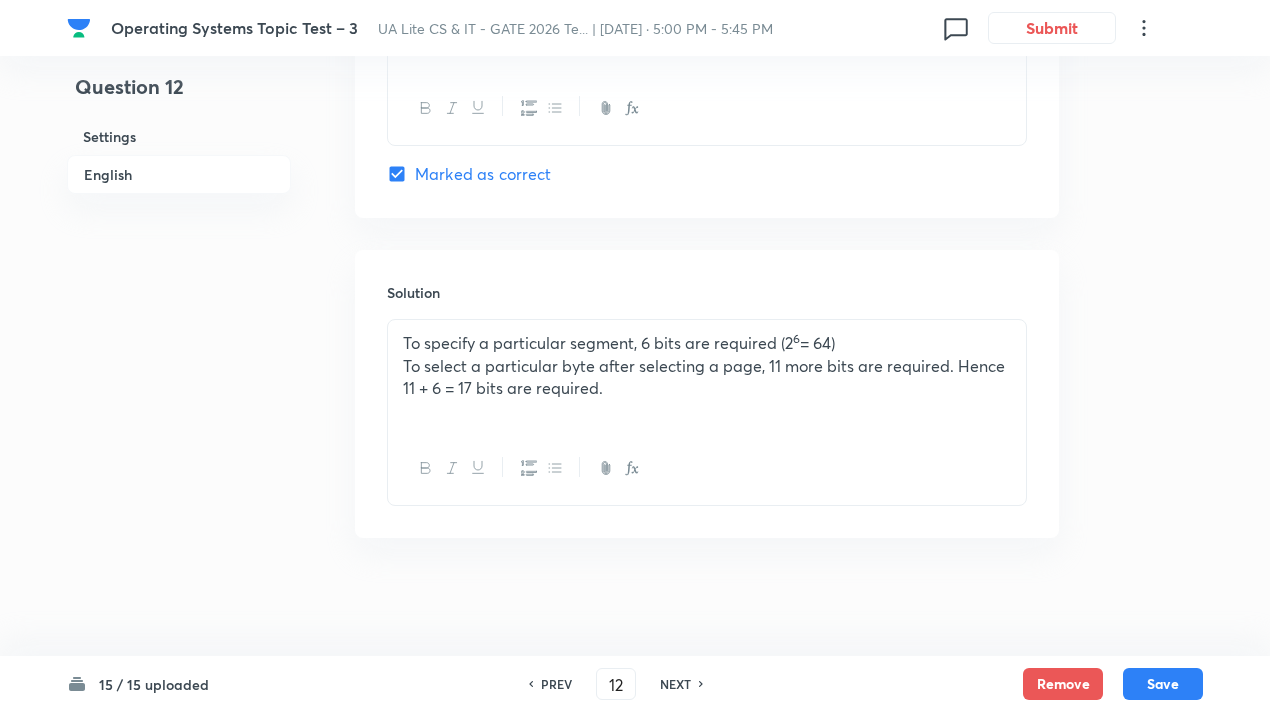 click on "NEXT" at bounding box center [675, 684] 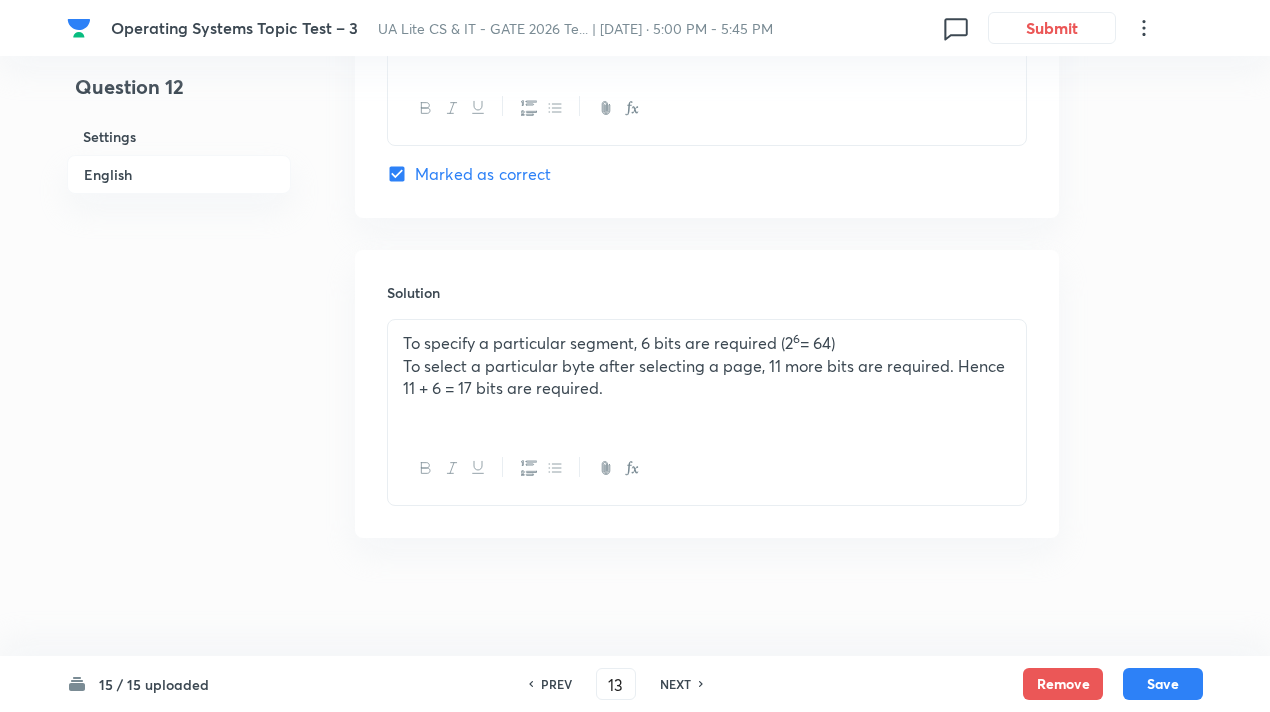 checkbox on "false" 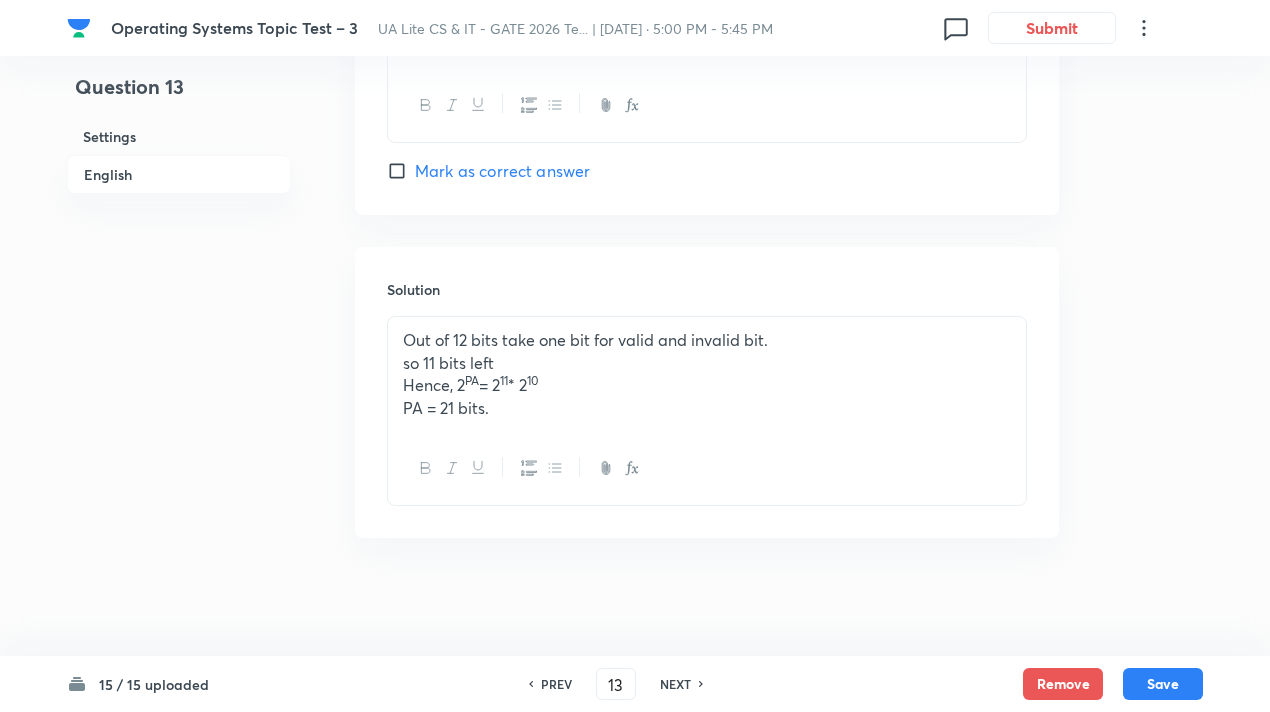 click on "NEXT" at bounding box center [675, 684] 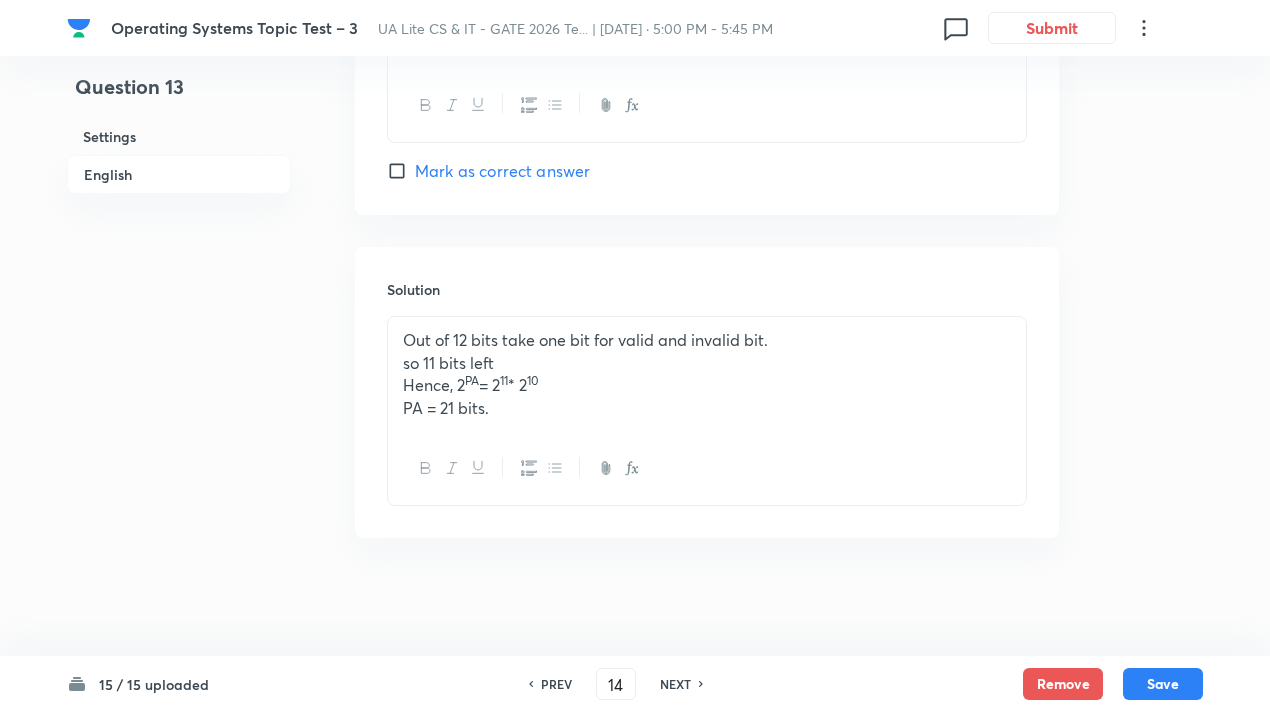 checkbox on "true" 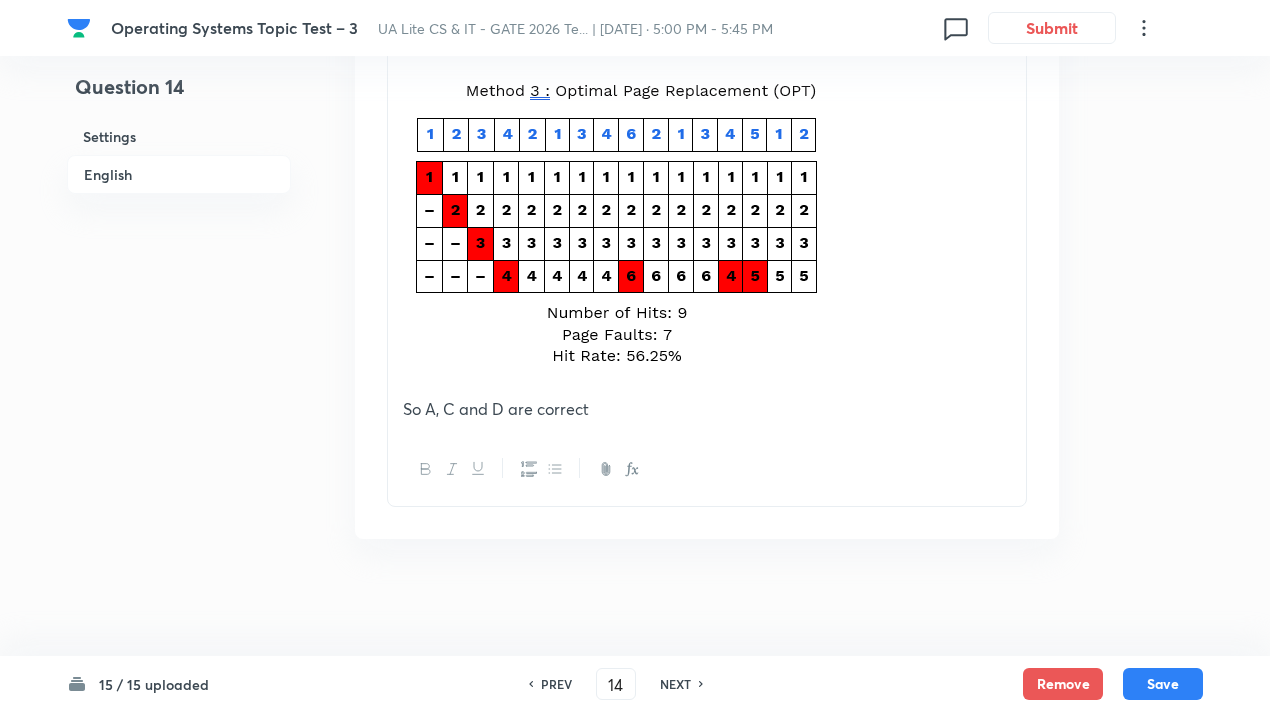 click on "NEXT" at bounding box center [675, 684] 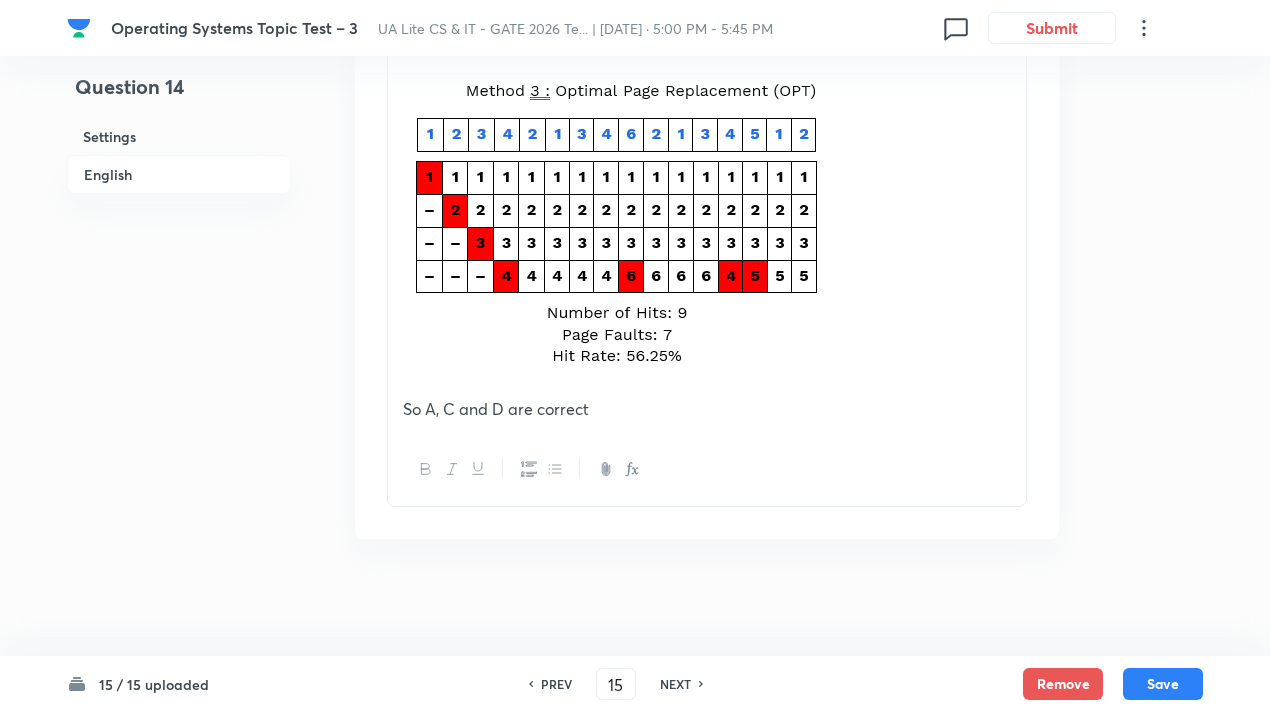 checkbox on "false" 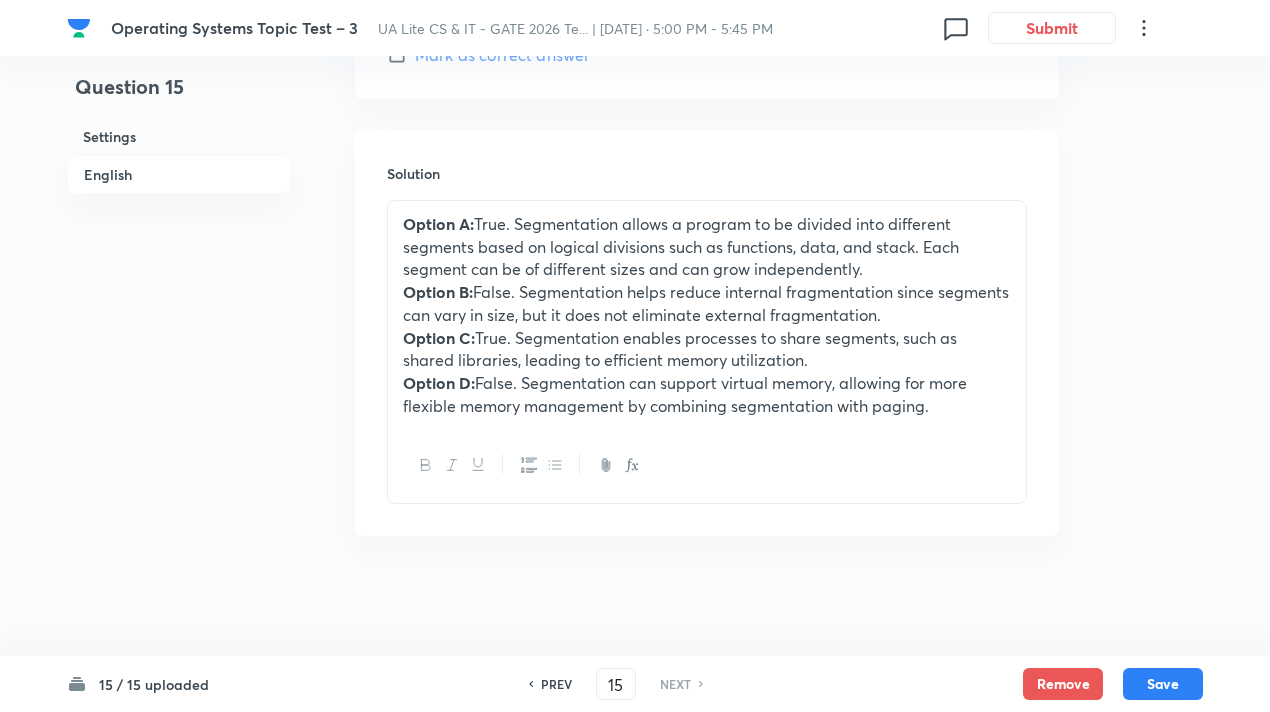 scroll, scrollTop: 2110, scrollLeft: 0, axis: vertical 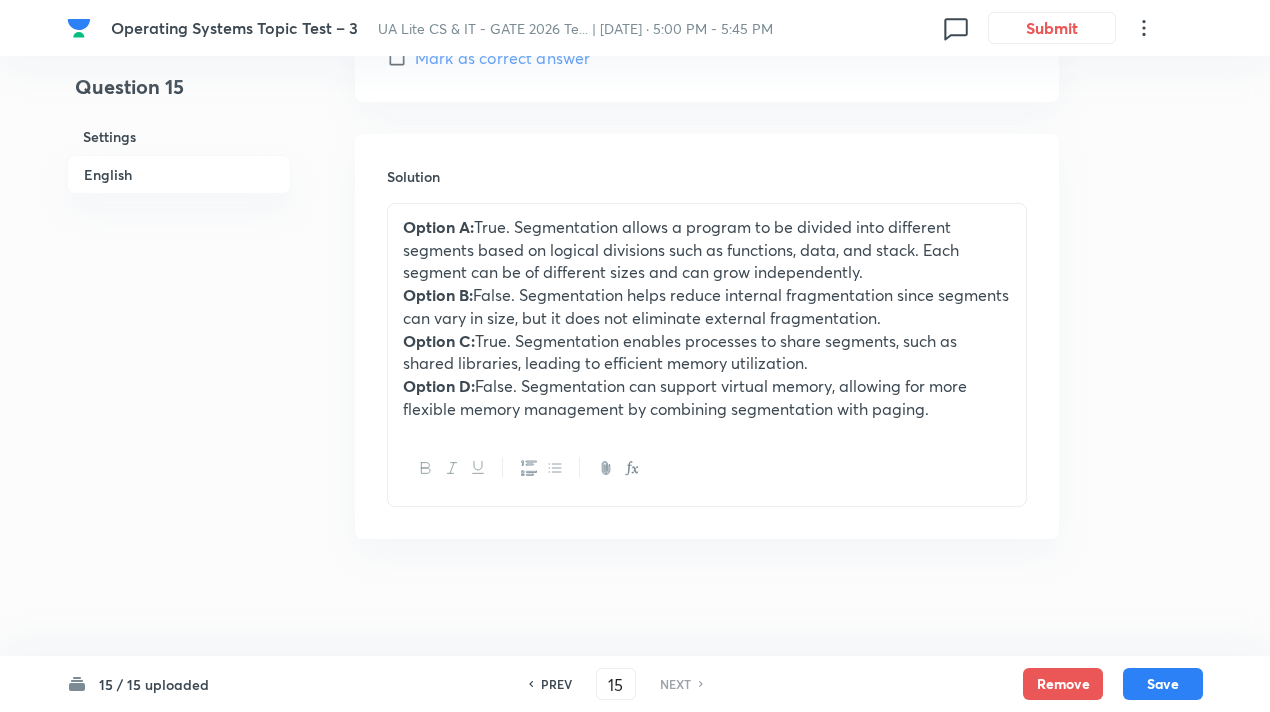 click on "NEXT" at bounding box center (675, 684) 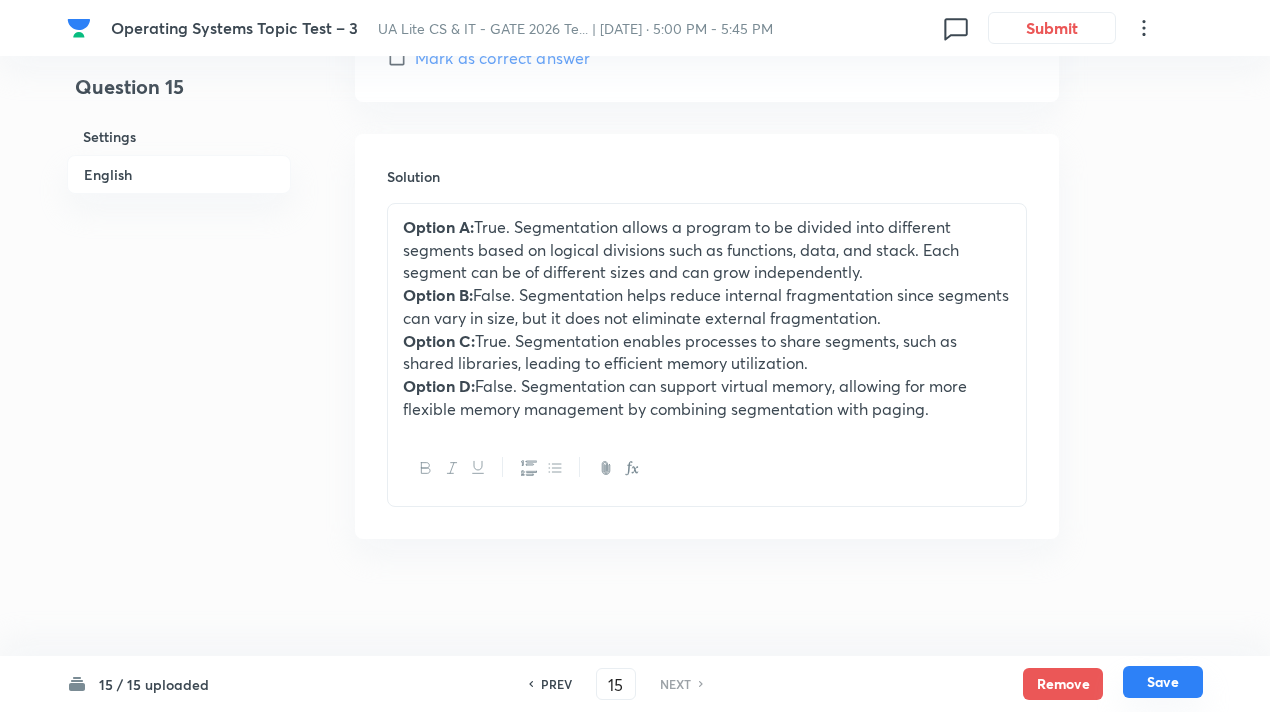 click on "Save" at bounding box center (1163, 682) 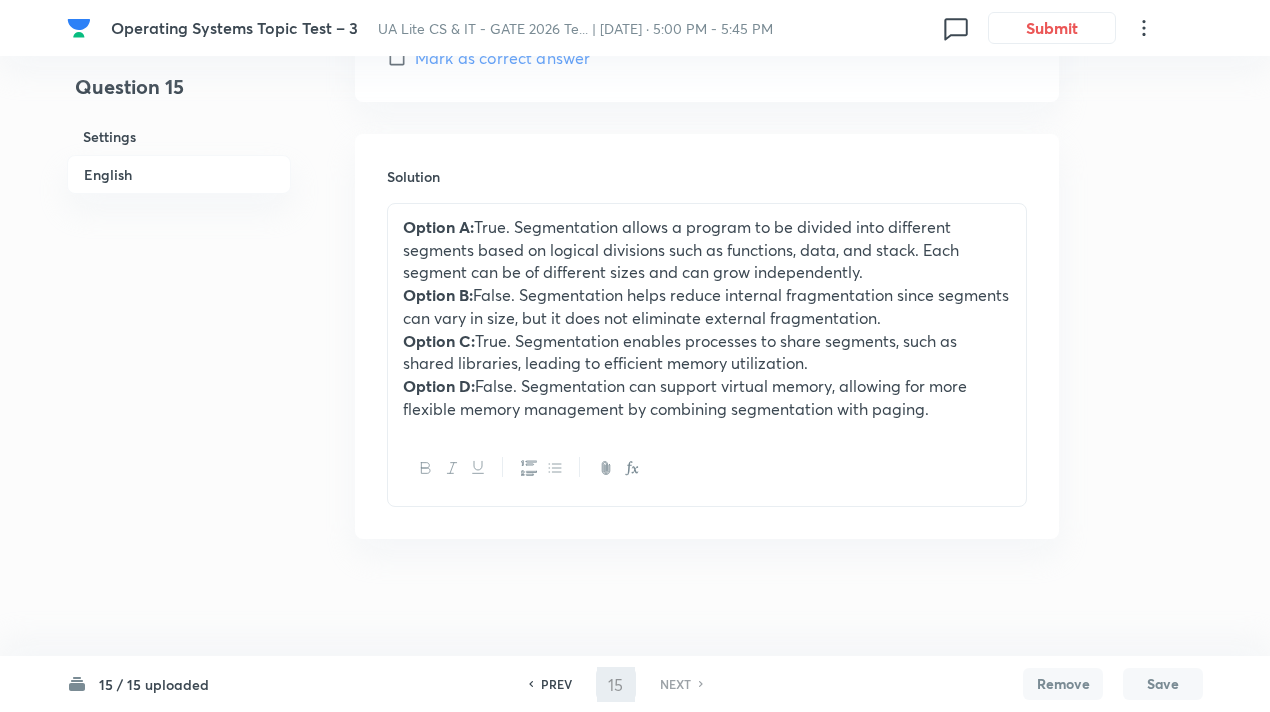 checkbox on "true" 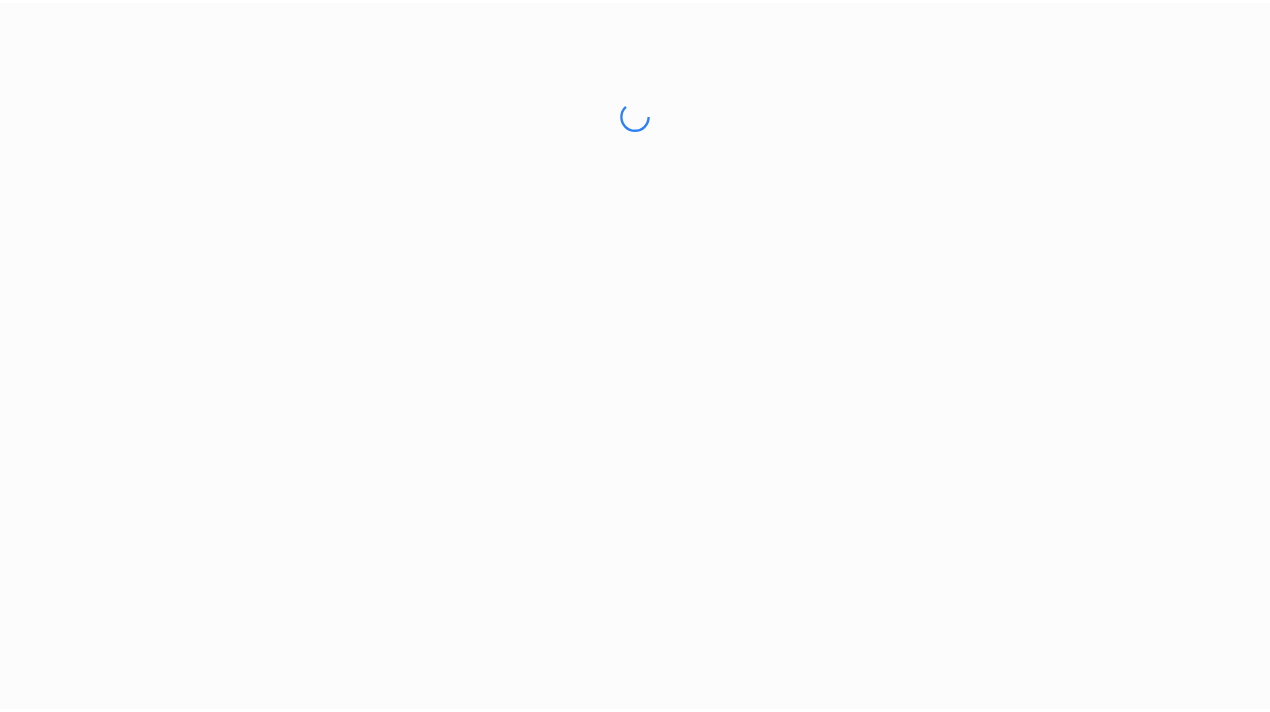scroll, scrollTop: 0, scrollLeft: 0, axis: both 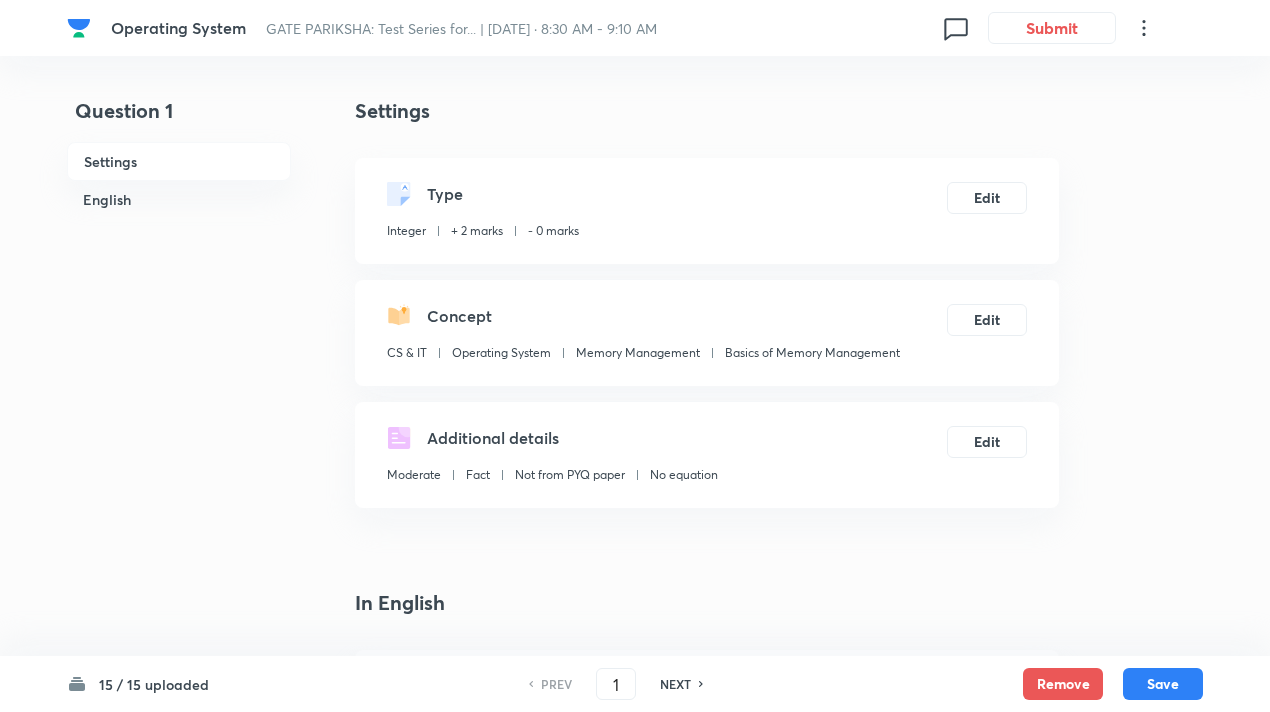 click on "NEXT" at bounding box center [675, 684] 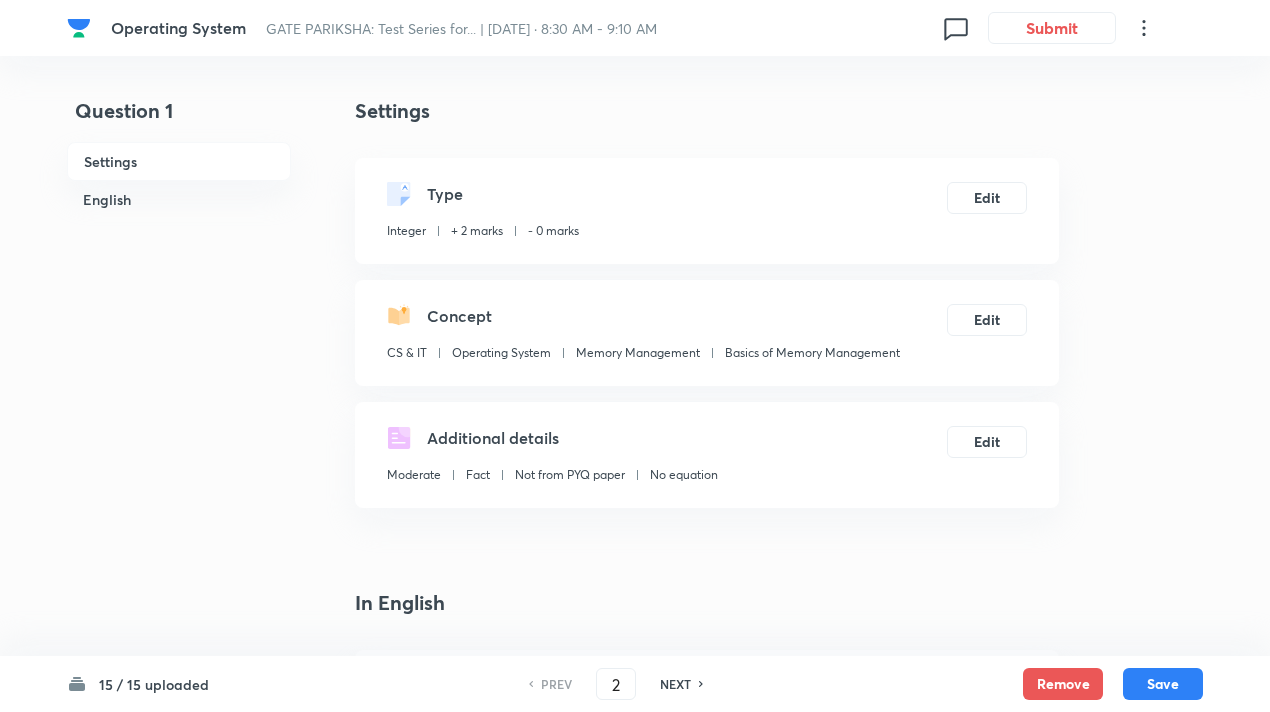 type on "4548" 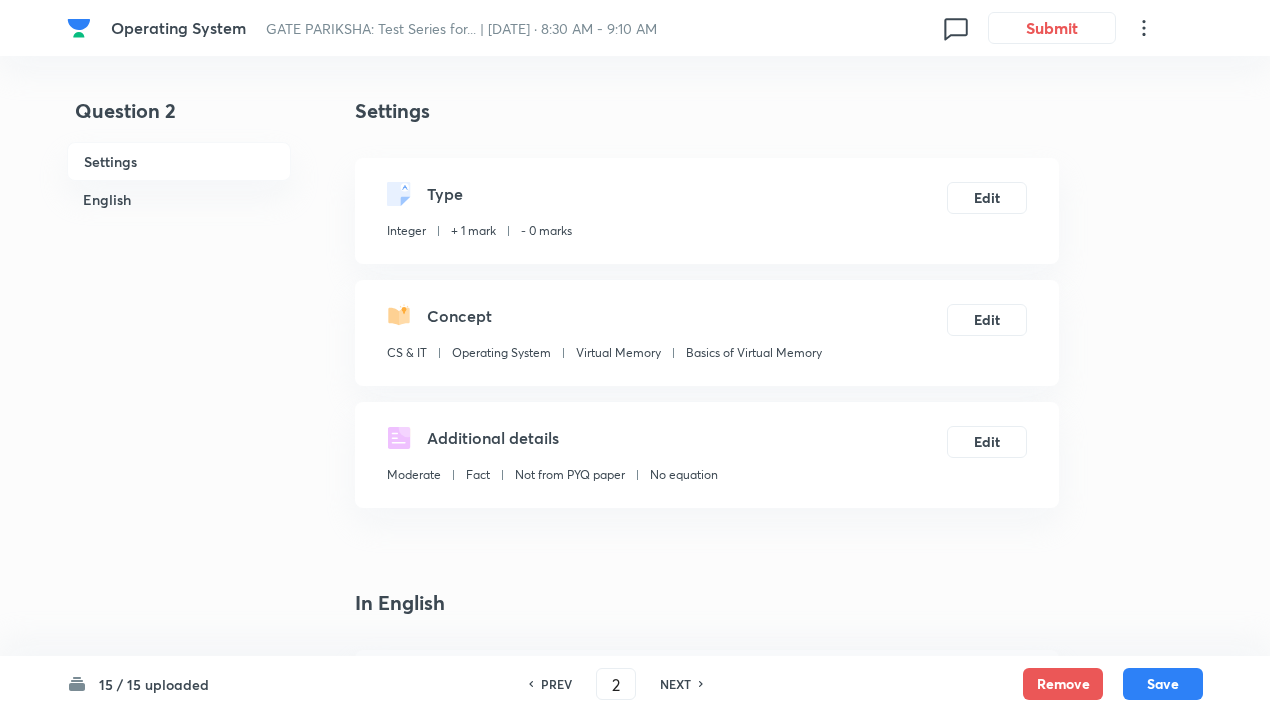 click on "NEXT" at bounding box center (675, 684) 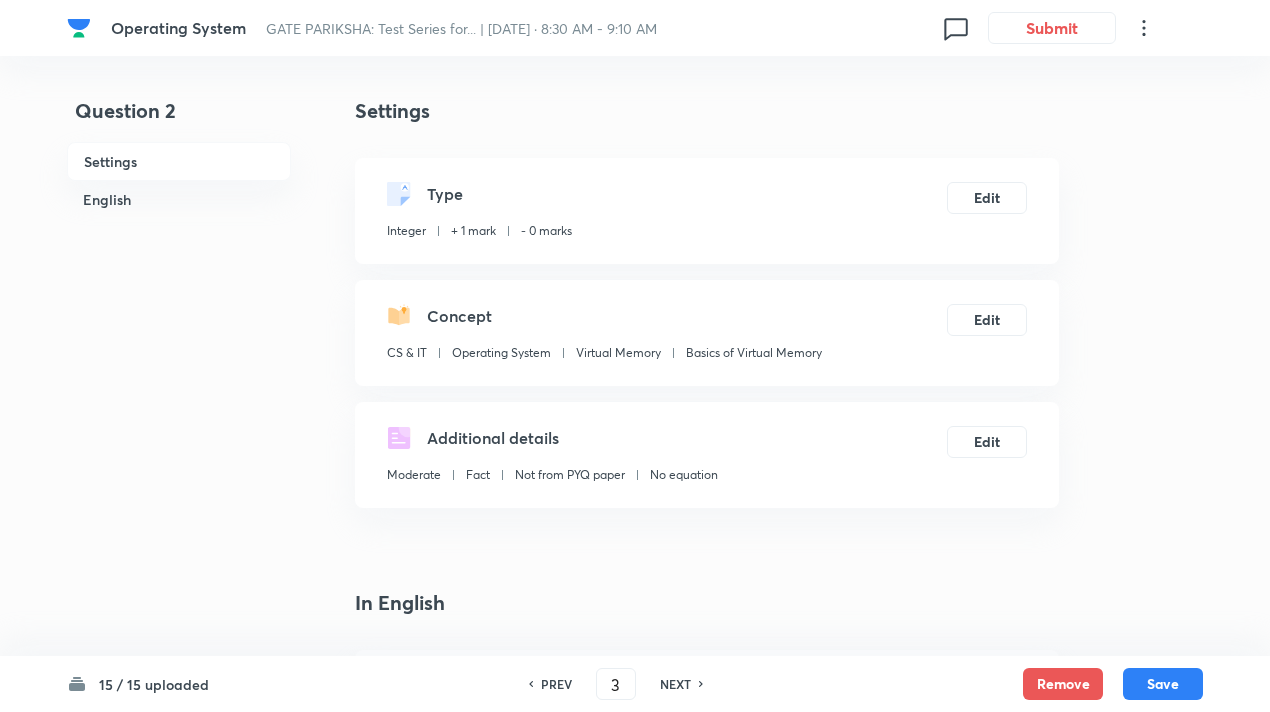 type on "6" 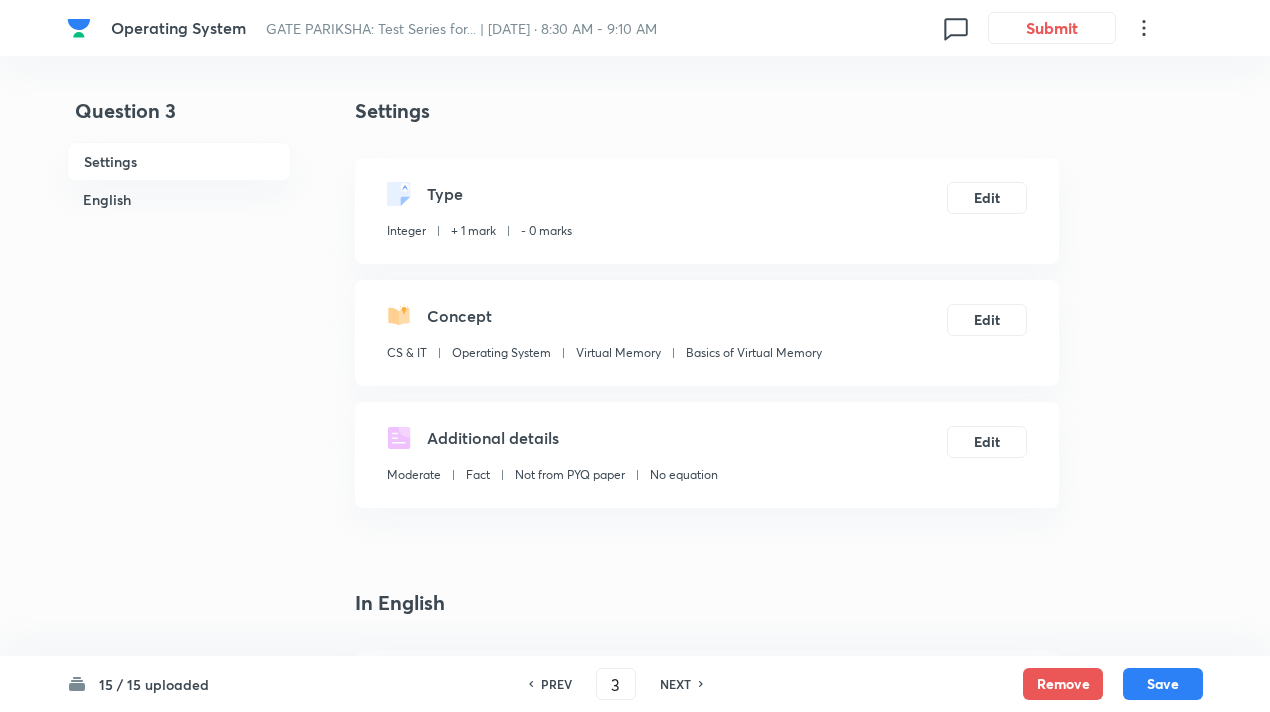 click on "NEXT" at bounding box center (675, 684) 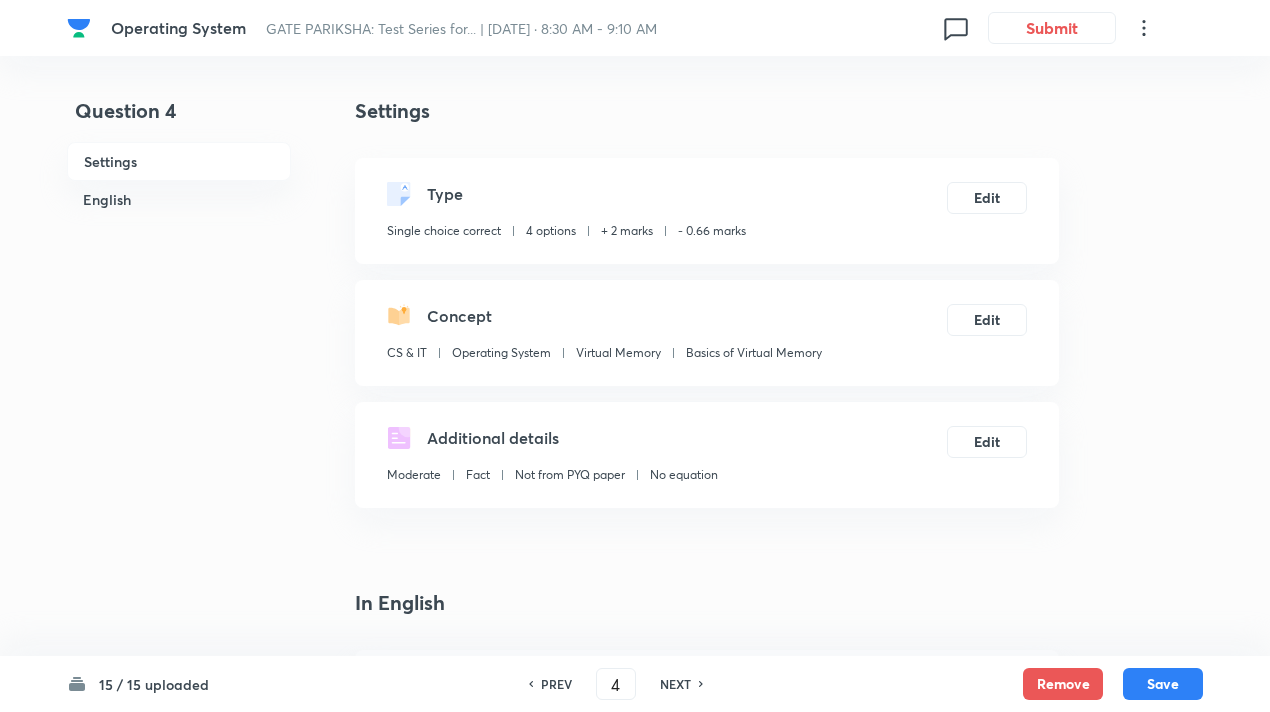 click on "NEXT" at bounding box center (675, 684) 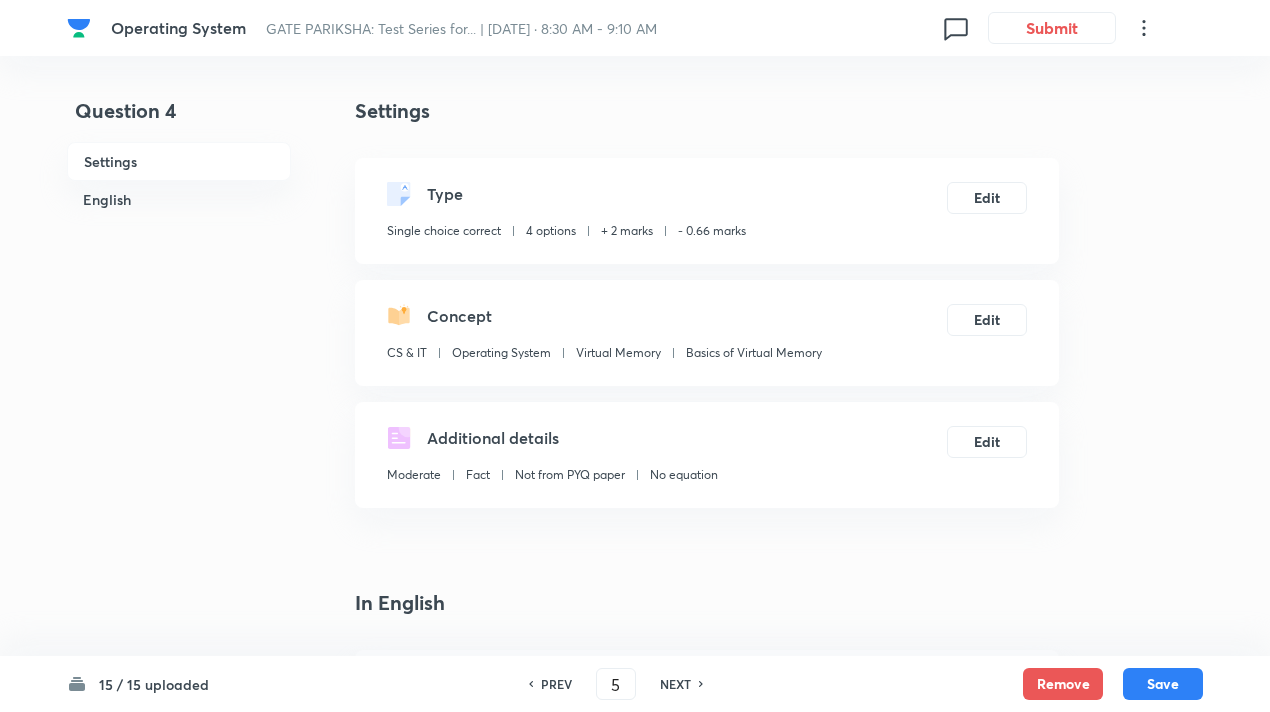 checkbox on "true" 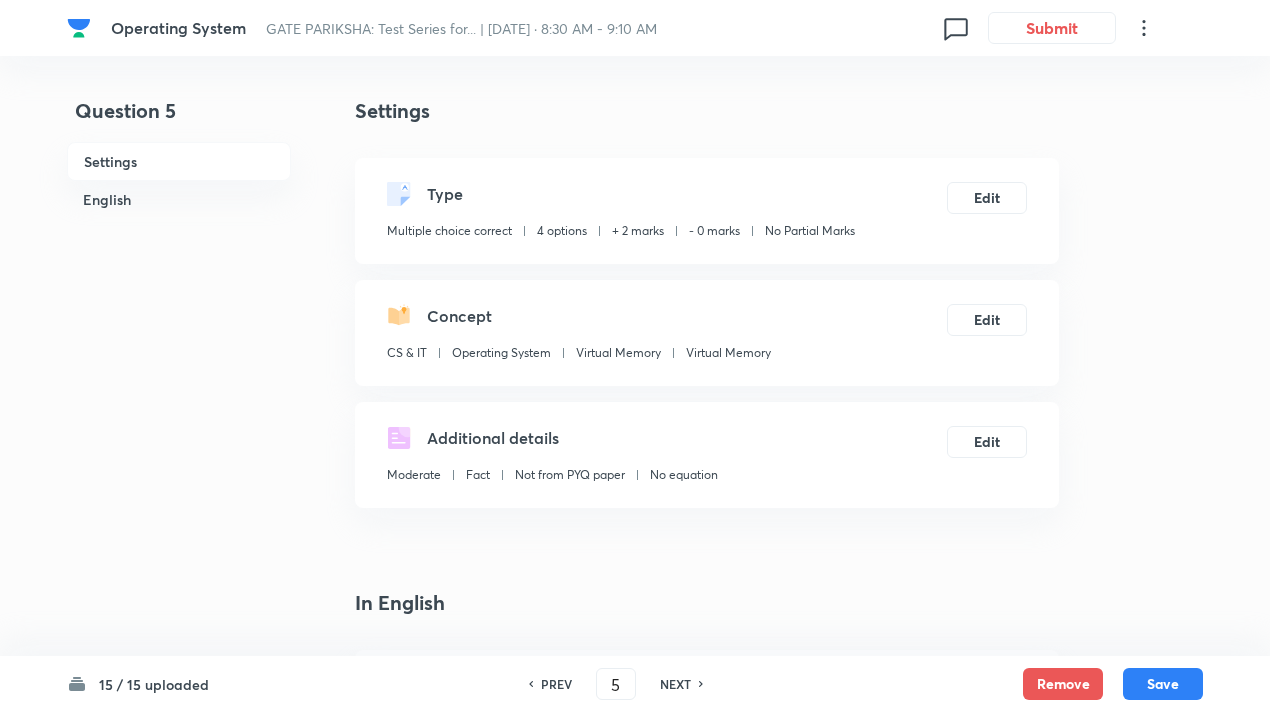 click on "NEXT" at bounding box center [675, 684] 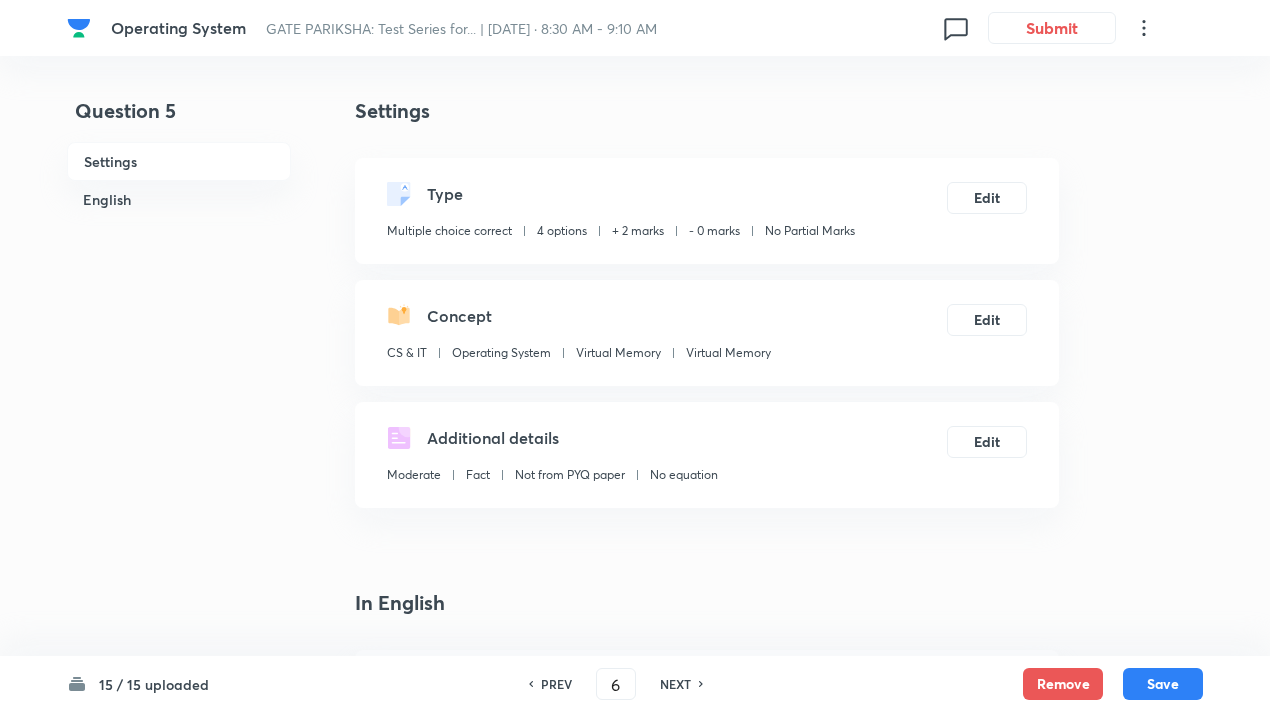 checkbox on "true" 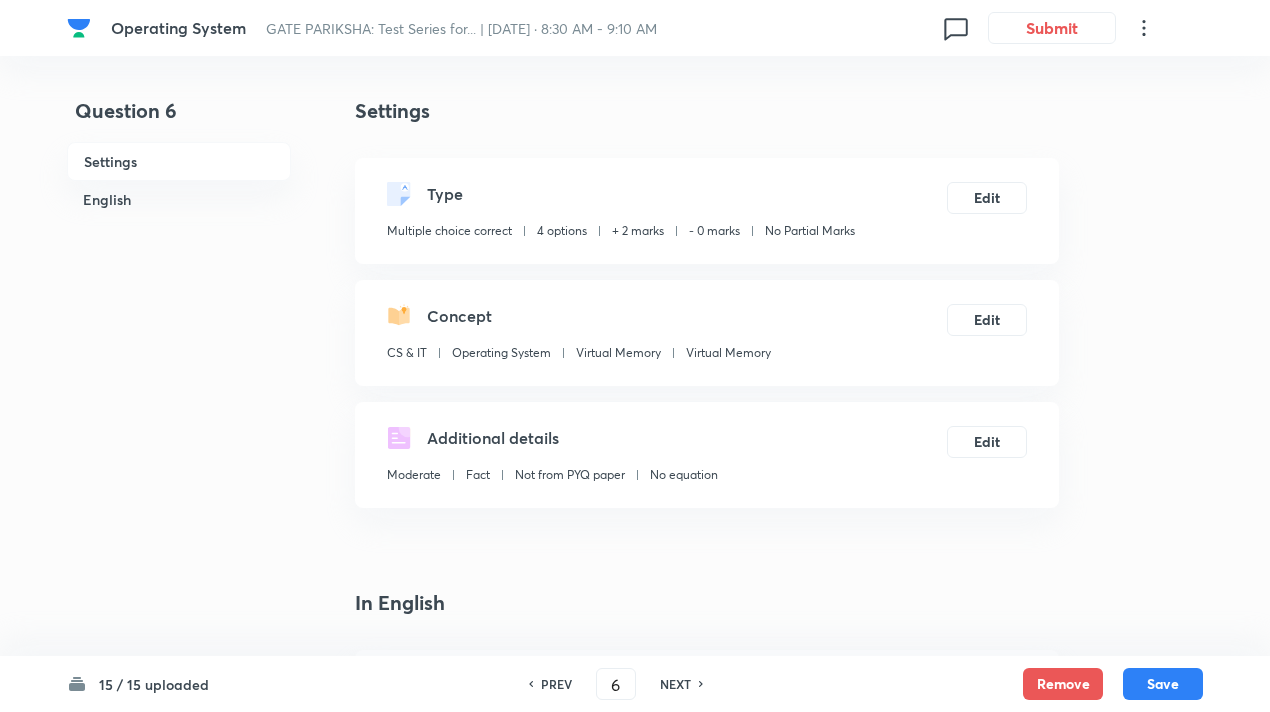 click on "NEXT" at bounding box center (675, 684) 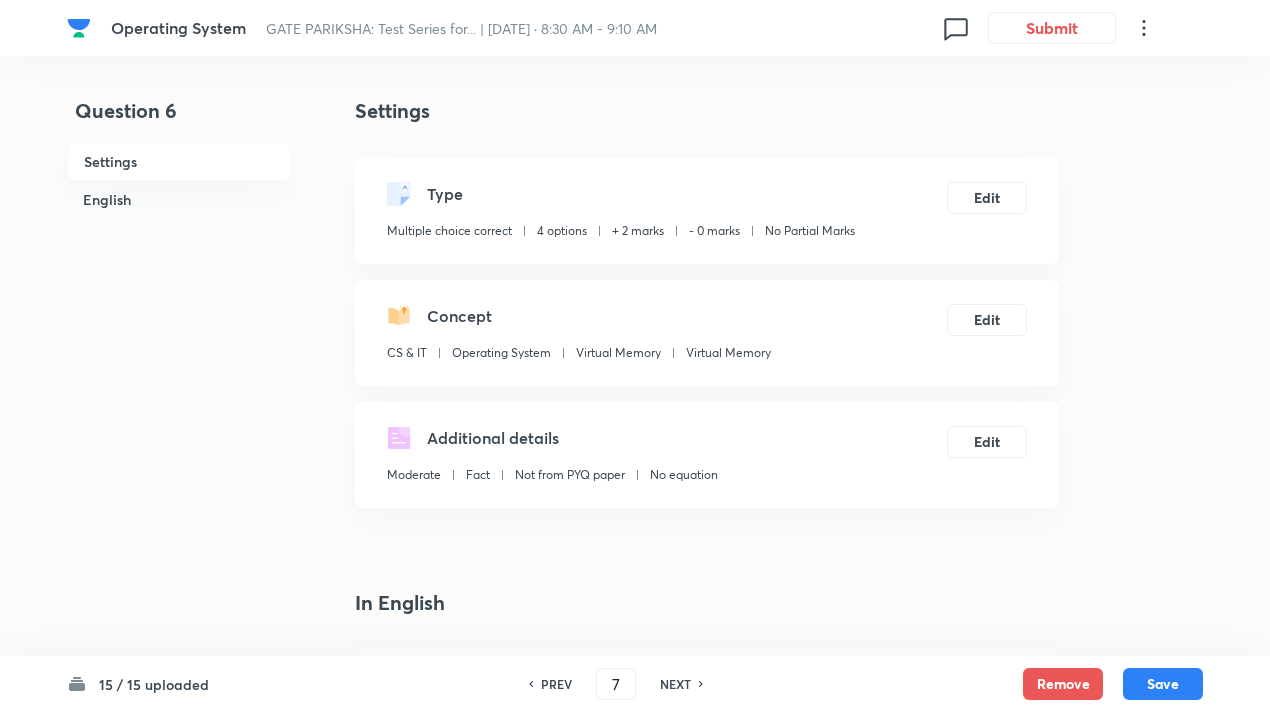 checkbox on "true" 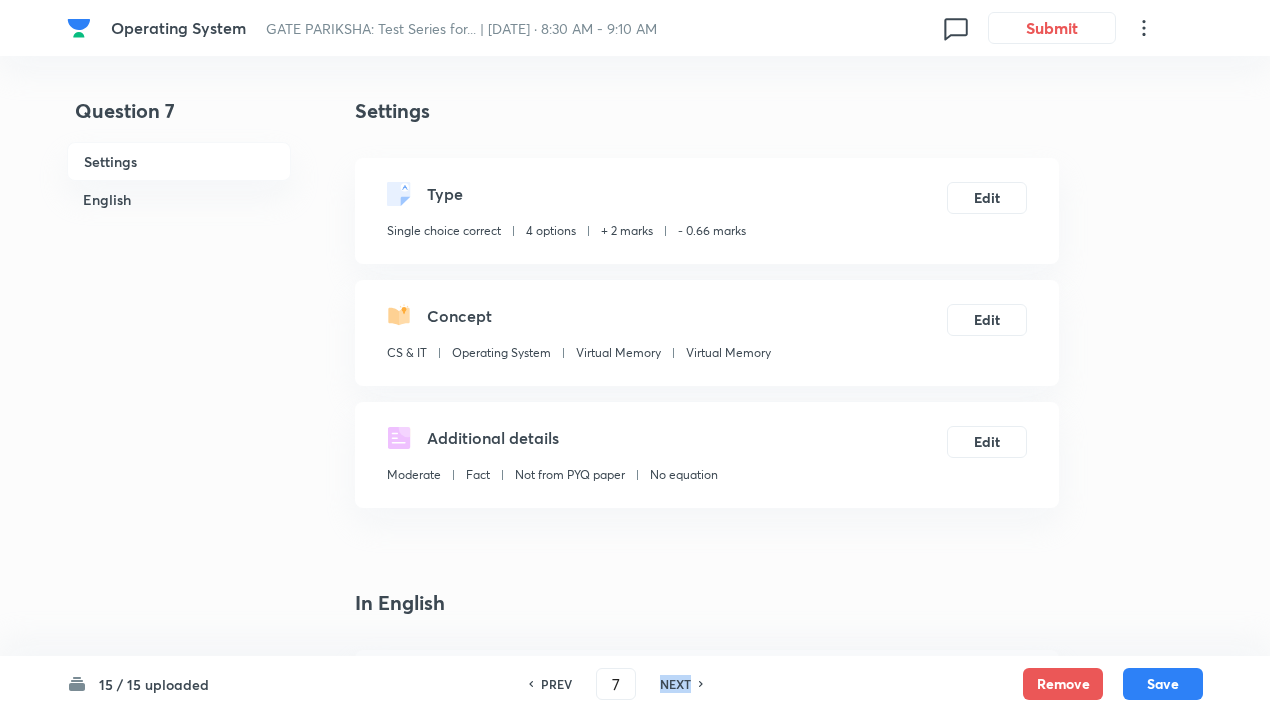 click on "NEXT" at bounding box center (675, 684) 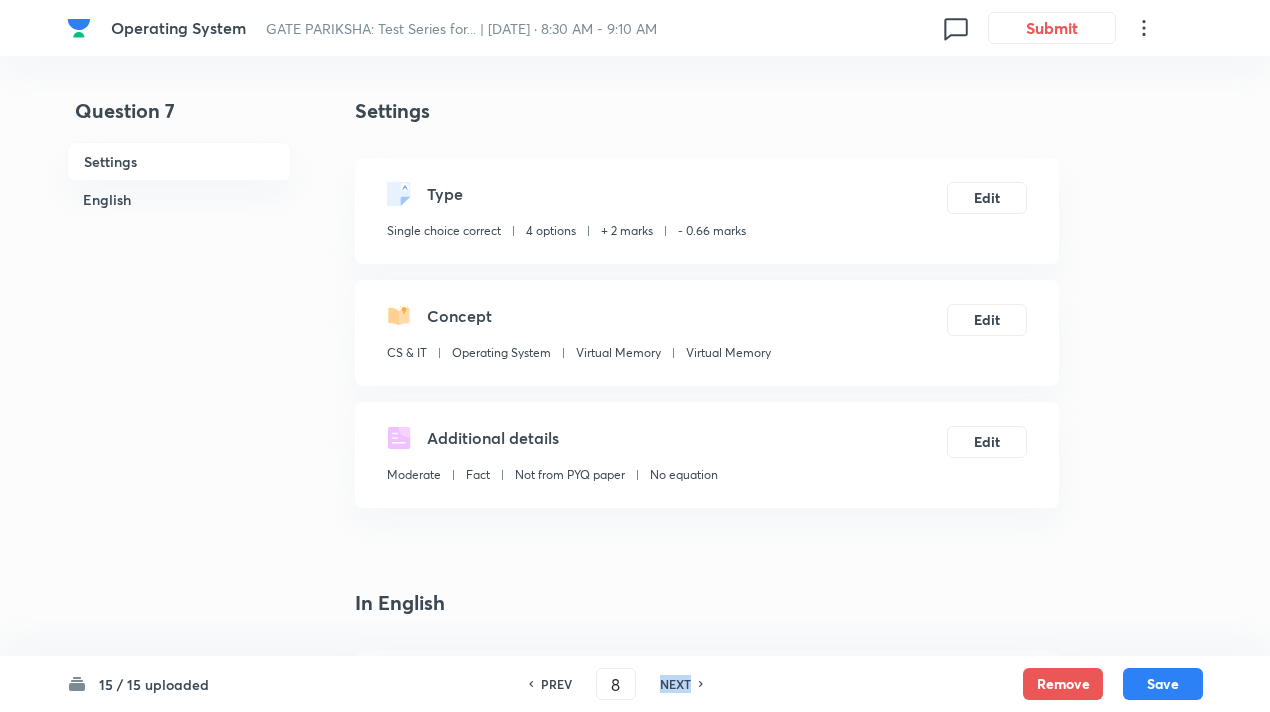 checkbox on "true" 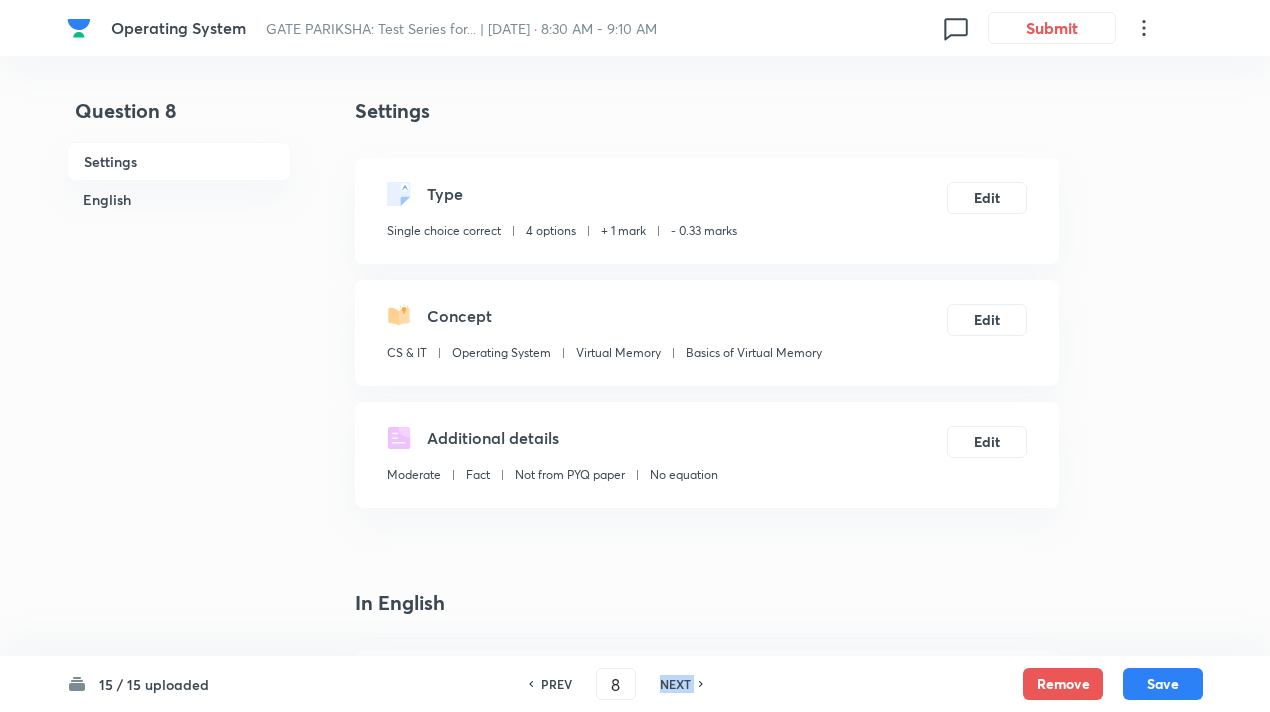 click on "NEXT" at bounding box center (675, 684) 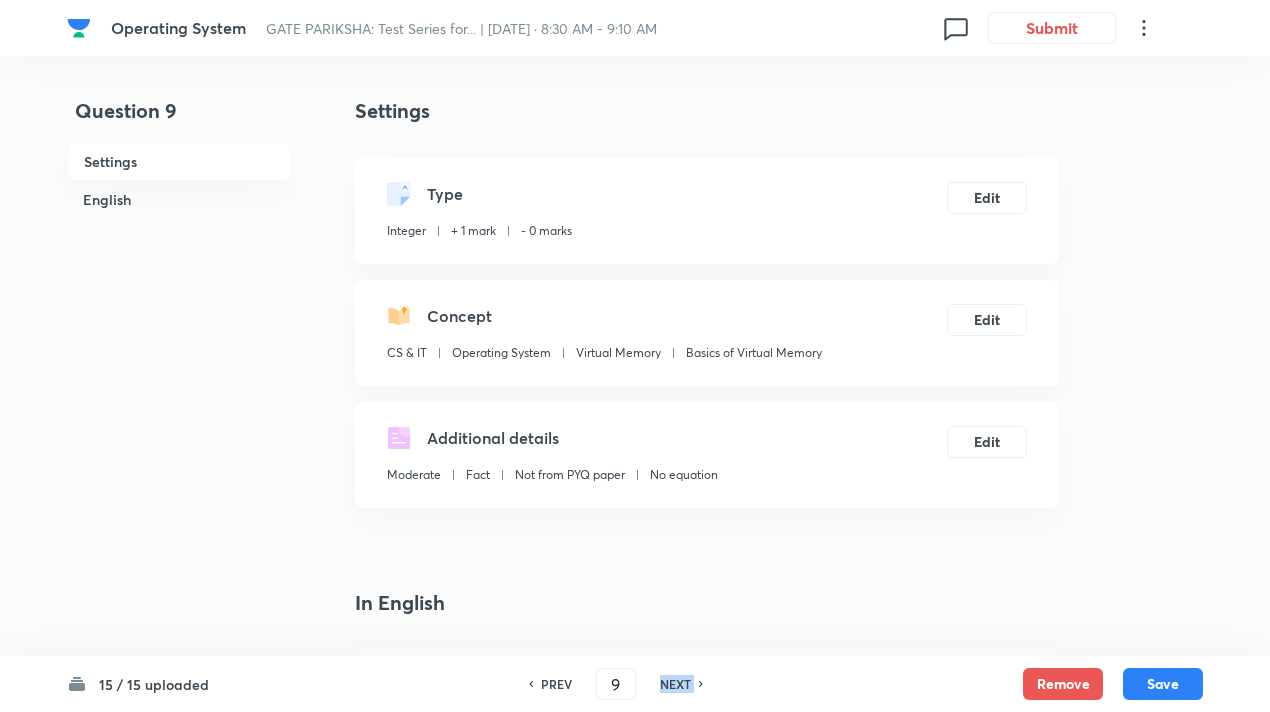 click on "NEXT" at bounding box center (675, 684) 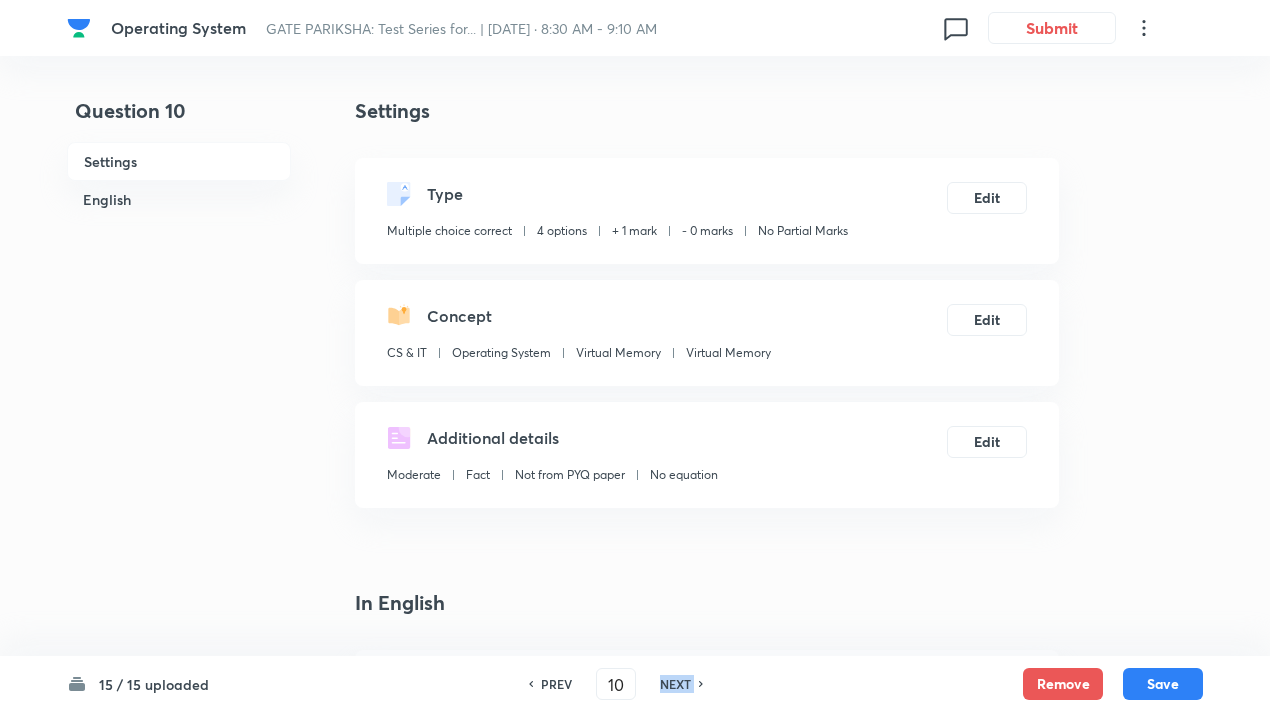 click on "NEXT" at bounding box center [675, 684] 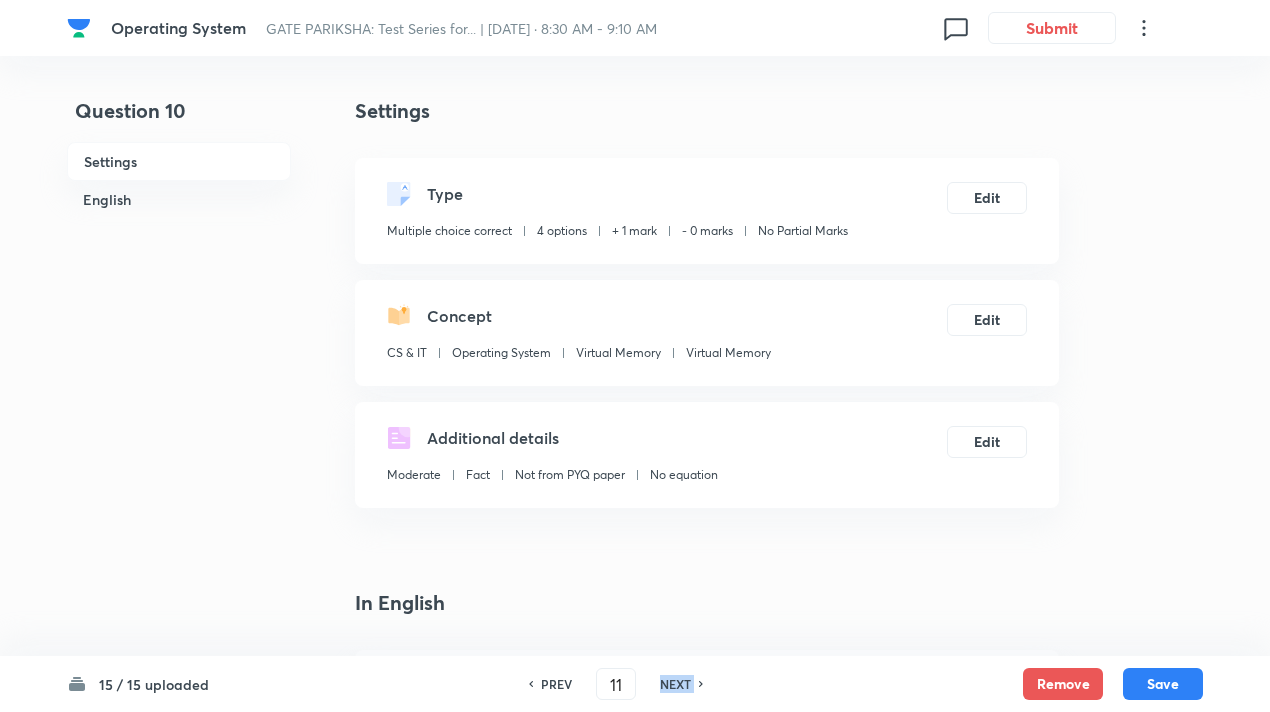 checkbox on "true" 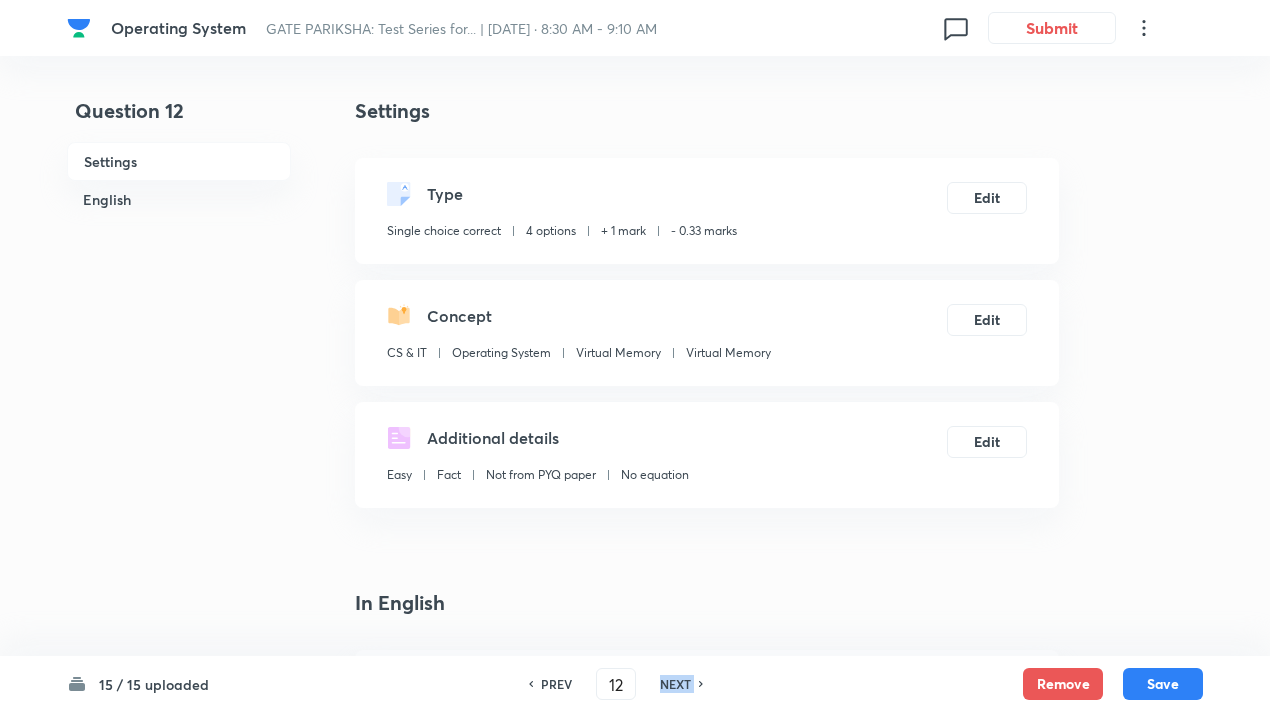 checkbox on "true" 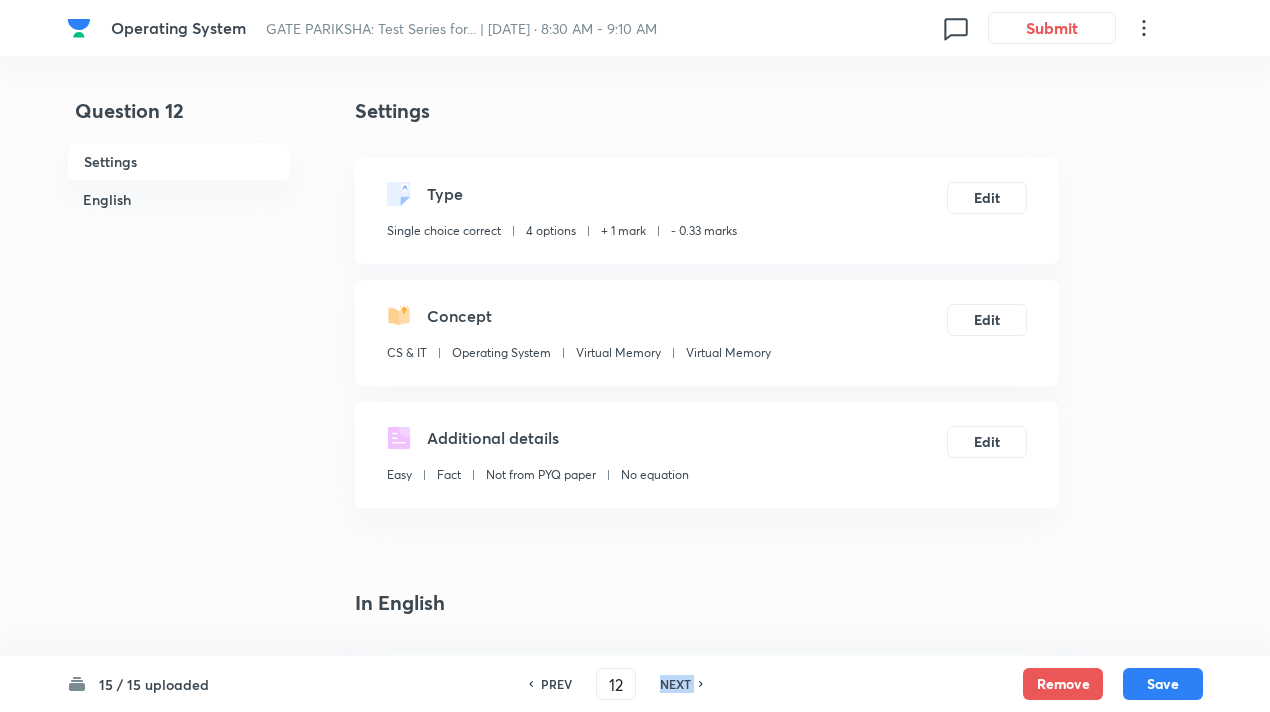 click on "NEXT" at bounding box center [675, 684] 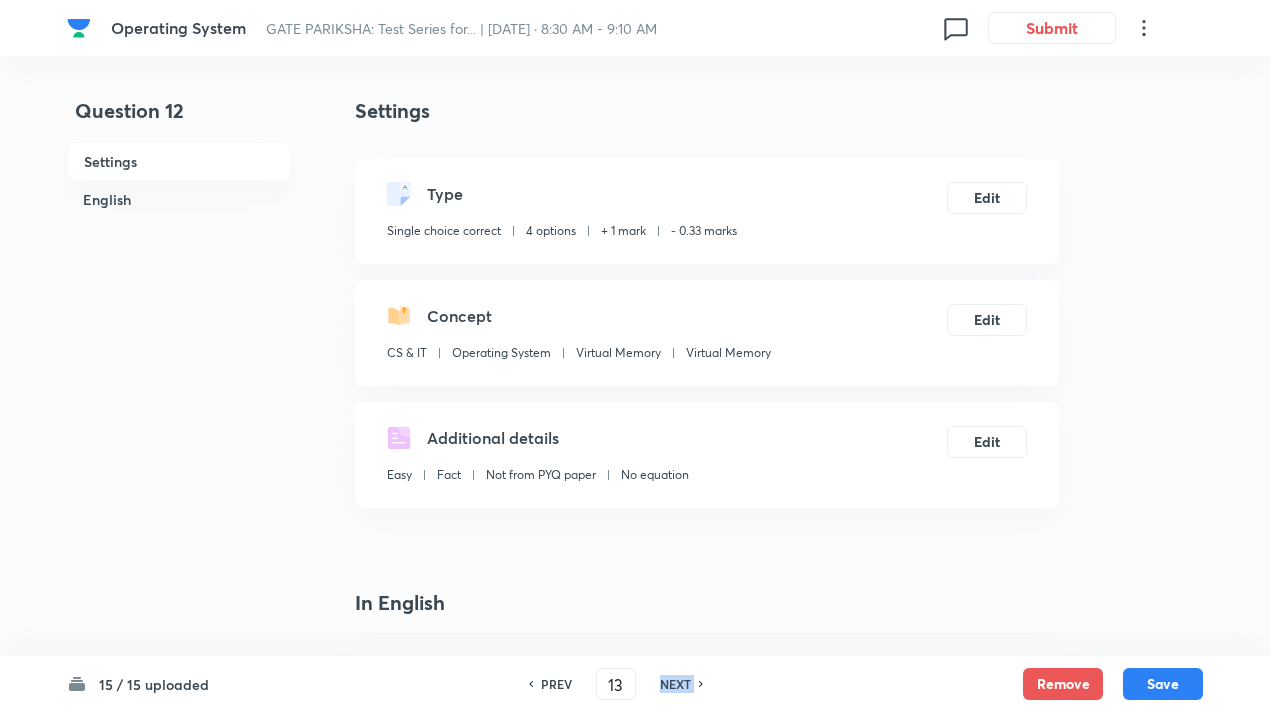 checkbox on "false" 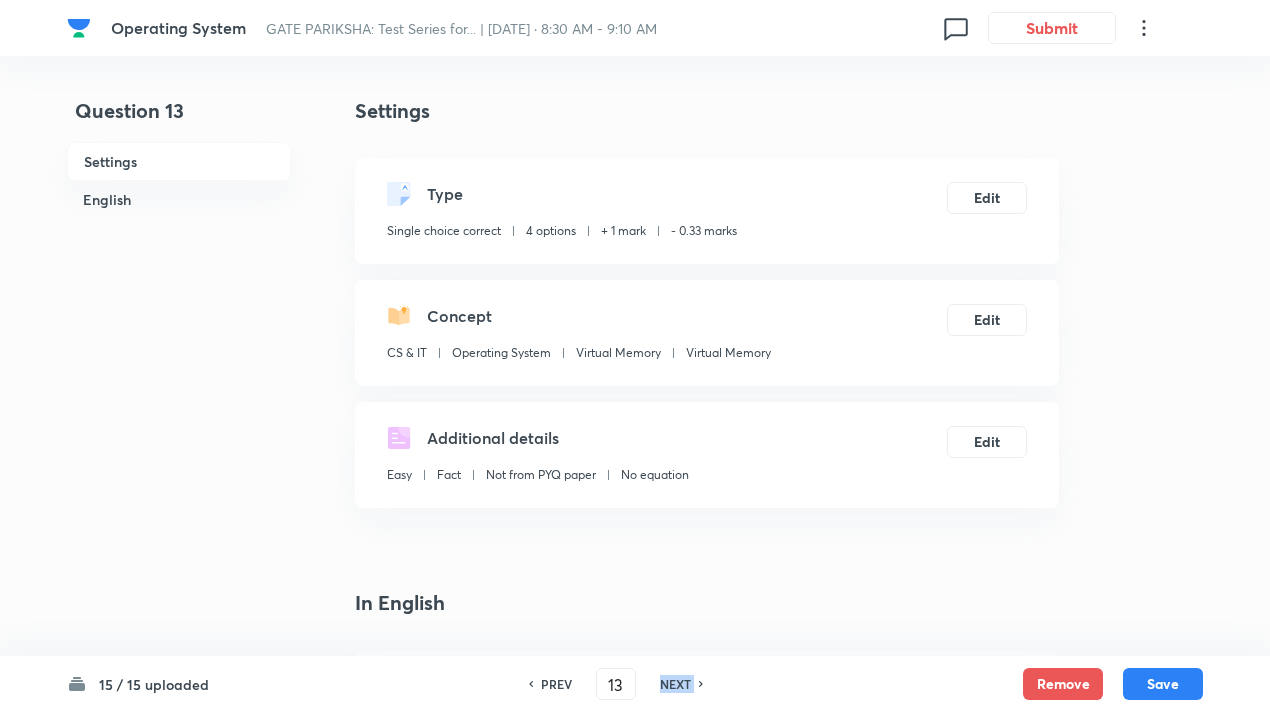 click on "NEXT" at bounding box center (675, 684) 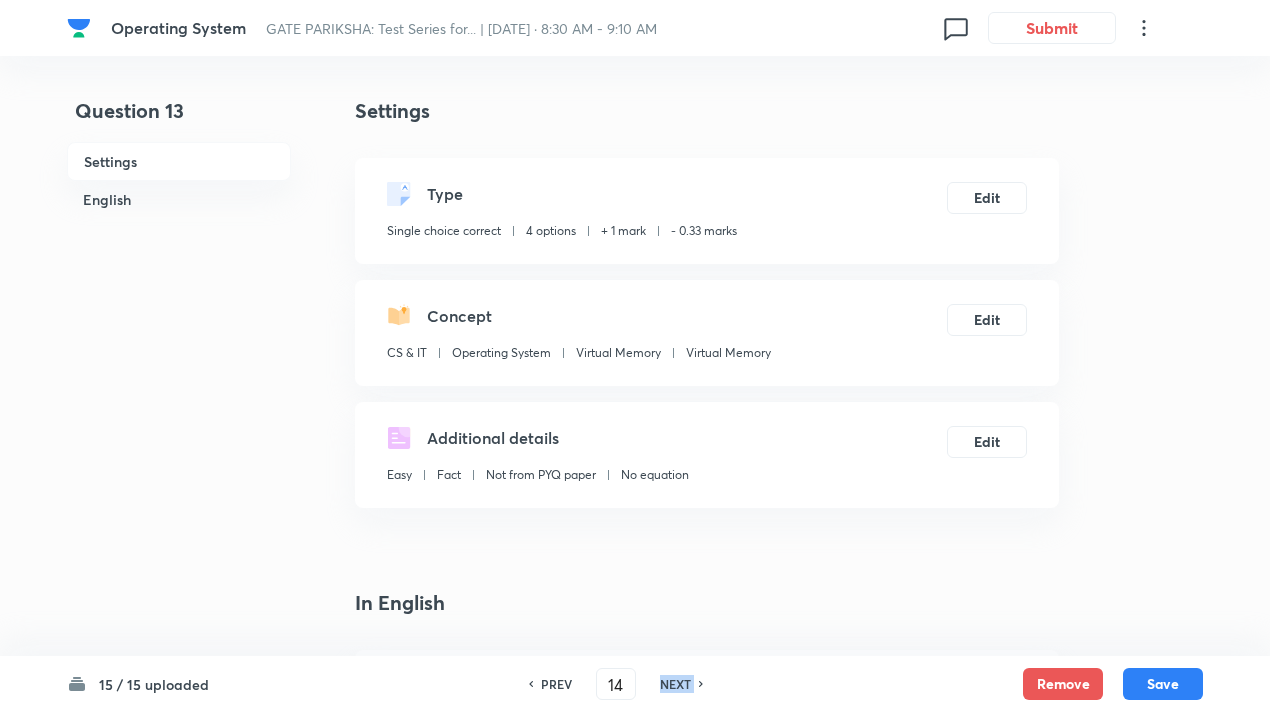 checkbox on "true" 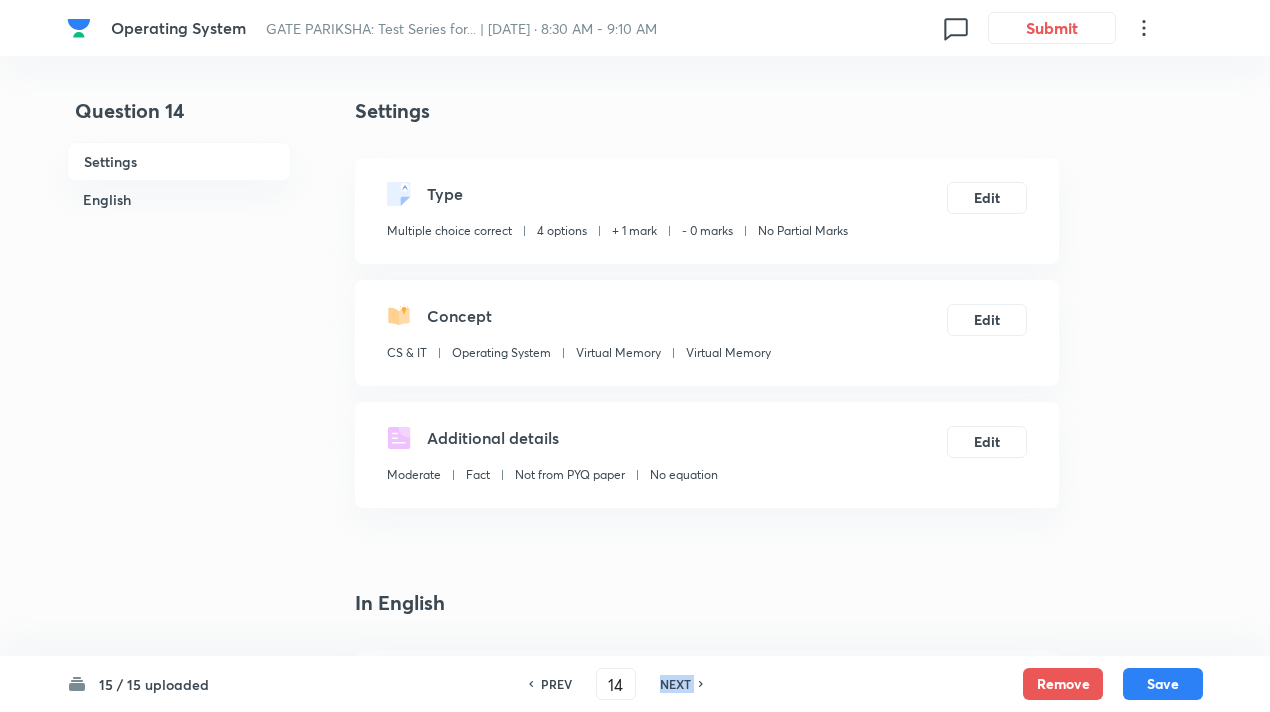 click on "NEXT" at bounding box center [675, 684] 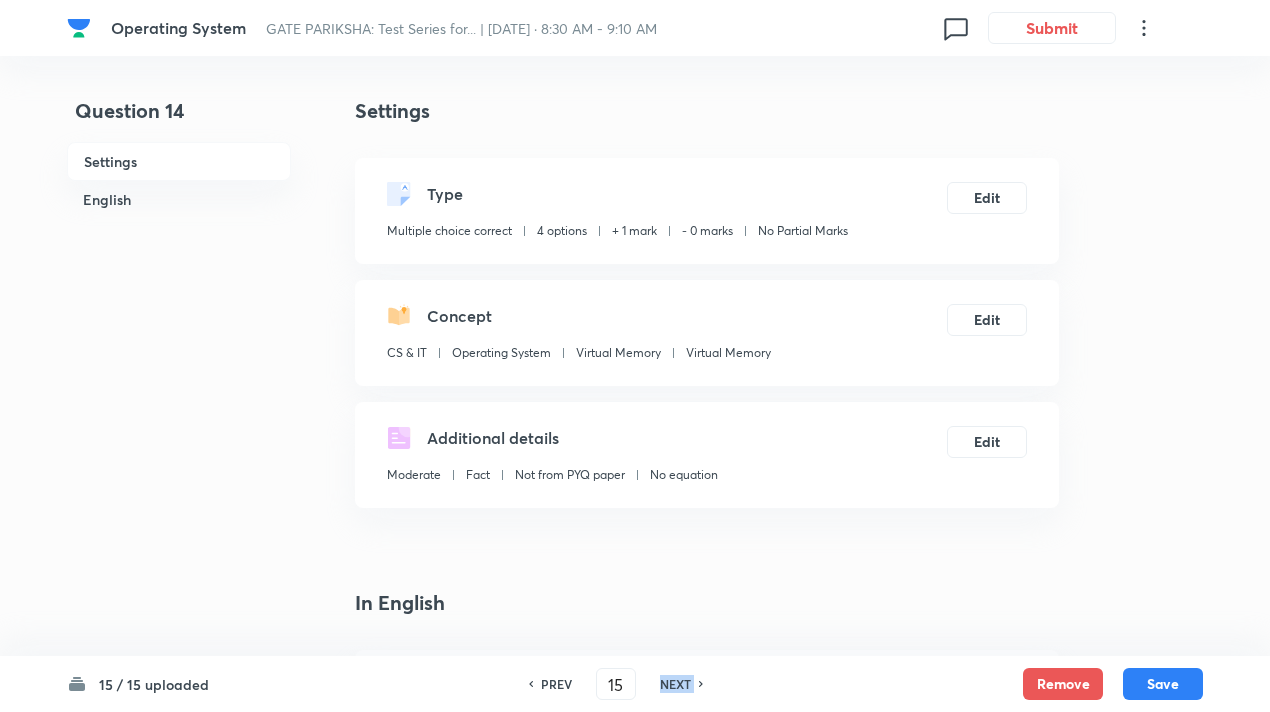 checkbox on "false" 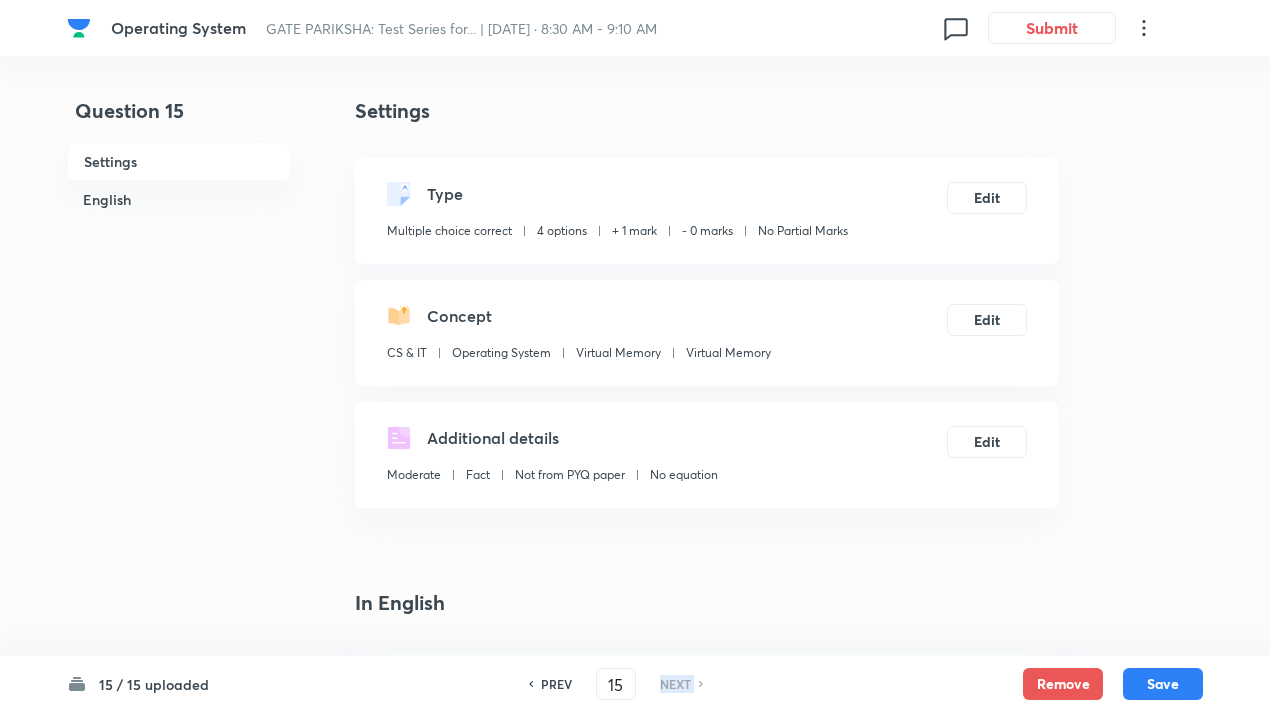 click on "NEXT" at bounding box center [675, 684] 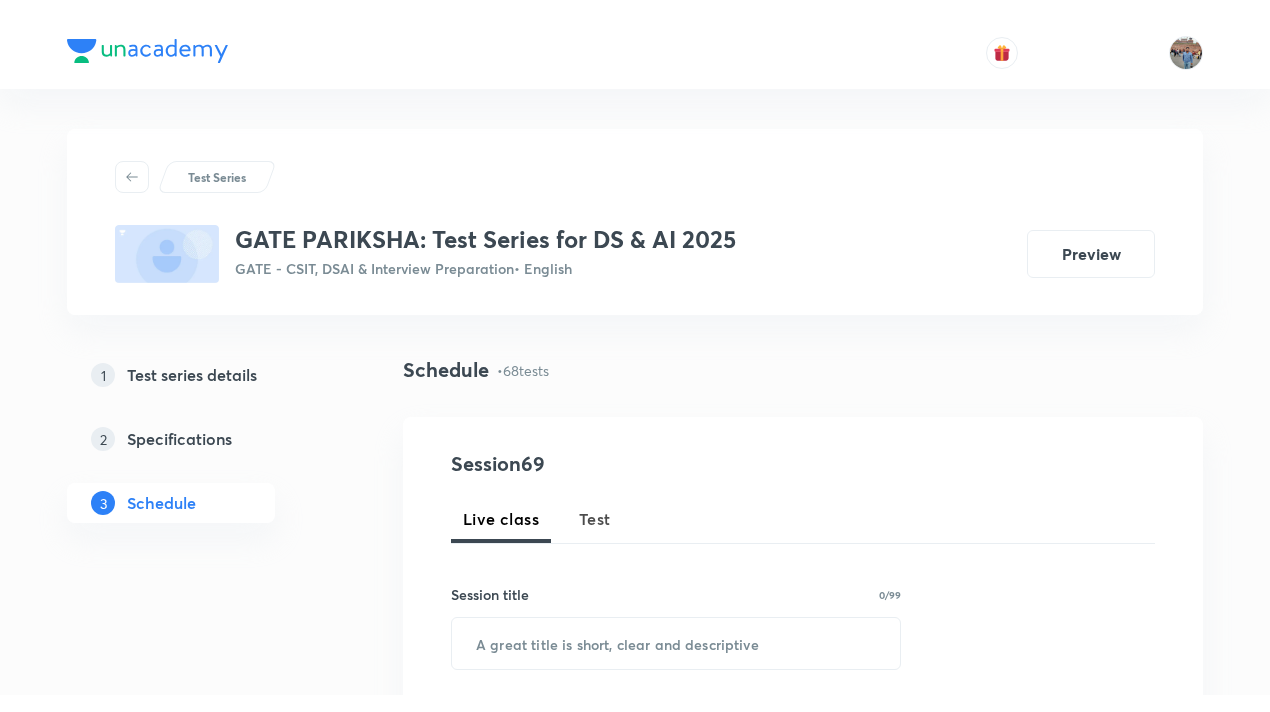 scroll, scrollTop: 0, scrollLeft: 0, axis: both 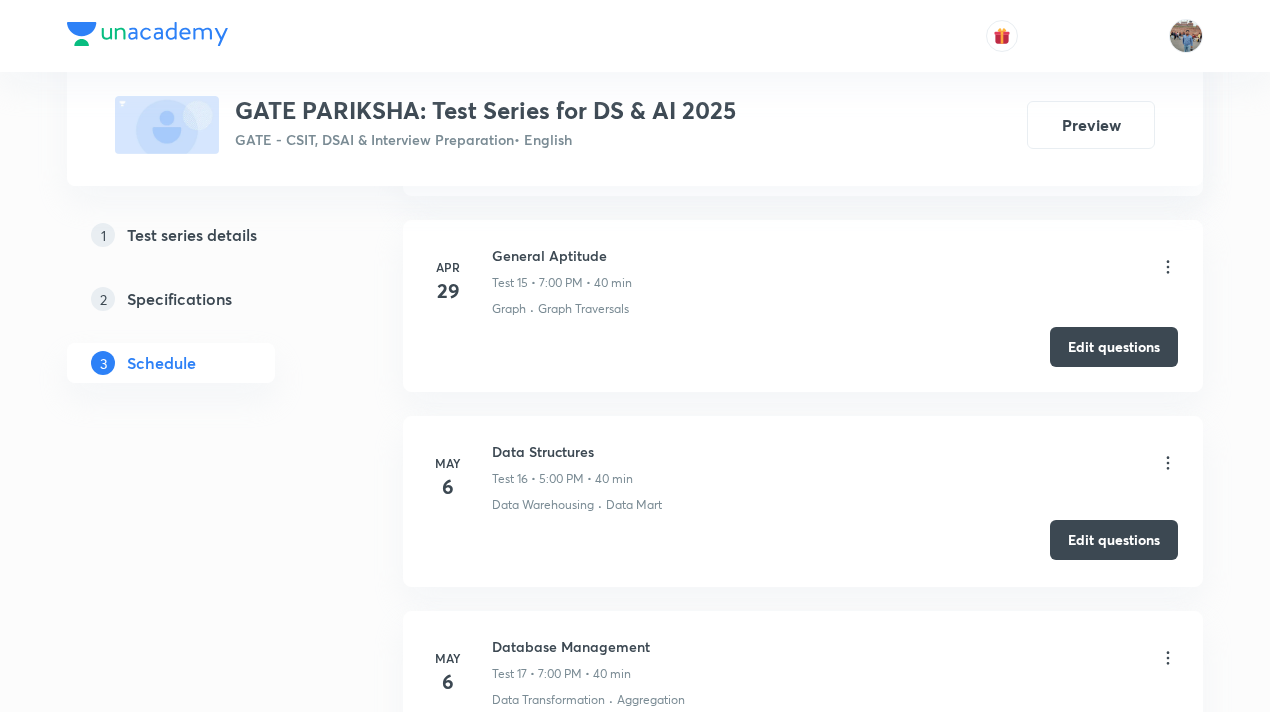 click on "Edit questions" at bounding box center [1114, 540] 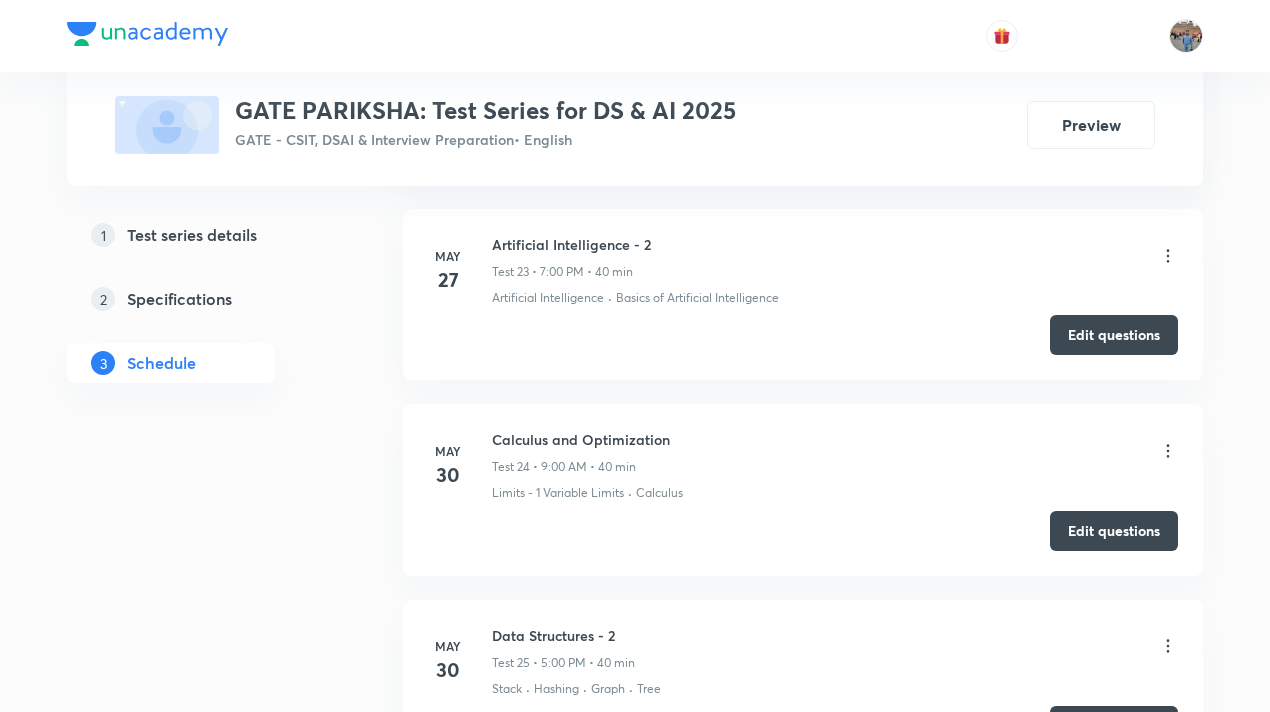 scroll, scrollTop: 5515, scrollLeft: 0, axis: vertical 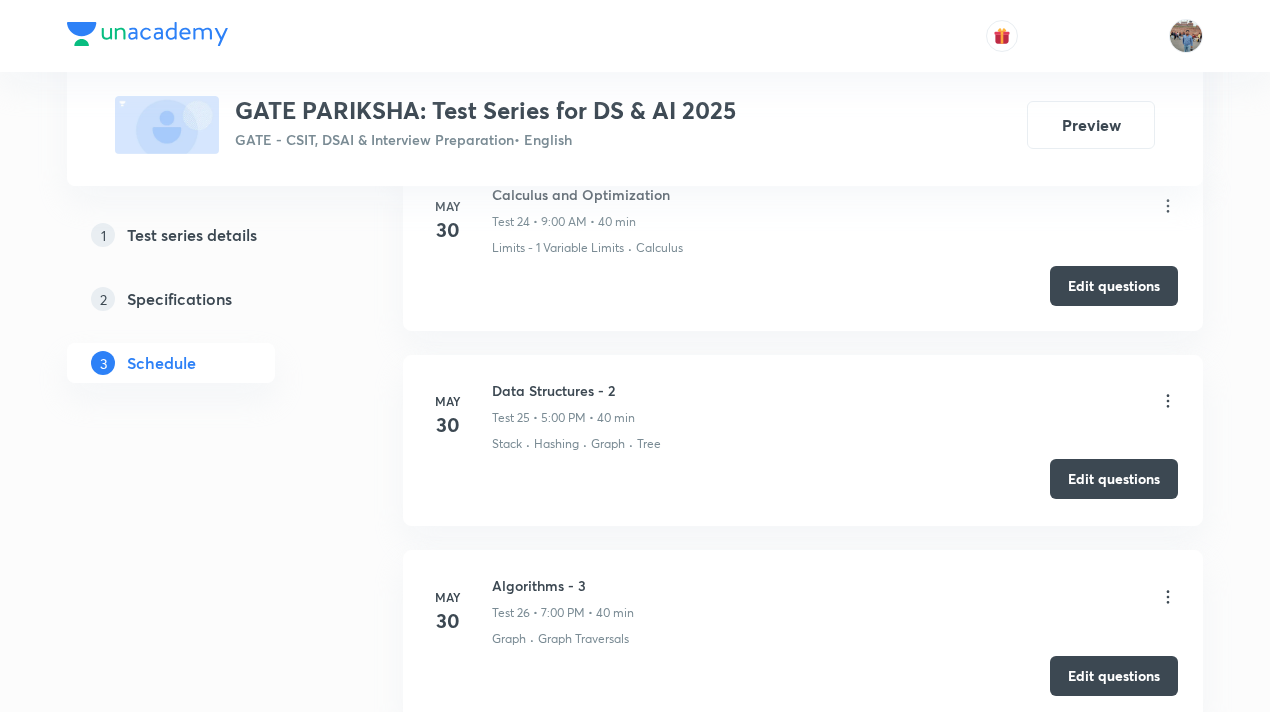 click on "Edit questions" at bounding box center (1114, 479) 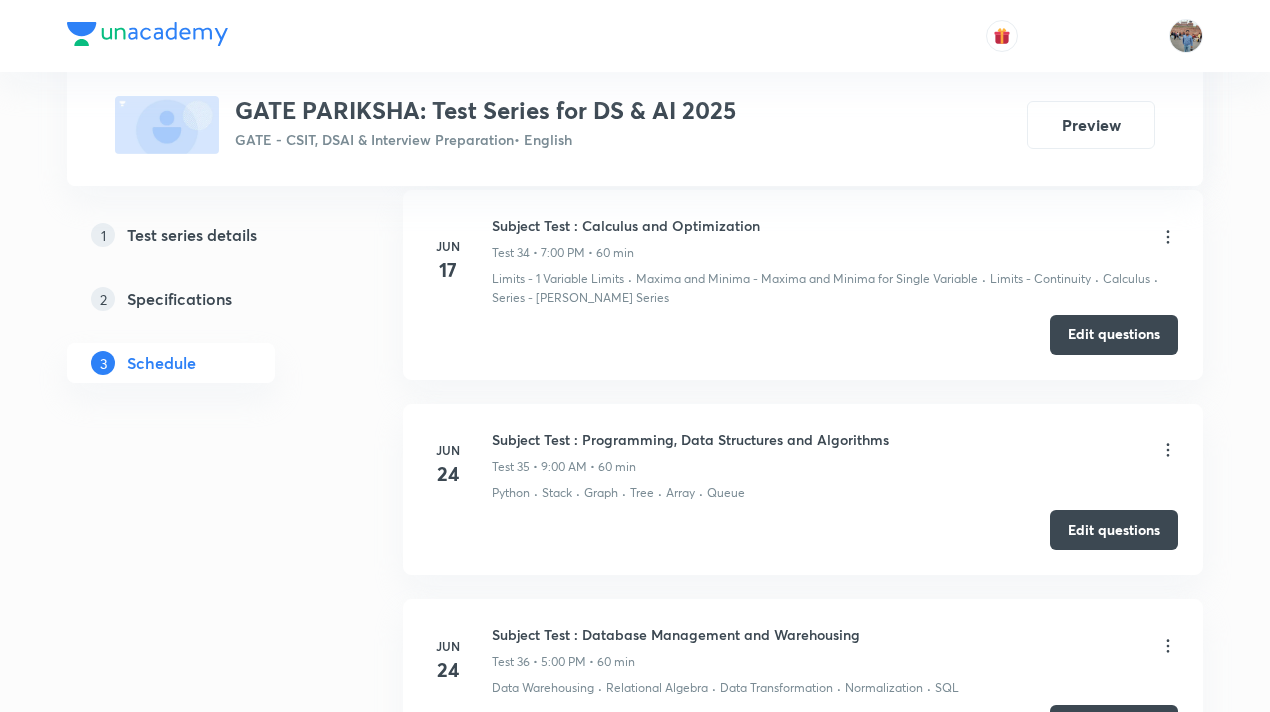 scroll, scrollTop: 7439, scrollLeft: 0, axis: vertical 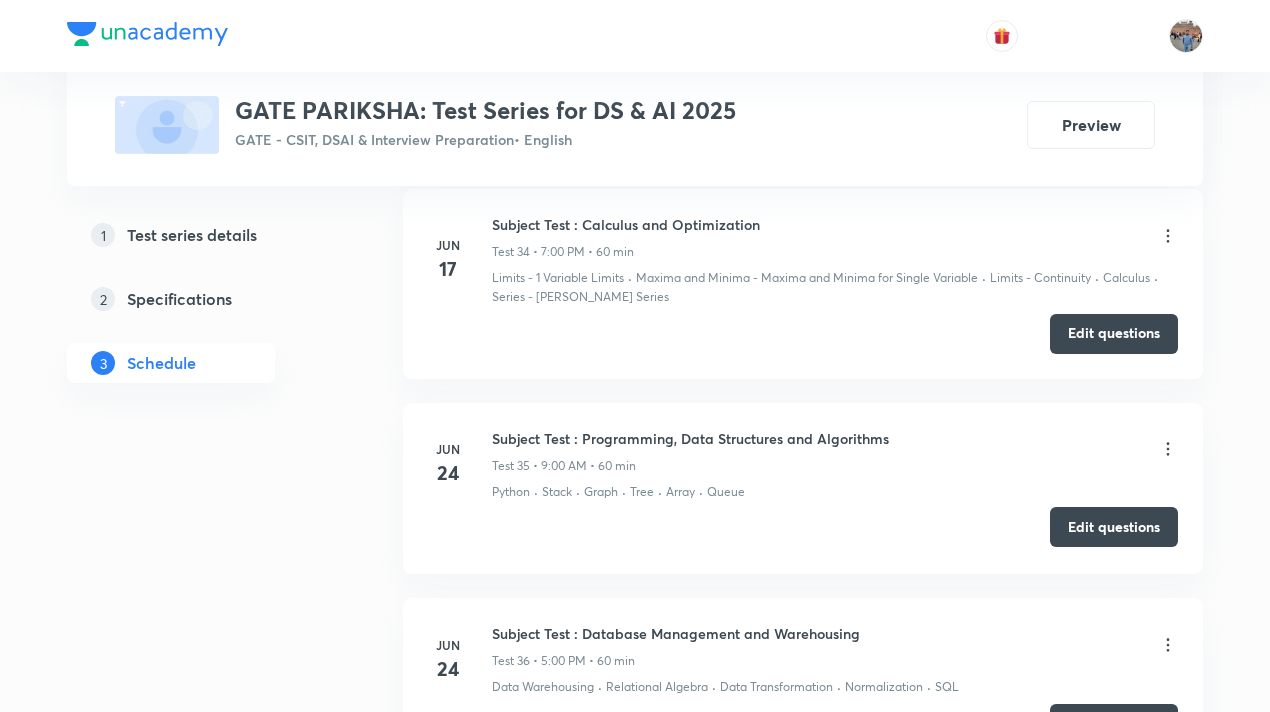 click on "Edit questions" at bounding box center [1114, 527] 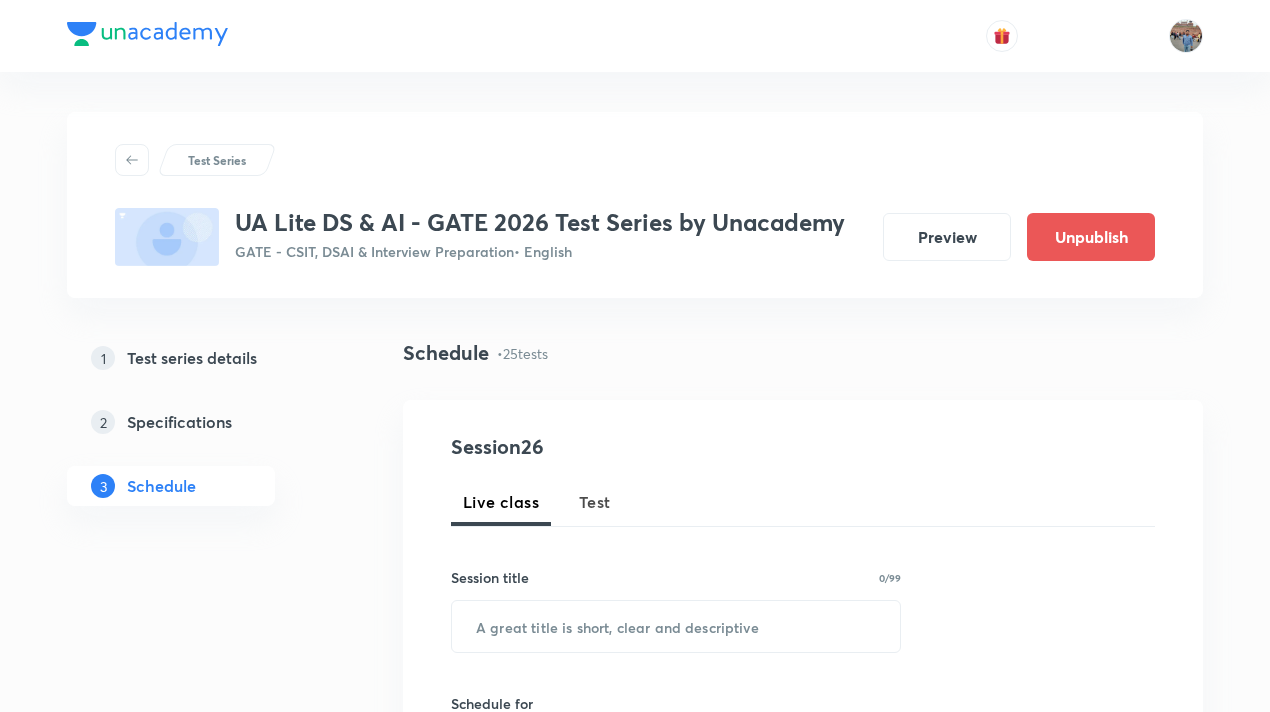 scroll, scrollTop: 0, scrollLeft: 0, axis: both 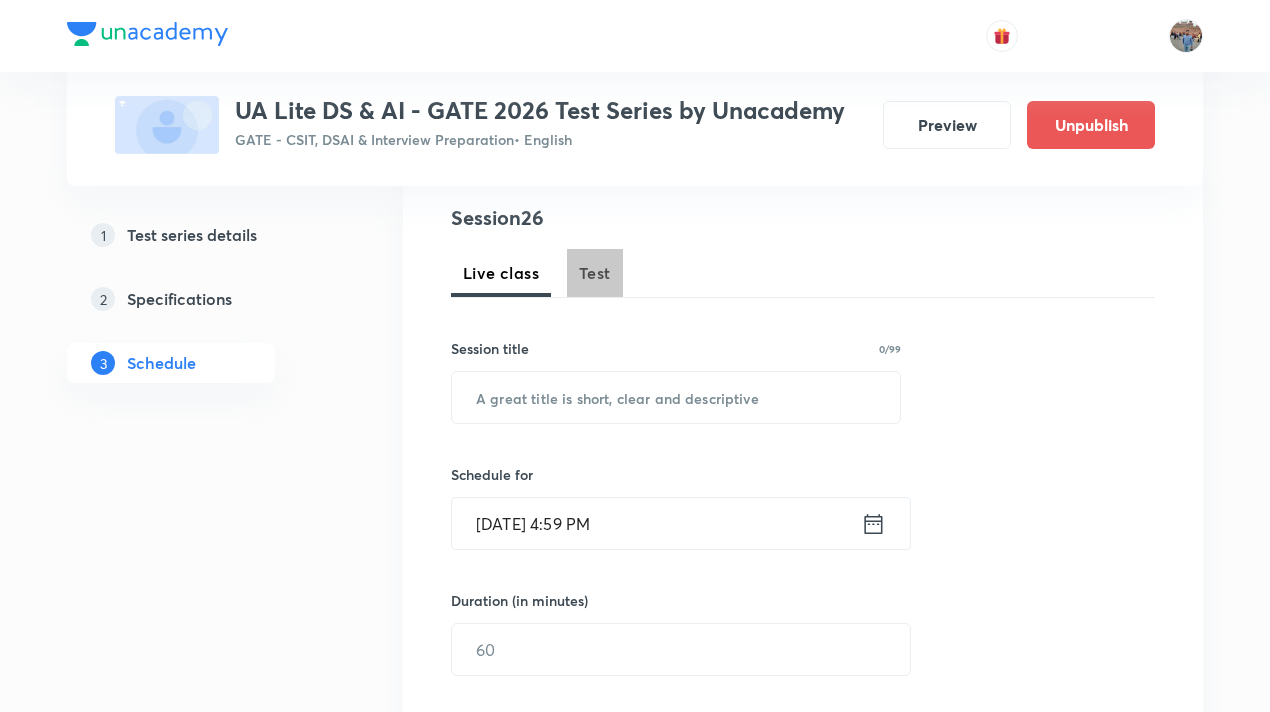 click on "Test" at bounding box center [595, 273] 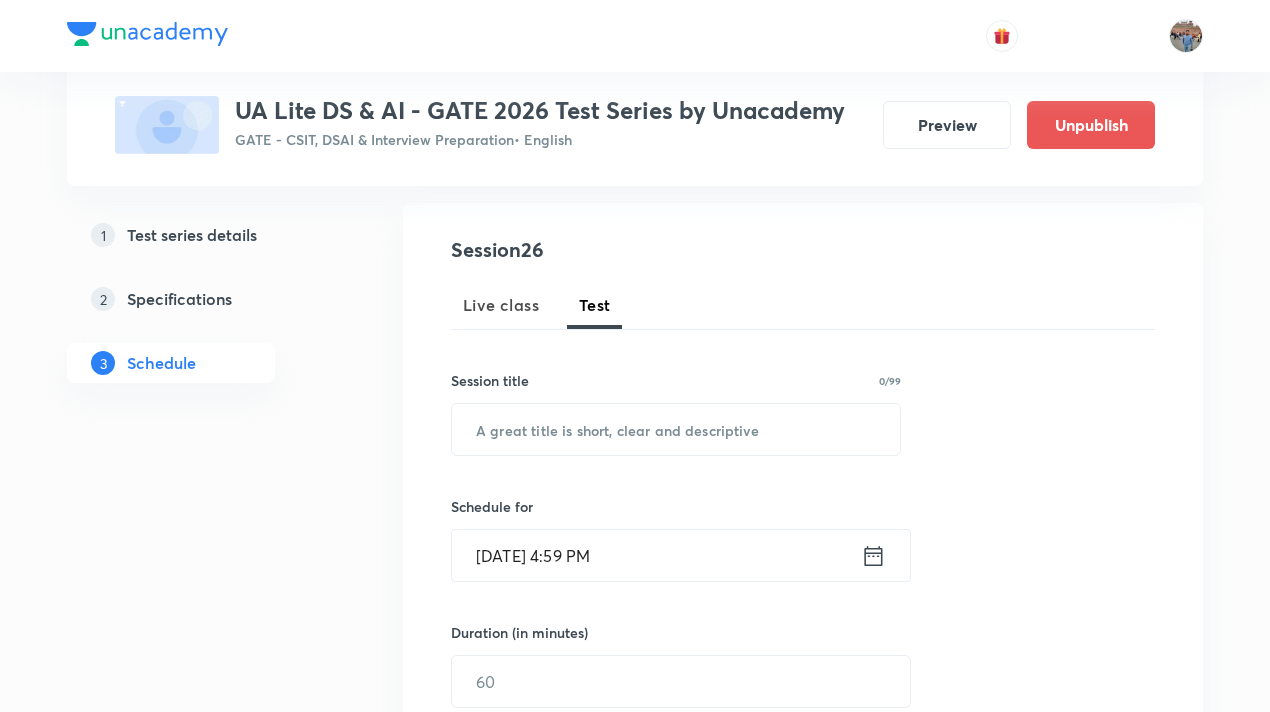 scroll, scrollTop: 196, scrollLeft: 0, axis: vertical 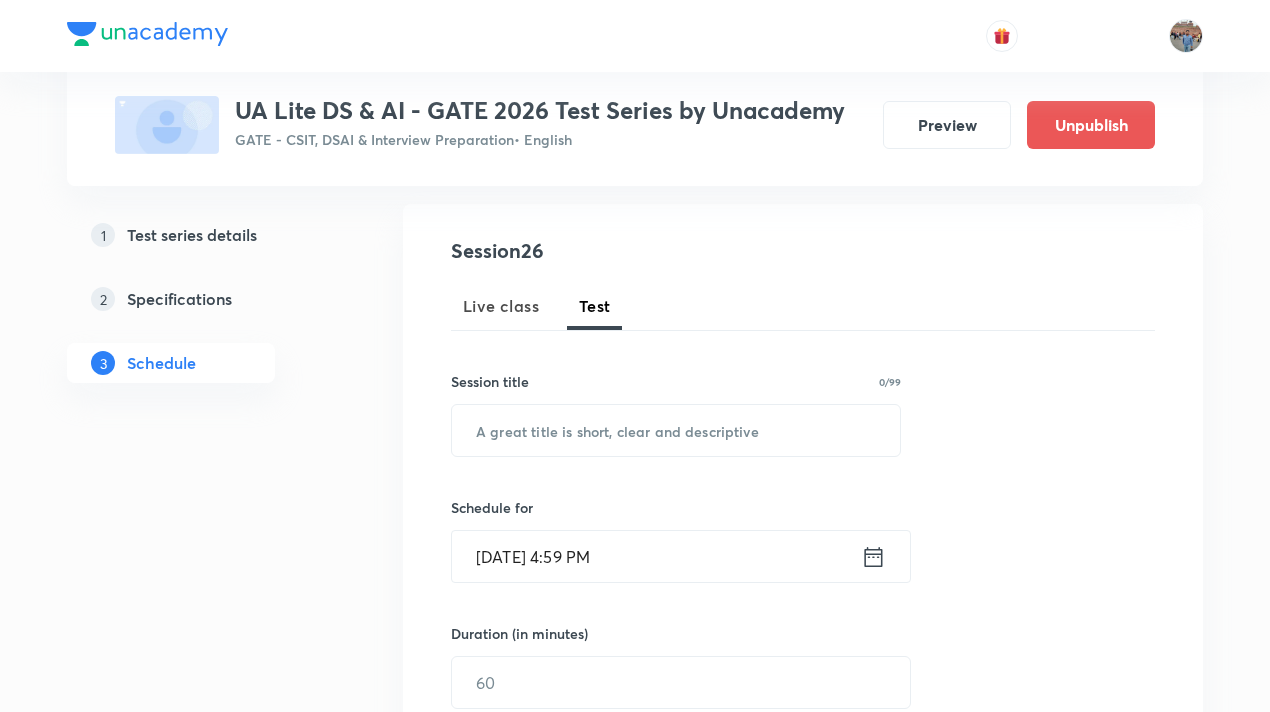 type 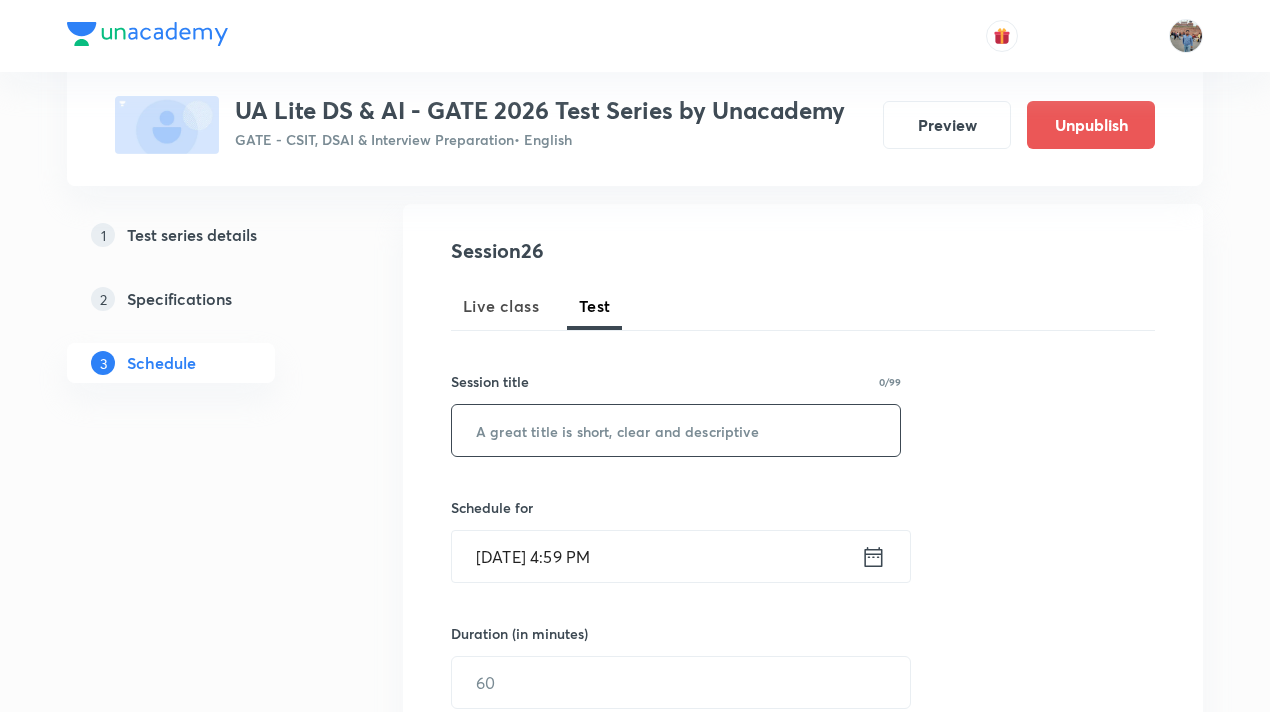 click at bounding box center (676, 430) 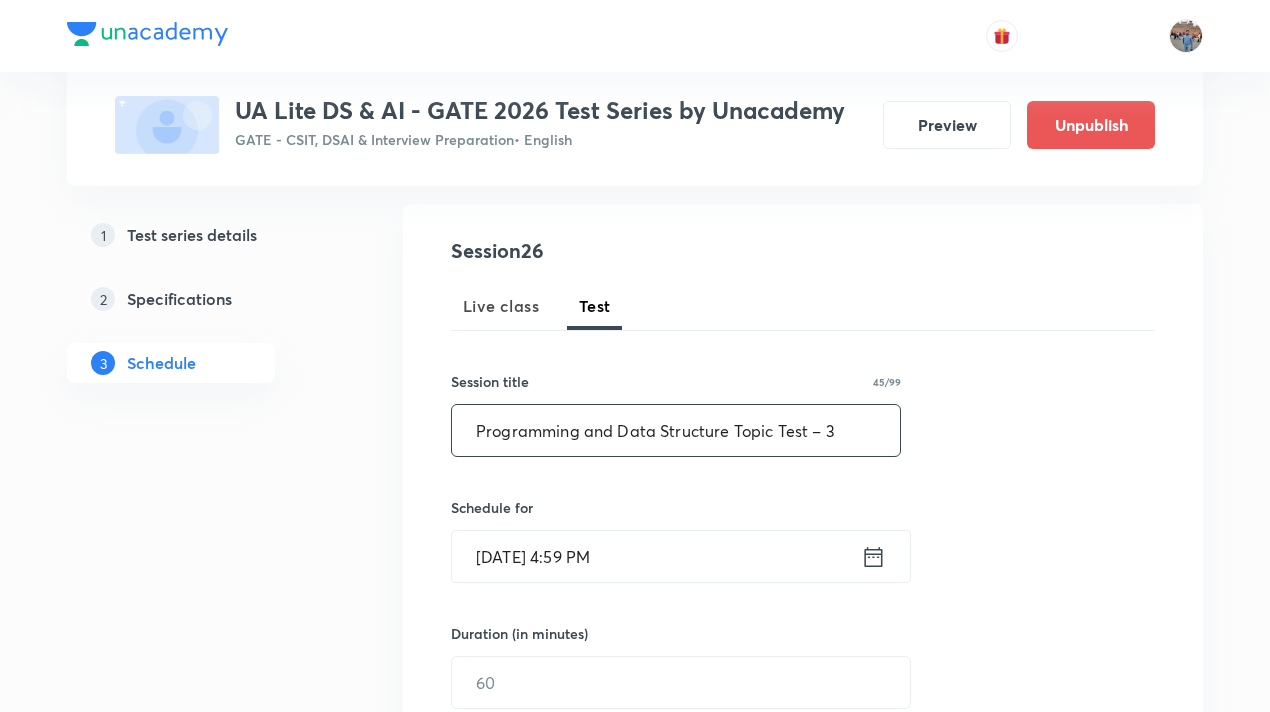 type on "Programming and Data Structure Topic Test – 3" 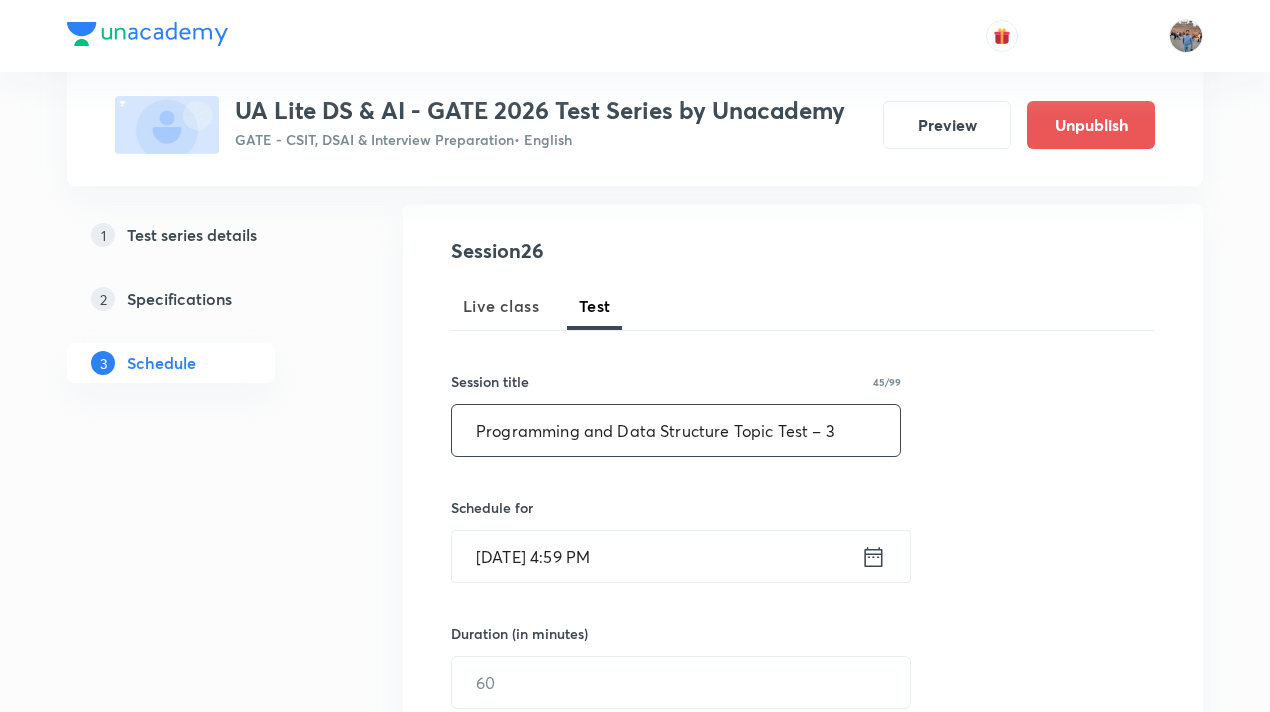 scroll, scrollTop: 336, scrollLeft: 0, axis: vertical 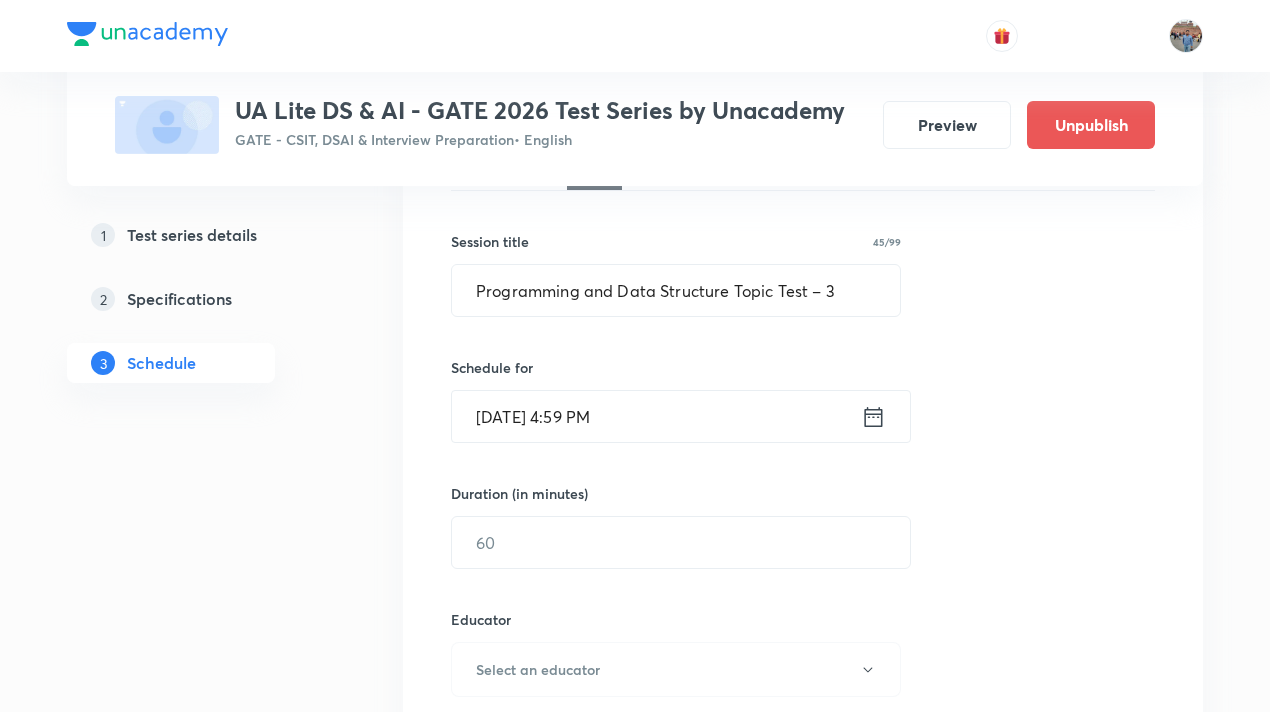 click 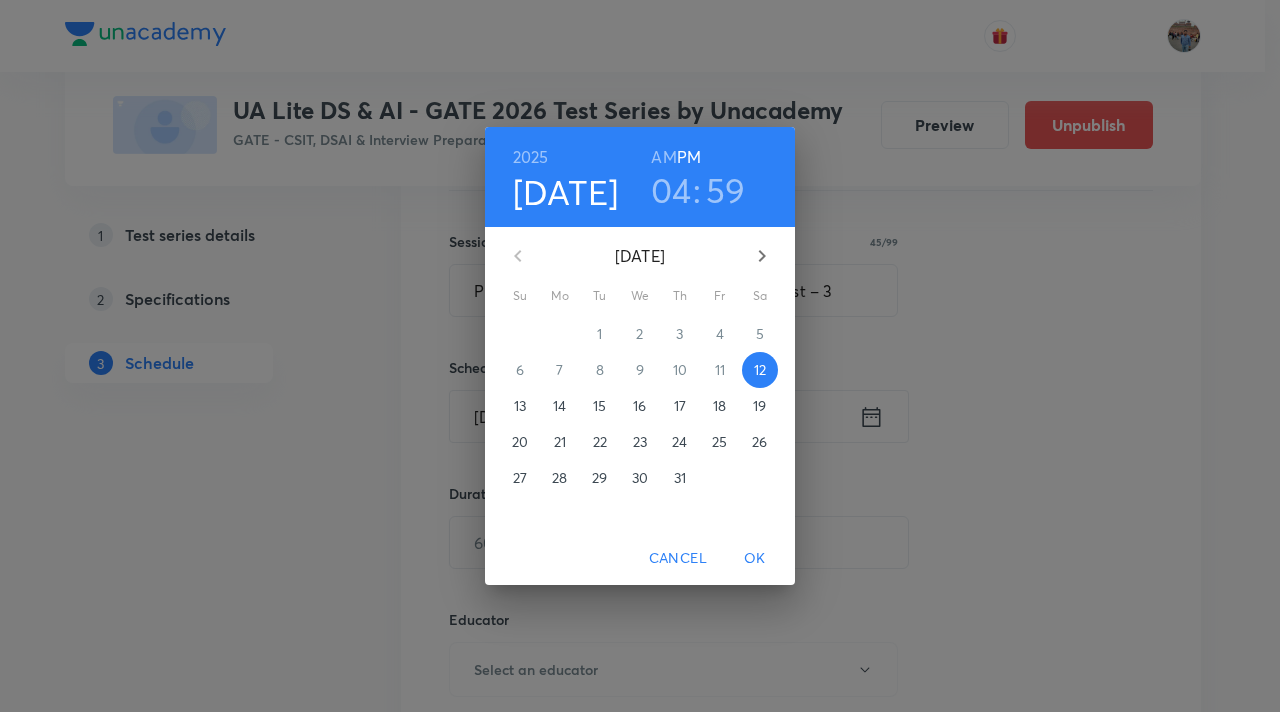 click on "13" at bounding box center (520, 406) 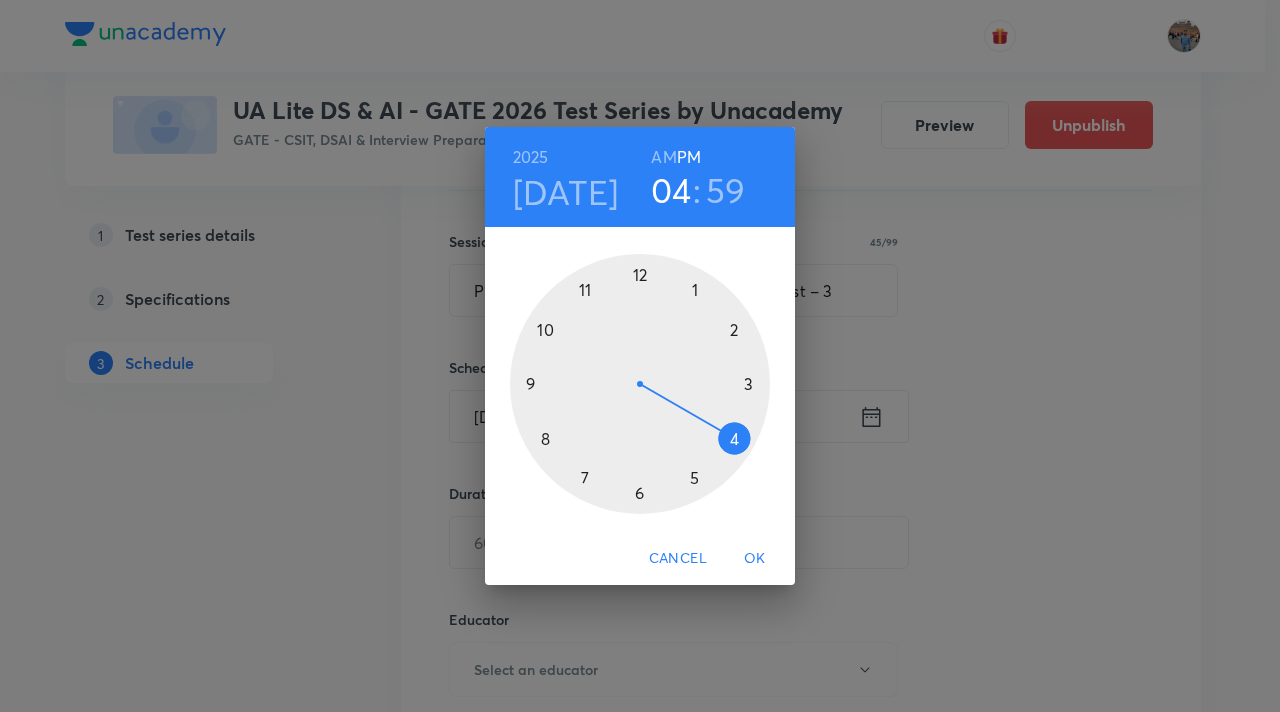 click at bounding box center (640, 384) 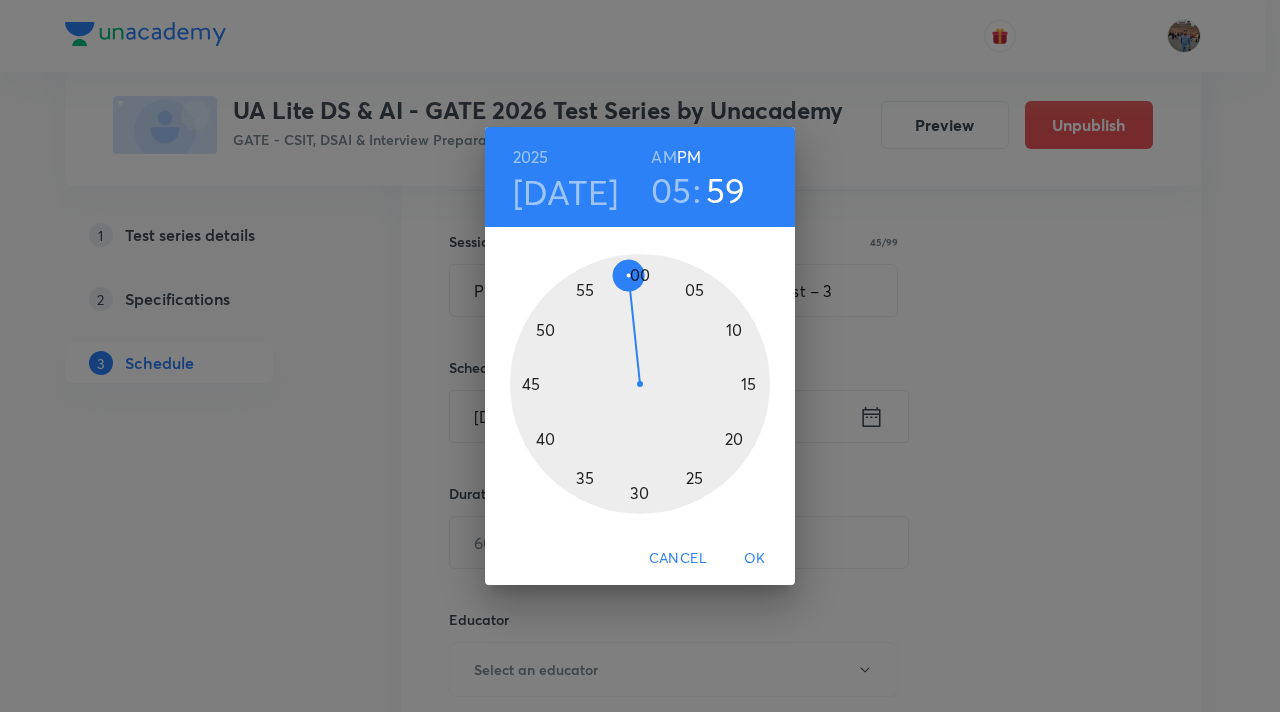 click at bounding box center [640, 384] 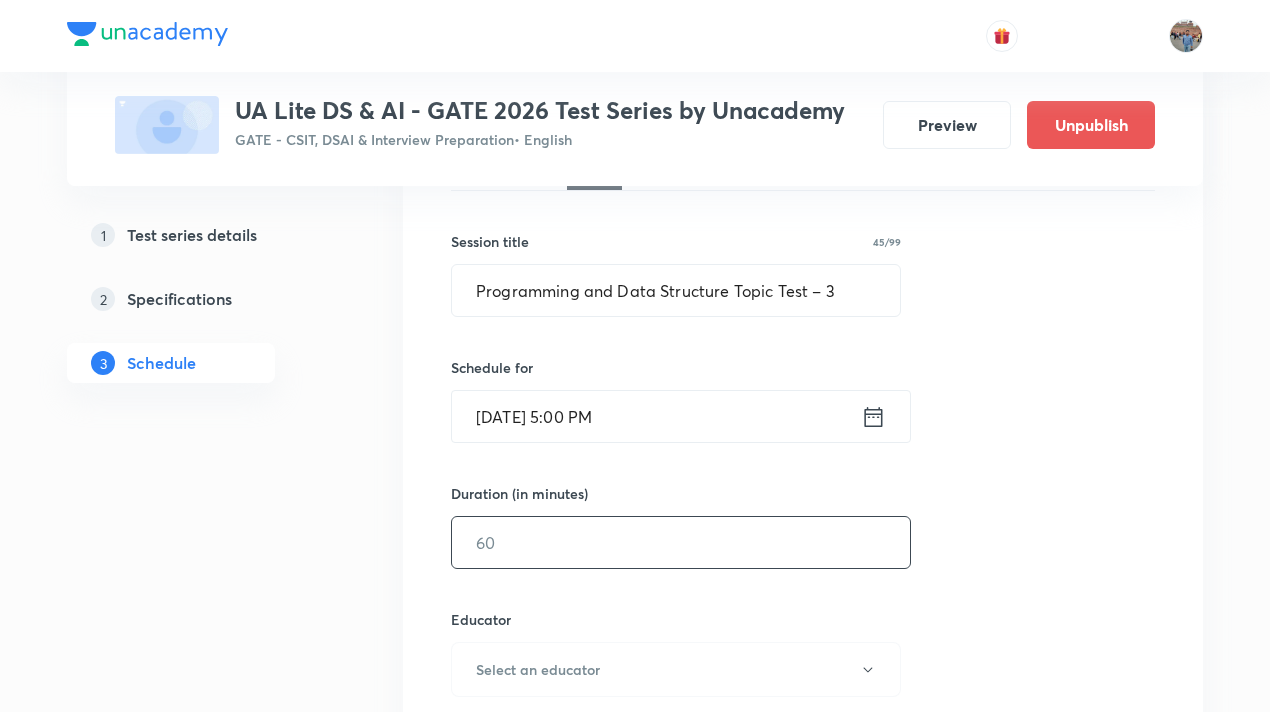 click at bounding box center (681, 542) 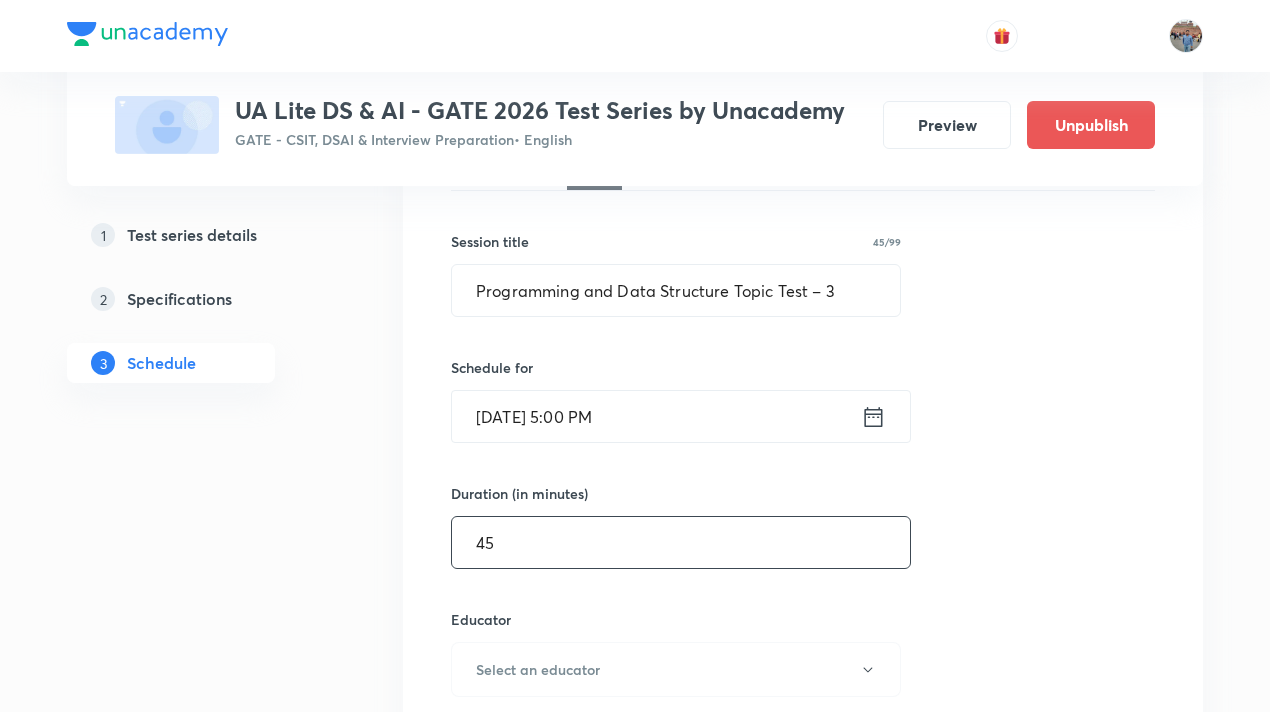 scroll, scrollTop: 574, scrollLeft: 0, axis: vertical 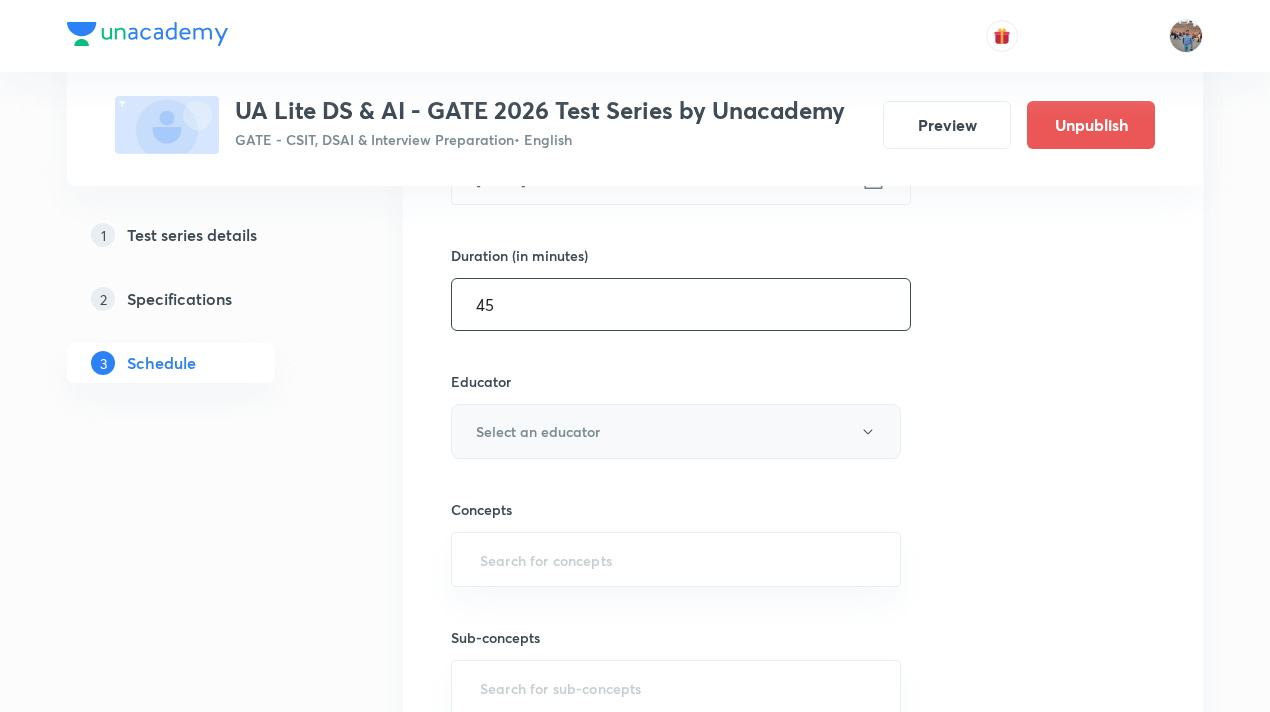 type on "45" 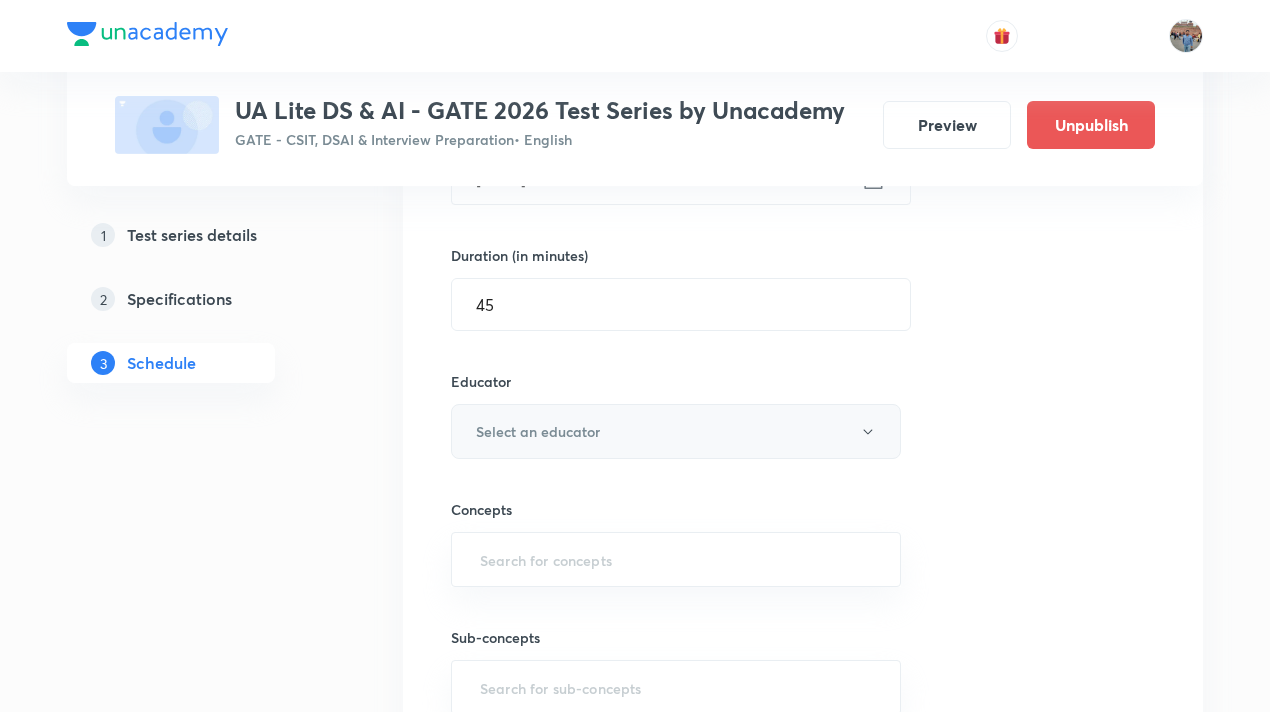 click on "Select an educator" at bounding box center (676, 431) 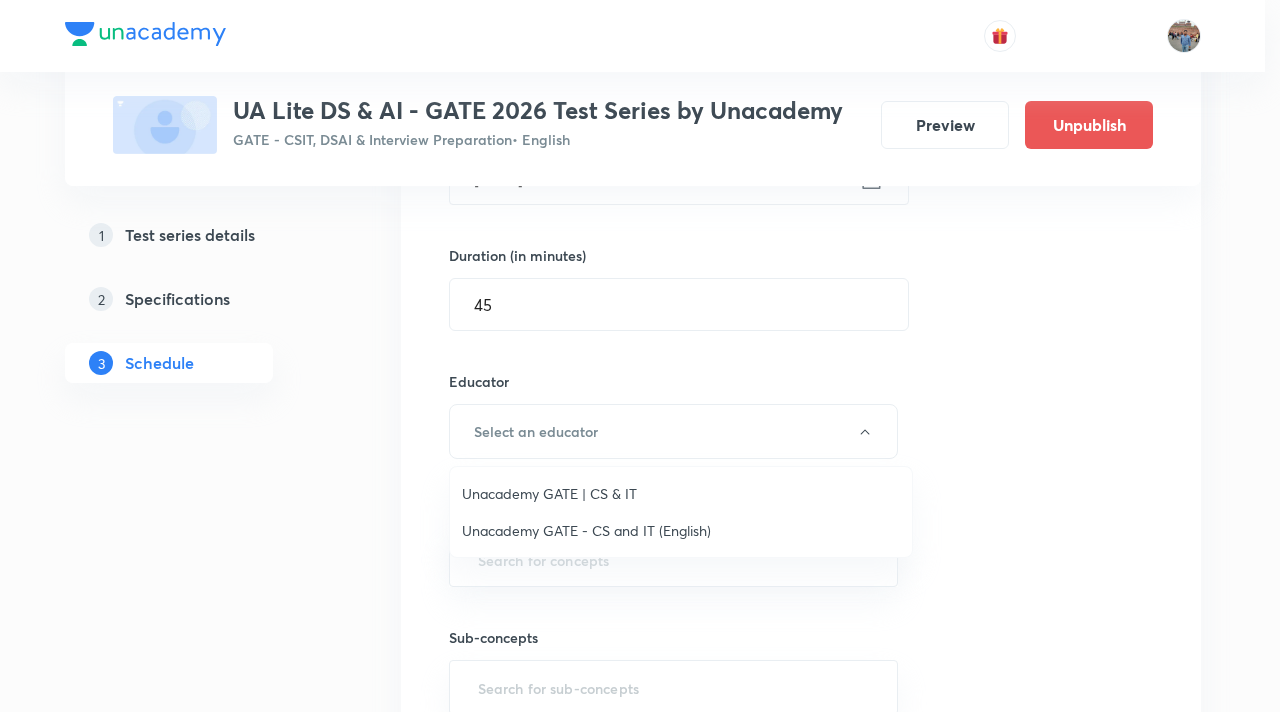 click on "Unacademy GATE | CS & IT" at bounding box center [681, 493] 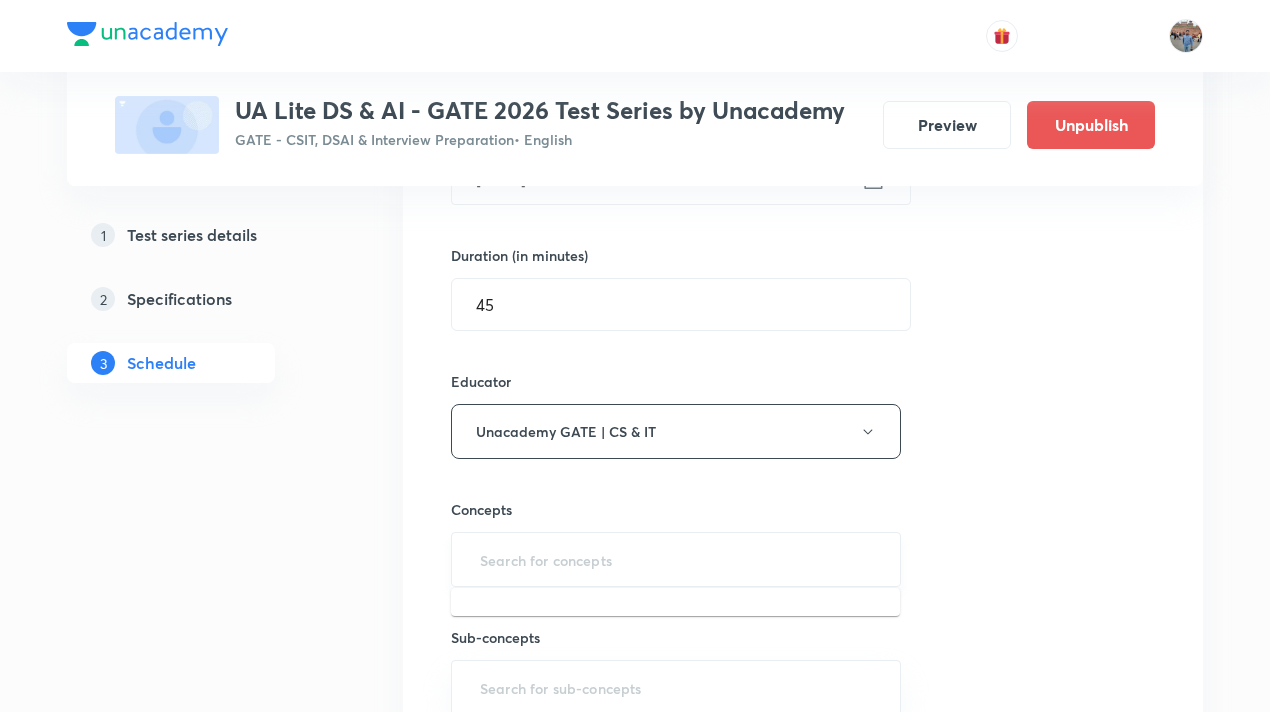 click at bounding box center [676, 559] 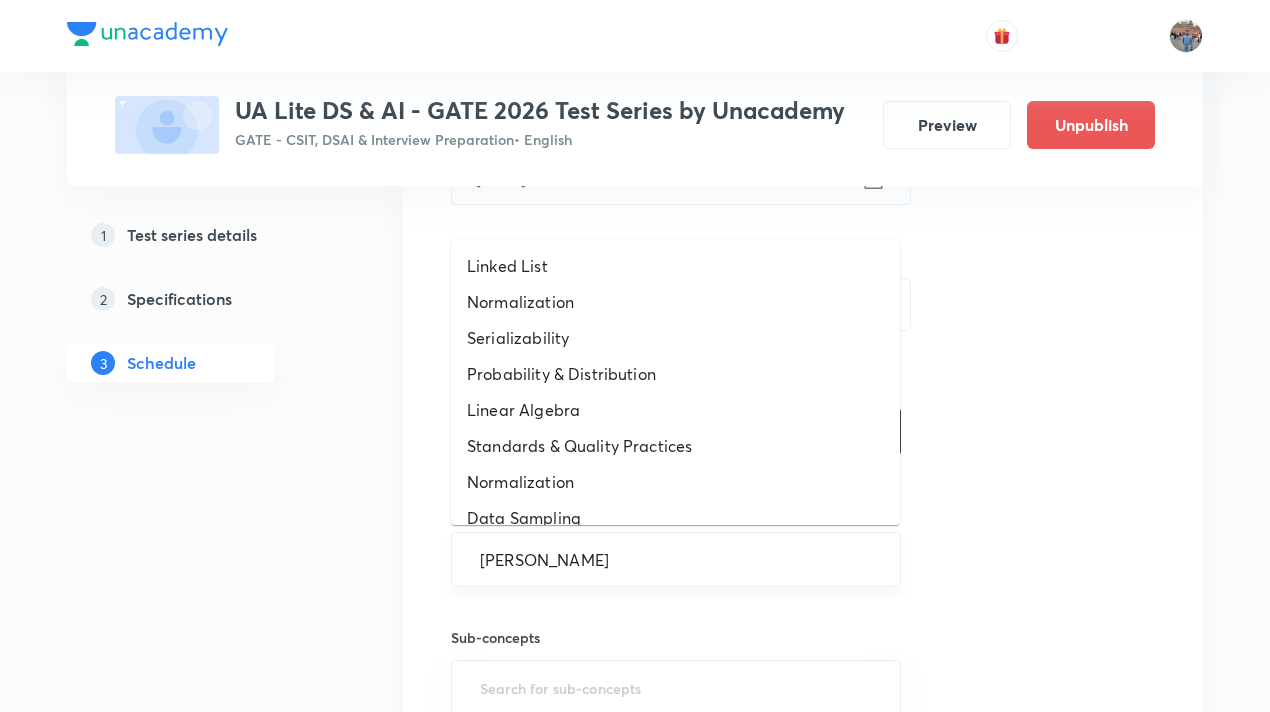 type on "Link" 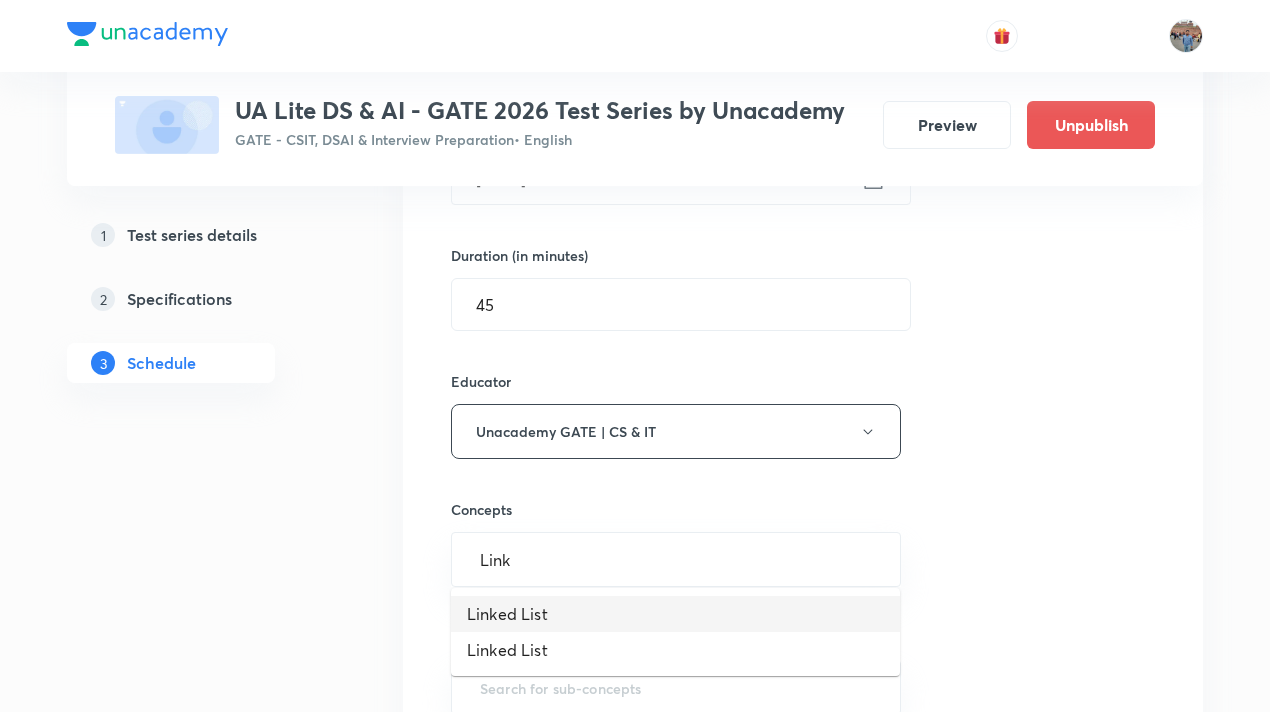 click on "Linked List" at bounding box center [675, 614] 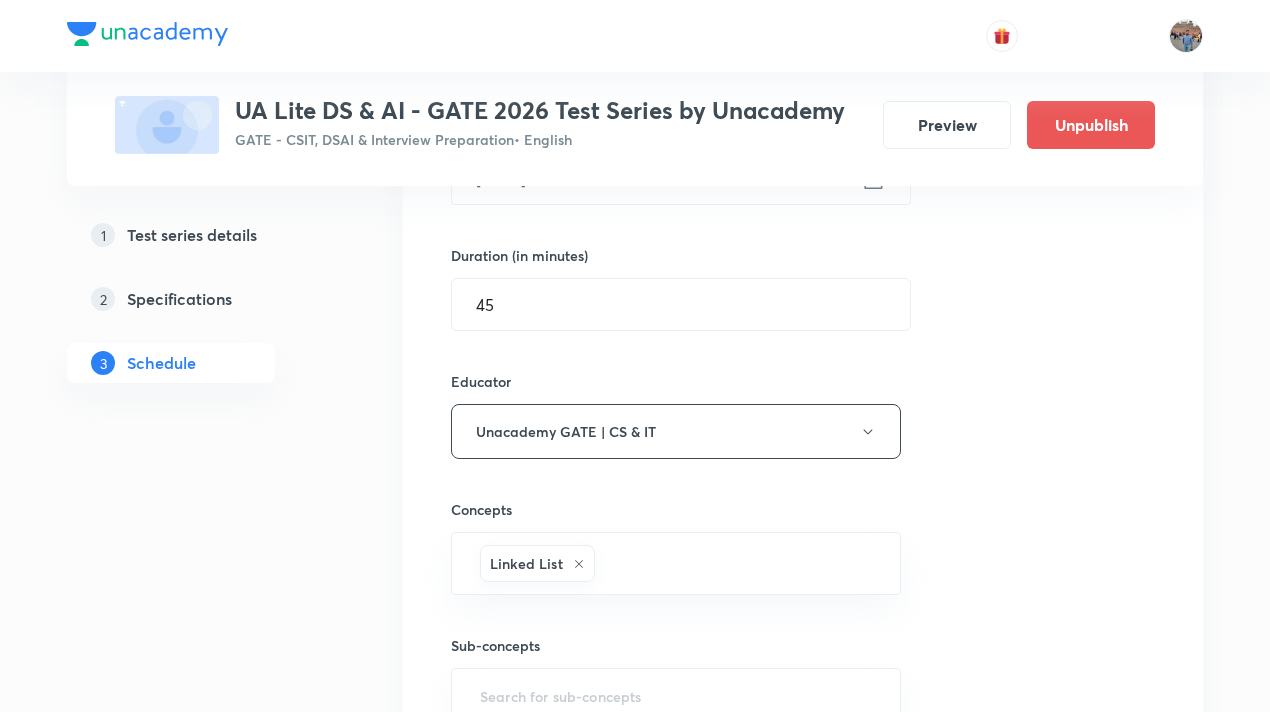scroll, scrollTop: 798, scrollLeft: 0, axis: vertical 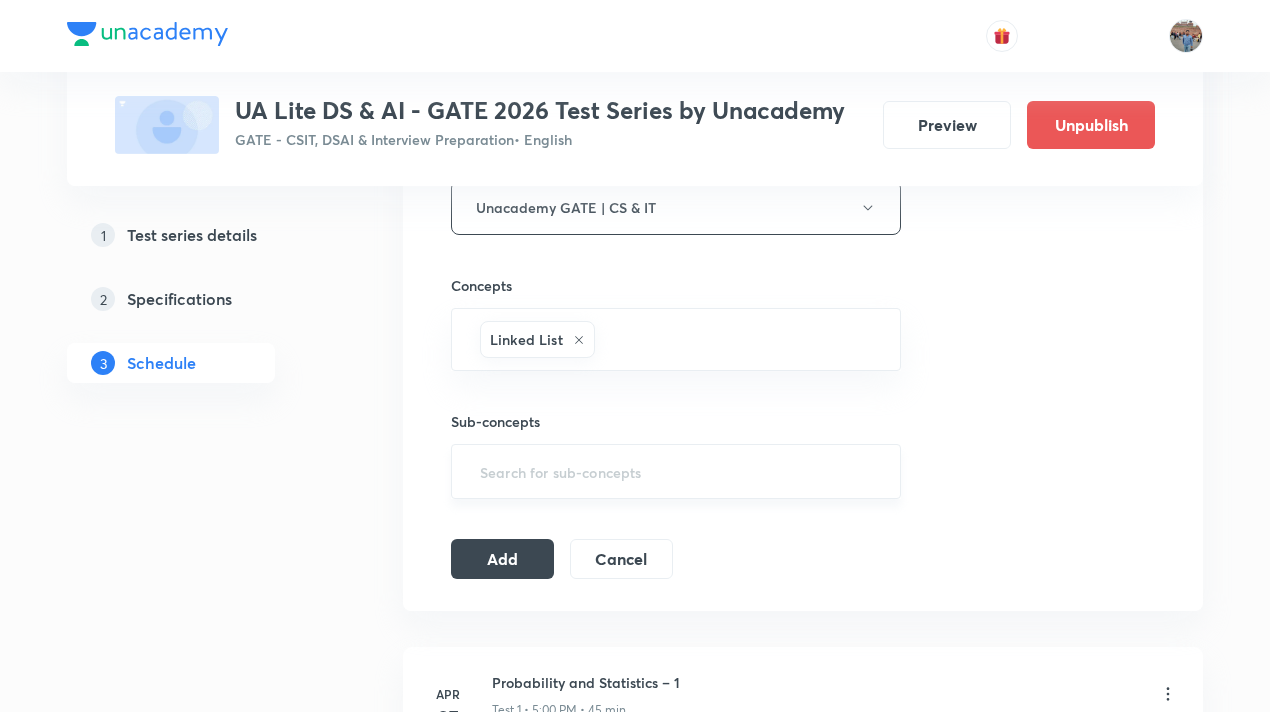 click at bounding box center [676, 471] 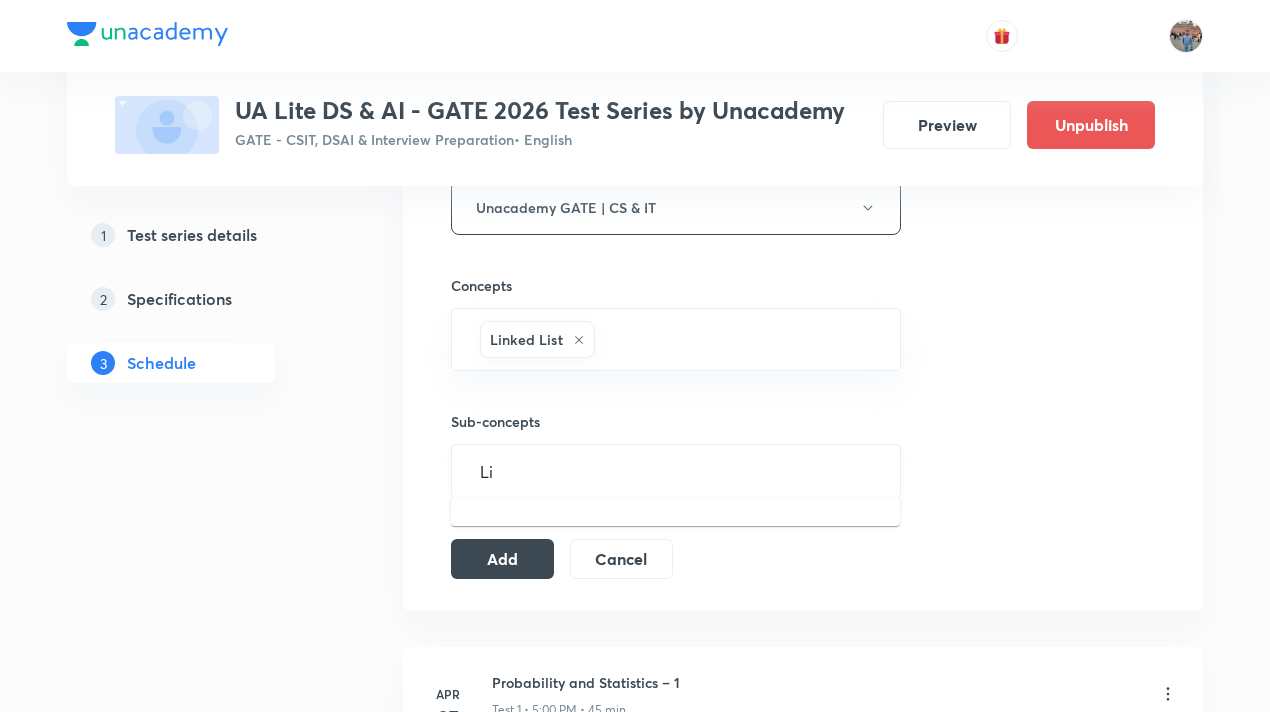 type on "Lin" 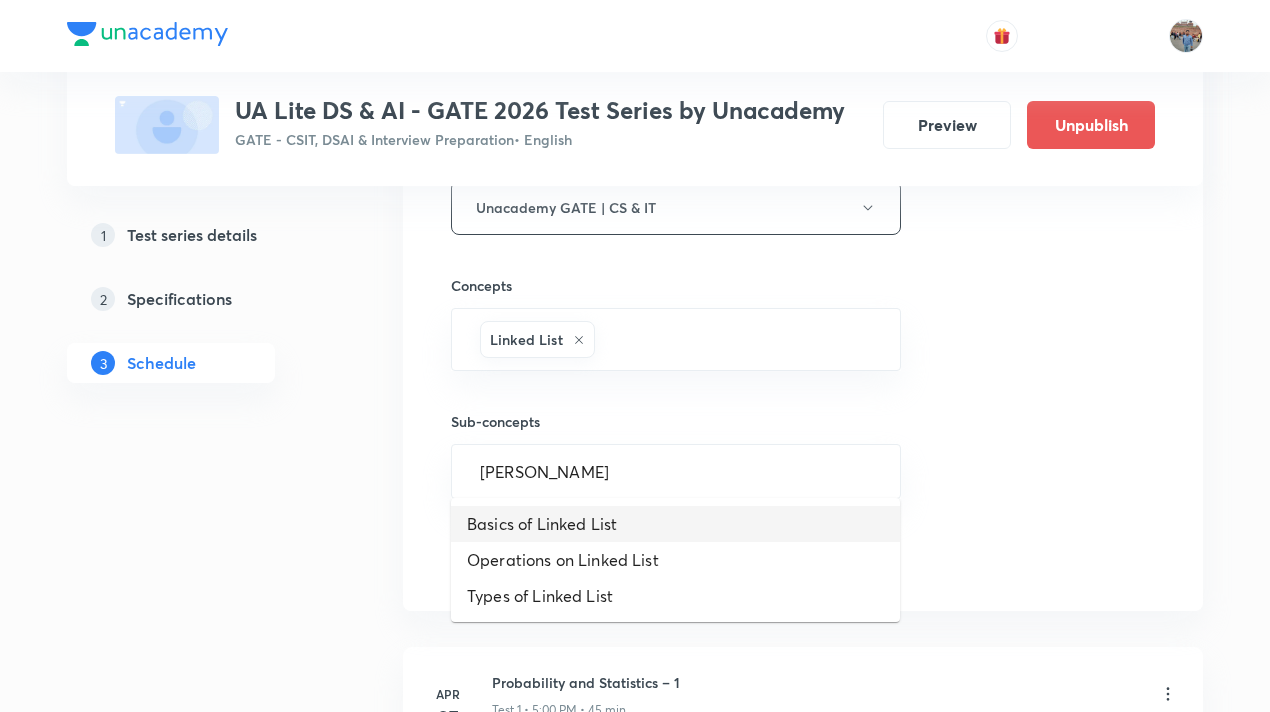 click on "Basics of Linked List" at bounding box center (675, 524) 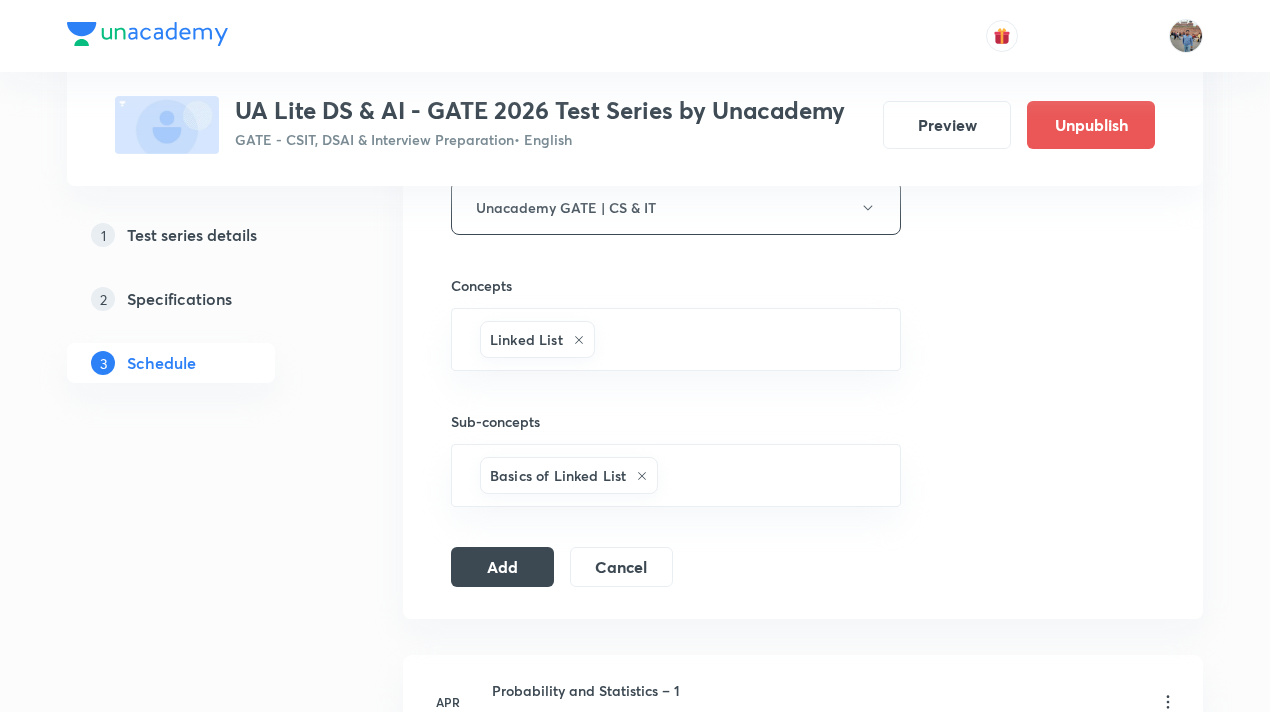 scroll, scrollTop: 974, scrollLeft: 0, axis: vertical 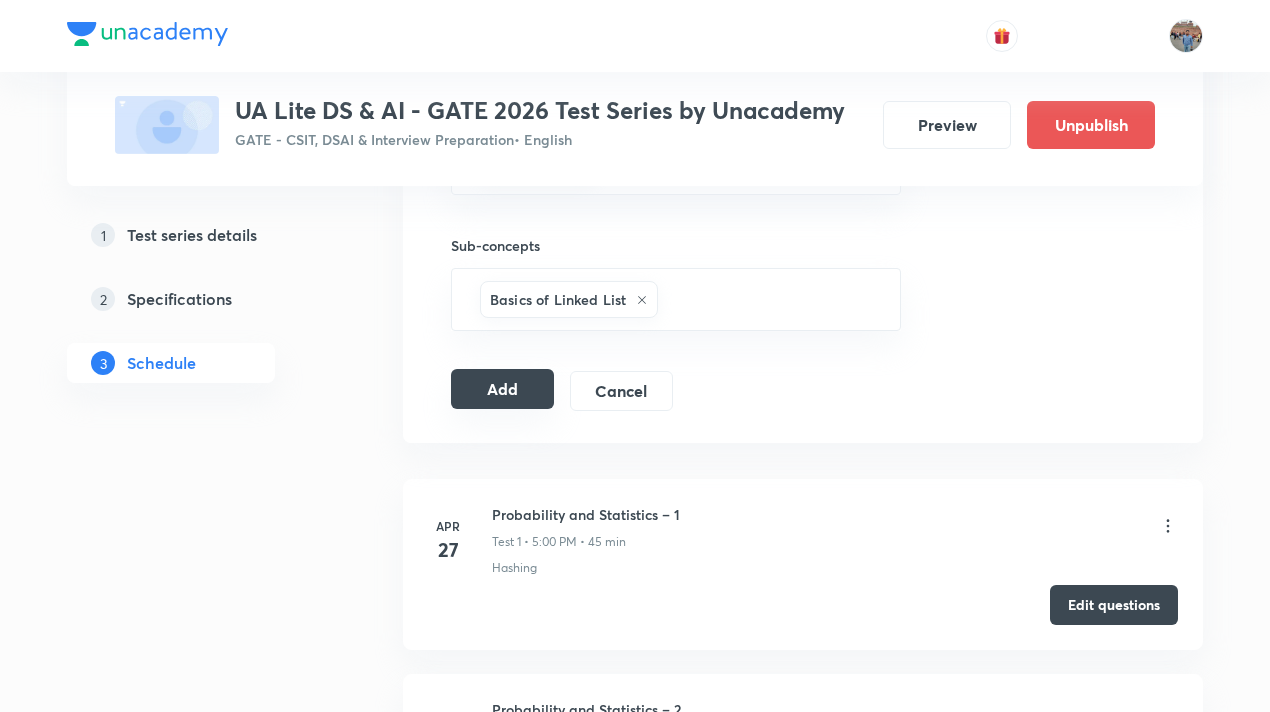 click on "Add" at bounding box center [502, 389] 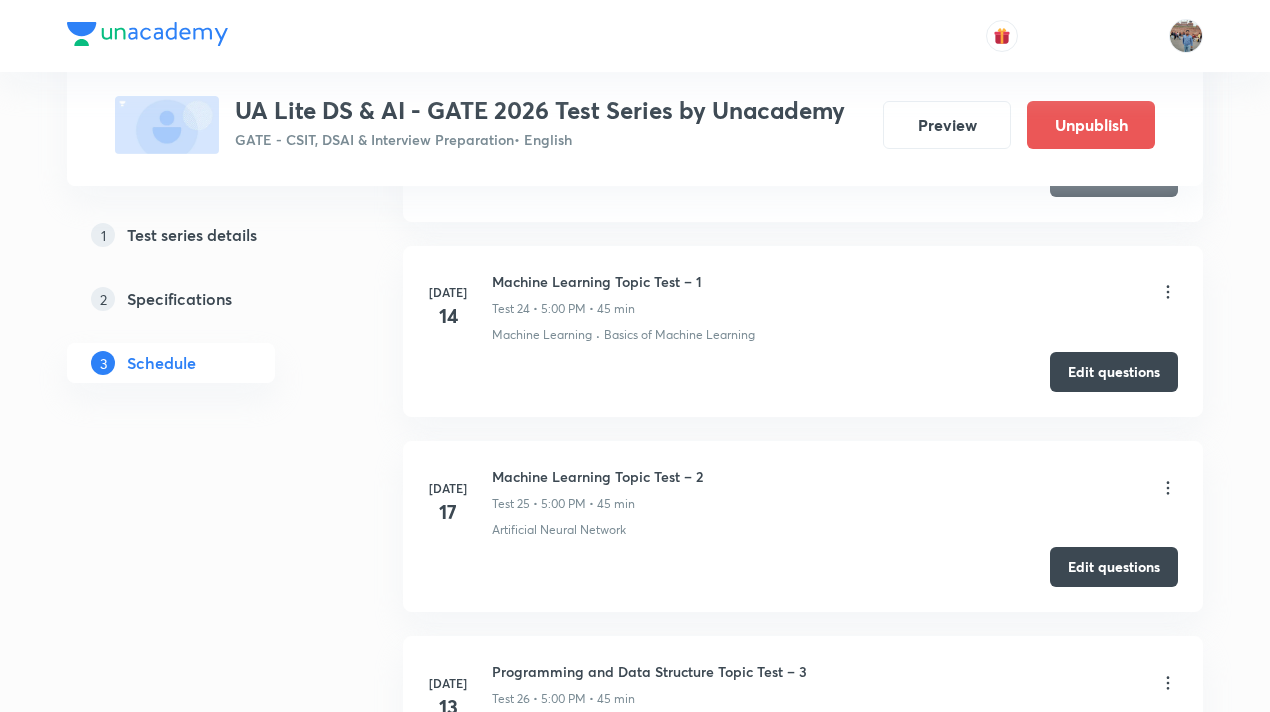 scroll, scrollTop: 5128, scrollLeft: 0, axis: vertical 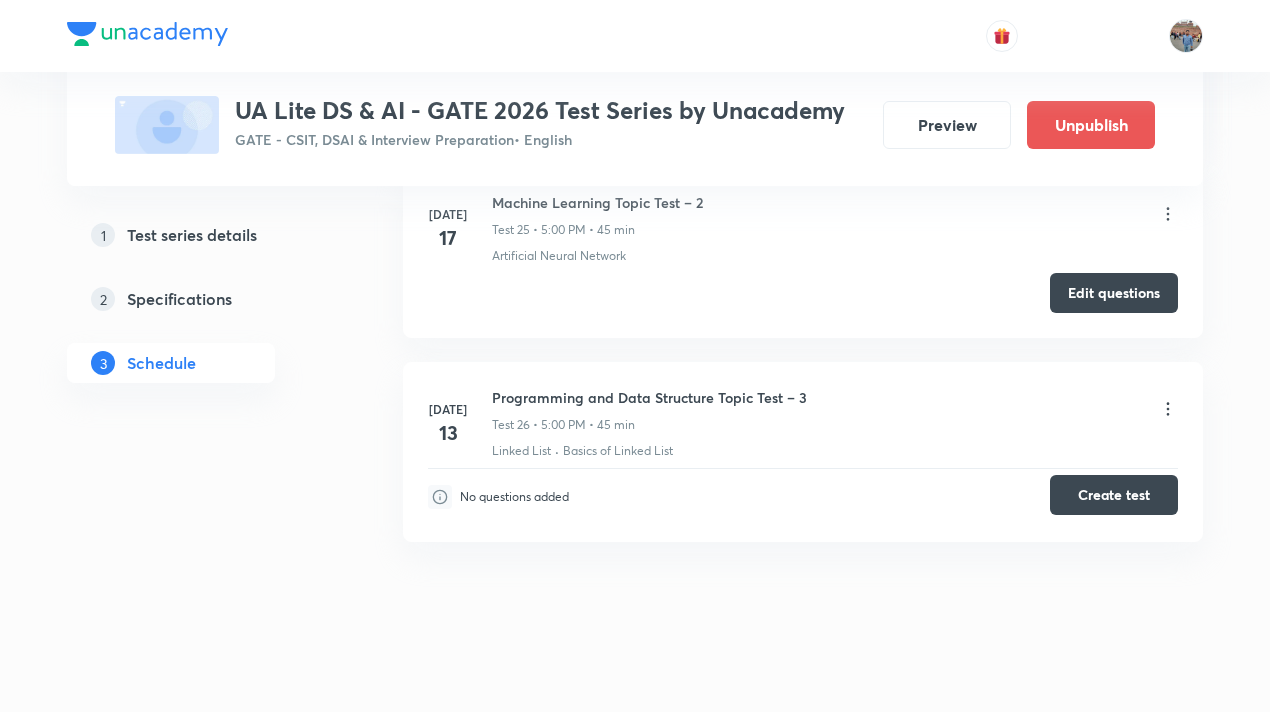 click on "Create test" at bounding box center [1114, 495] 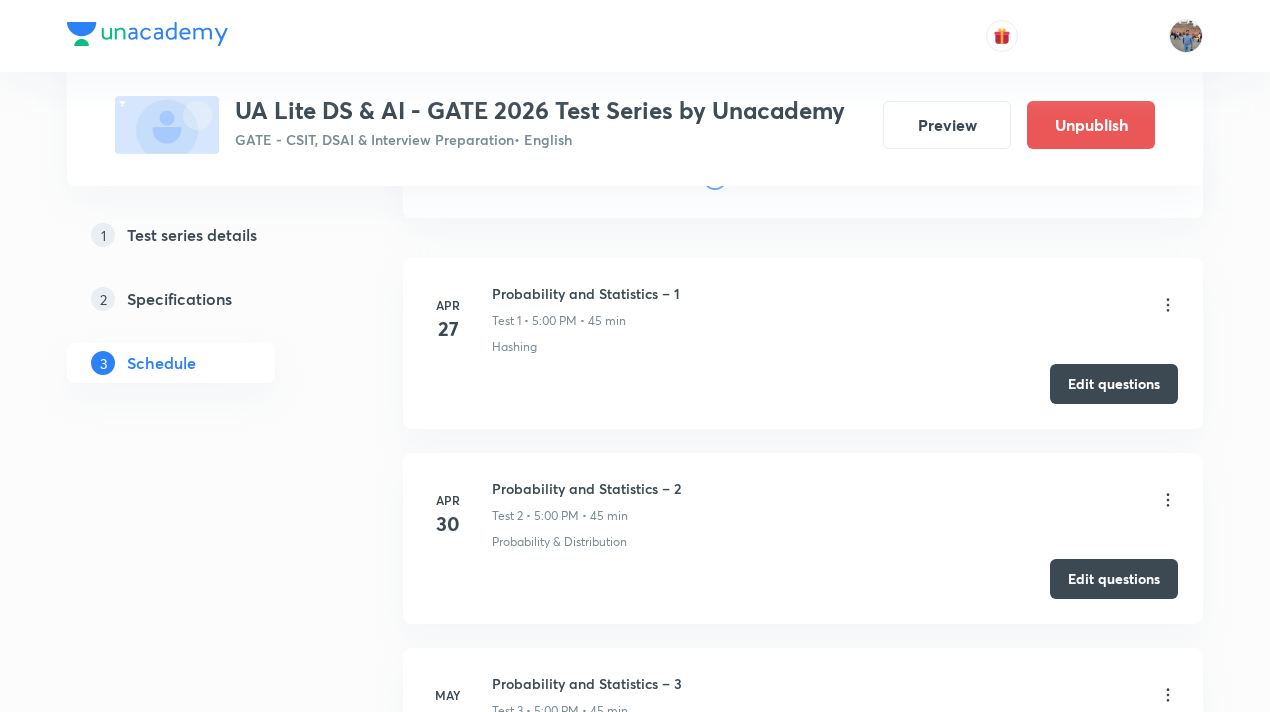 scroll, scrollTop: 0, scrollLeft: 0, axis: both 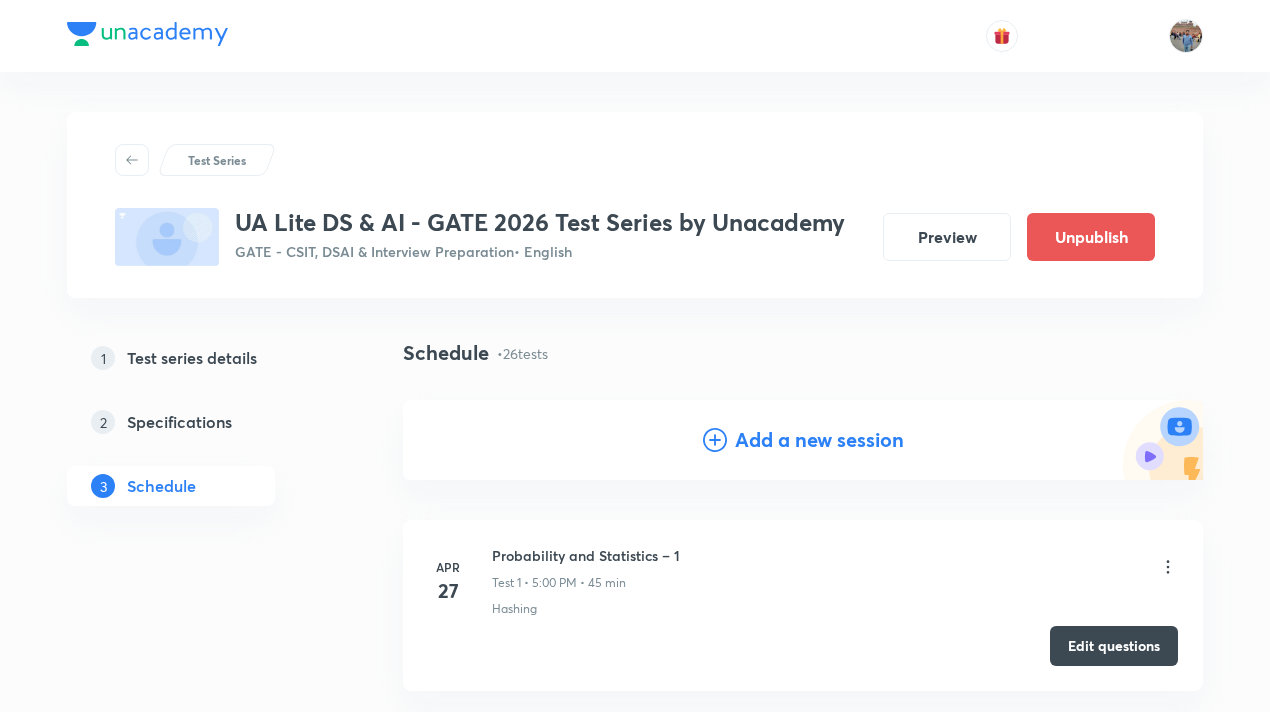 click on "Add a new session" at bounding box center [819, 440] 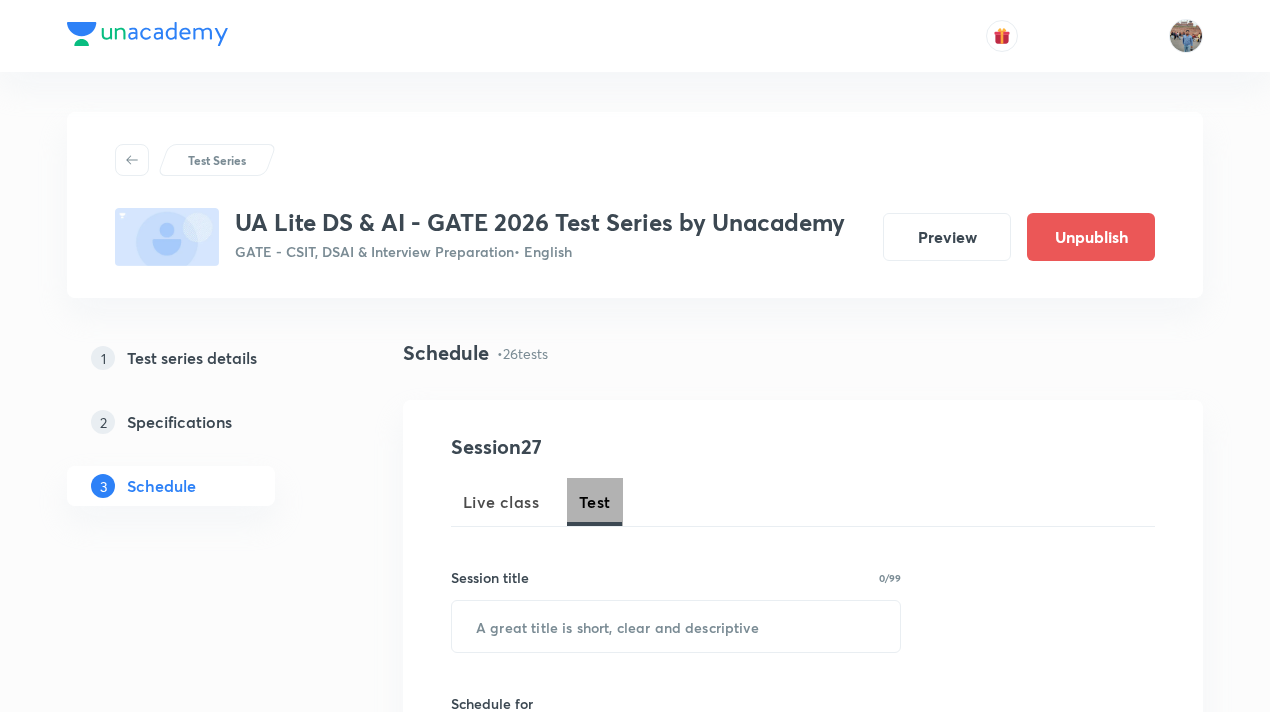 click on "Test" at bounding box center [595, 502] 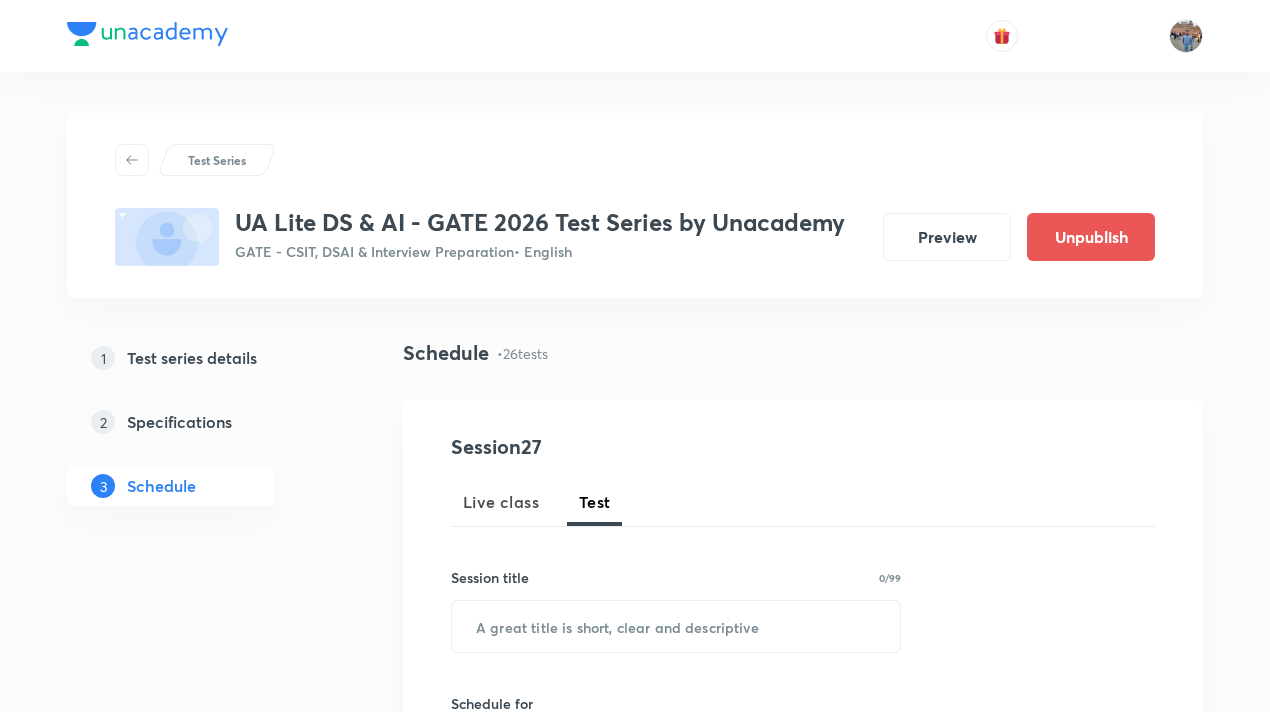 scroll, scrollTop: 158, scrollLeft: 0, axis: vertical 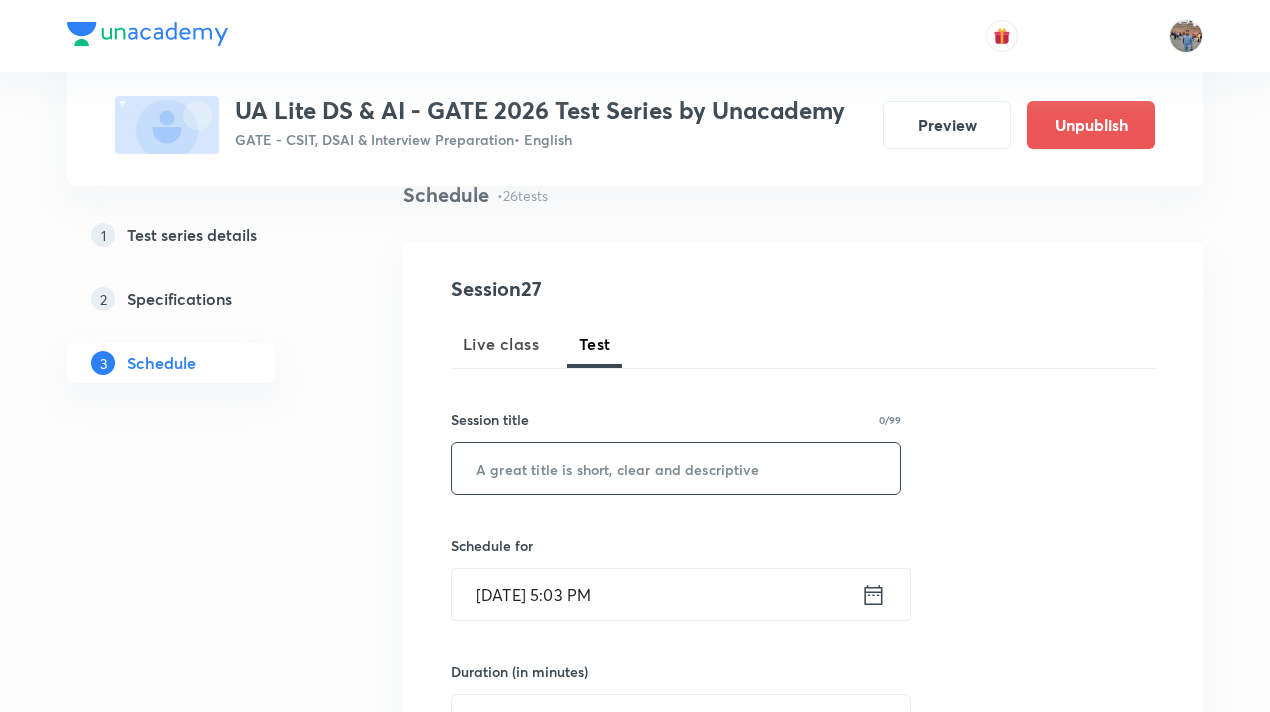click at bounding box center [676, 468] 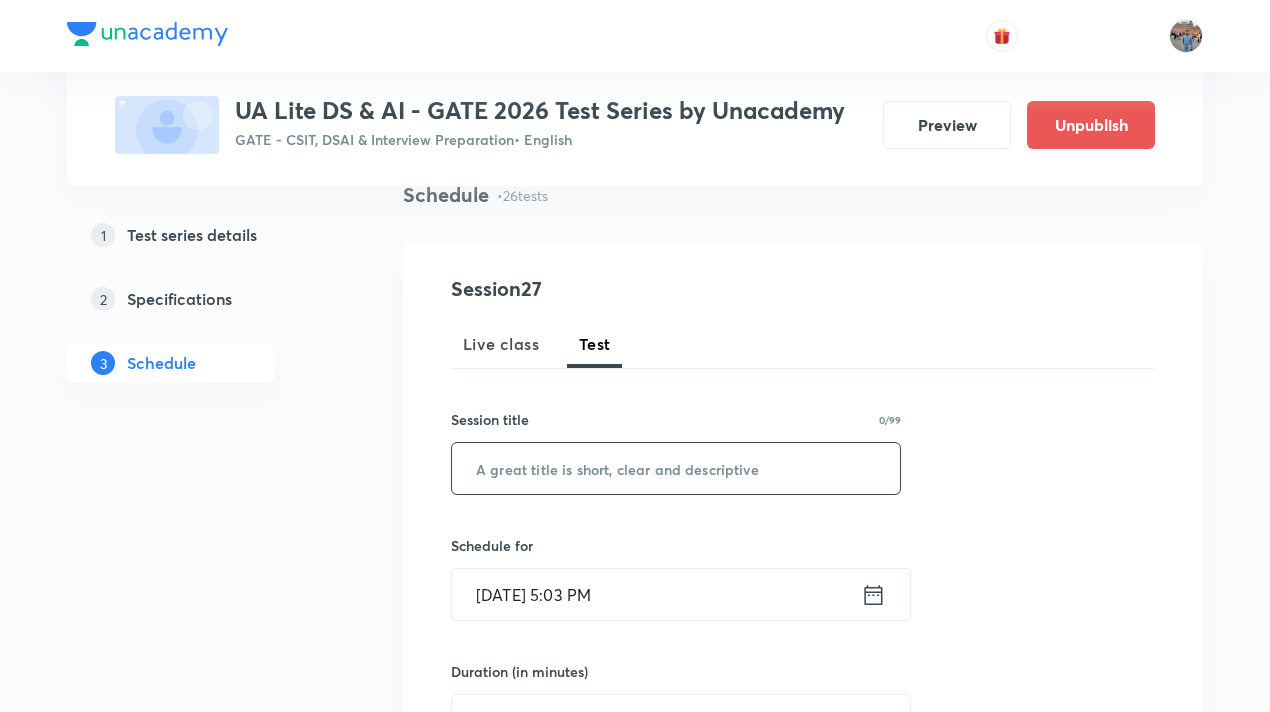 click at bounding box center (676, 468) 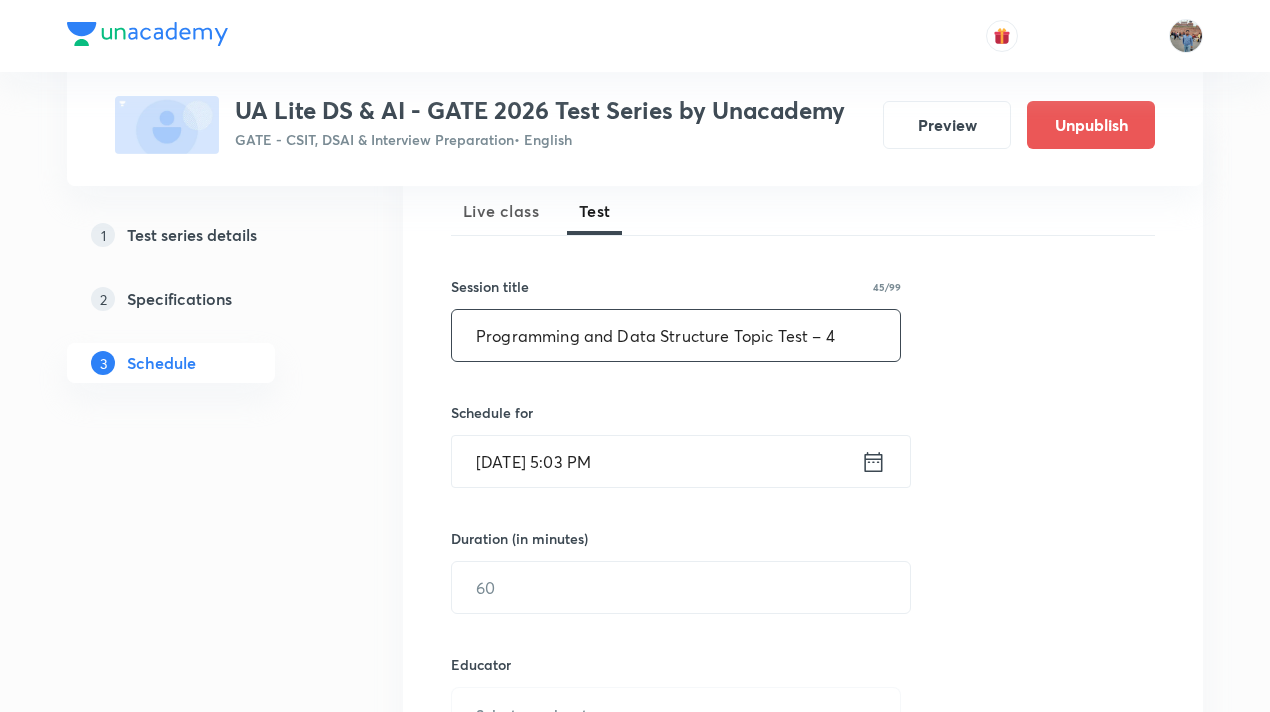 scroll, scrollTop: 292, scrollLeft: 0, axis: vertical 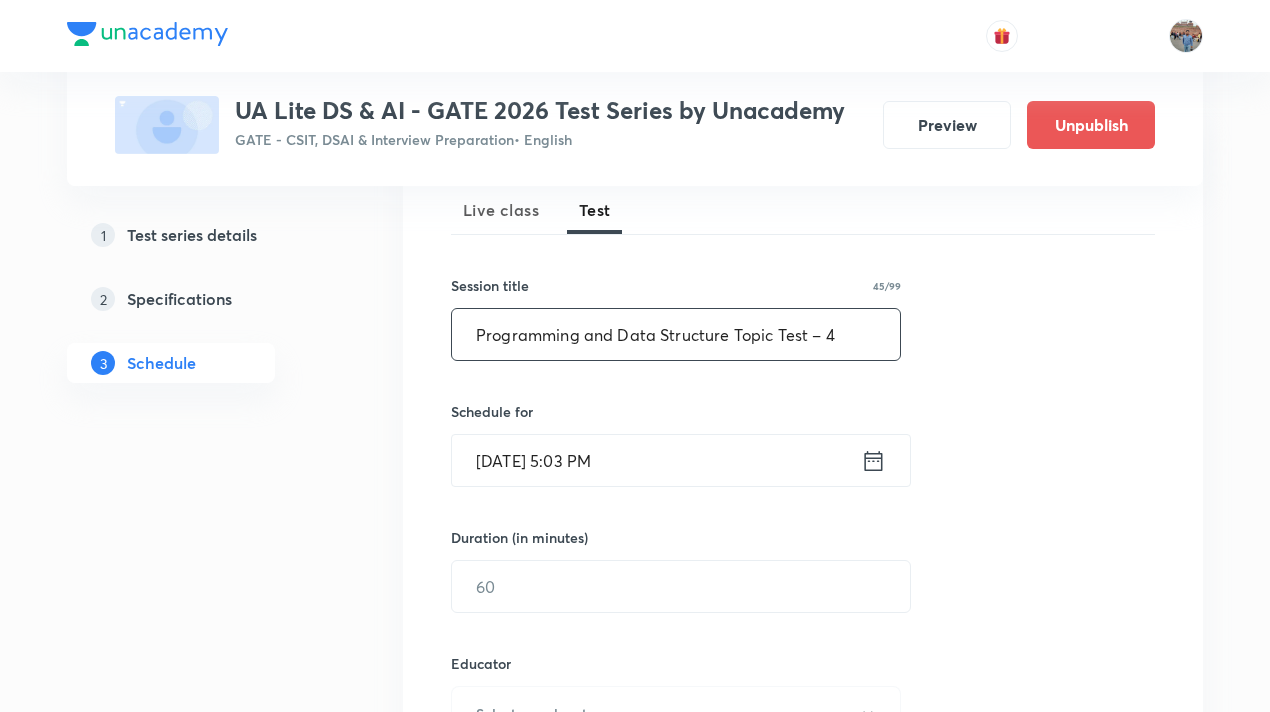 type on "Programming and Data Structure Topic Test – 4" 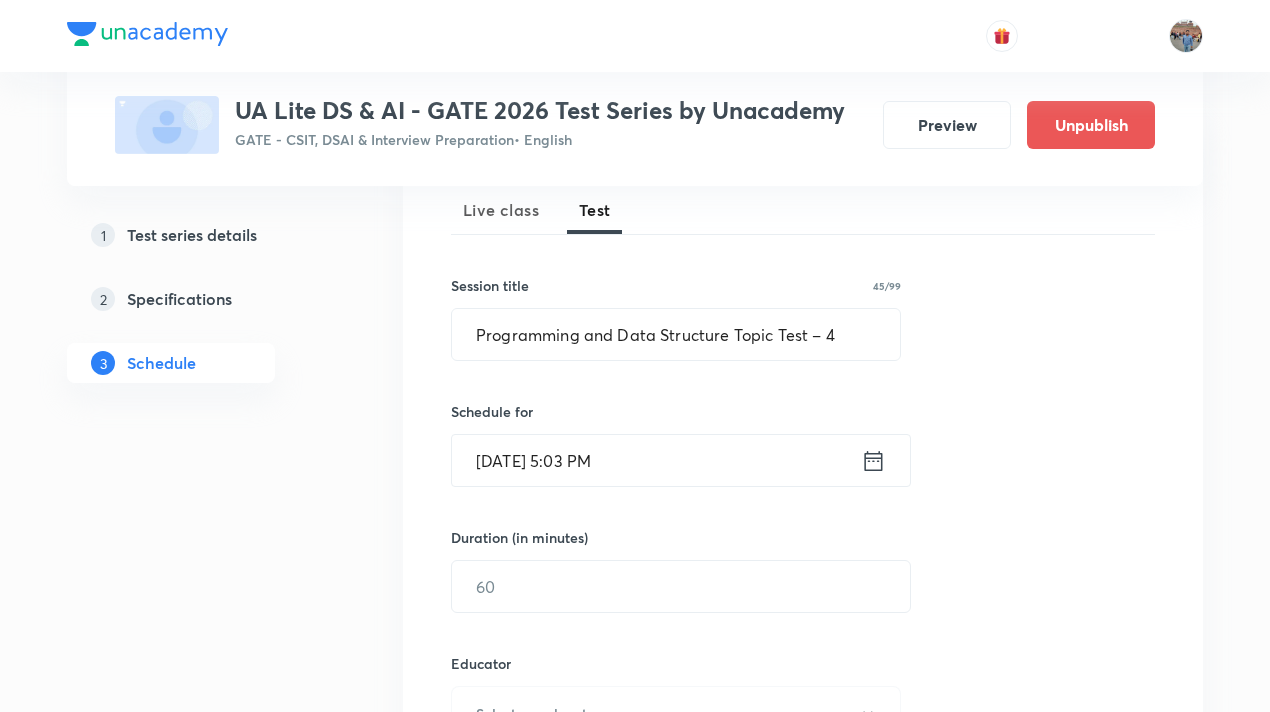 click 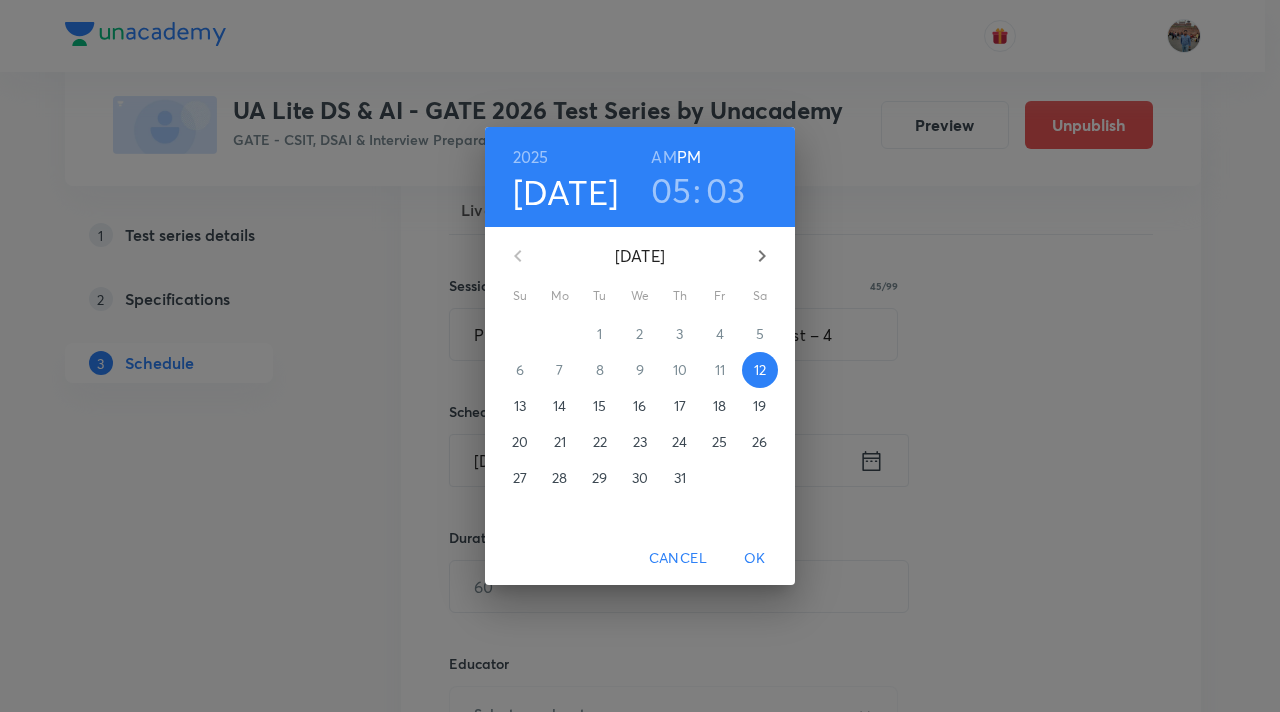 click on "15" at bounding box center (599, 406) 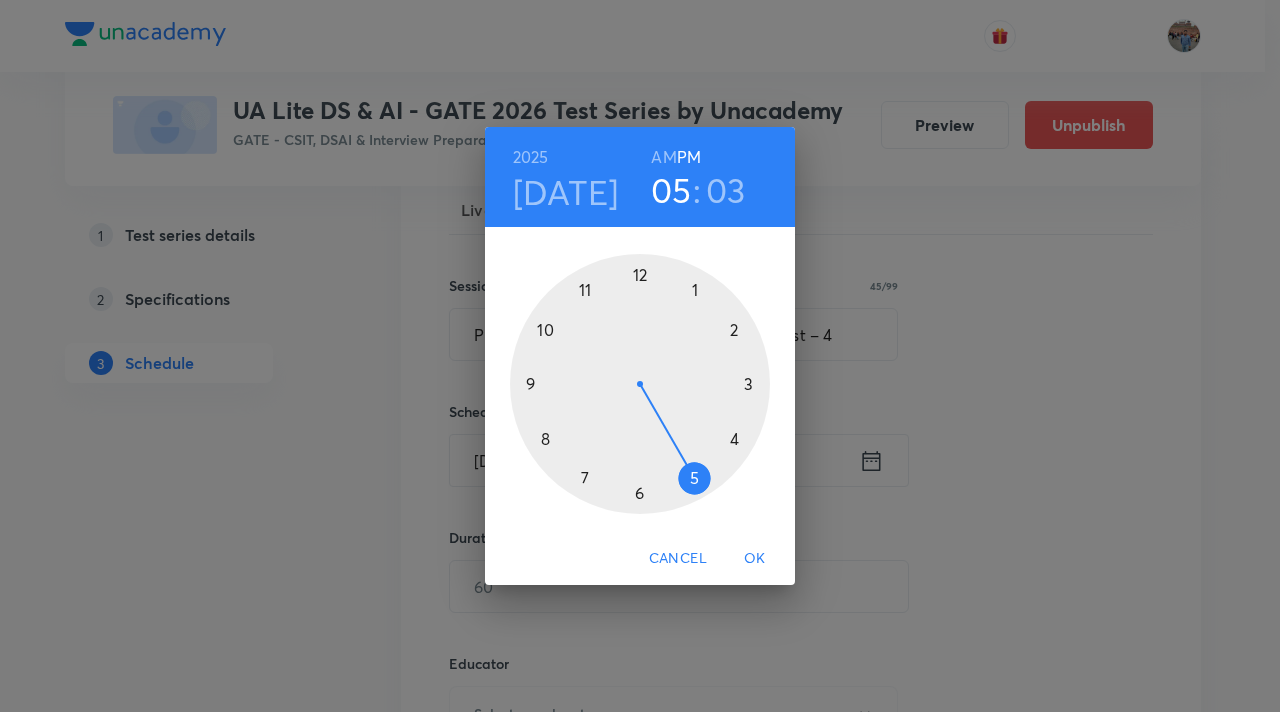 click at bounding box center (640, 384) 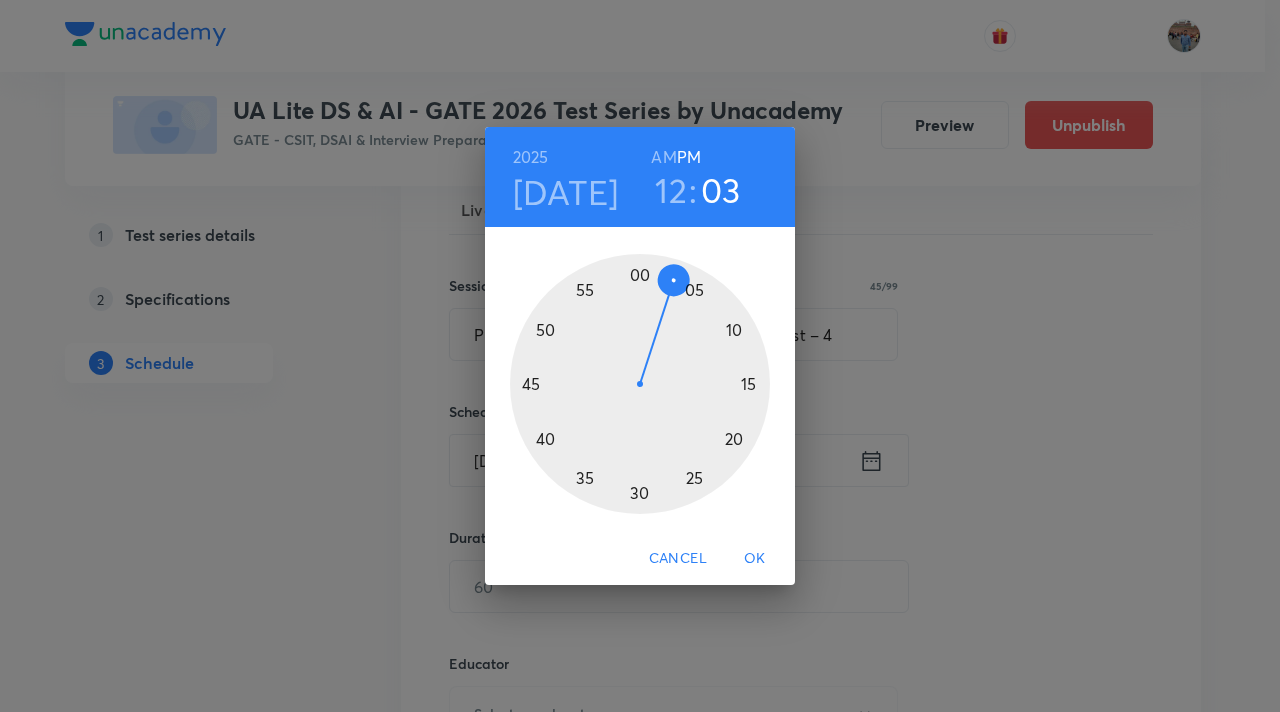 click on "12" at bounding box center (671, 190) 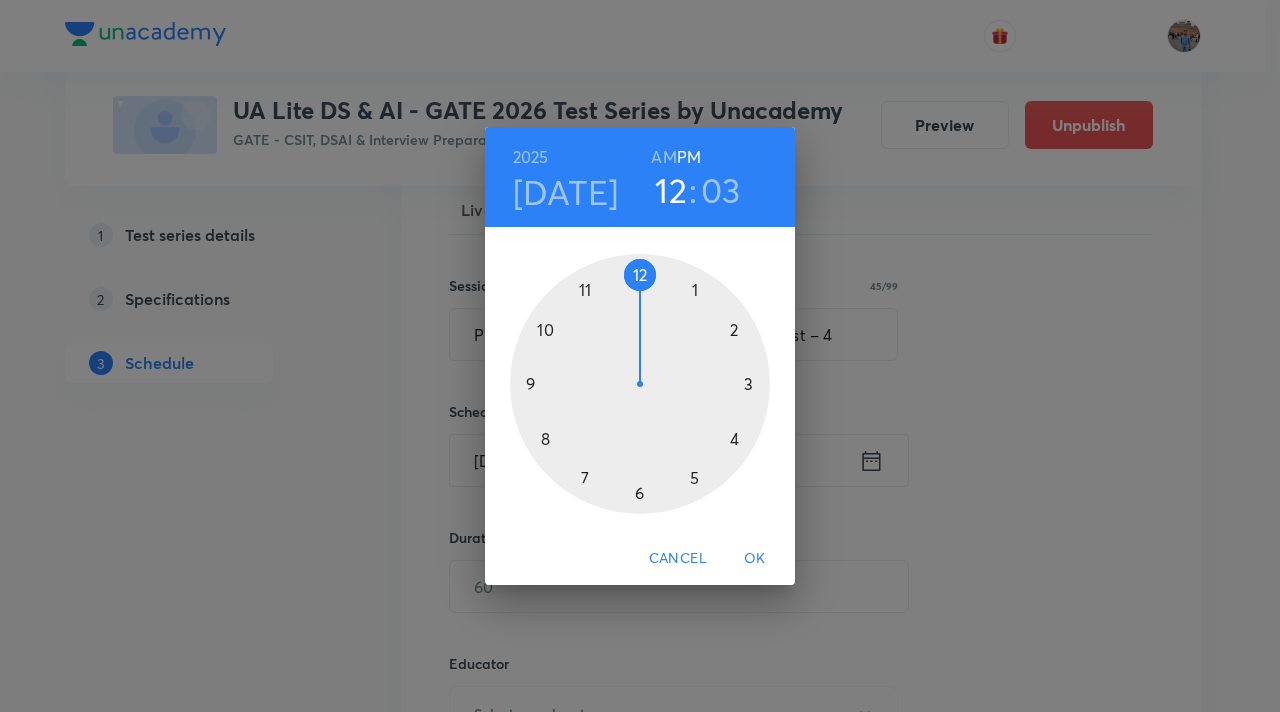 click at bounding box center [640, 384] 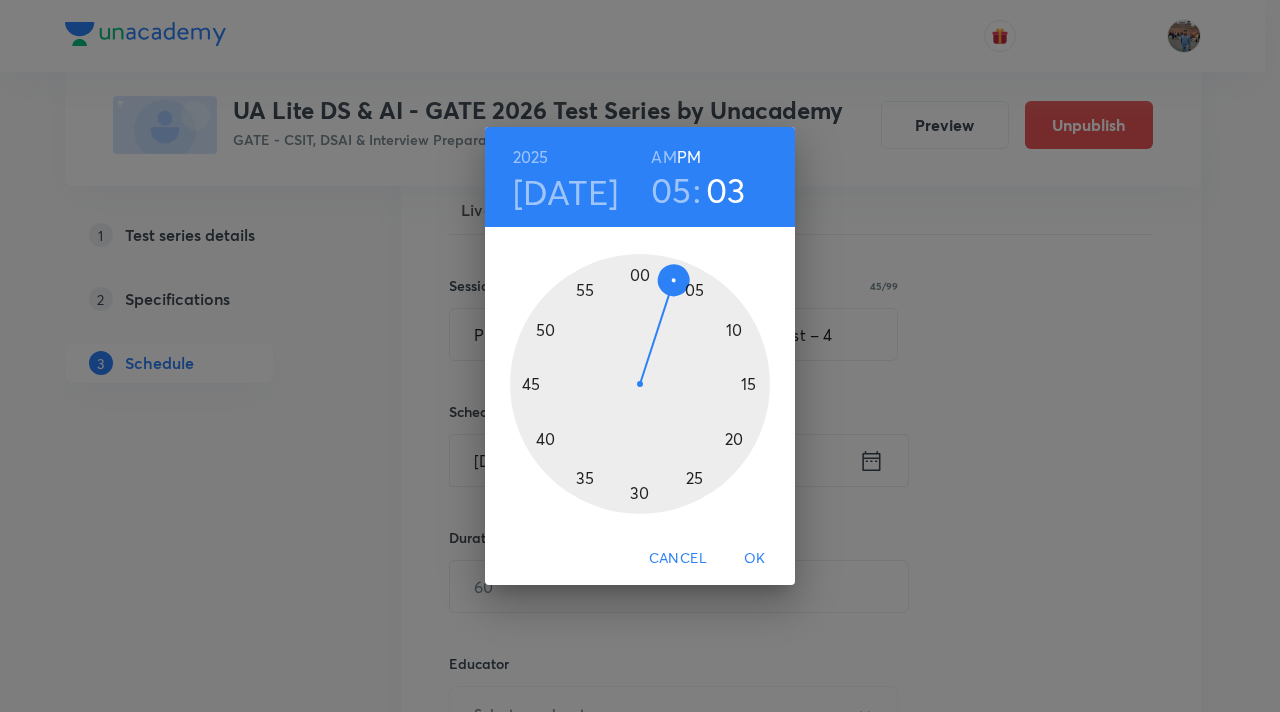 click at bounding box center (640, 384) 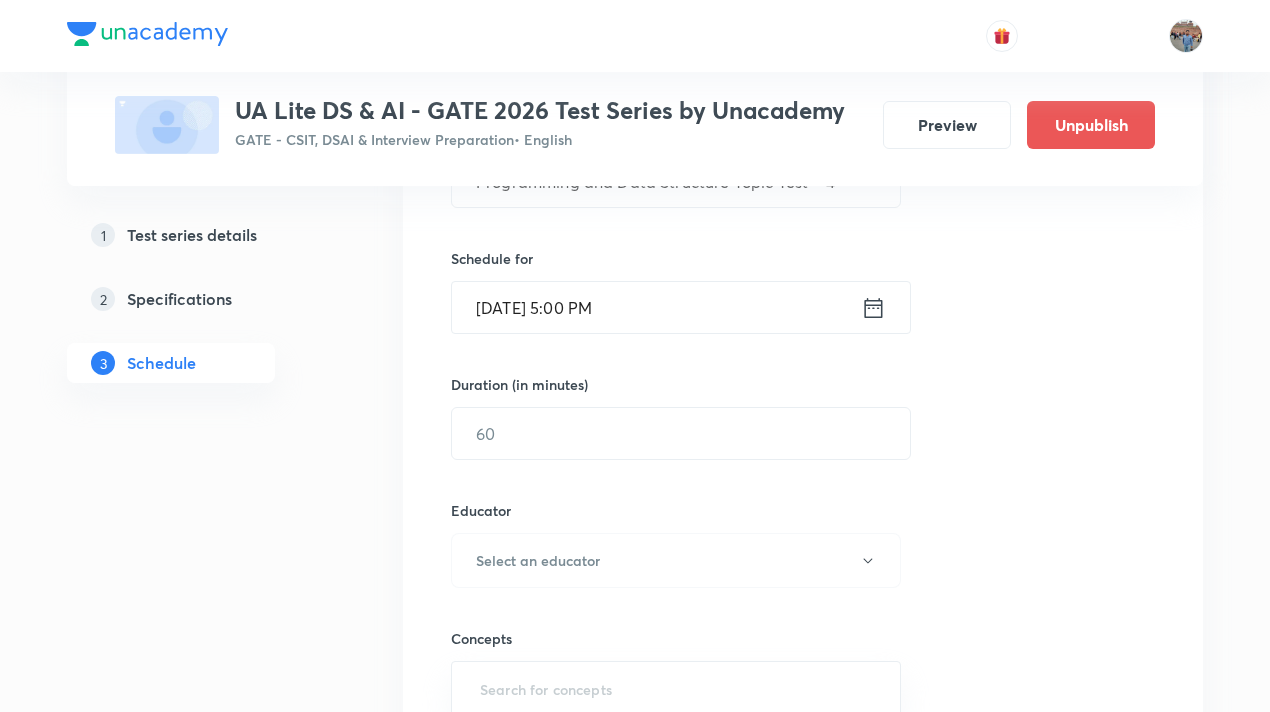 scroll, scrollTop: 446, scrollLeft: 0, axis: vertical 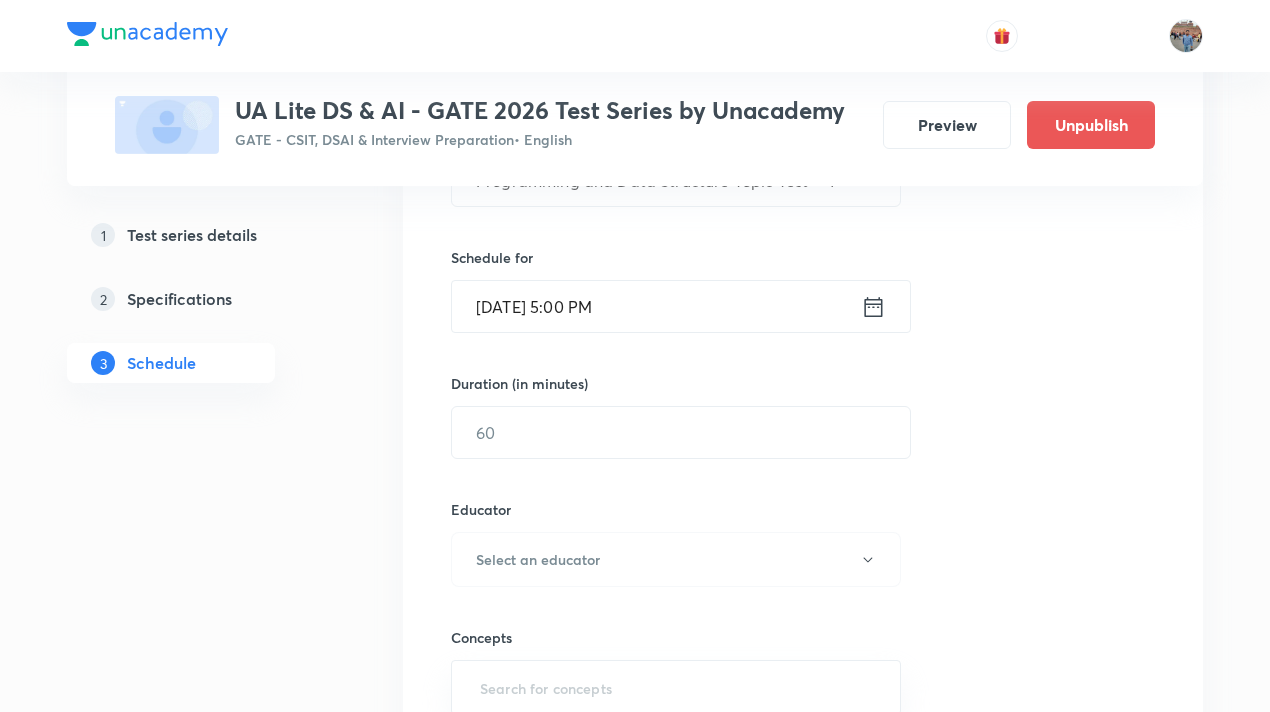 click at bounding box center (681, 432) 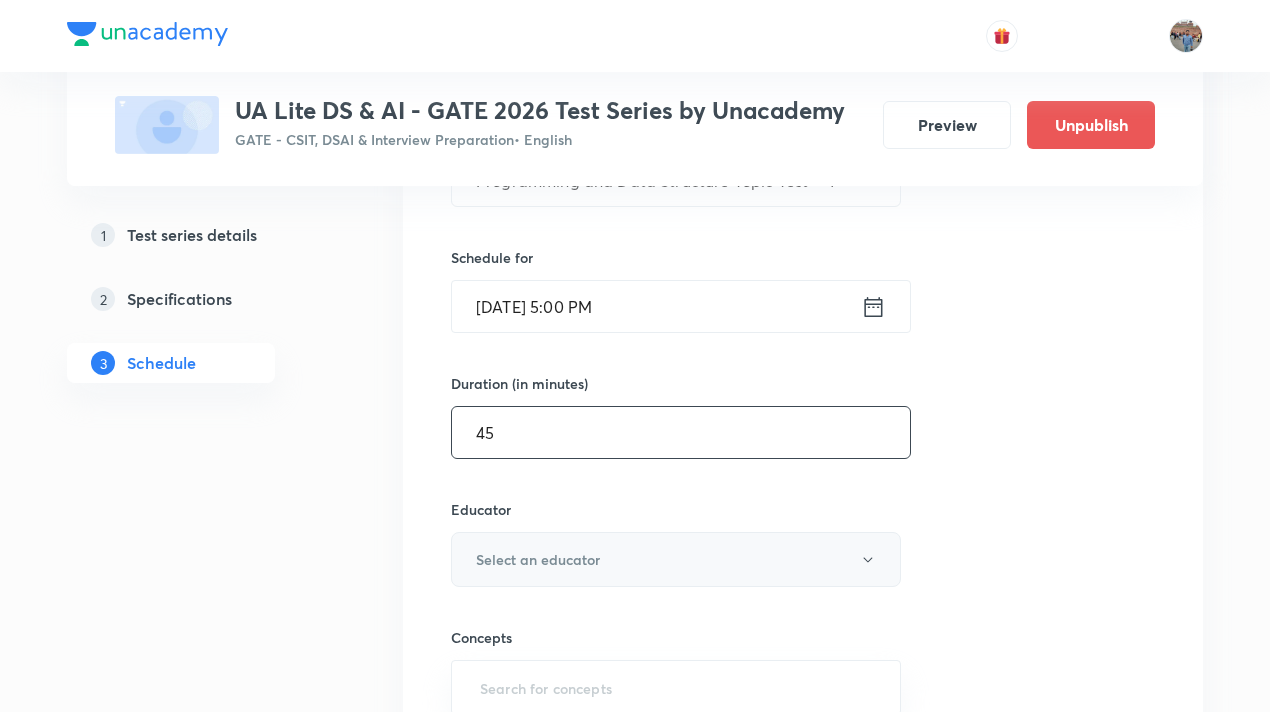 type on "45" 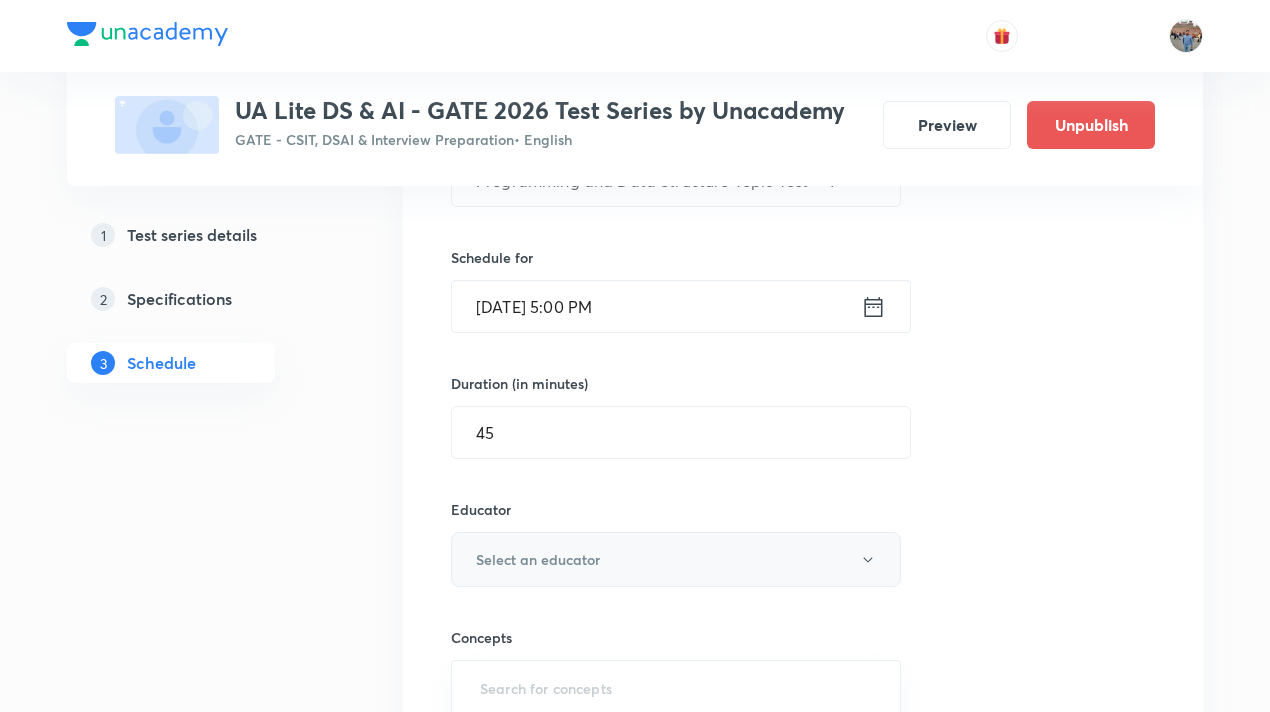 click on "Select an educator" at bounding box center [676, 559] 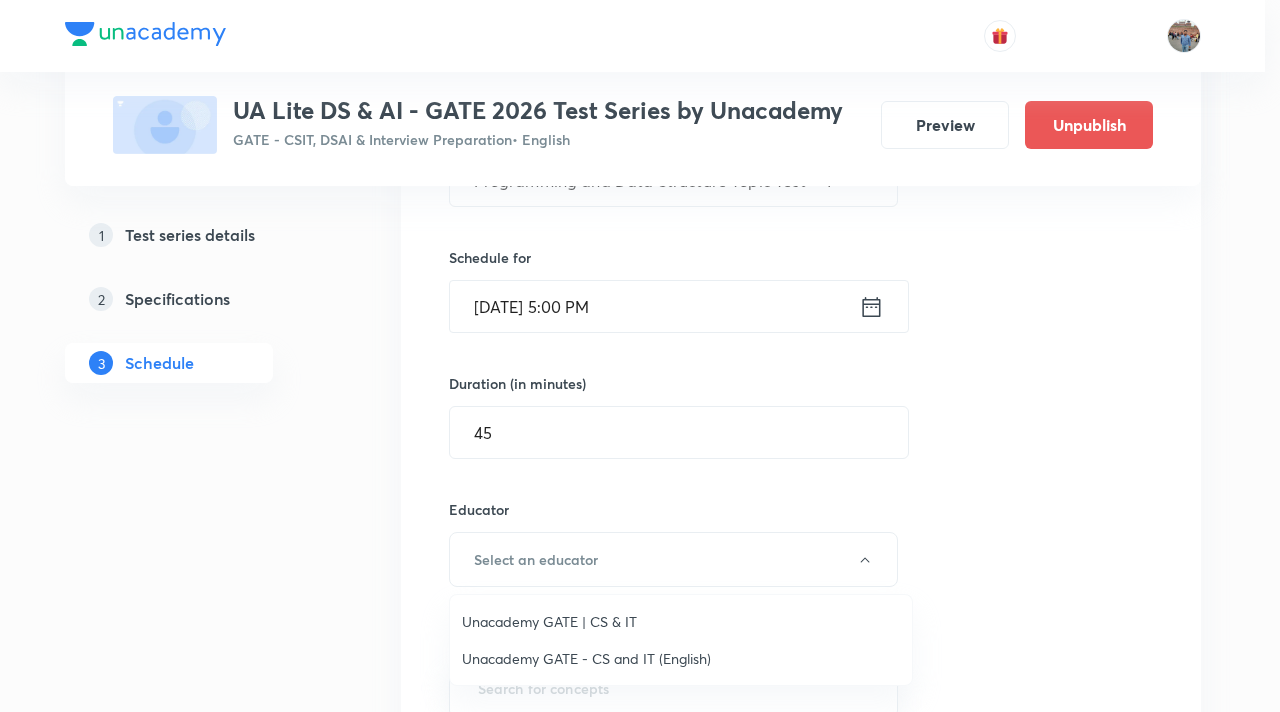 click on "Unacademy GATE | CS & IT" at bounding box center [681, 621] 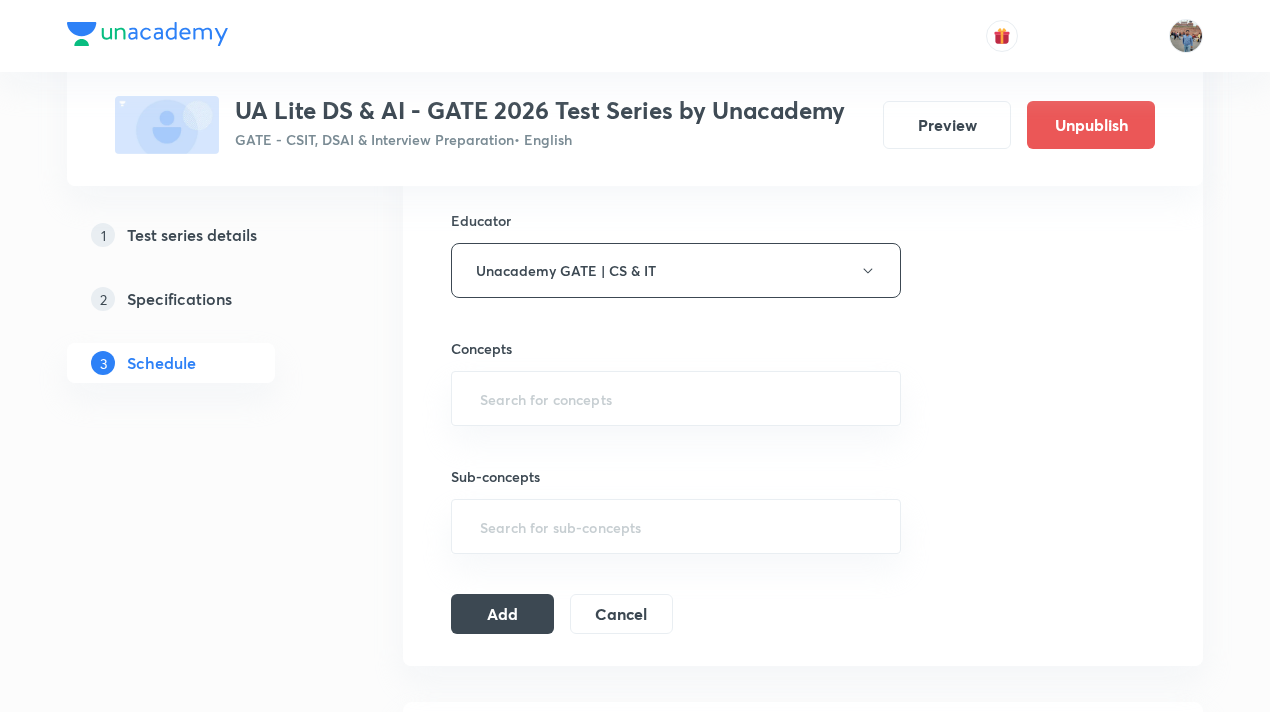 scroll, scrollTop: 736, scrollLeft: 0, axis: vertical 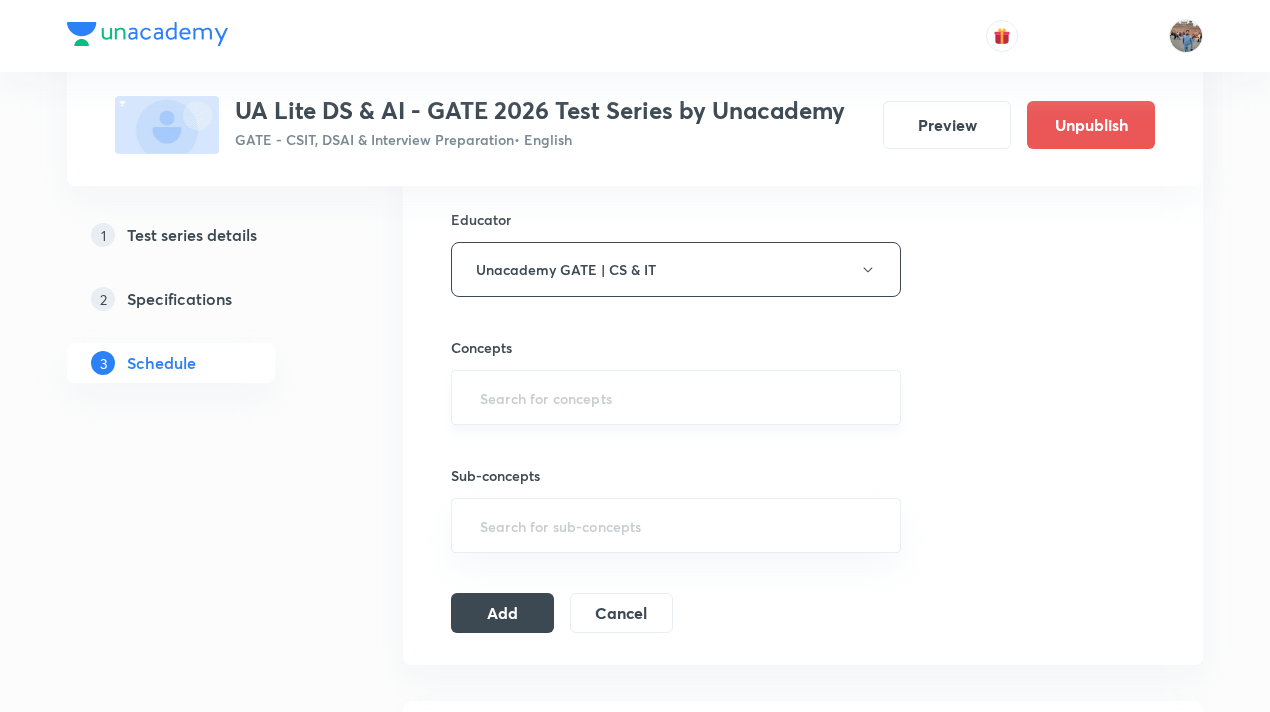 click at bounding box center (676, 397) 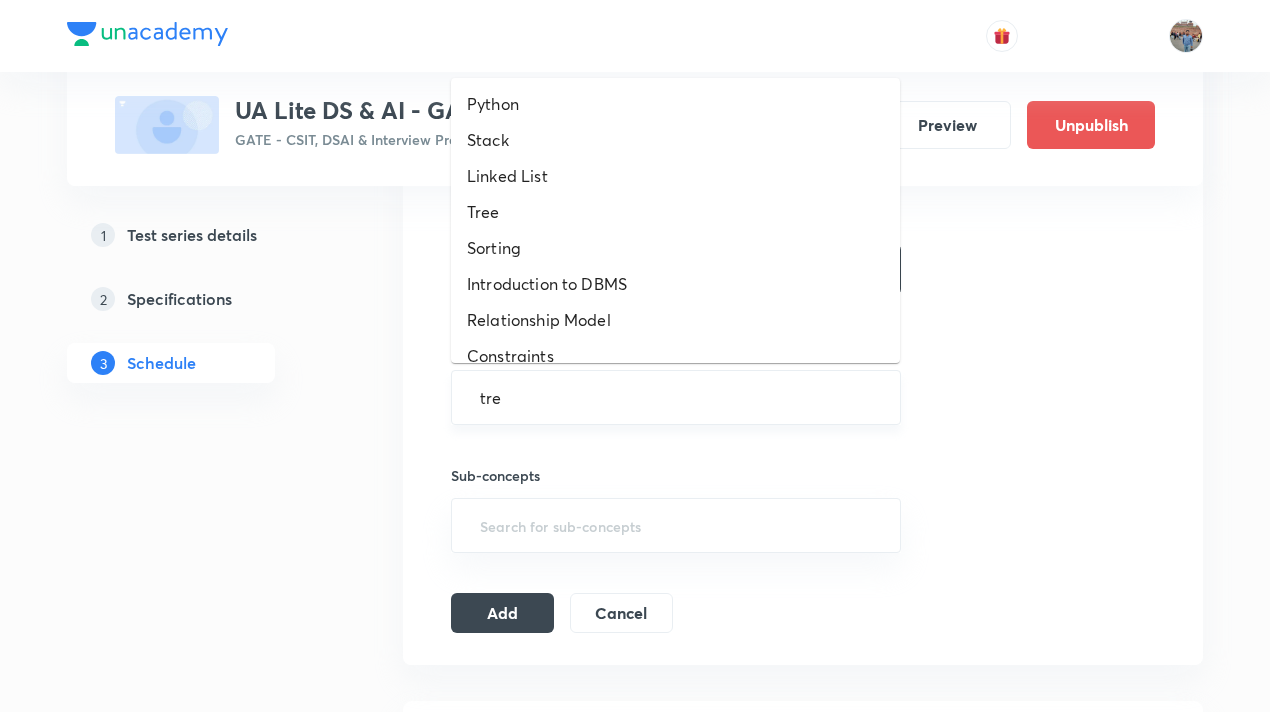 type on "tree" 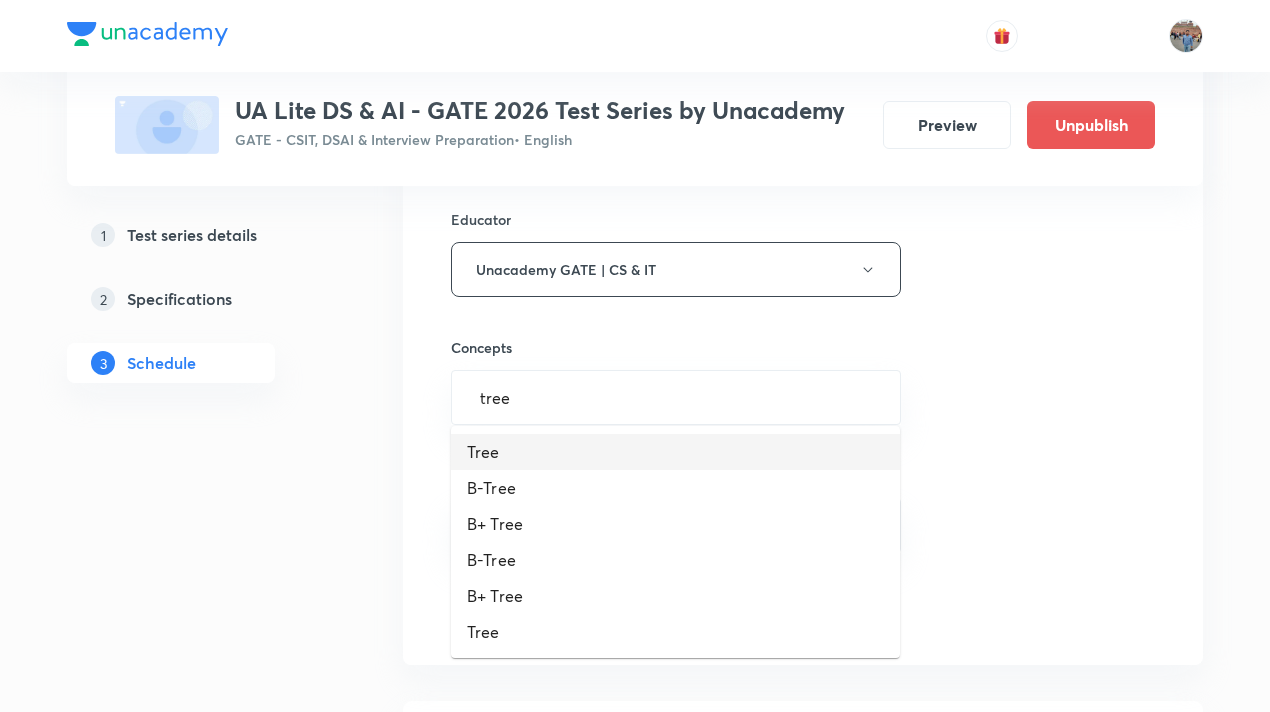 click on "Tree" at bounding box center [675, 452] 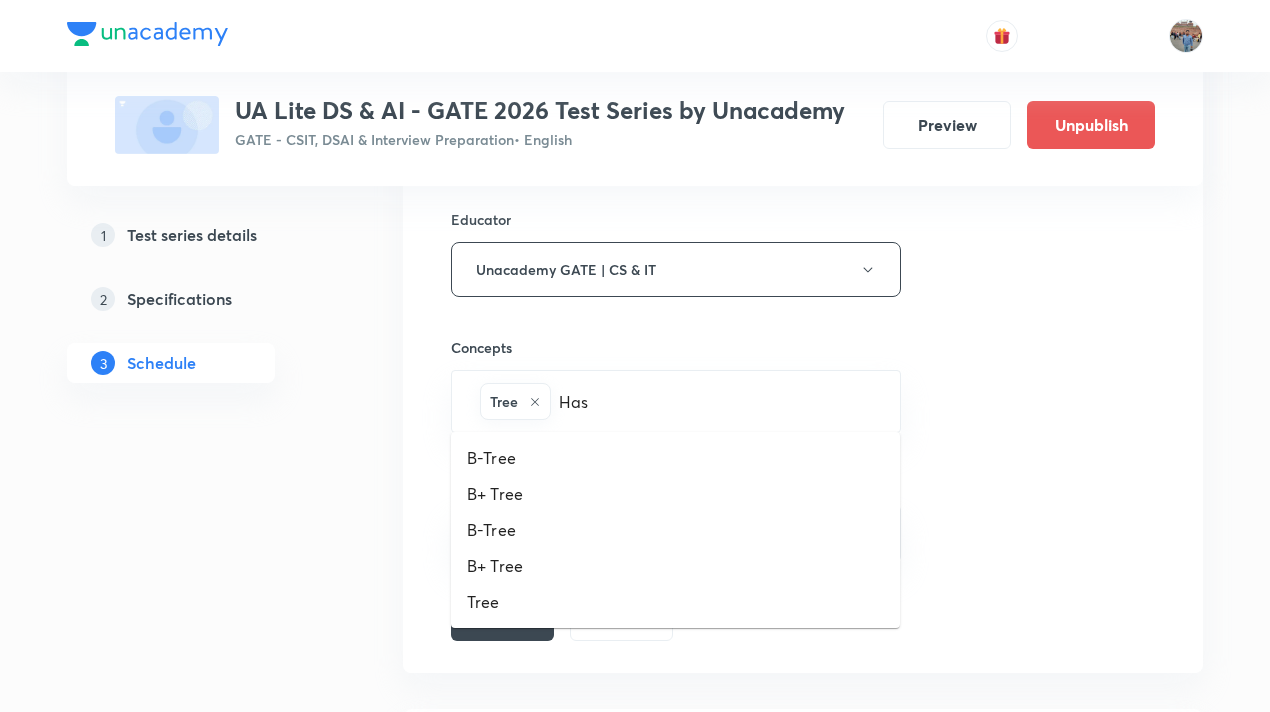 type on "Hash" 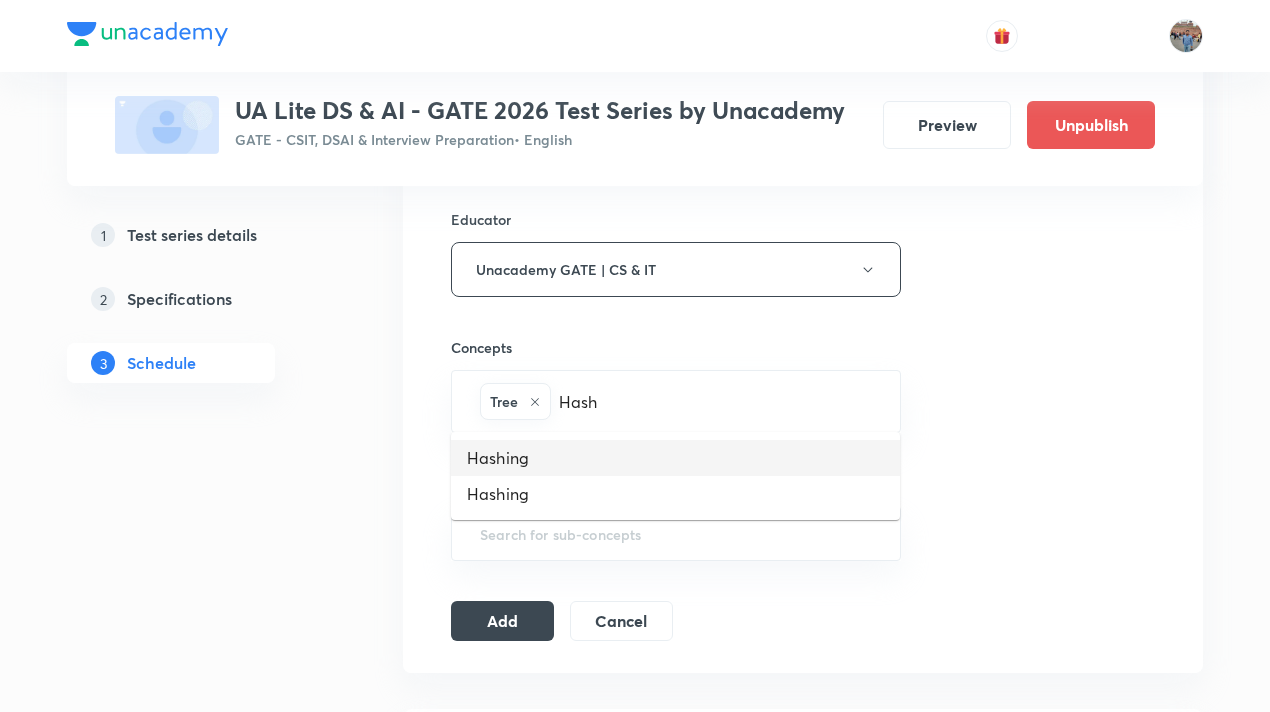 click on "Hashing" at bounding box center [675, 458] 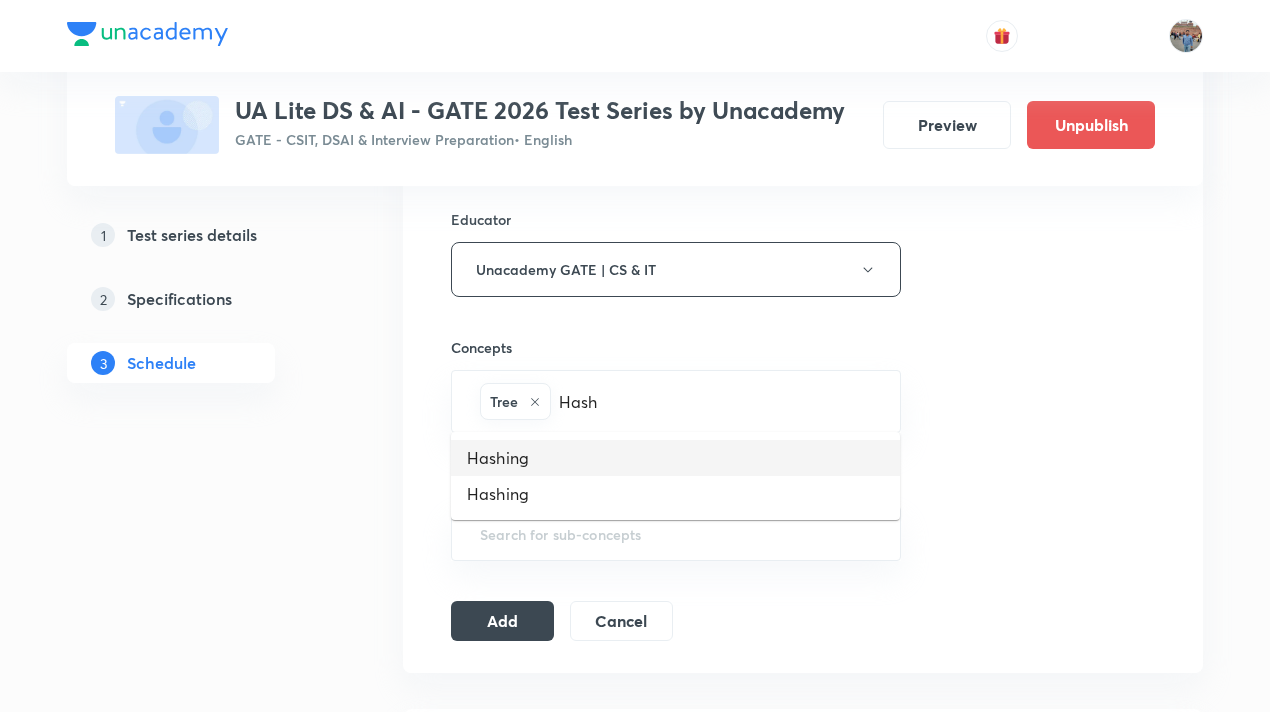 type 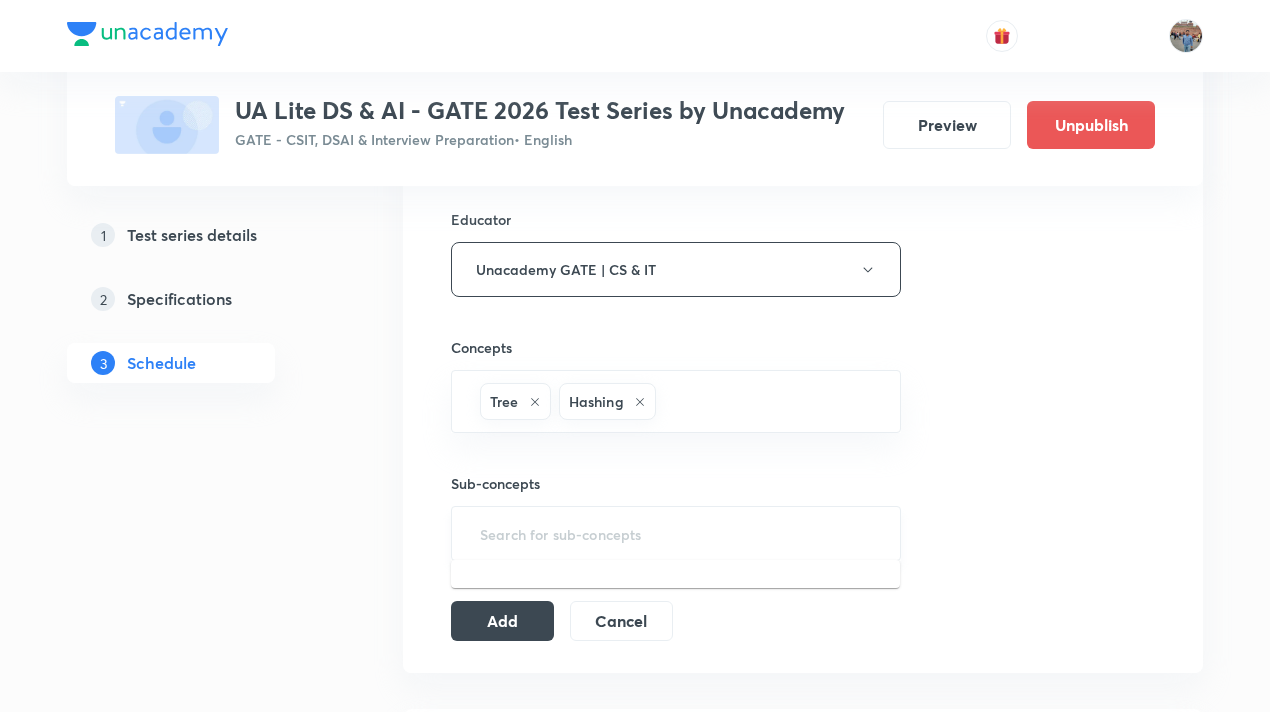 click at bounding box center [676, 533] 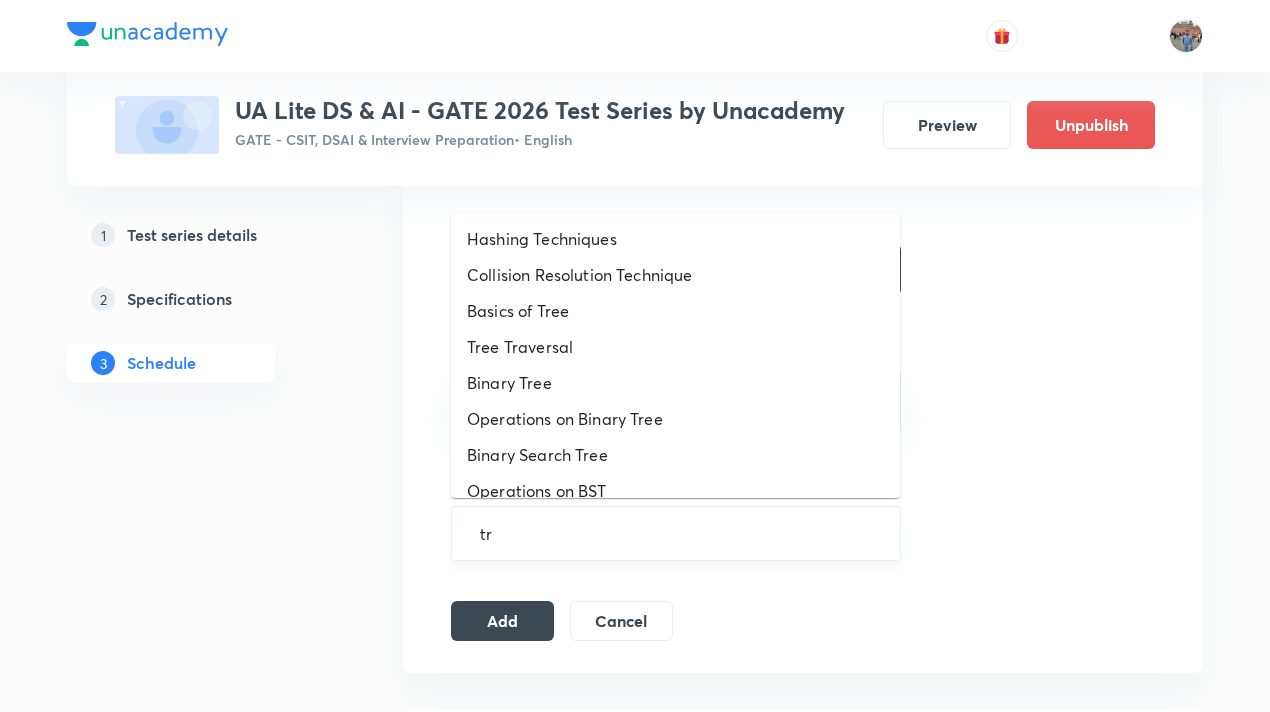 type on "tre" 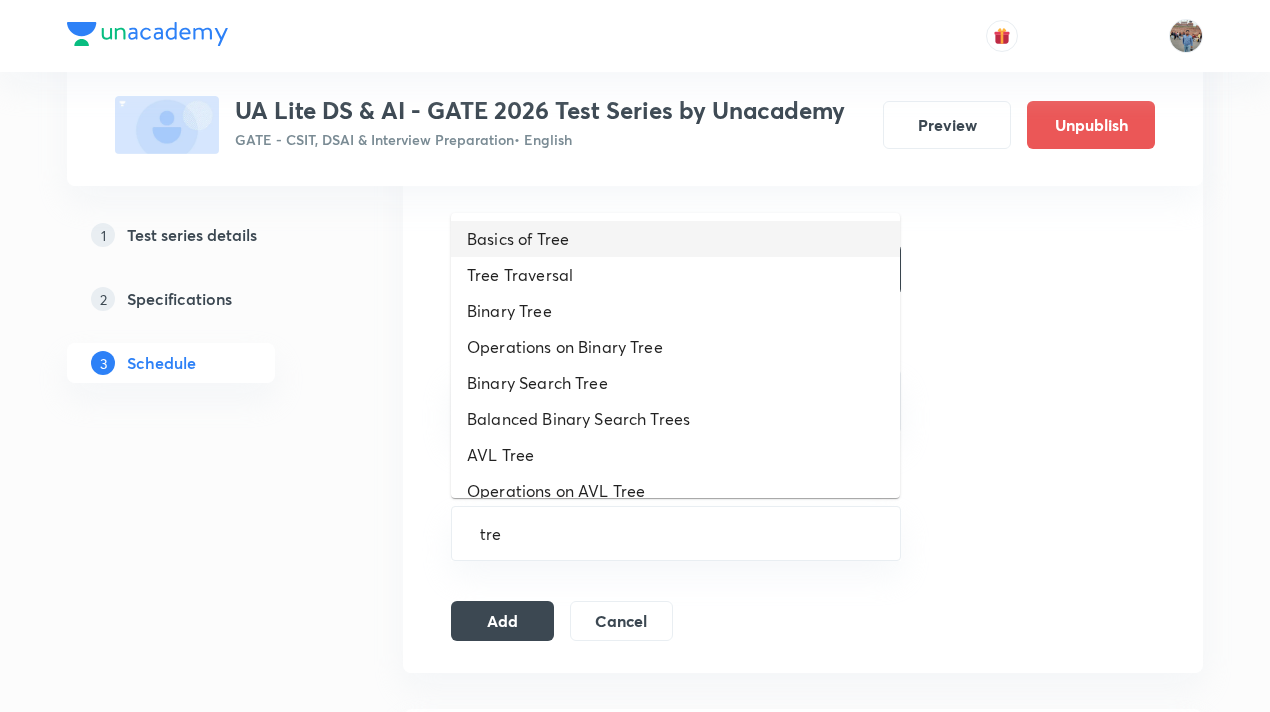 click on "Basics of Tree" at bounding box center (675, 239) 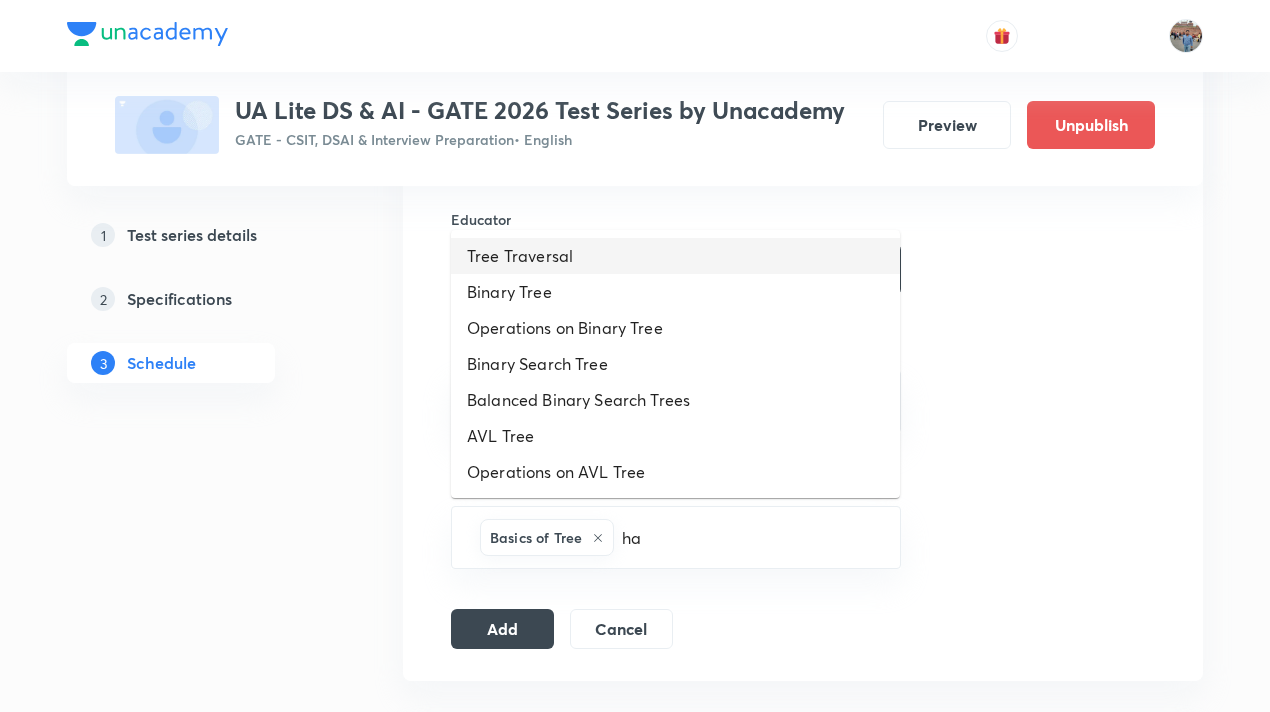 type on "has" 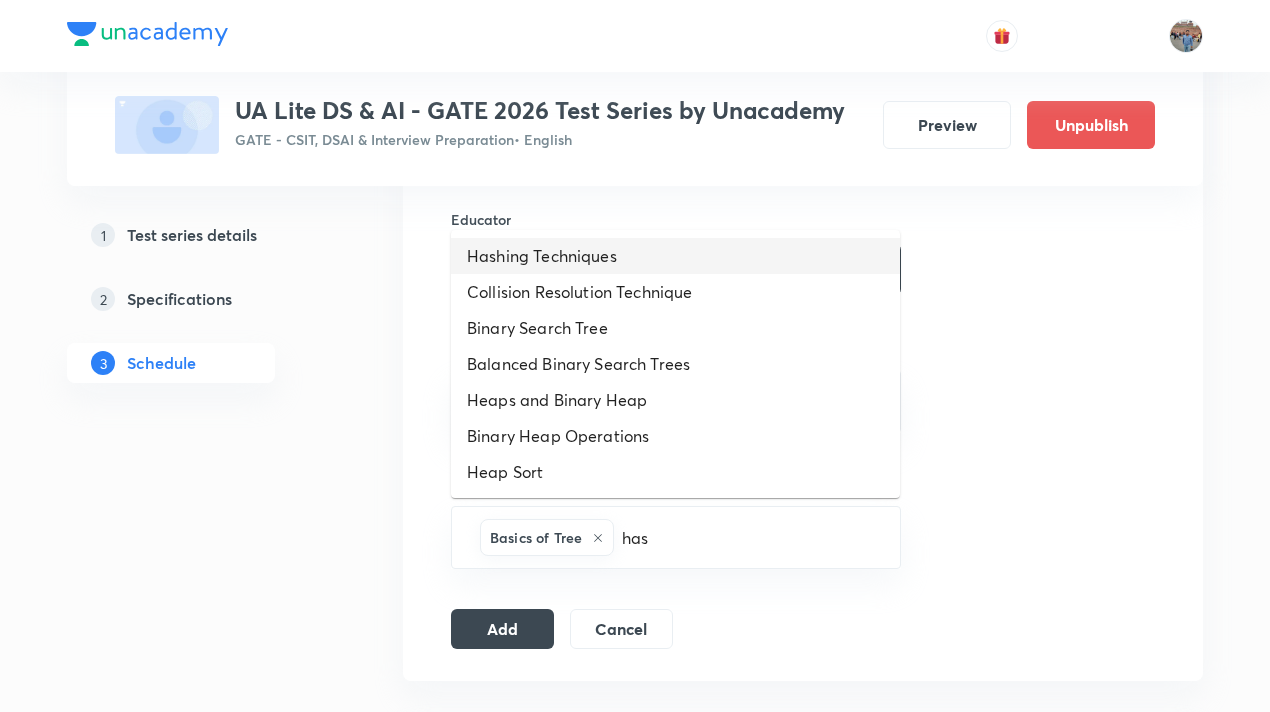 click on "Hashing Techniques" at bounding box center (675, 256) 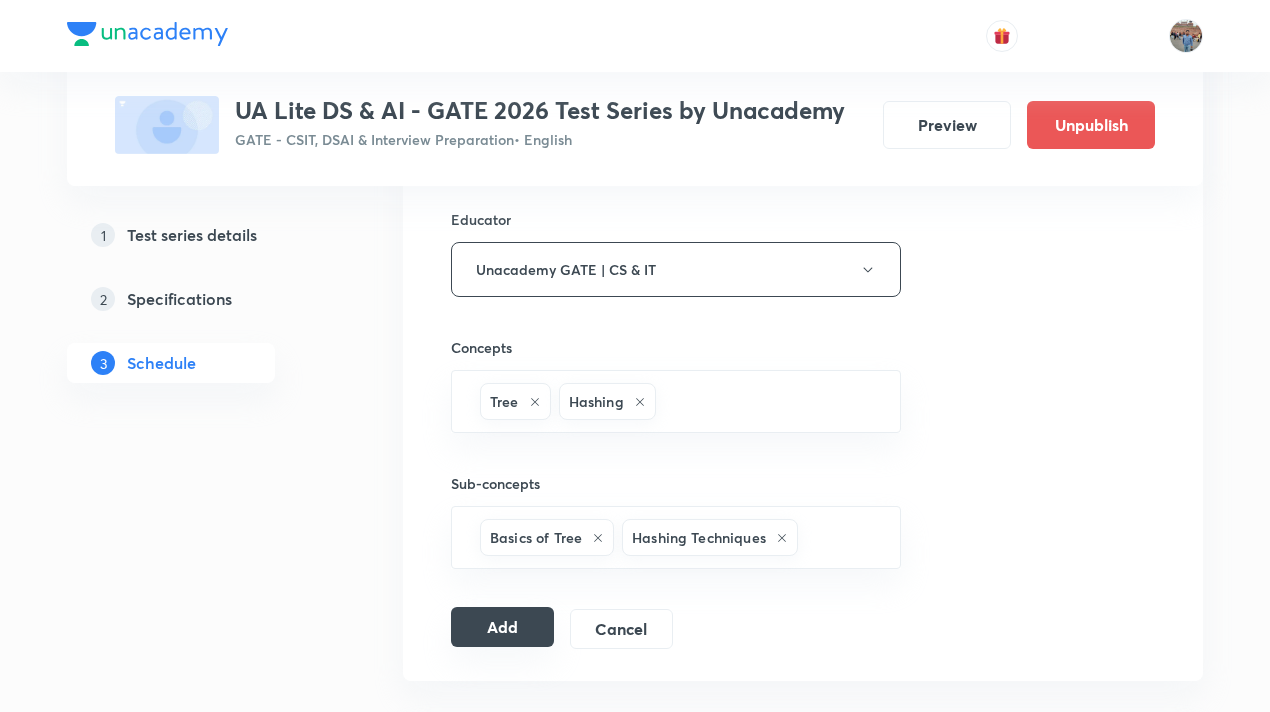 click on "Add" at bounding box center (502, 627) 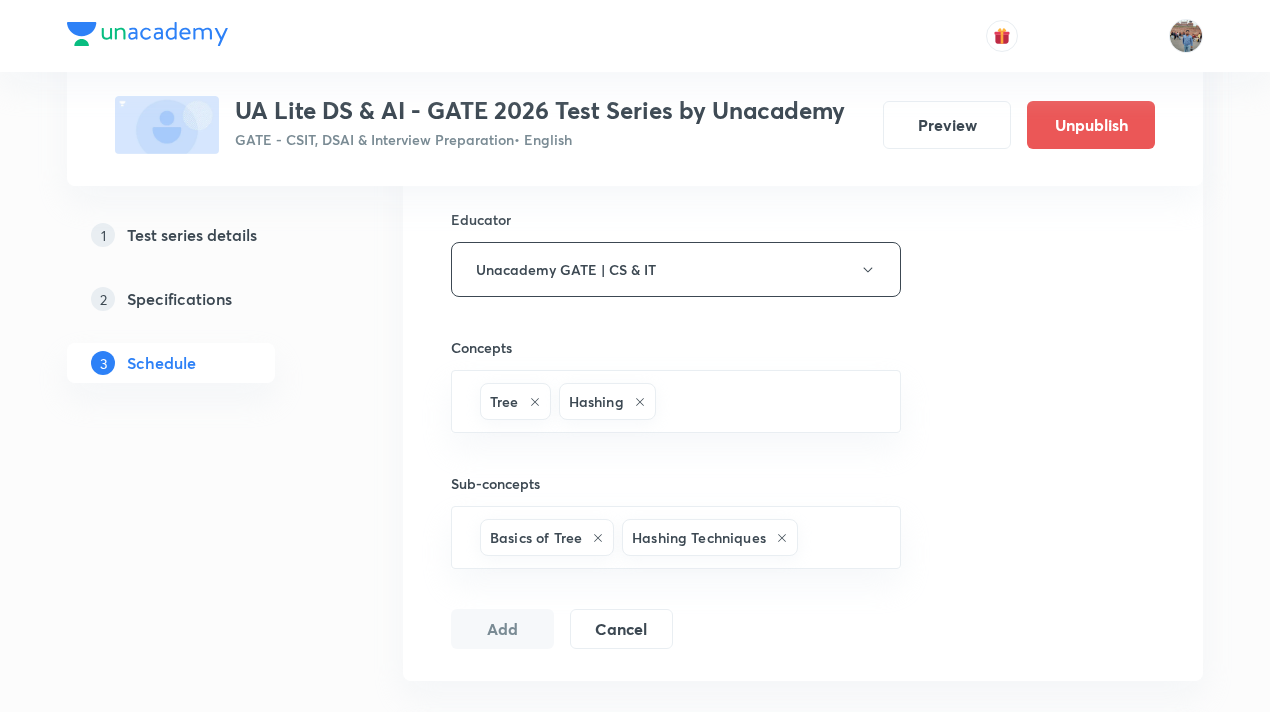 type 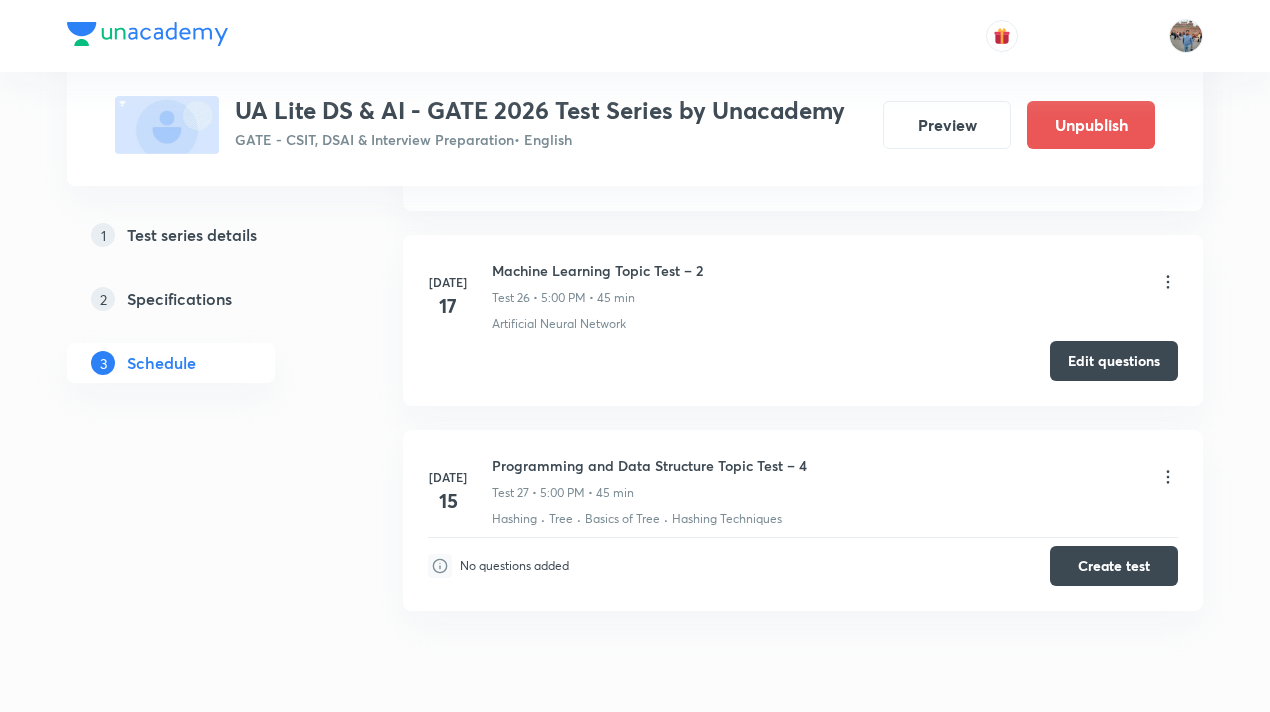 scroll, scrollTop: 5323, scrollLeft: 0, axis: vertical 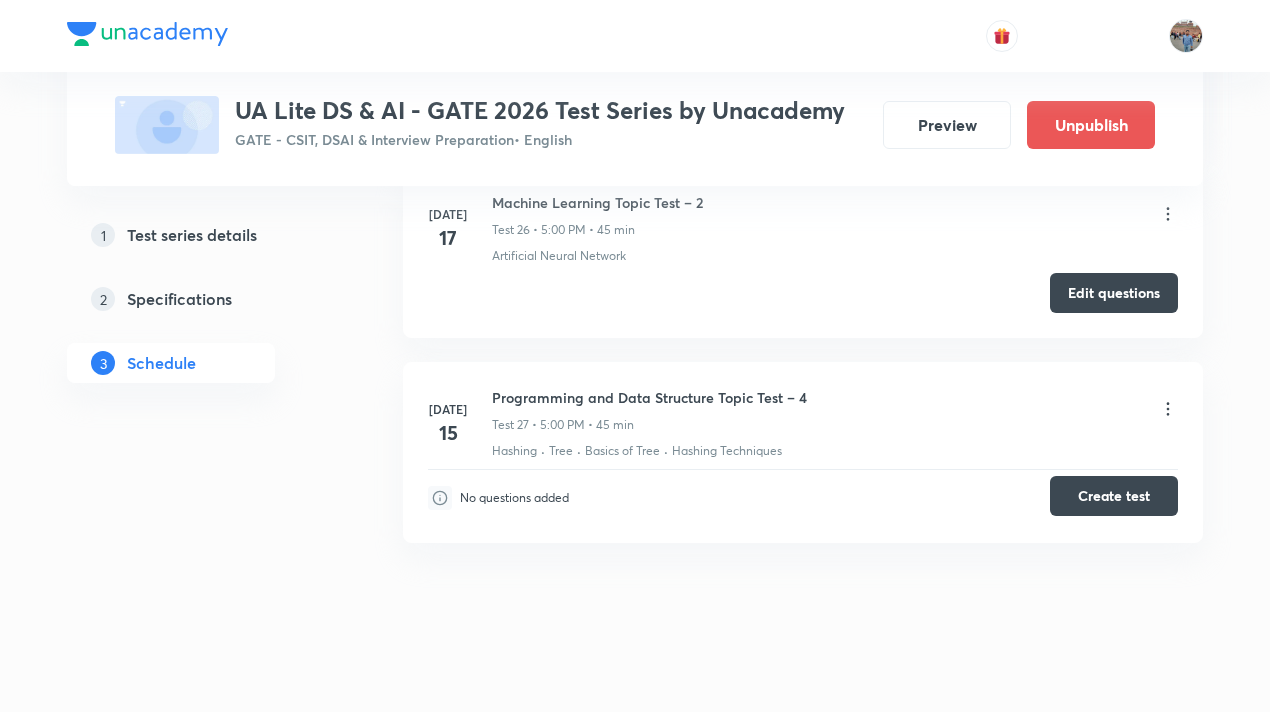 click on "Create test" at bounding box center [1114, 496] 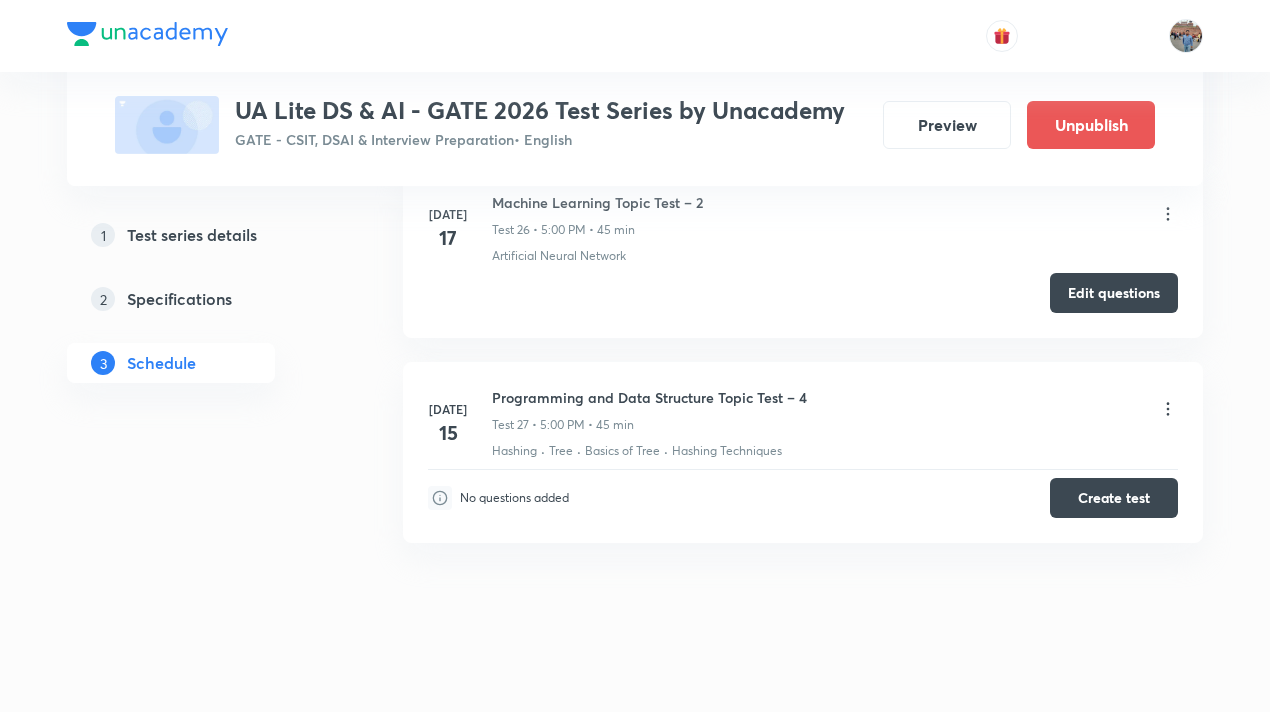 type 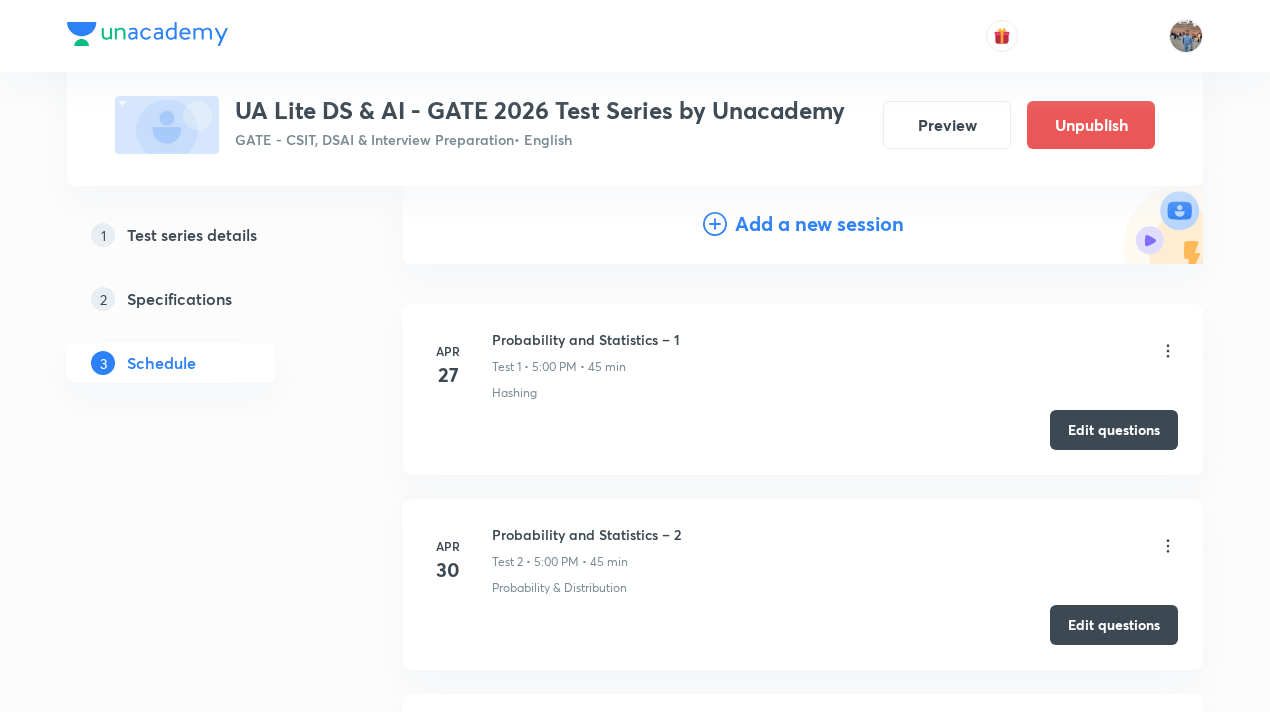 scroll, scrollTop: 0, scrollLeft: 0, axis: both 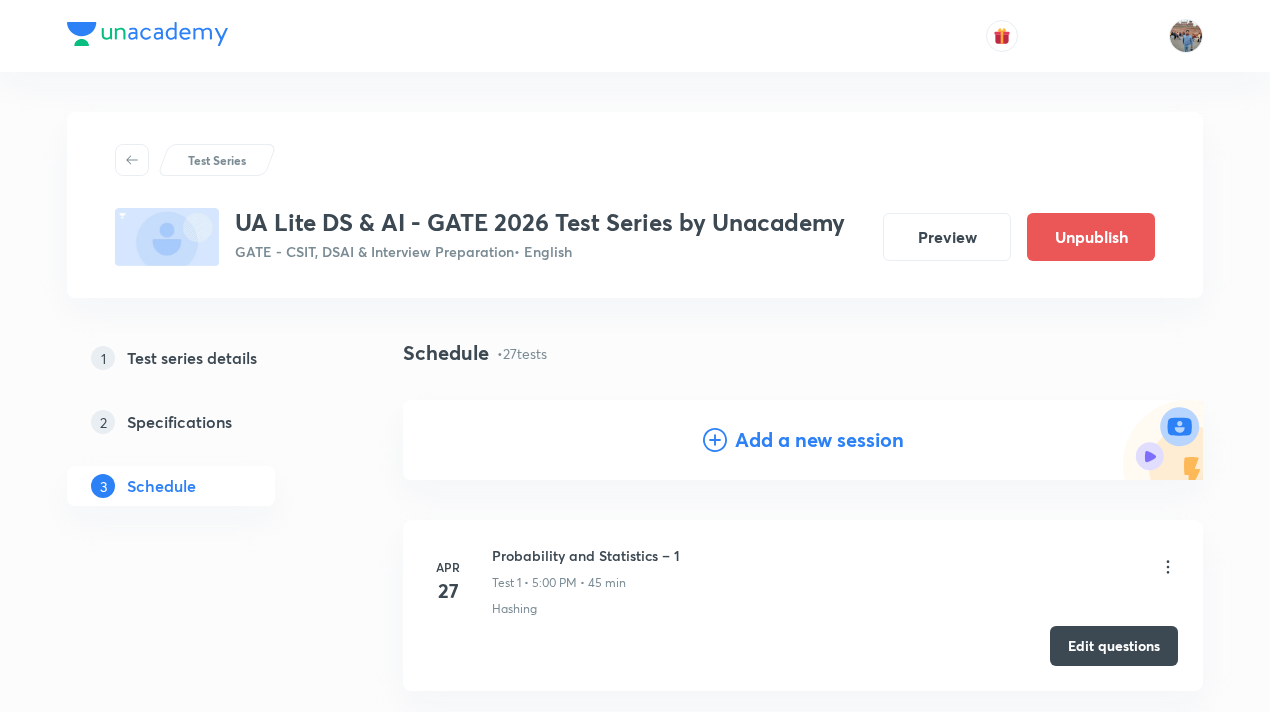 click on "Add a new session" at bounding box center [819, 440] 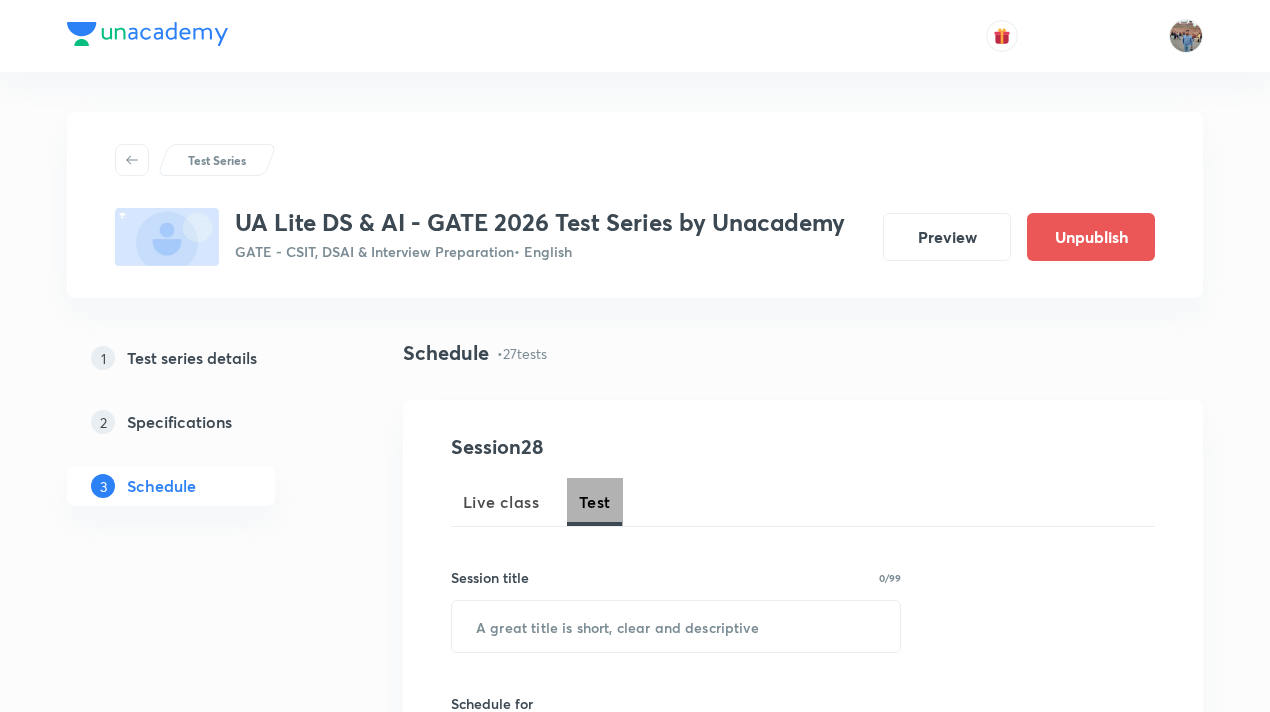 click on "Test" at bounding box center [595, 502] 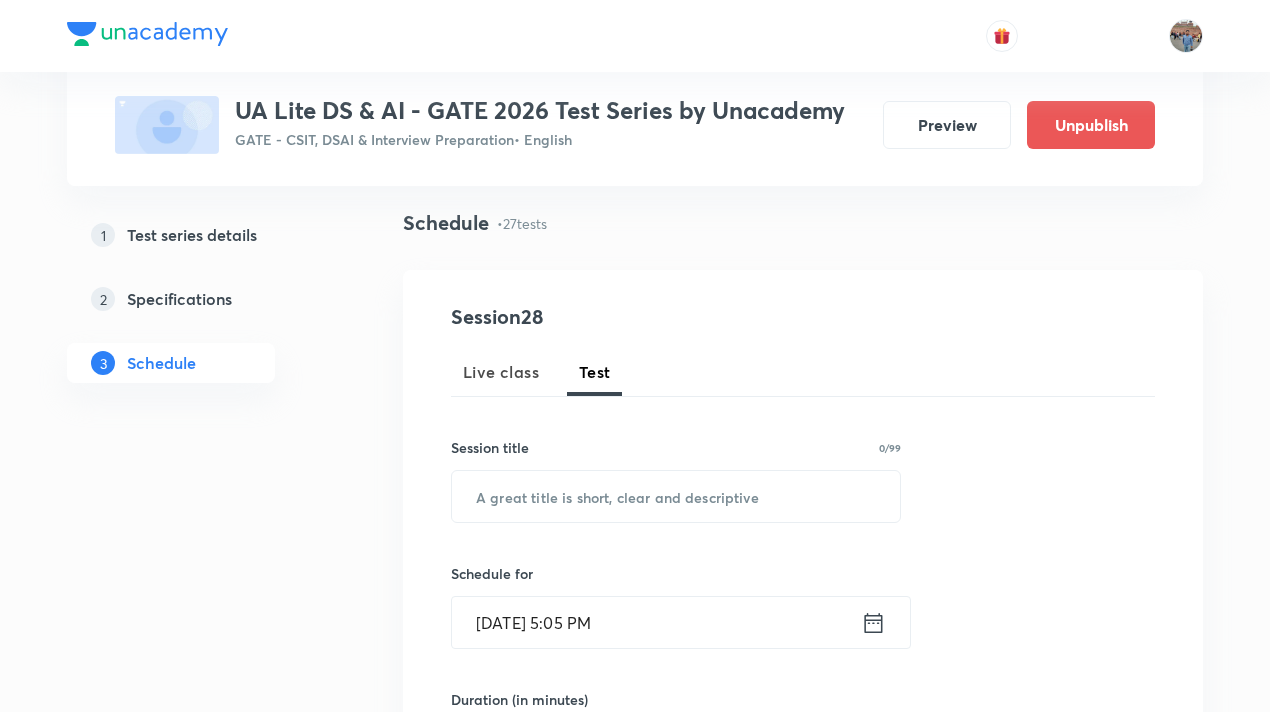 scroll, scrollTop: 138, scrollLeft: 0, axis: vertical 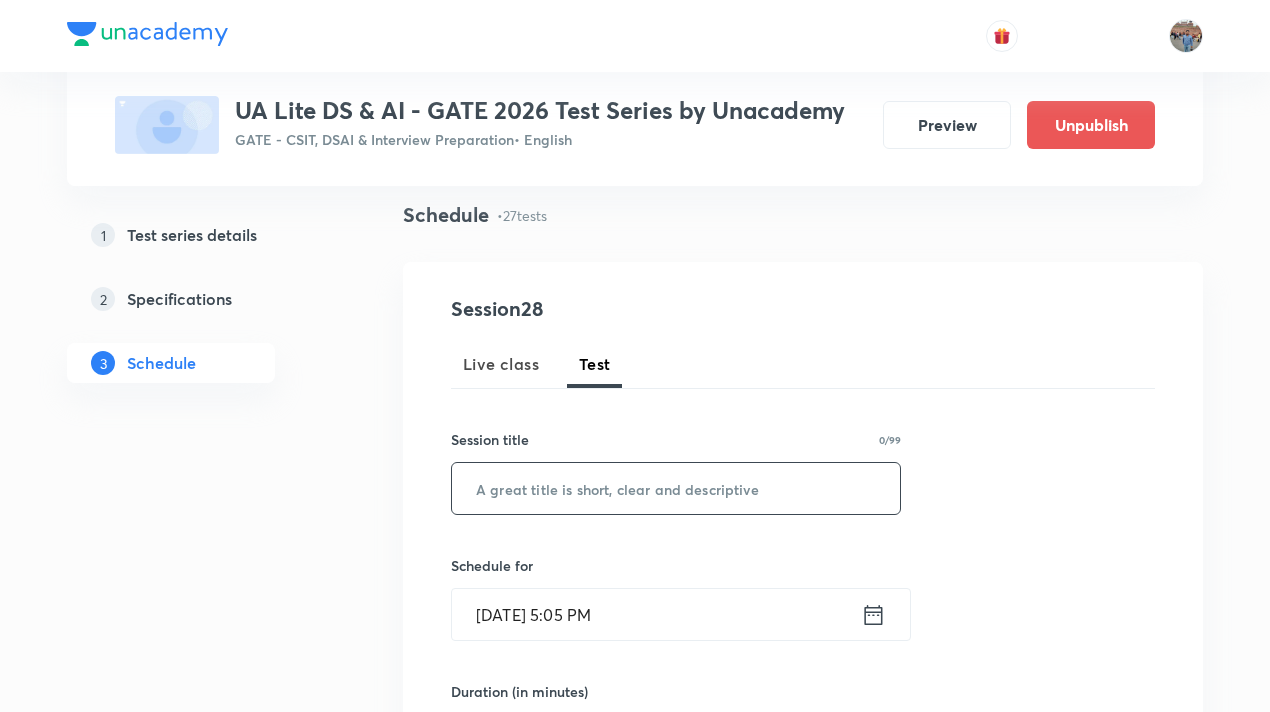 click at bounding box center [676, 488] 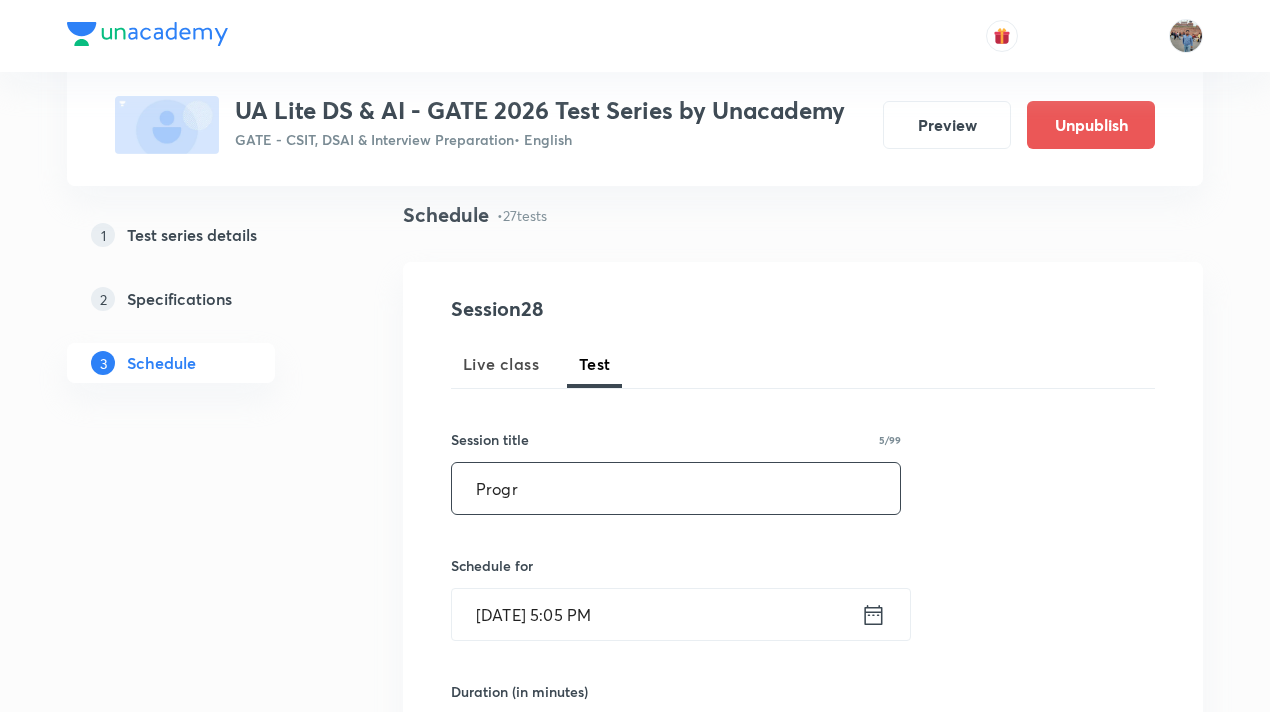 click on "Progr" at bounding box center (676, 488) 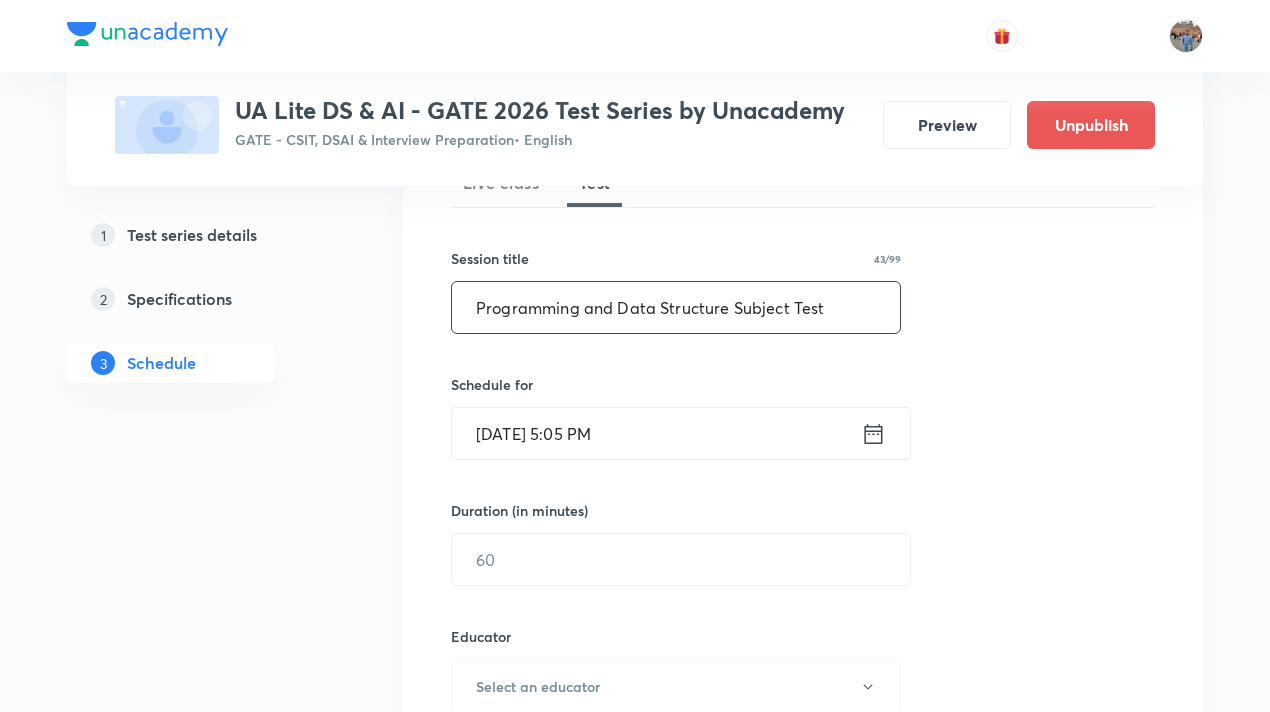 scroll, scrollTop: 326, scrollLeft: 0, axis: vertical 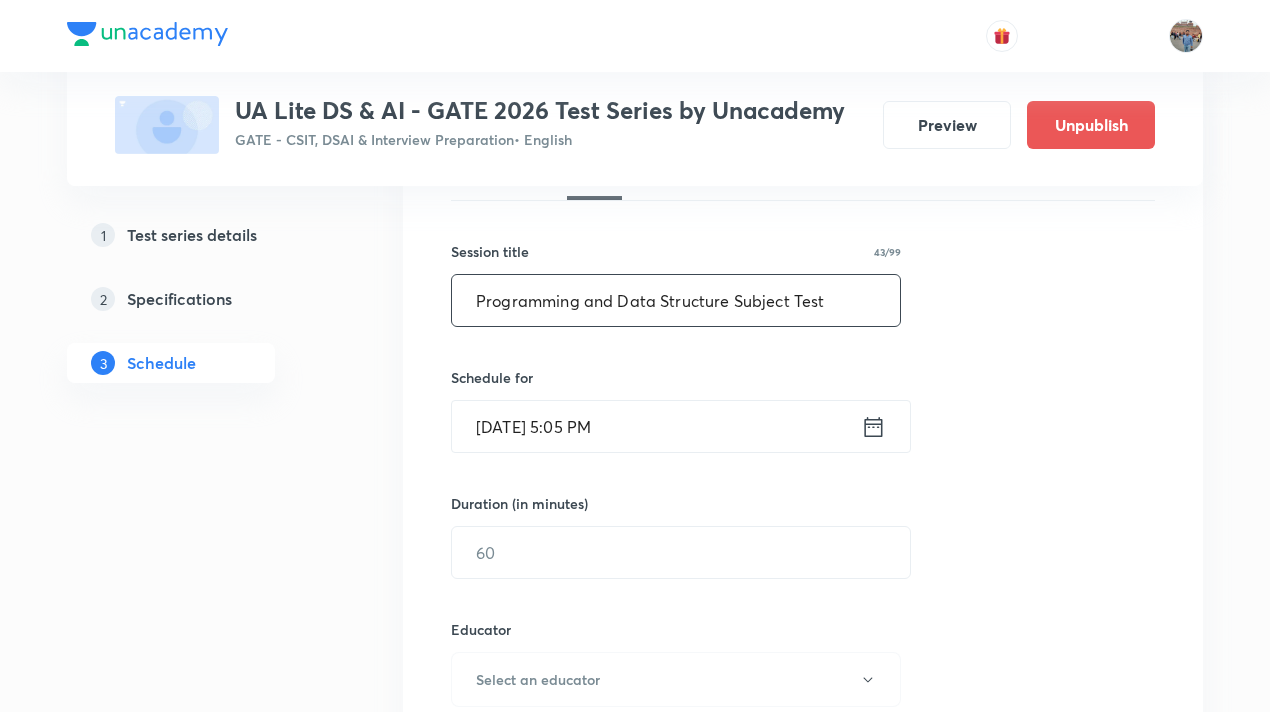 type on "Programming and Data Structure Subject Test" 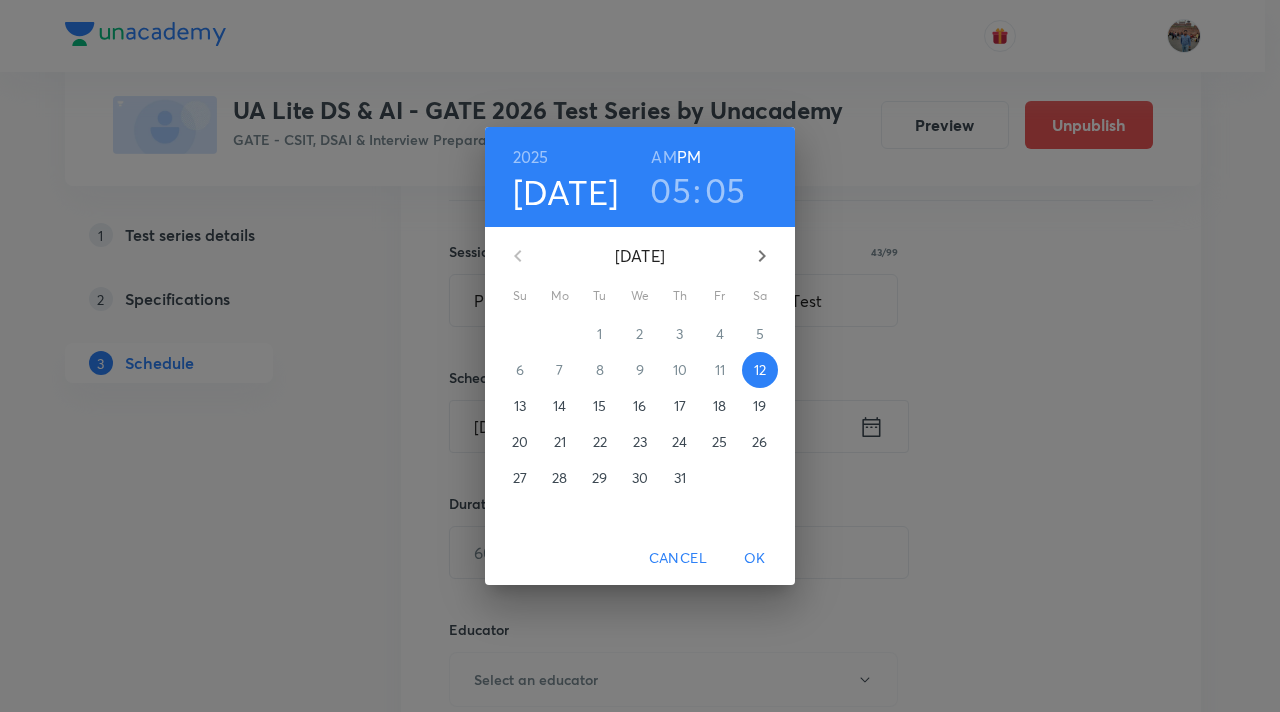 click on "16" at bounding box center (639, 406) 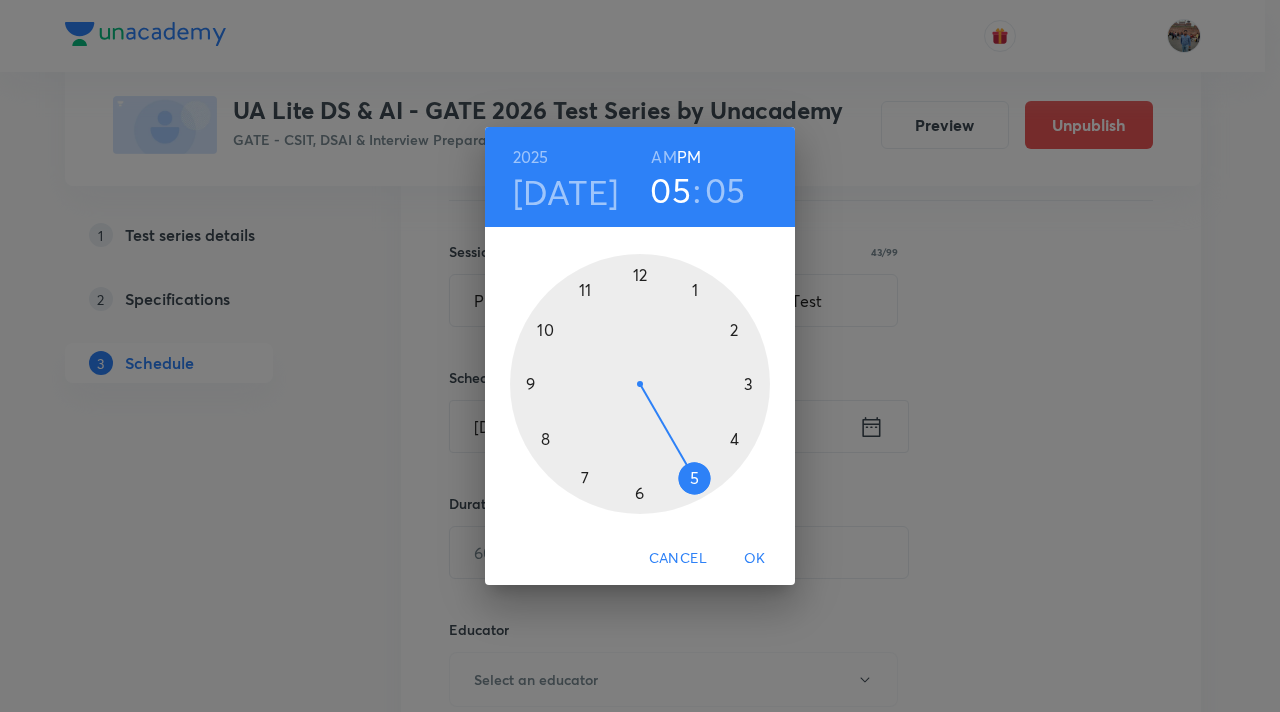 click at bounding box center (640, 384) 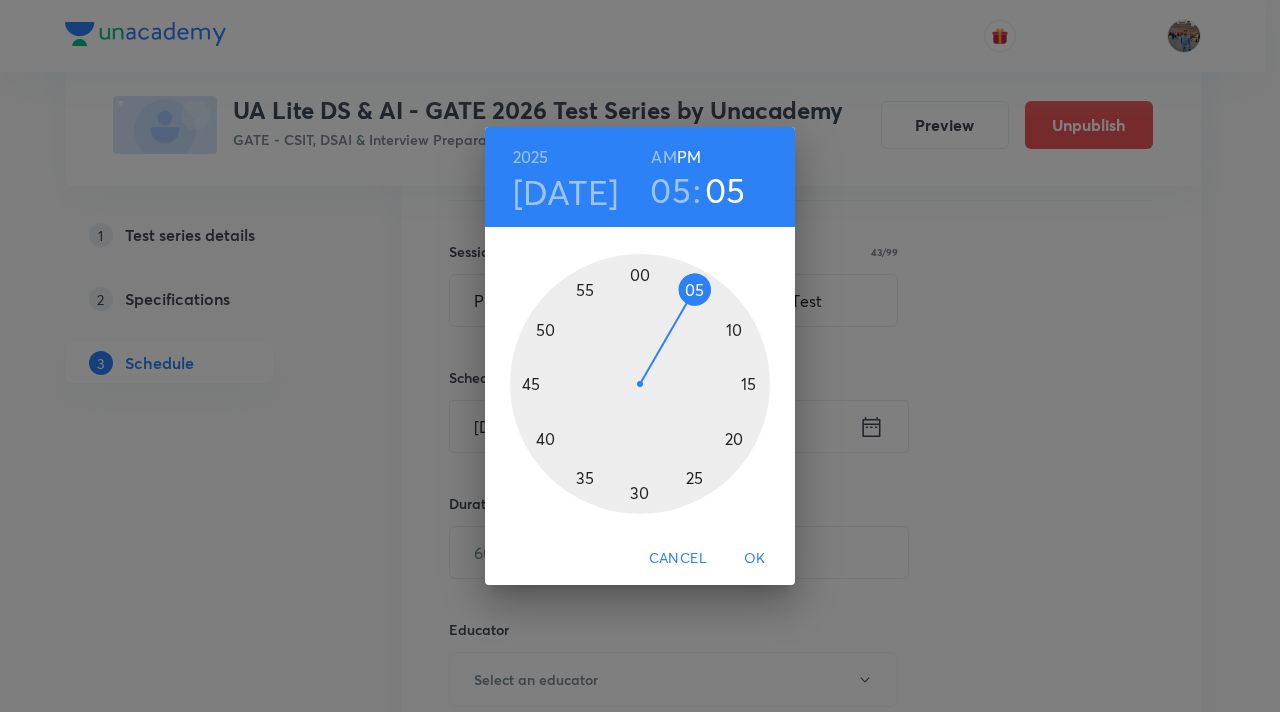 click at bounding box center [640, 384] 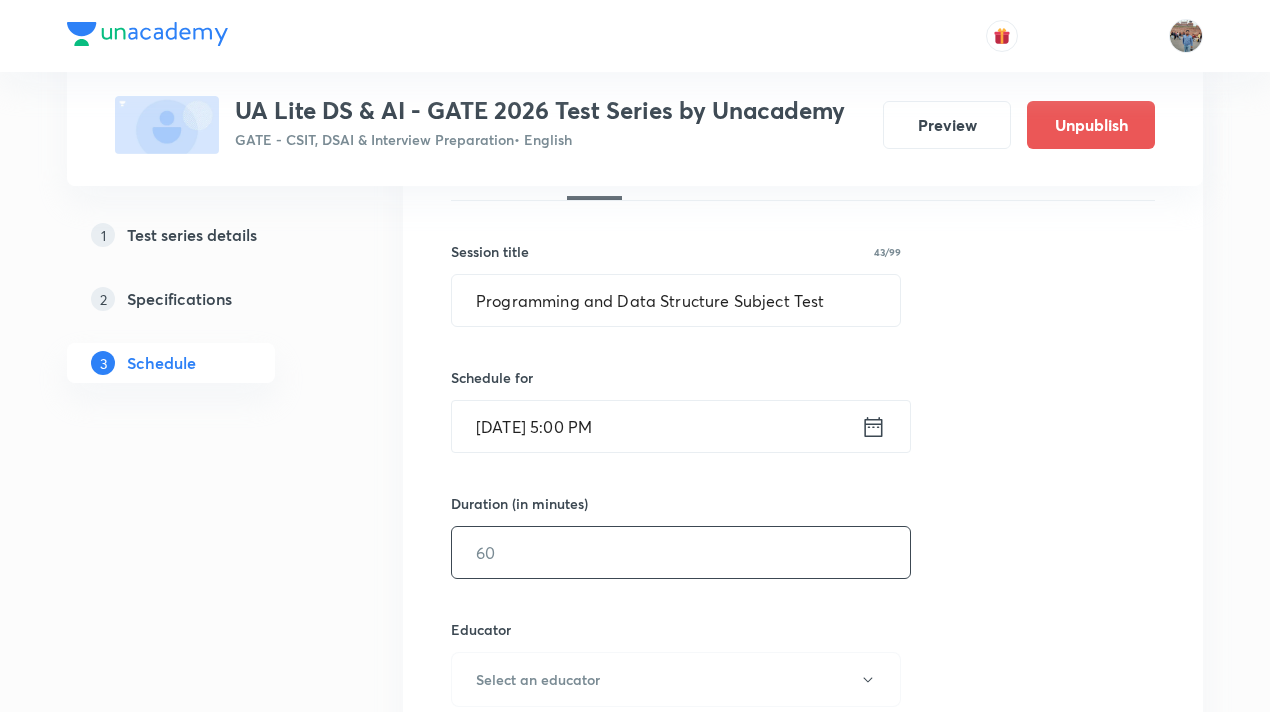 click at bounding box center [681, 552] 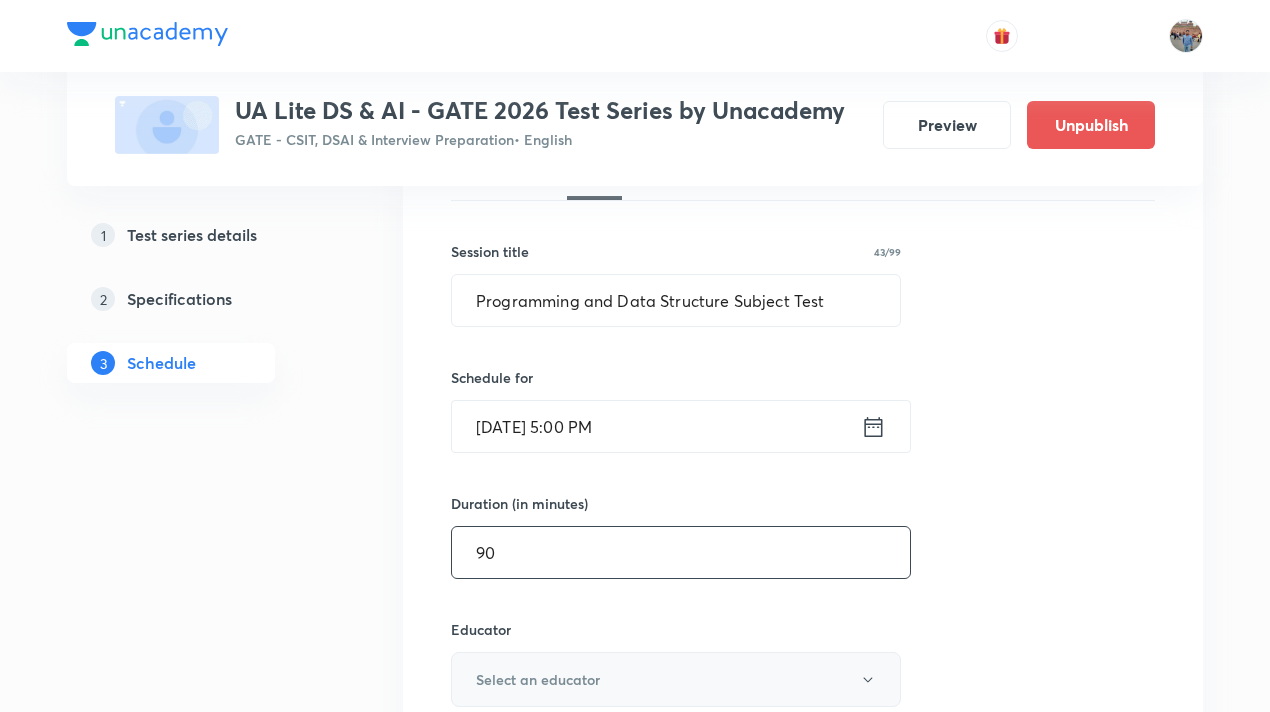 type on "90" 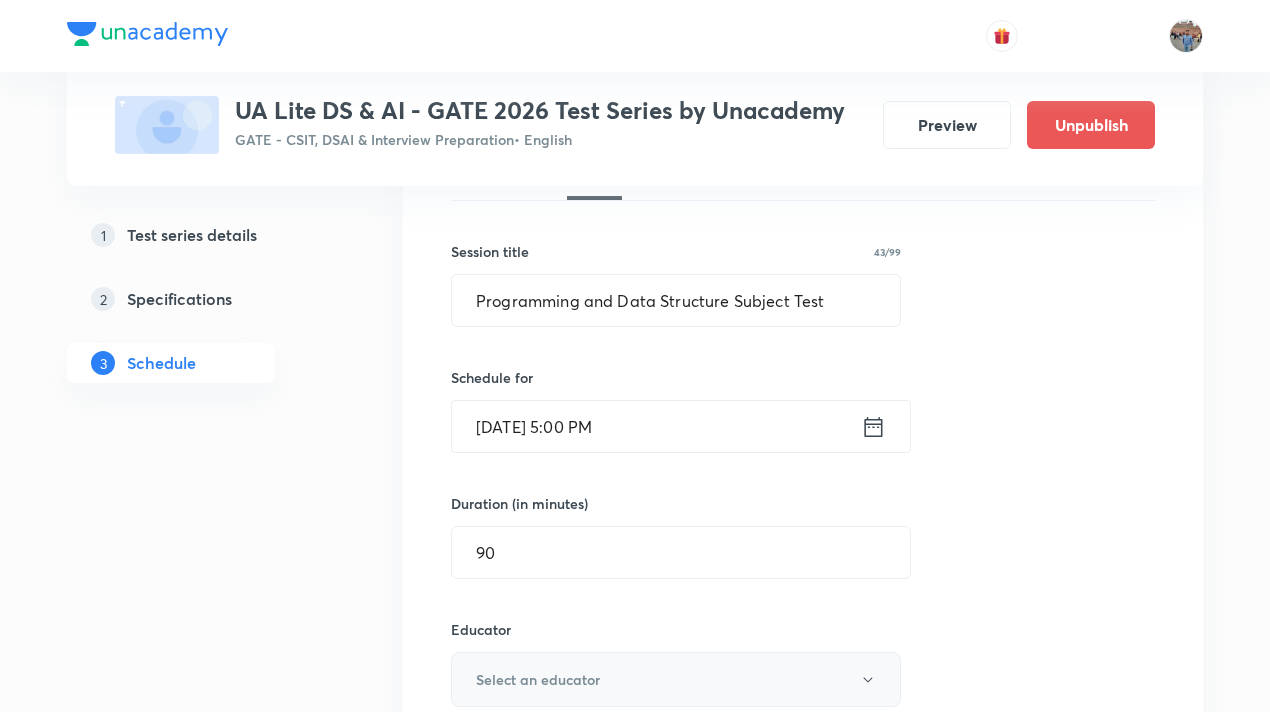 click on "Select an educator" at bounding box center (676, 679) 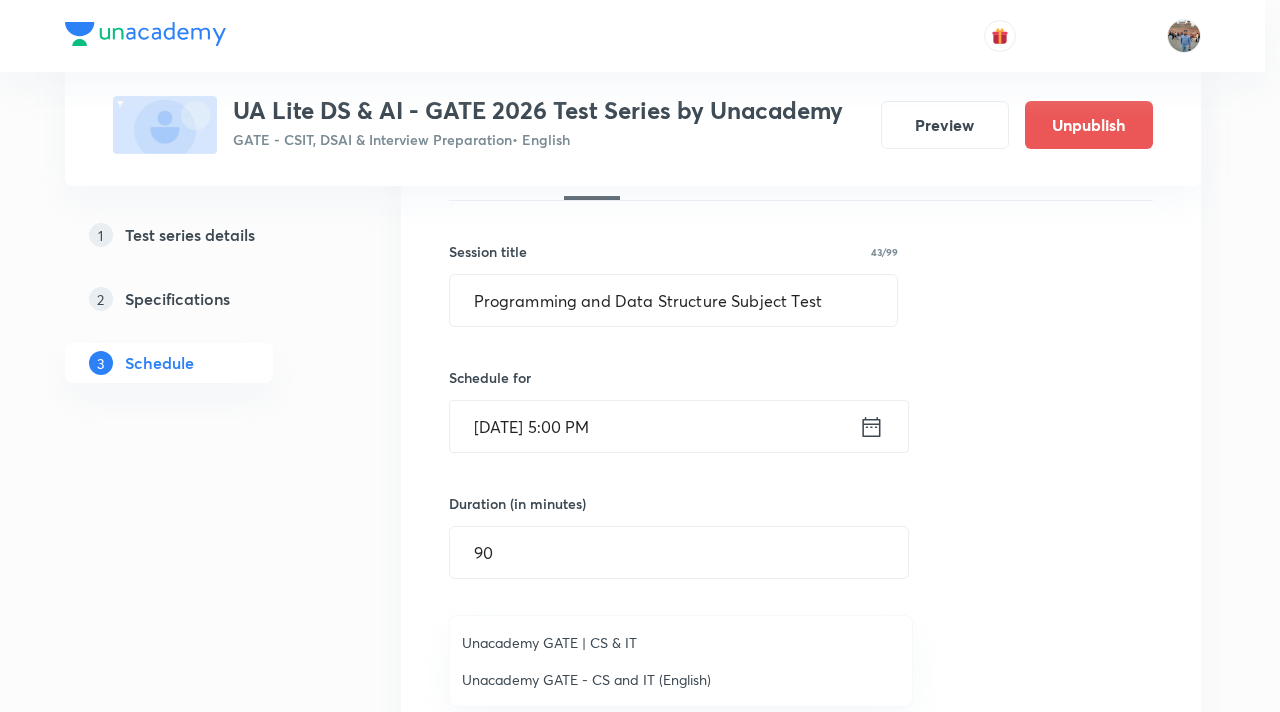 click on "Unacademy GATE | CS & IT" at bounding box center (681, 642) 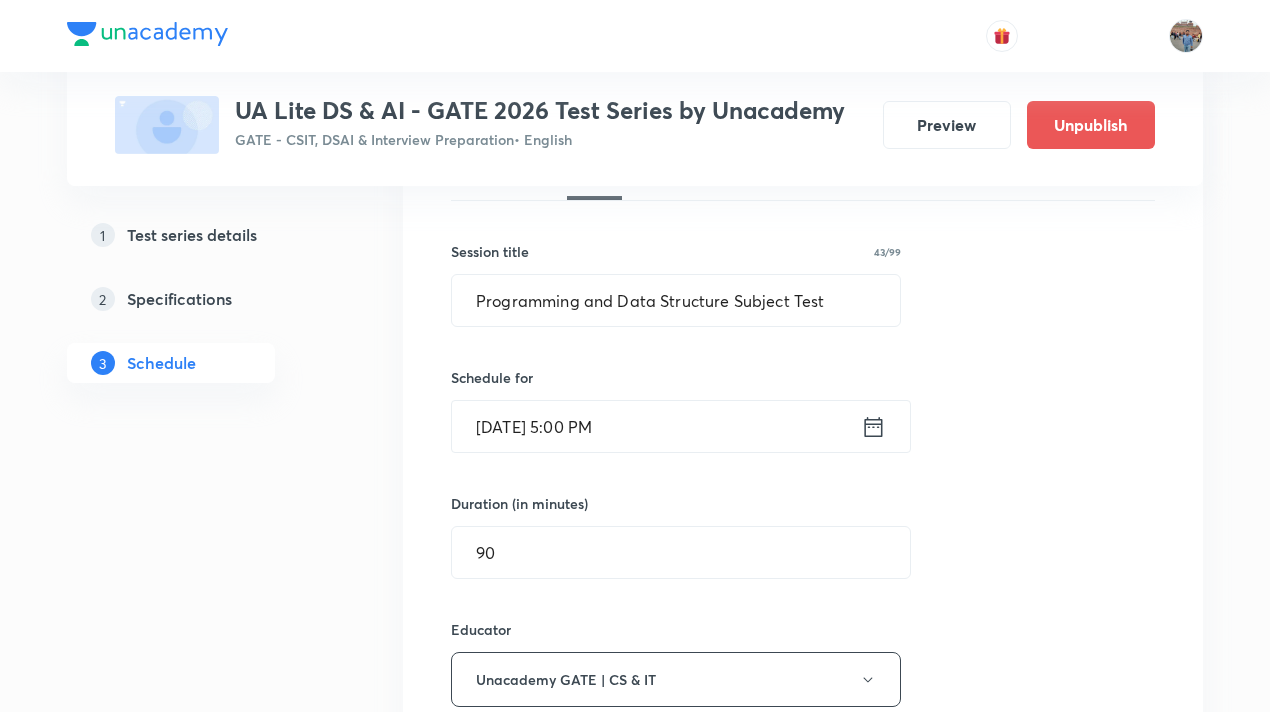 scroll, scrollTop: 740, scrollLeft: 0, axis: vertical 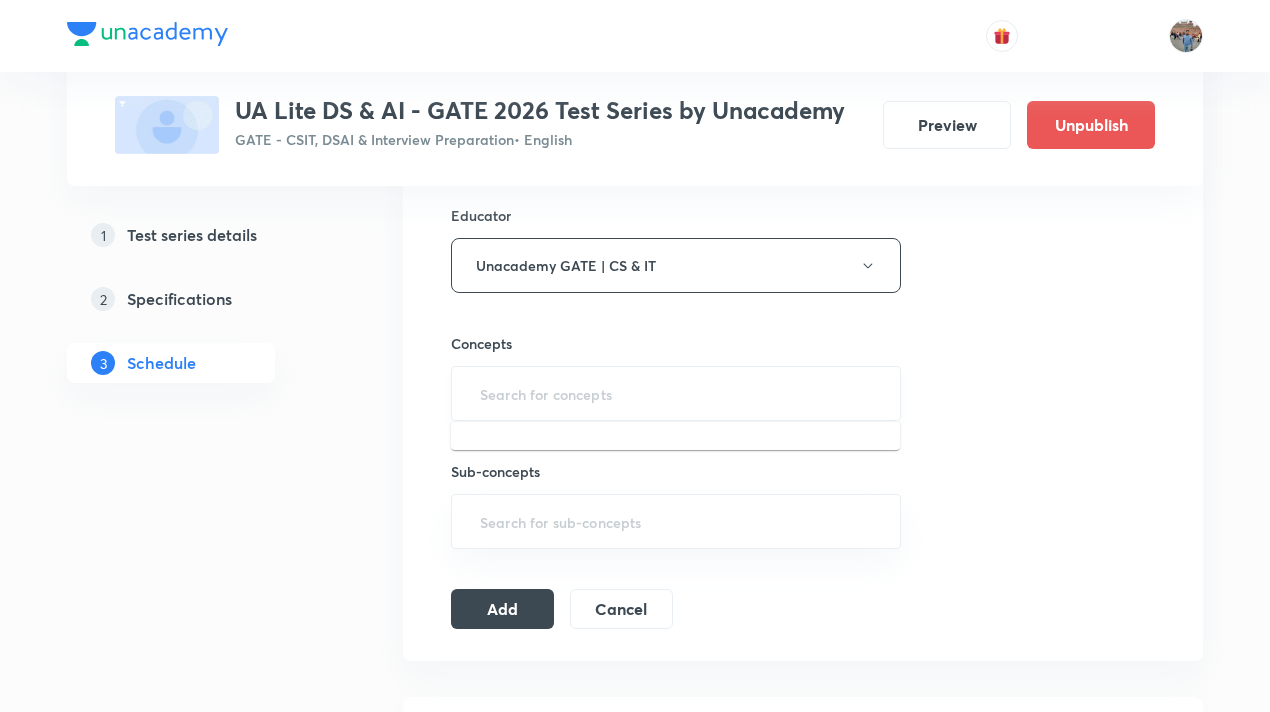 click at bounding box center [676, 393] 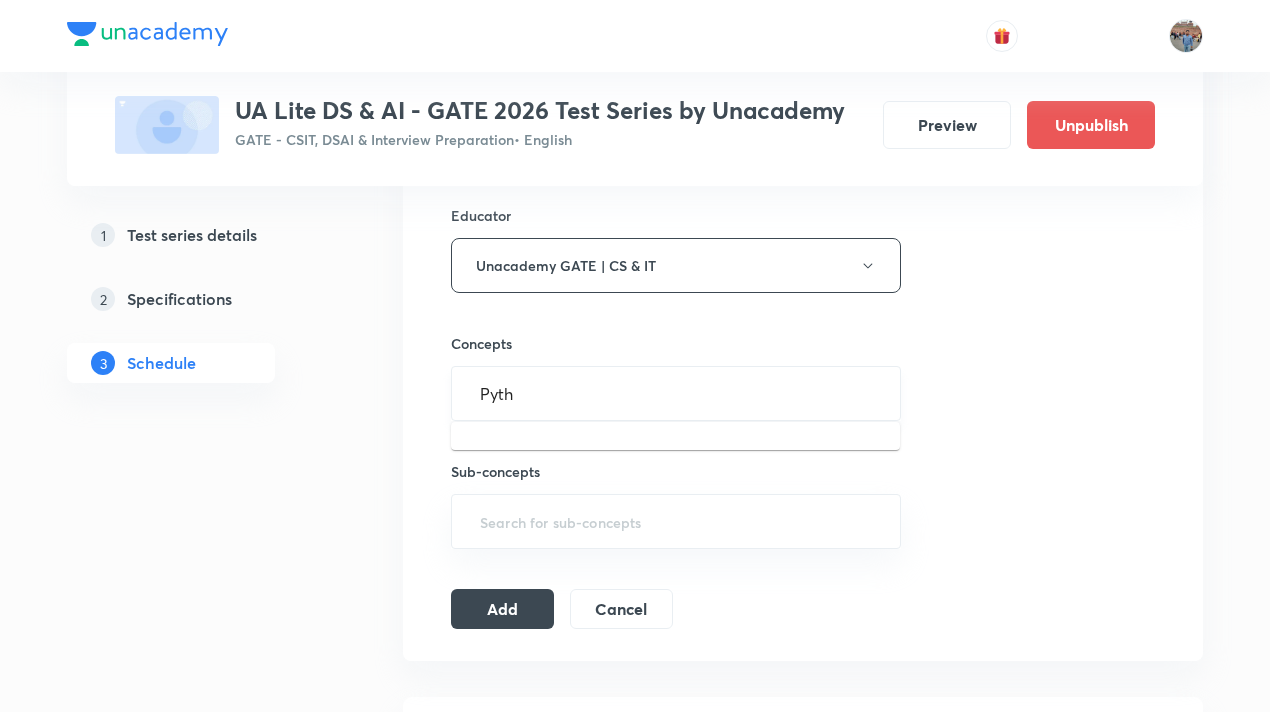 type on "Pytho" 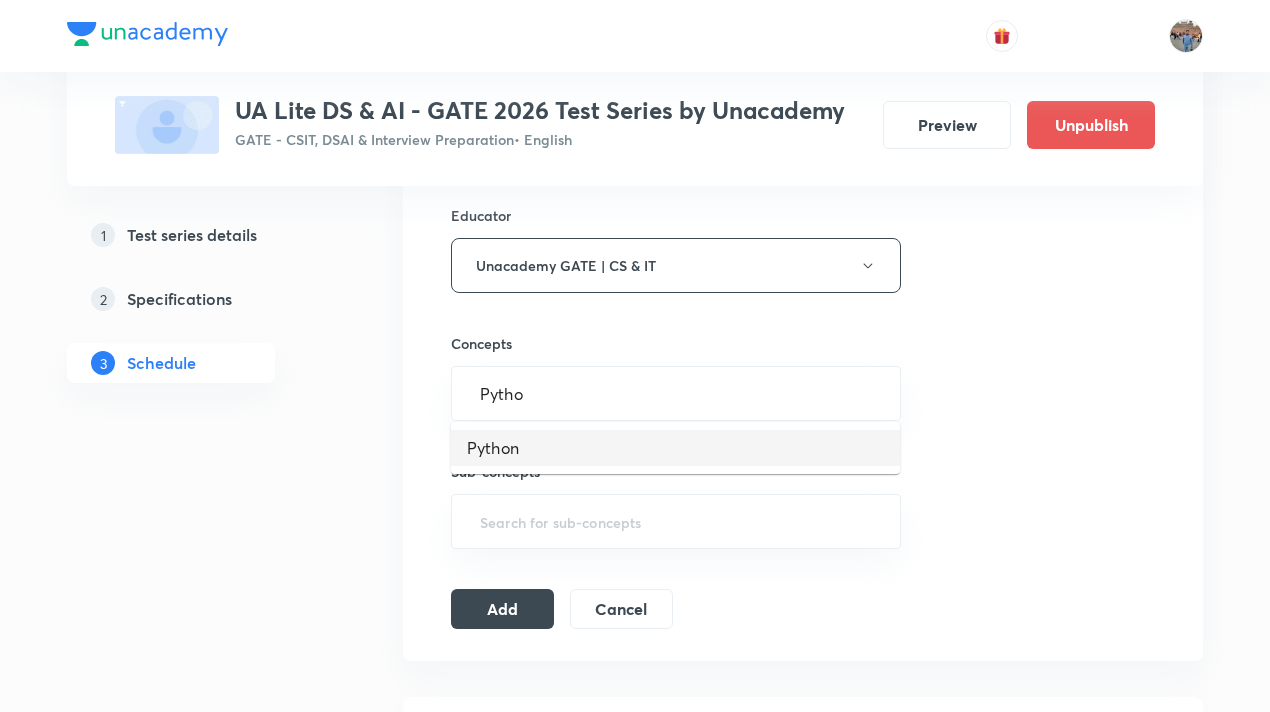 click on "Python" at bounding box center [675, 448] 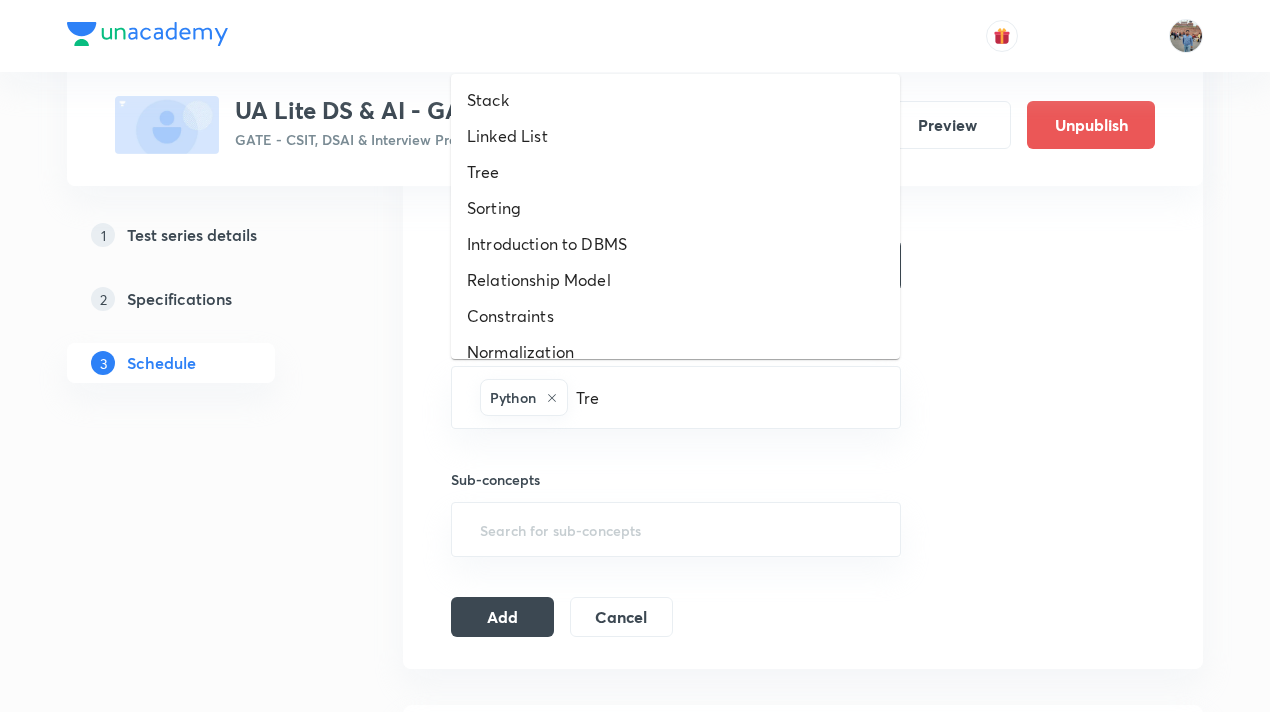 type on "Tree" 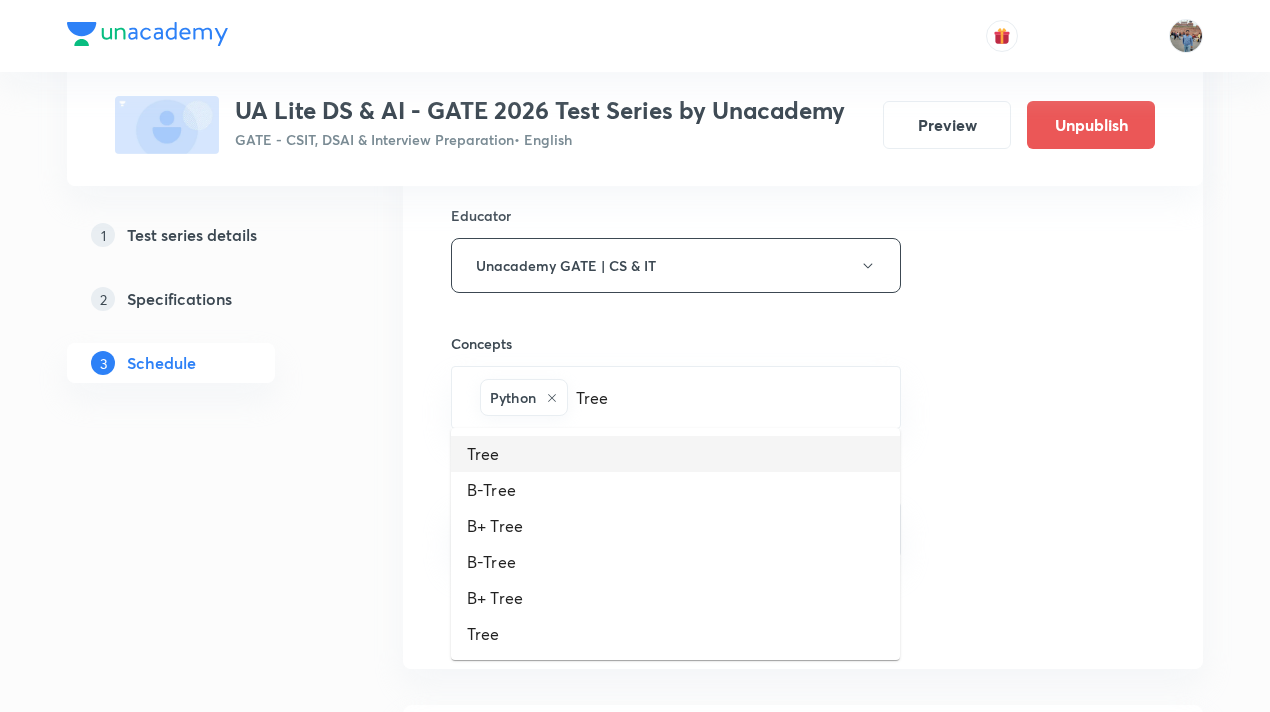 click on "Tree" at bounding box center [675, 454] 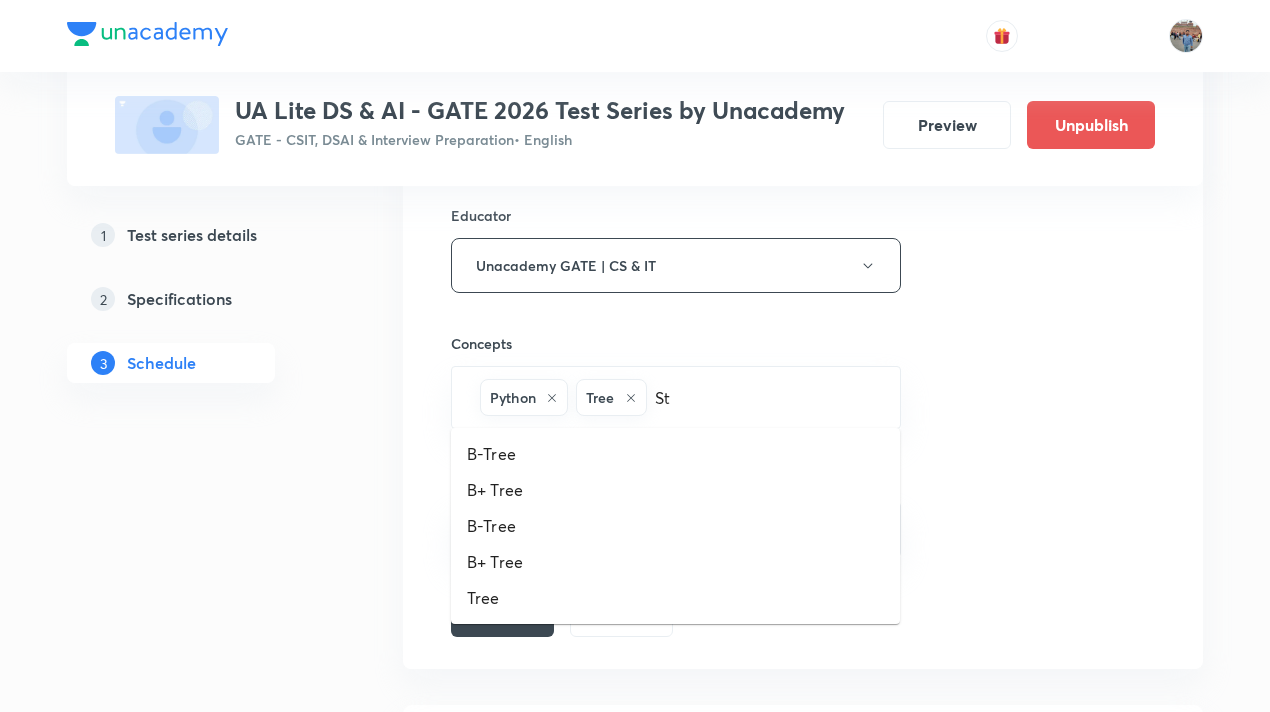 type on "Sta" 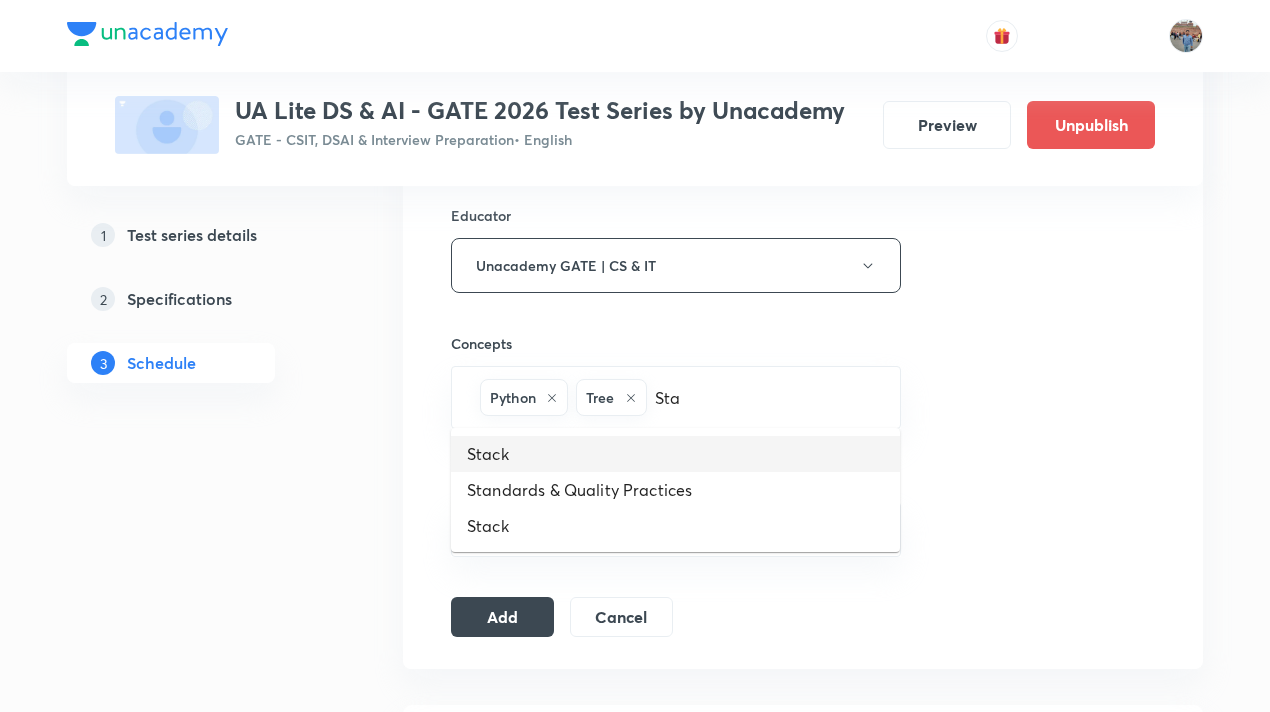 click on "Stack" at bounding box center (675, 454) 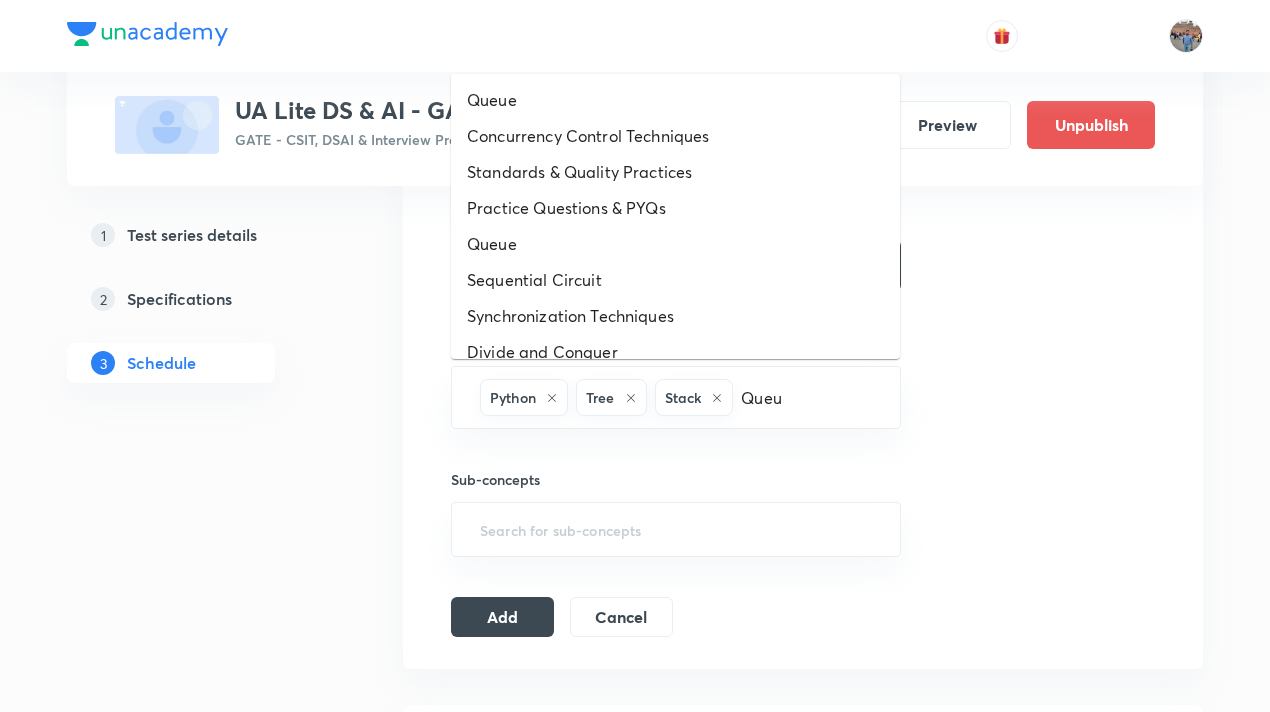 type on "Queue" 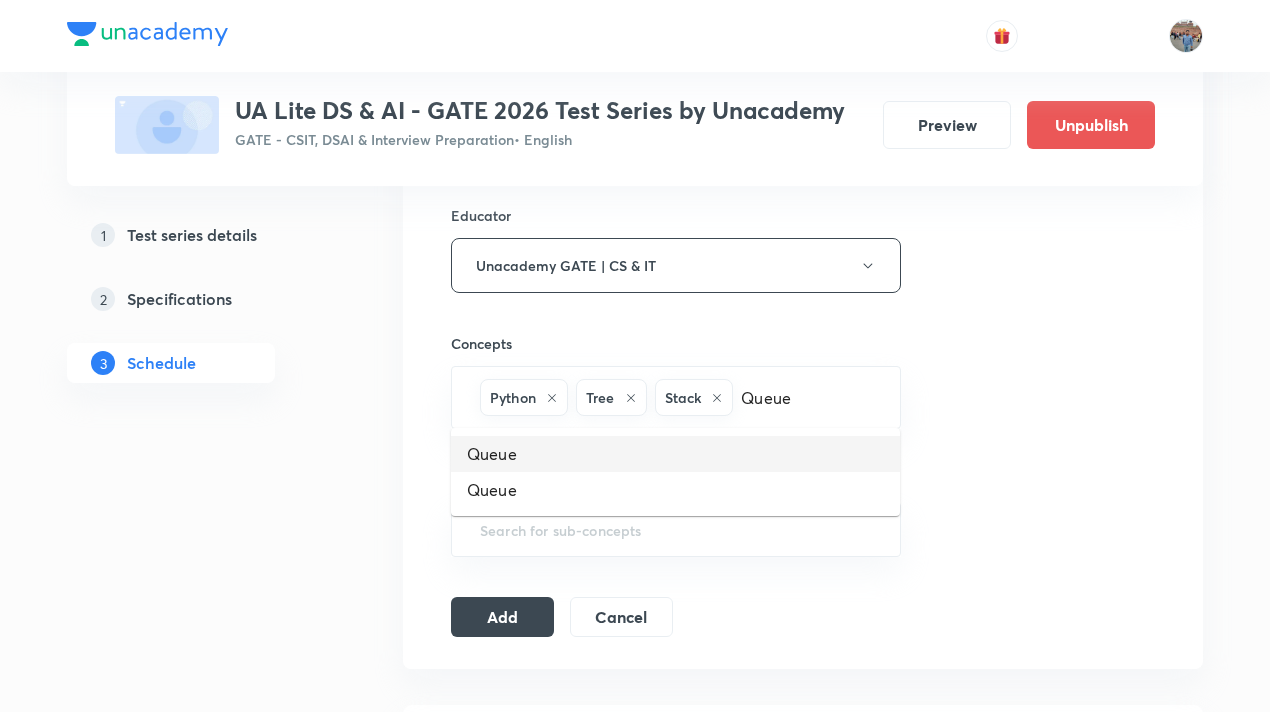 click on "Queue" at bounding box center [675, 454] 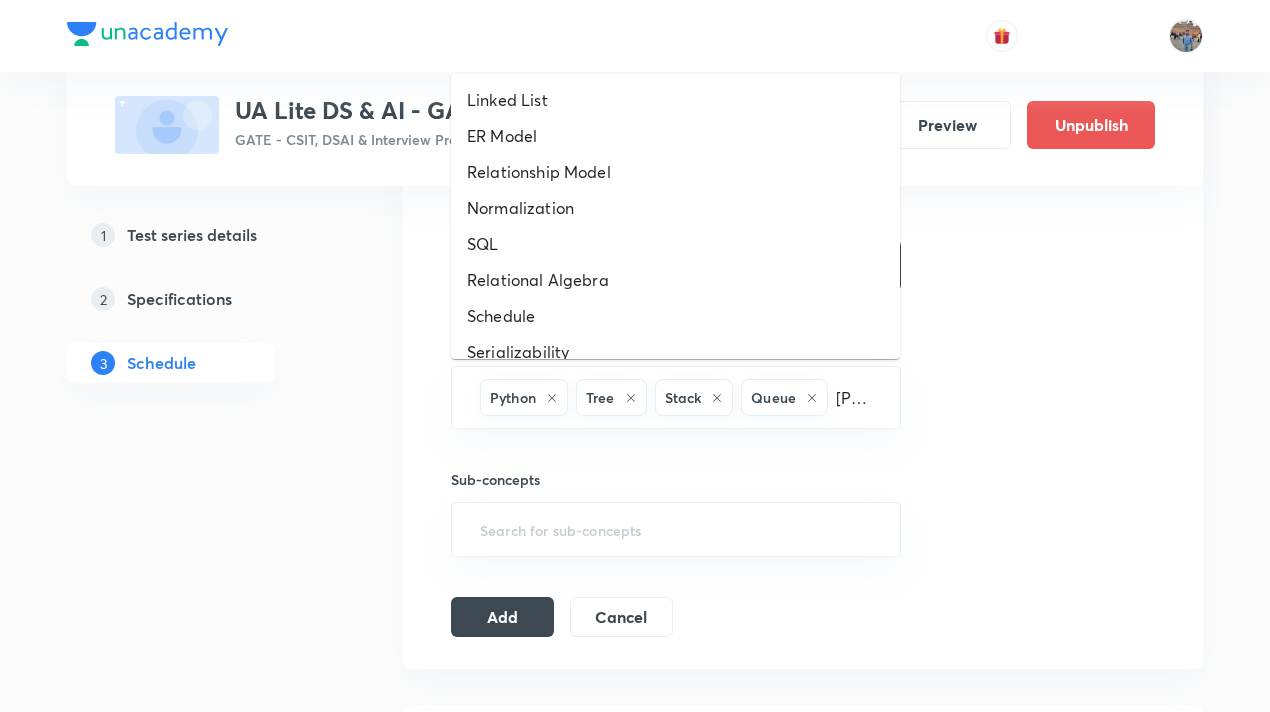 type on "Link" 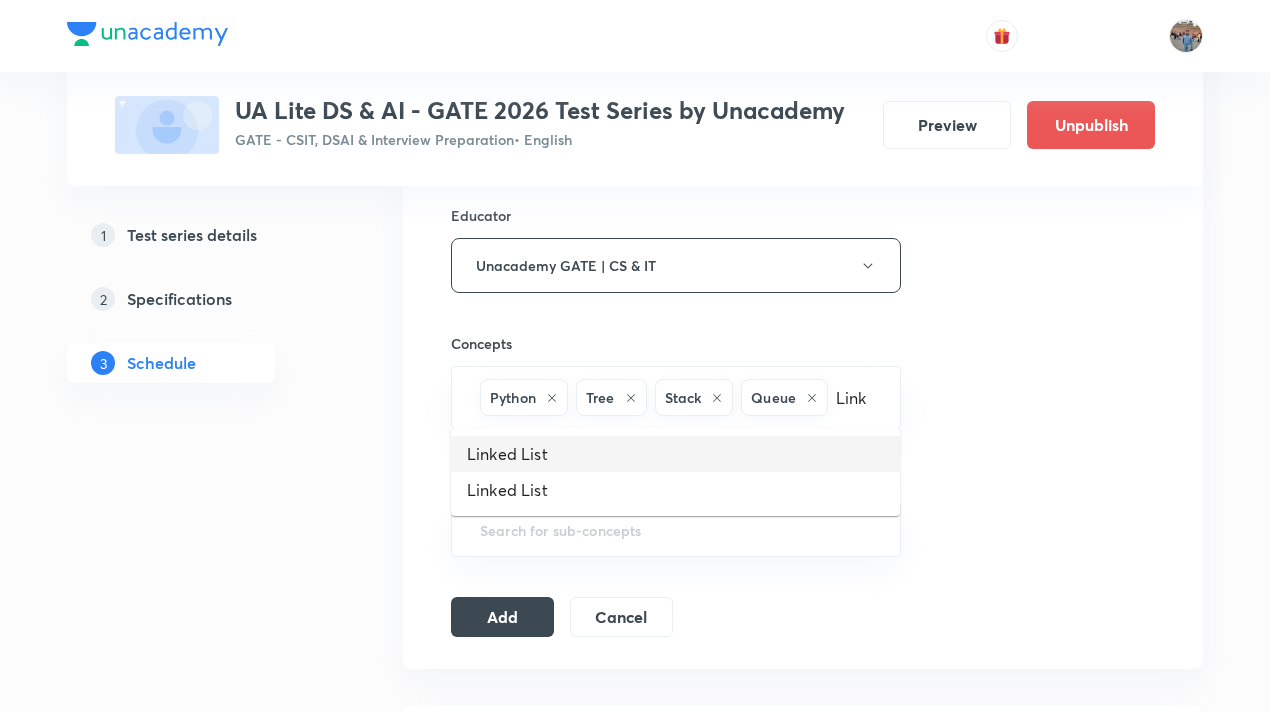 click on "Linked List" at bounding box center [675, 454] 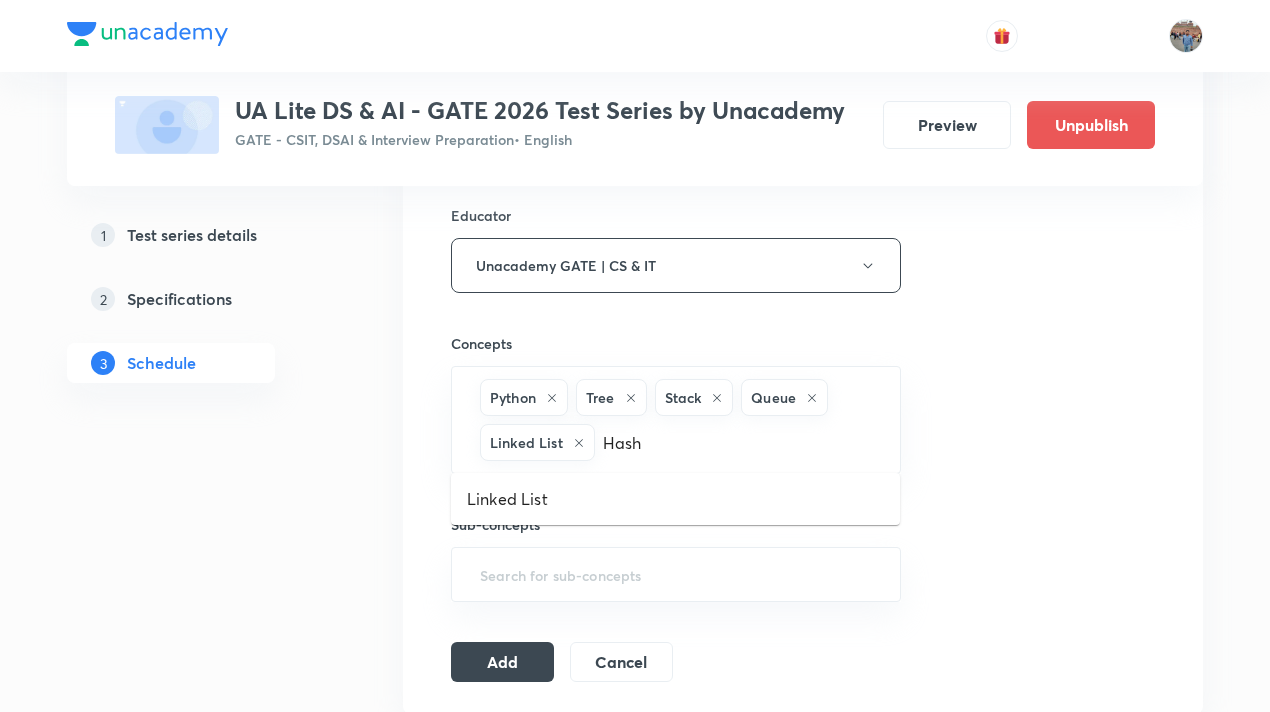 type on "Hashi" 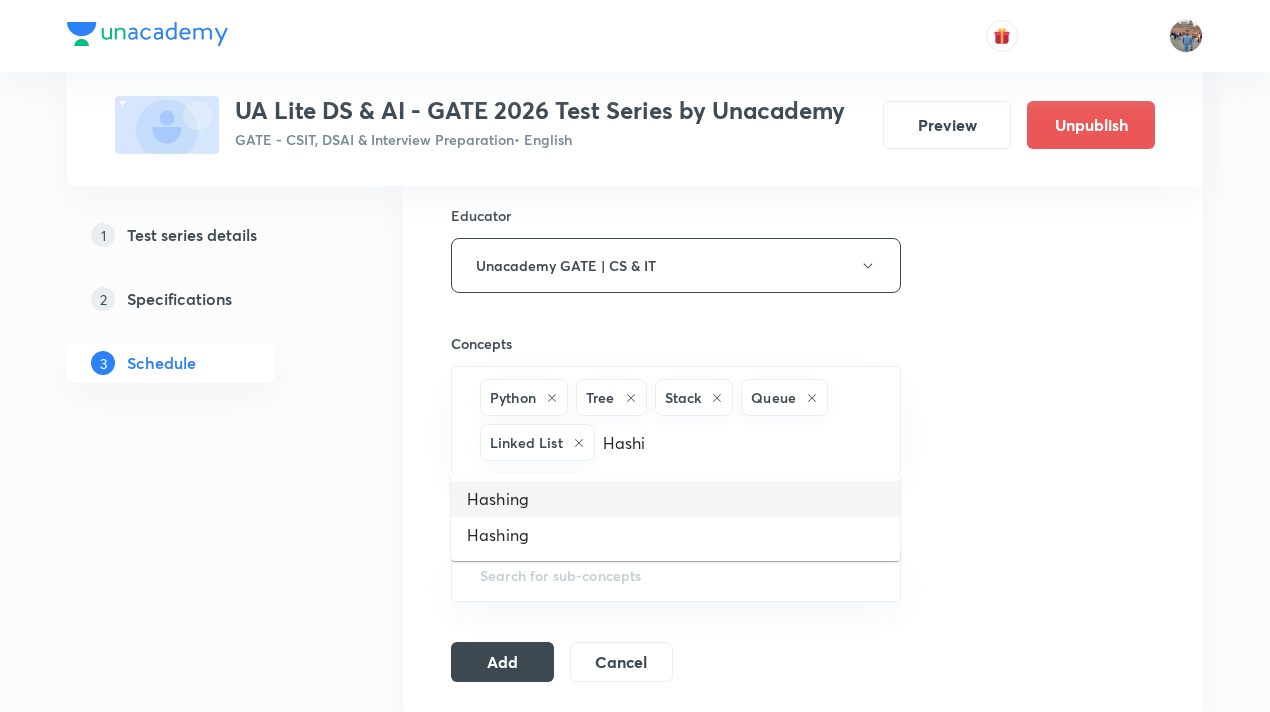 click on "Hashing" at bounding box center [675, 499] 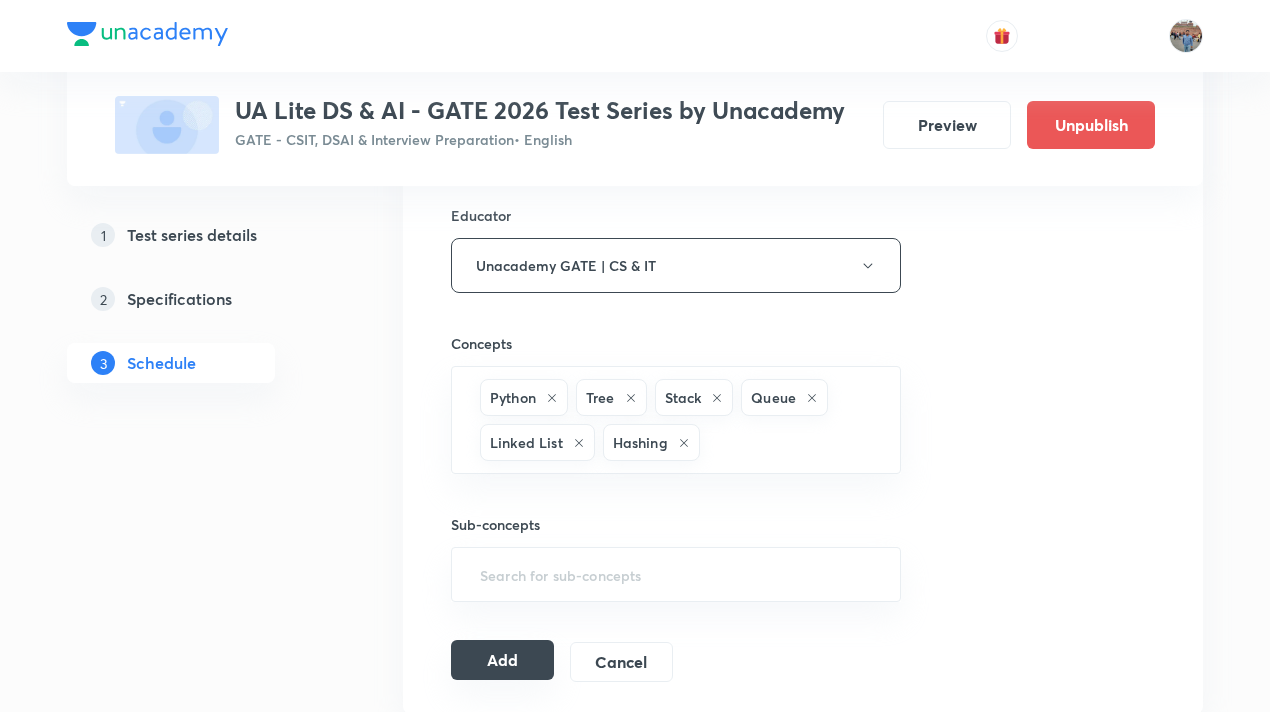 click on "Add" at bounding box center [502, 660] 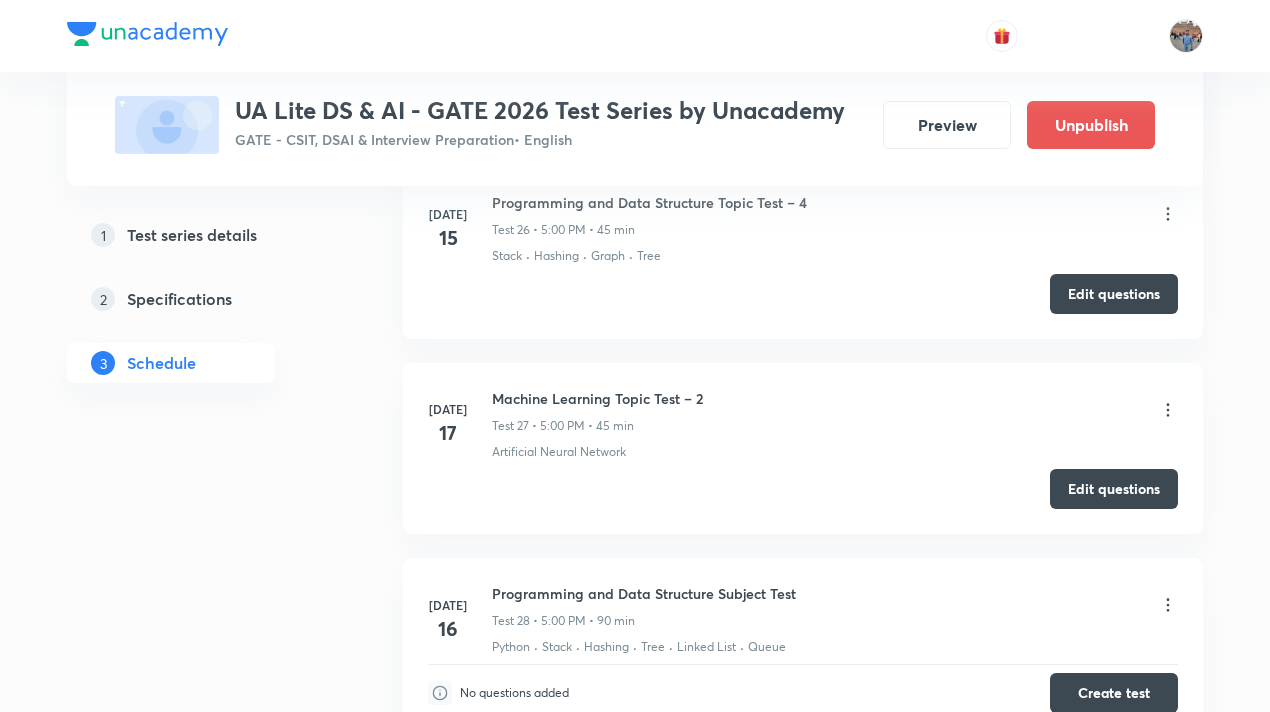 scroll, scrollTop: 5518, scrollLeft: 0, axis: vertical 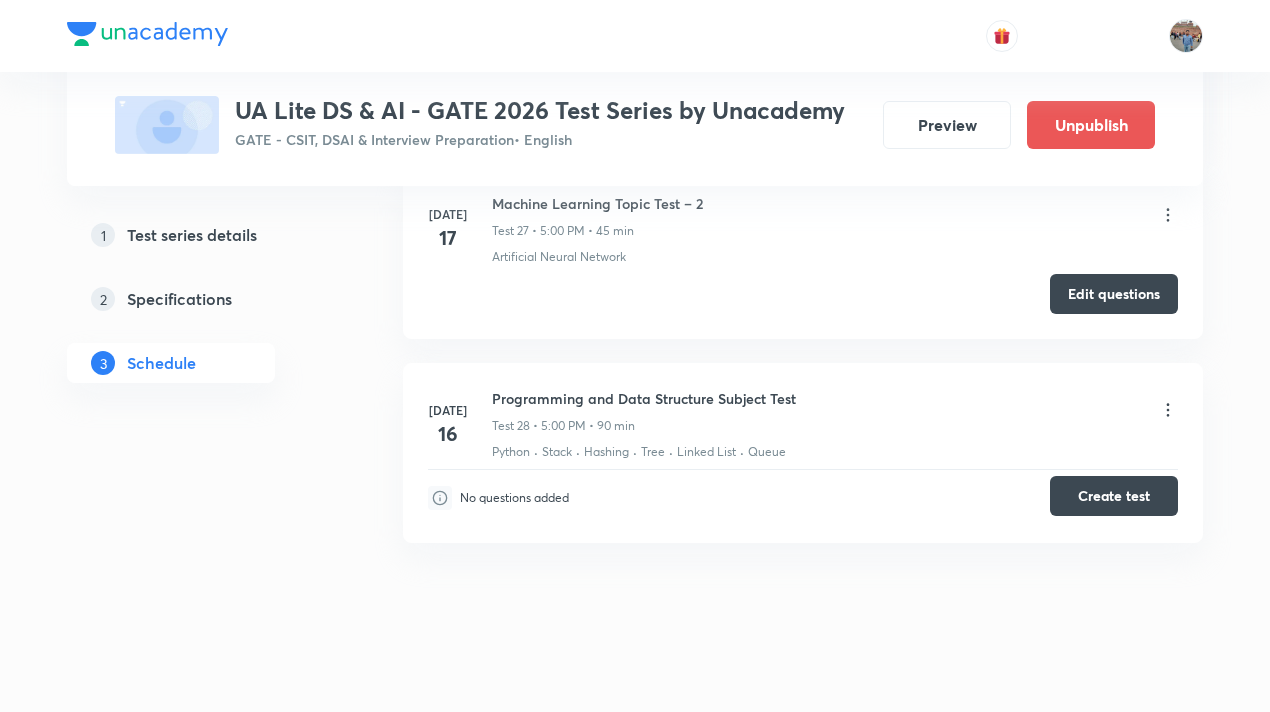 click on "Create test" at bounding box center (1114, 496) 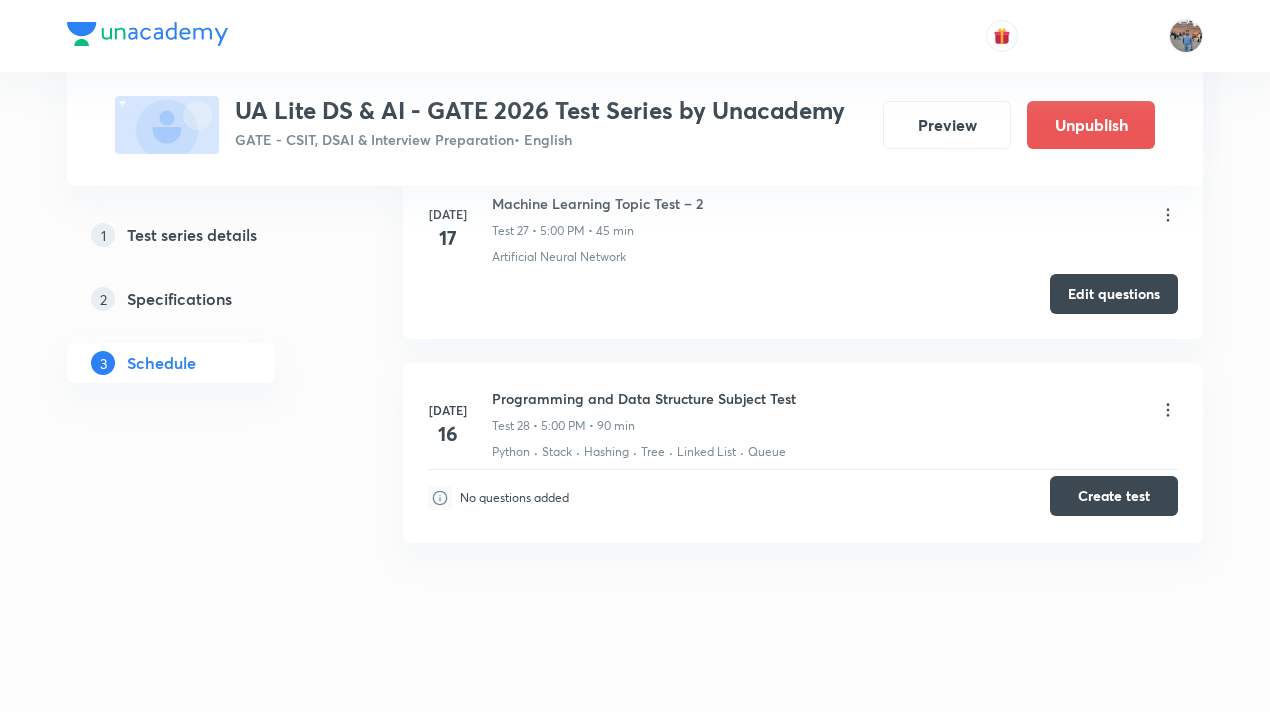 click on "Create test" at bounding box center (1114, 496) 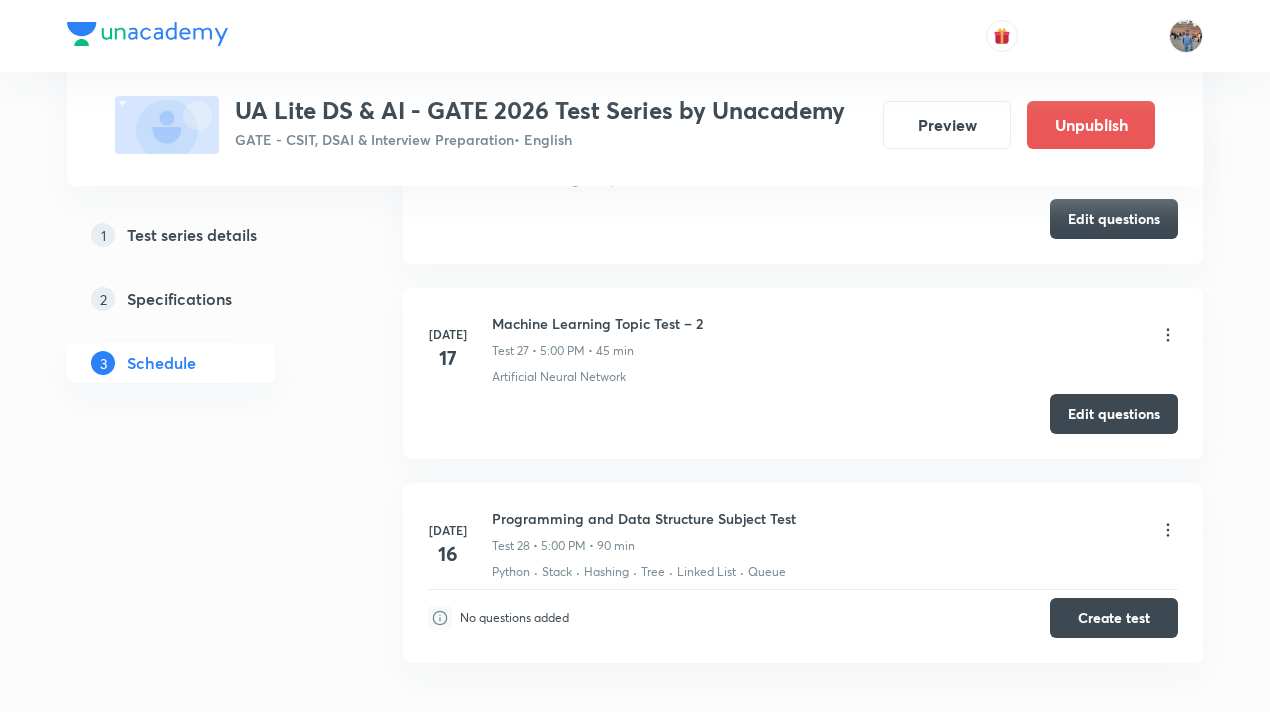 scroll, scrollTop: 5398, scrollLeft: 0, axis: vertical 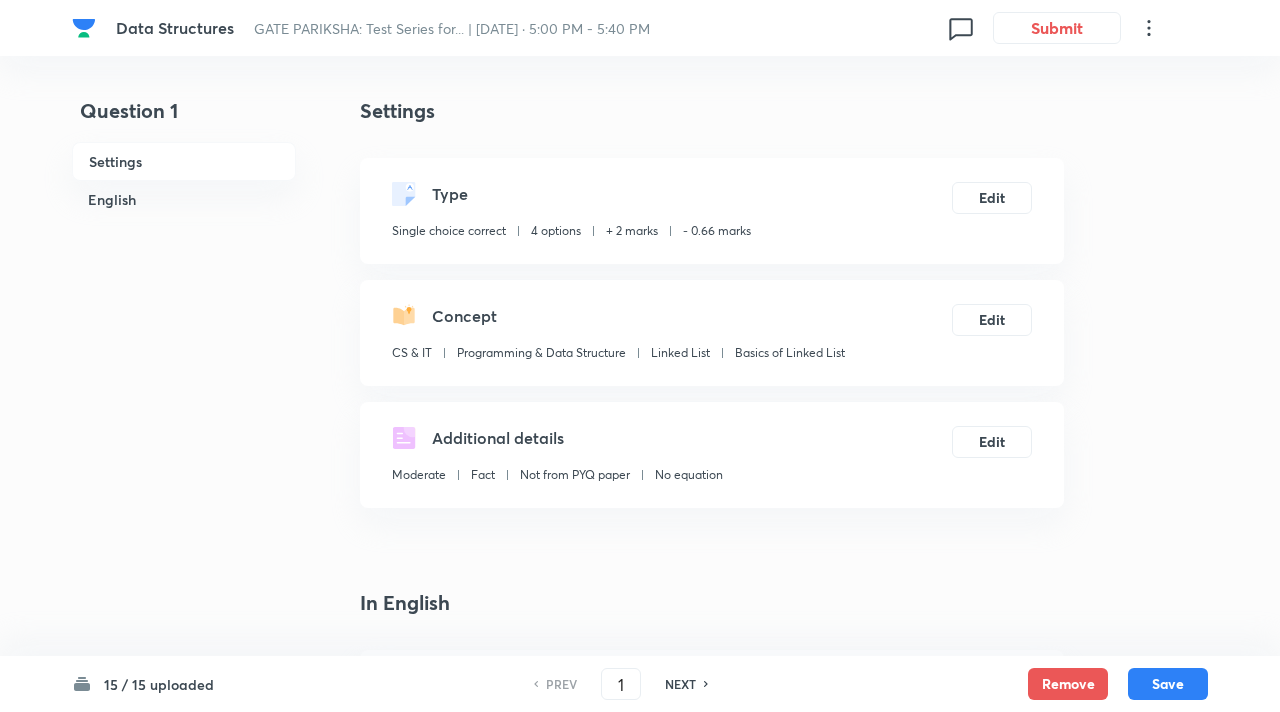 checkbox on "true" 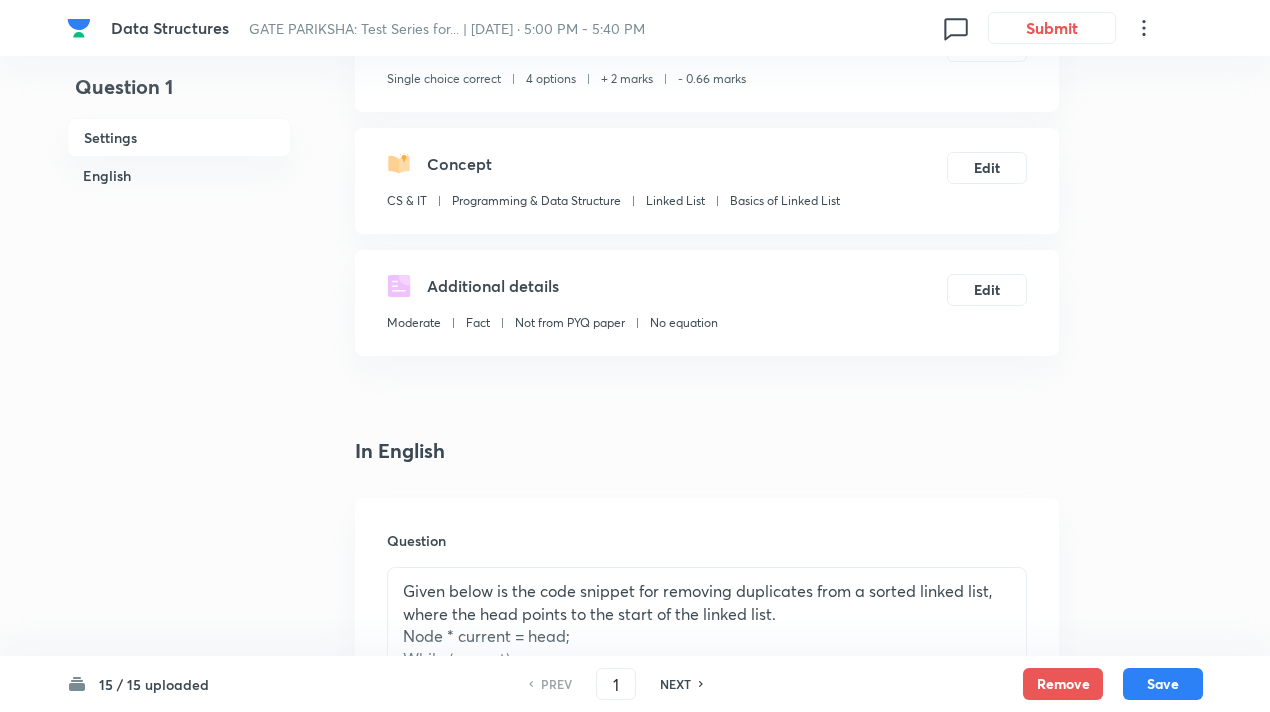 scroll, scrollTop: 138, scrollLeft: 0, axis: vertical 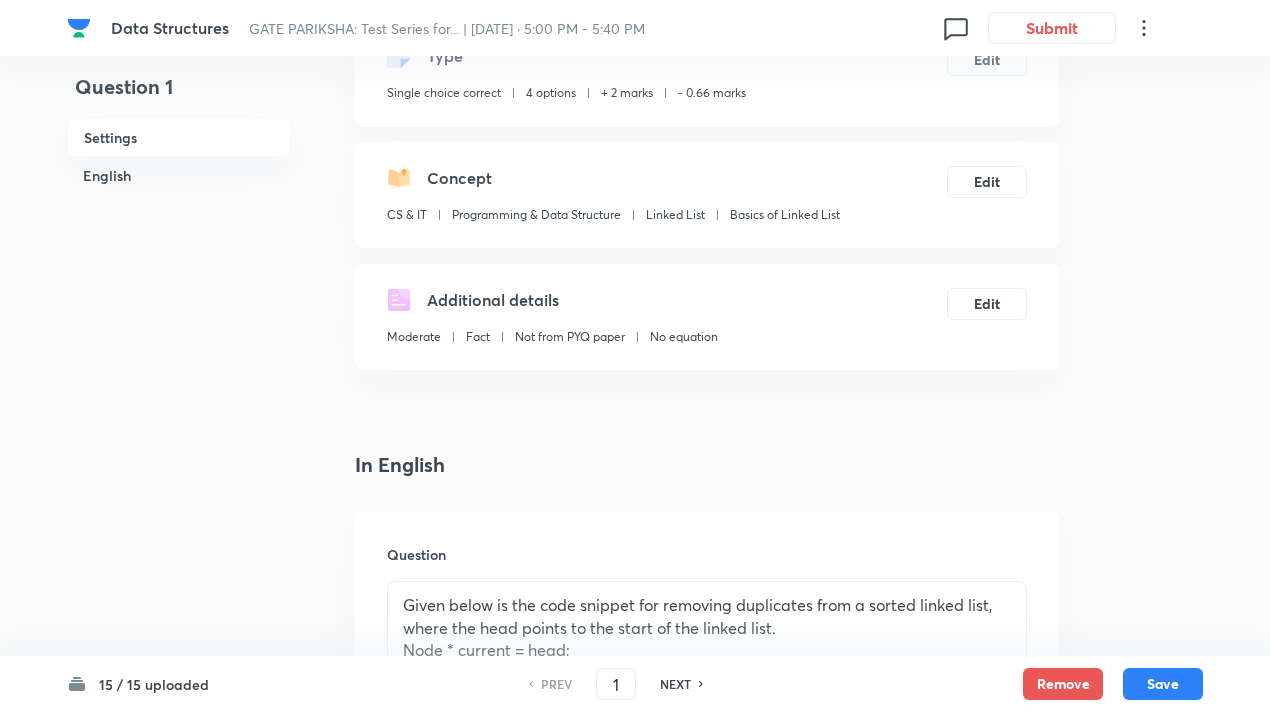 click on "Additional details Moderate Fact Not from PYQ paper No equation Edit" at bounding box center (707, 317) 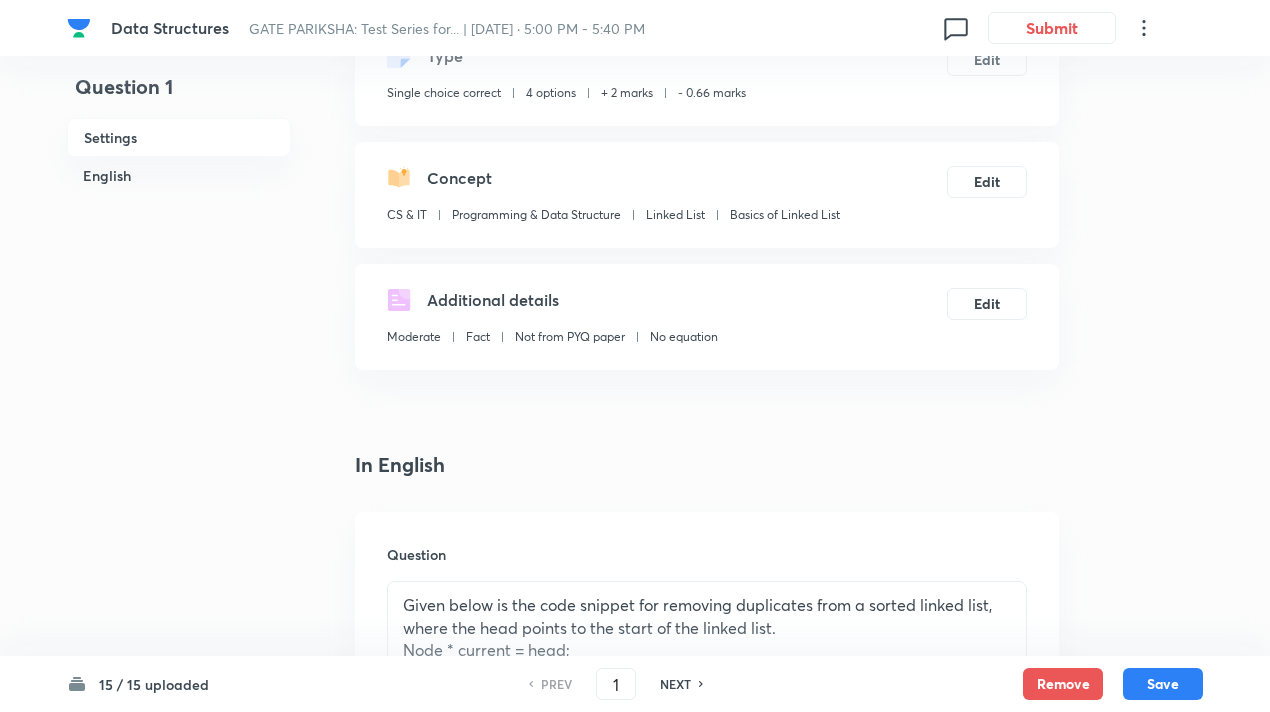 click on "NEXT" at bounding box center [675, 684] 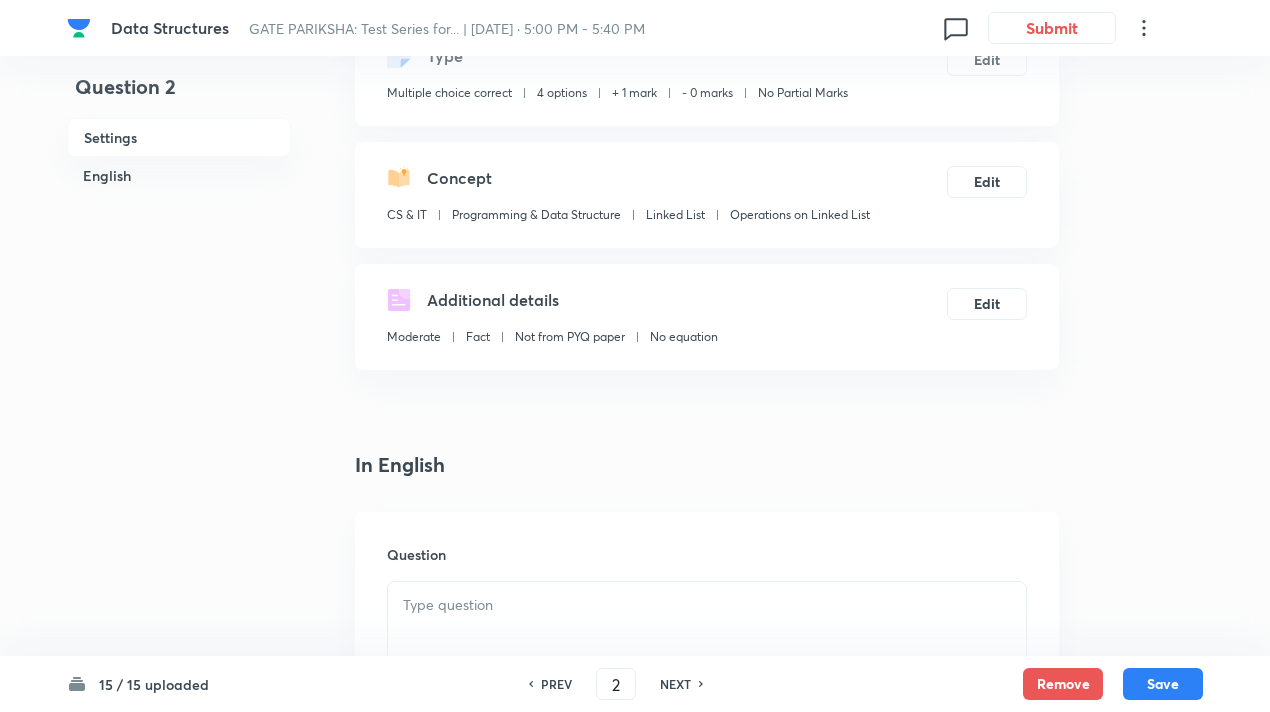 checkbox on "false" 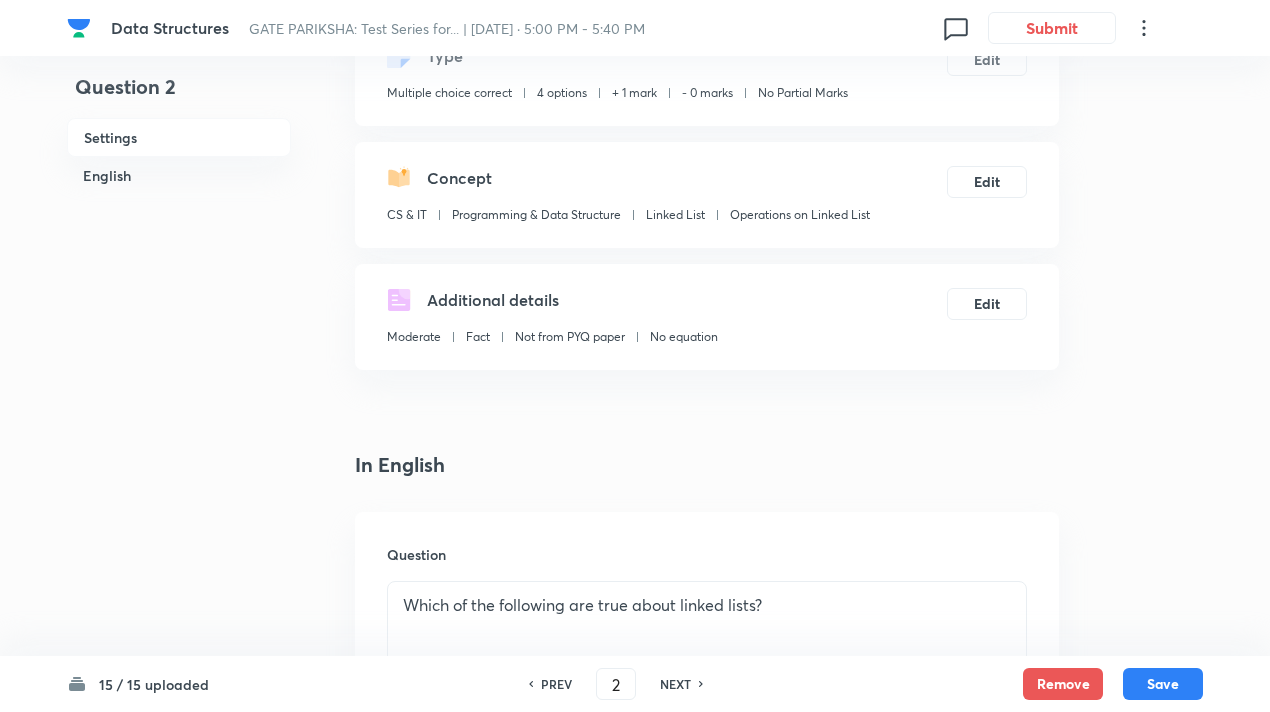 click on "NEXT" at bounding box center [675, 684] 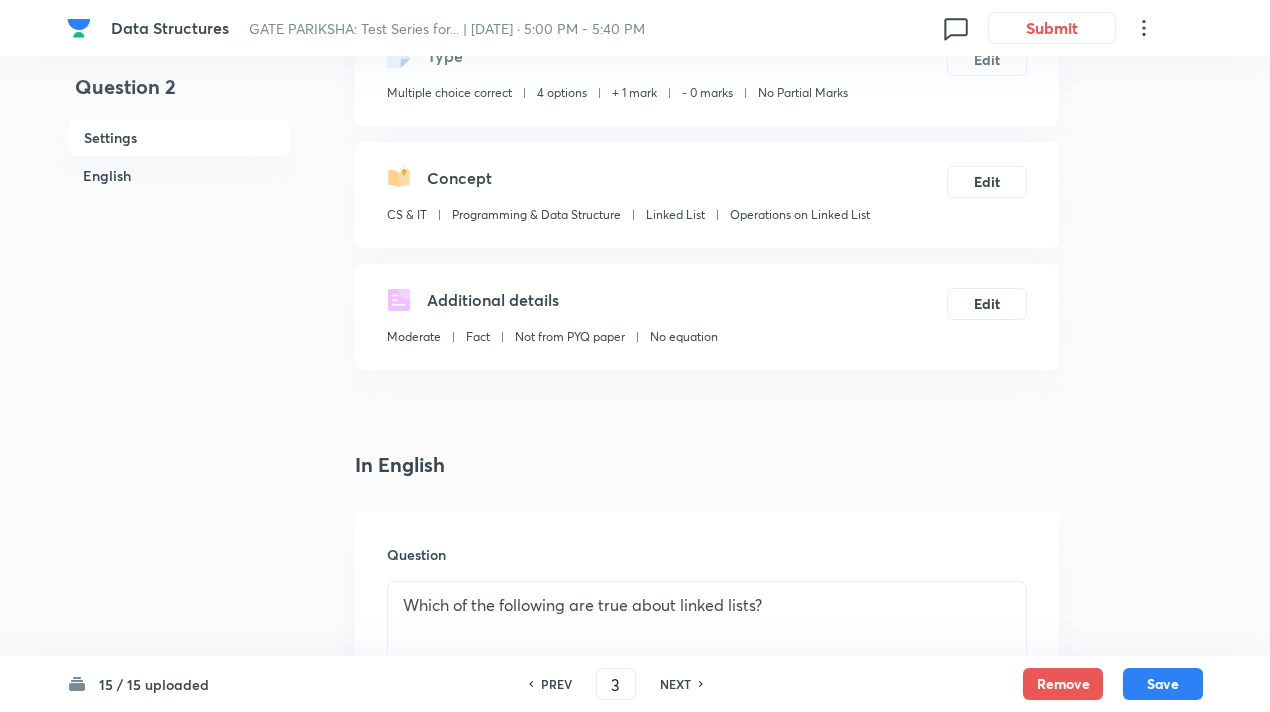 checkbox on "true" 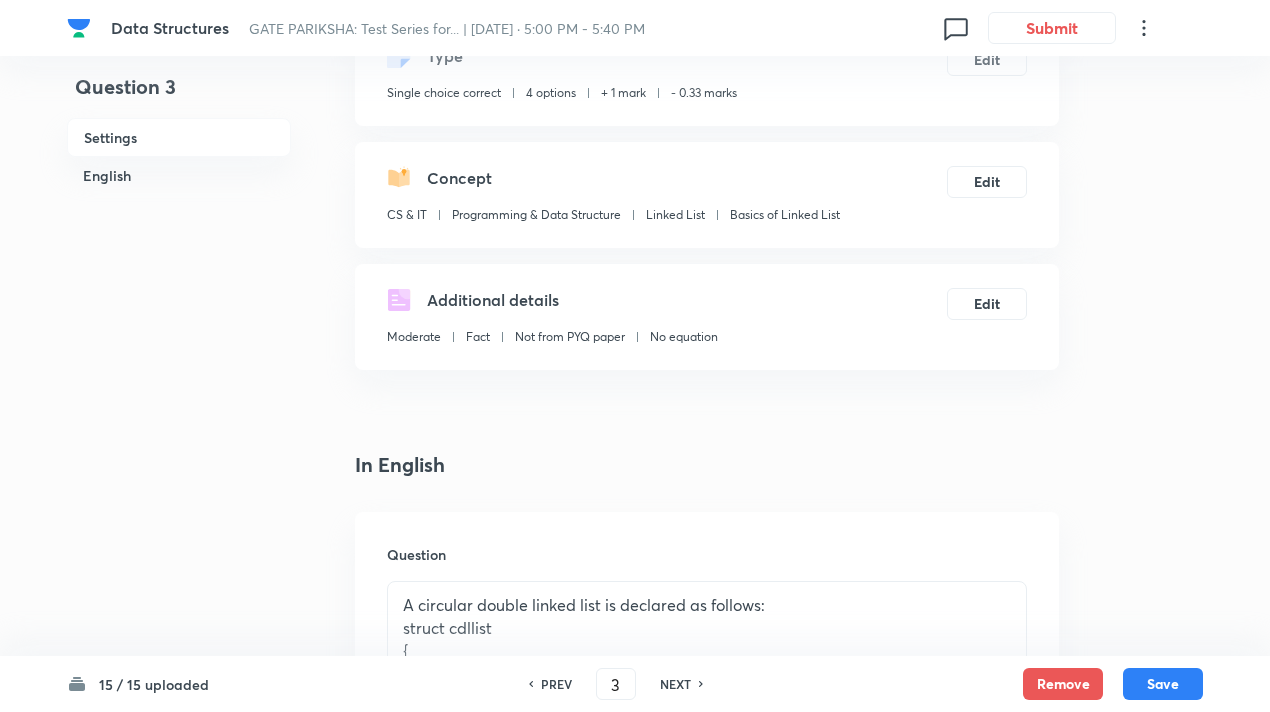 click on "NEXT" at bounding box center [675, 684] 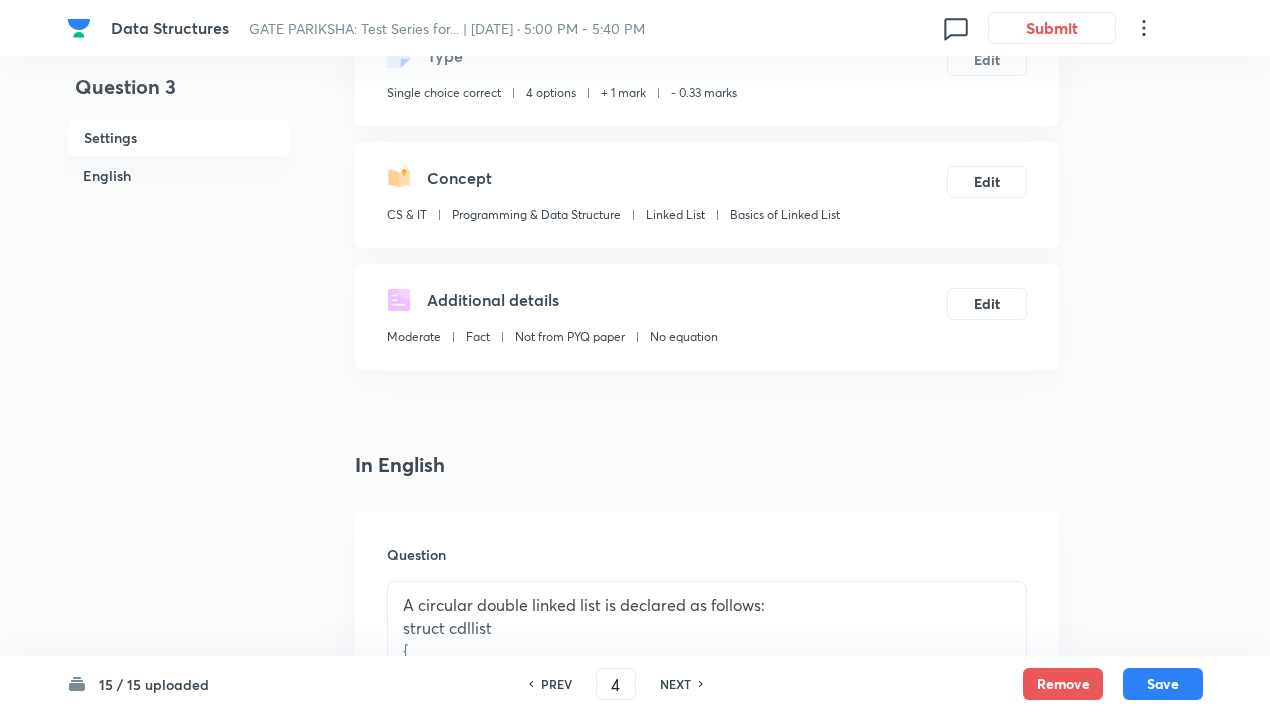 checkbox on "false" 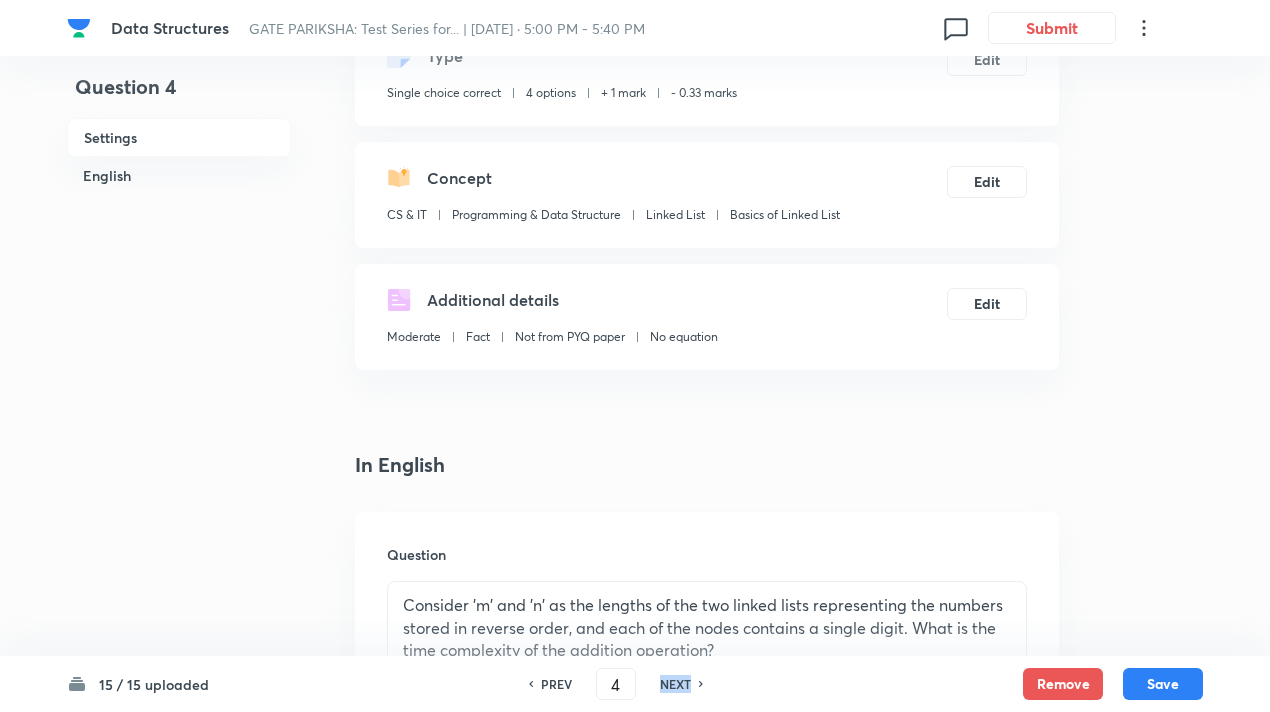 click on "NEXT" at bounding box center [675, 684] 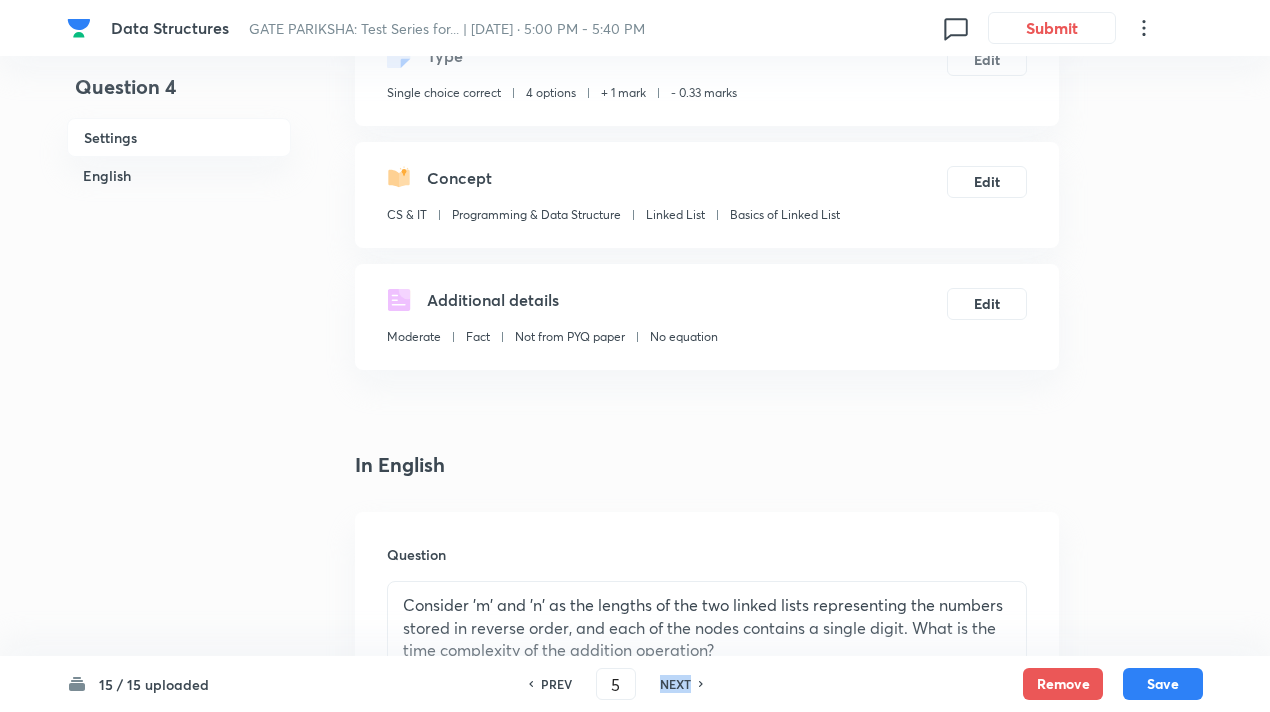 checkbox on "false" 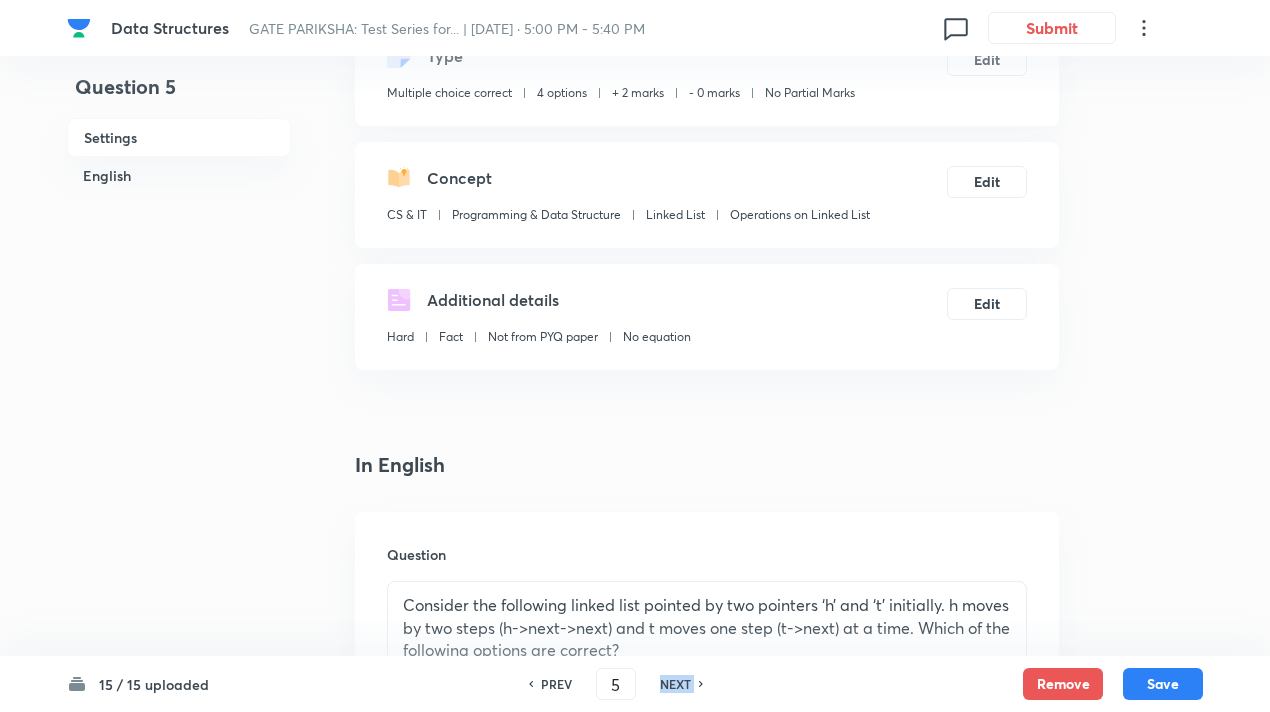 click on "NEXT" at bounding box center (675, 684) 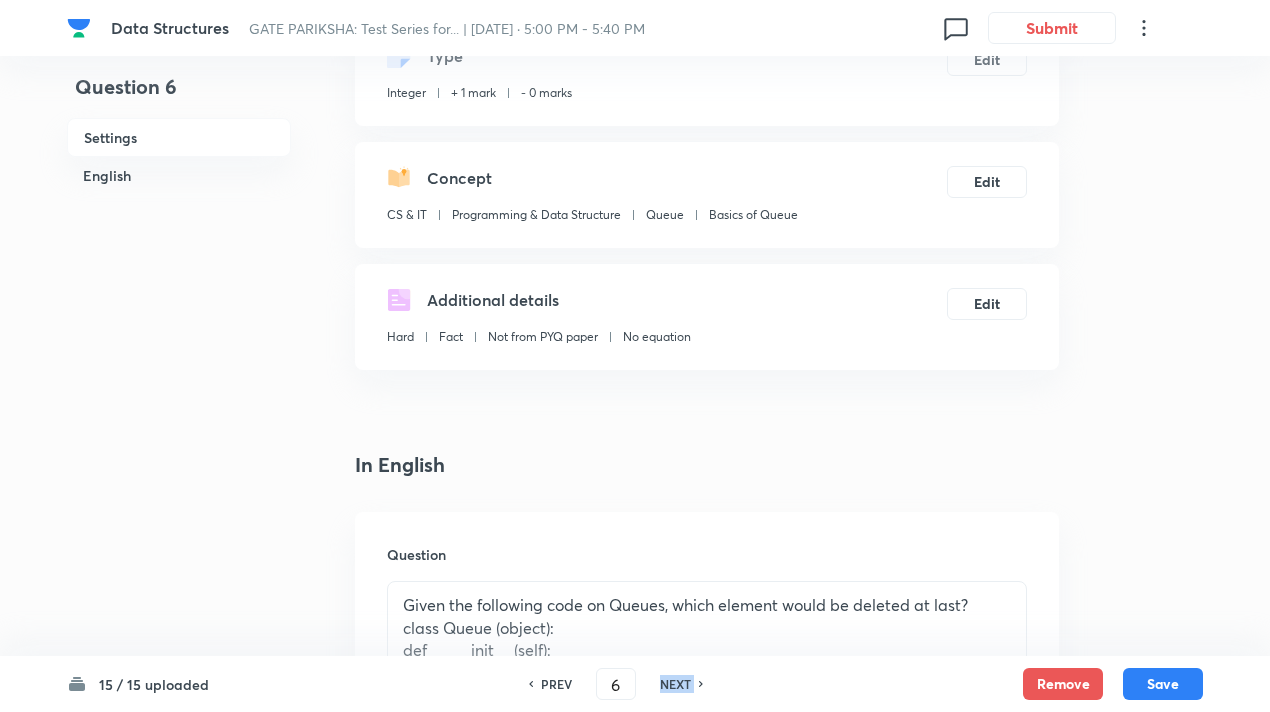 click on "NEXT" at bounding box center [675, 684] 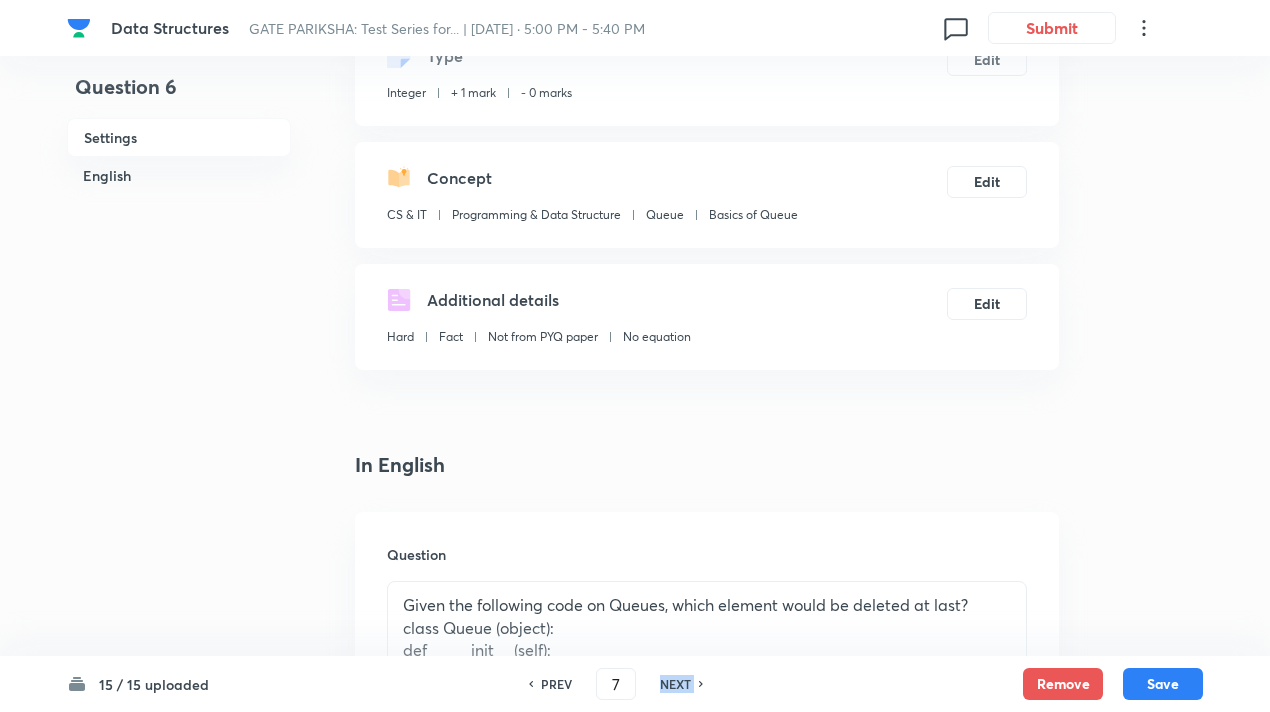 type on "5" 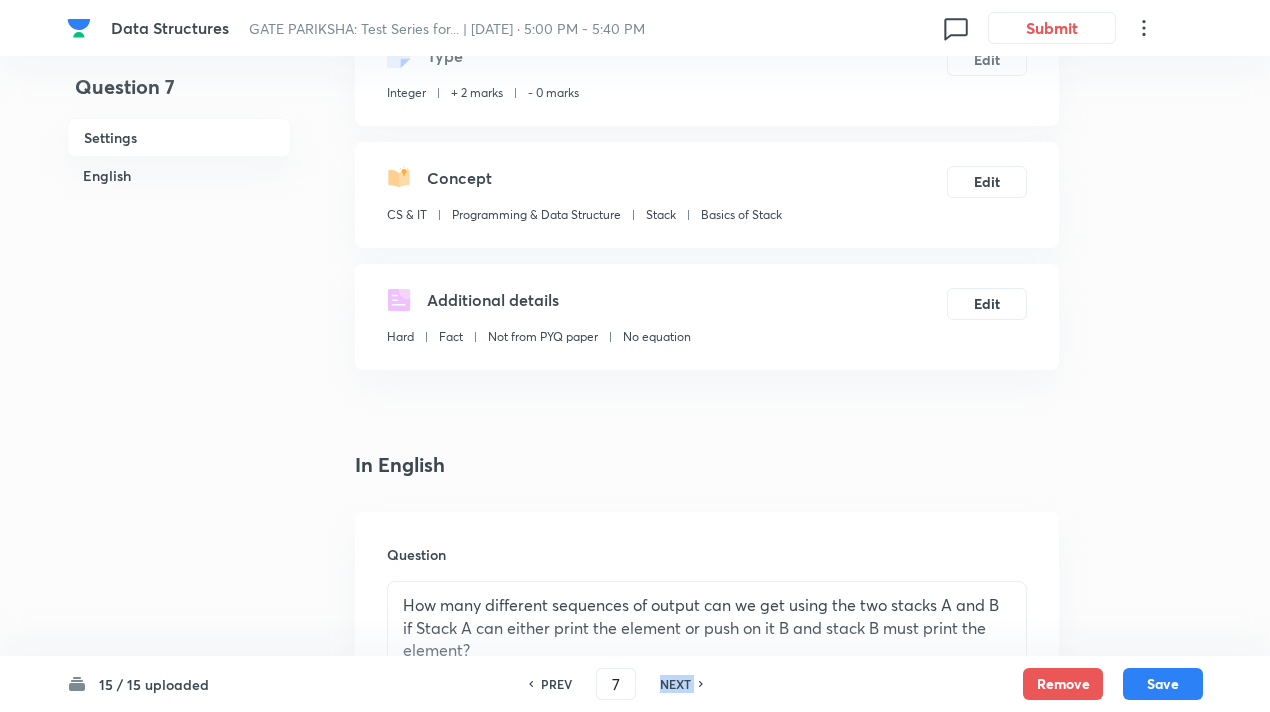 click on "NEXT" at bounding box center (675, 684) 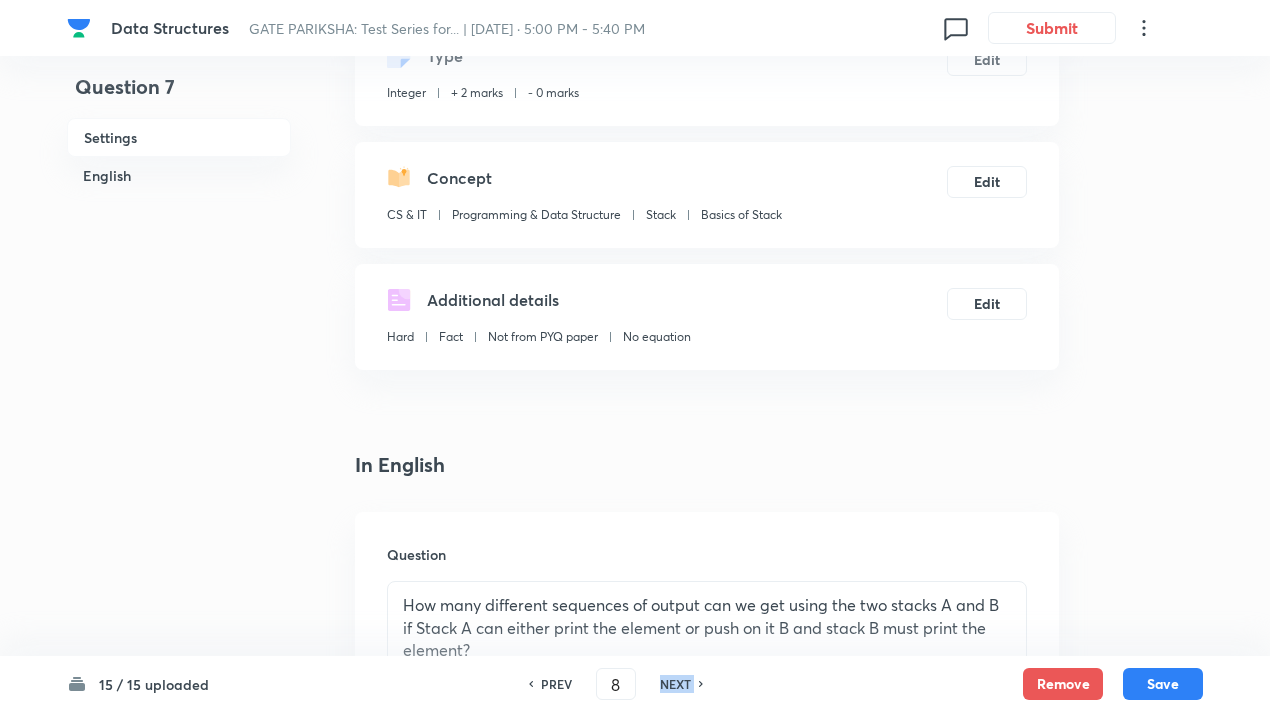 type on "4" 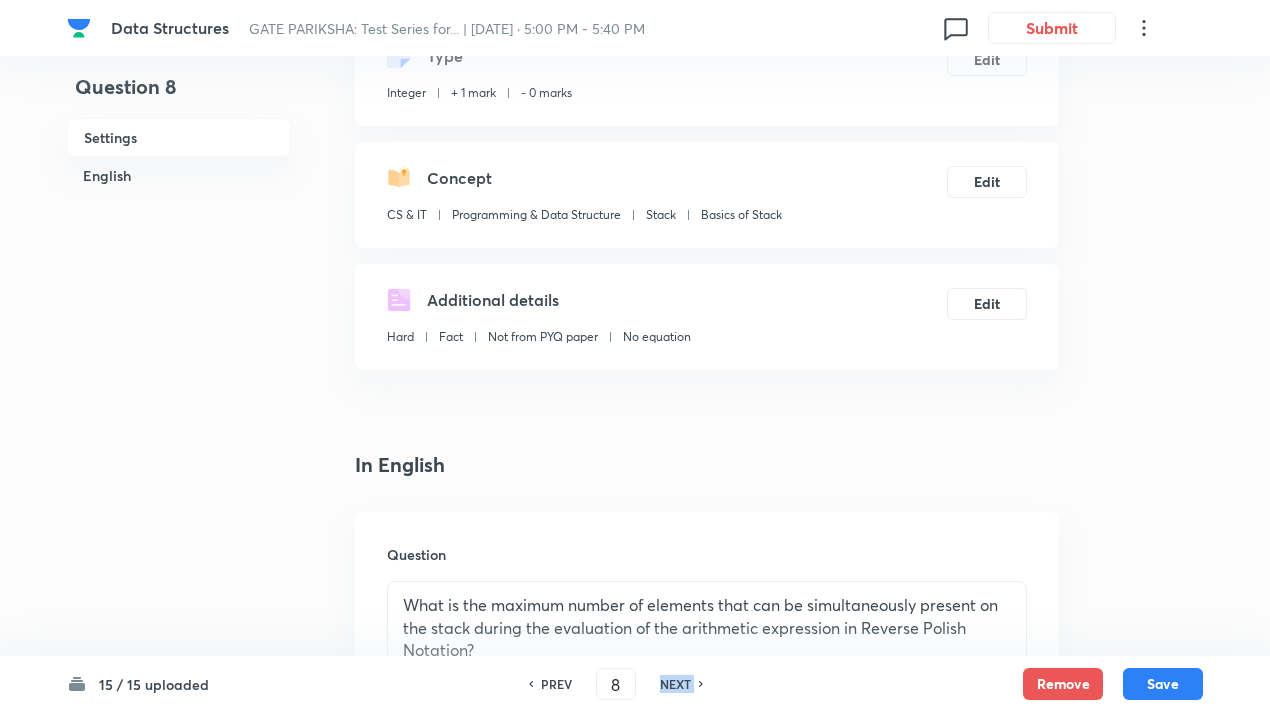 click on "NEXT" at bounding box center (675, 684) 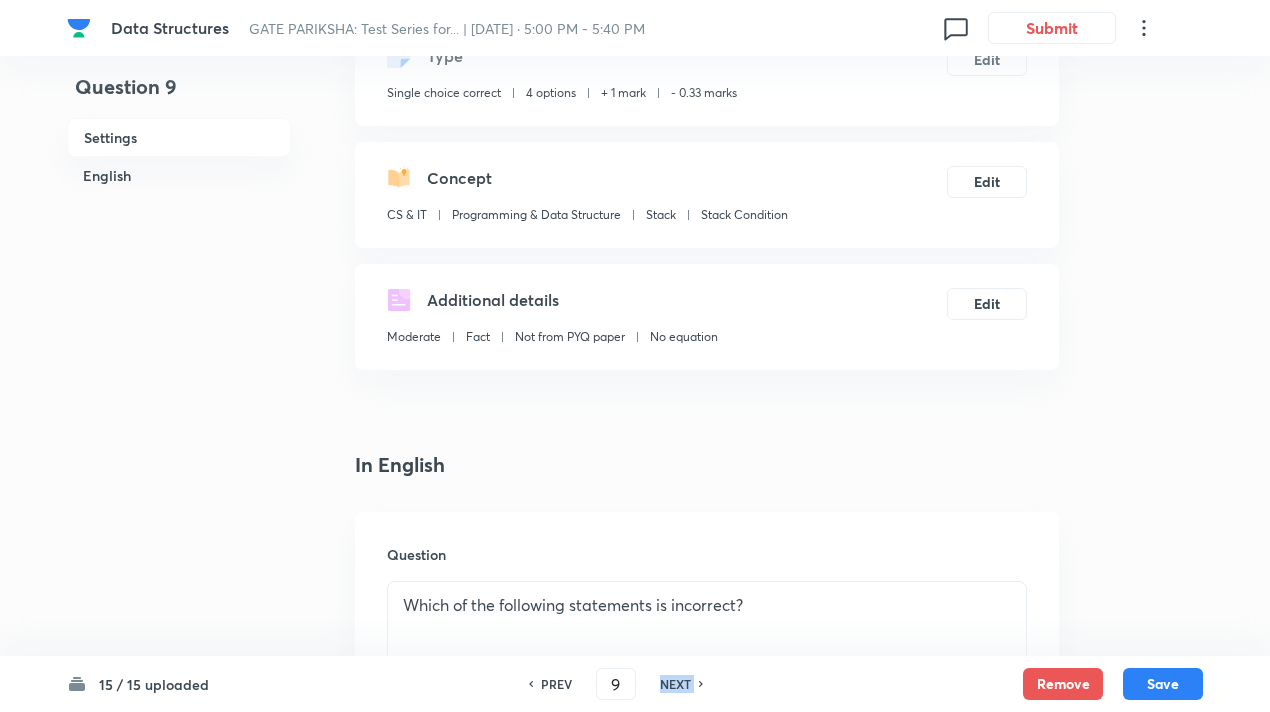 click on "NEXT" at bounding box center (675, 684) 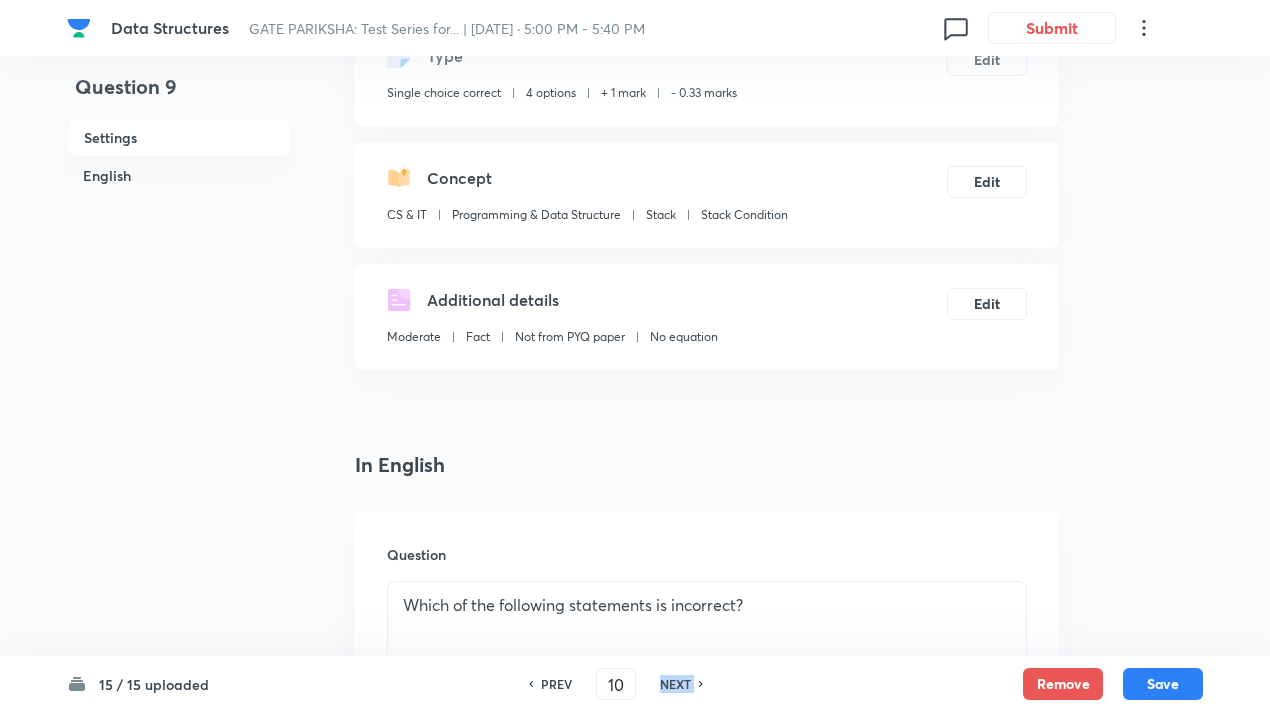 checkbox on "true" 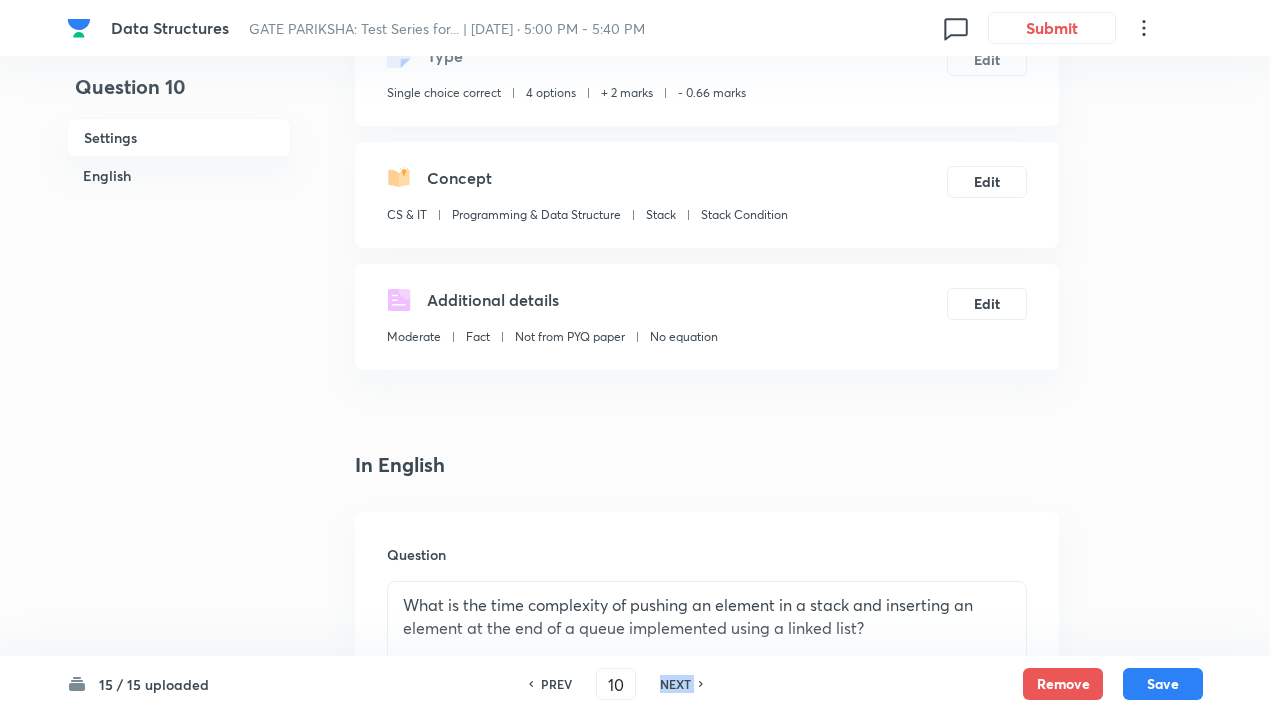 click on "NEXT" at bounding box center [675, 684] 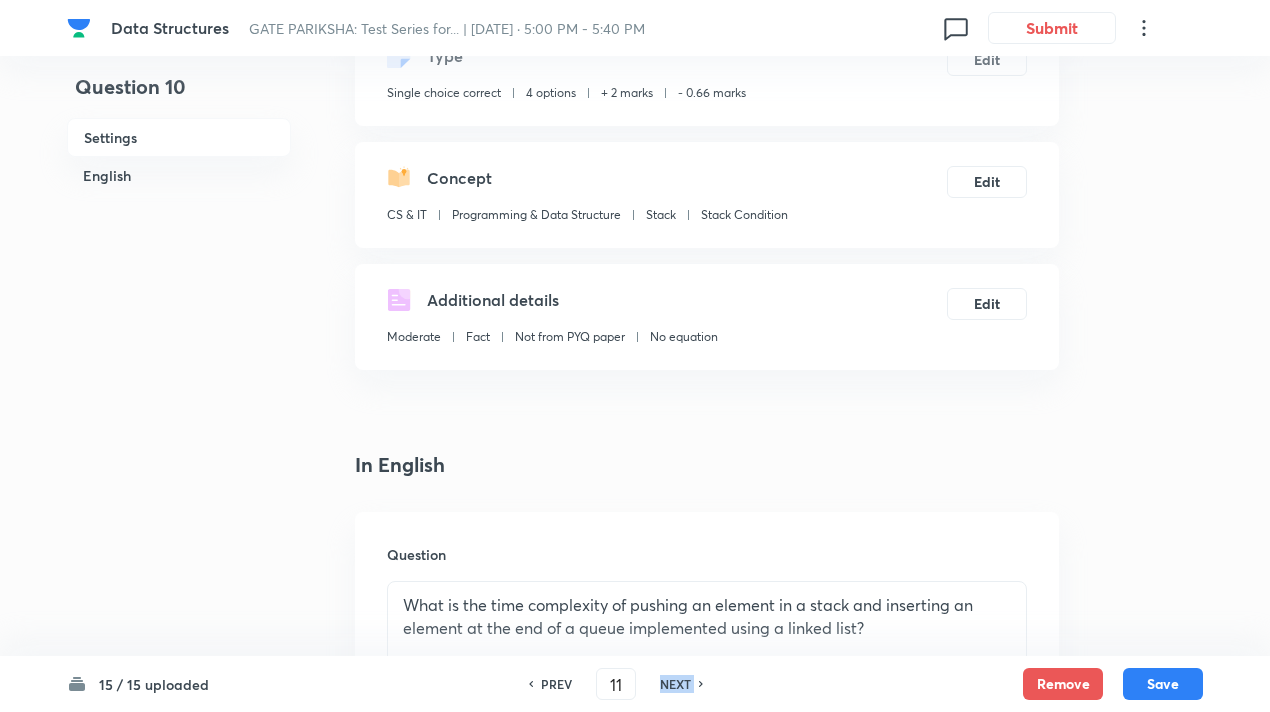 checkbox on "true" 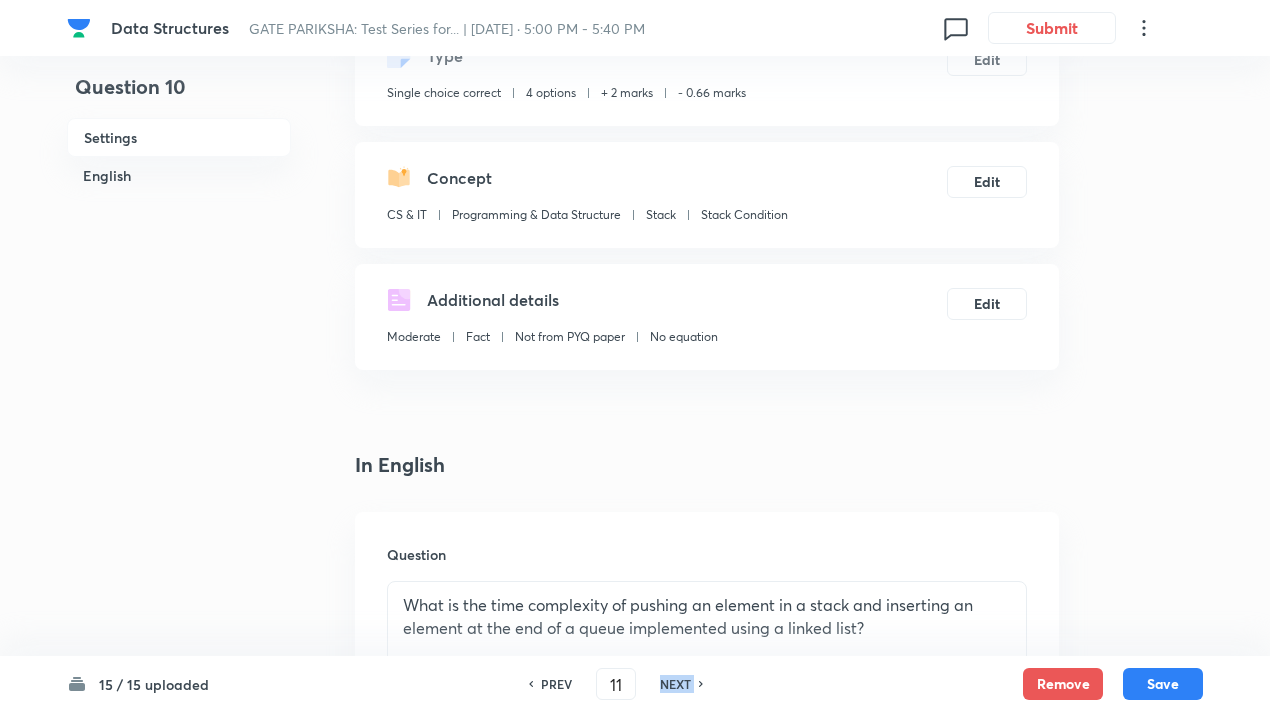 click on "NEXT" at bounding box center (675, 684) 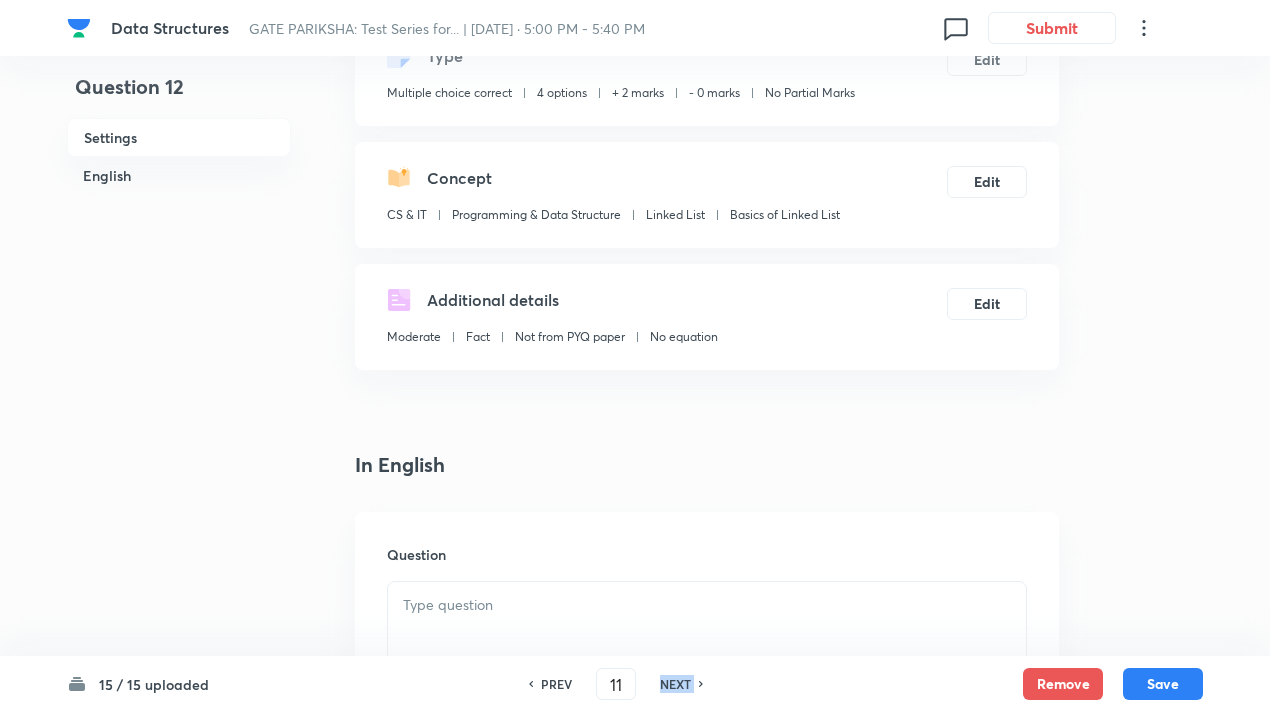 type on "12" 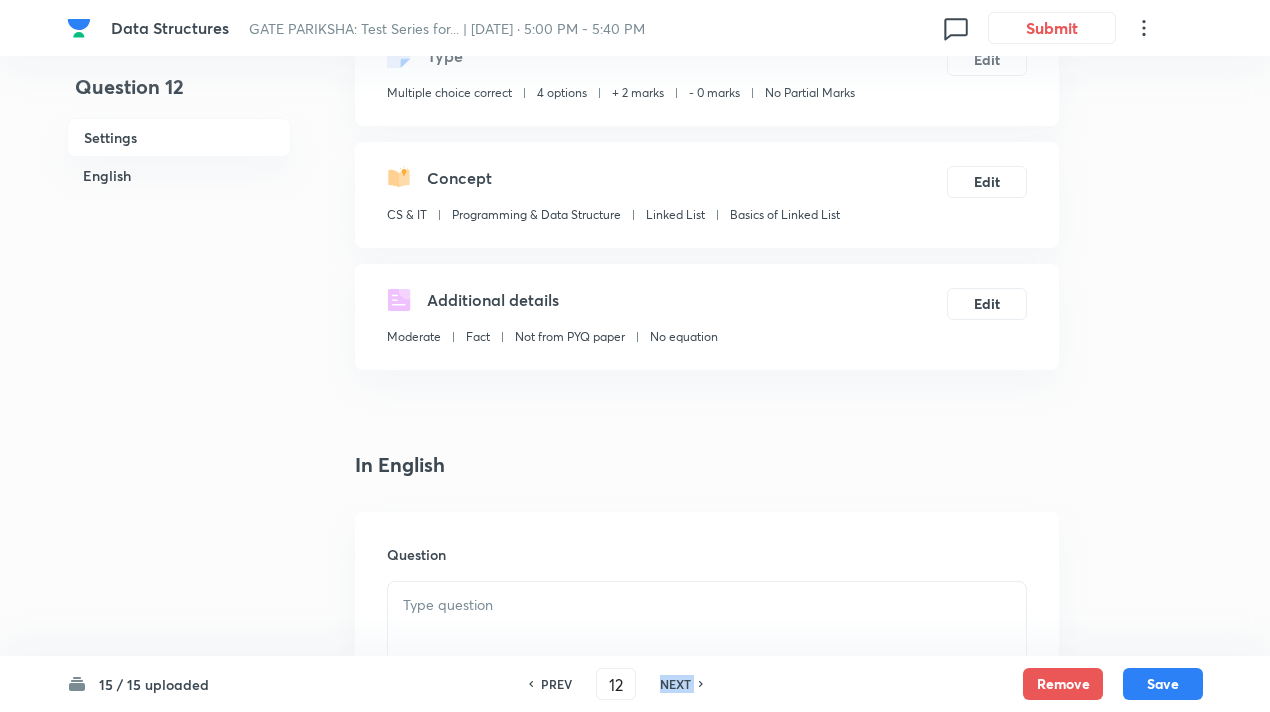 checkbox on "true" 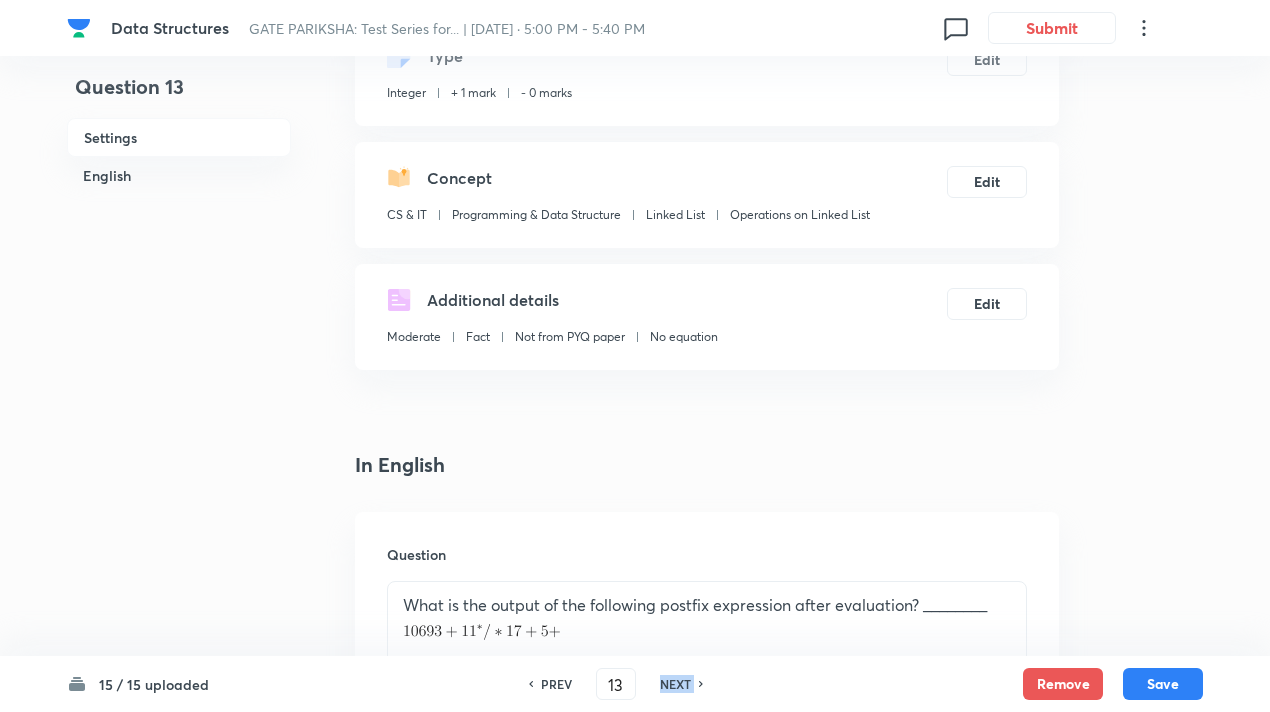 click on "NEXT" at bounding box center [675, 684] 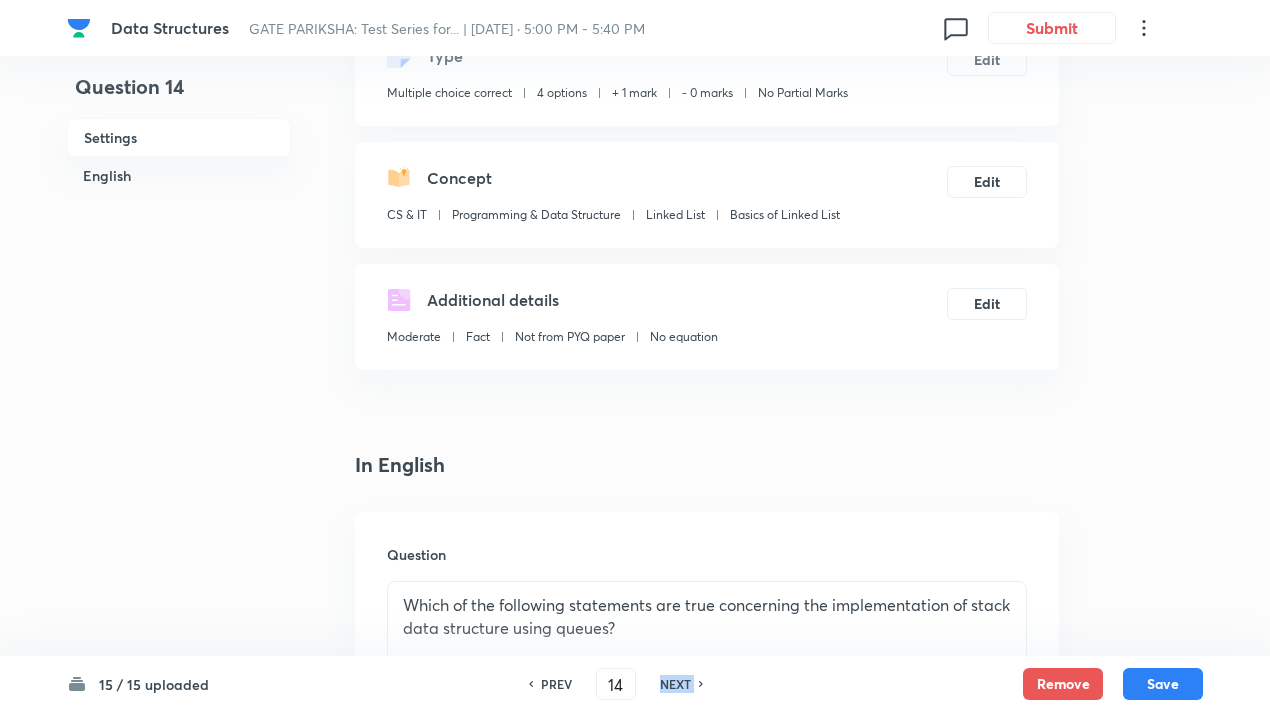 click on "NEXT" at bounding box center [675, 684] 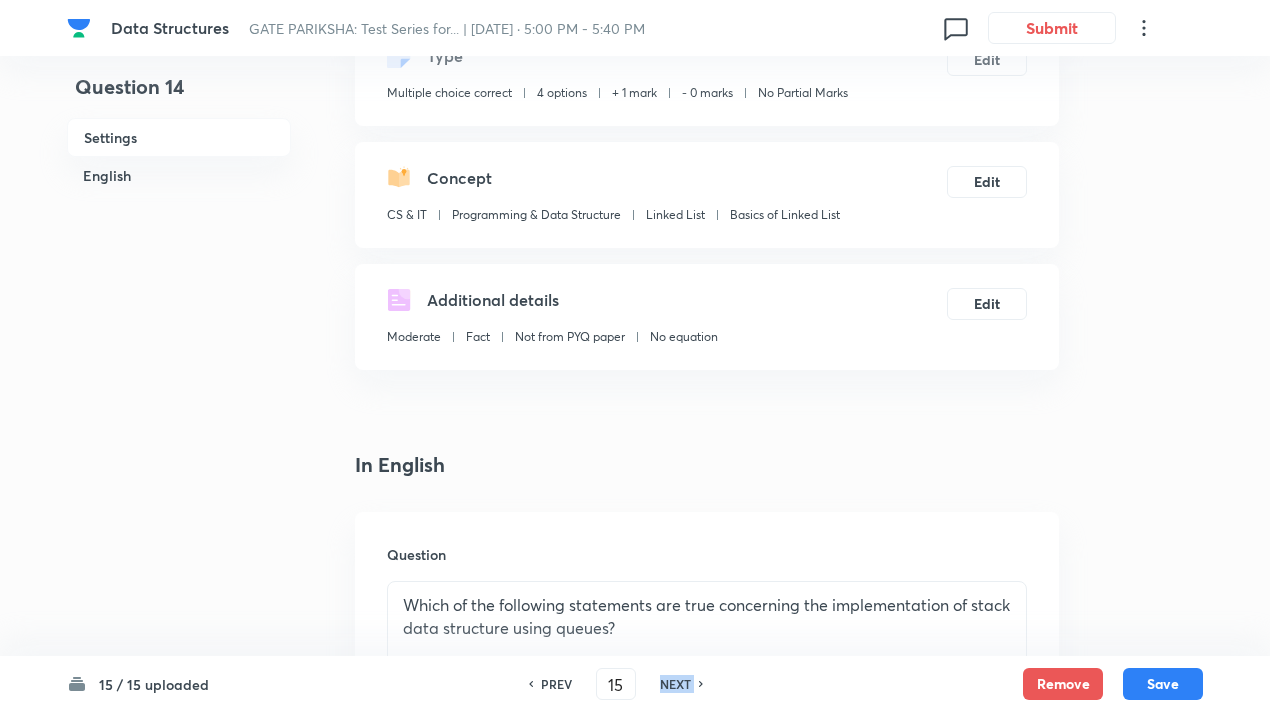 checkbox on "true" 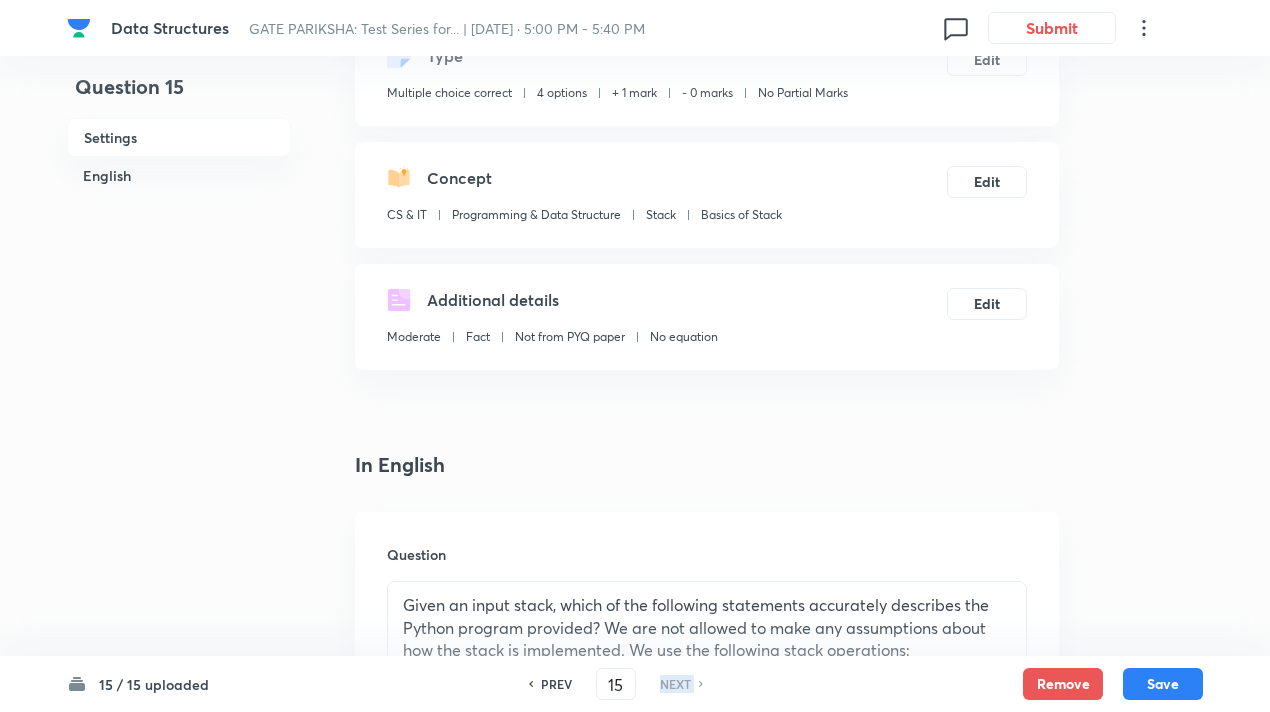 click on "NEXT" at bounding box center [675, 684] 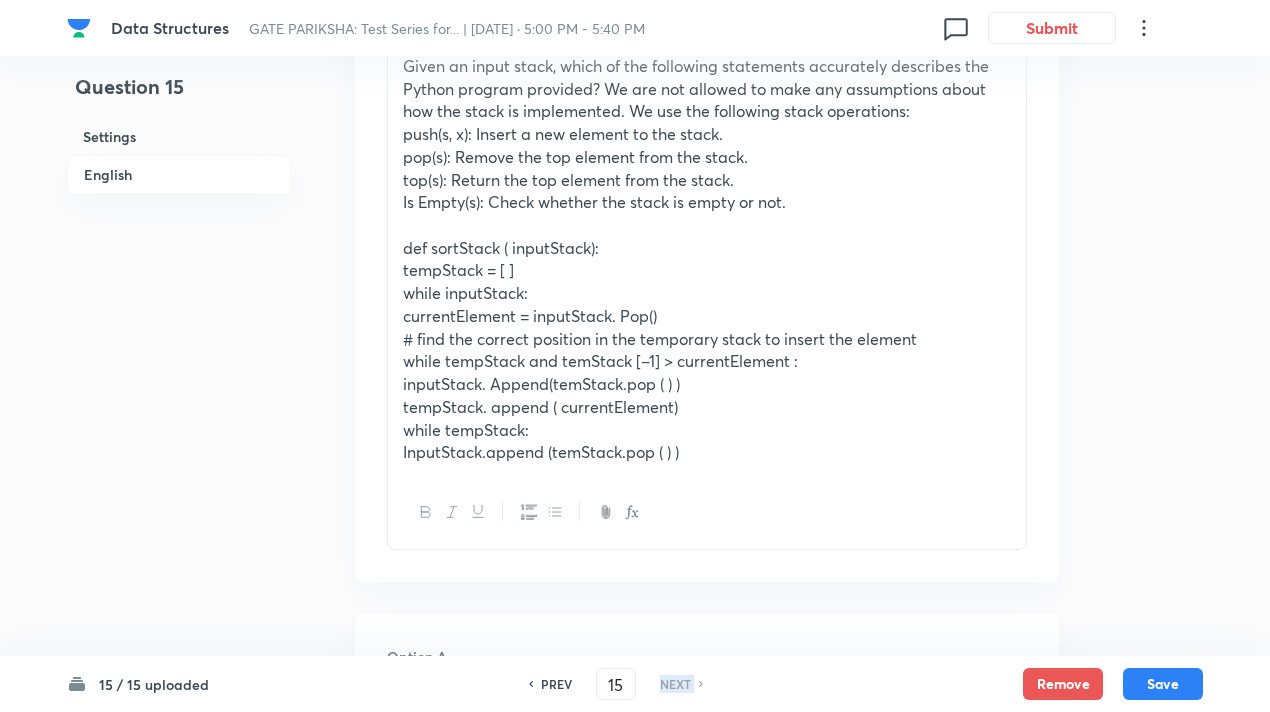 scroll, scrollTop: 675, scrollLeft: 0, axis: vertical 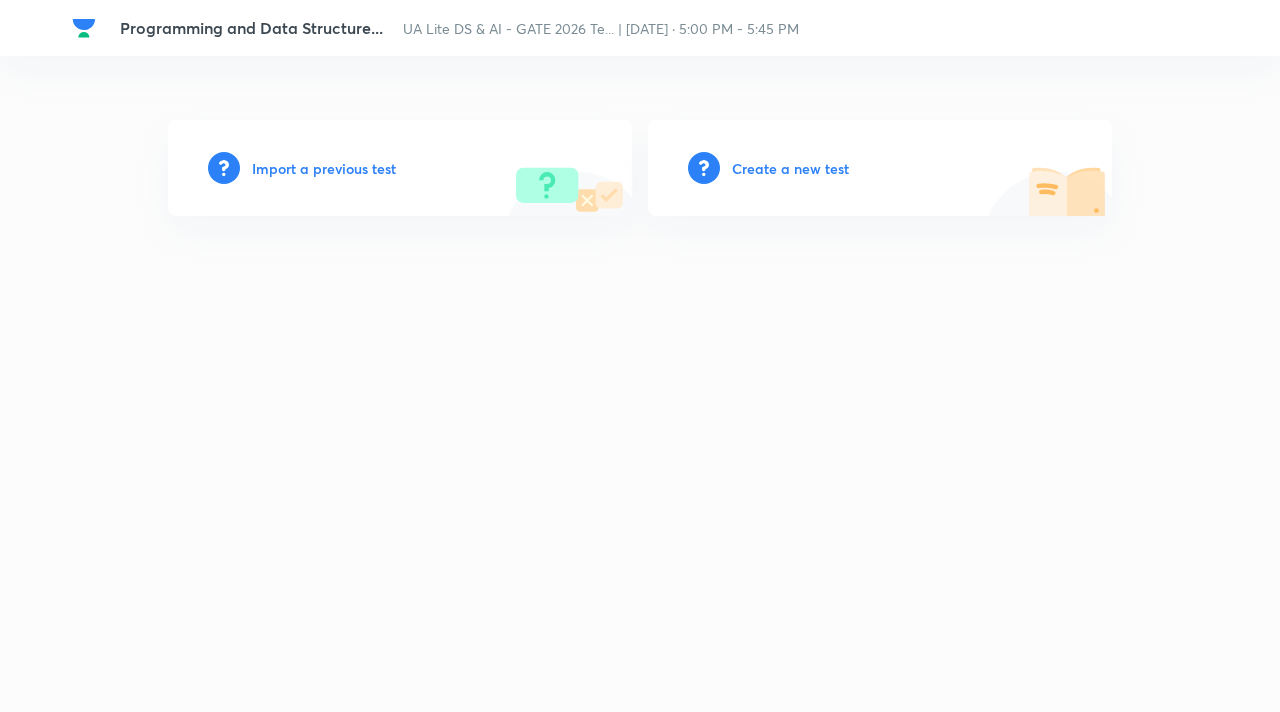 click on "Import a previous test" at bounding box center [324, 168] 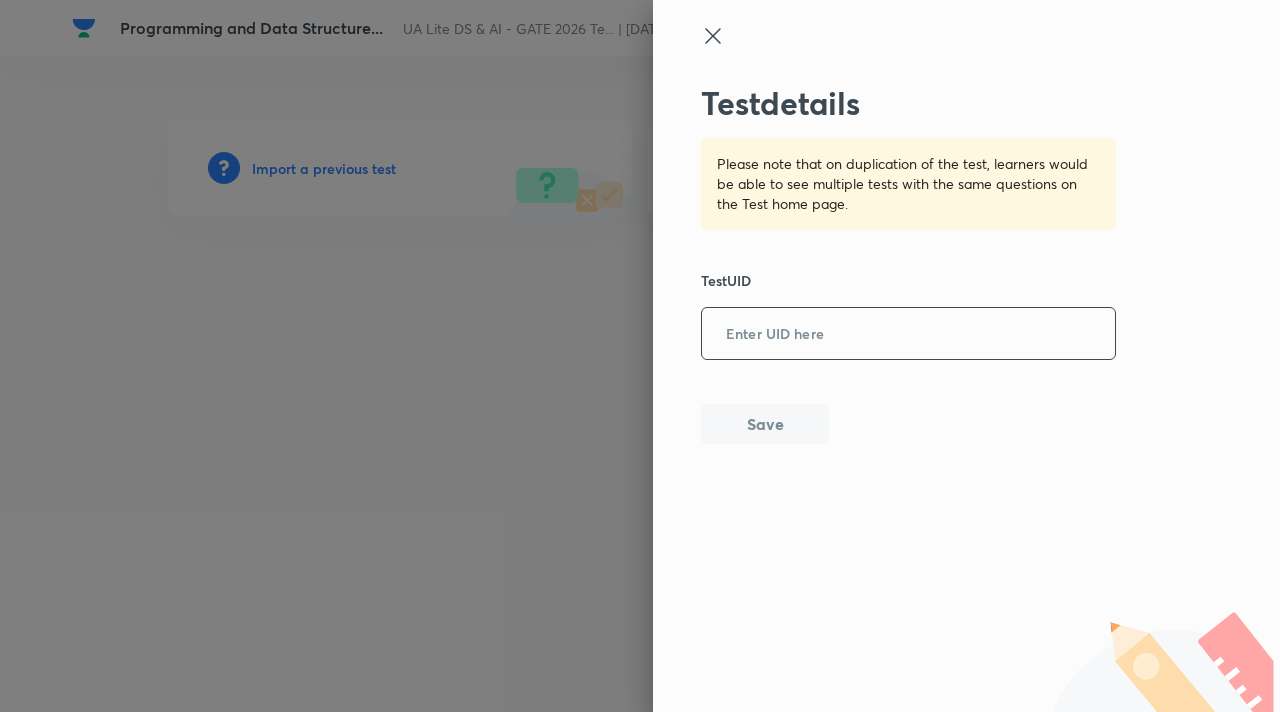 click at bounding box center [908, 334] 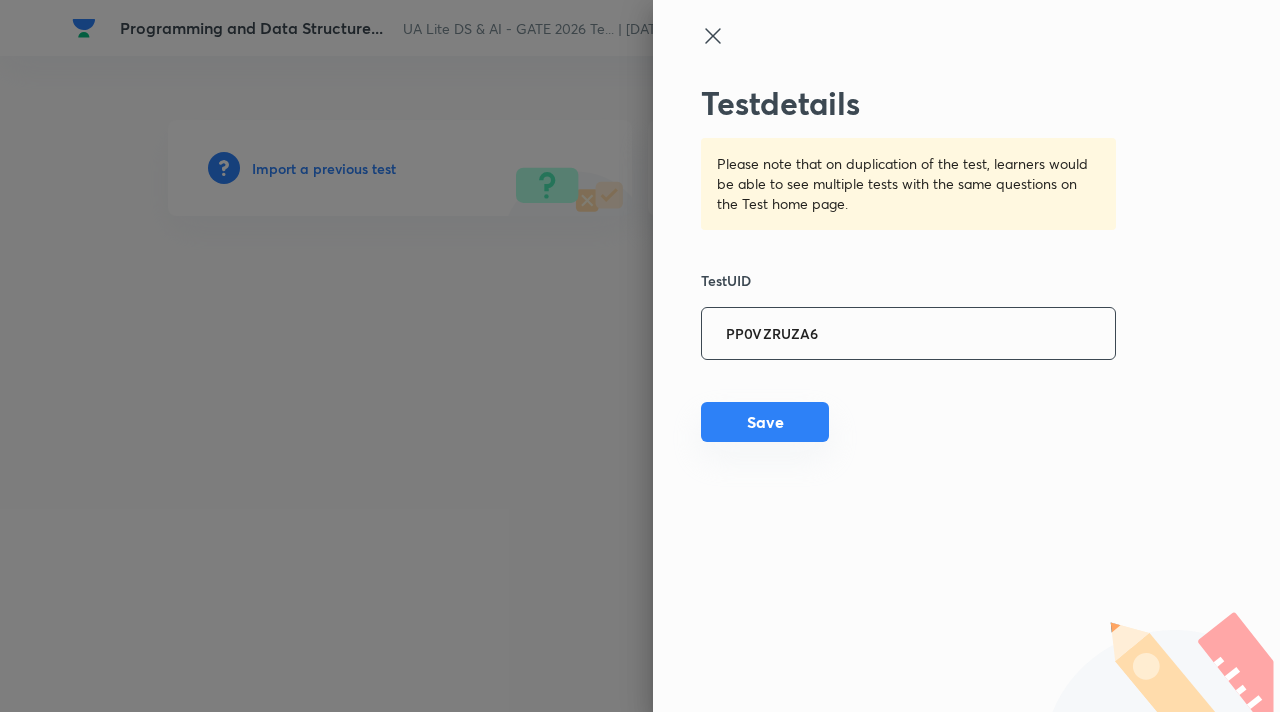type on "PP0VZRUZA6" 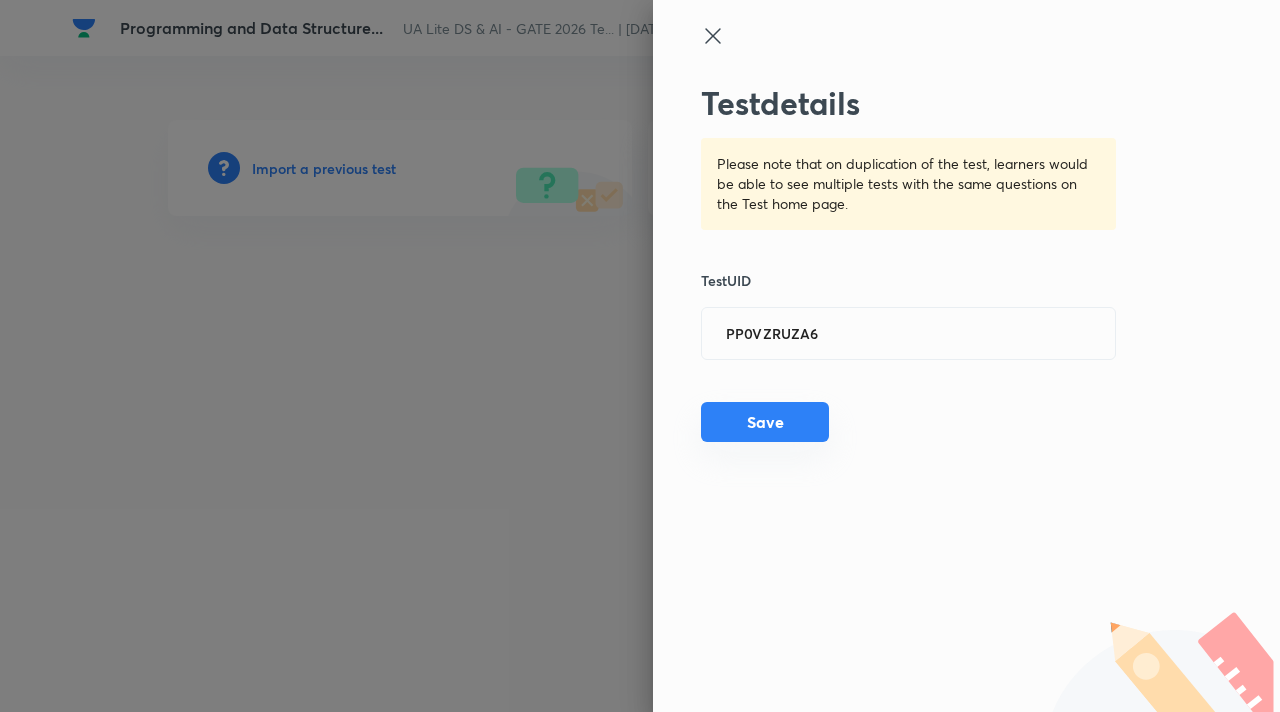 click on "Save" at bounding box center [765, 422] 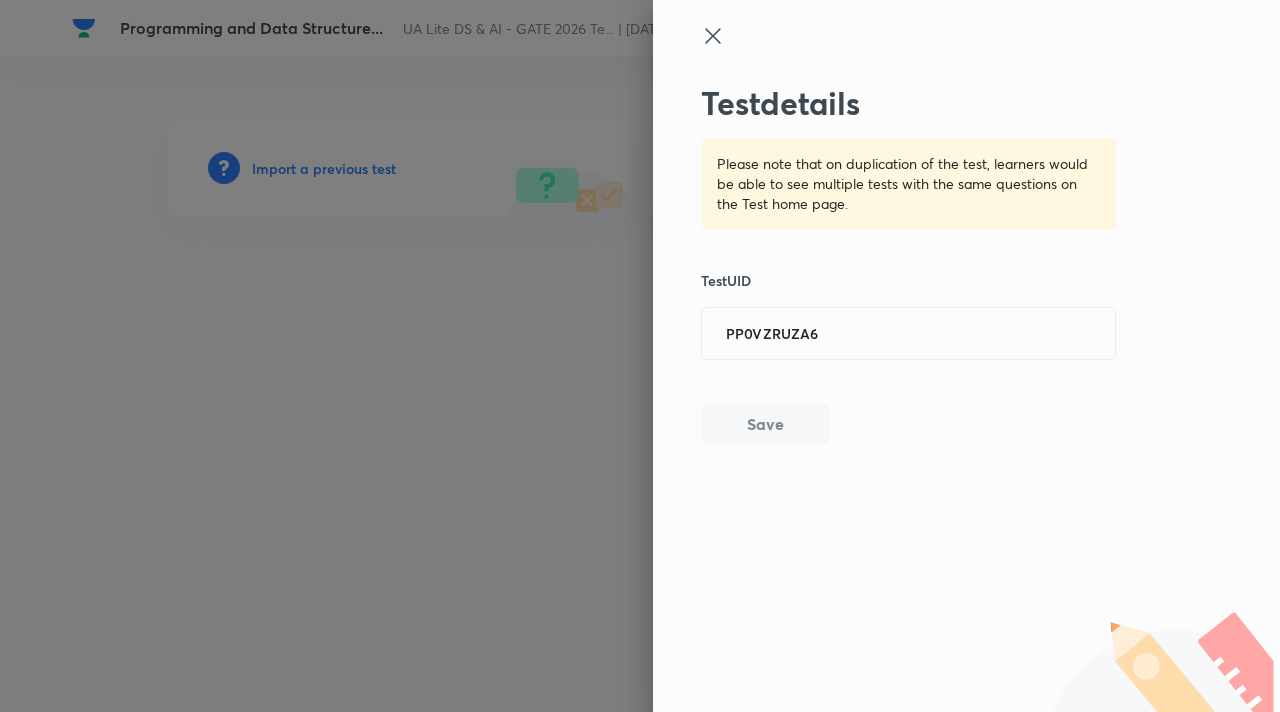 type 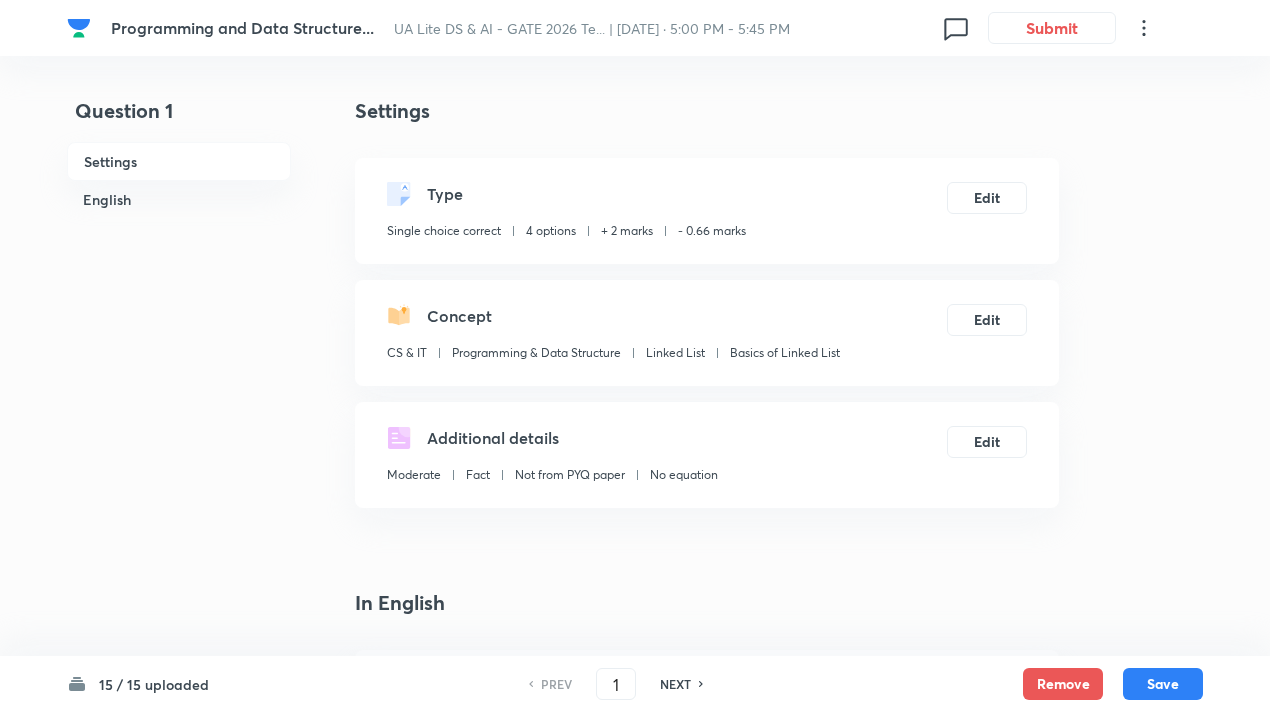 click on "NEXT" at bounding box center (675, 684) 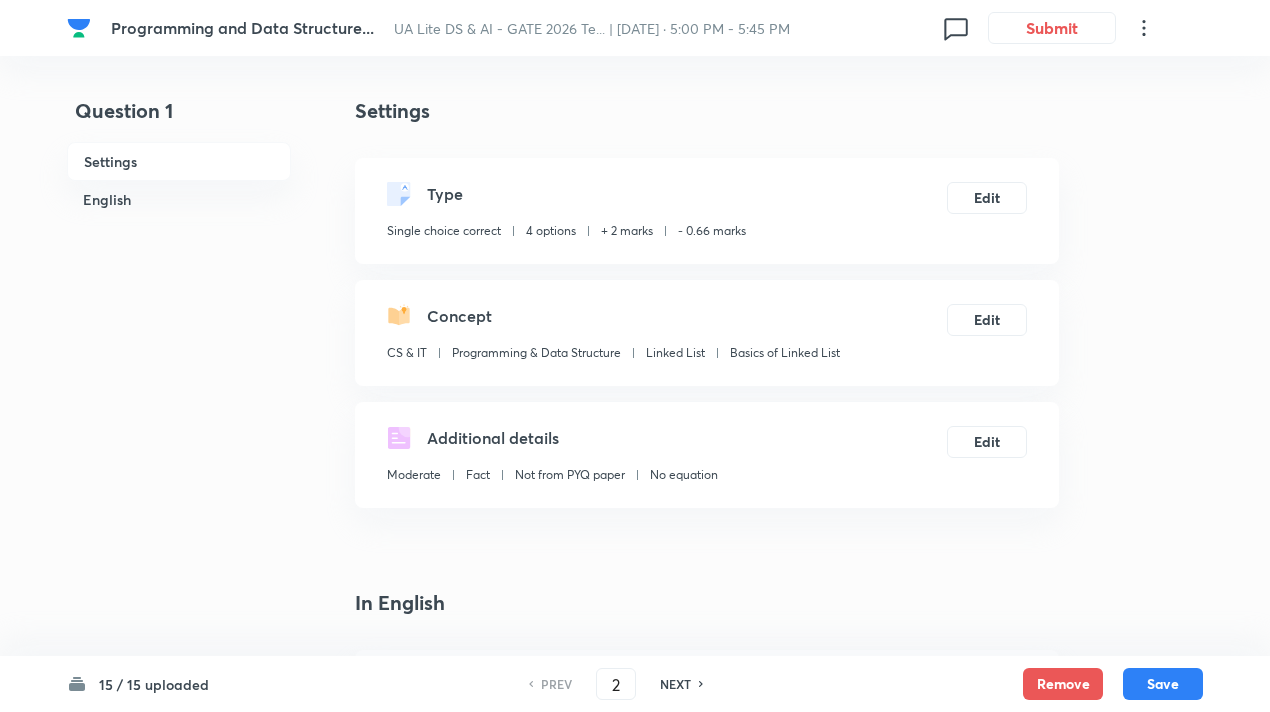 checkbox on "false" 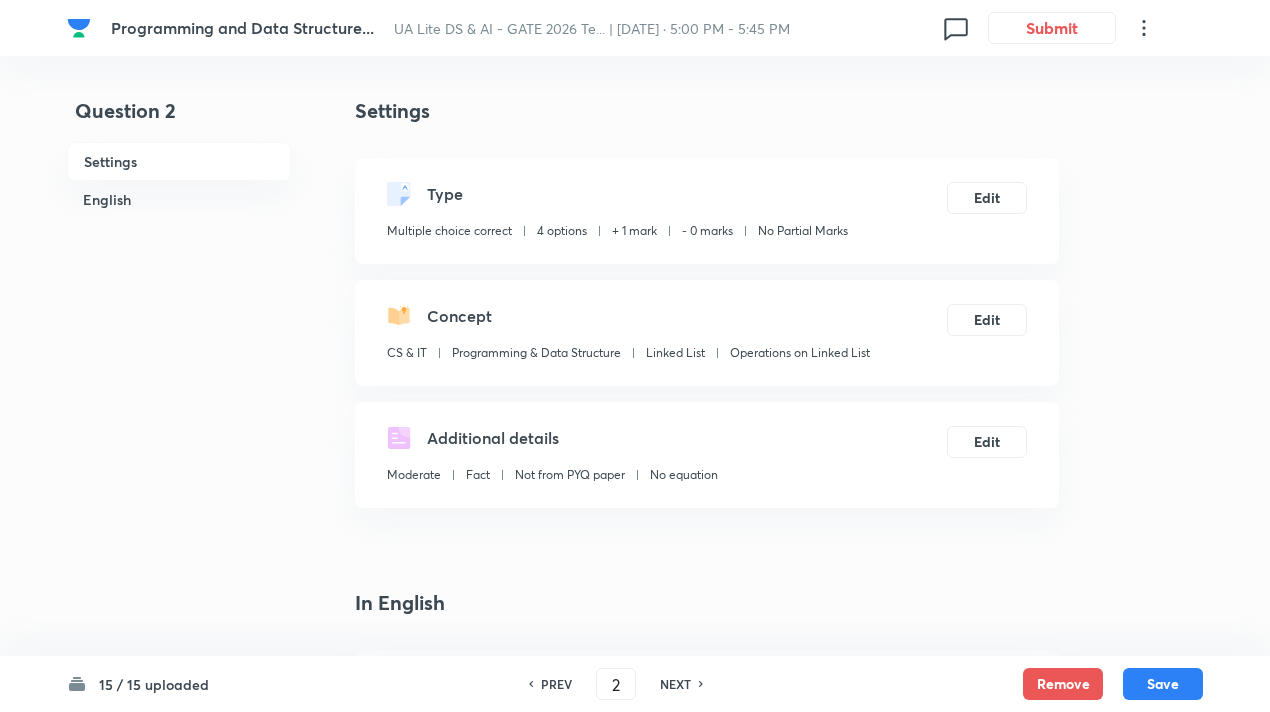 click on "NEXT" at bounding box center (675, 684) 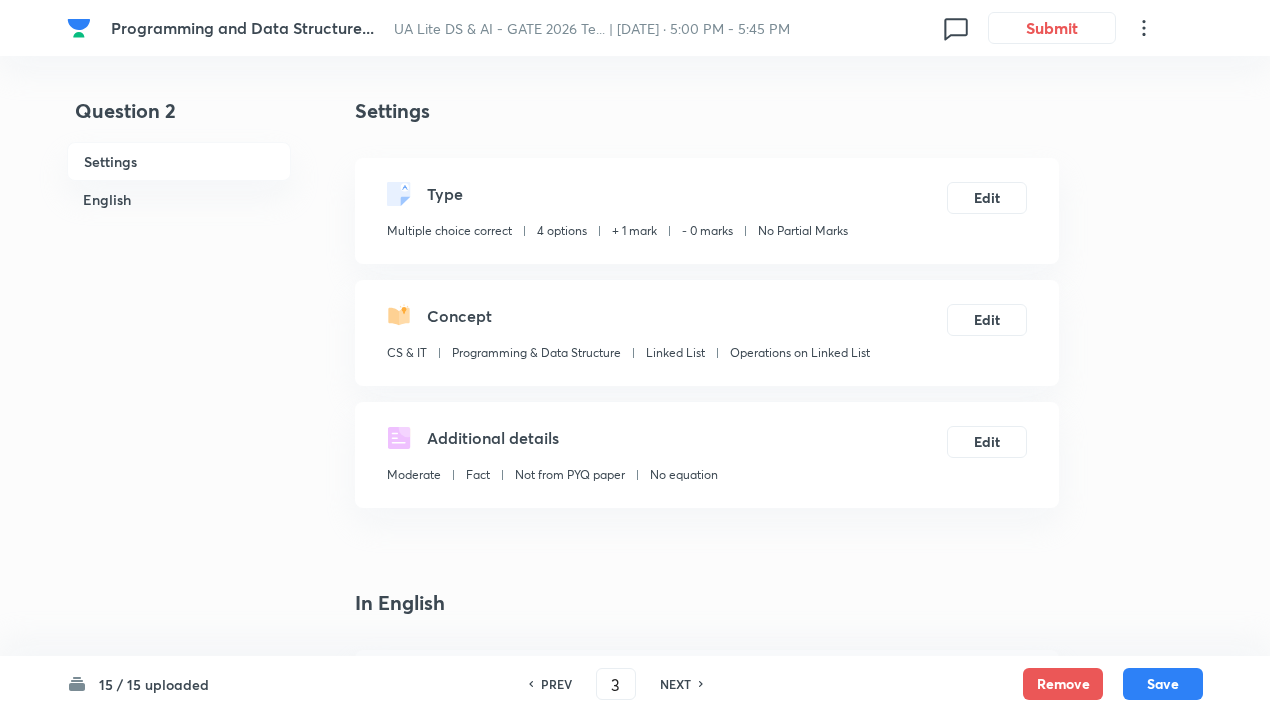 checkbox on "true" 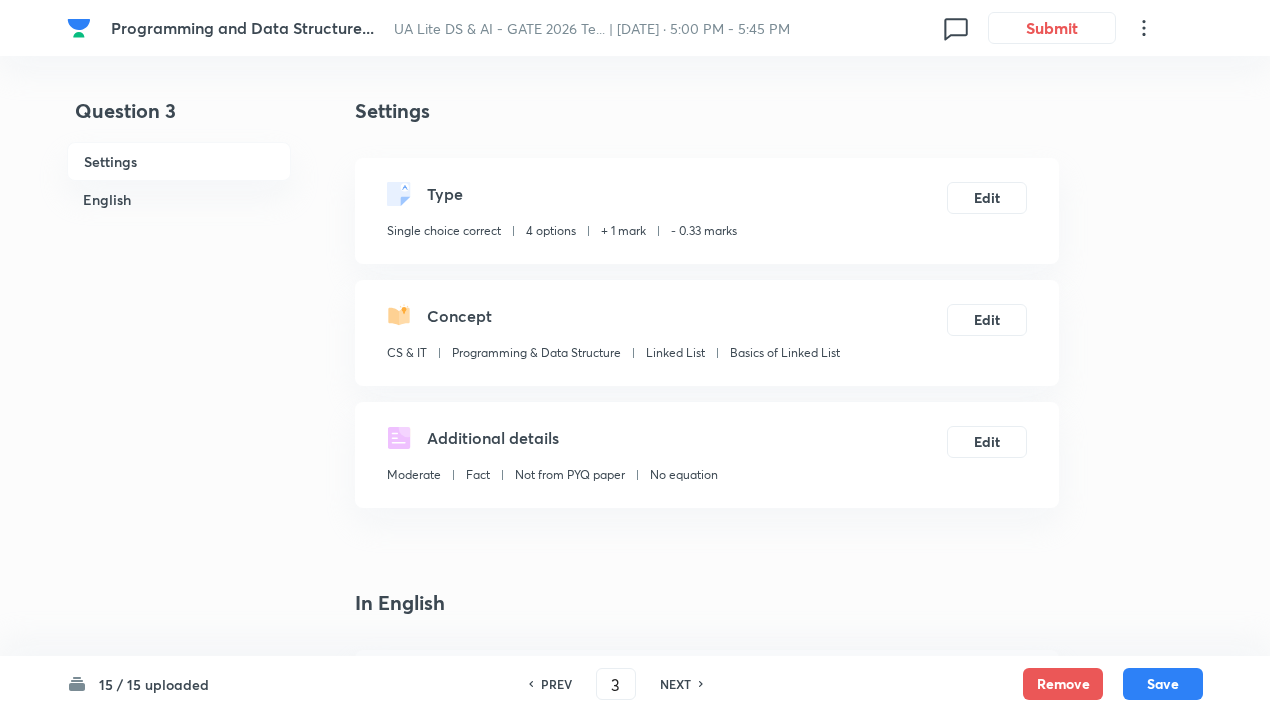 click on "NEXT" at bounding box center (675, 684) 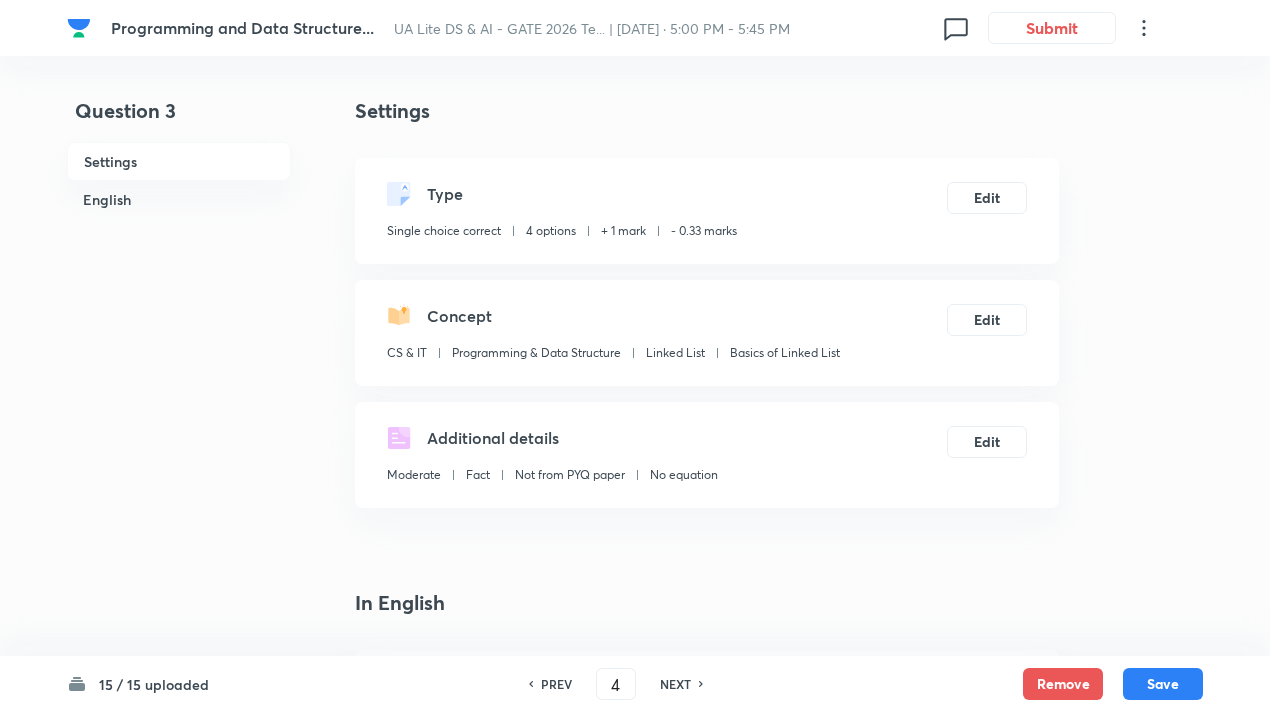 checkbox on "false" 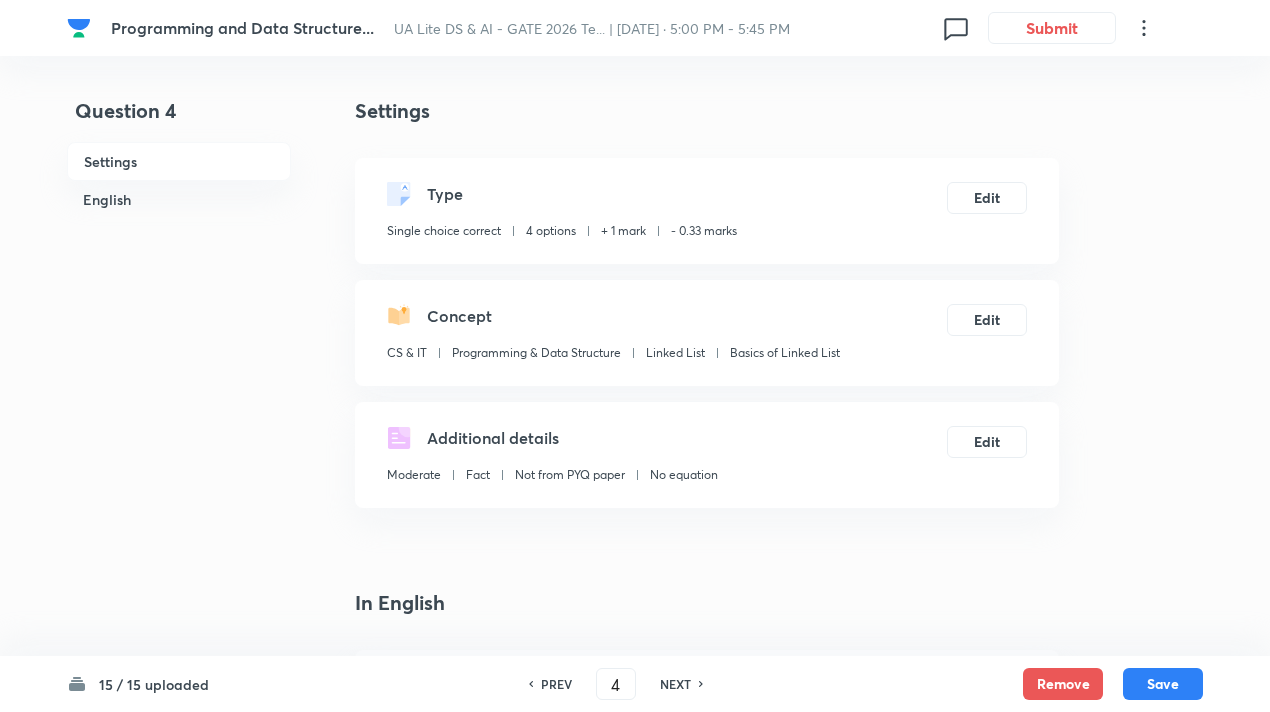 click on "NEXT" at bounding box center (675, 684) 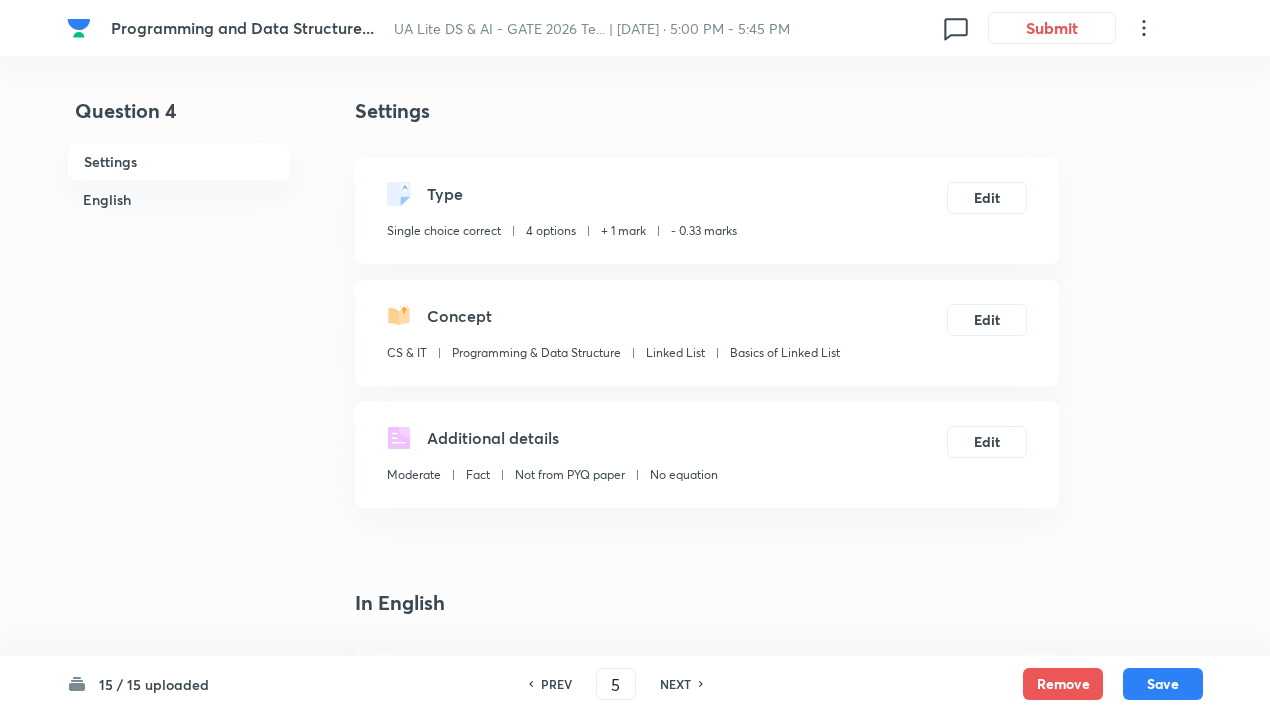 checkbox on "false" 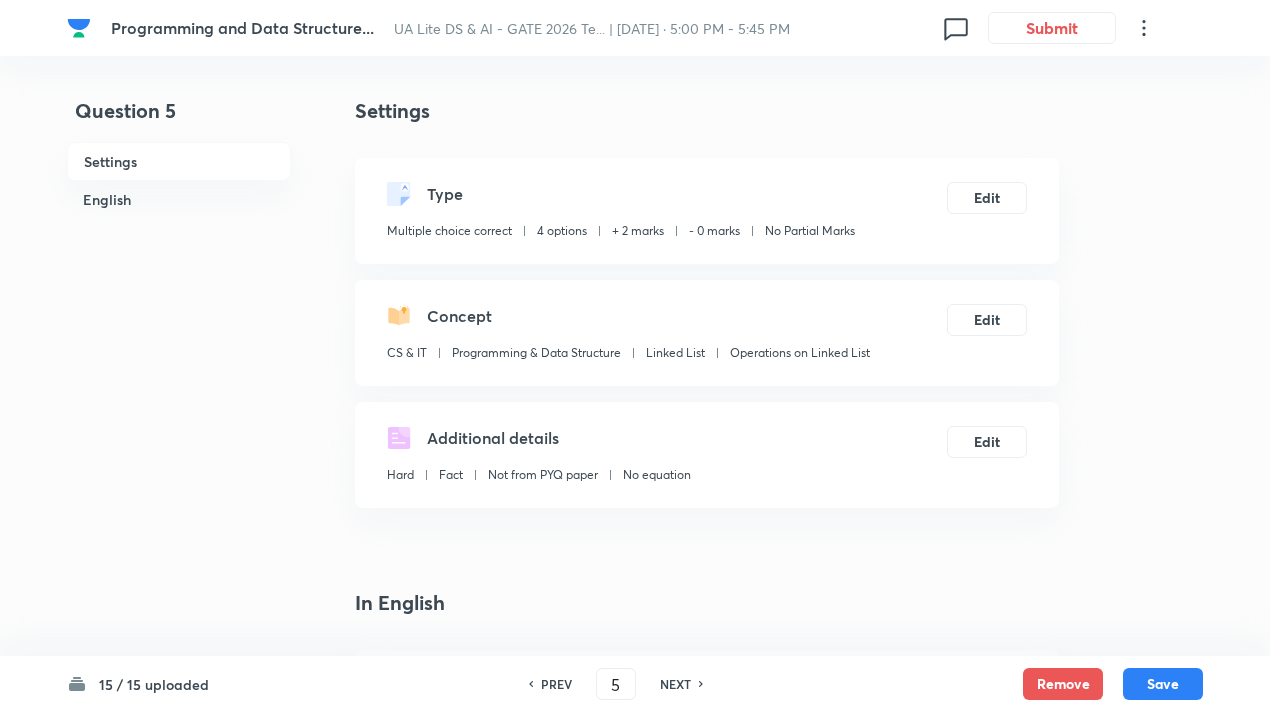 click on "NEXT" at bounding box center [675, 684] 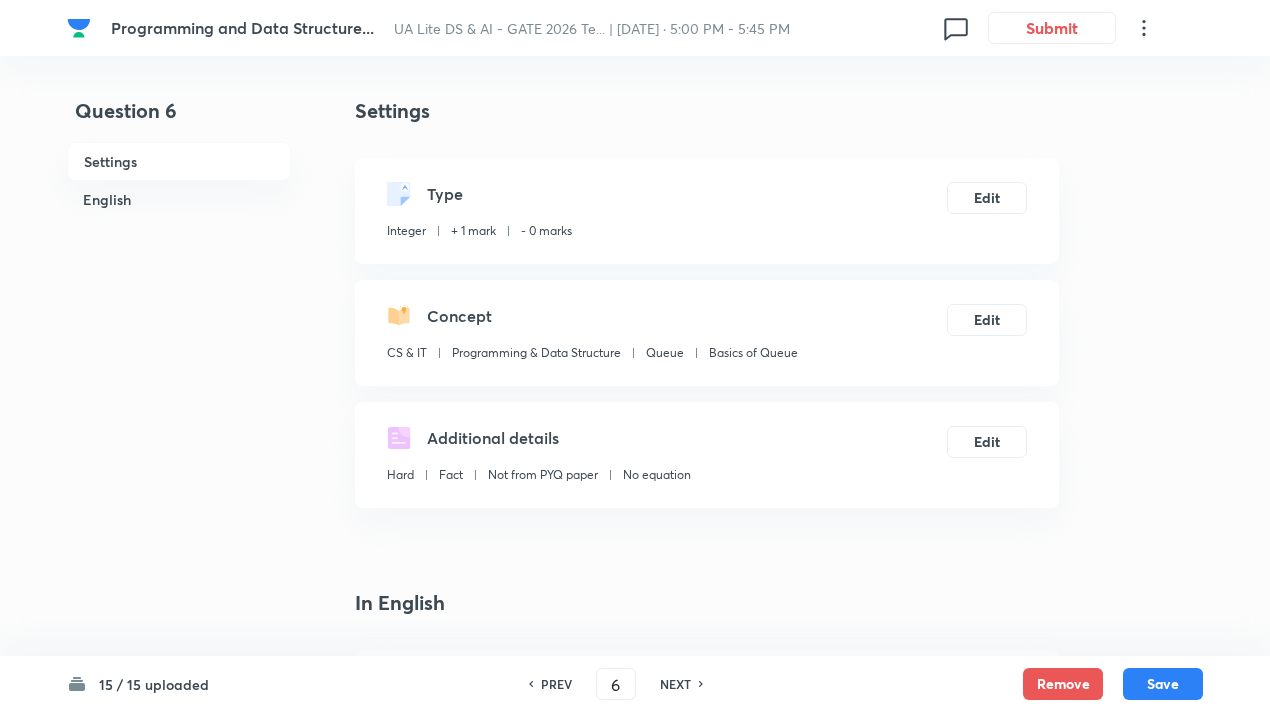 click on "NEXT" at bounding box center [675, 684] 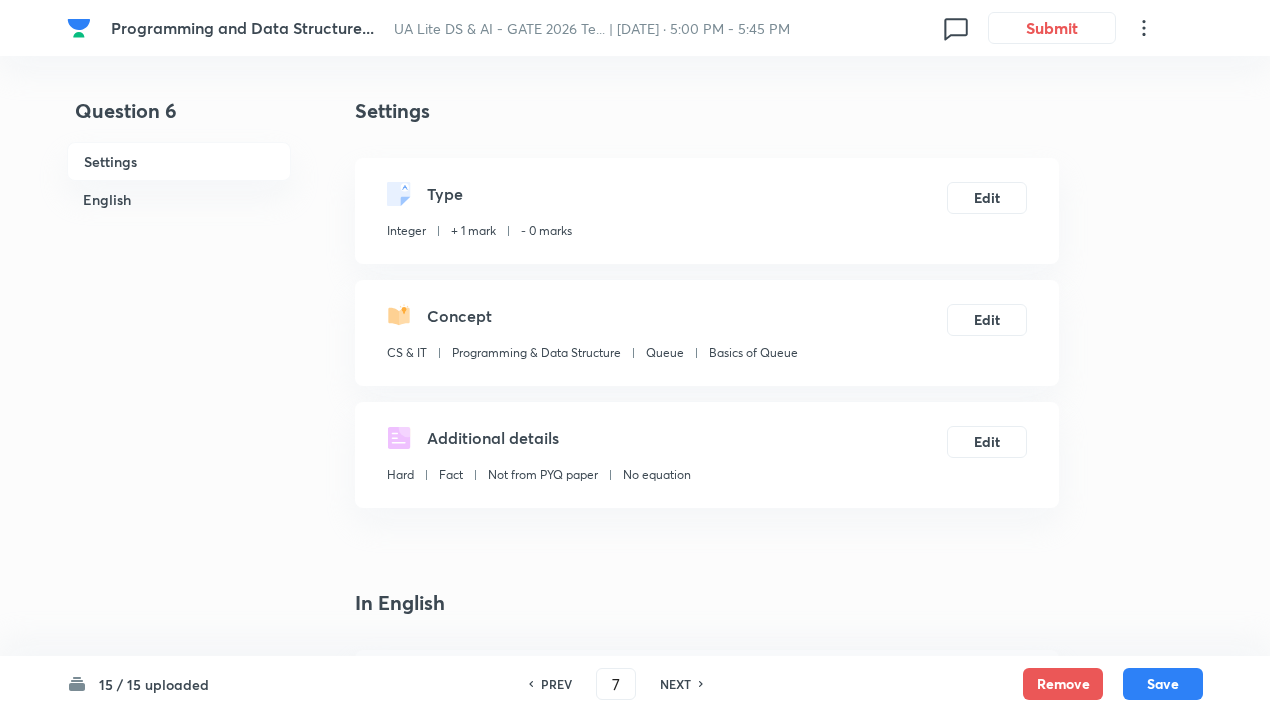 type on "5" 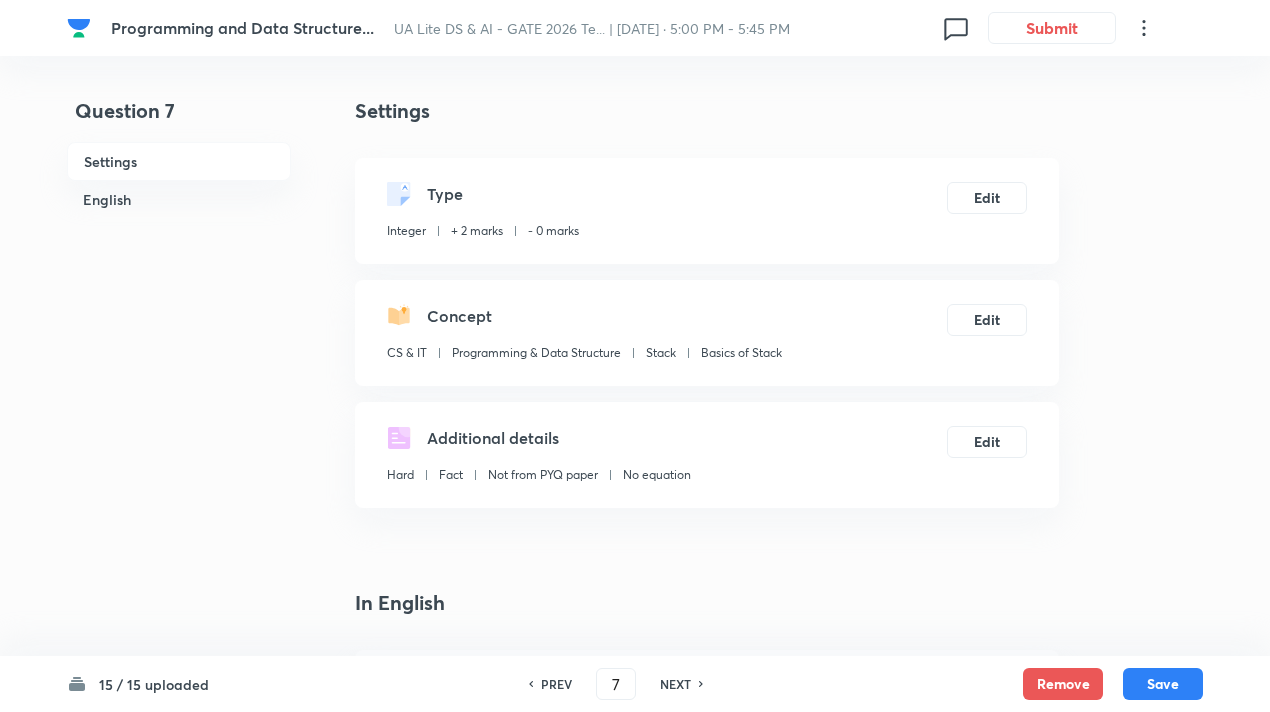 click on "NEXT" at bounding box center (675, 684) 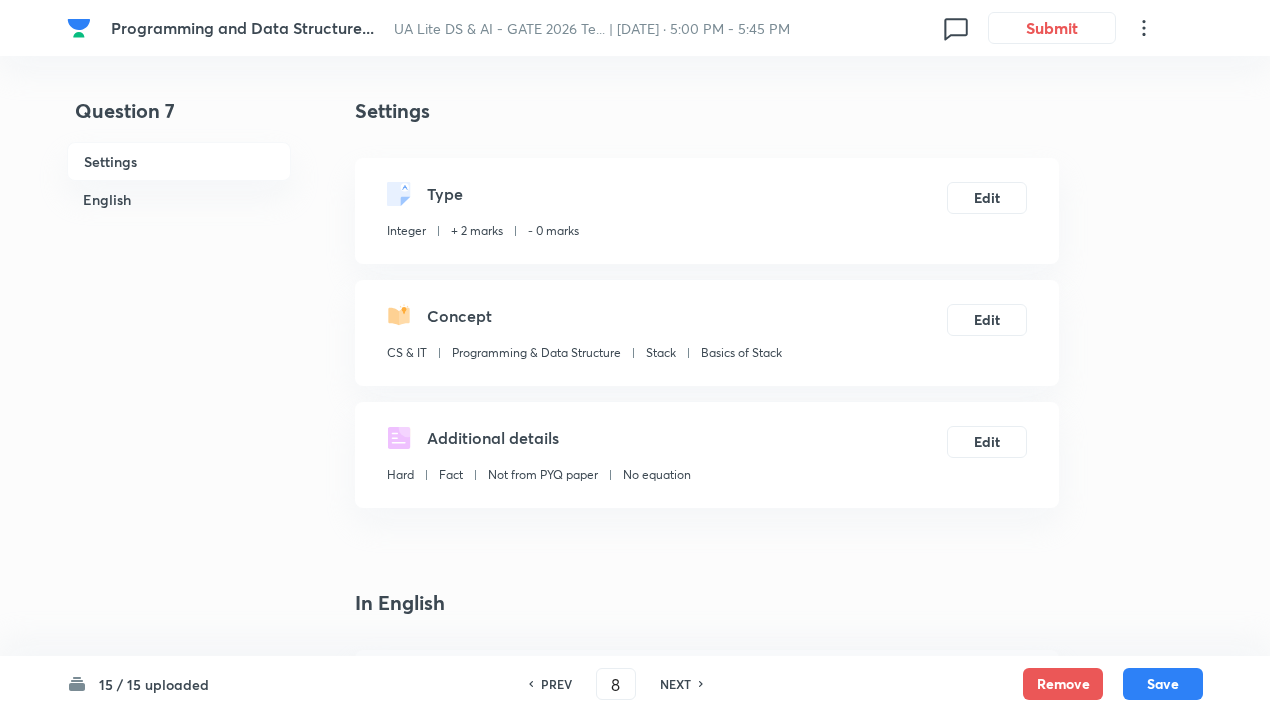 type on "4" 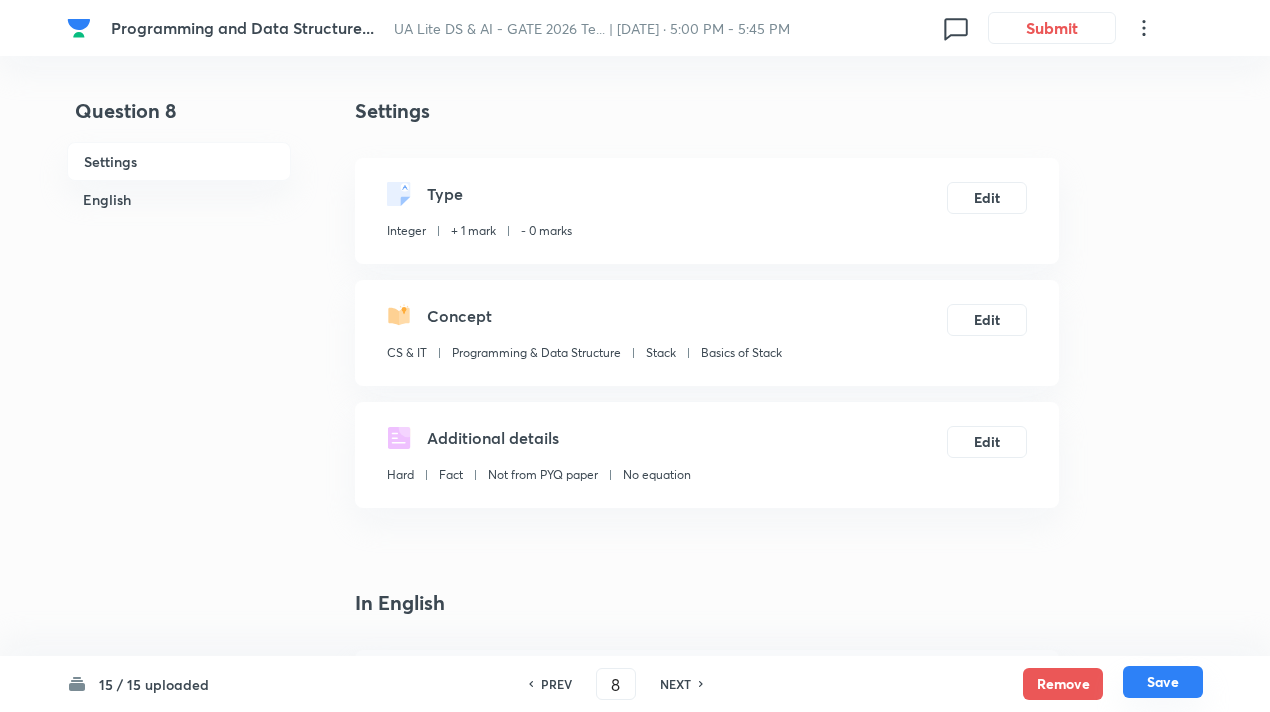click on "Save" at bounding box center (1163, 682) 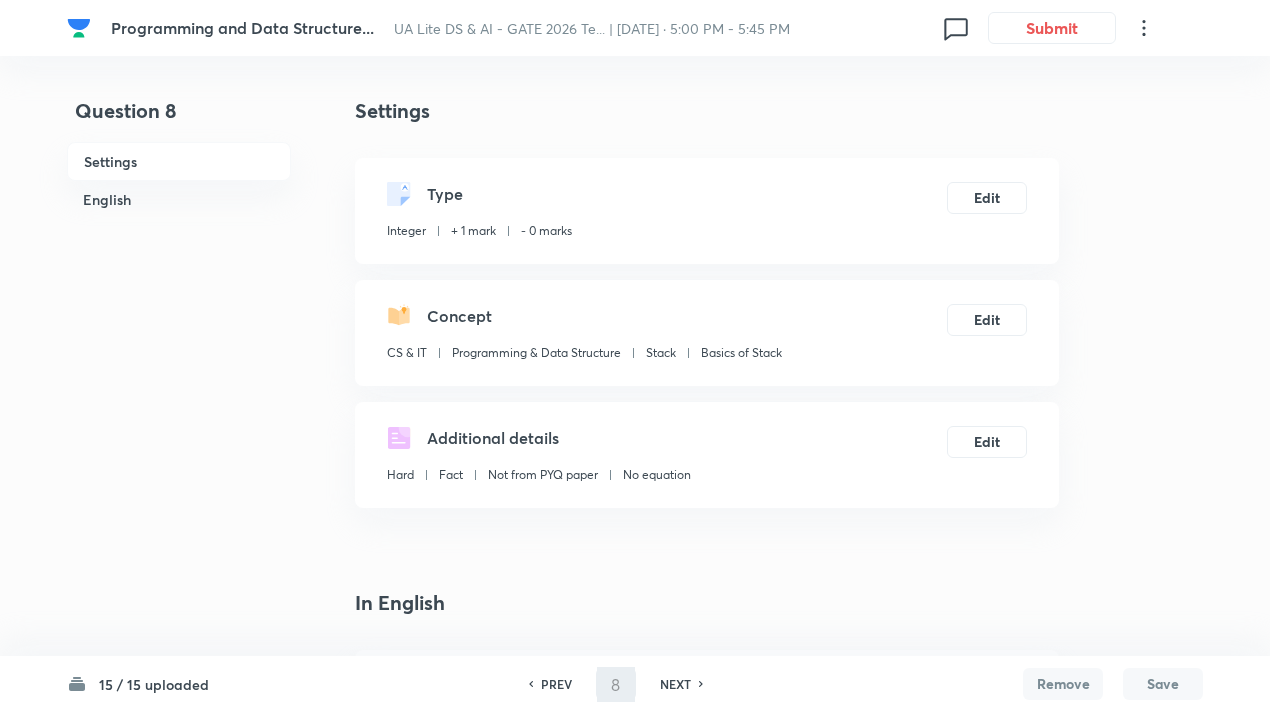 type on "9" 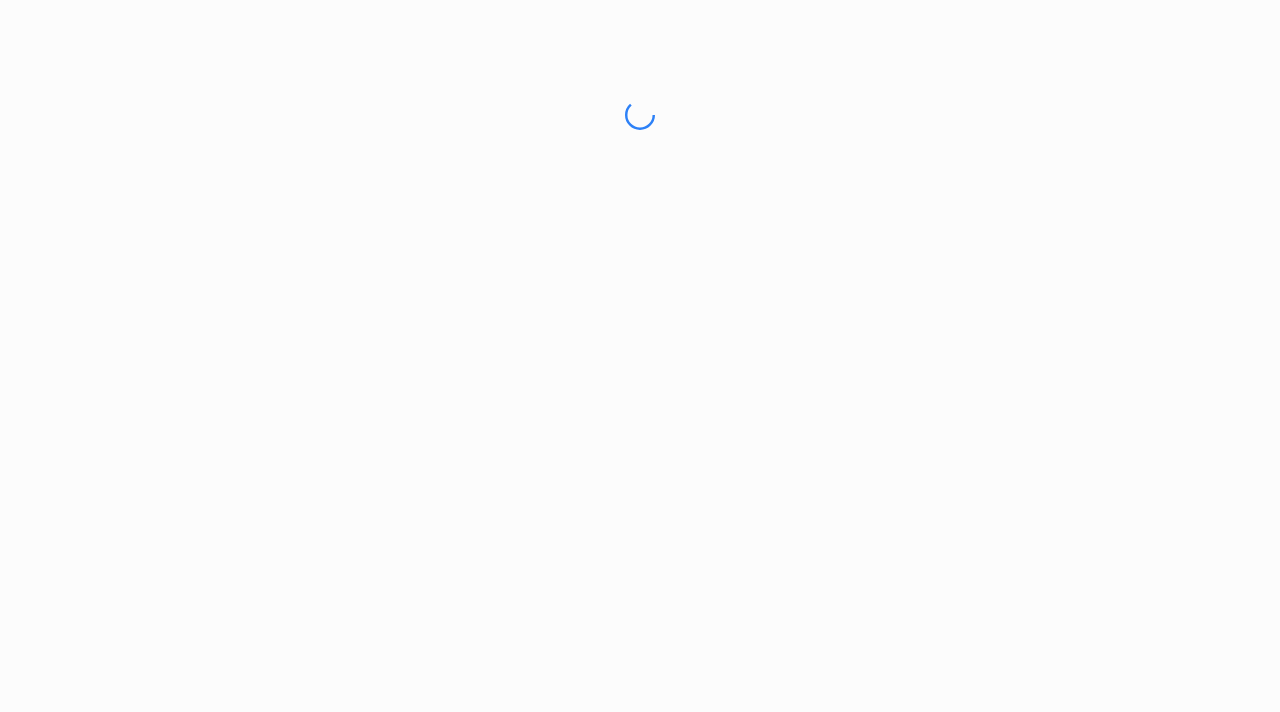 scroll, scrollTop: 0, scrollLeft: 0, axis: both 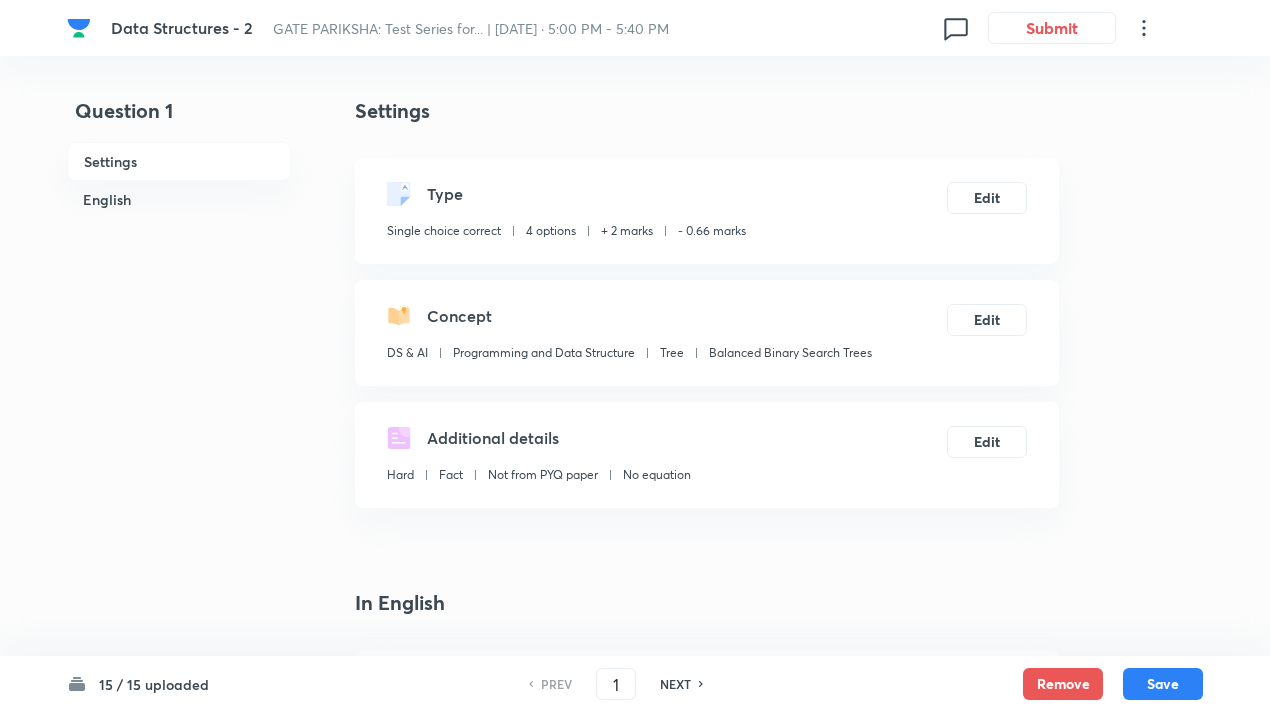 click on "NEXT" at bounding box center (675, 684) 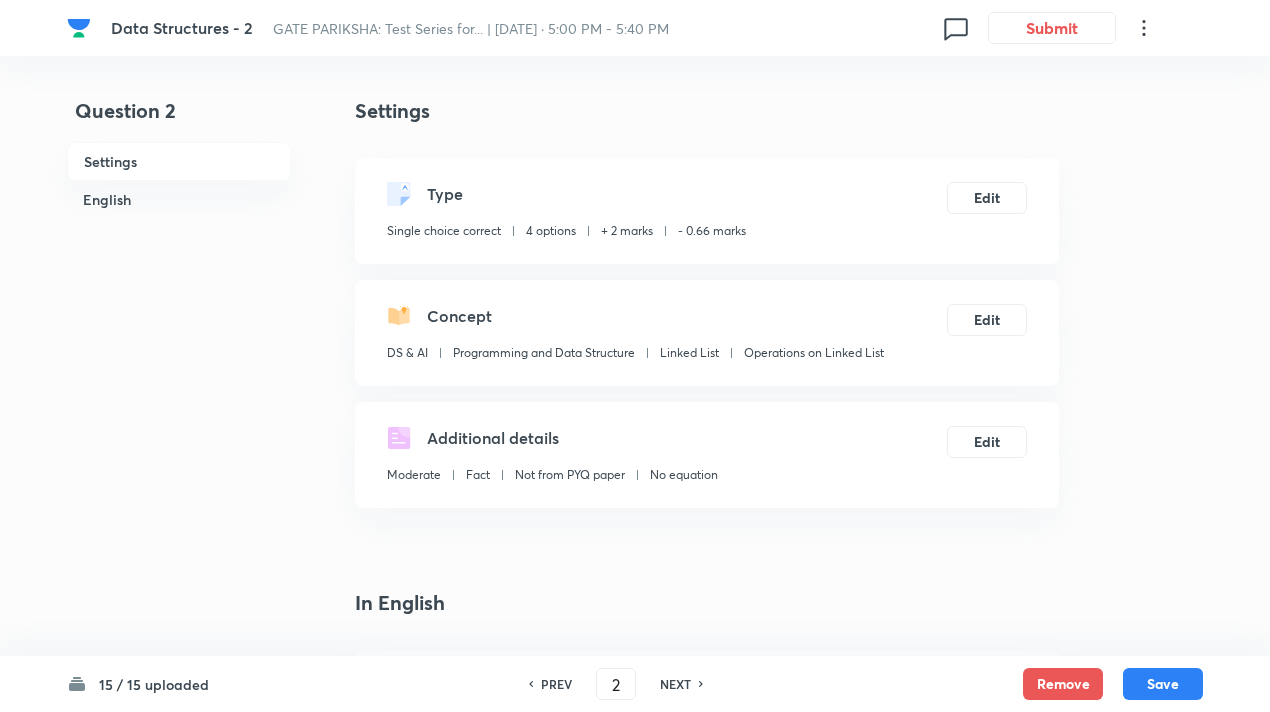 type on "2" 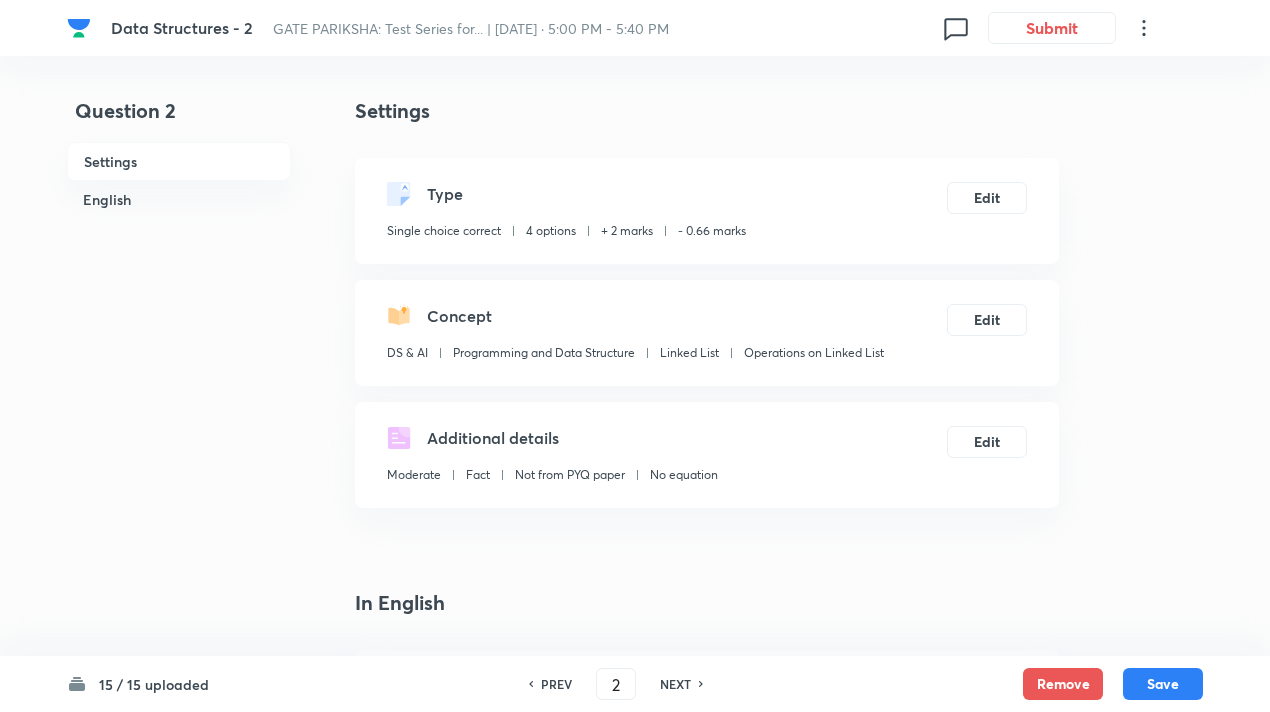 click on "NEXT" at bounding box center [675, 684] 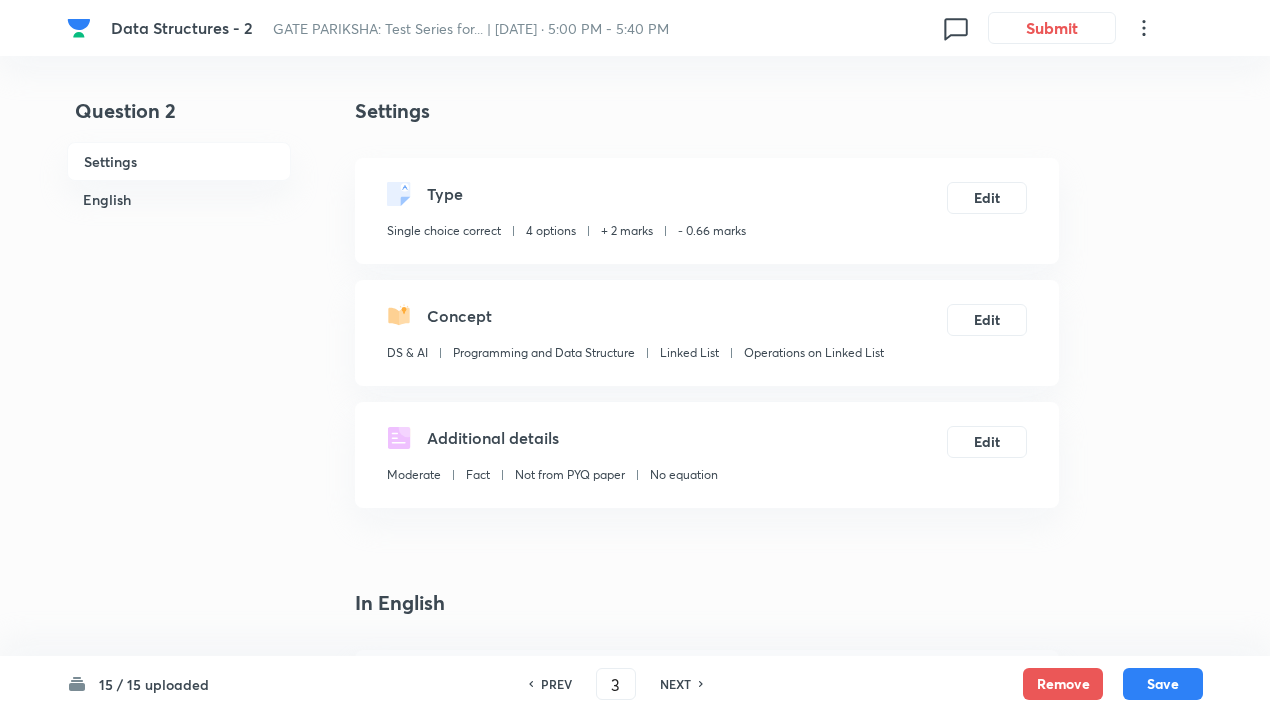checkbox on "false" 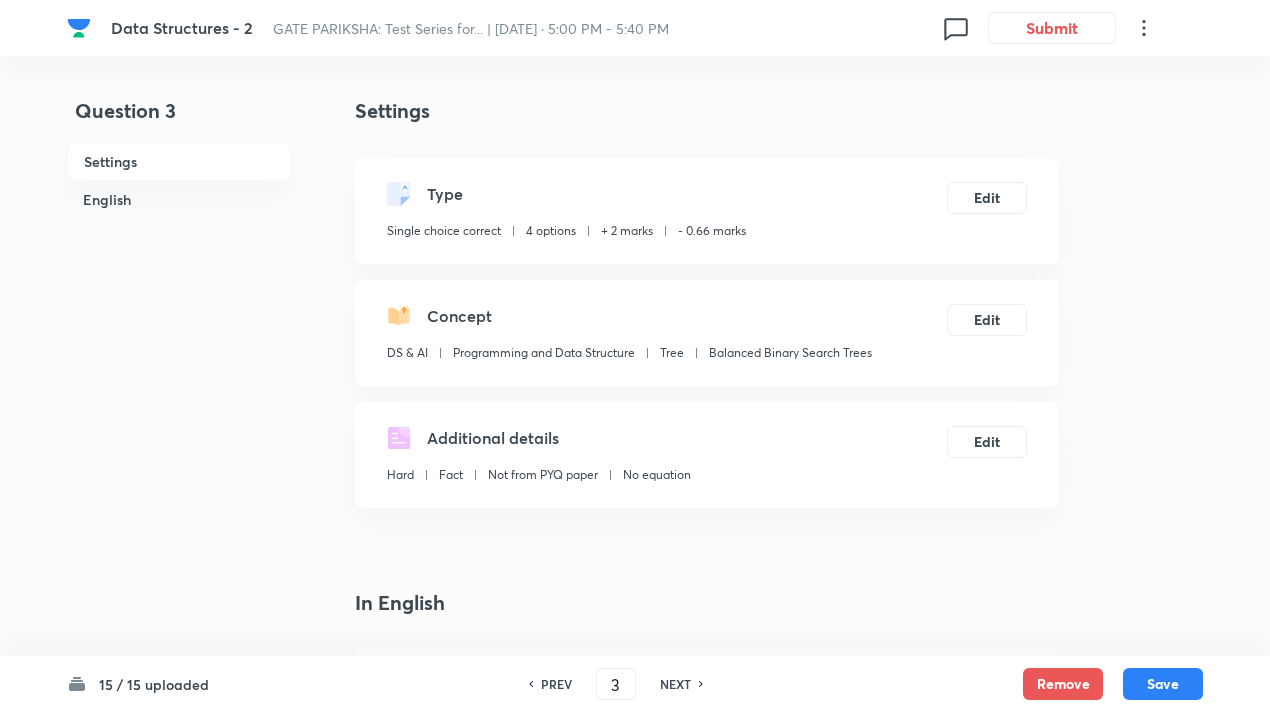 click on "NEXT" at bounding box center (675, 684) 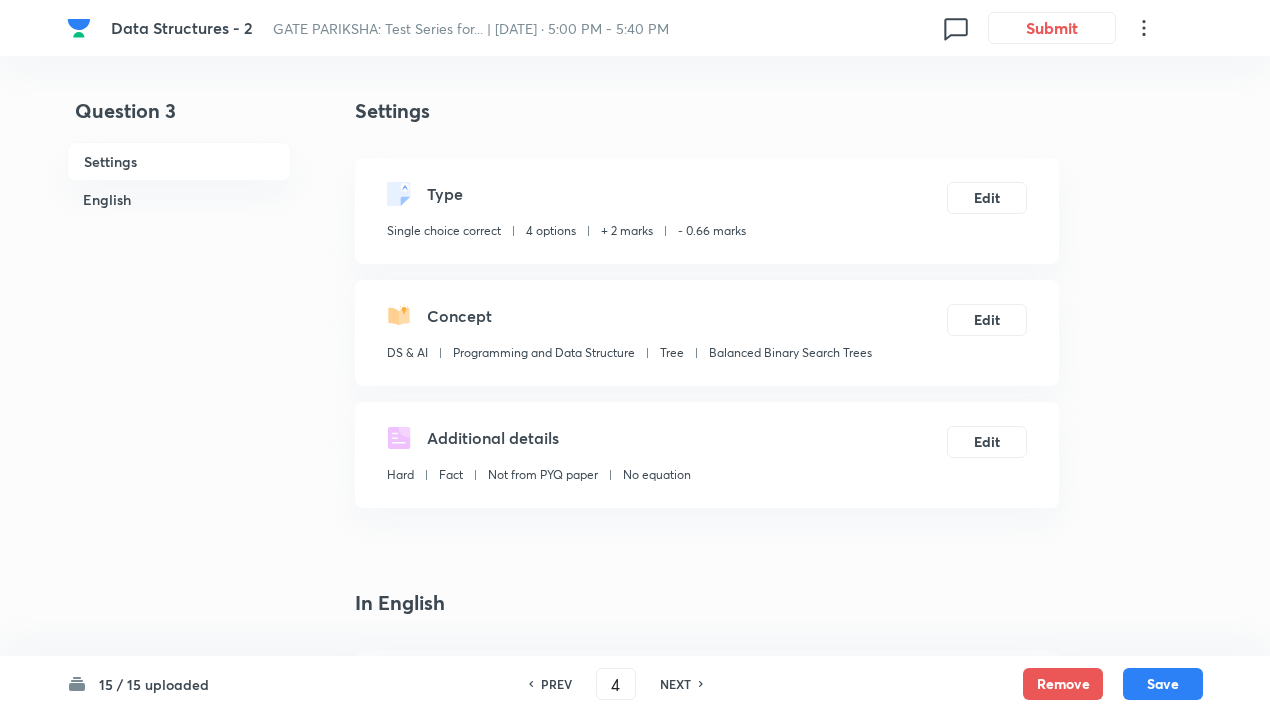 checkbox on "true" 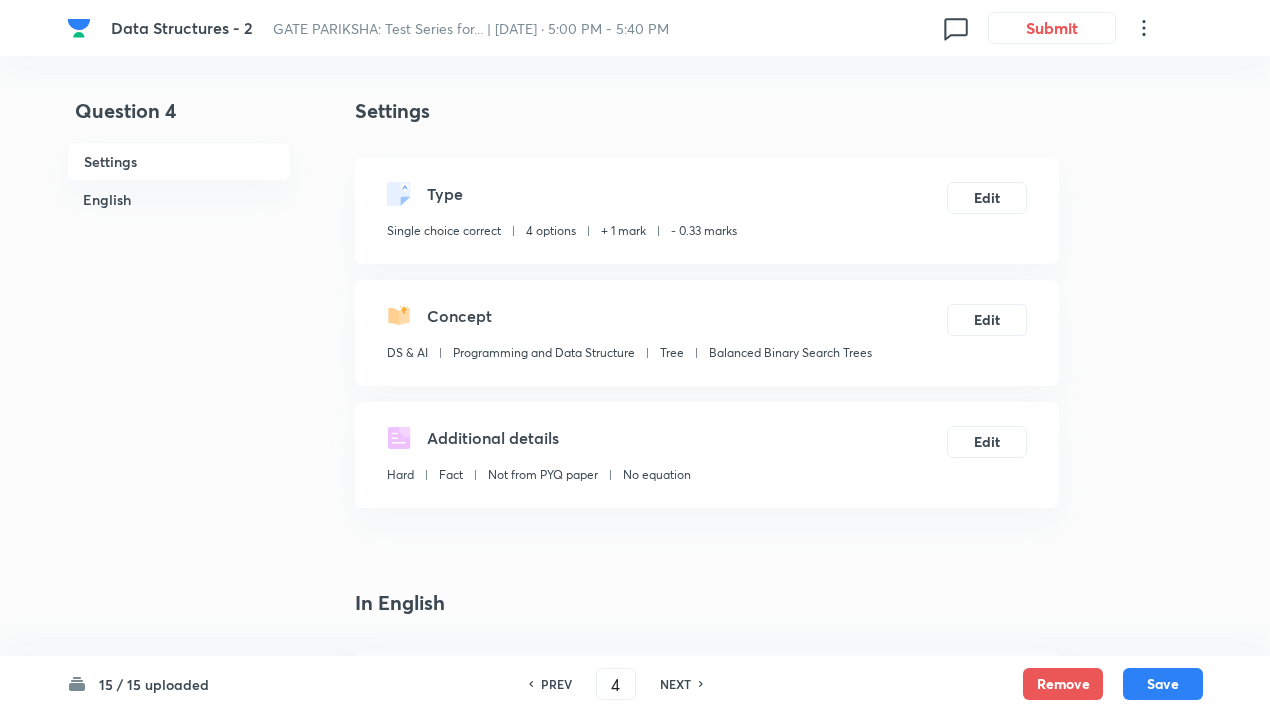 click on "NEXT" at bounding box center [675, 684] 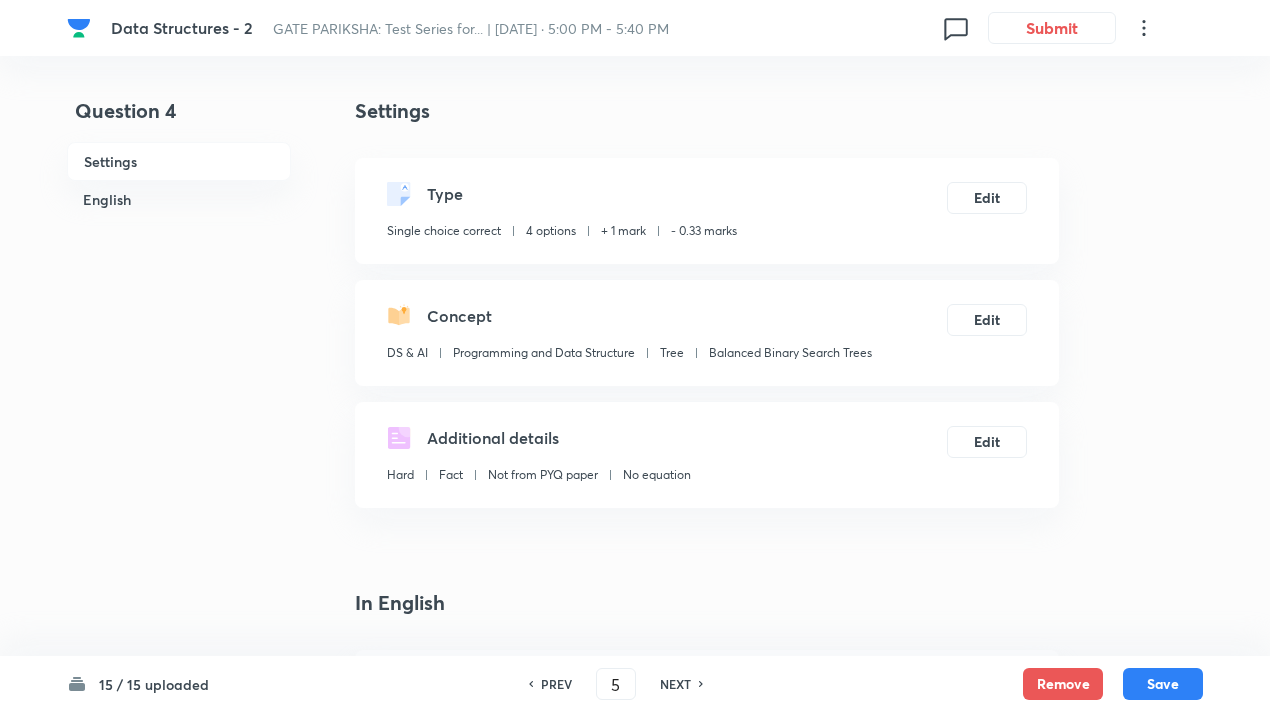 checkbox on "true" 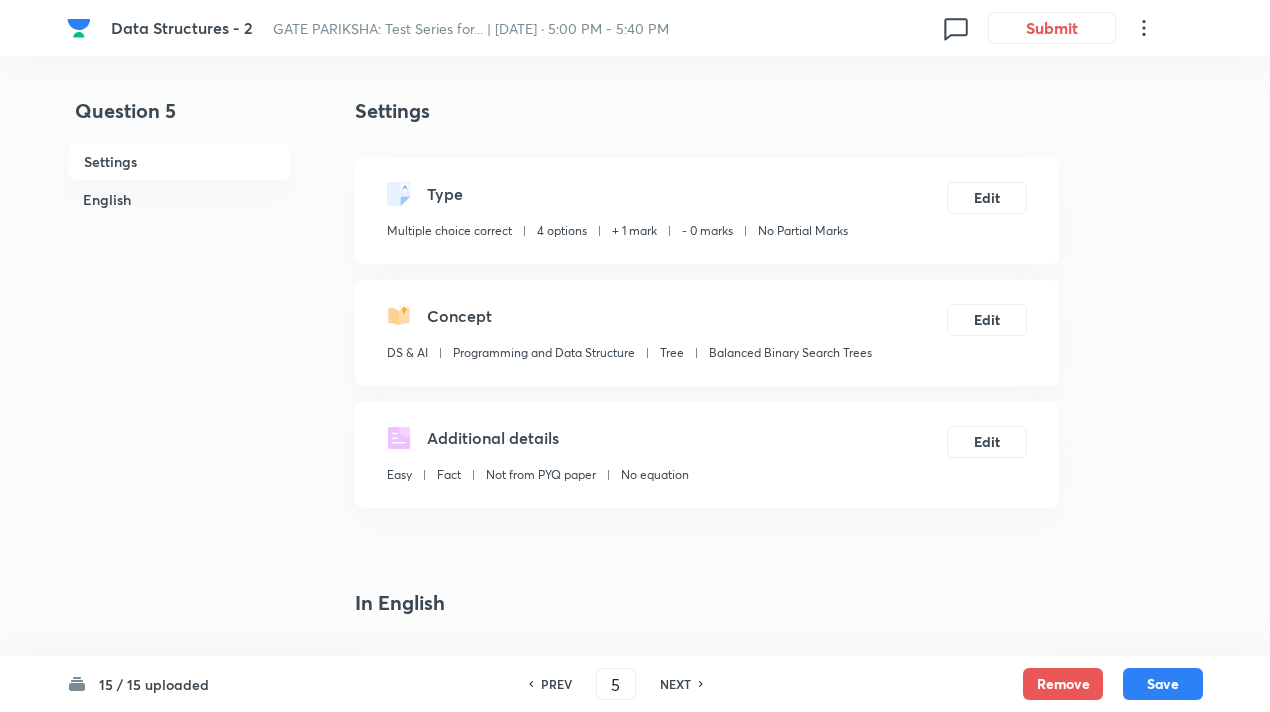 click on "NEXT" at bounding box center [675, 684] 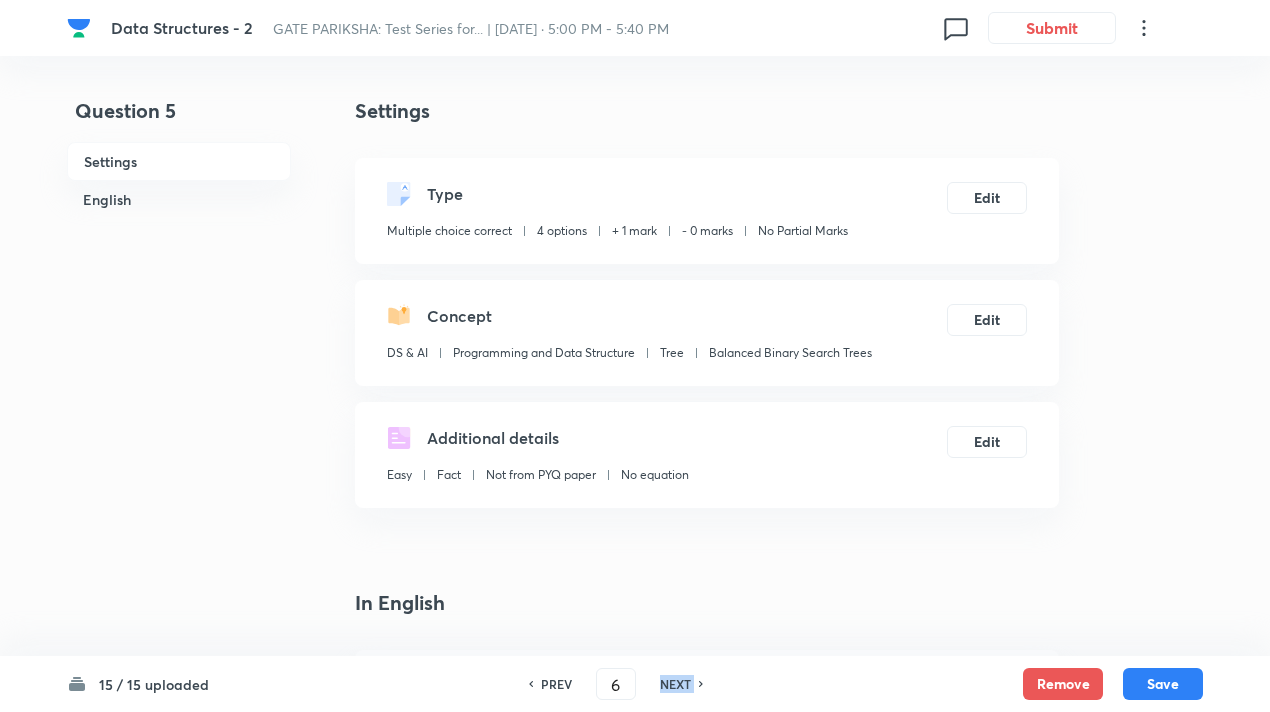 click on "NEXT" at bounding box center (675, 684) 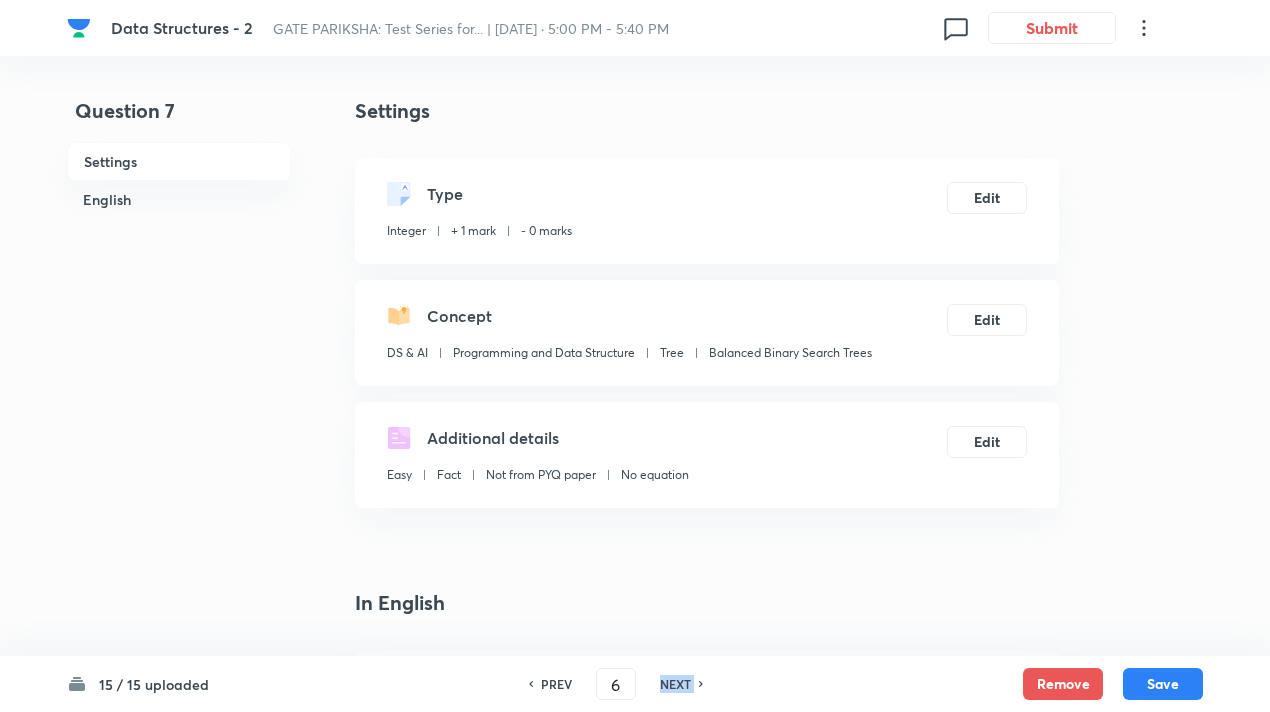 type on "7" 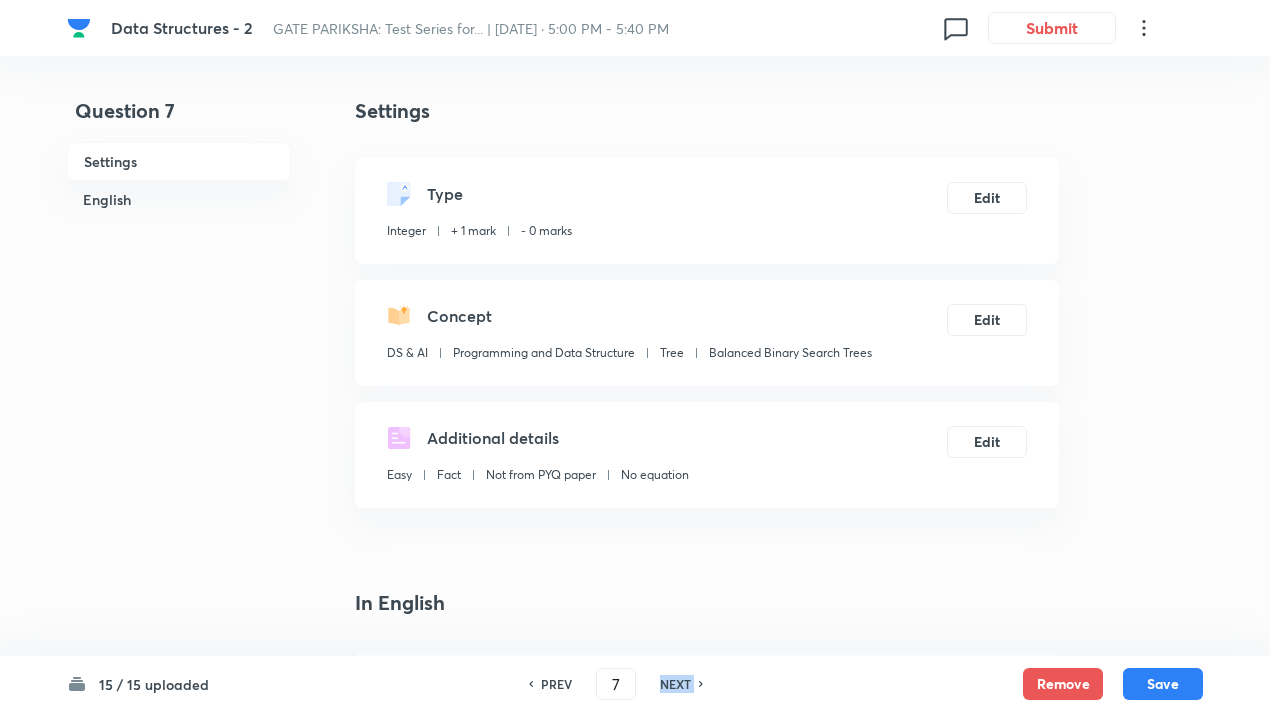 type on "0" 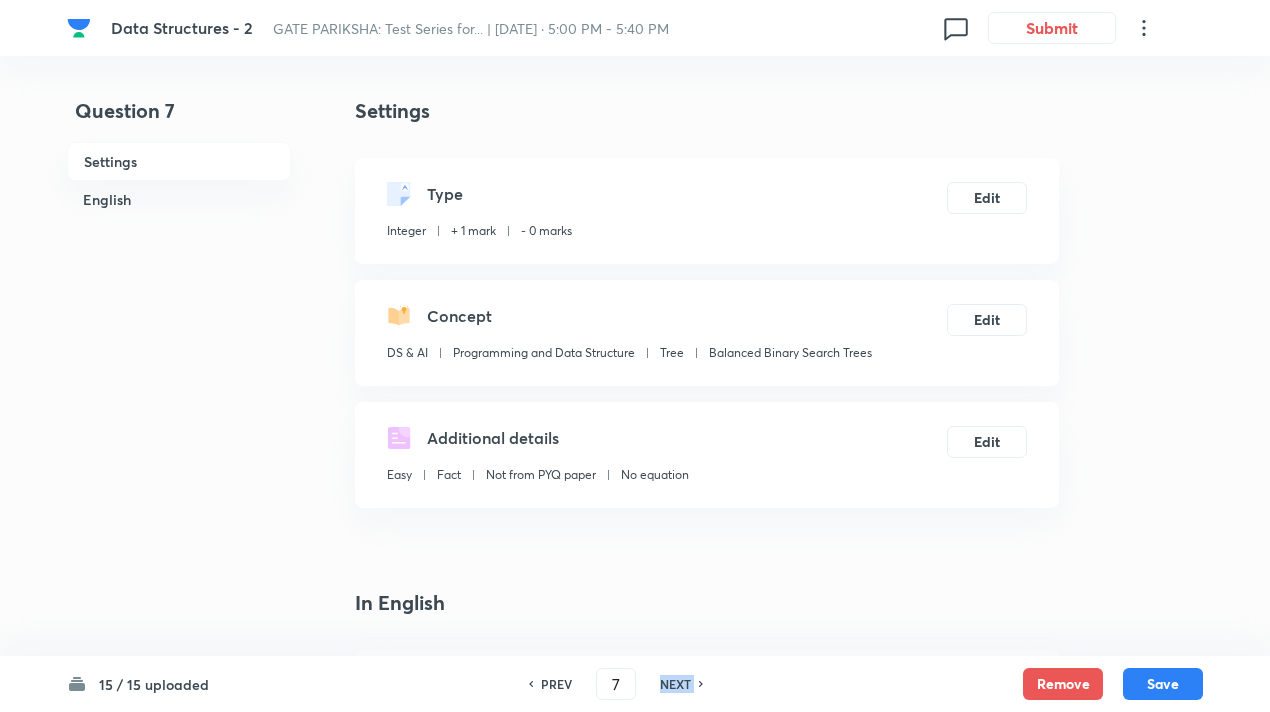 click on "NEXT" at bounding box center [675, 684] 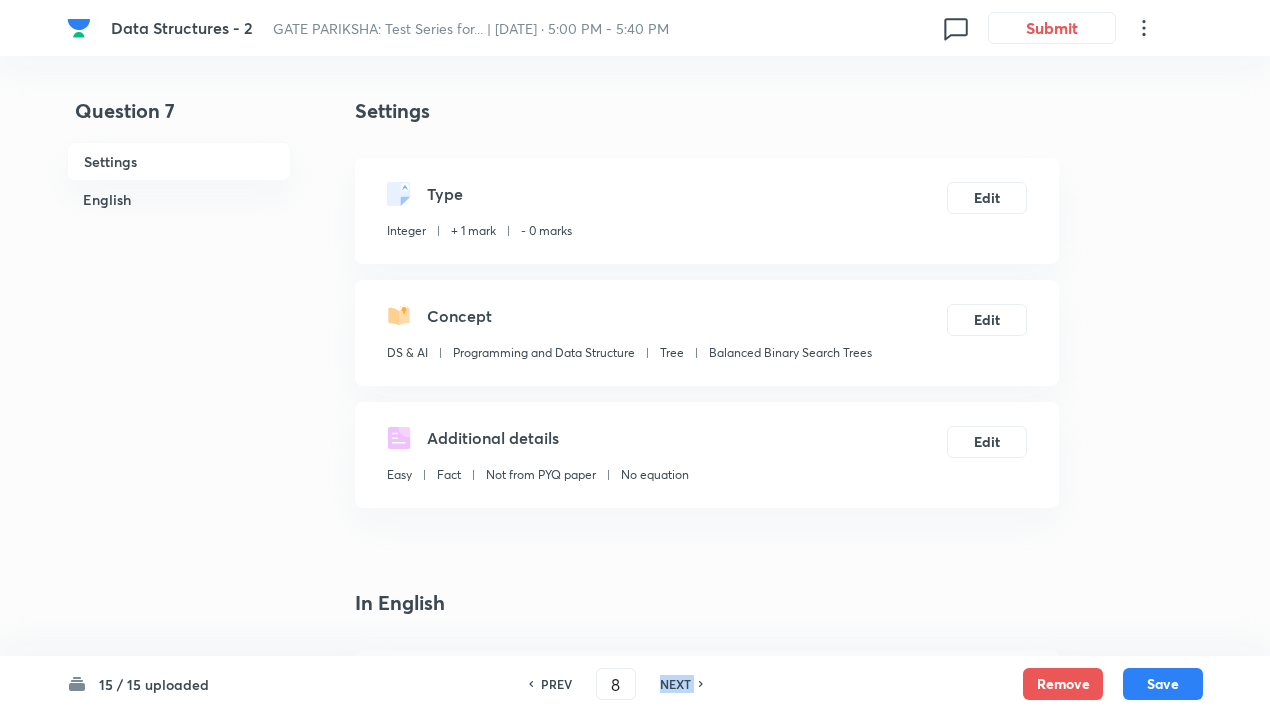 type on "64" 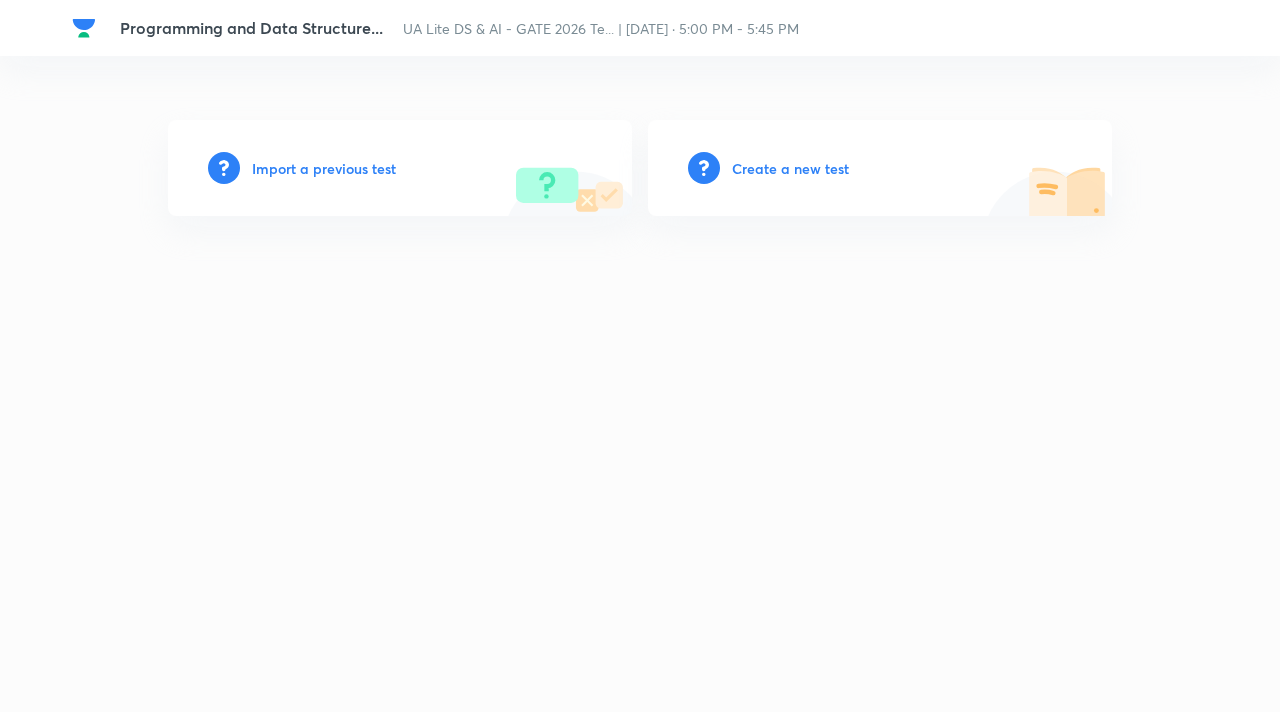 scroll, scrollTop: 0, scrollLeft: 0, axis: both 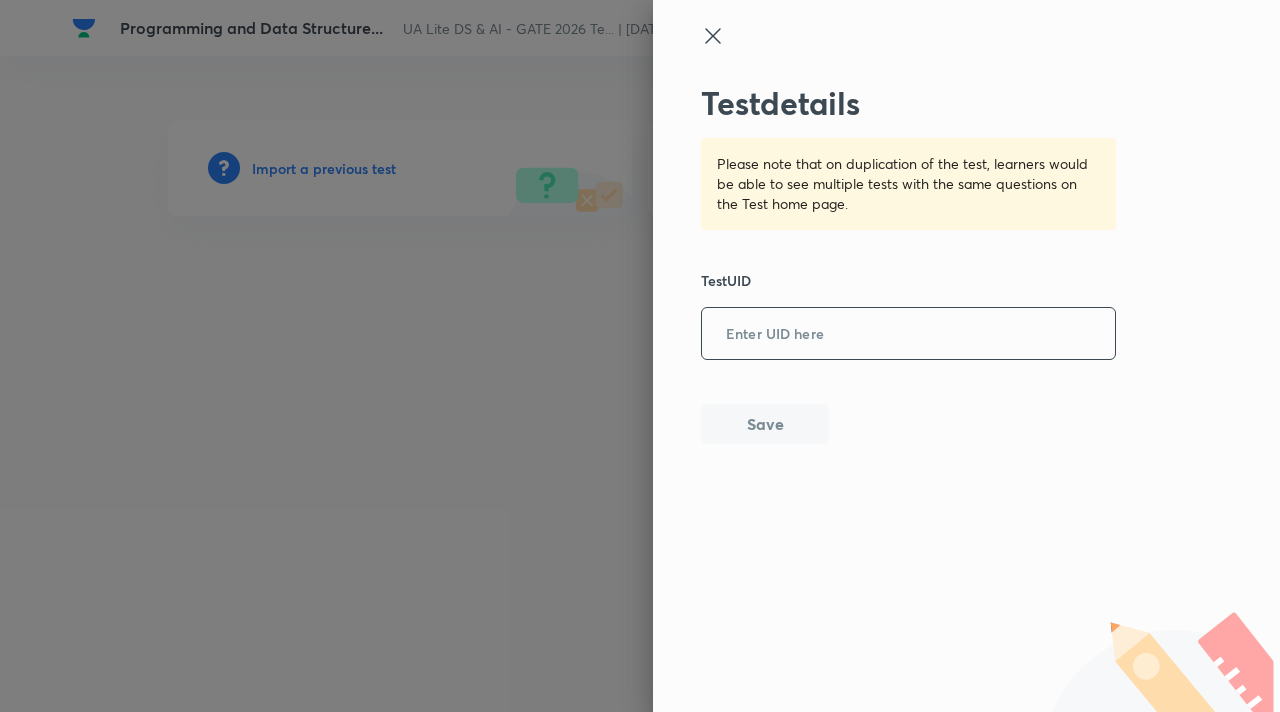 click at bounding box center (908, 334) 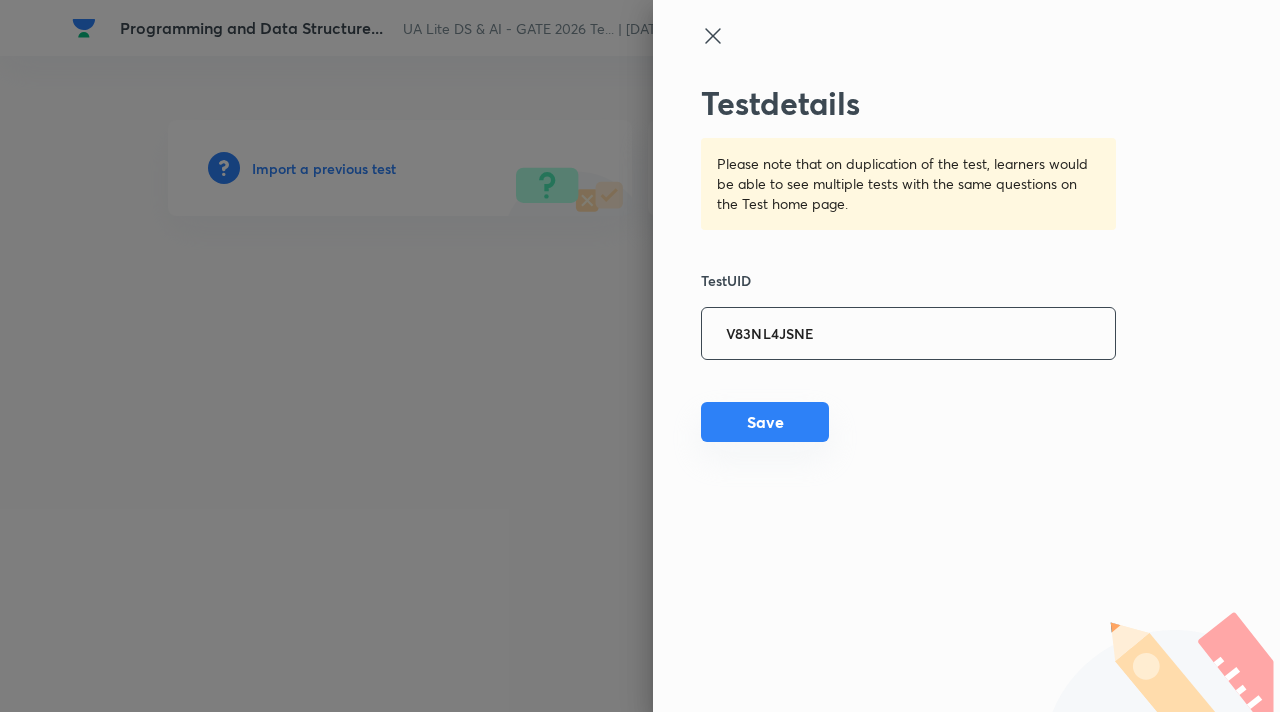 type on "V83NL4JSNE" 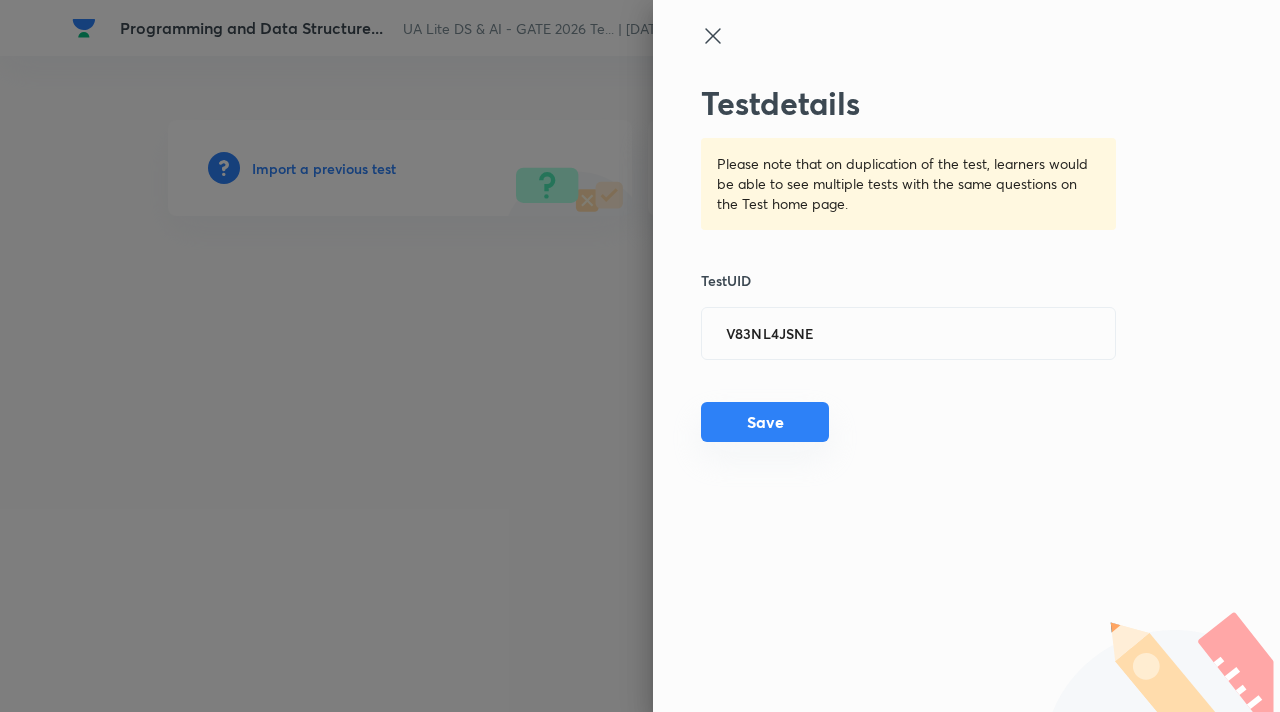 click on "Save" at bounding box center (765, 422) 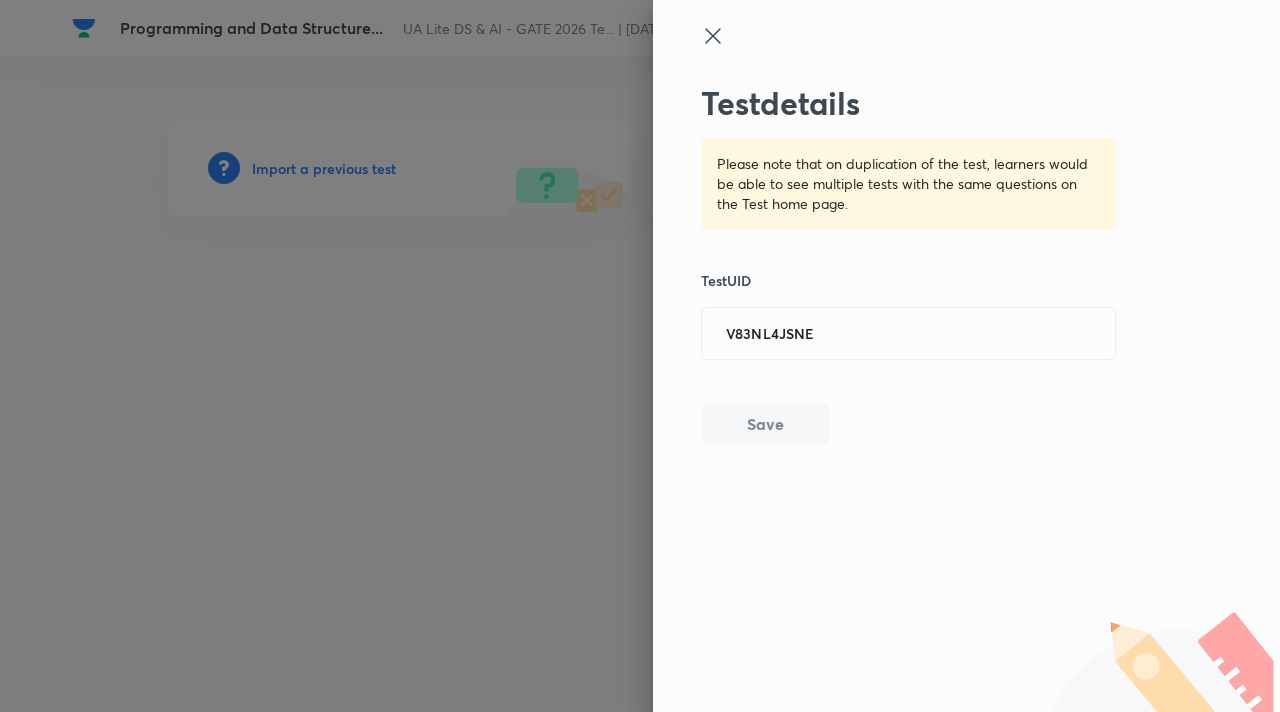 type 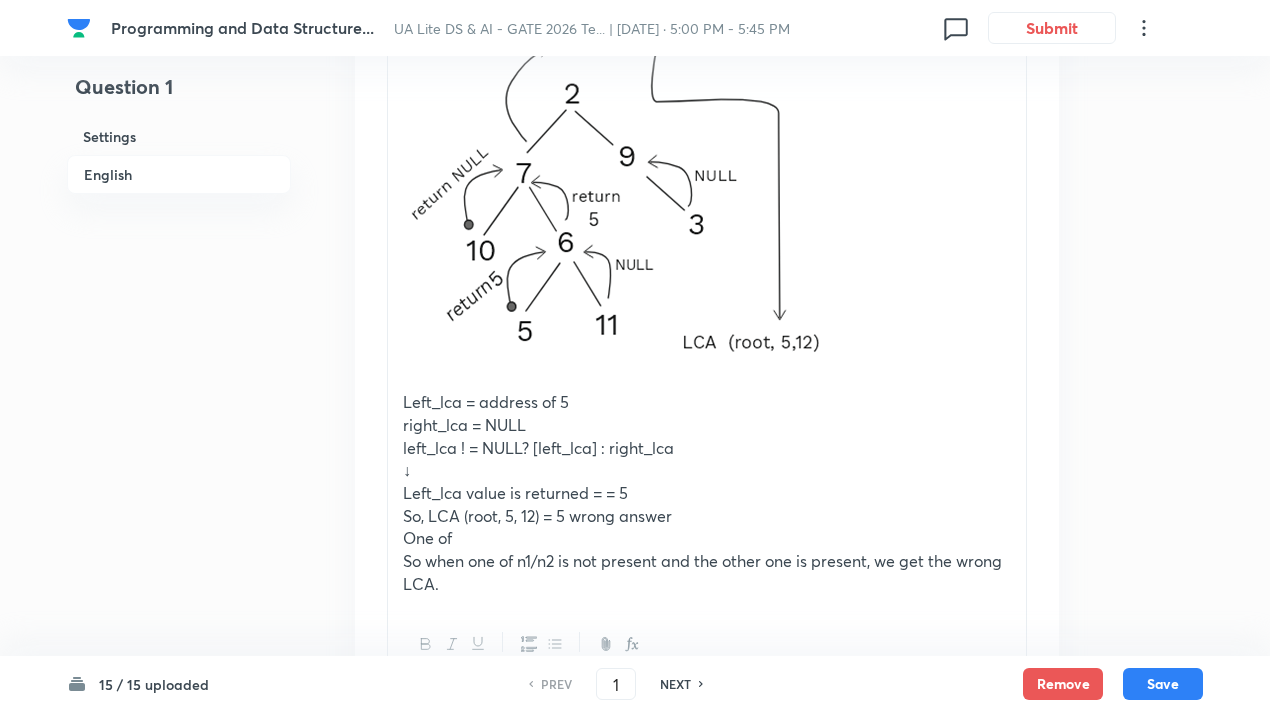 scroll, scrollTop: 3320, scrollLeft: 0, axis: vertical 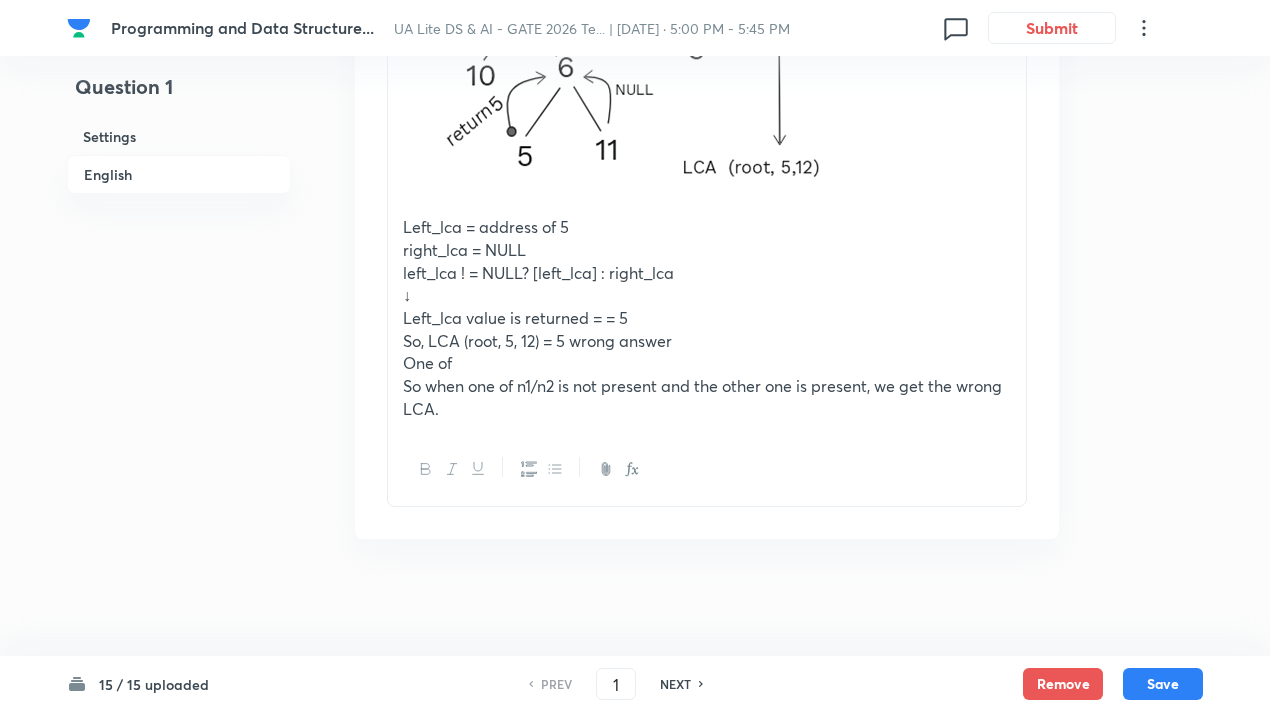 click on "NEXT" at bounding box center (678, 684) 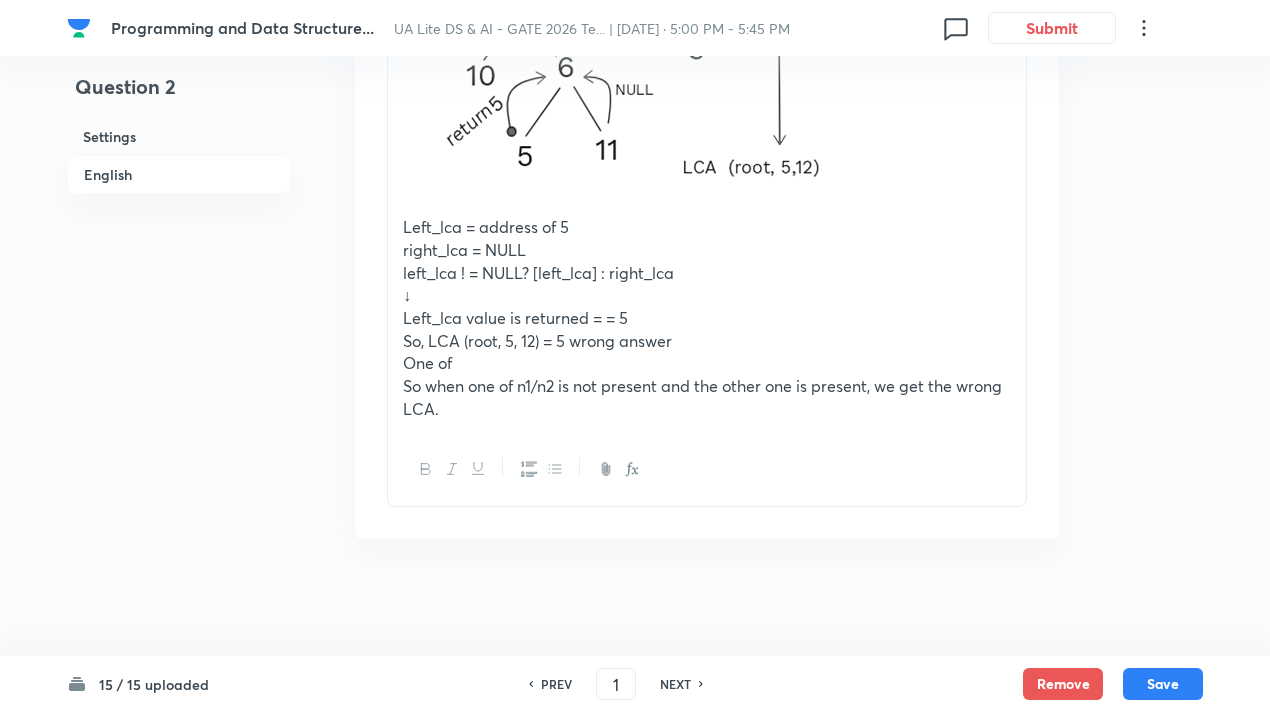 type on "2" 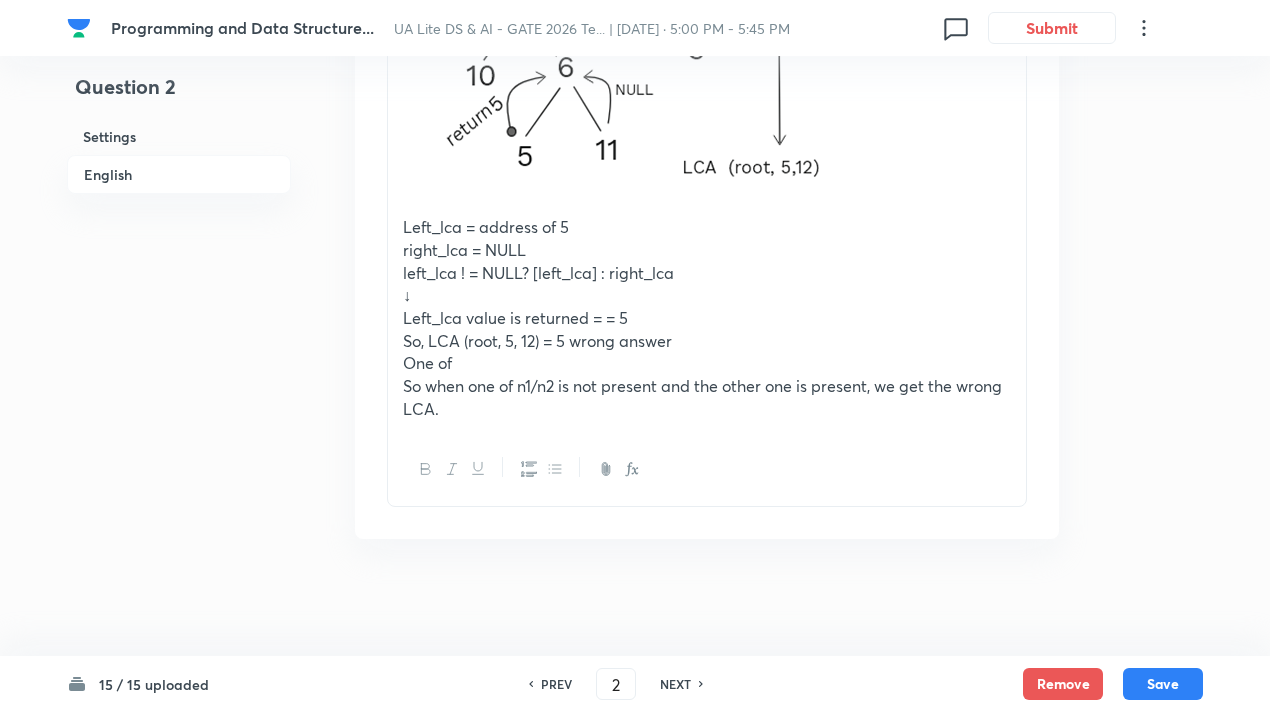 checkbox on "false" 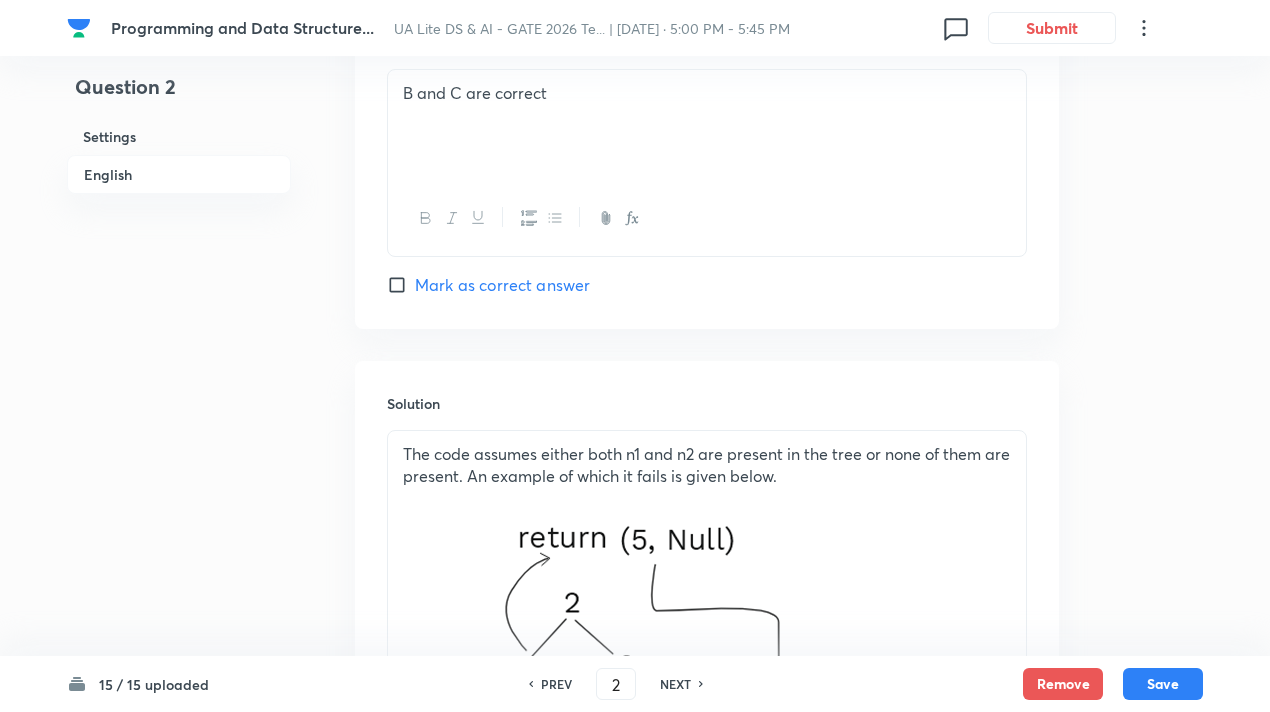 checkbox on "true" 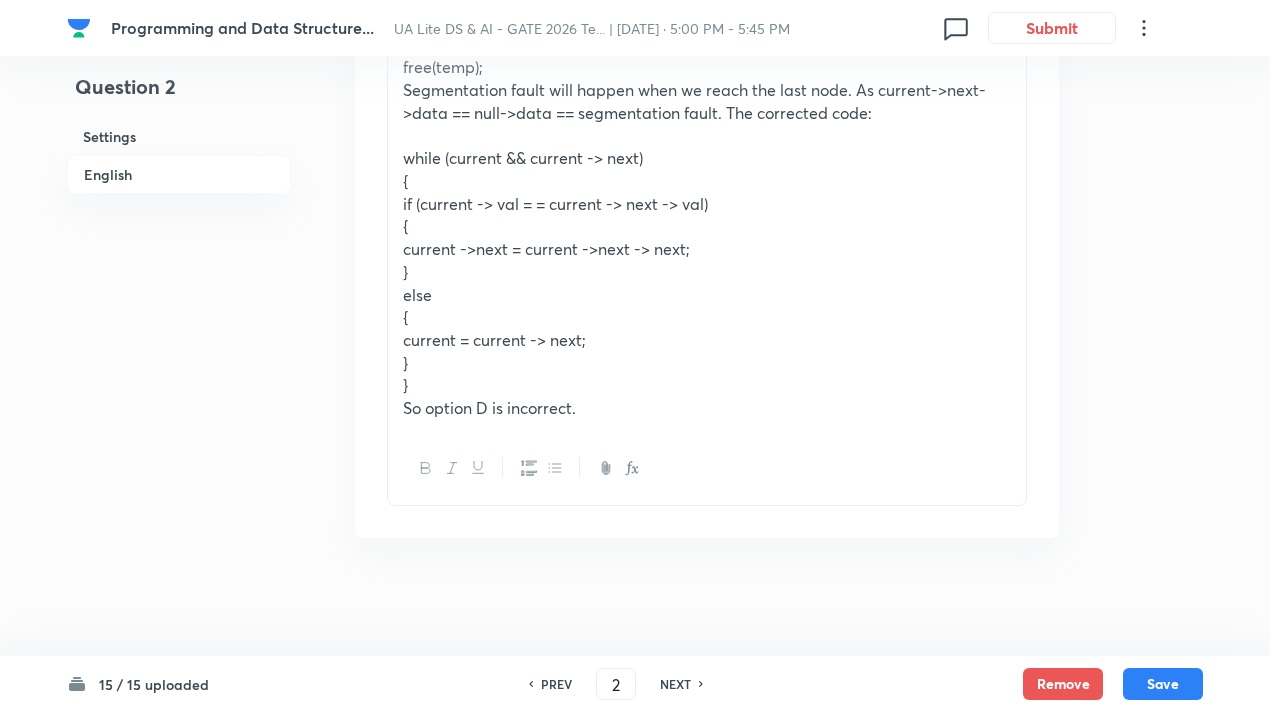 click on "NEXT" at bounding box center (678, 684) 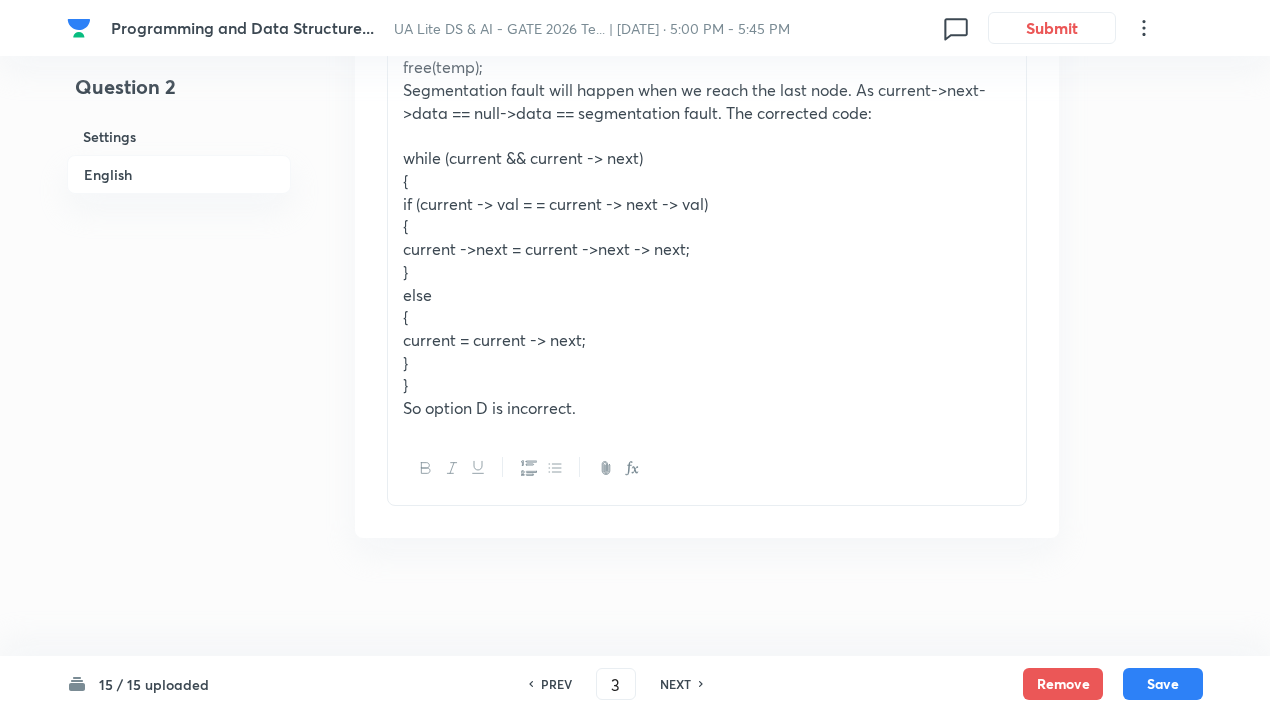 checkbox on "false" 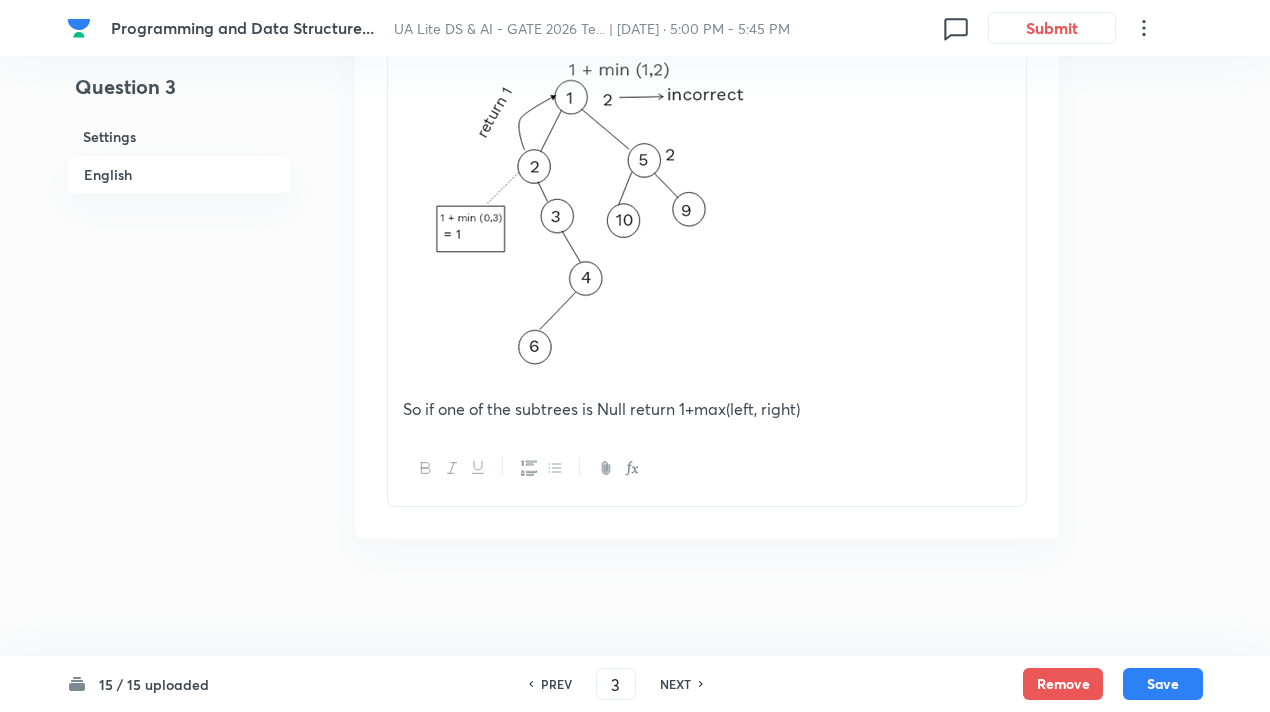 click on "NEXT" at bounding box center [678, 684] 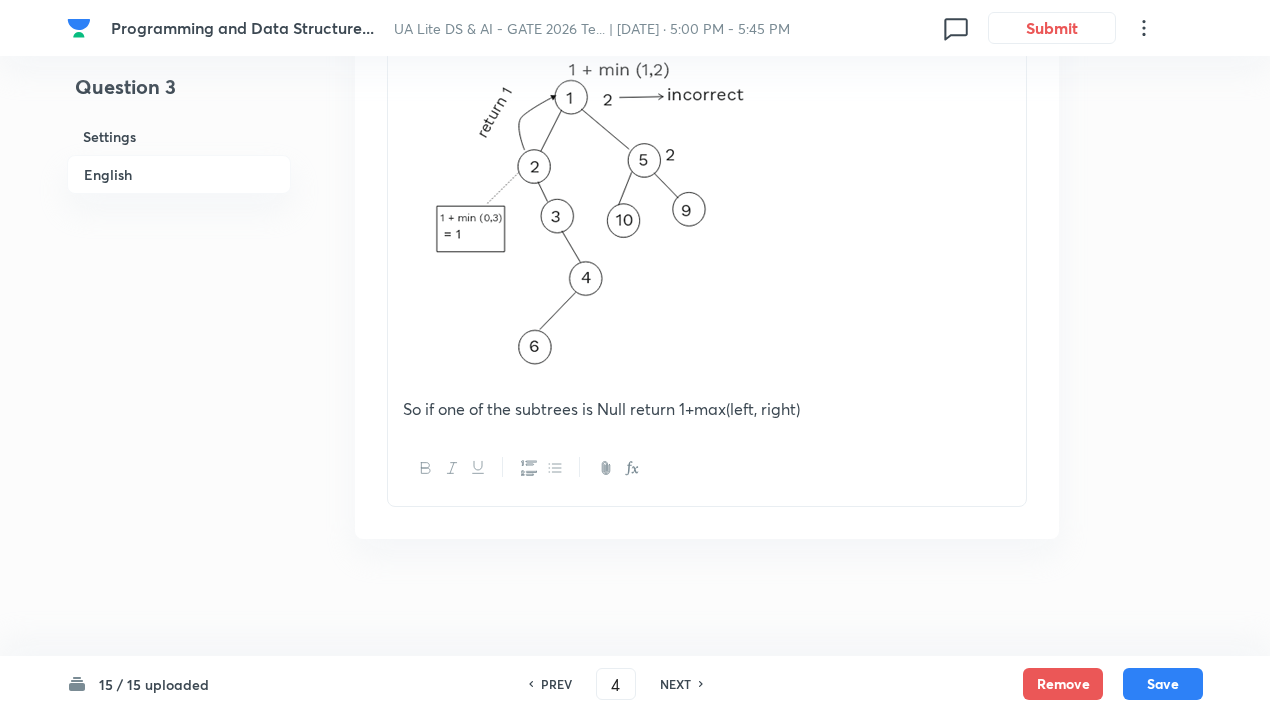 checkbox on "false" 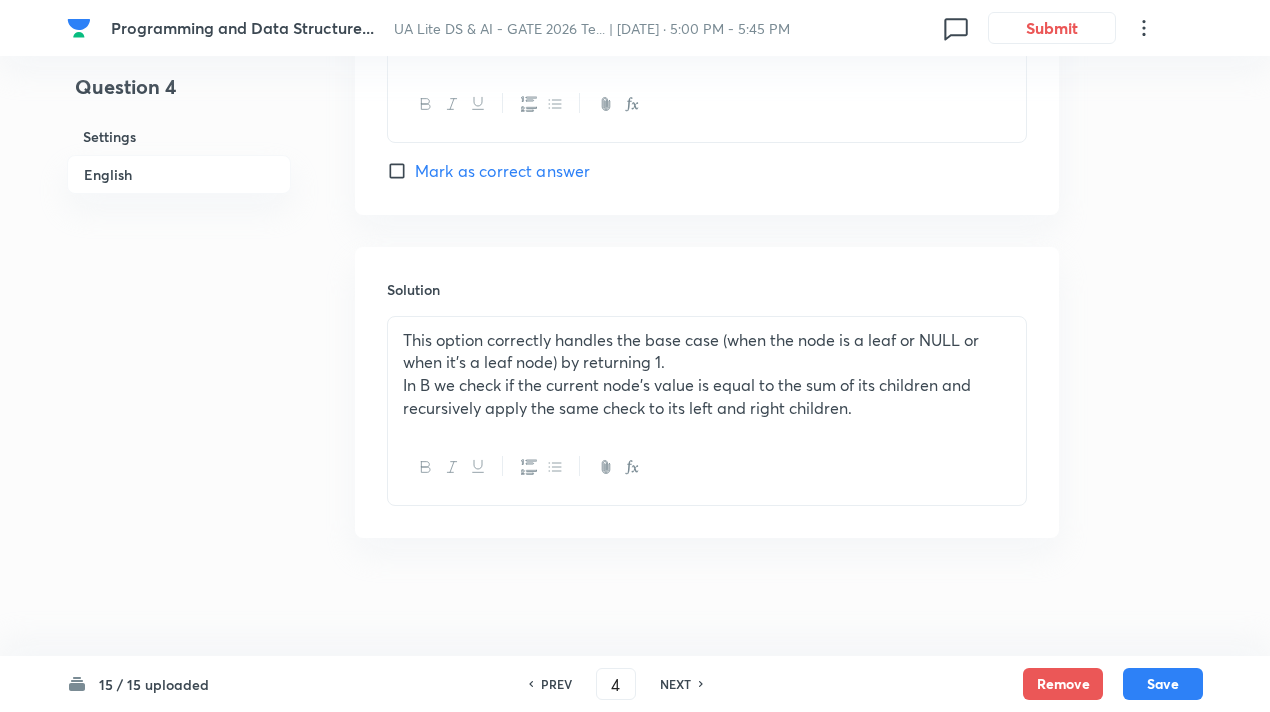 click on "NEXT" at bounding box center [678, 684] 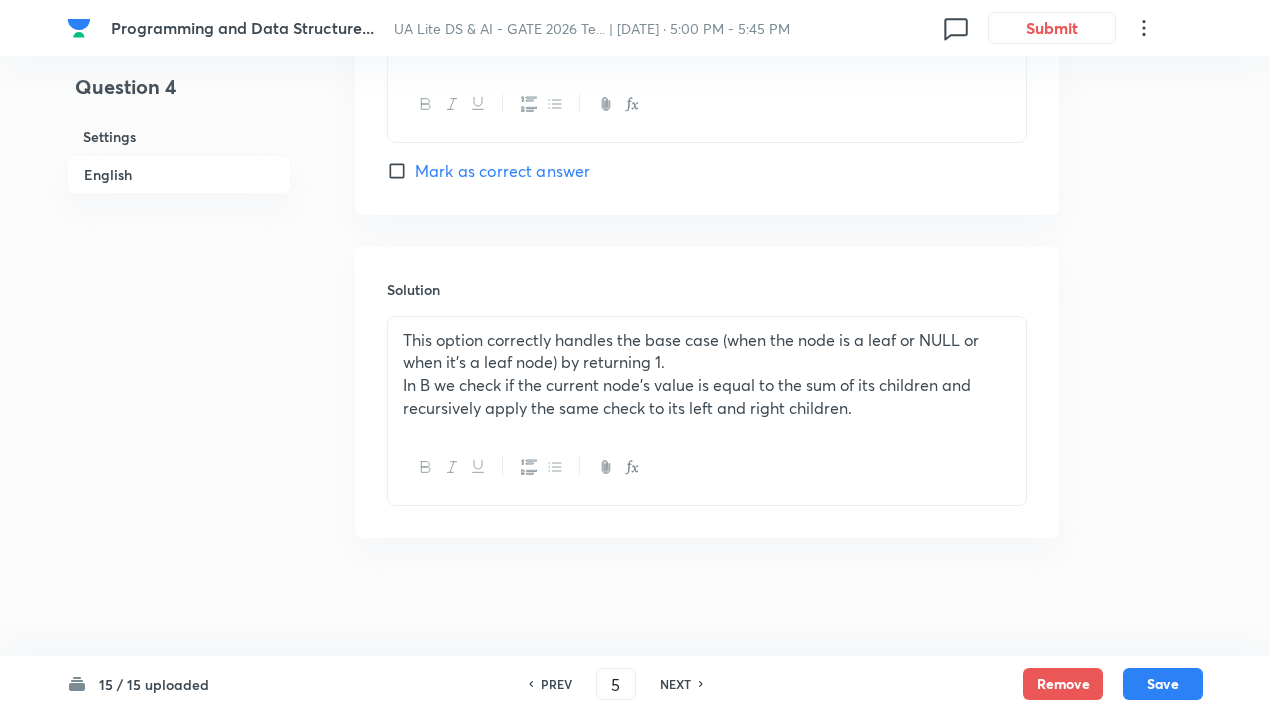 checkbox on "true" 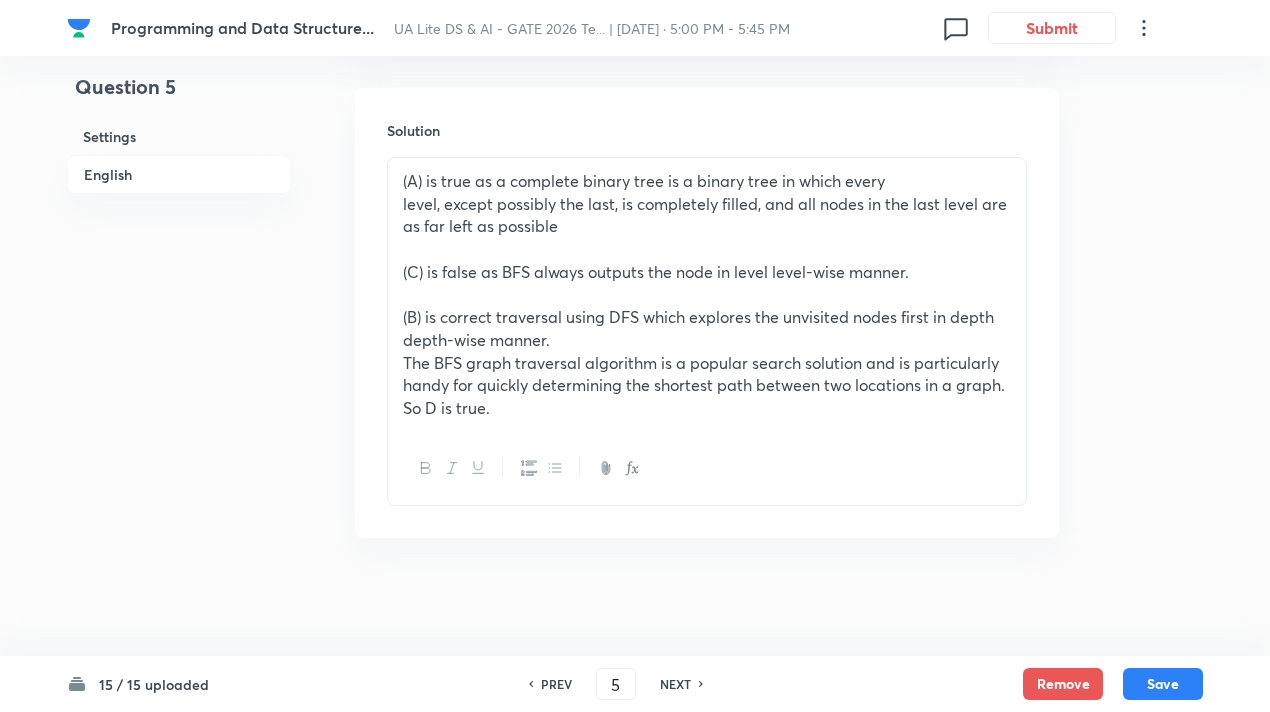 click on "NEXT" at bounding box center [678, 684] 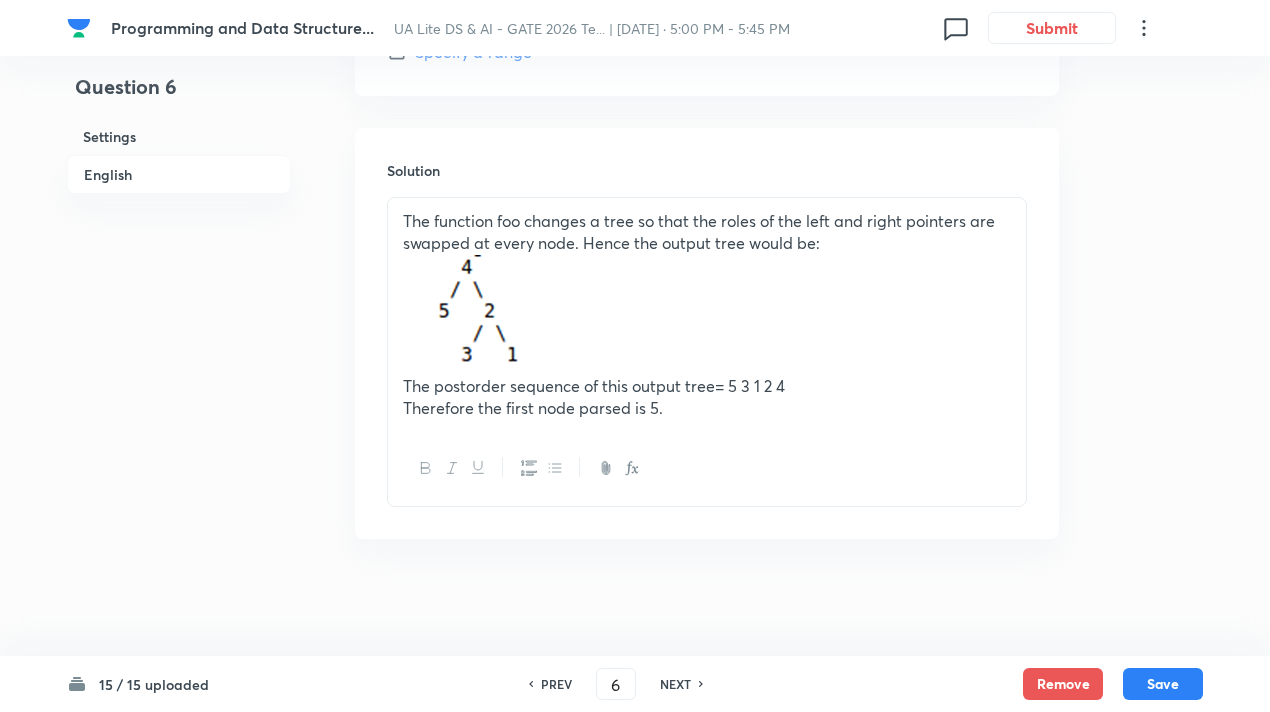 click on "NEXT" at bounding box center [678, 684] 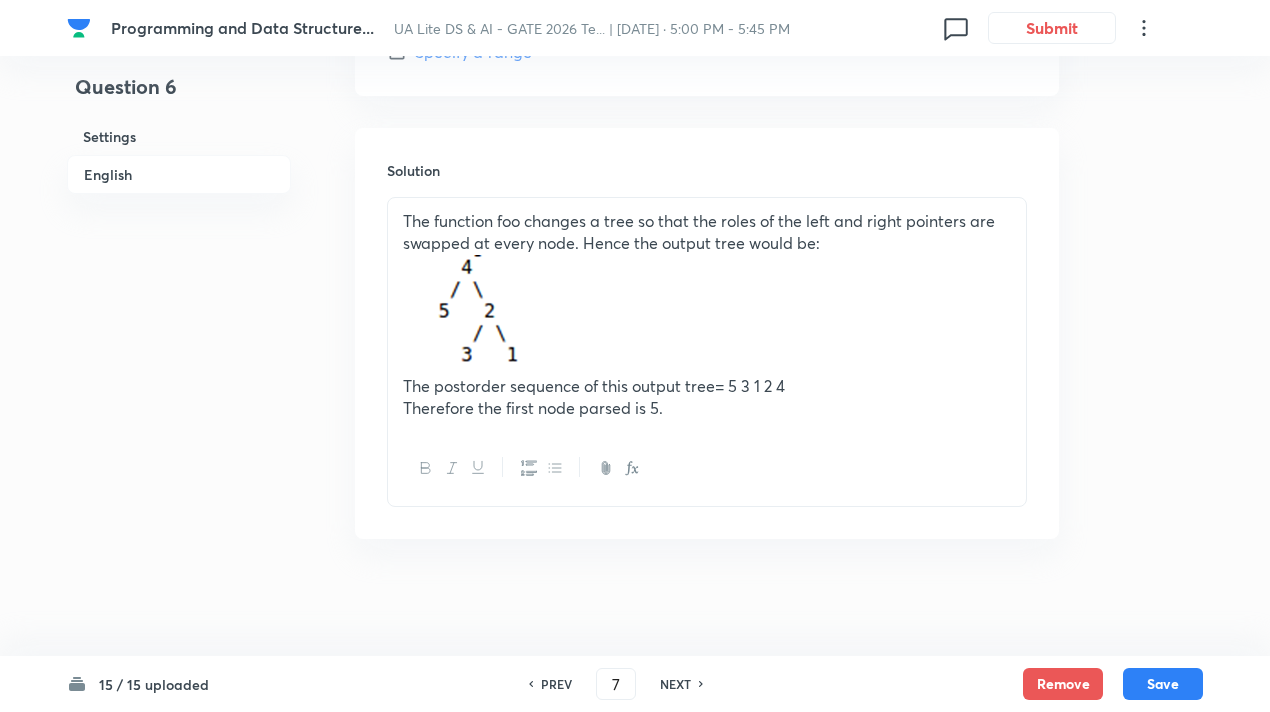 type on "0" 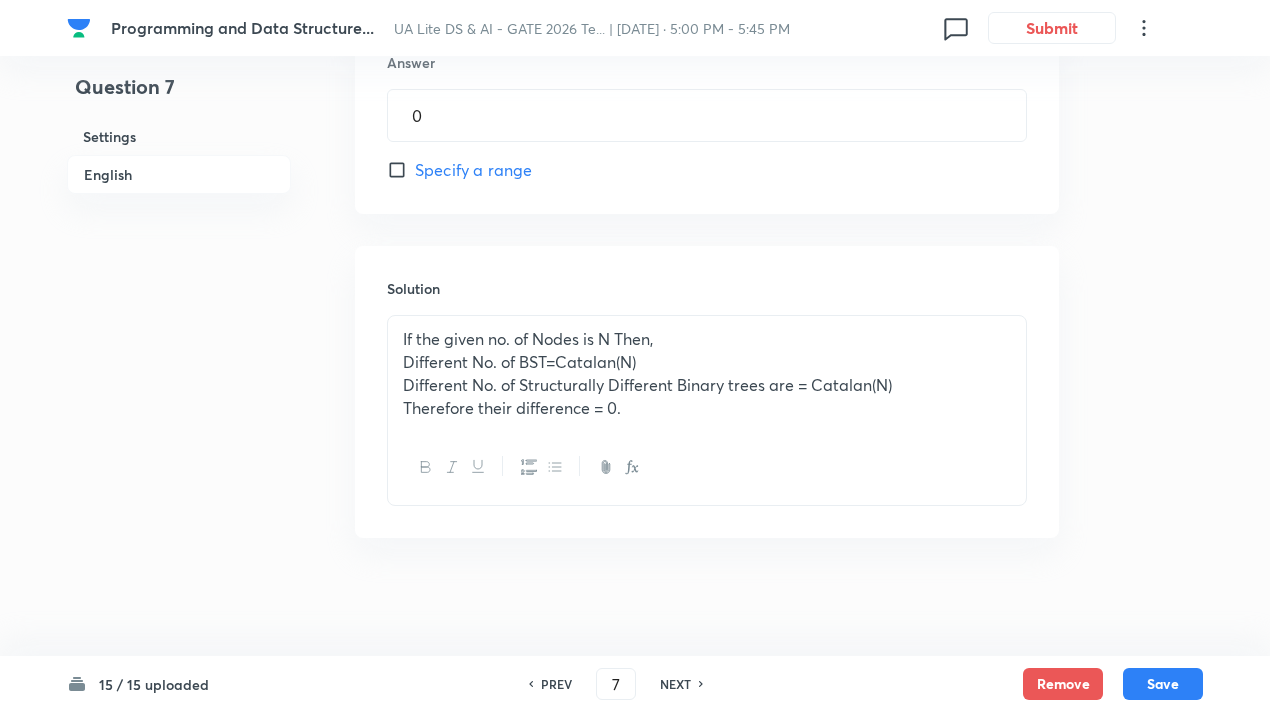 click on "NEXT" at bounding box center [678, 684] 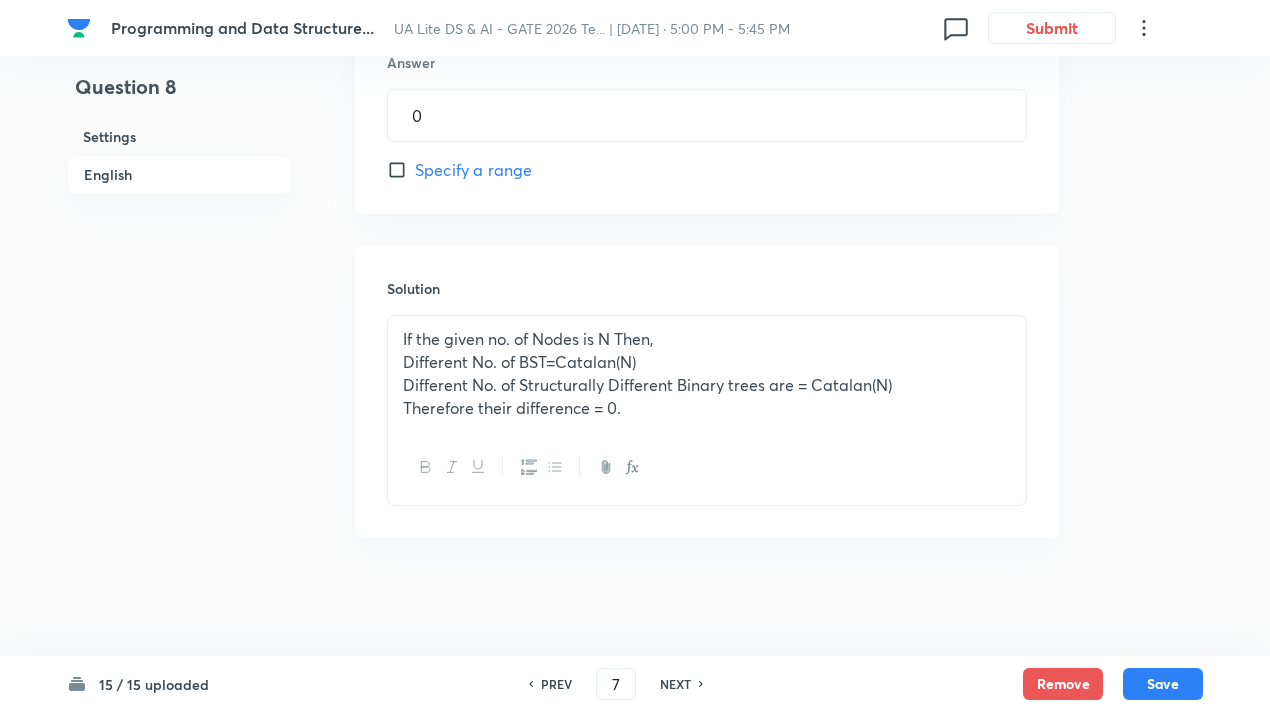 type on "8" 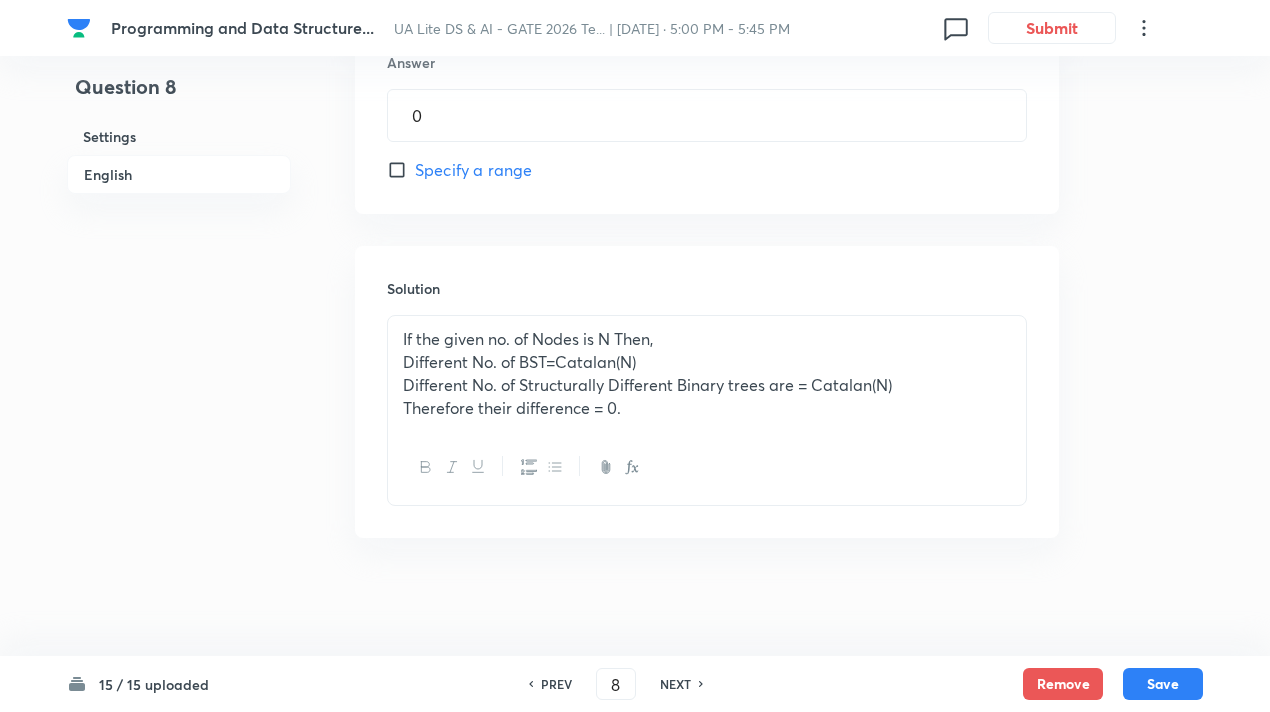 type on "64" 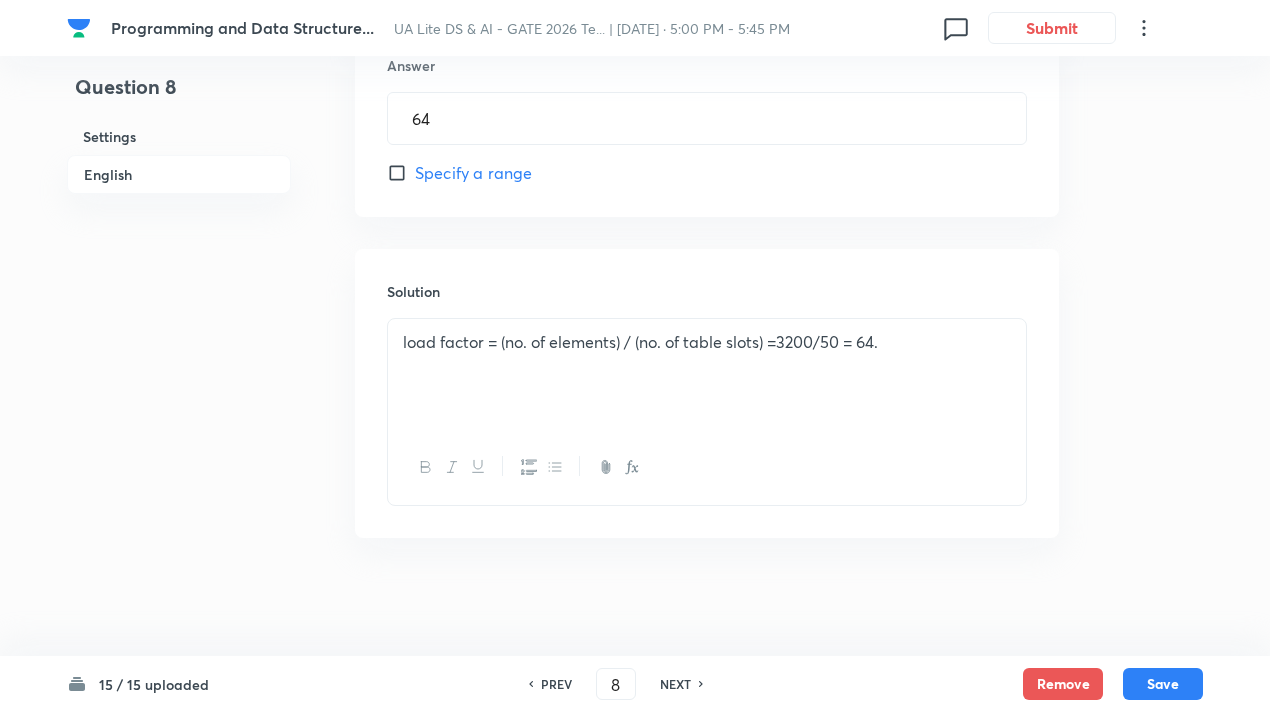 click on "NEXT" at bounding box center [678, 684] 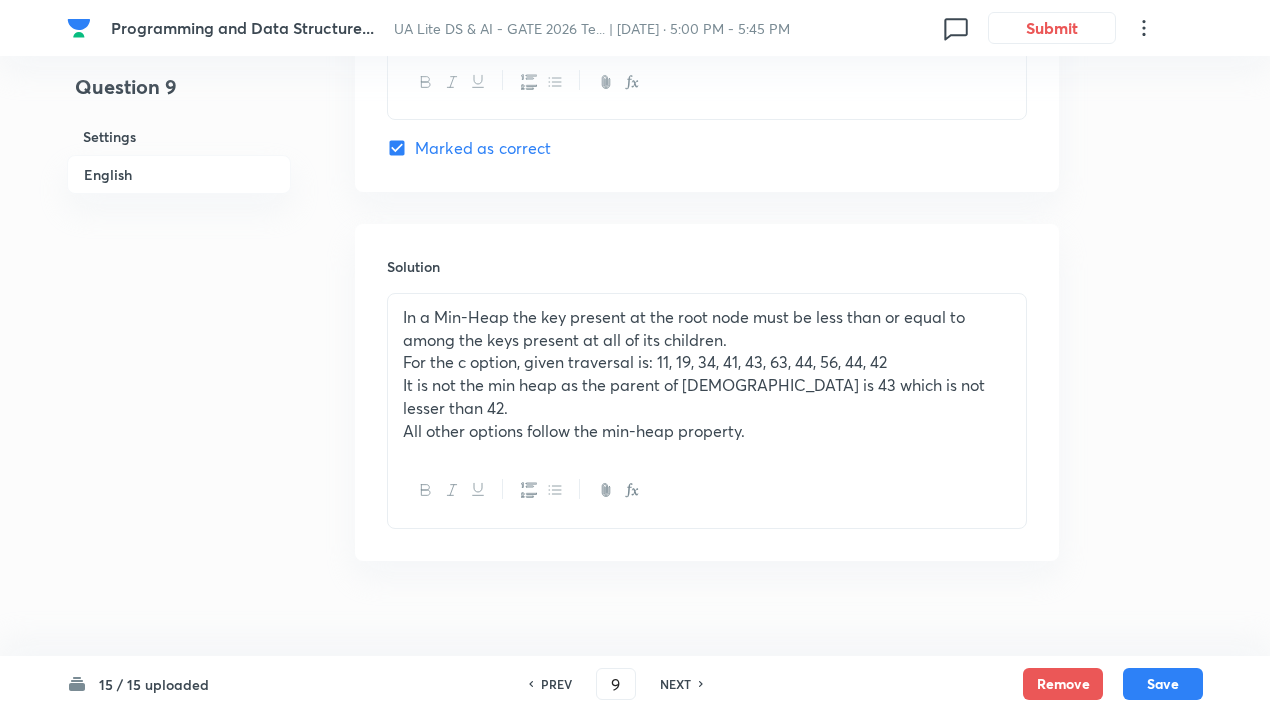 click on "NEXT" at bounding box center (678, 684) 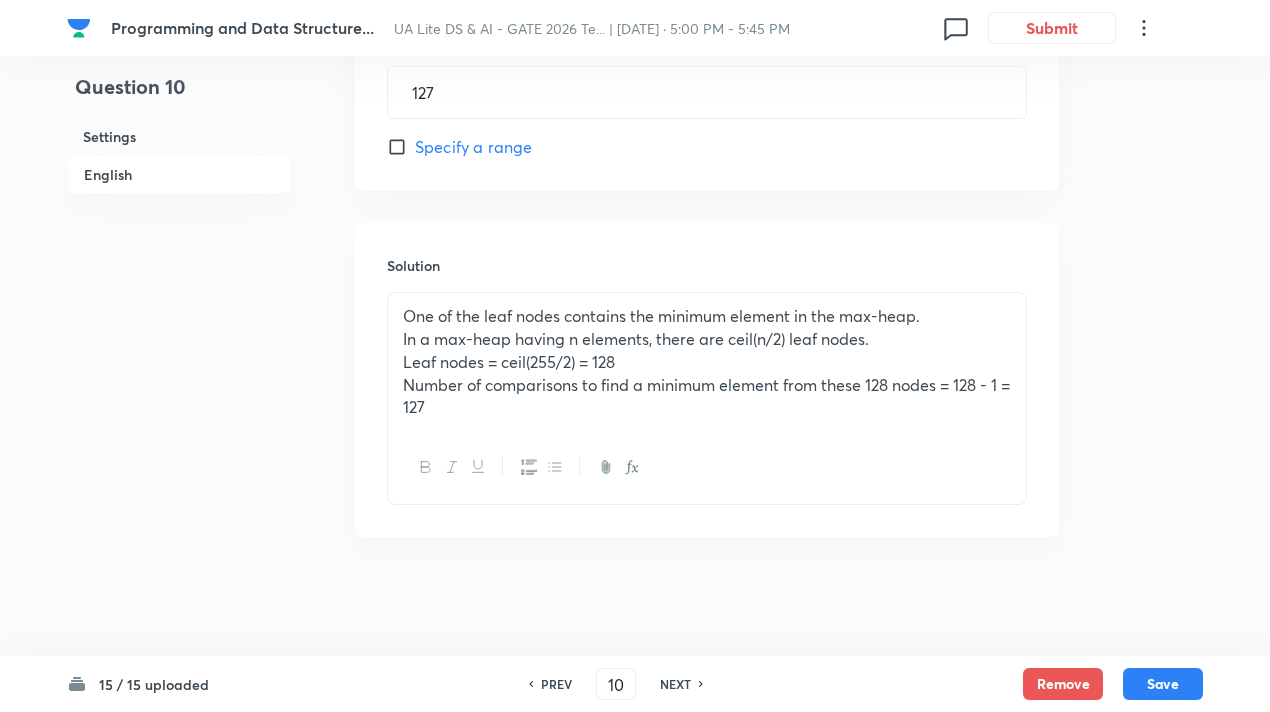click on "NEXT" at bounding box center (678, 684) 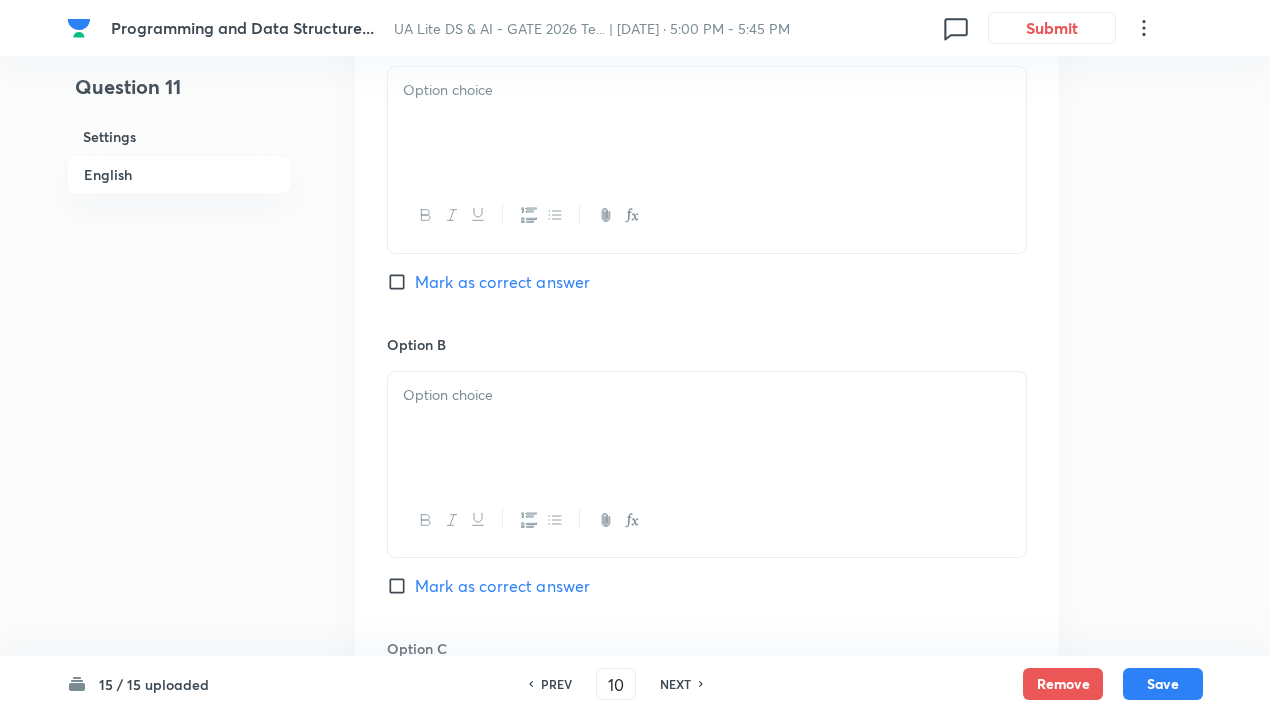 type on "11" 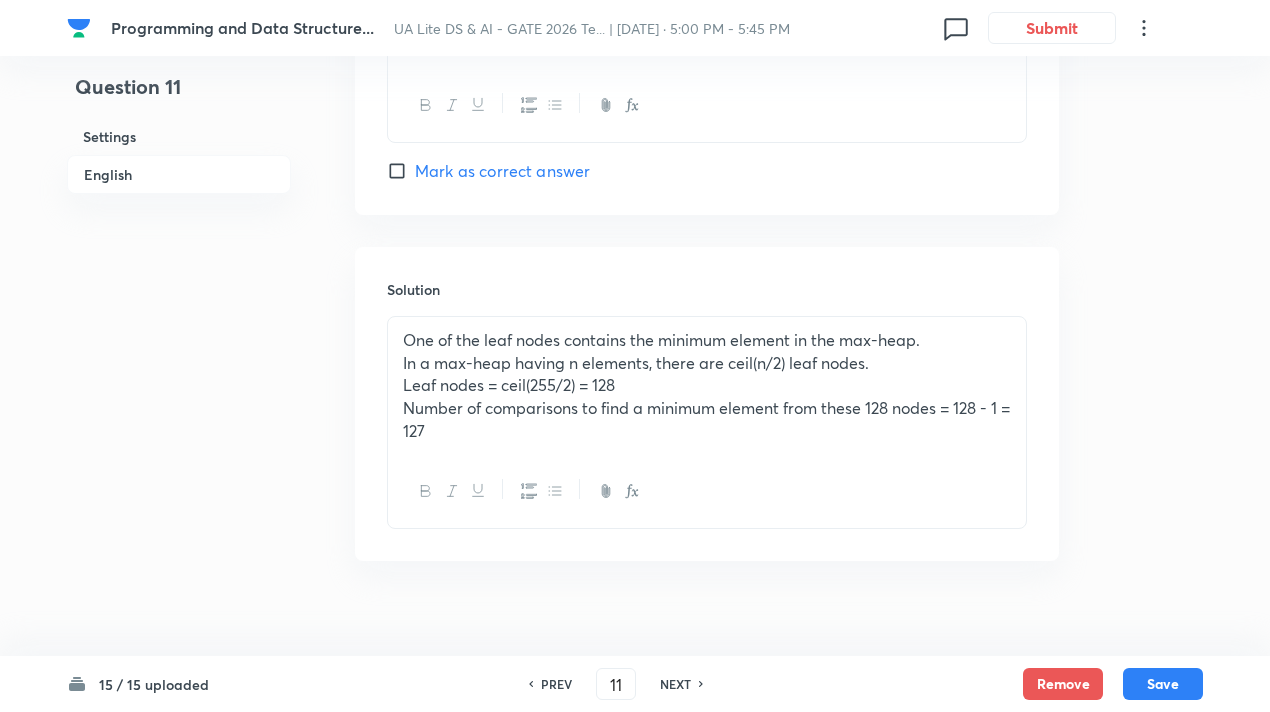 checkbox on "true" 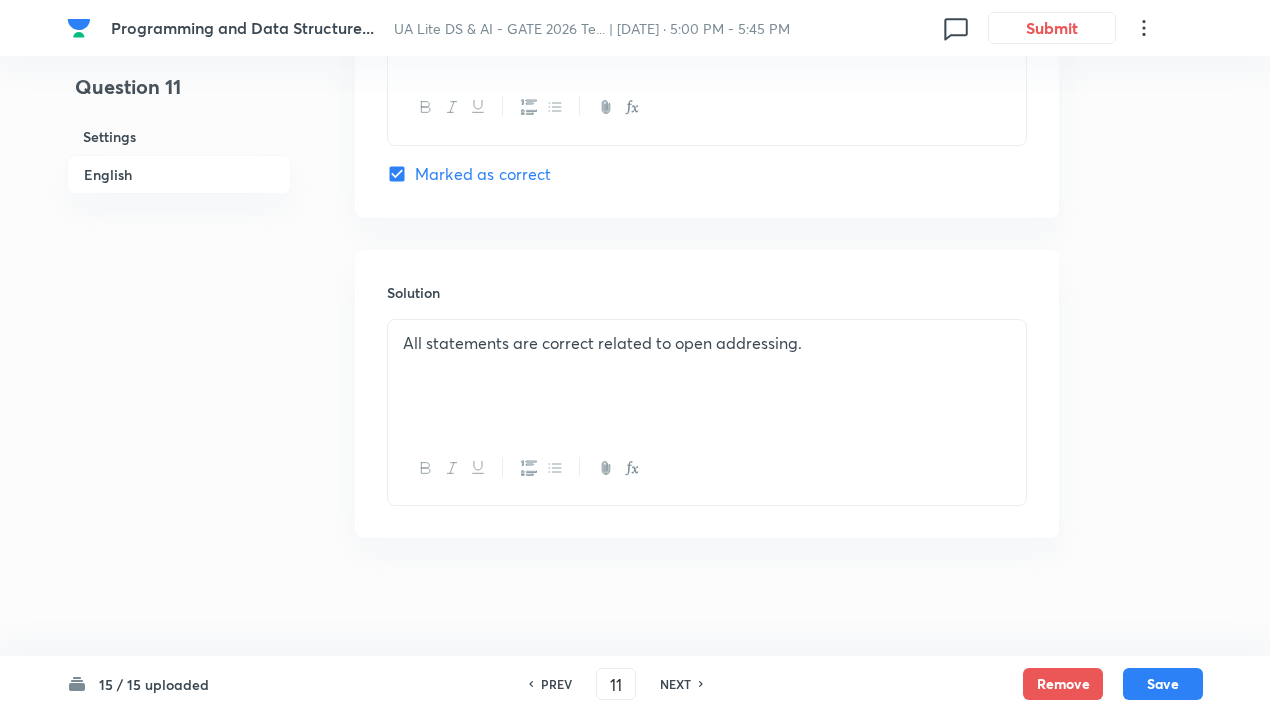 click on "NEXT" at bounding box center [678, 684] 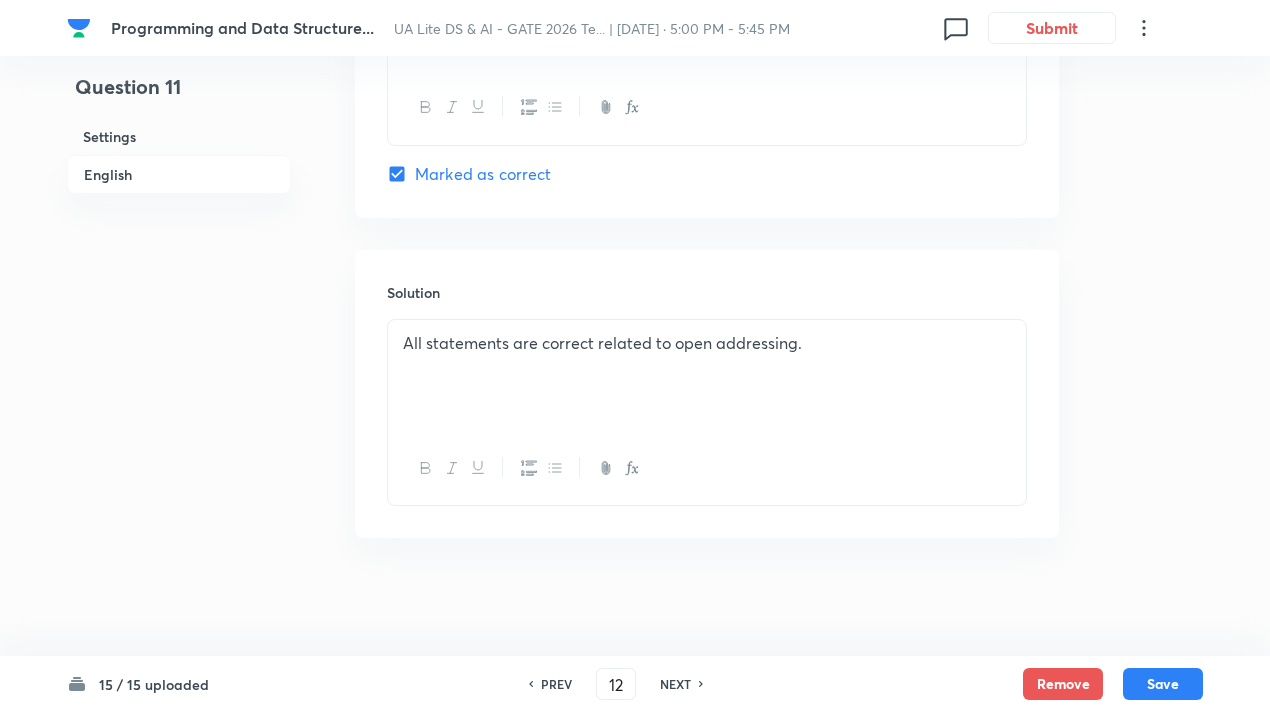 checkbox on "true" 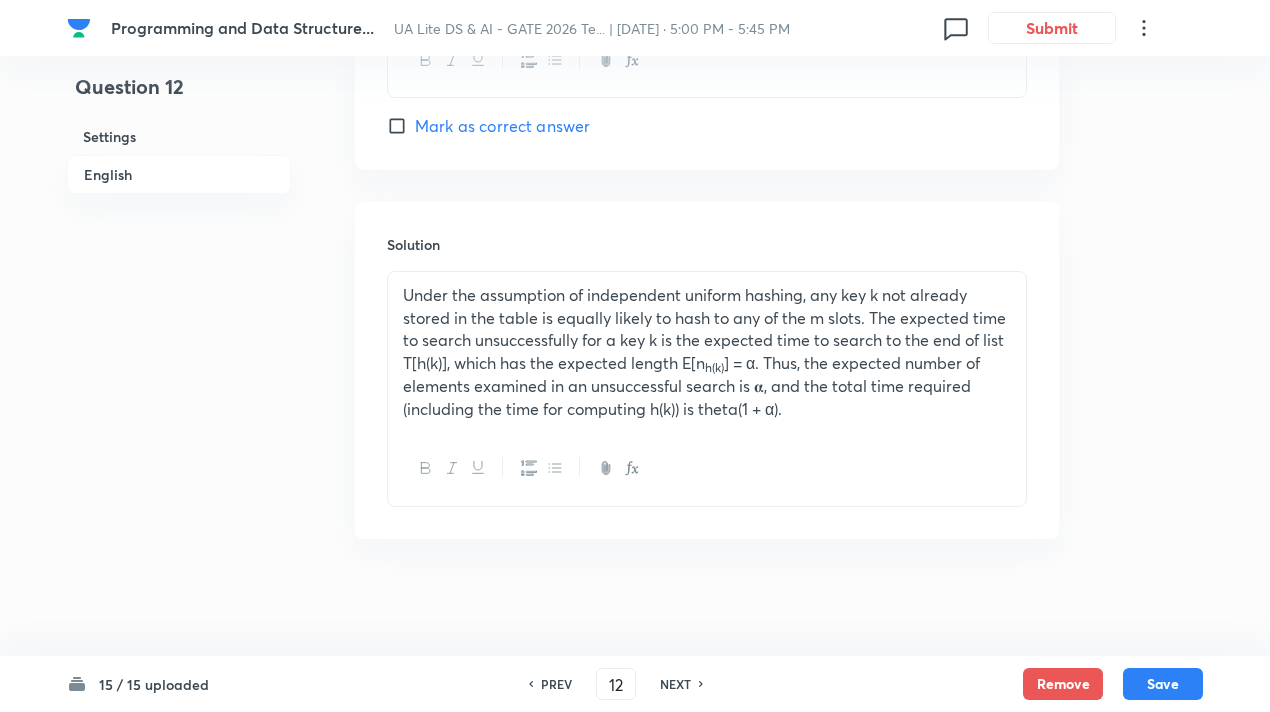 click on "NEXT" at bounding box center (678, 684) 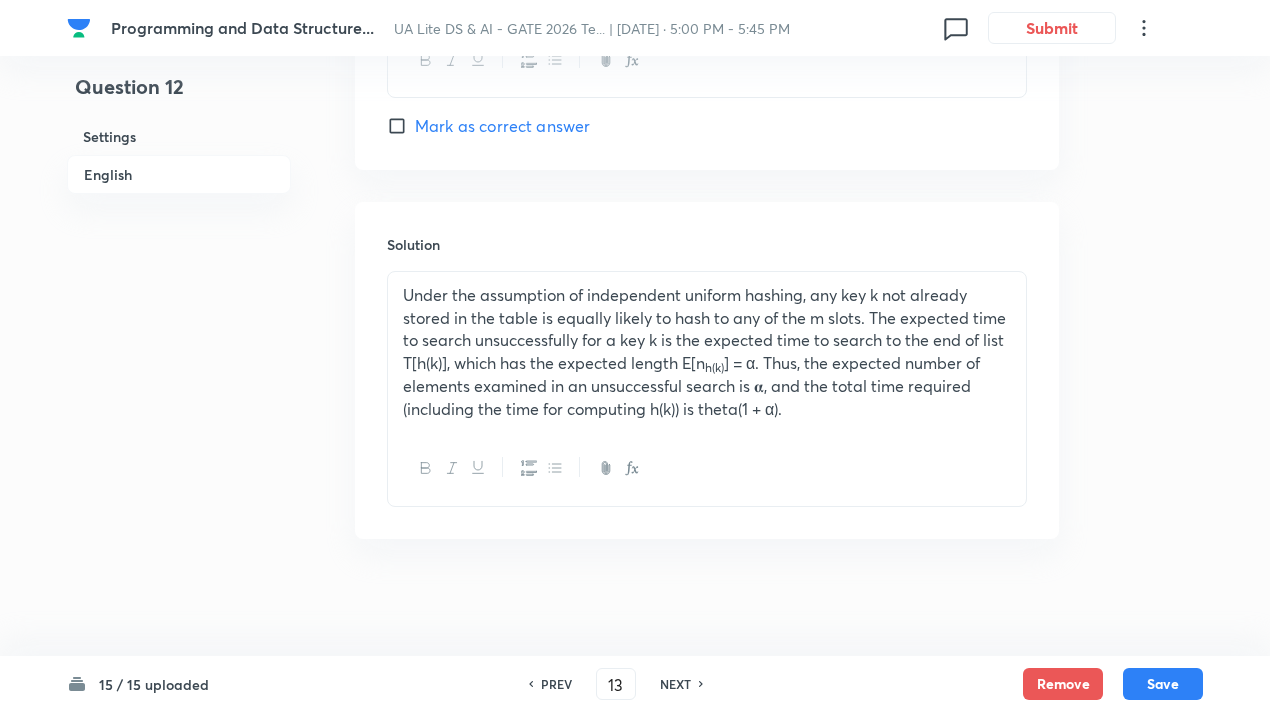 checkbox on "true" 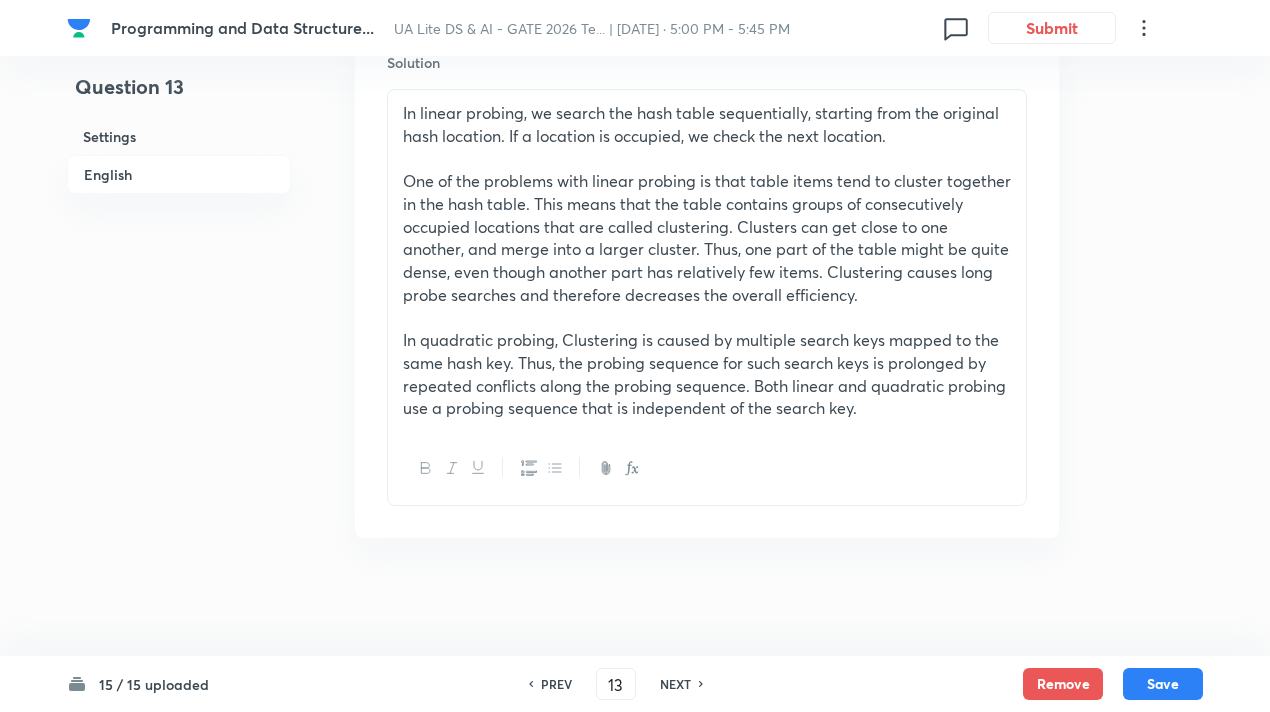 click on "NEXT" at bounding box center [678, 684] 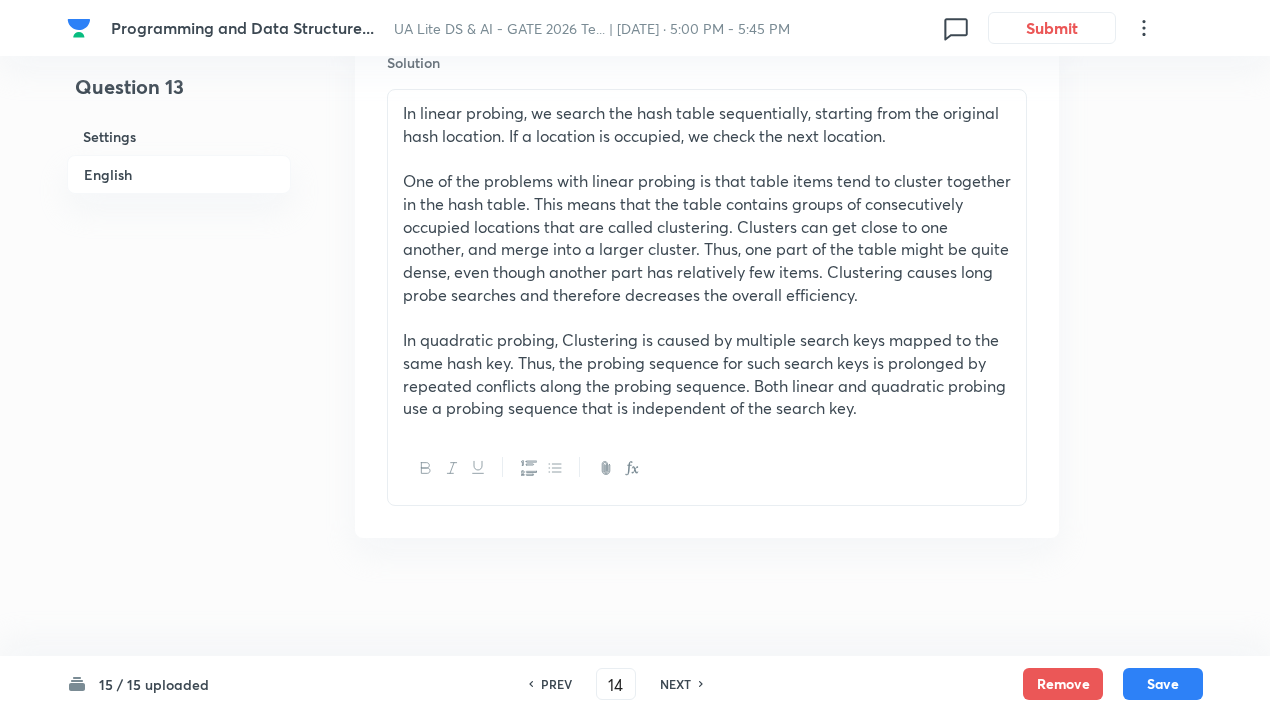 checkbox on "true" 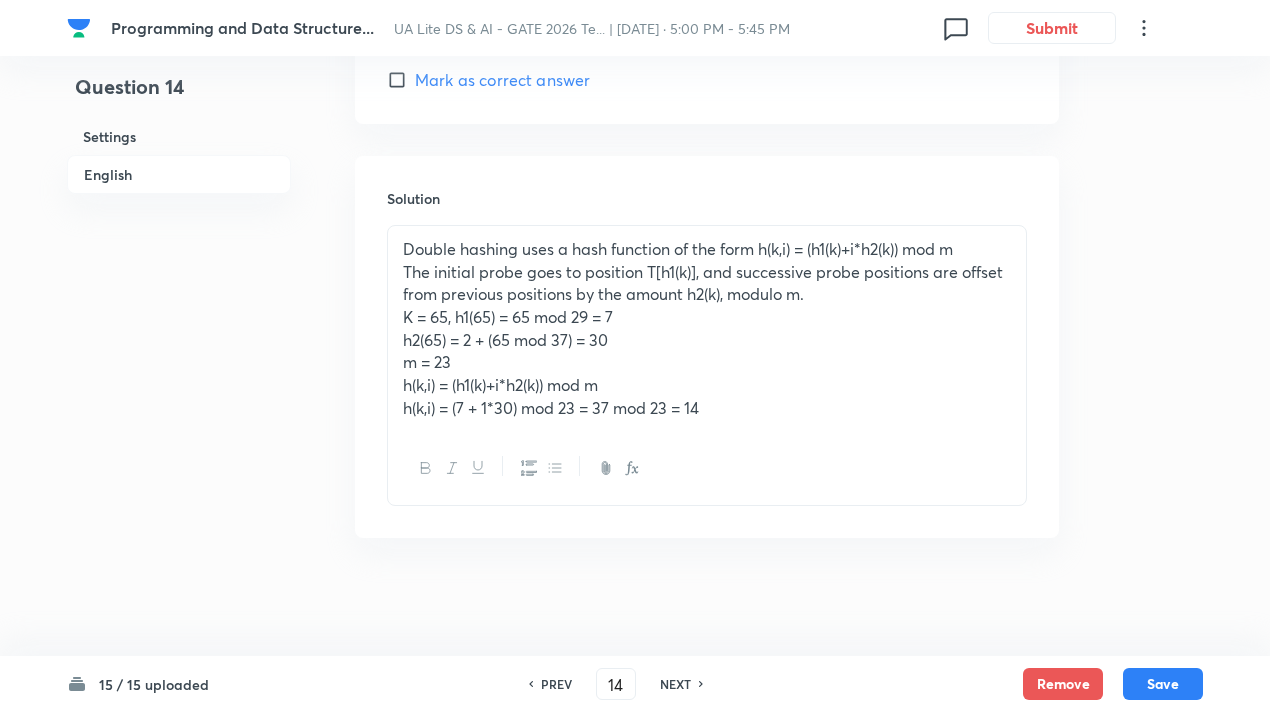 click on "NEXT" at bounding box center [678, 684] 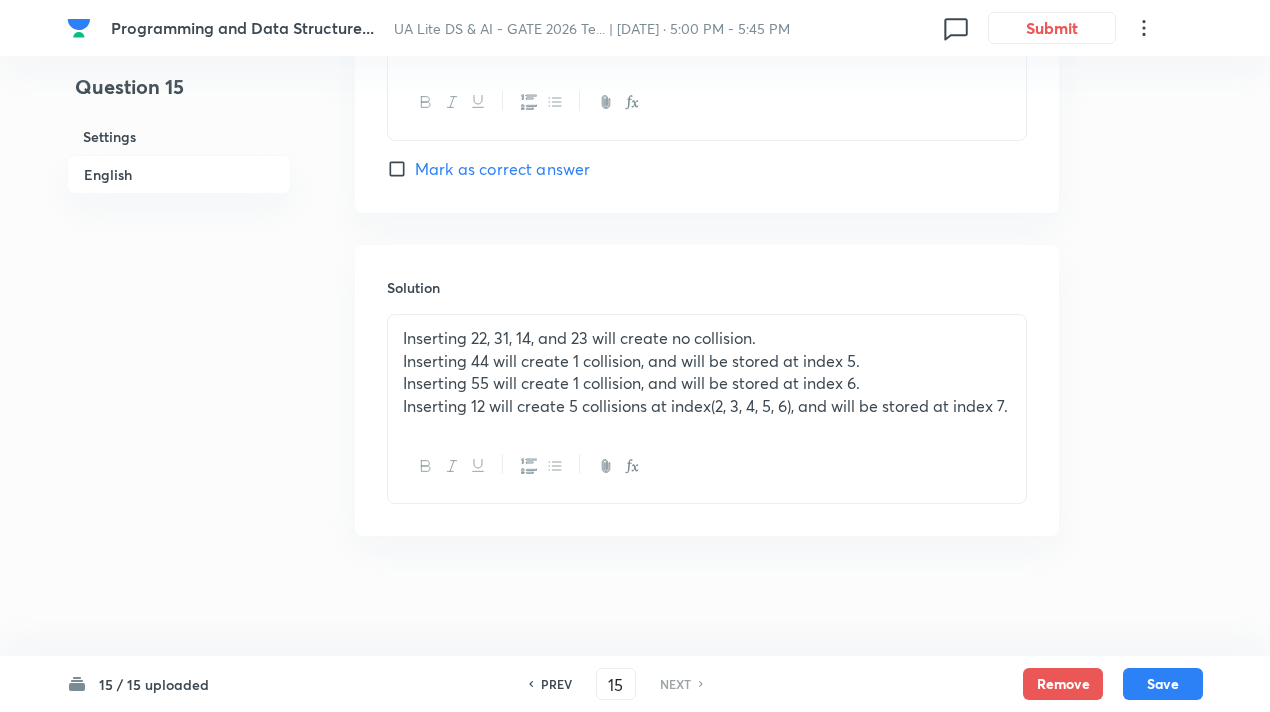 scroll, scrollTop: 2000, scrollLeft: 0, axis: vertical 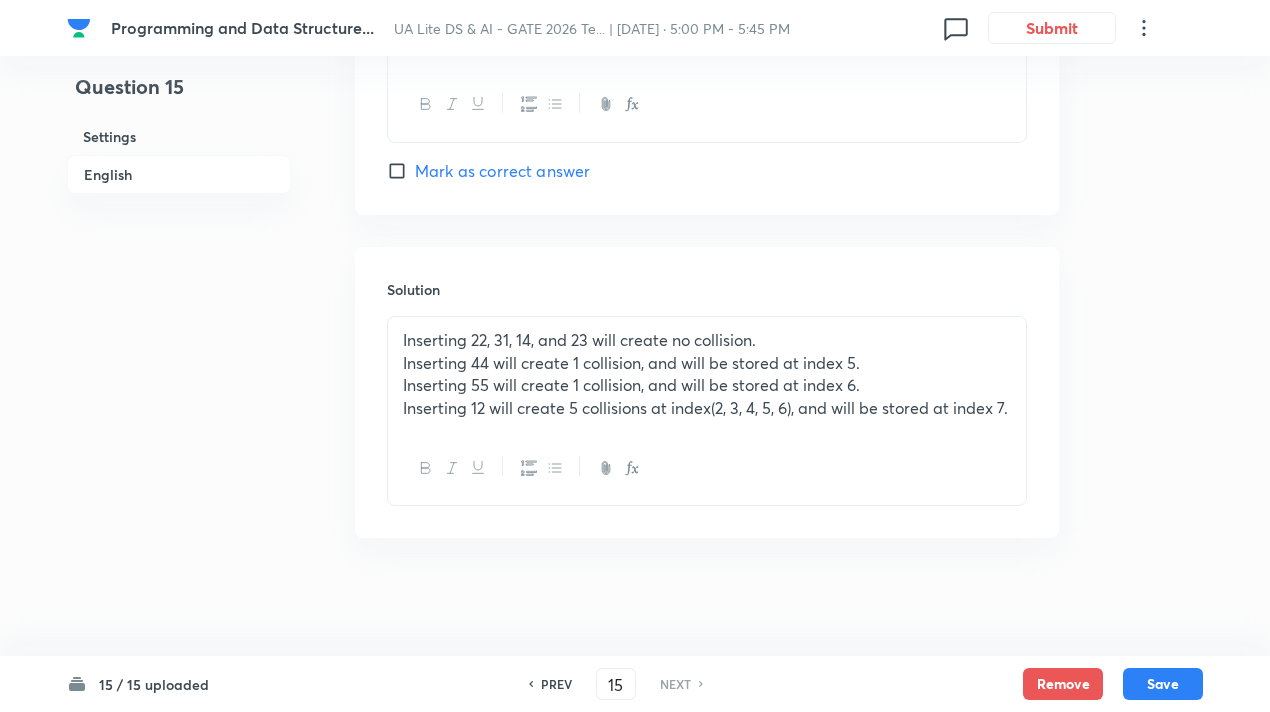 click on "NEXT" at bounding box center [678, 684] 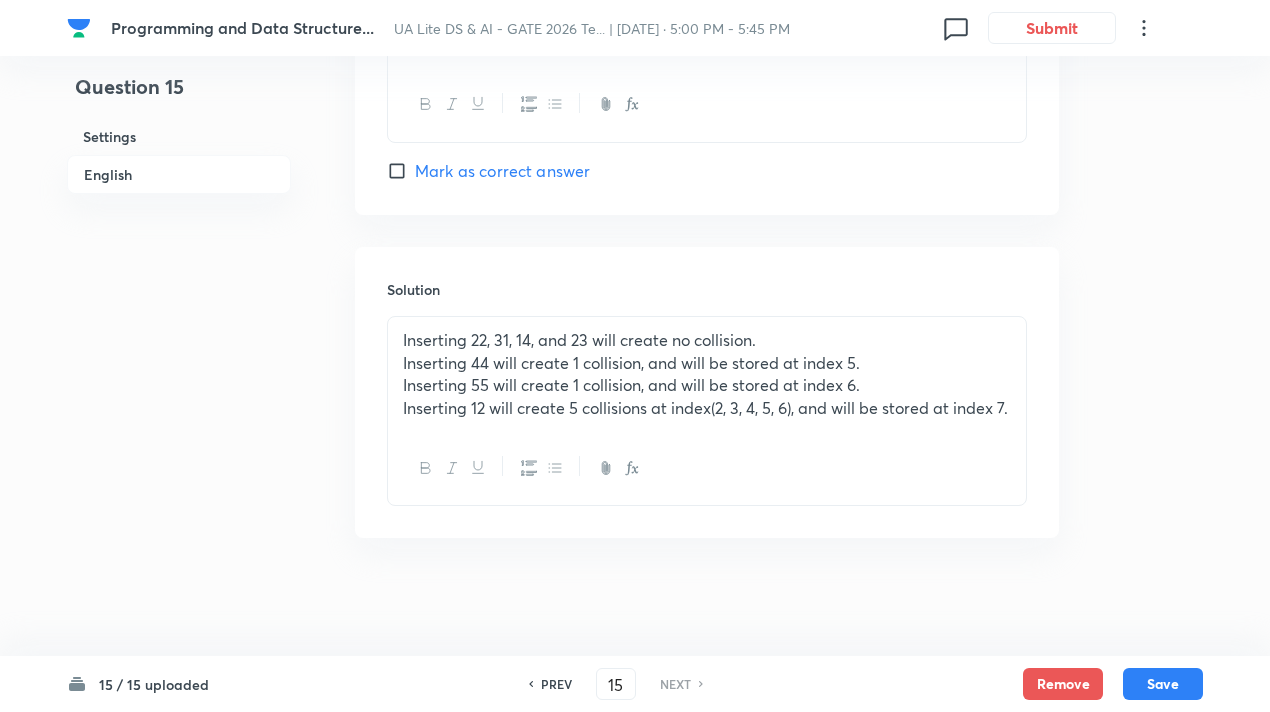 click on "Question 15 Settings English Settings Type Single choice correct 4 options + 1 mark - 0.33 marks Edit Concept DS & AI Programming and Data Structure Hashing Hashing Techniques Edit Additional details Easy Fact Not from PYQ paper No equation Edit In English Question Given a hash table of size 10 starting with index 0, where keys are inserted using linear probing for collision resolution, and a hash function h(k) = k mod 10. Insert the following keys in the given order: 22, 31, 14, 23, 44, 55, 12, 39. How many total collisions will occur during the insertion process? Option A 7 Marked as correct Option B 6 Mark as correct answer Option C 3 Mark as correct answer Option D 5 Mark as correct answer Solution Inserting 22, 31, 14, and 23 will create no collision. Inserting 44 will create 1 collision, and will be stored at index 5. Inserting 55 will create 1 collision, and will be stored at index 6. Inserting 12 will create 5 collisions at index(2, 3, 4, 5, 6), and will be stored at index 7." at bounding box center (635, -643) 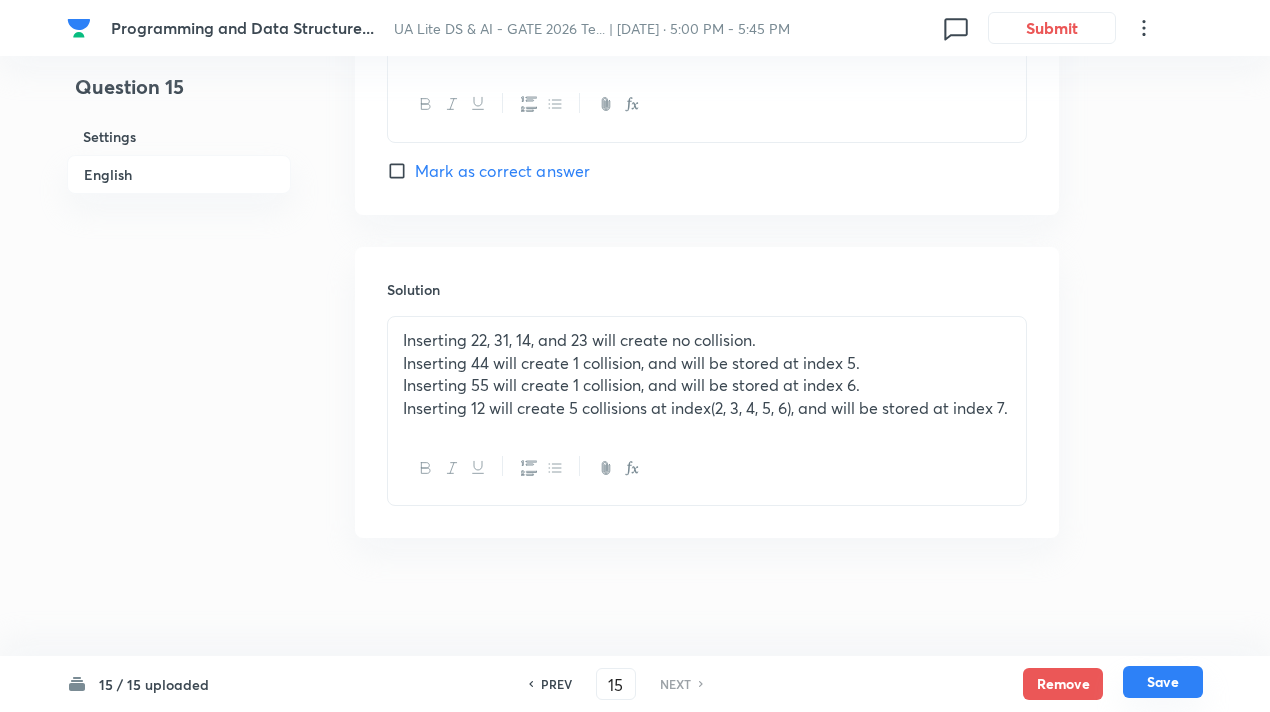 click on "Save" at bounding box center (1163, 682) 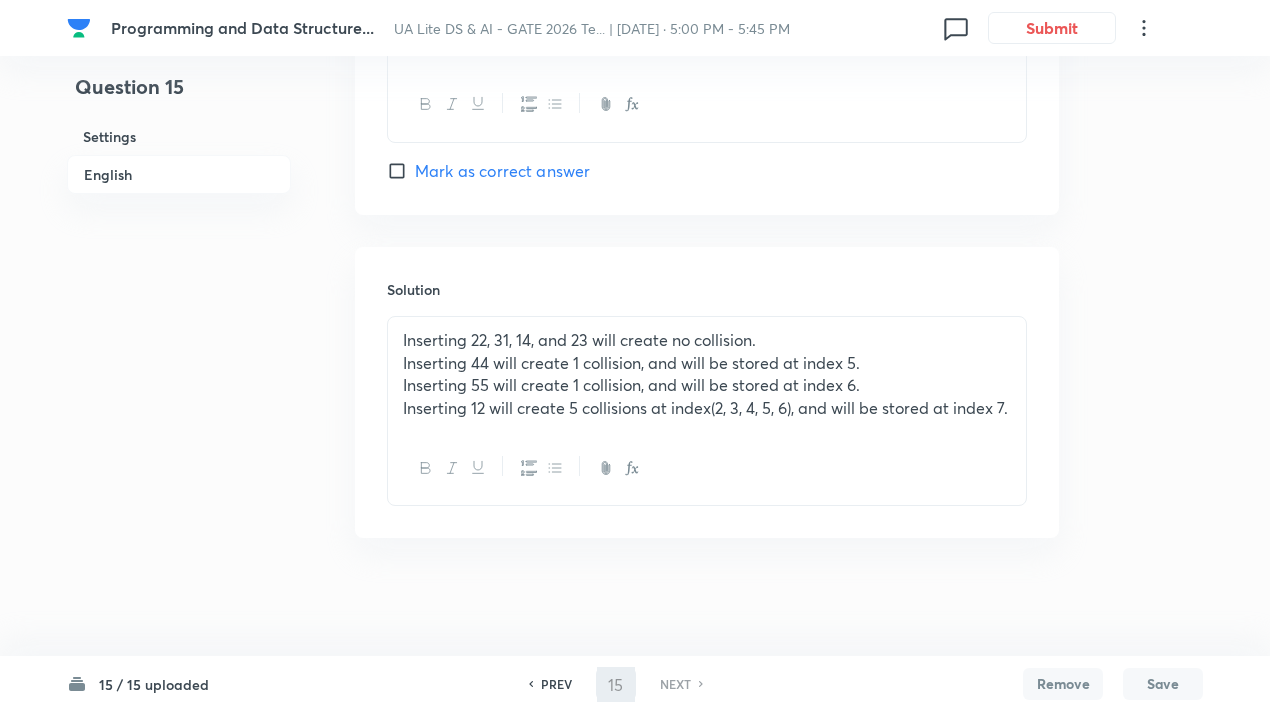 checkbox on "true" 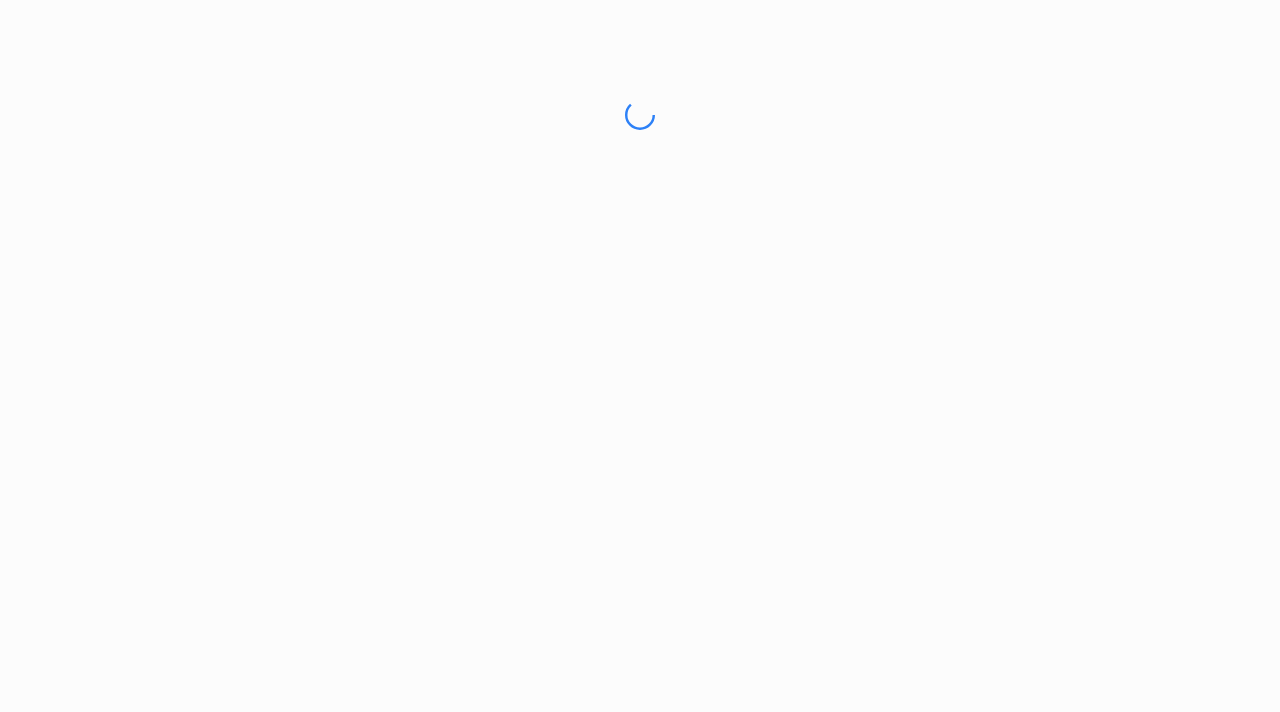 scroll, scrollTop: 0, scrollLeft: 0, axis: both 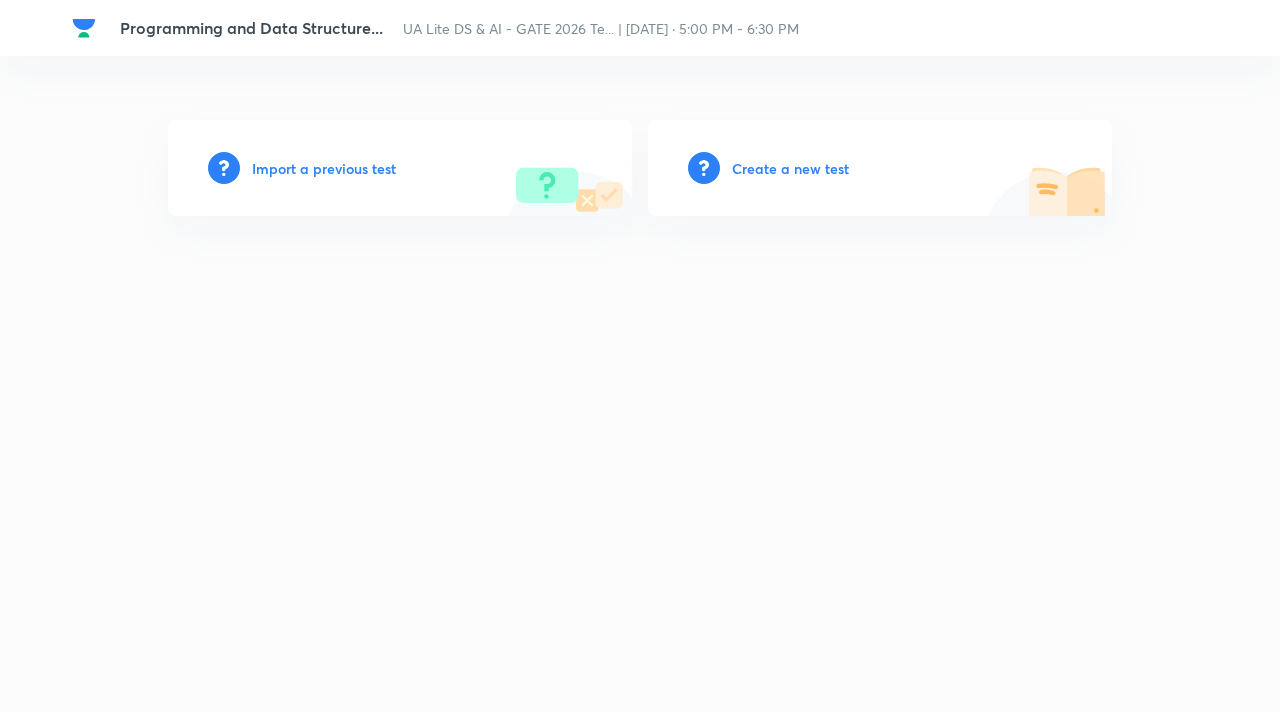 click on "Import a previous test" at bounding box center (324, 168) 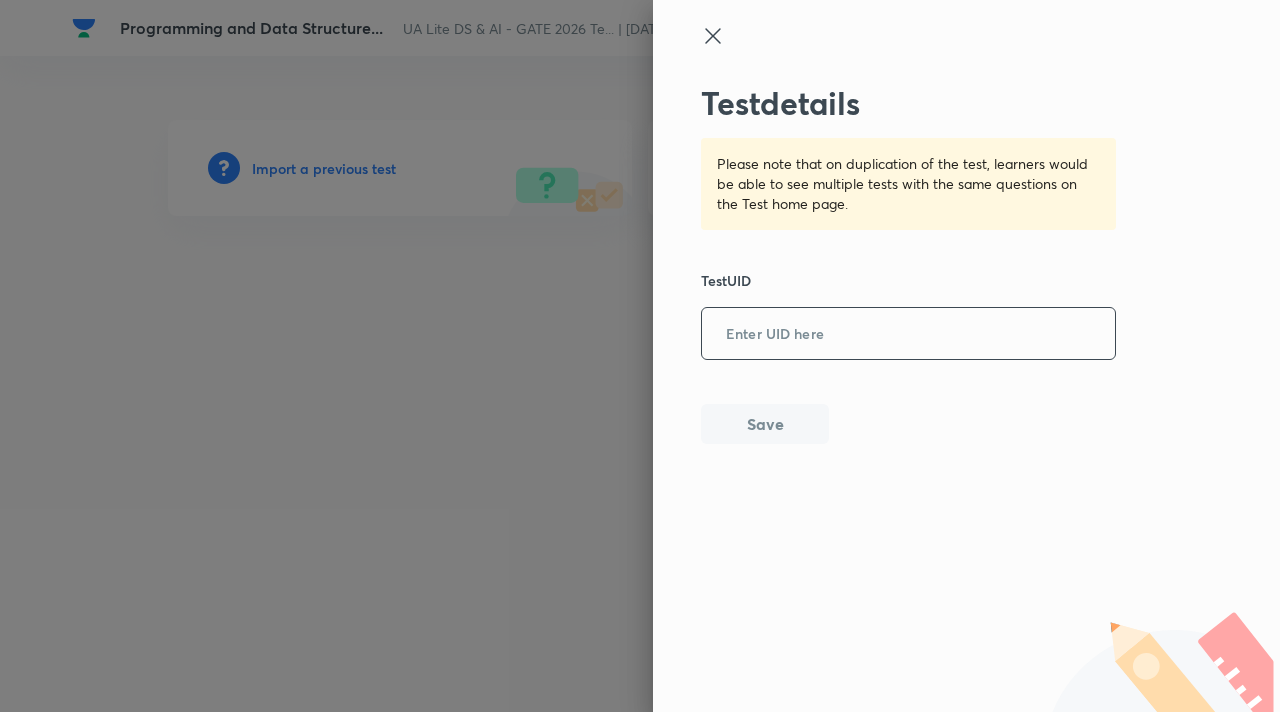 click at bounding box center (908, 334) 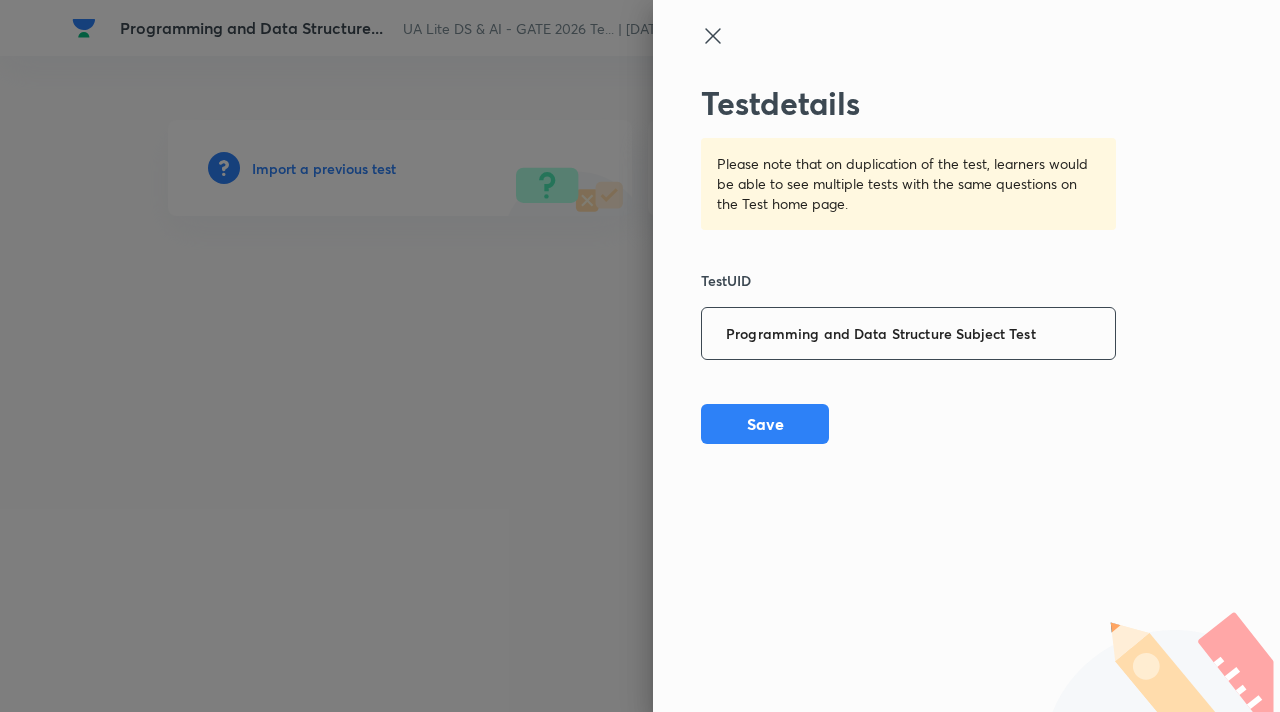 type on "Programming and Data Structure Subject Test" 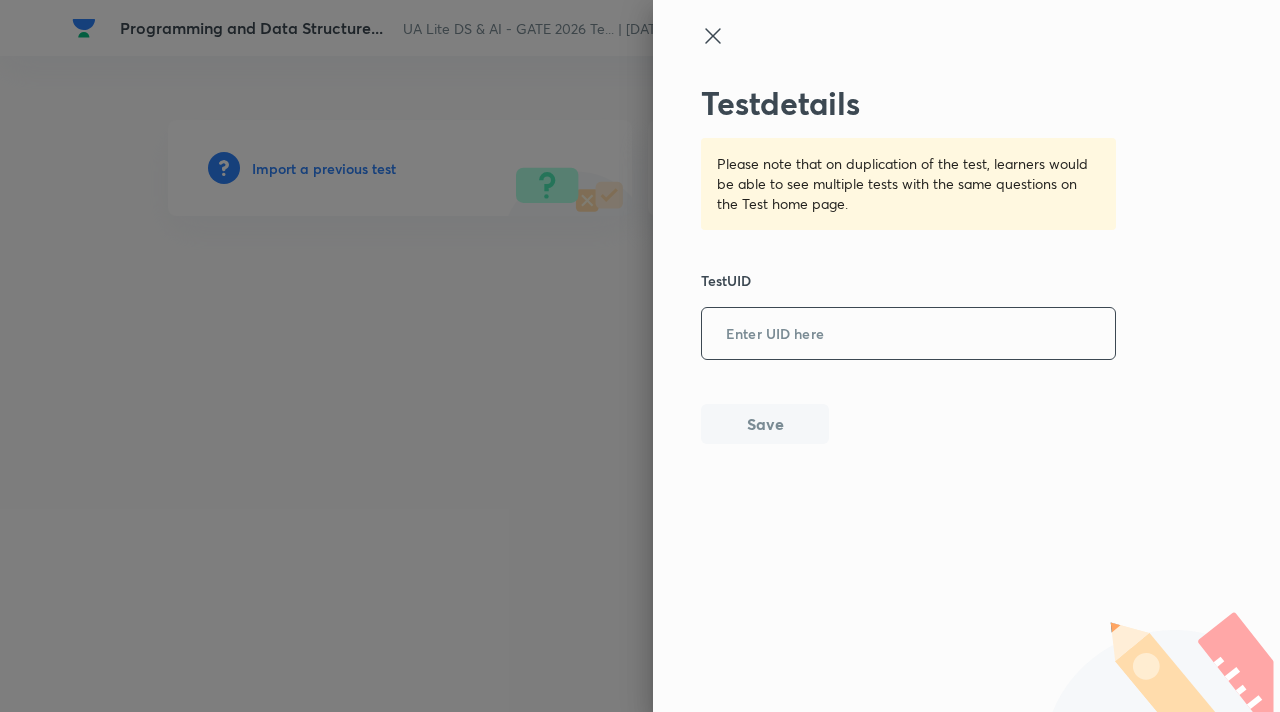 click at bounding box center [908, 334] 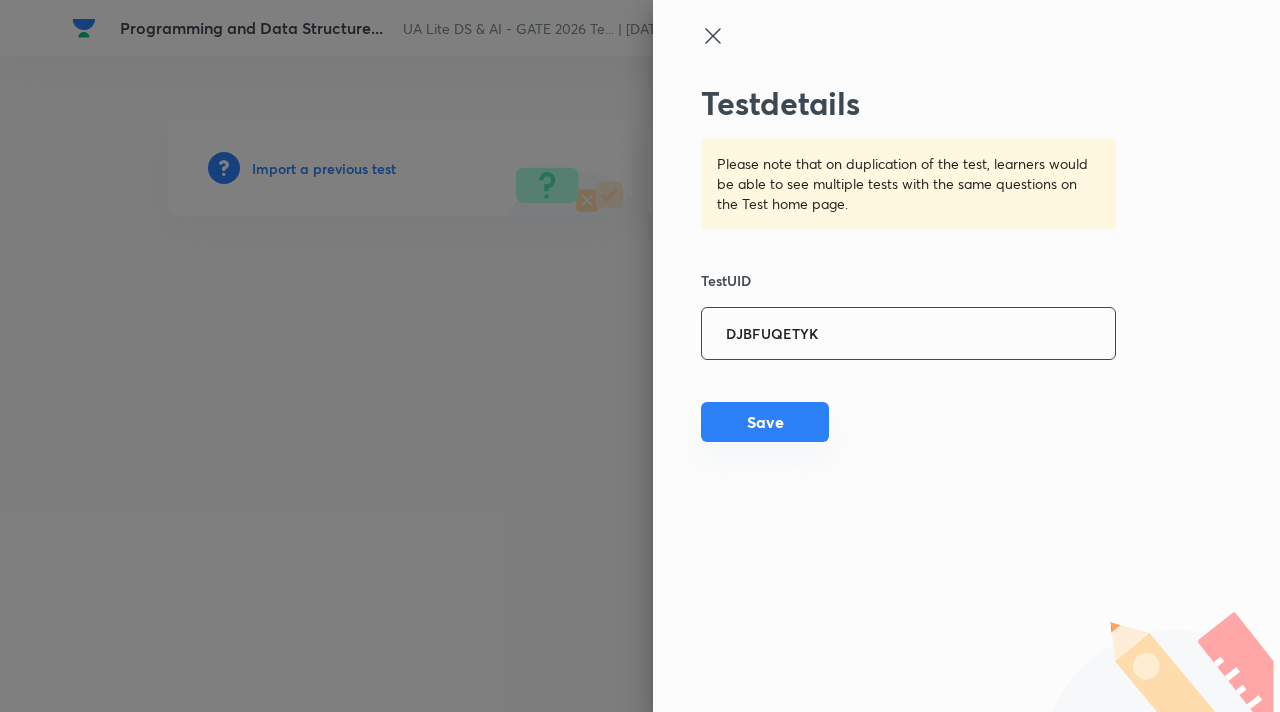 type on "DJBFUQETYK" 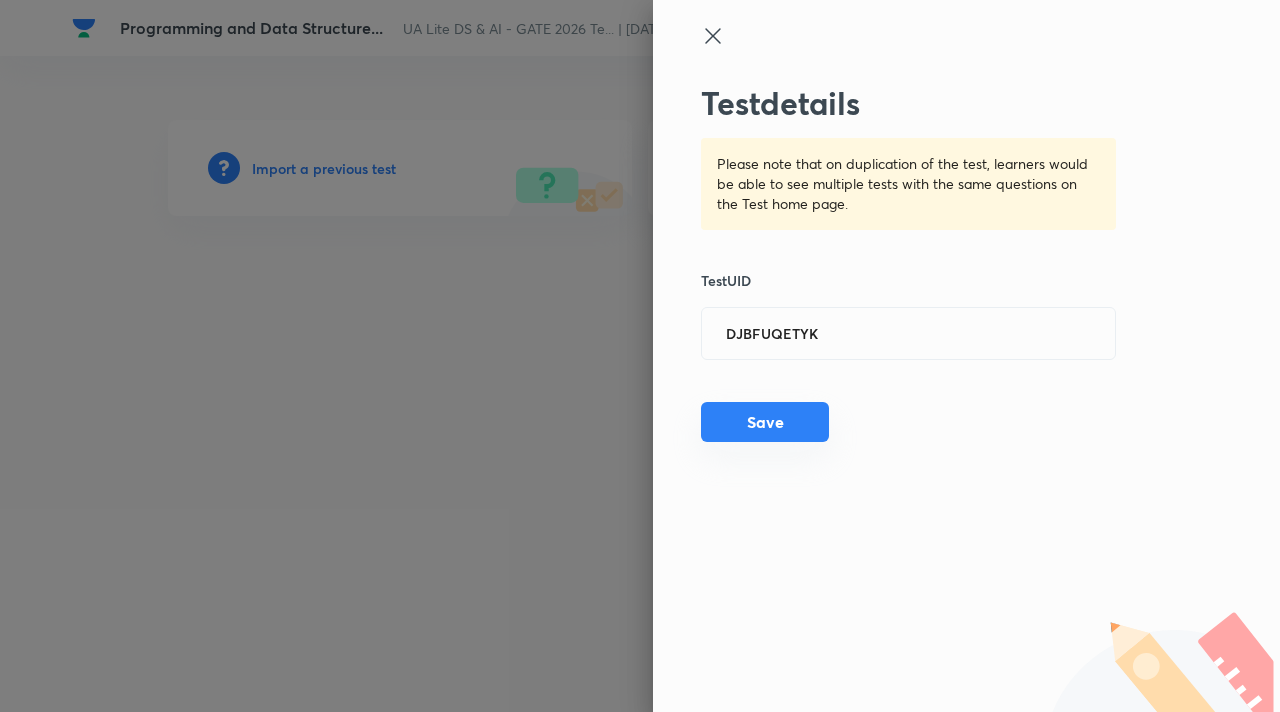 click on "Save" at bounding box center [765, 422] 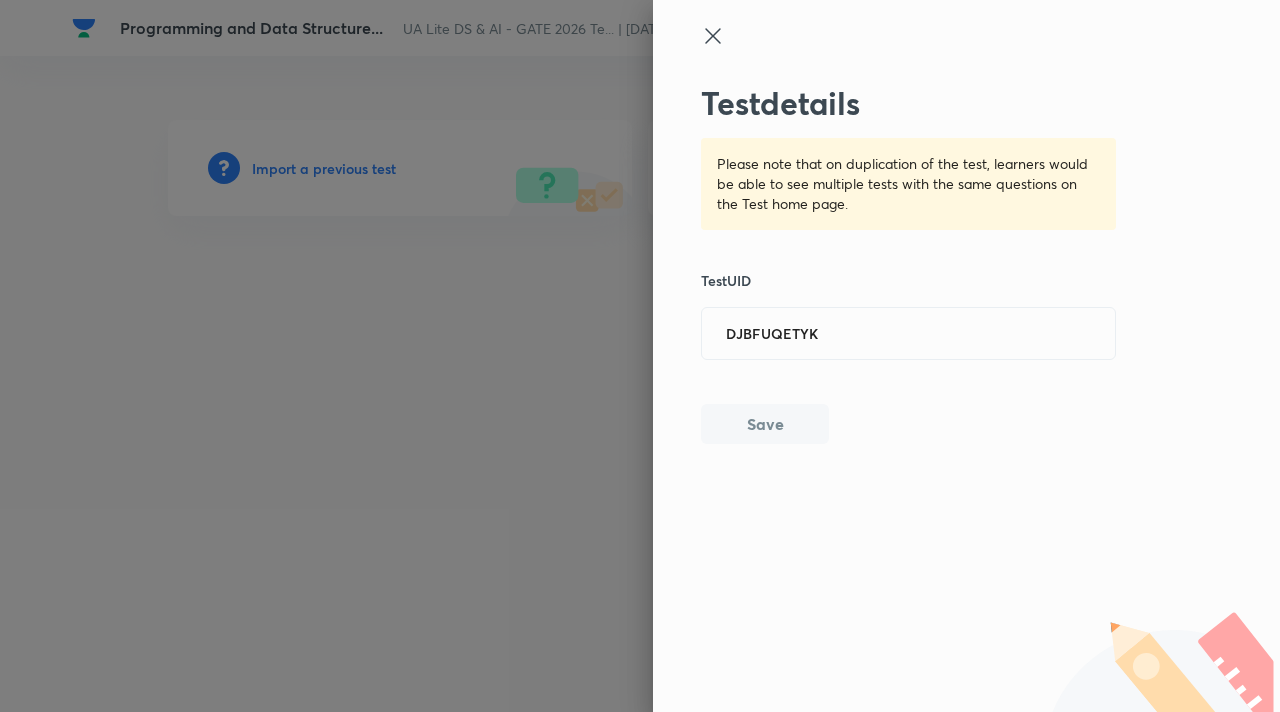 type 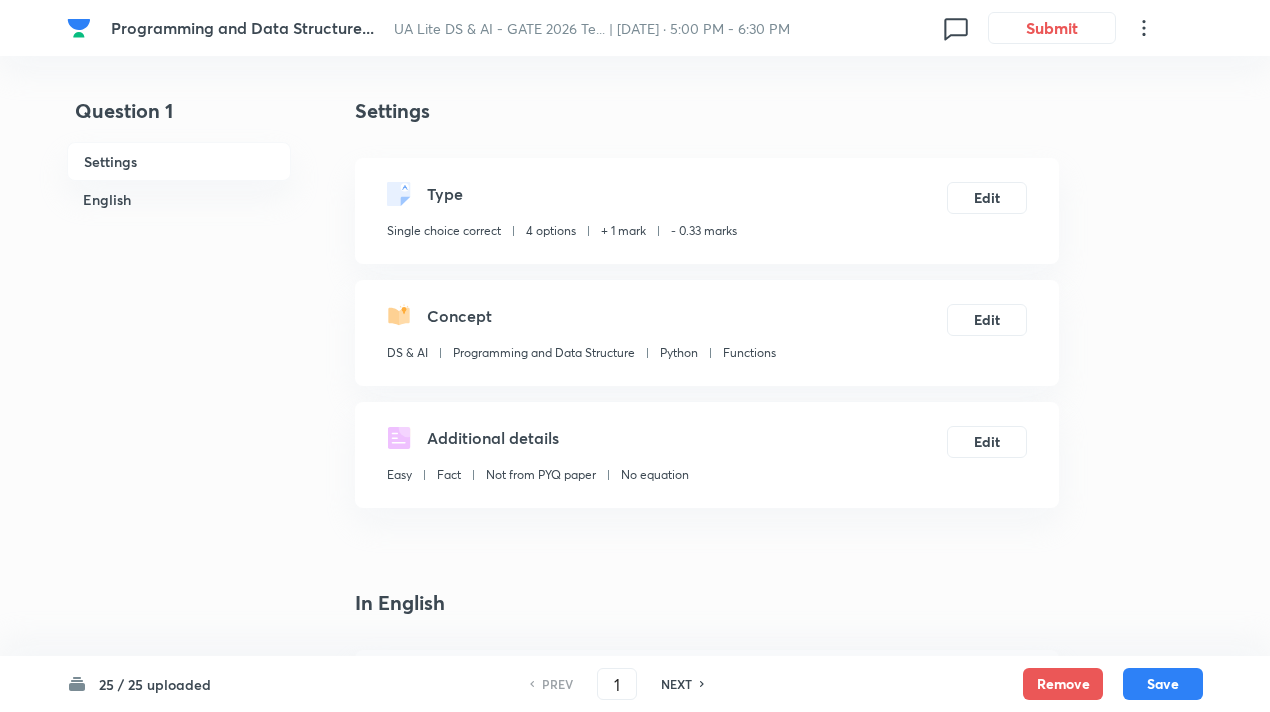 click 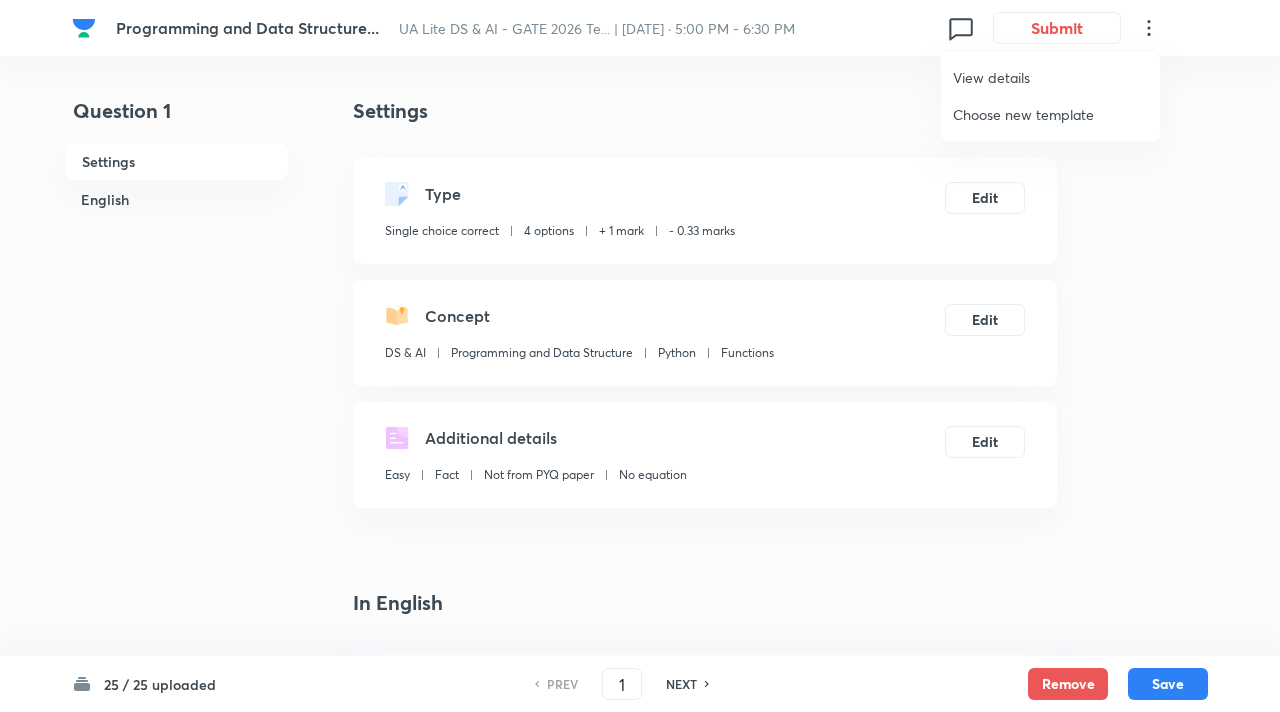 click on "Choose new template" at bounding box center (1050, 114) 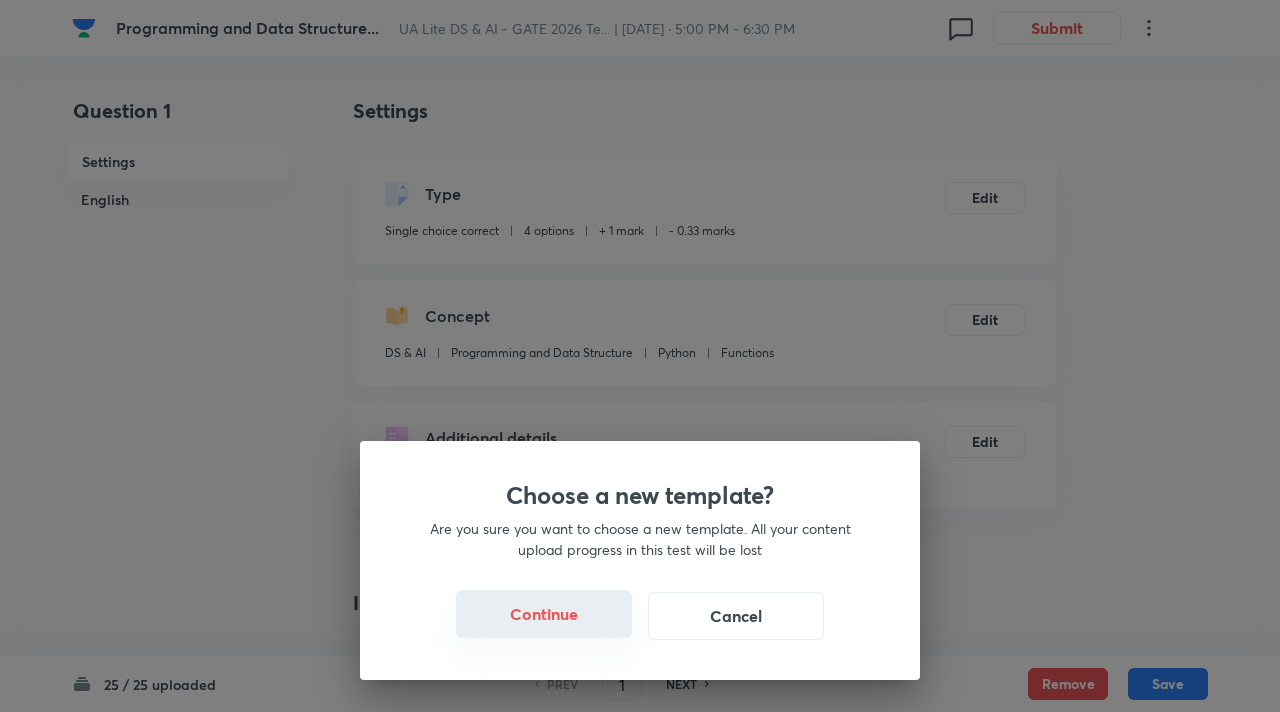 click on "Continue" at bounding box center (544, 614) 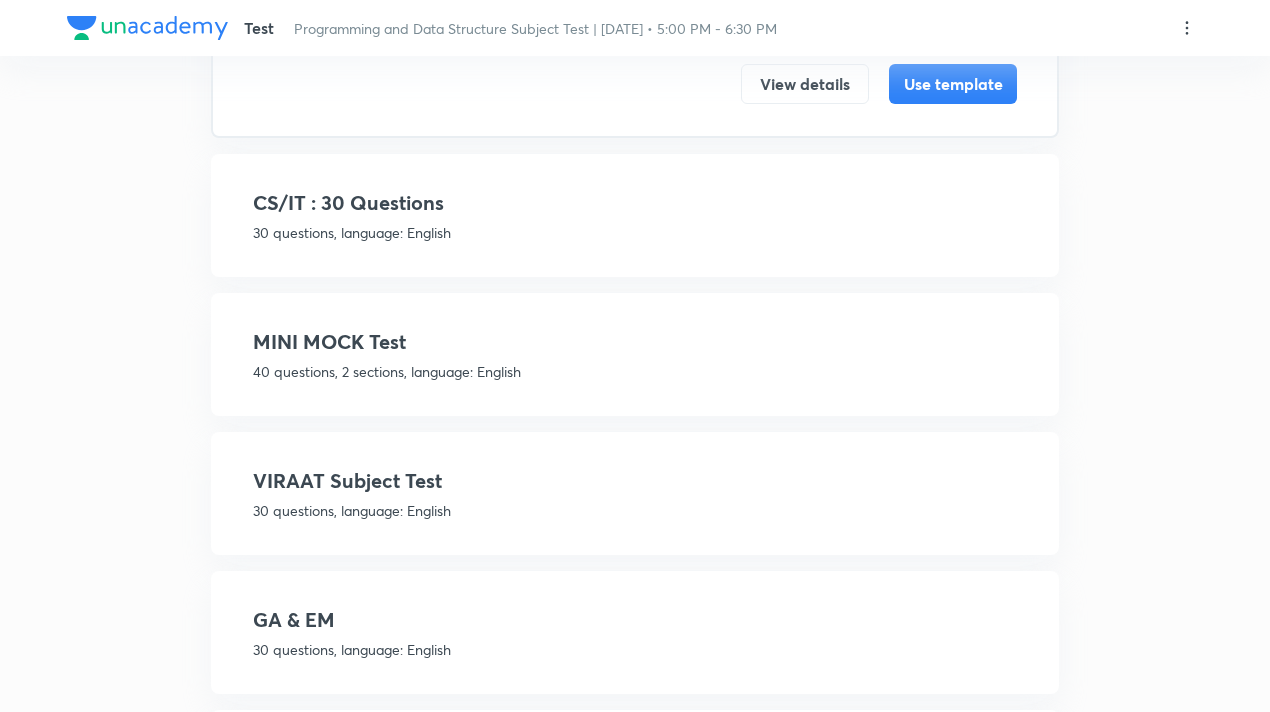 scroll, scrollTop: 434, scrollLeft: 0, axis: vertical 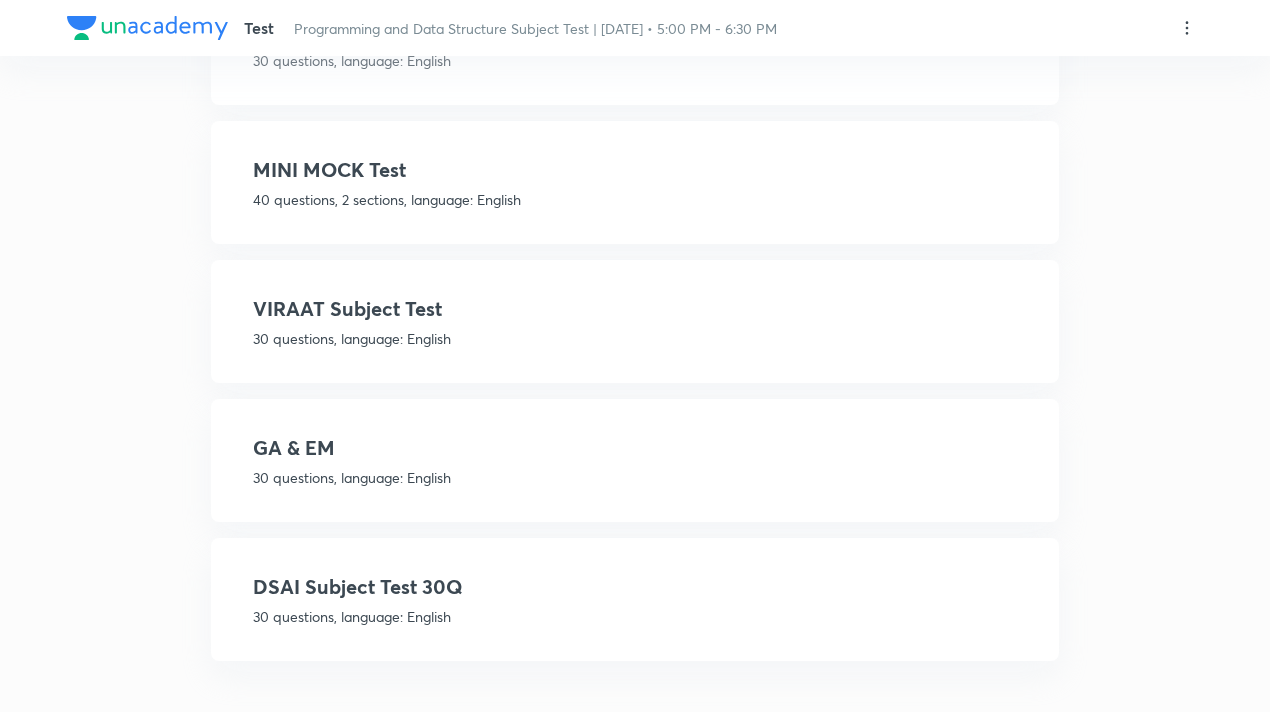 click on "DSAI Subject Test 30Q  30 questions, language: English View details Use template" at bounding box center (635, 599) 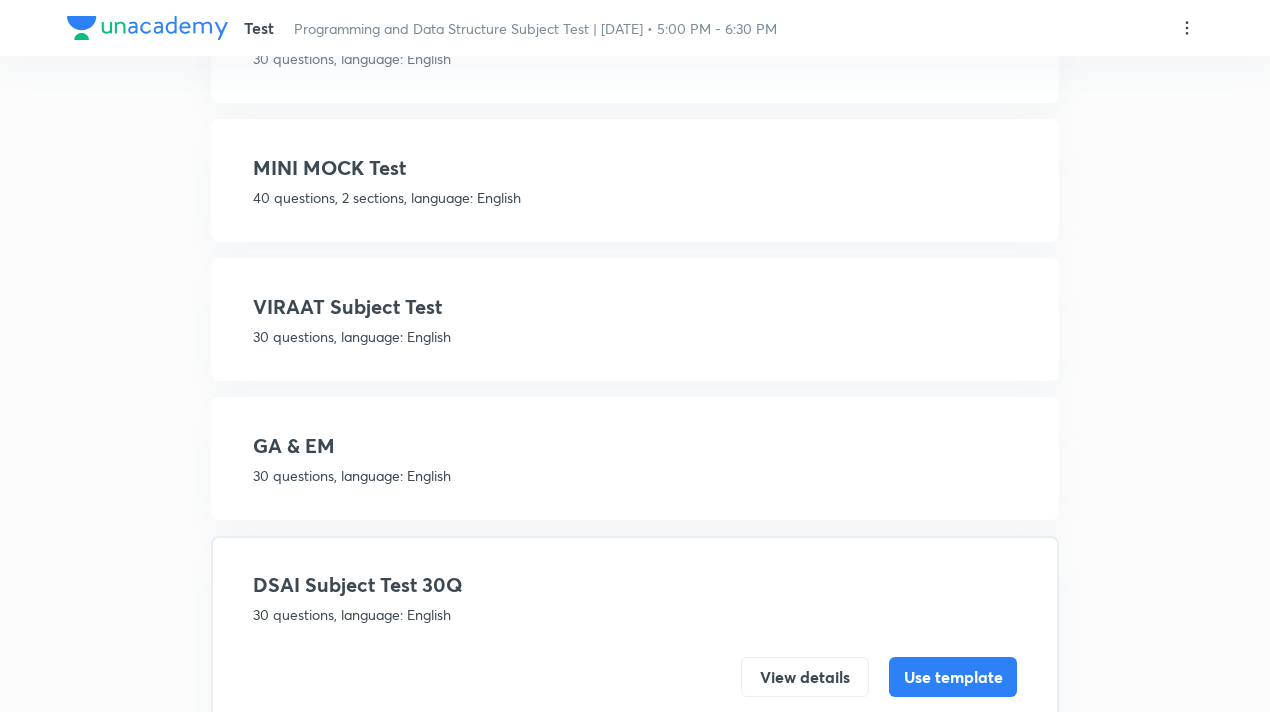 scroll, scrollTop: 362, scrollLeft: 0, axis: vertical 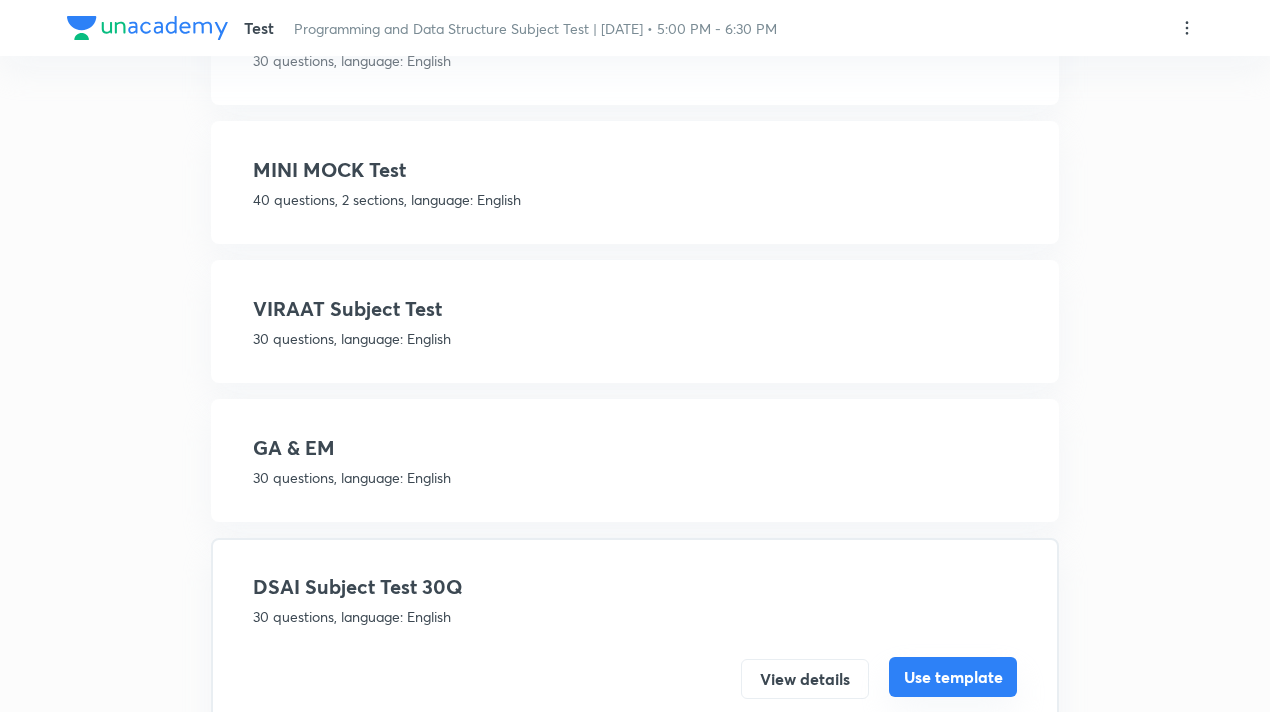 click on "Use template" at bounding box center [953, 677] 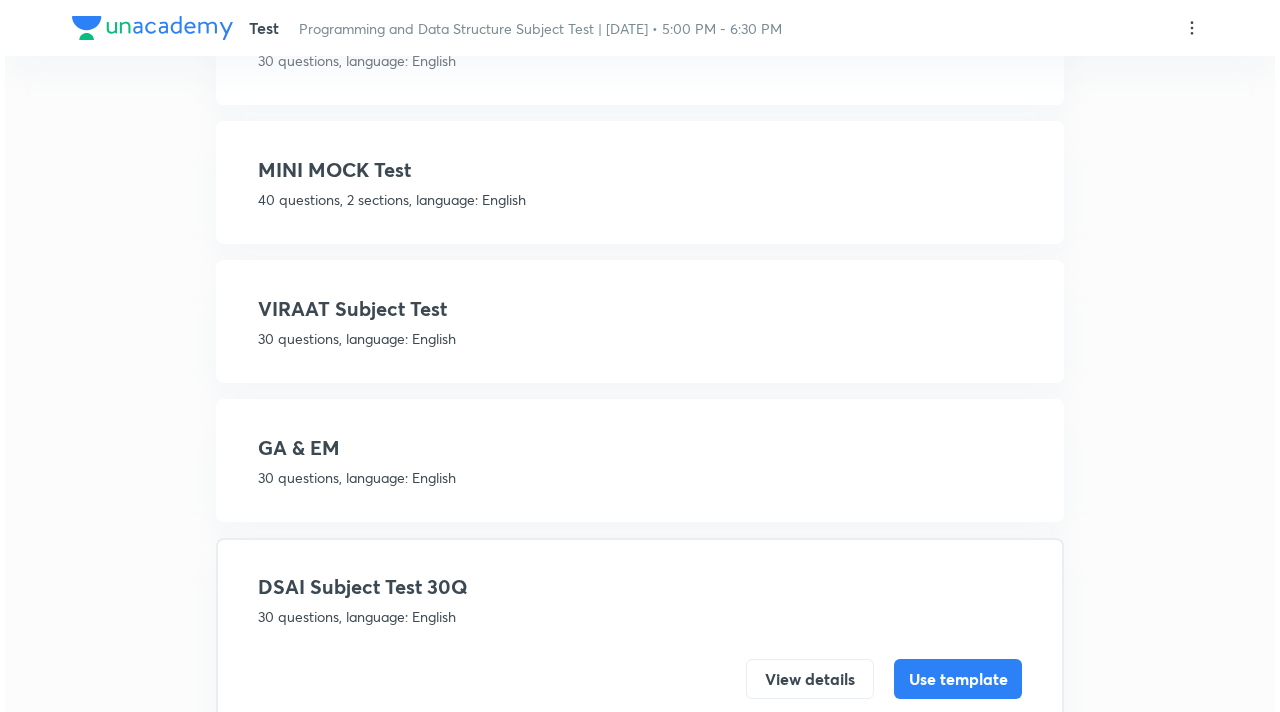 scroll, scrollTop: 0, scrollLeft: 0, axis: both 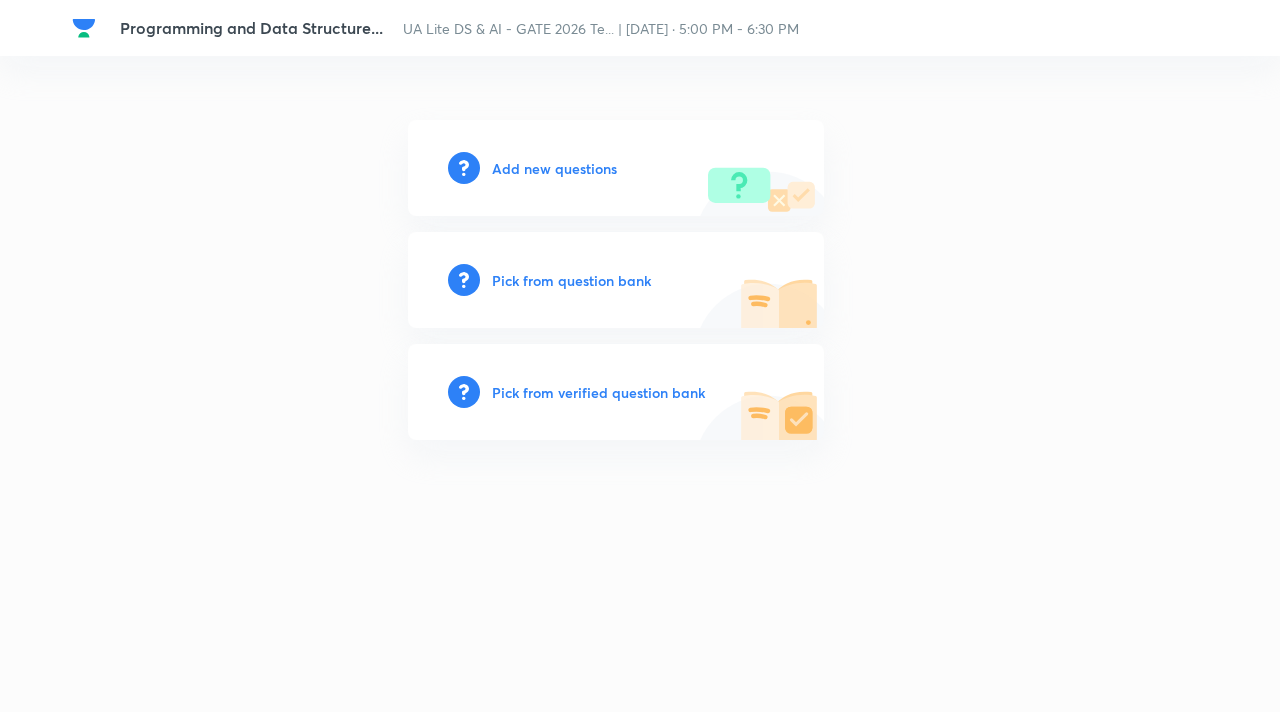 click on "Add new questions" at bounding box center [554, 168] 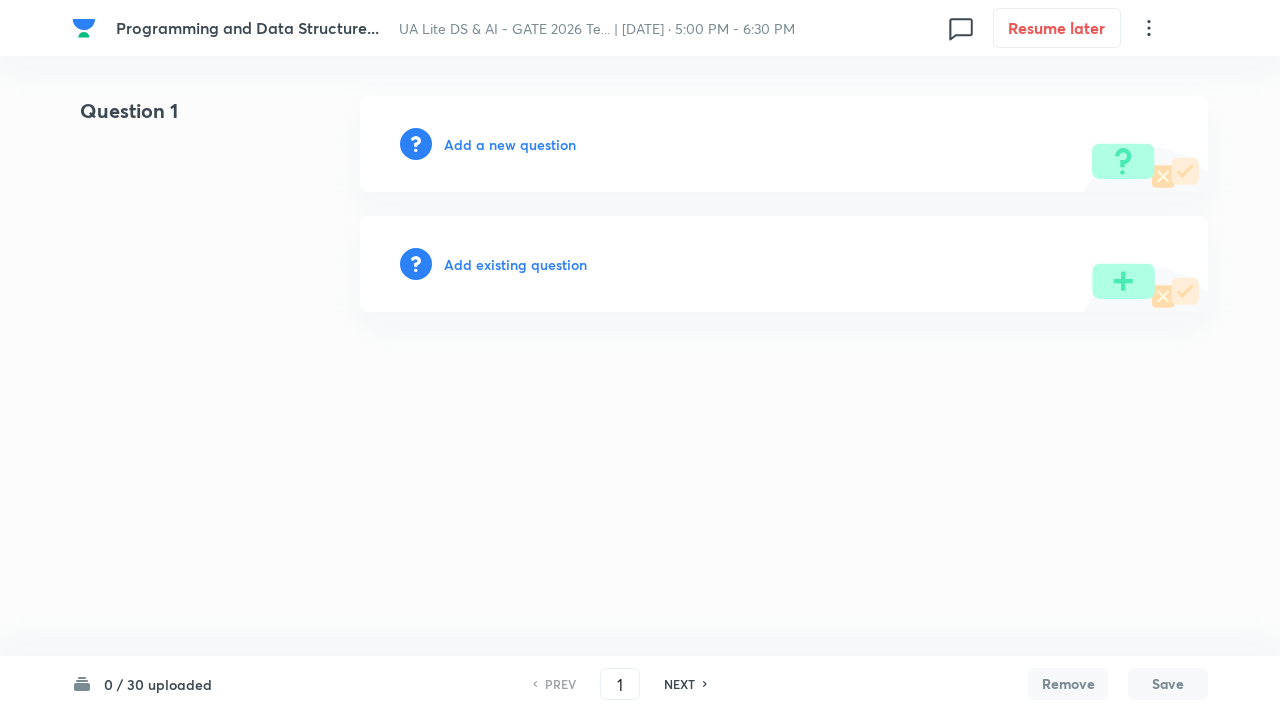 click on "Add existing question" at bounding box center [515, 264] 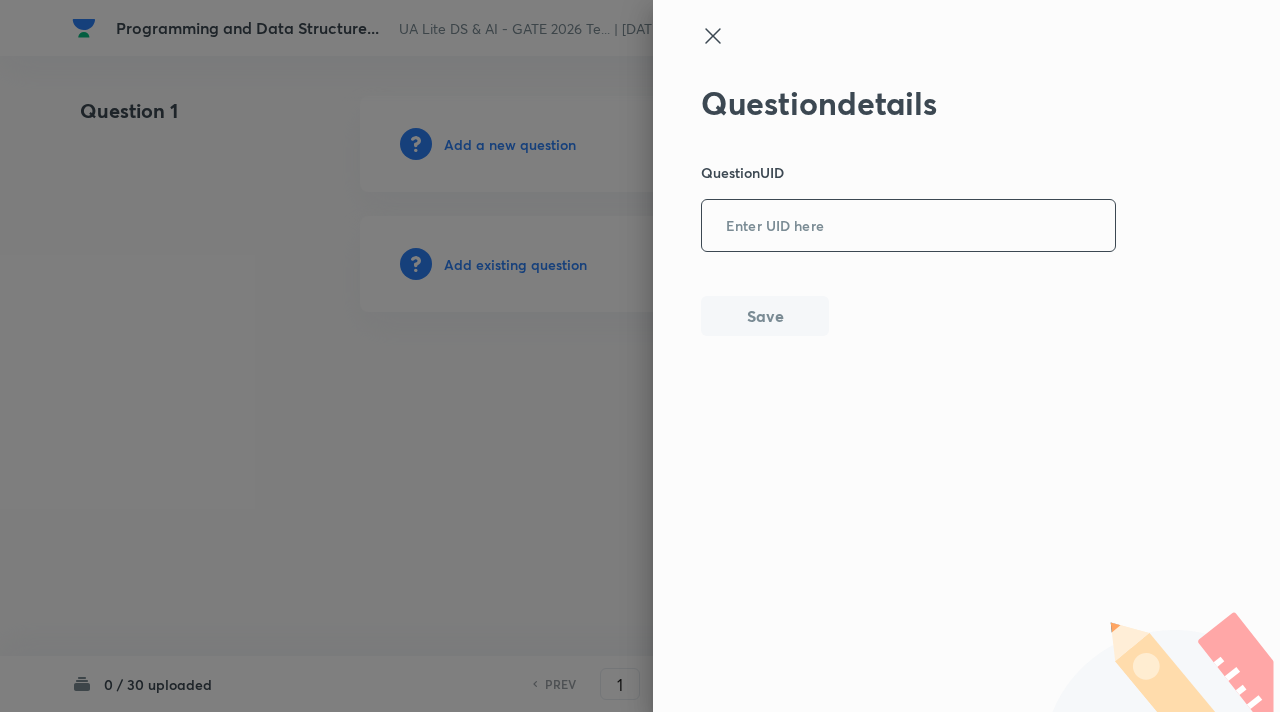 click at bounding box center [908, 226] 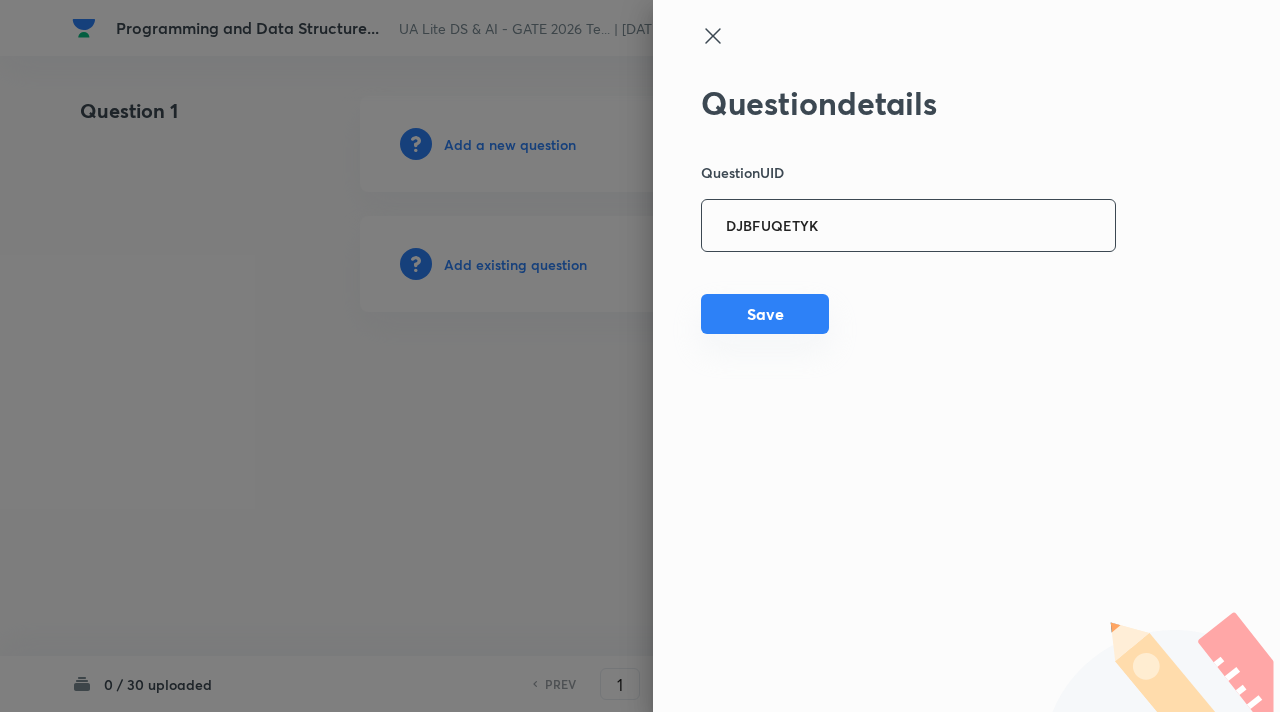 type on "DJBFUQETYK" 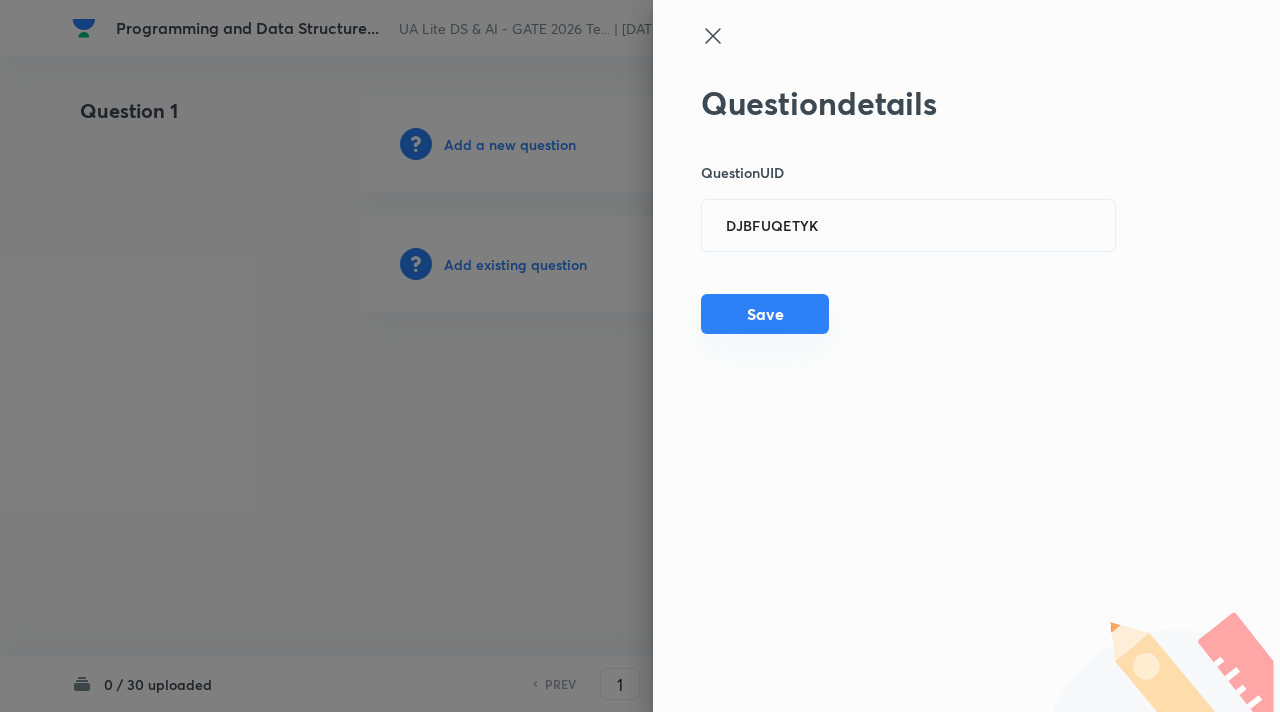 click on "Save" at bounding box center [765, 314] 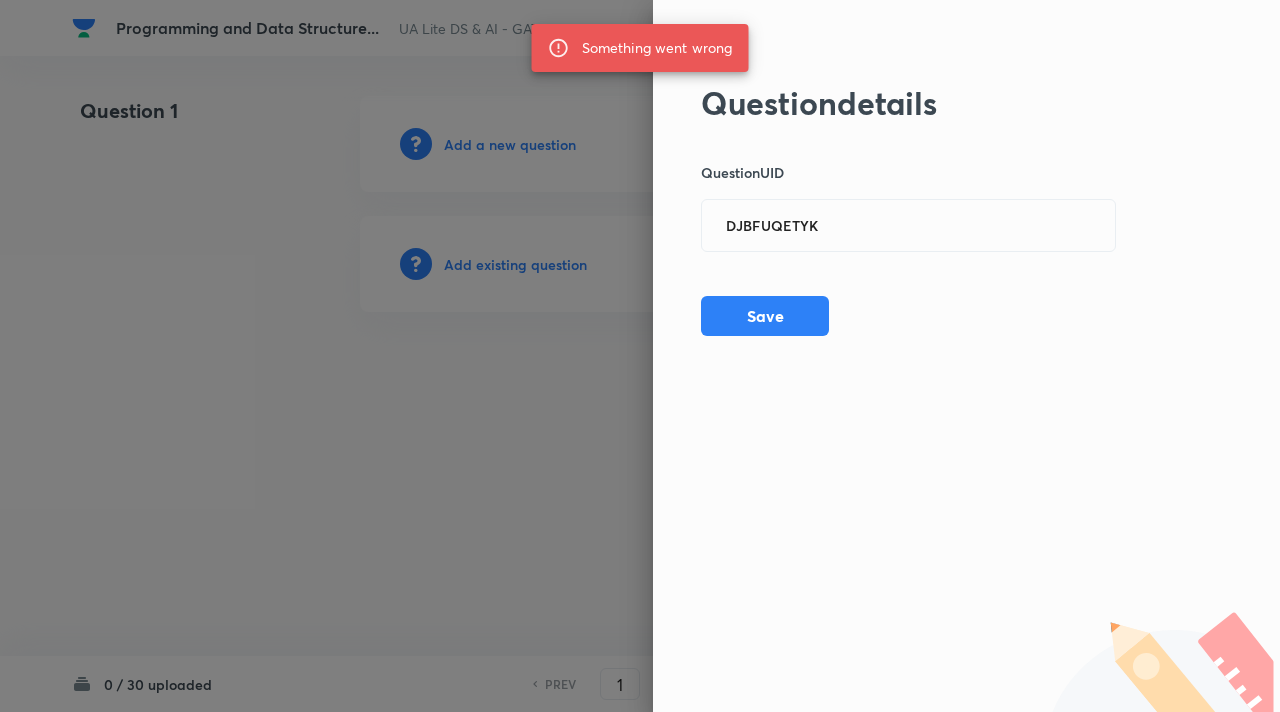 click at bounding box center (640, 356) 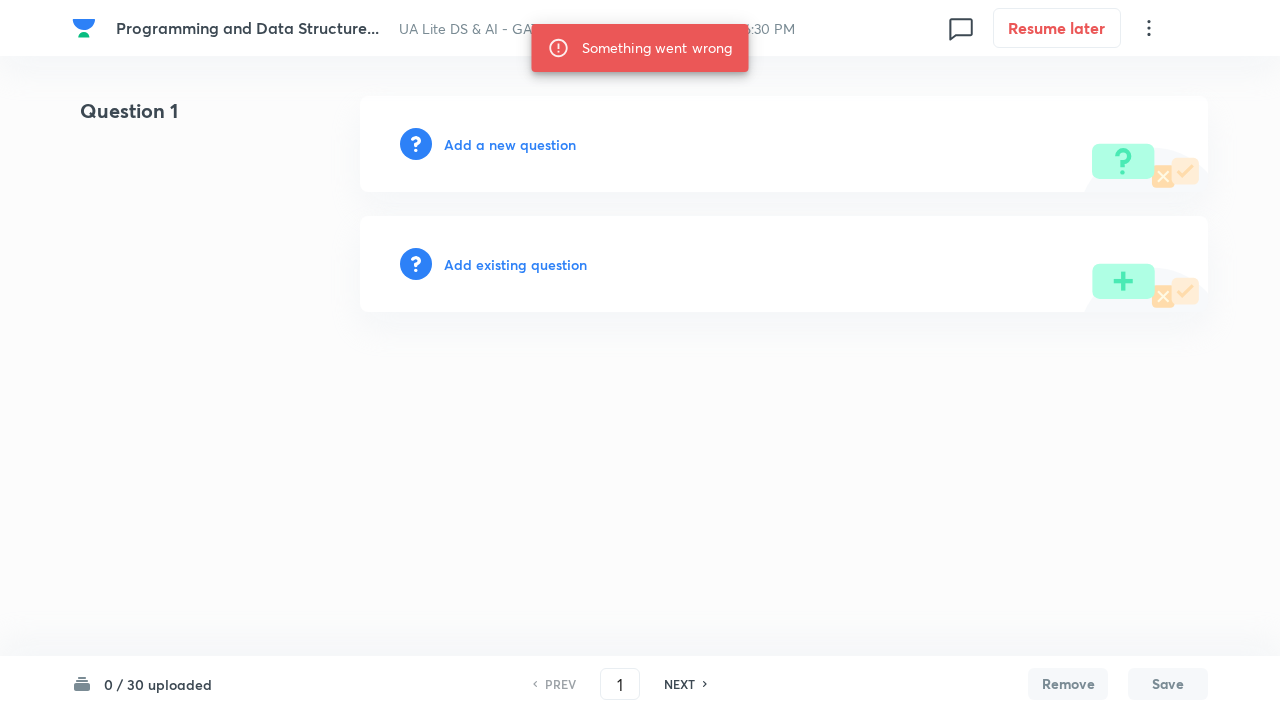 click on "Programming and Data Structure... UA Lite DS & AI - GATE 2026 Te... | [DATE] · 5:00 PM - 6:30 PM 0 Resume later Question 1 Add a new question Add existing question
0 / 30 uploaded
PREV 1 ​ NEXT Remove Save Something went wrong No internet connection Programming and Data Structure Subject Test | Unacademy" at bounding box center (640, 204) 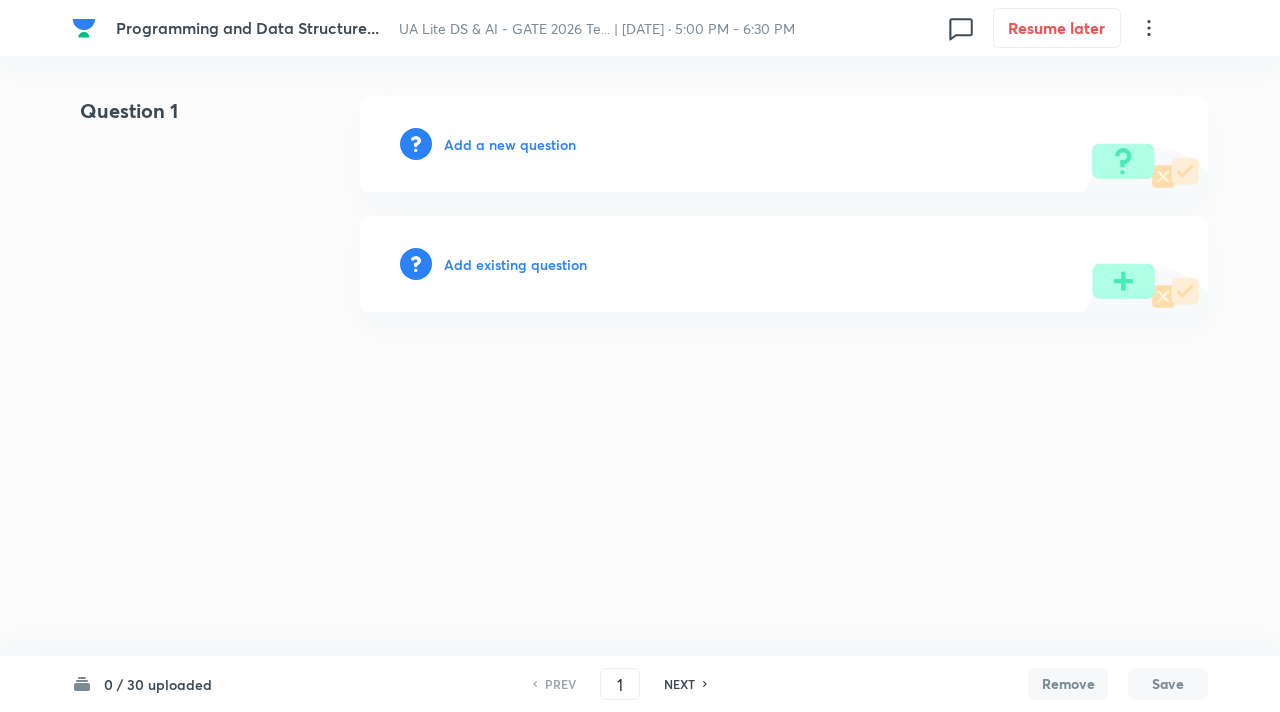 click on "Programming and Data Structure... UA Lite DS & AI - GATE 2026 Te... | [DATE] · 5:00 PM - 6:30 PM 0 Resume later Question 1 Add a new question Add existing question
0 / 30 uploaded
PREV 1 ​ NEXT Remove Save No internet connection Programming and Data Structure Subject Test | Unacademy" at bounding box center (640, 204) 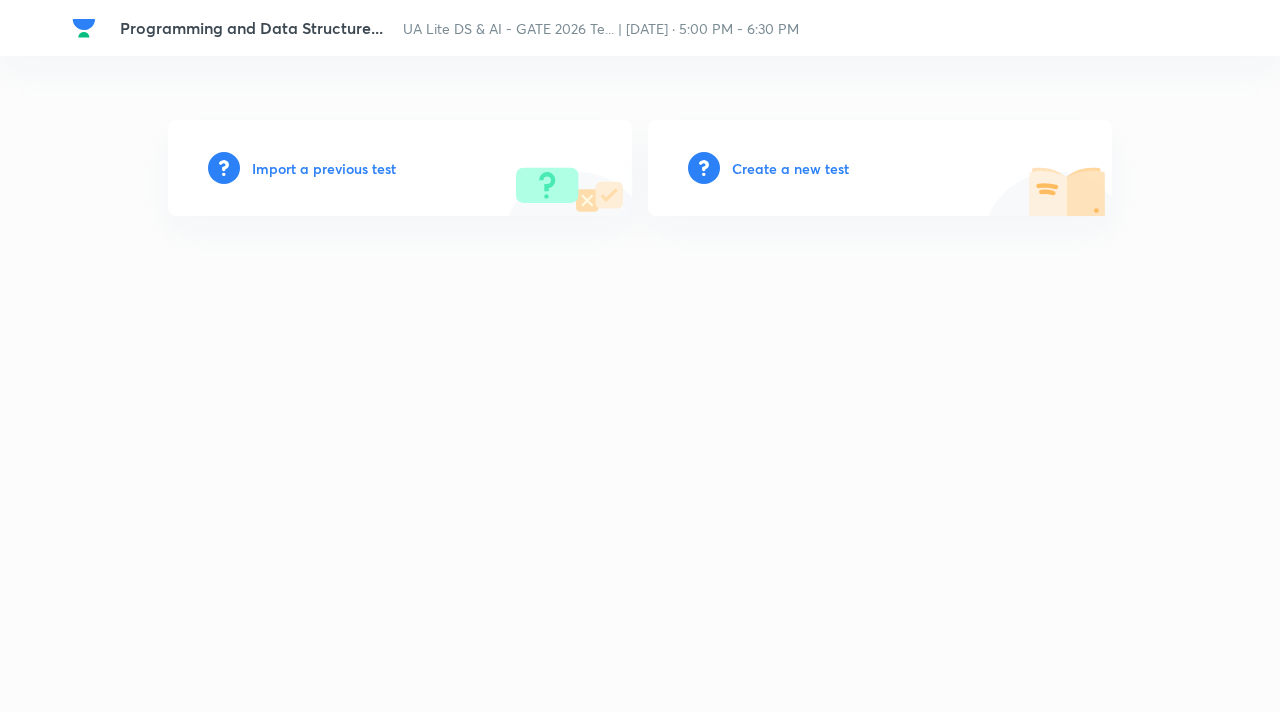 scroll, scrollTop: 0, scrollLeft: 0, axis: both 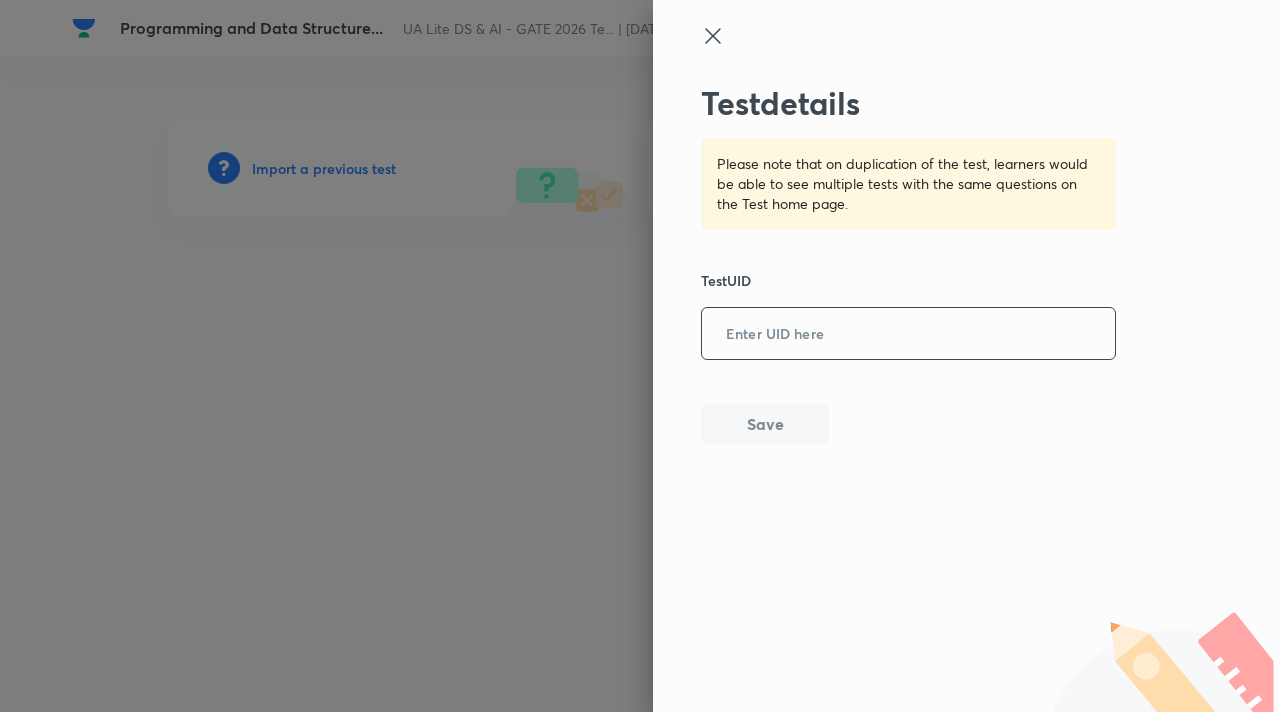 click at bounding box center (908, 334) 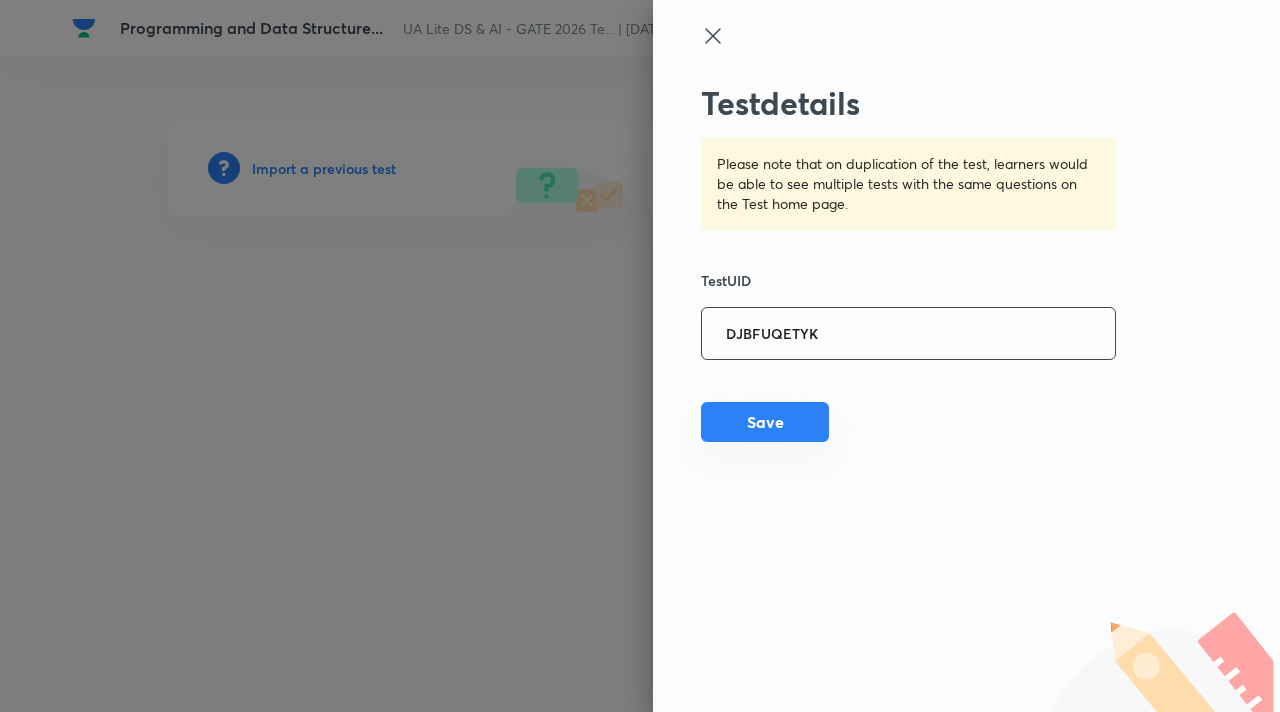 type on "DJBFUQETYK" 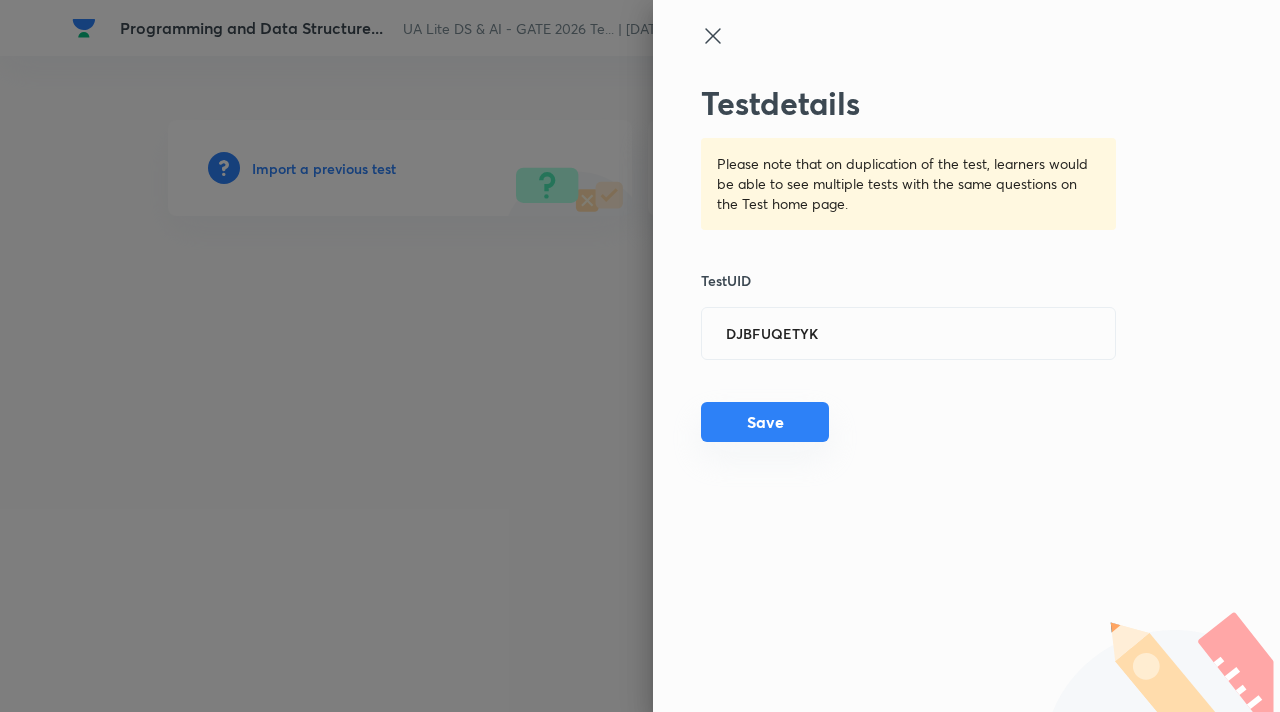 click on "Save" at bounding box center (765, 422) 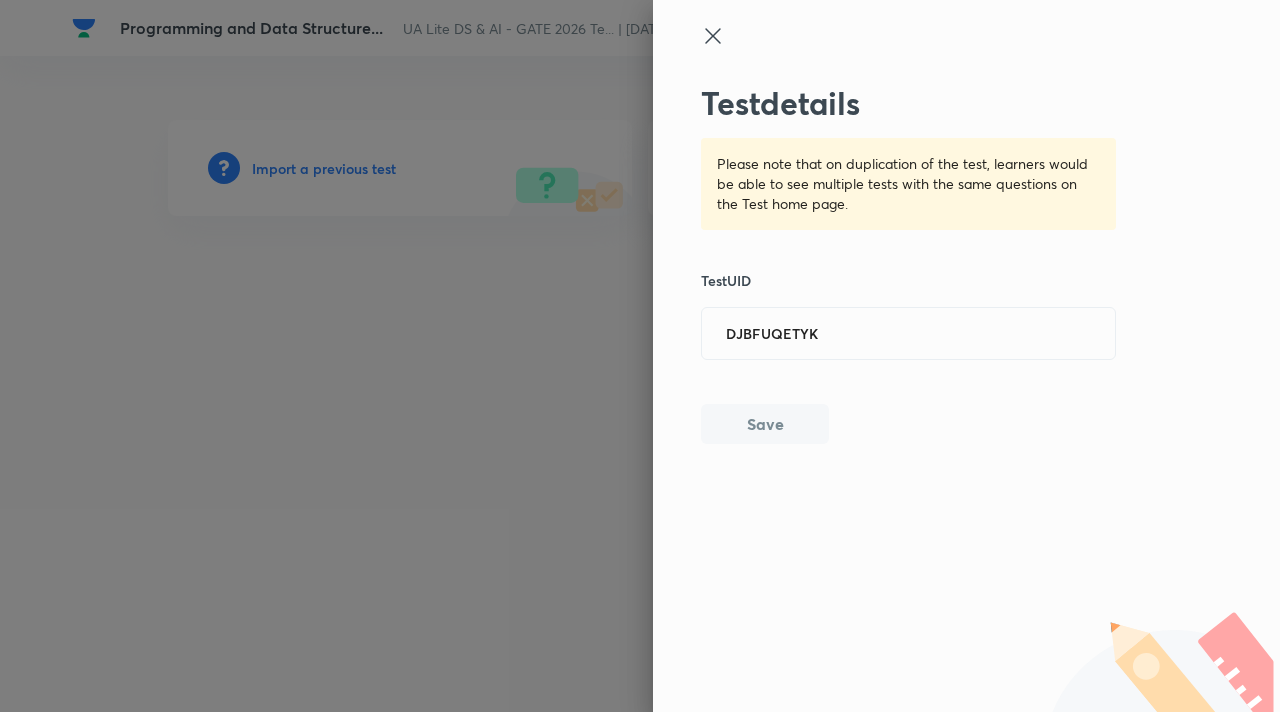 type 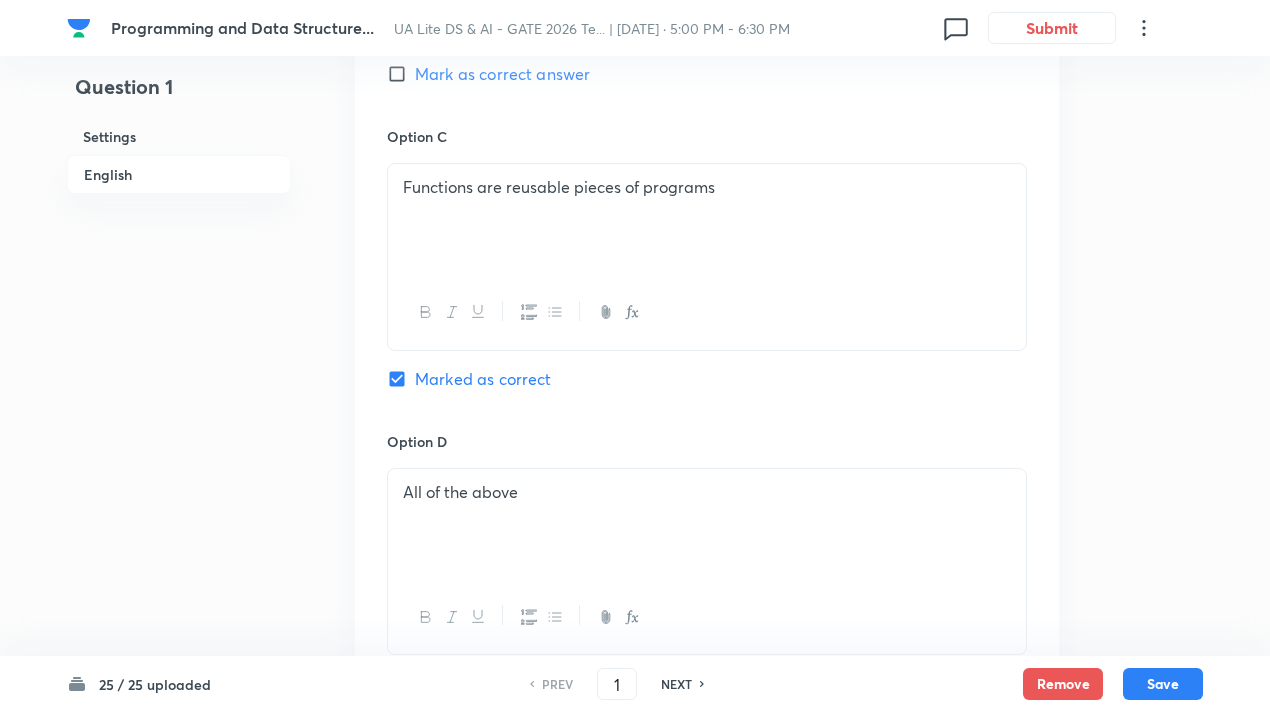 scroll, scrollTop: 1994, scrollLeft: 0, axis: vertical 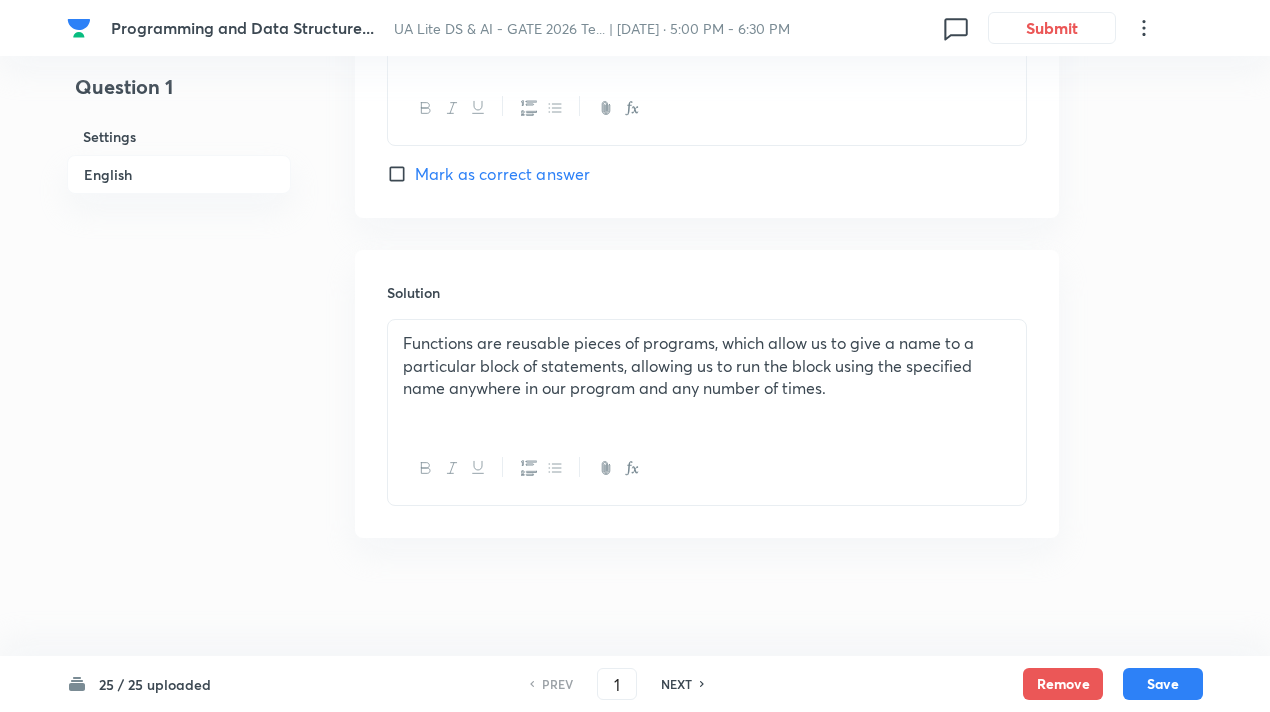 click on "NEXT" at bounding box center (679, 684) 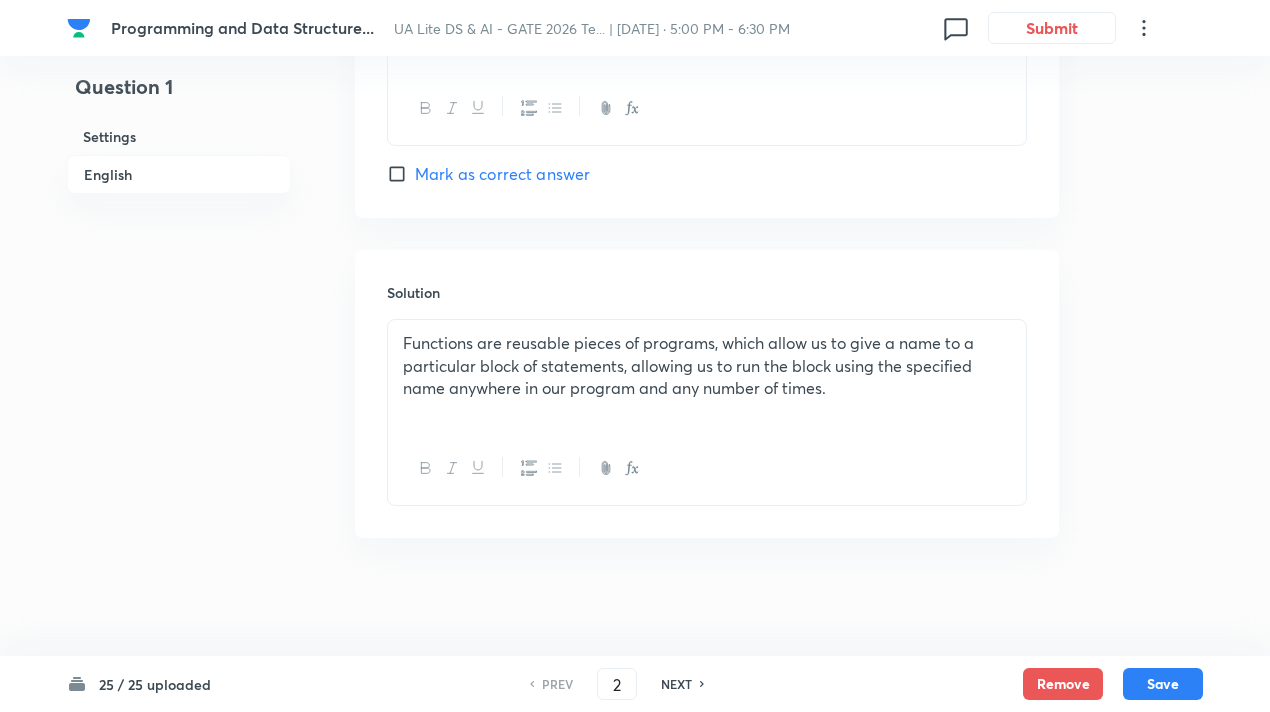checkbox on "false" 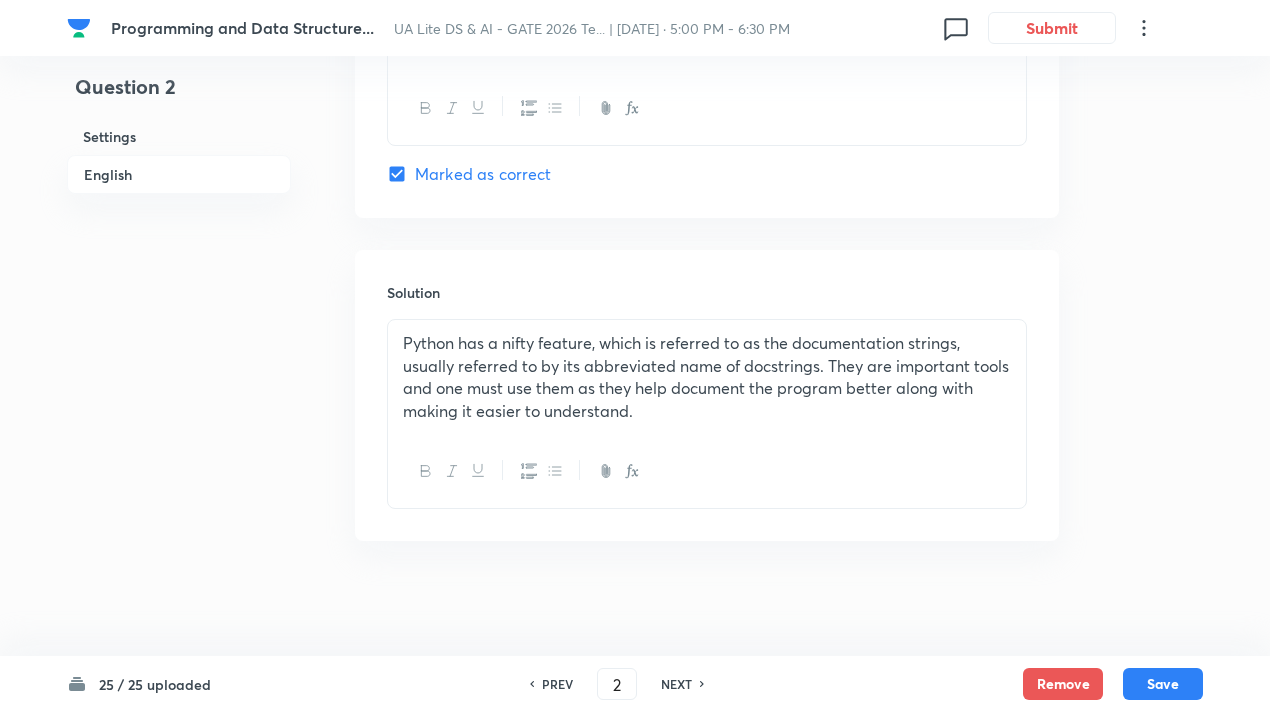 click on "NEXT" at bounding box center (679, 684) 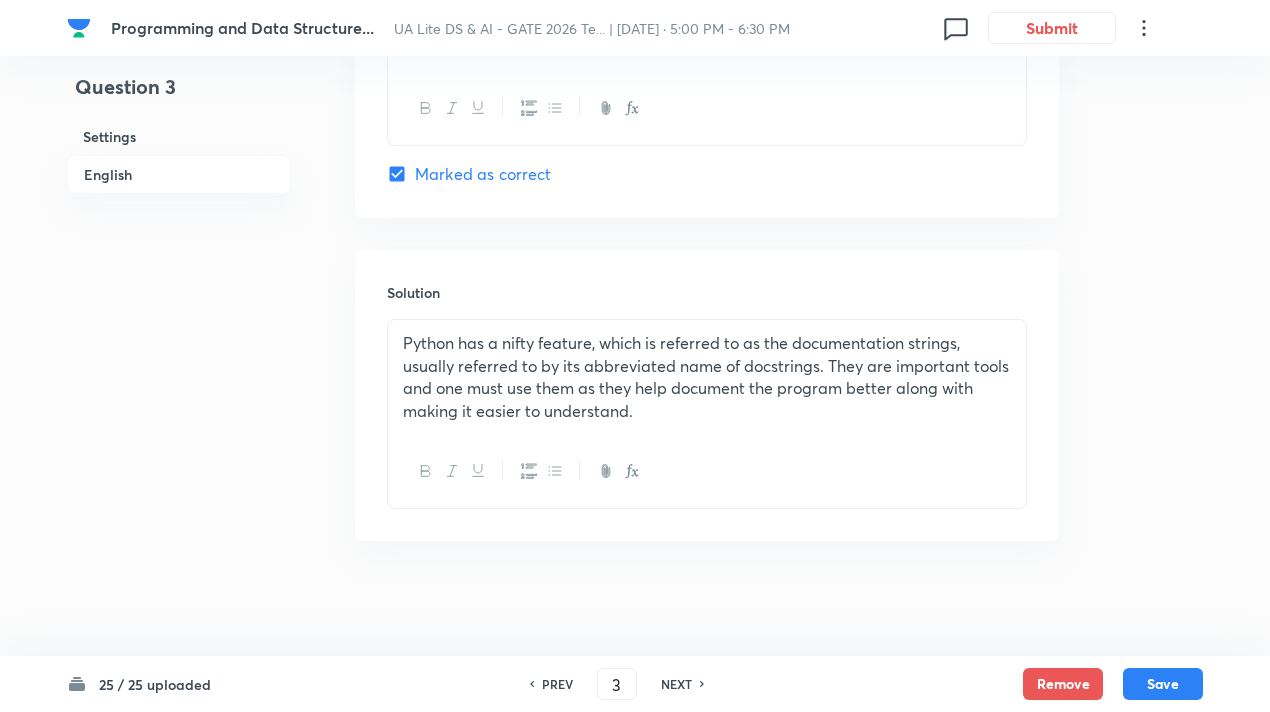 checkbox on "true" 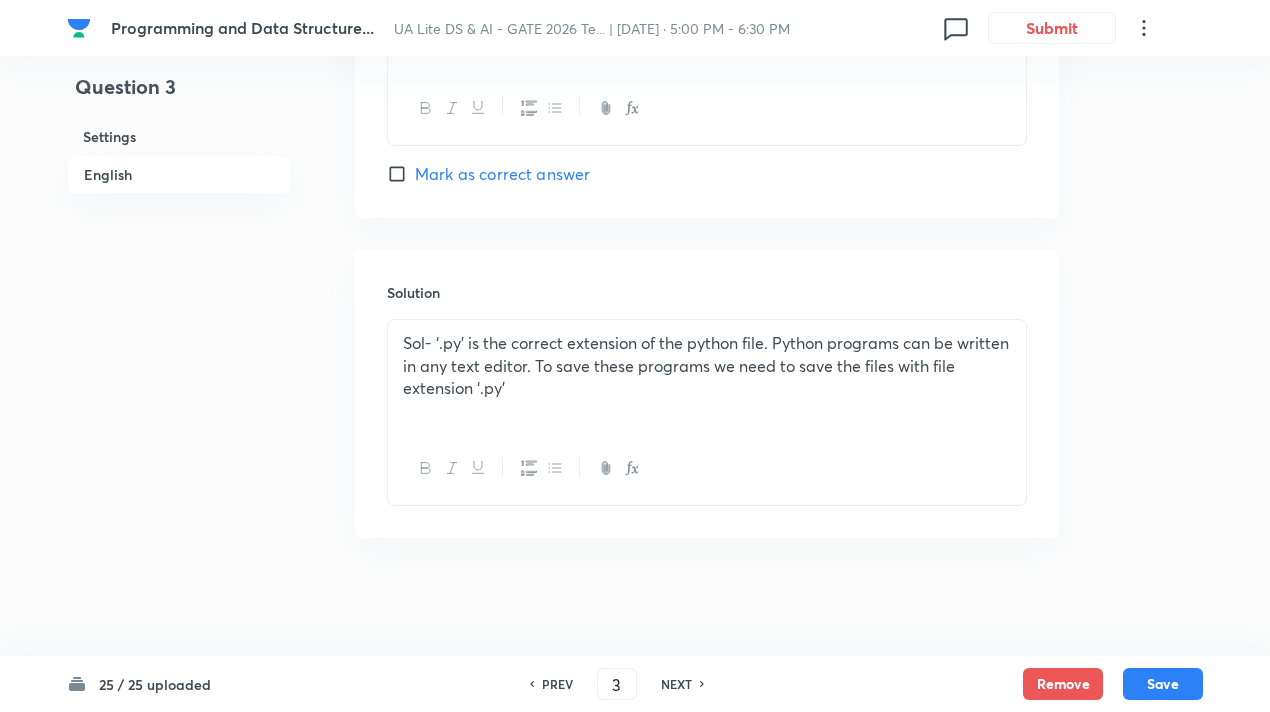 click on "NEXT" at bounding box center [679, 684] 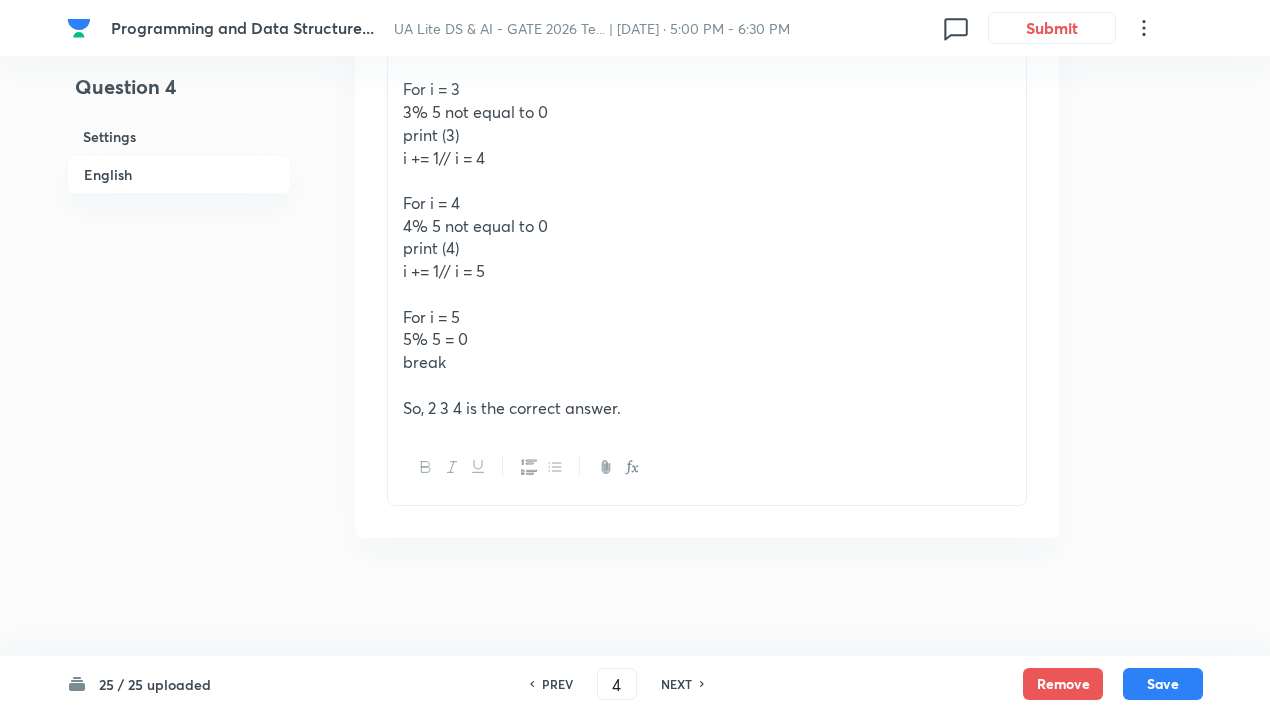 click on "NEXT" at bounding box center (679, 684) 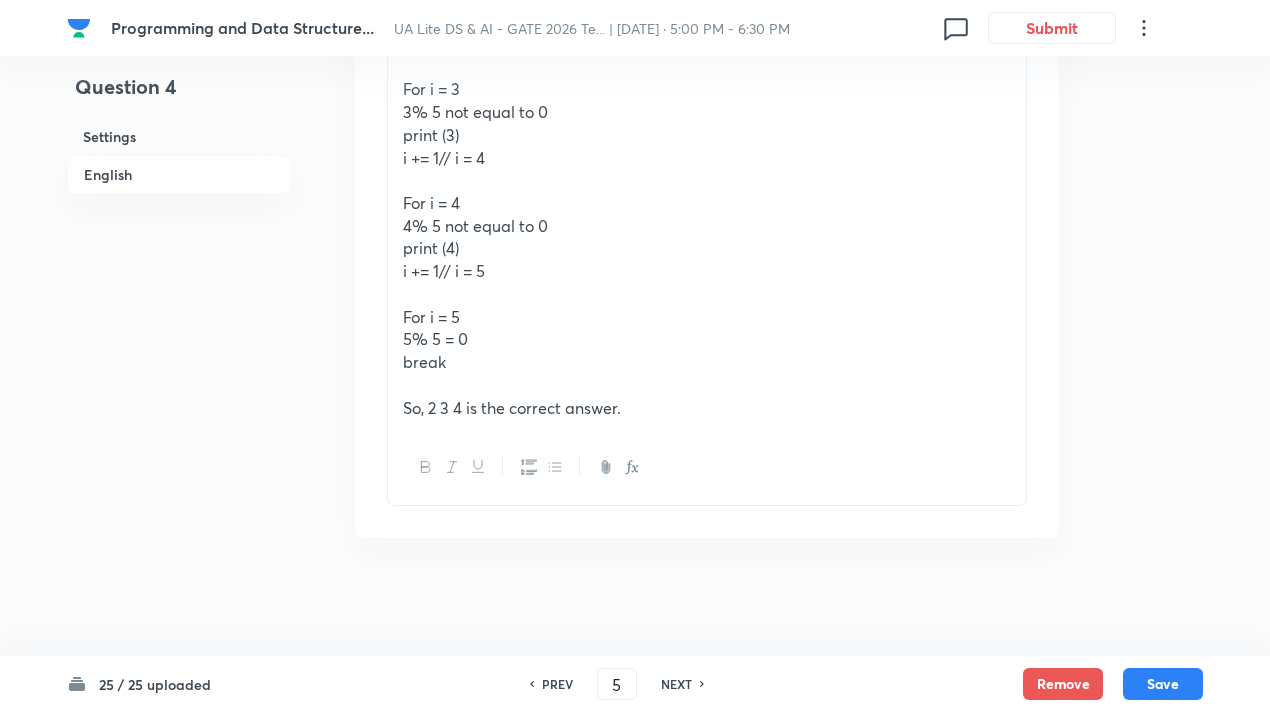 type on "12" 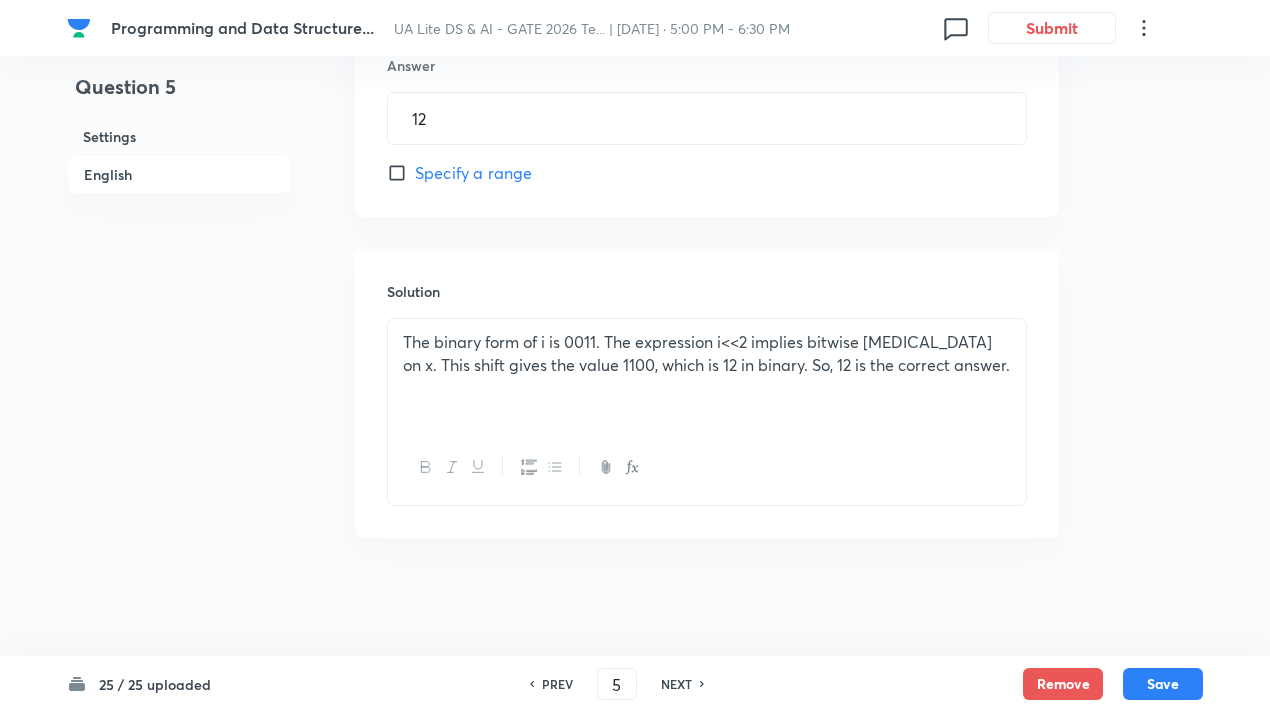 click on "NEXT" at bounding box center (679, 684) 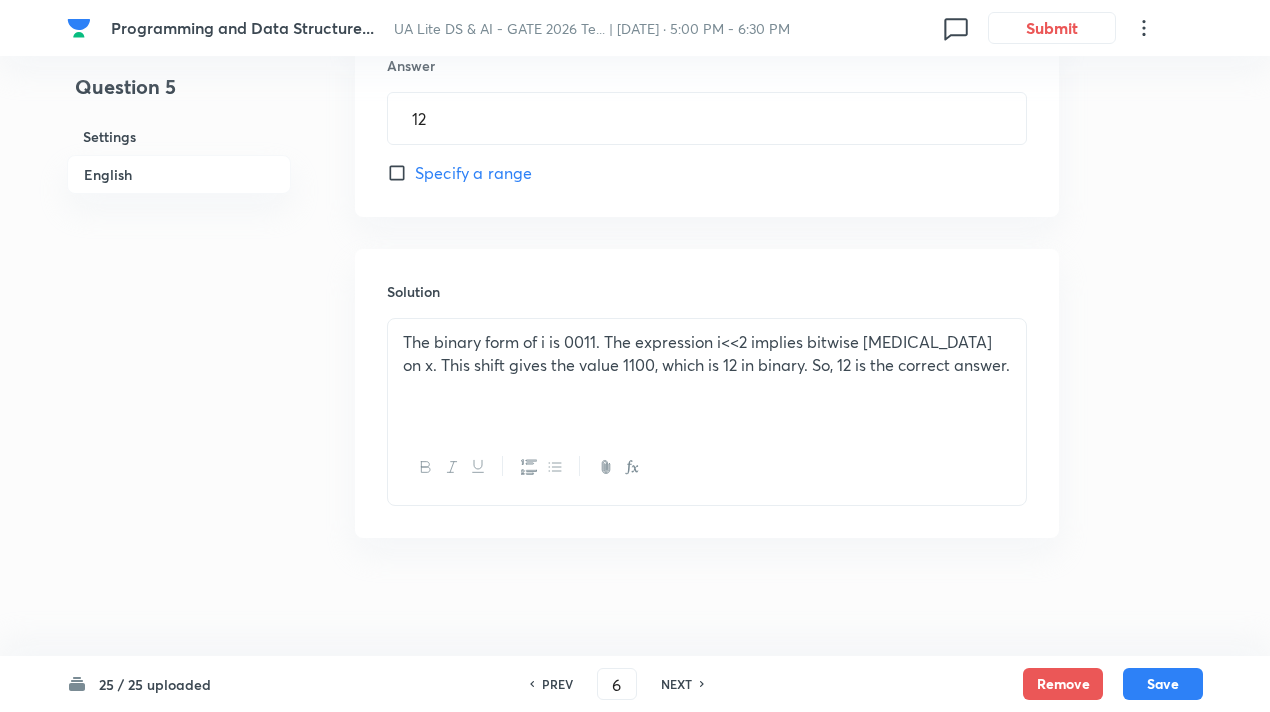 scroll, scrollTop: 1994, scrollLeft: 0, axis: vertical 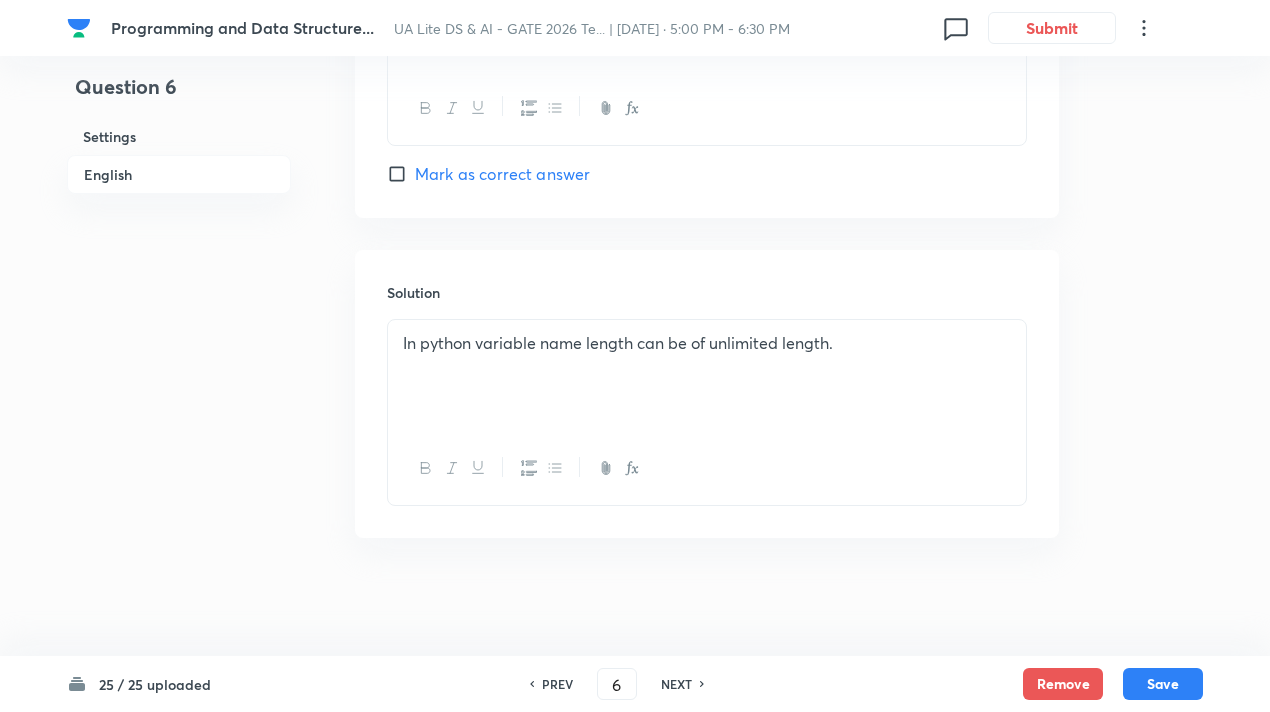 click on "NEXT" at bounding box center [679, 684] 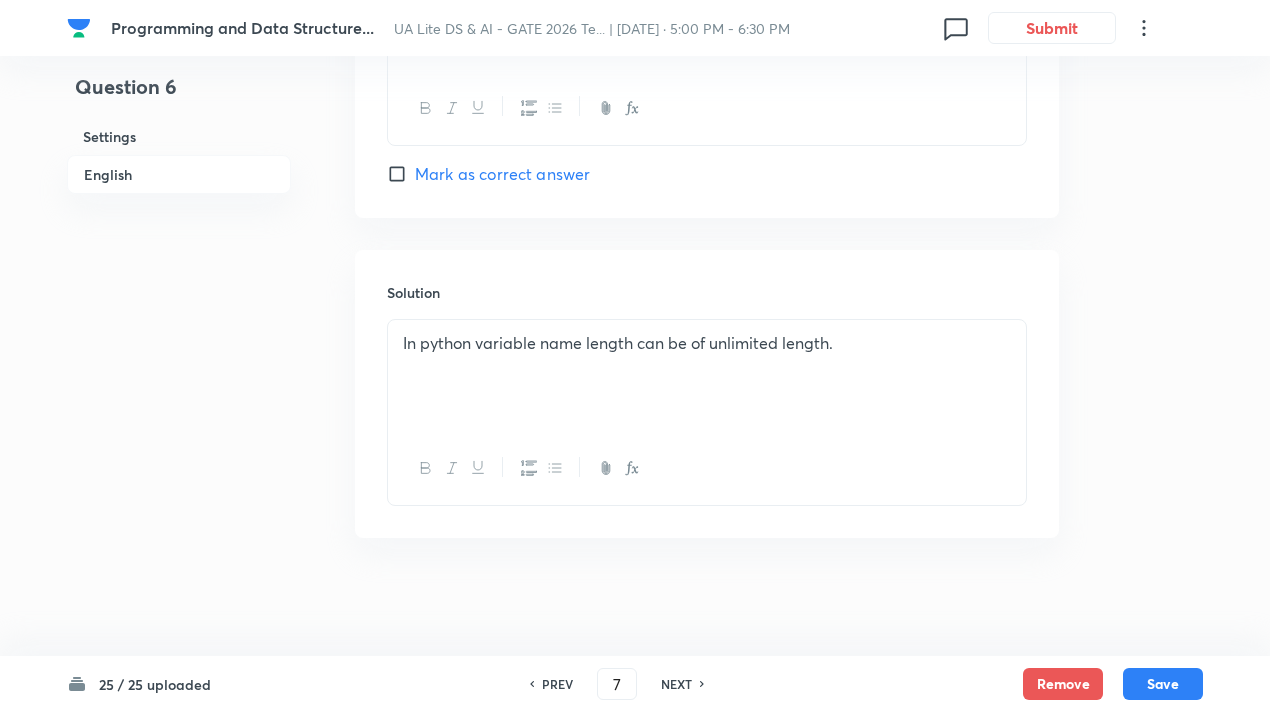checkbox on "true" 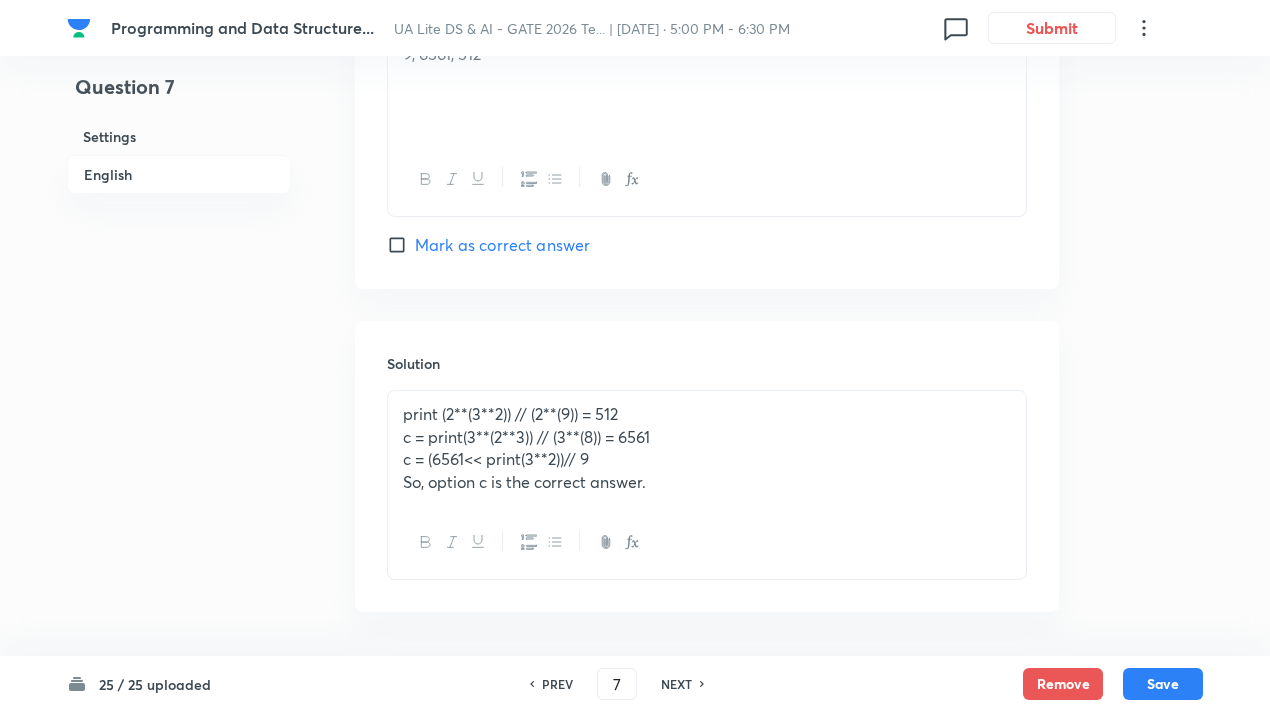 click on "NEXT" at bounding box center (679, 684) 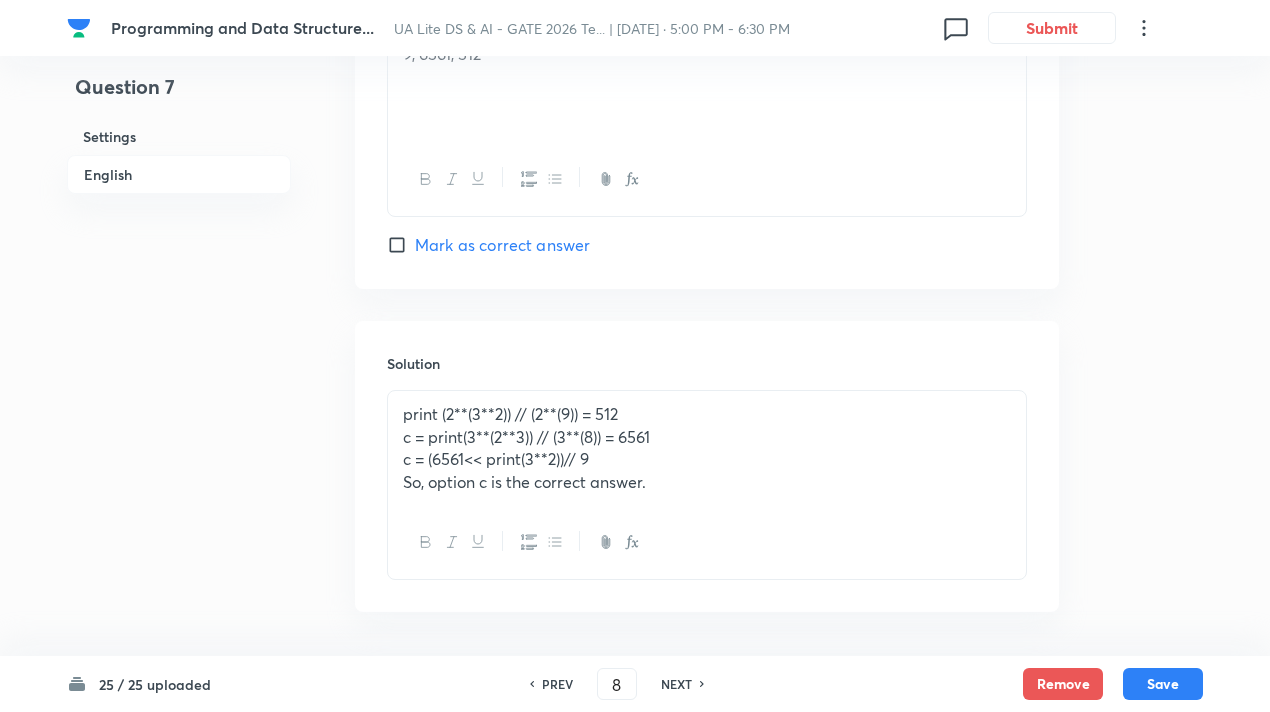 checkbox on "true" 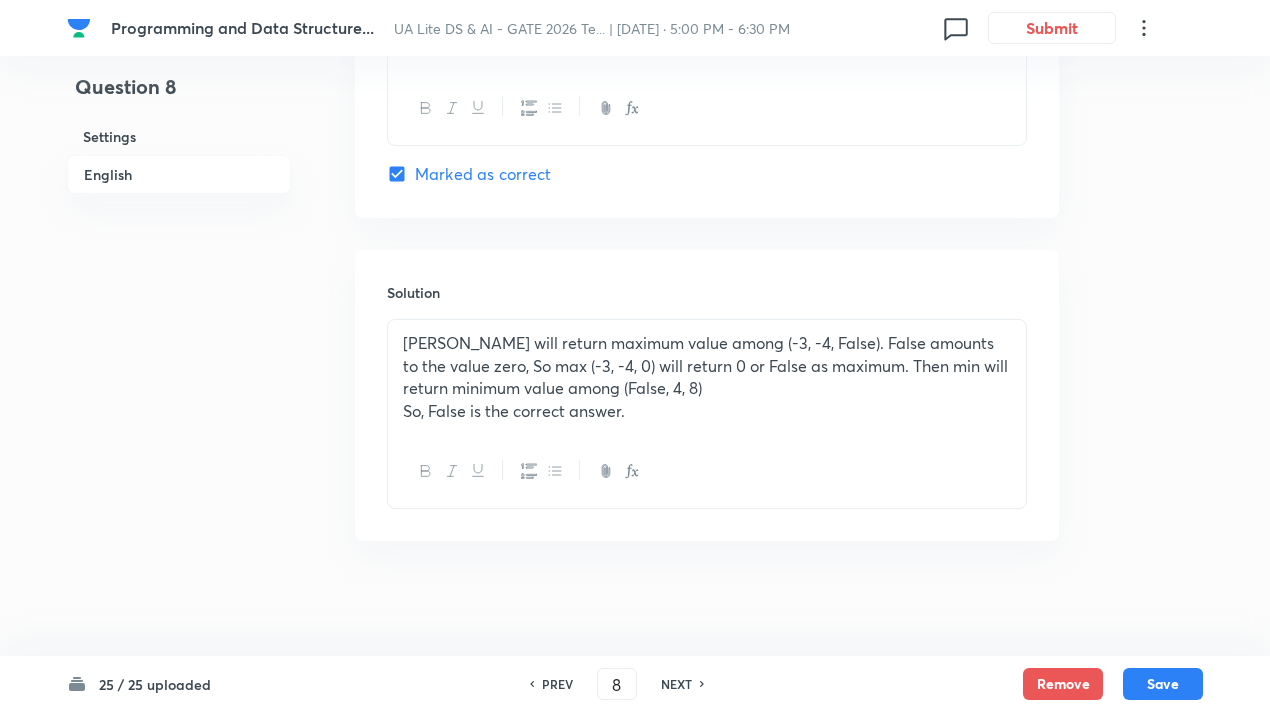 click on "NEXT" at bounding box center (679, 684) 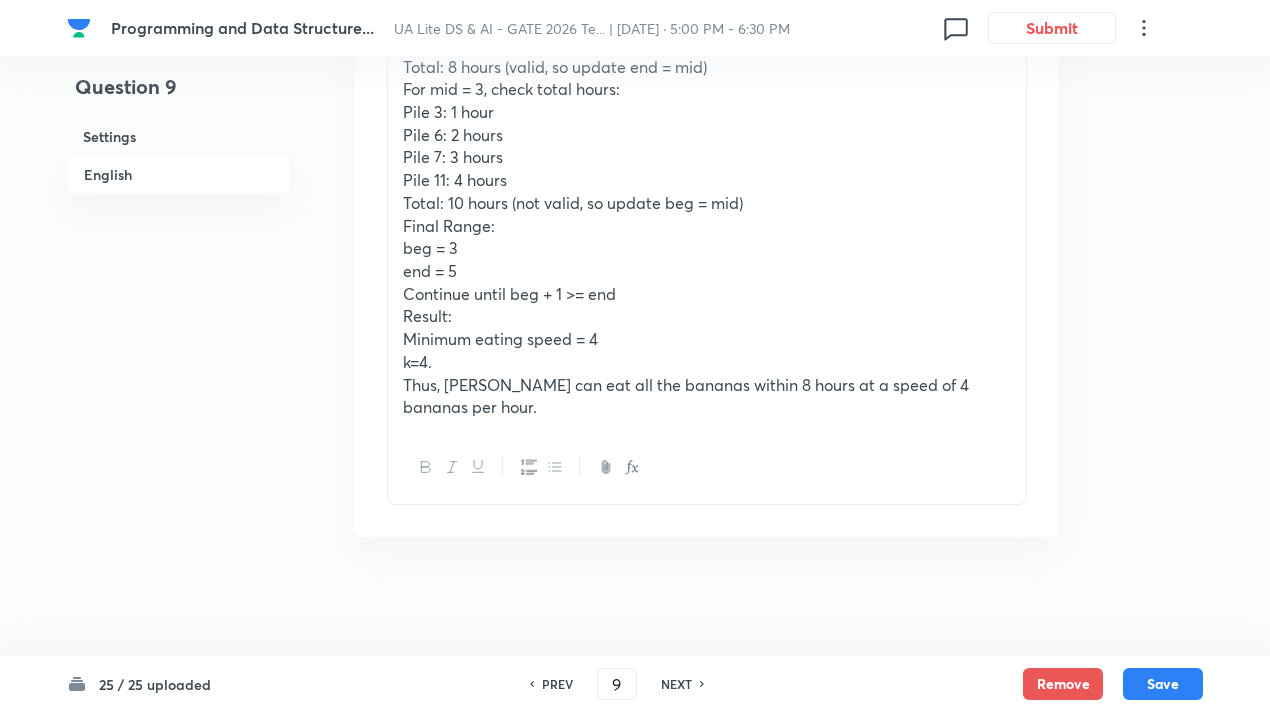 click on "NEXT" at bounding box center [679, 684] 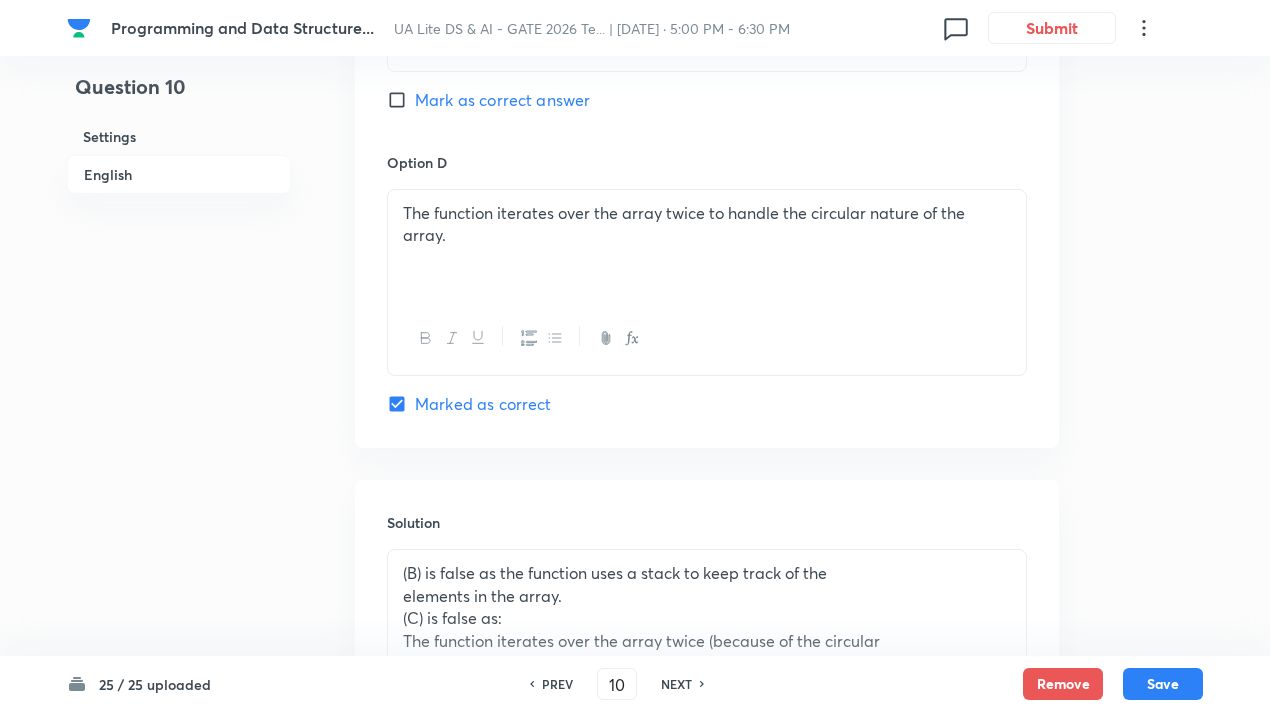 click on "NEXT" at bounding box center (679, 684) 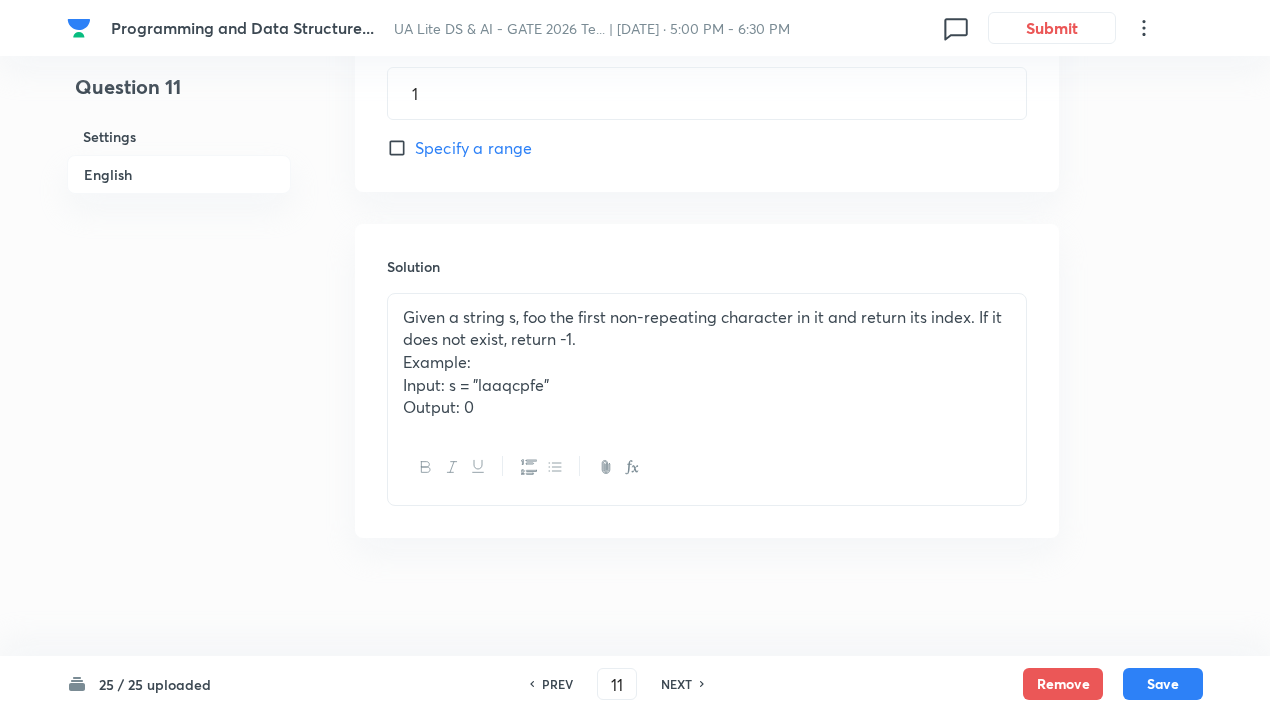 click on "NEXT" at bounding box center [679, 684] 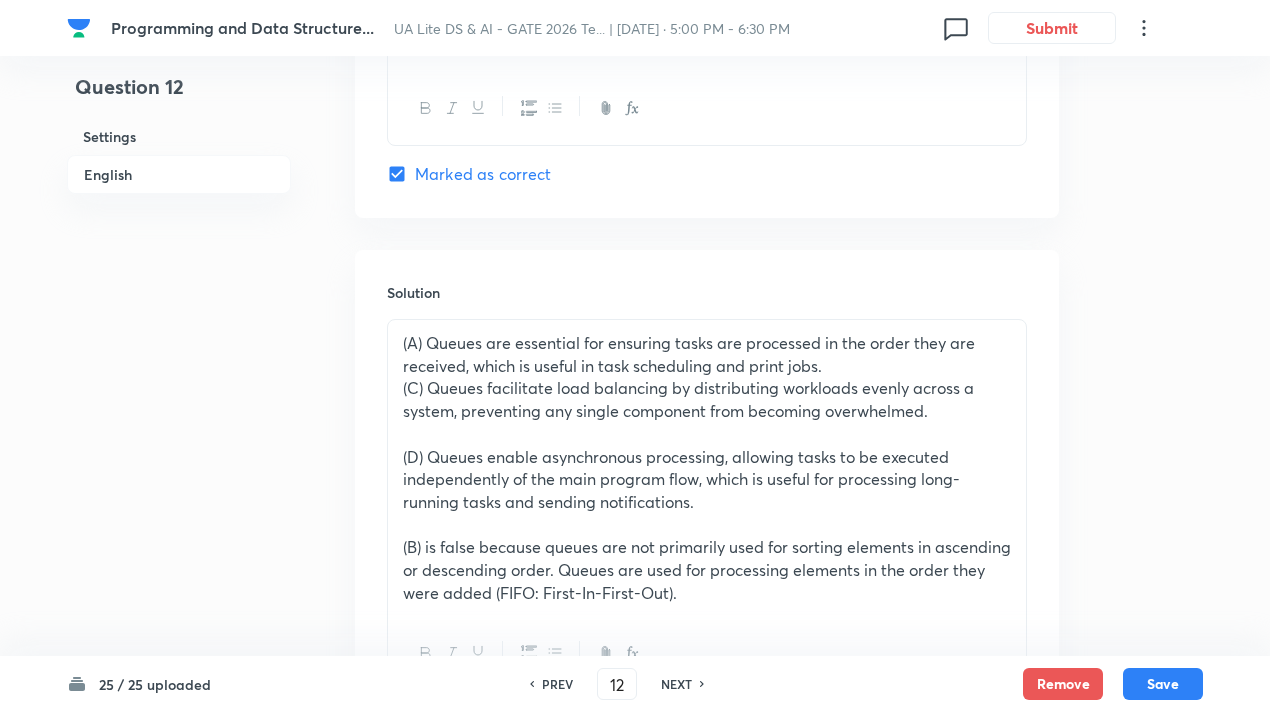 click on "NEXT" at bounding box center [679, 684] 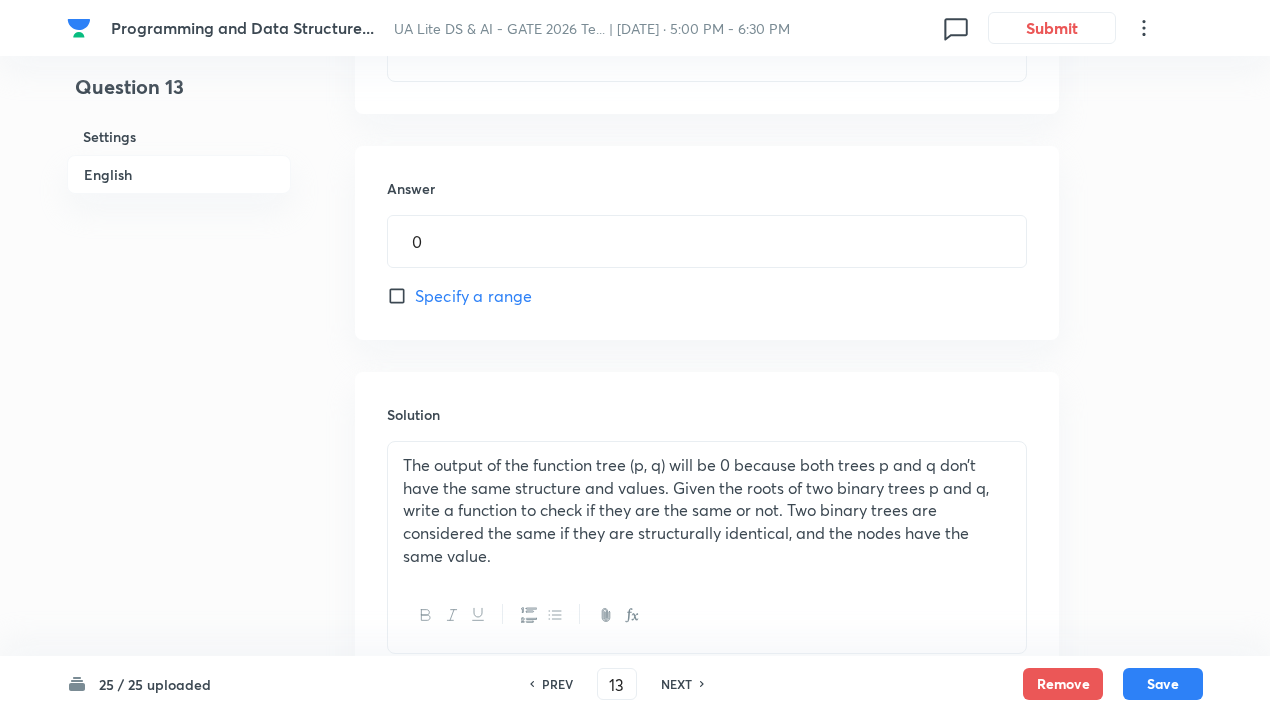 click on "NEXT" at bounding box center [679, 684] 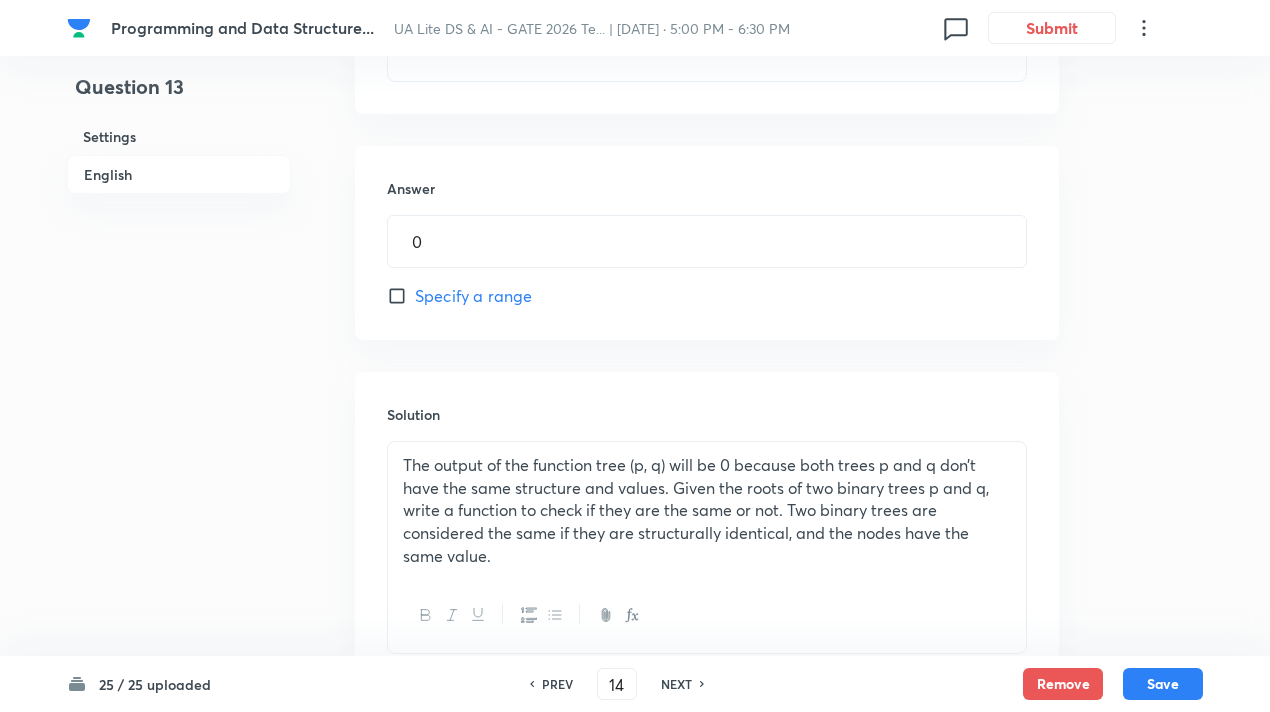 scroll, scrollTop: 1994, scrollLeft: 0, axis: vertical 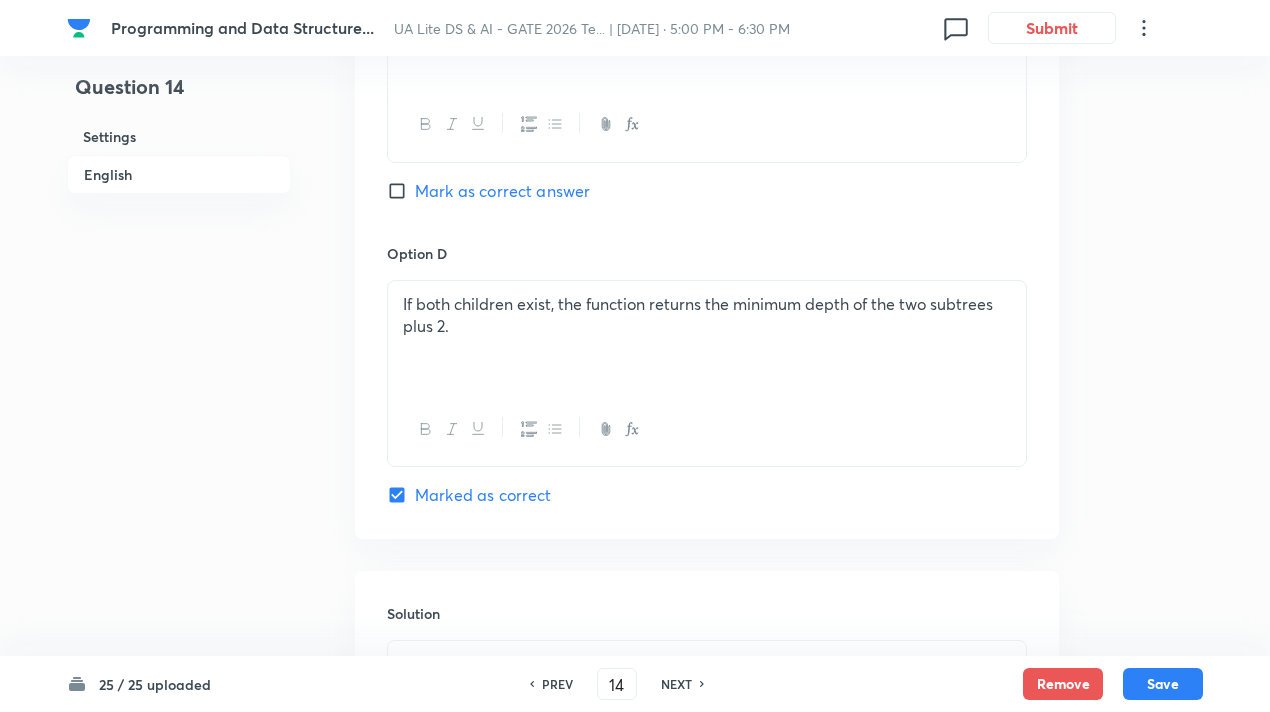click on "NEXT" at bounding box center [679, 684] 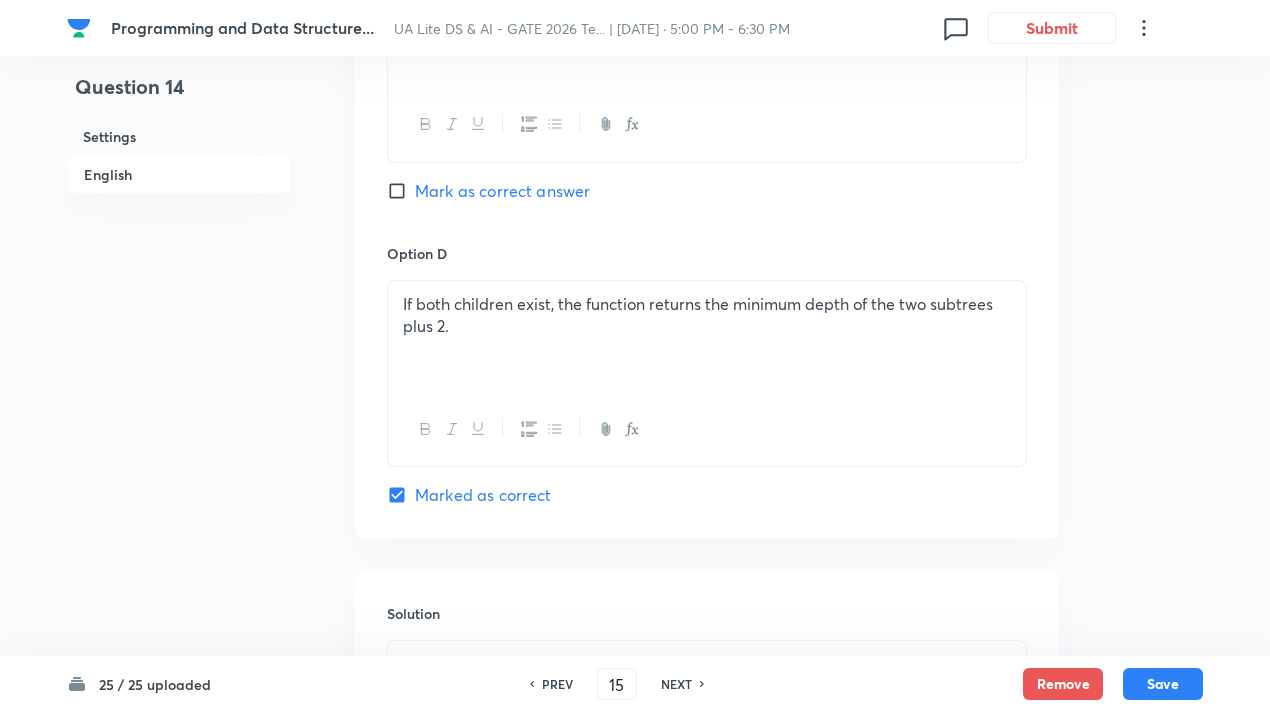 checkbox on "true" 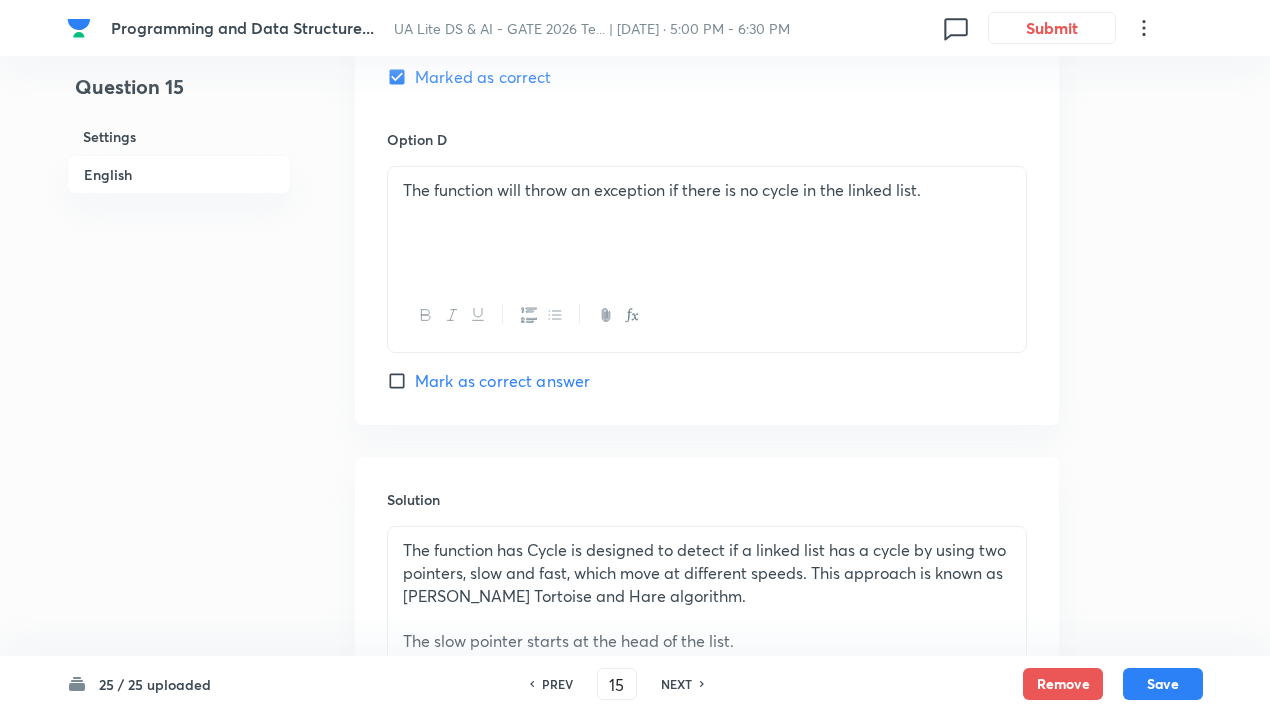 click on "NEXT" at bounding box center (679, 684) 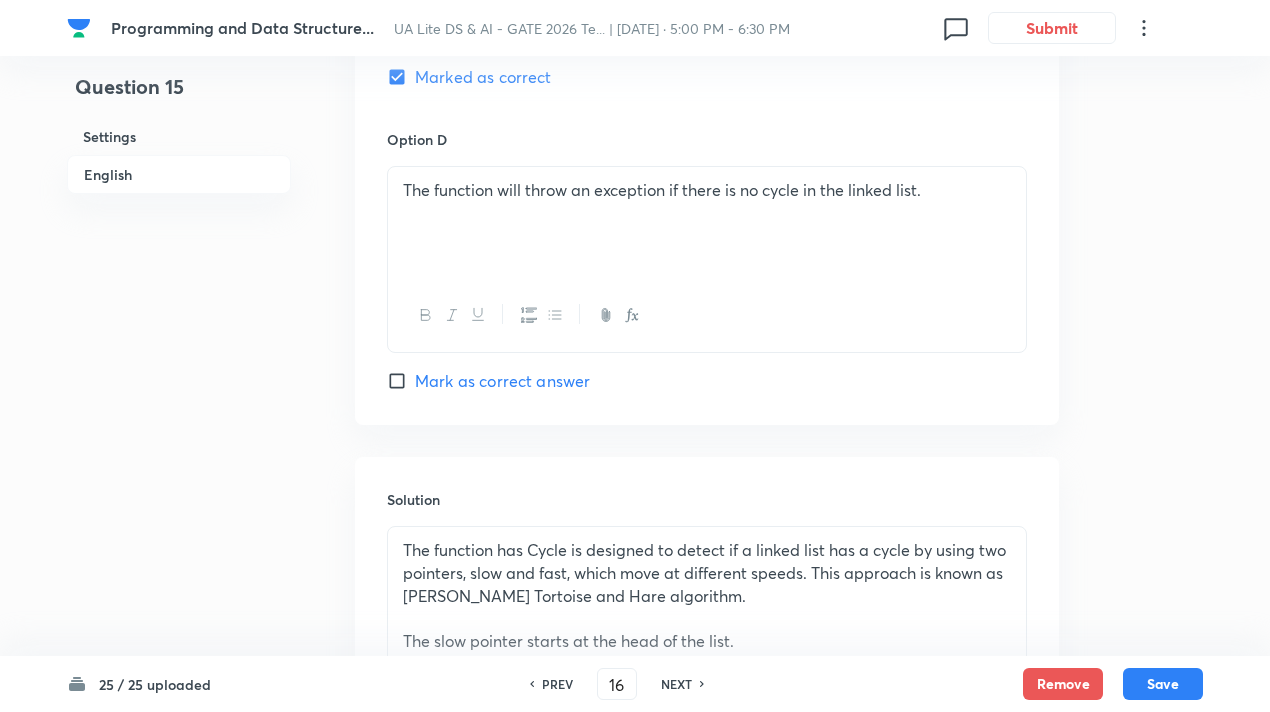 checkbox on "true" 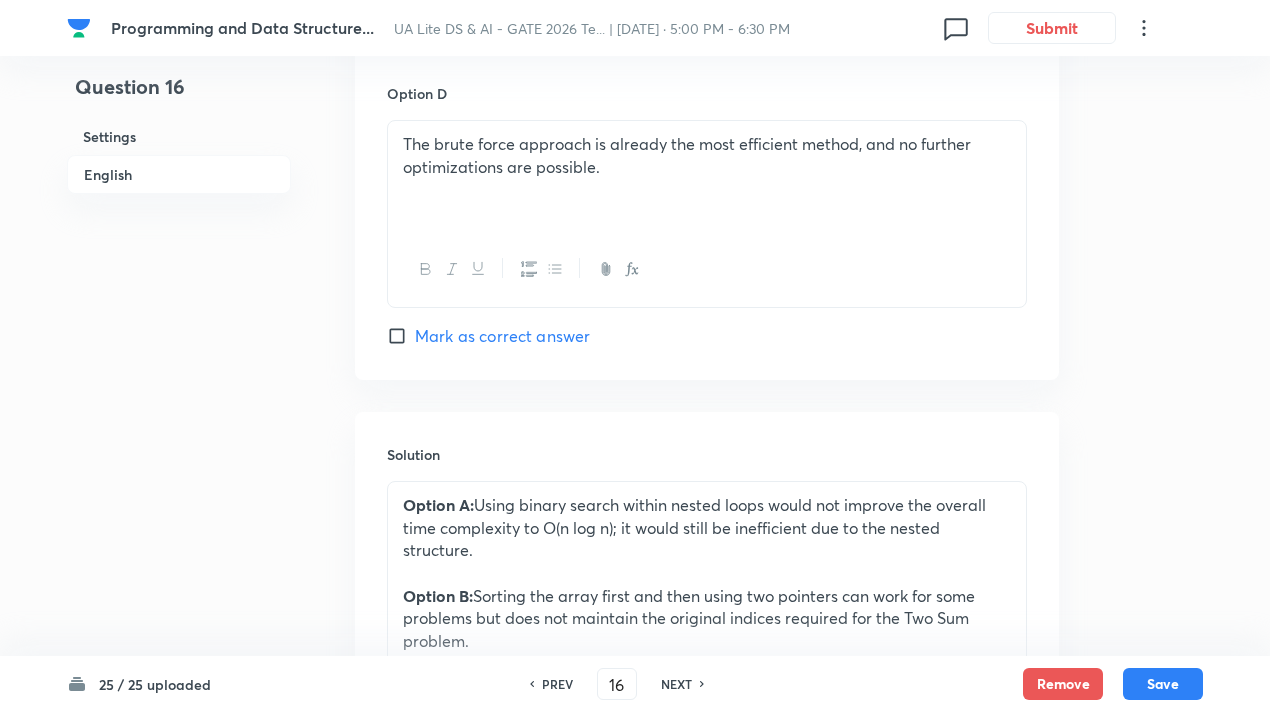 click on "NEXT" at bounding box center (679, 684) 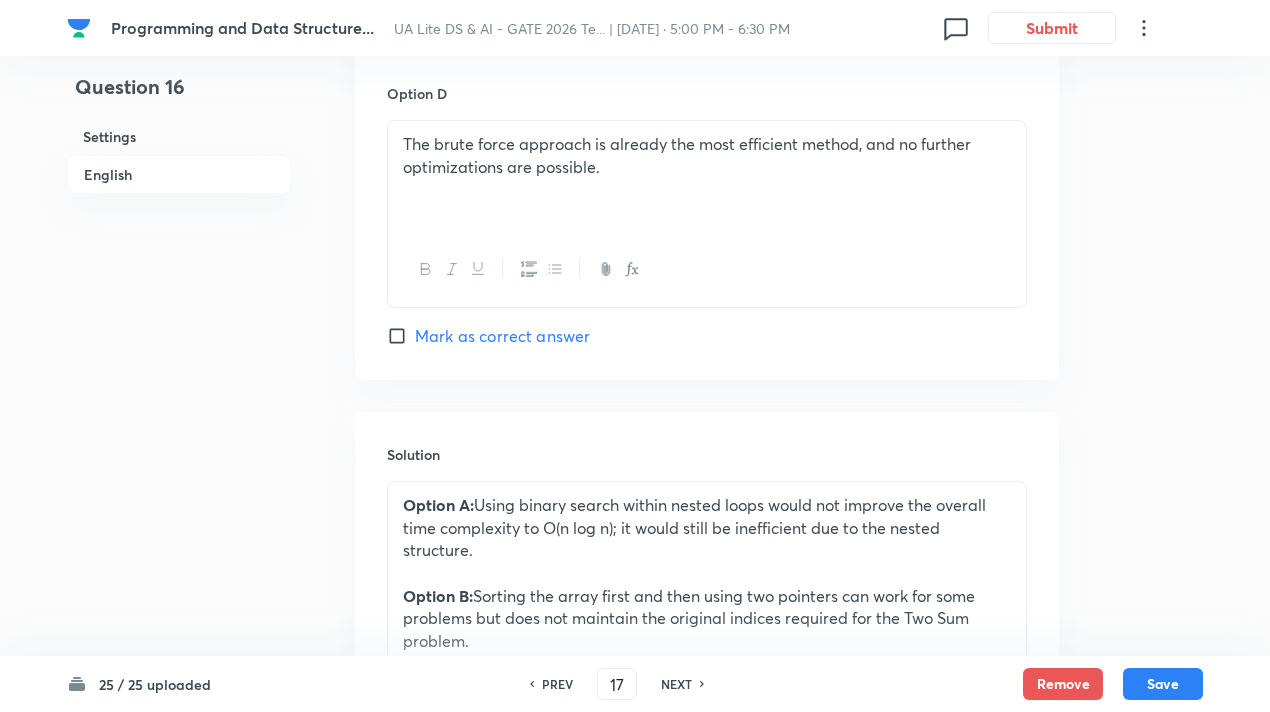 checkbox on "true" 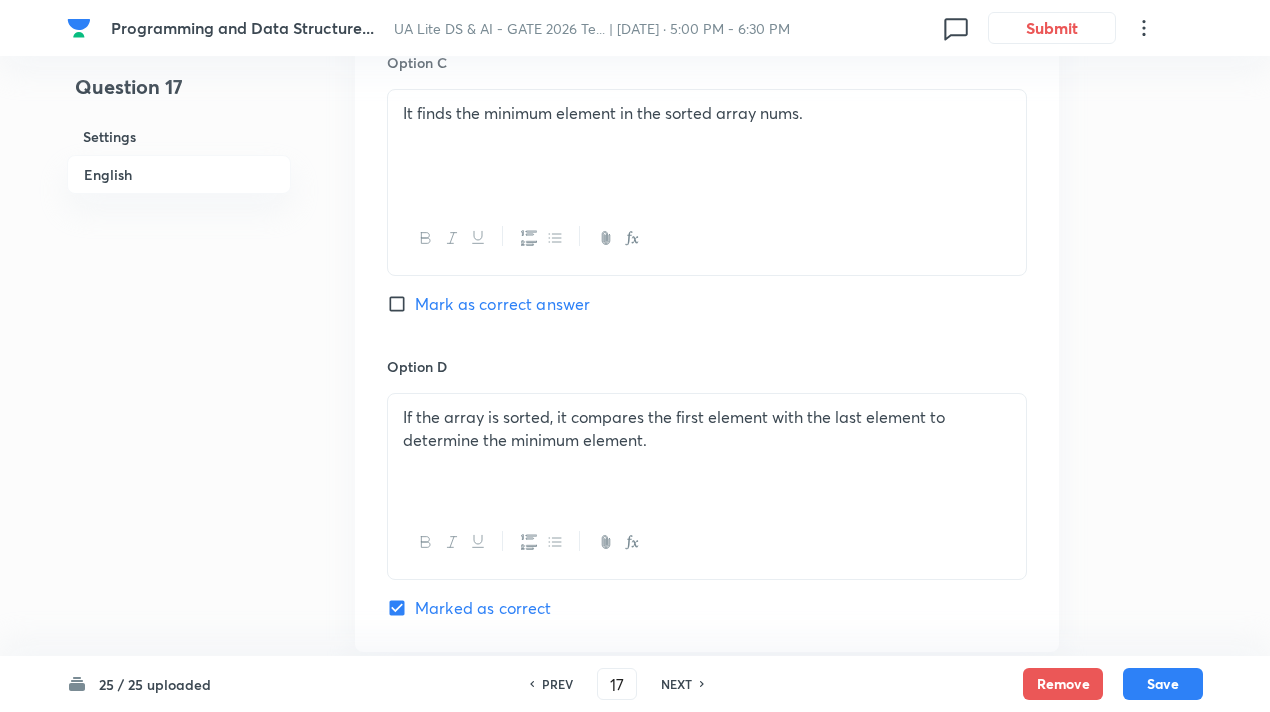 click on "PREV" at bounding box center [557, 684] 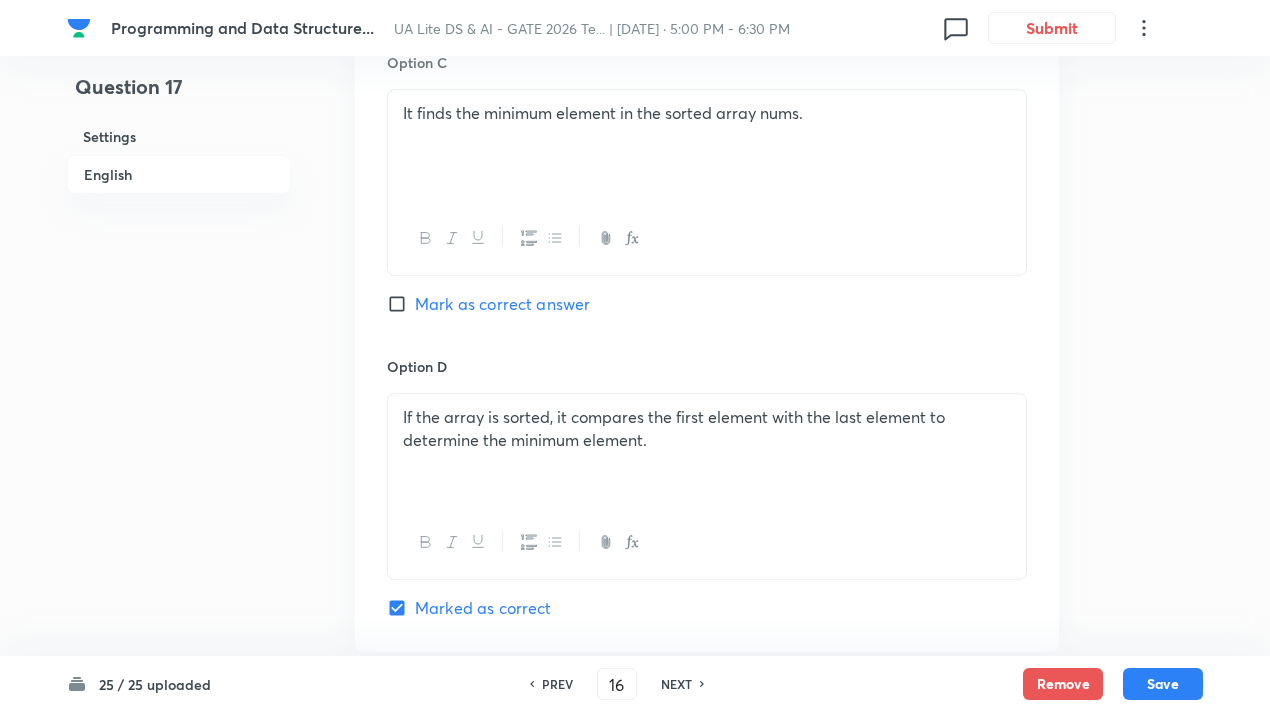 checkbox on "true" 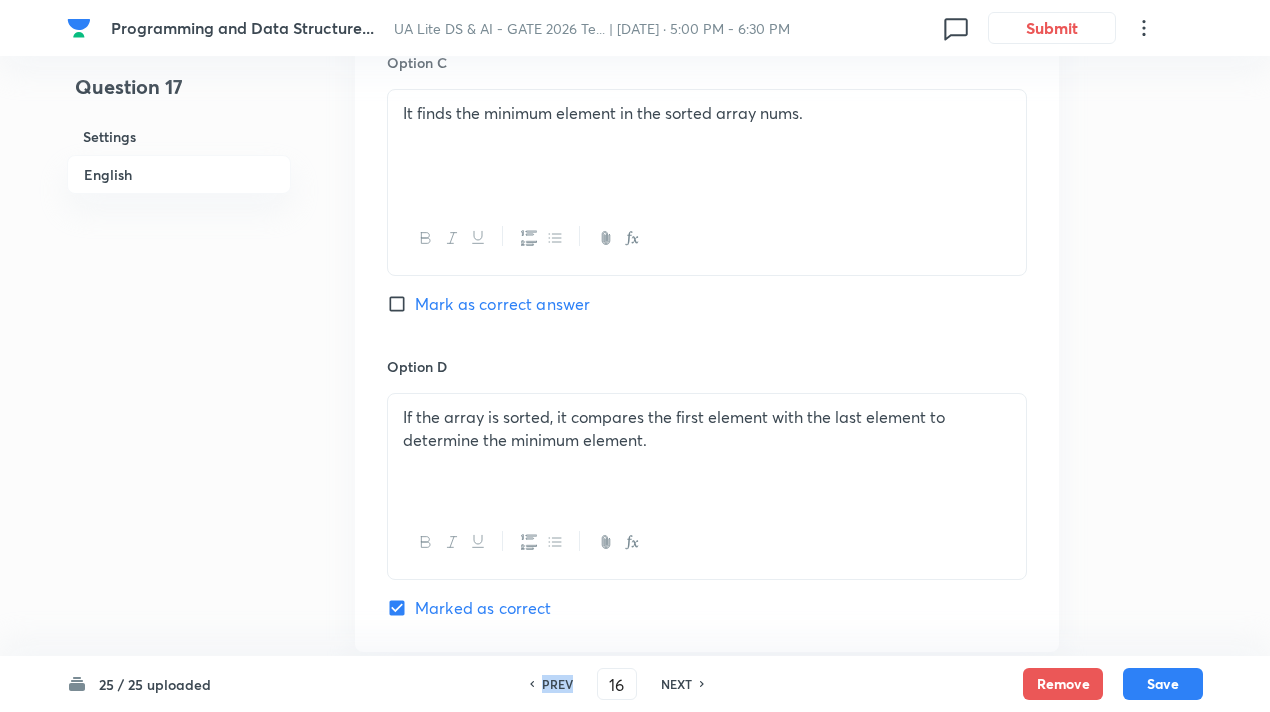 click on "PREV" at bounding box center (557, 684) 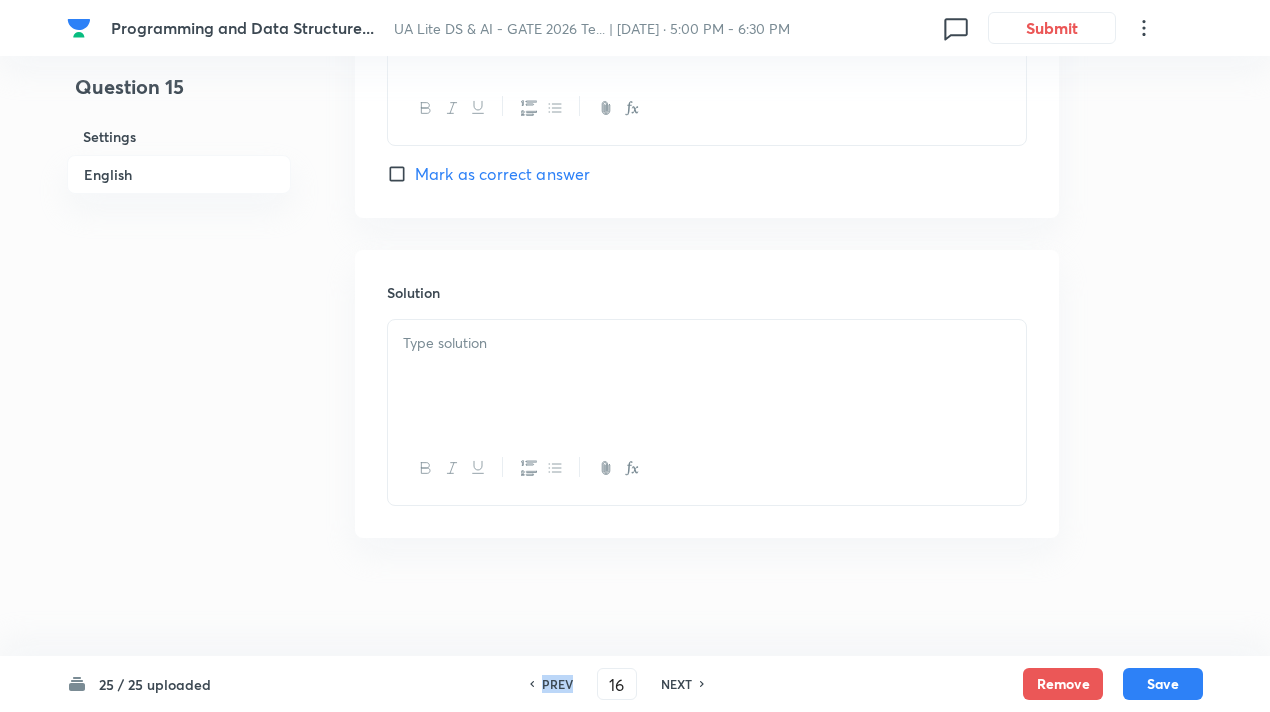 type on "15" 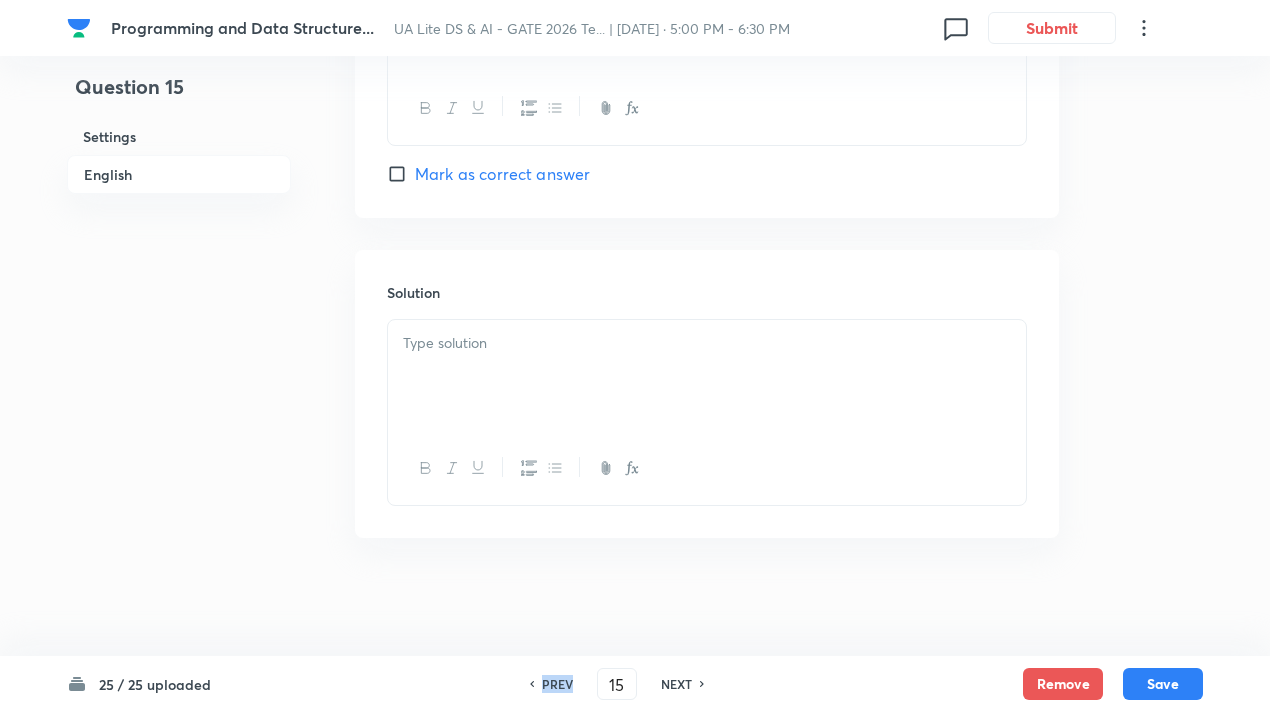 checkbox on "true" 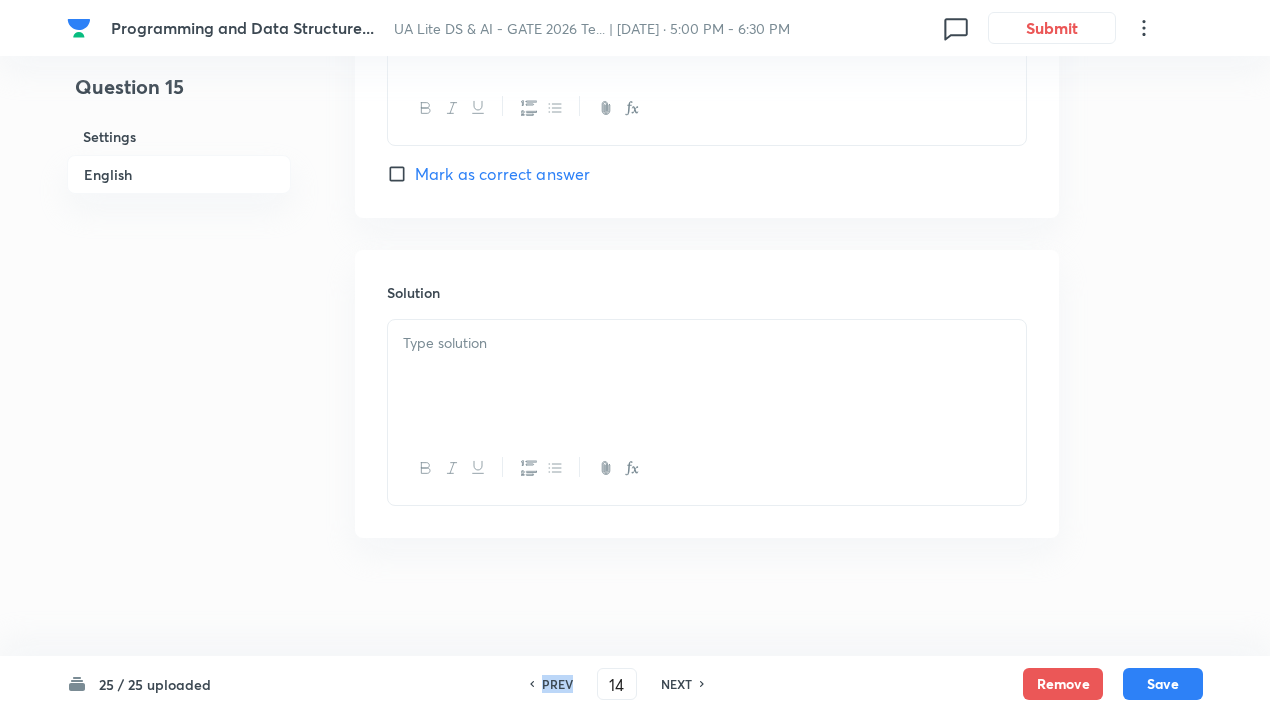 checkbox on "true" 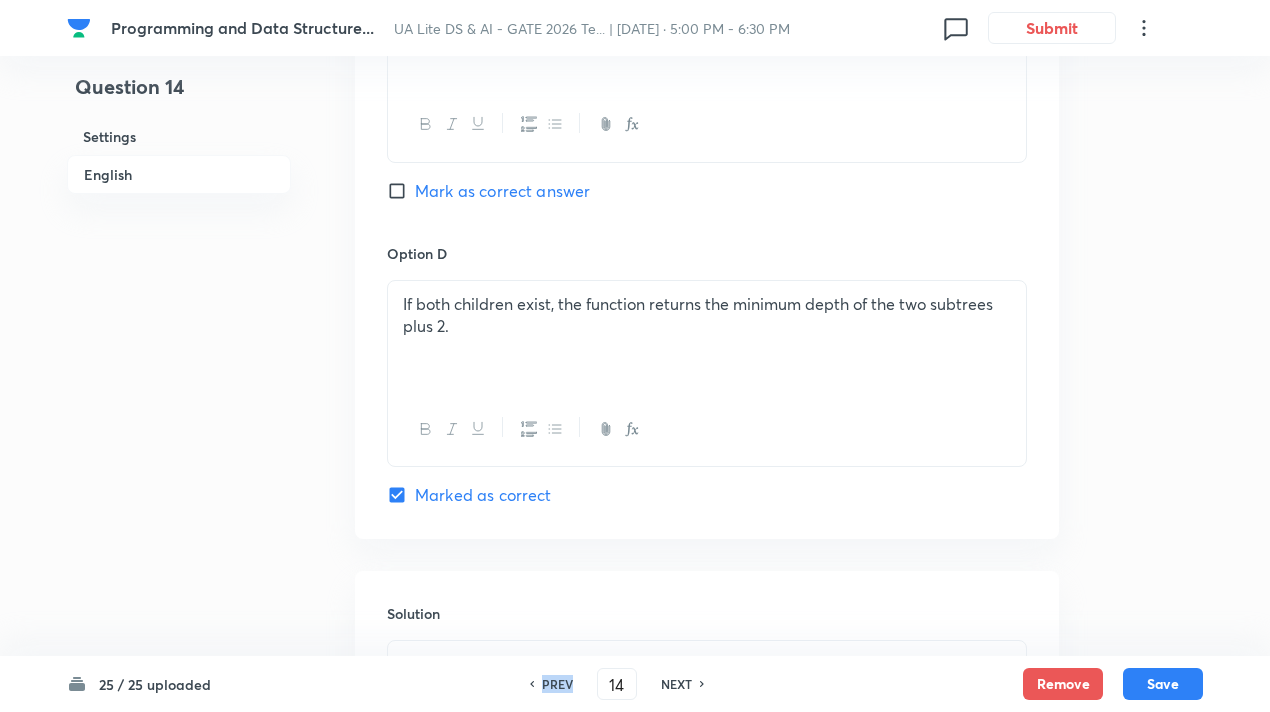 click on "PREV" at bounding box center (557, 684) 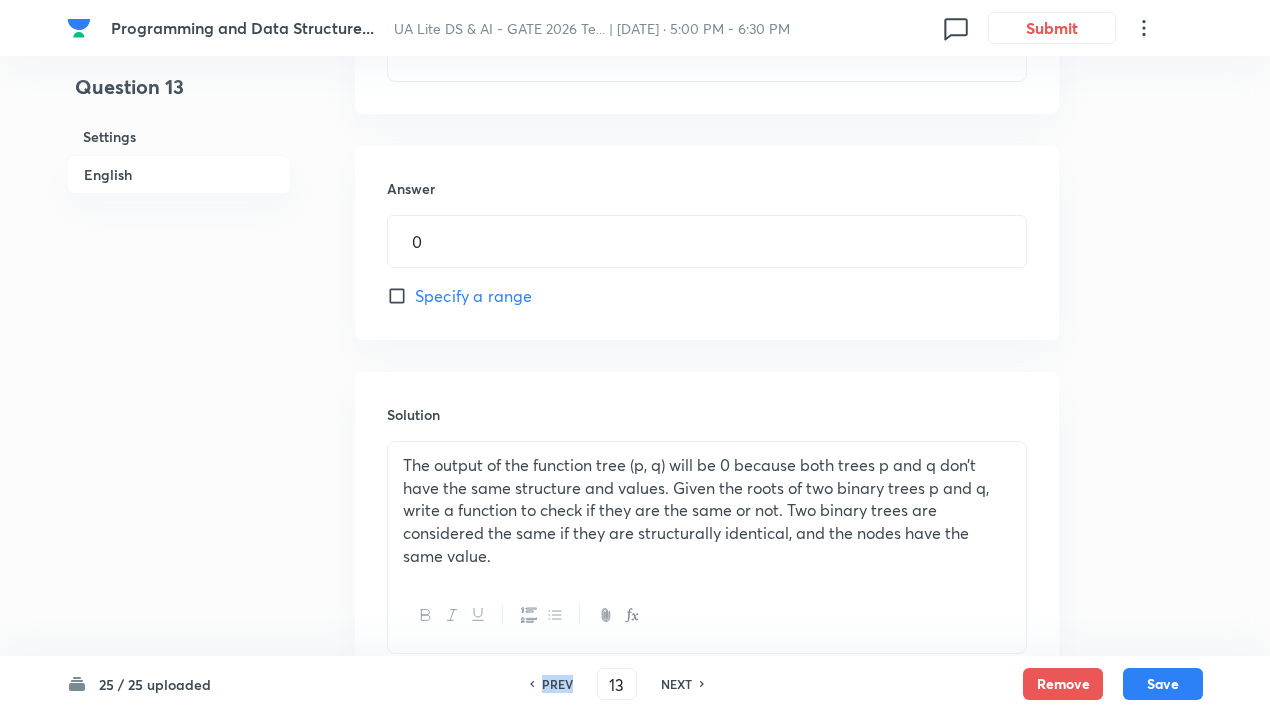 click on "PREV" at bounding box center (557, 684) 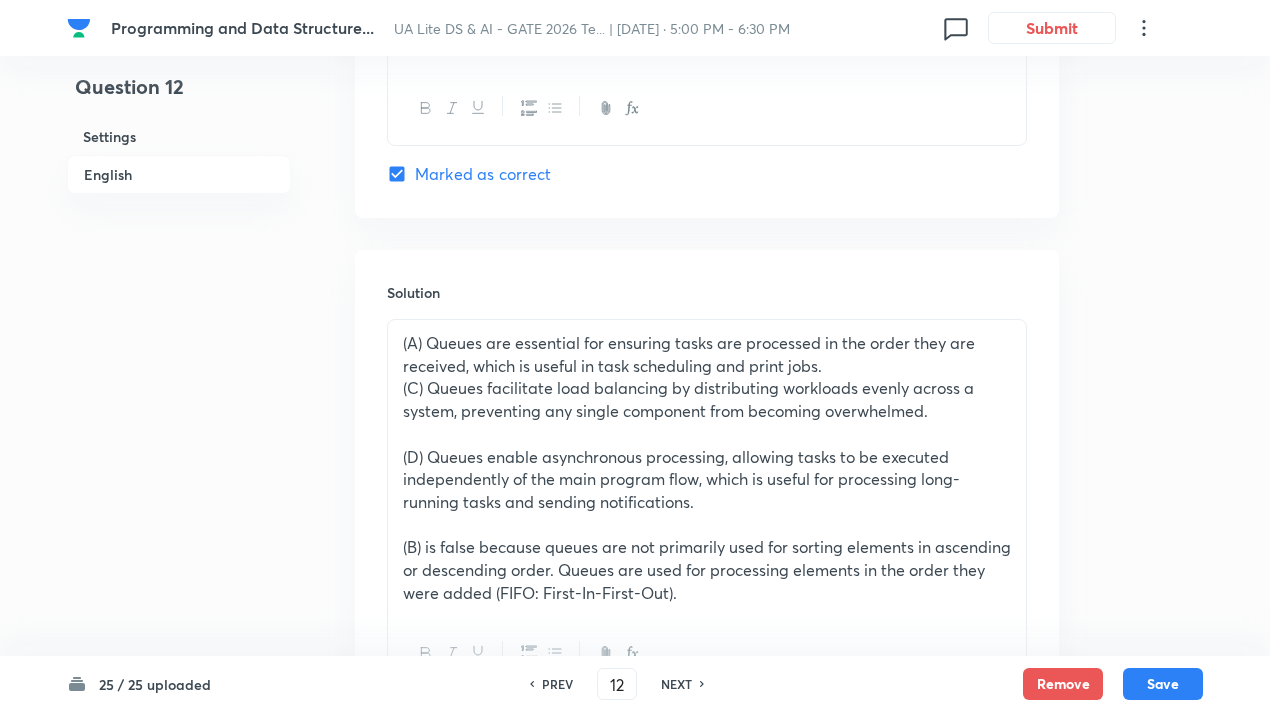 scroll, scrollTop: 2179, scrollLeft: 0, axis: vertical 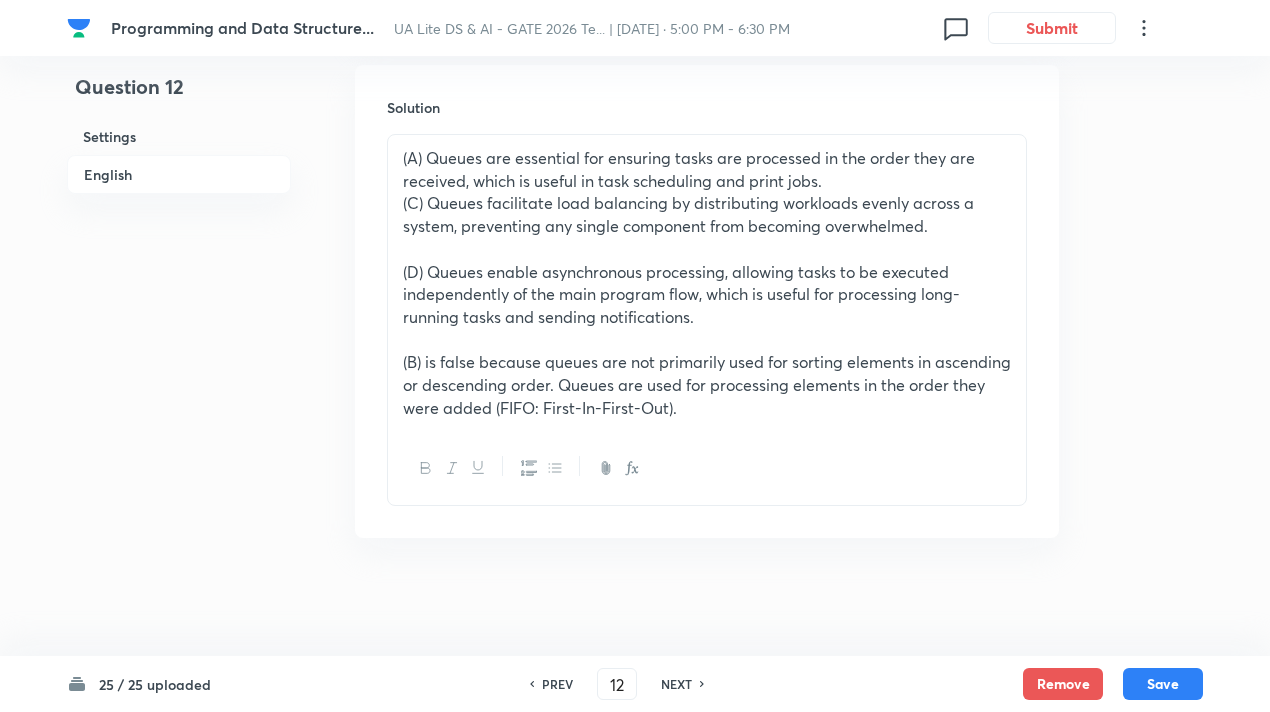 click on "NEXT" at bounding box center [676, 684] 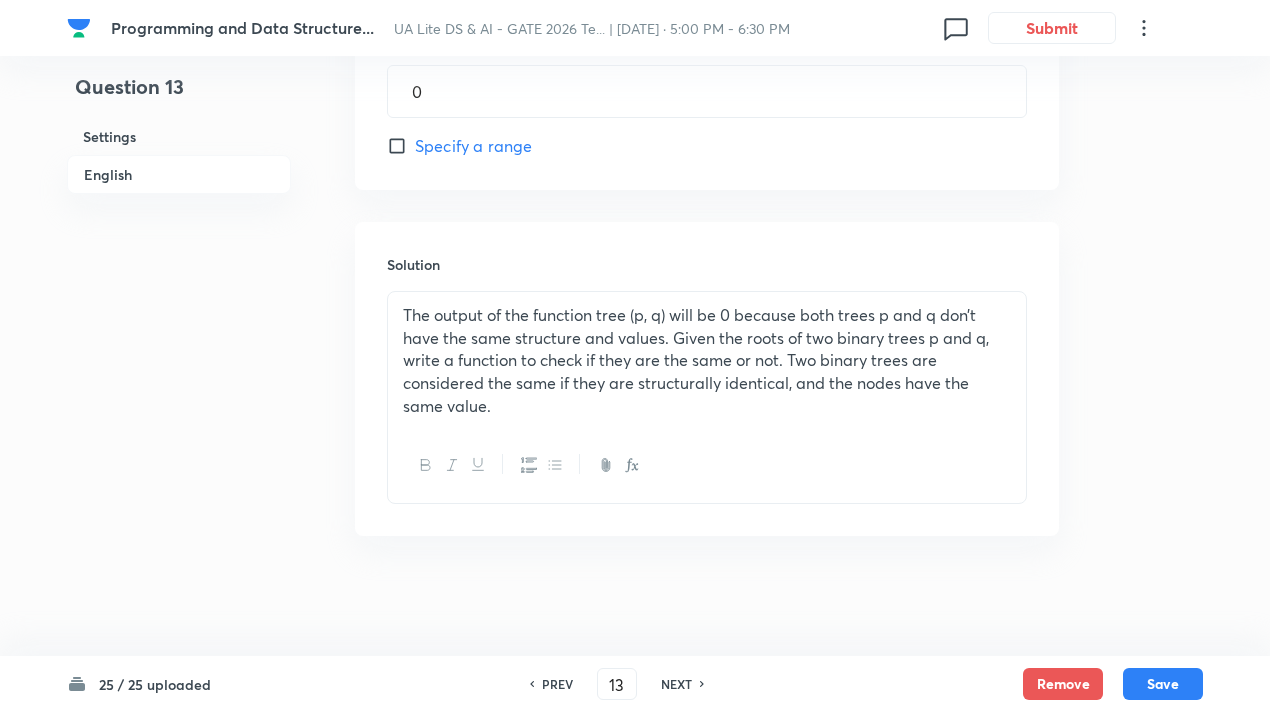 click on "NEXT" at bounding box center (676, 684) 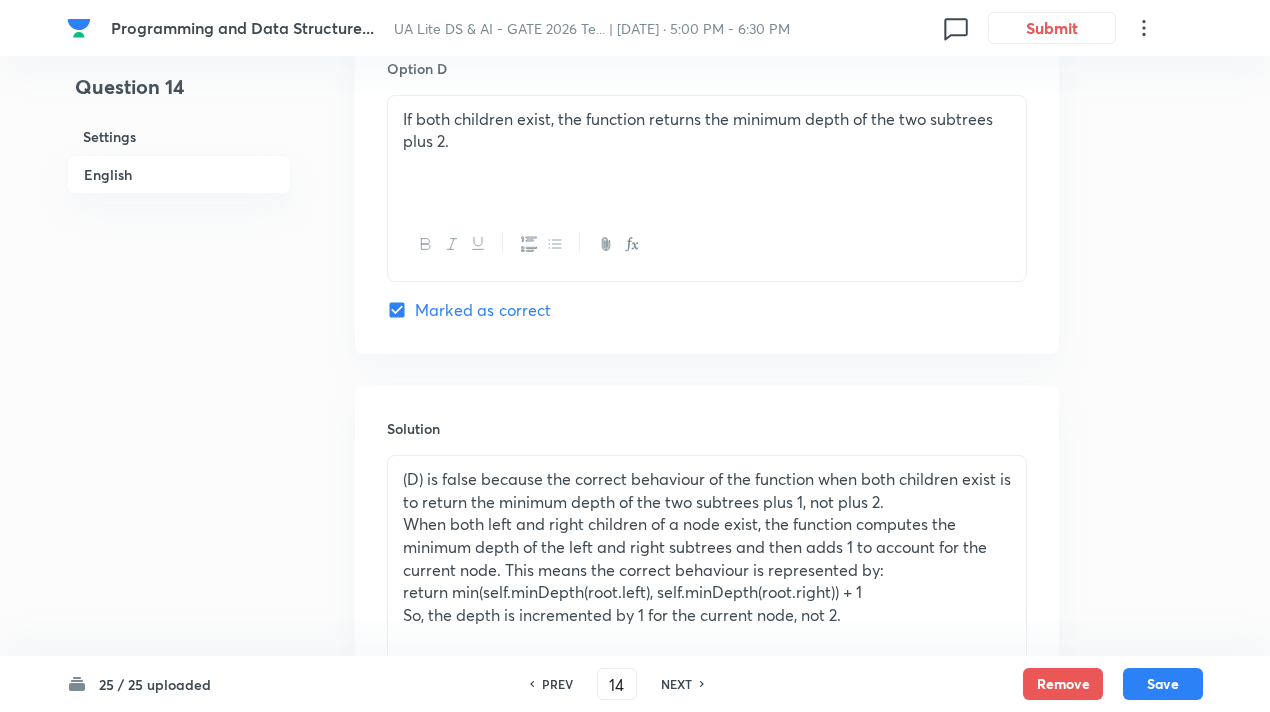 scroll, scrollTop: 2386, scrollLeft: 0, axis: vertical 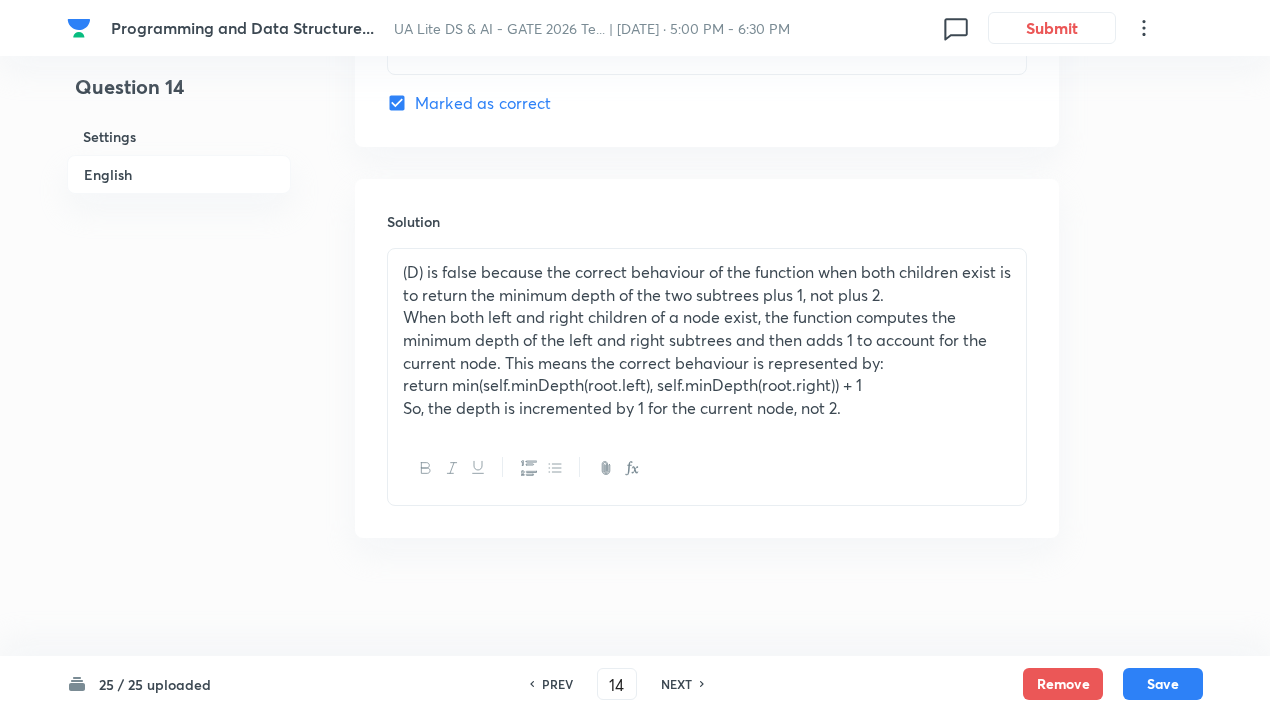click on "NEXT" at bounding box center (676, 684) 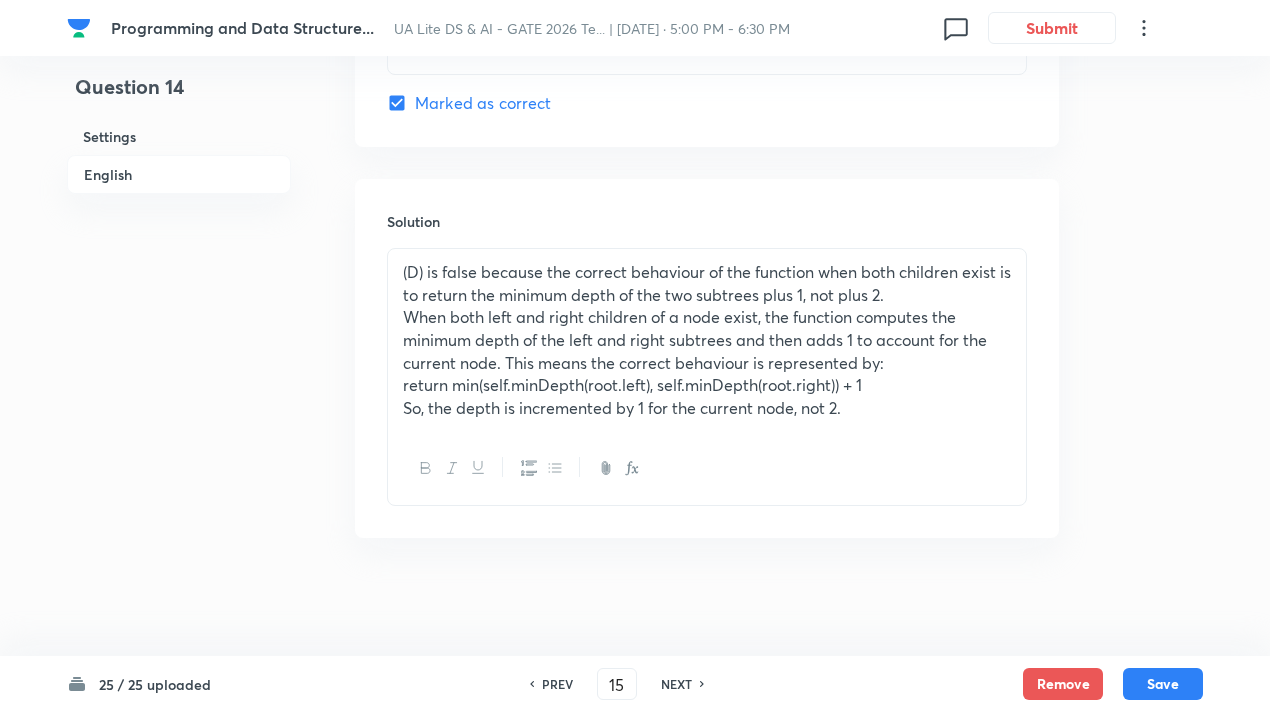 checkbox on "true" 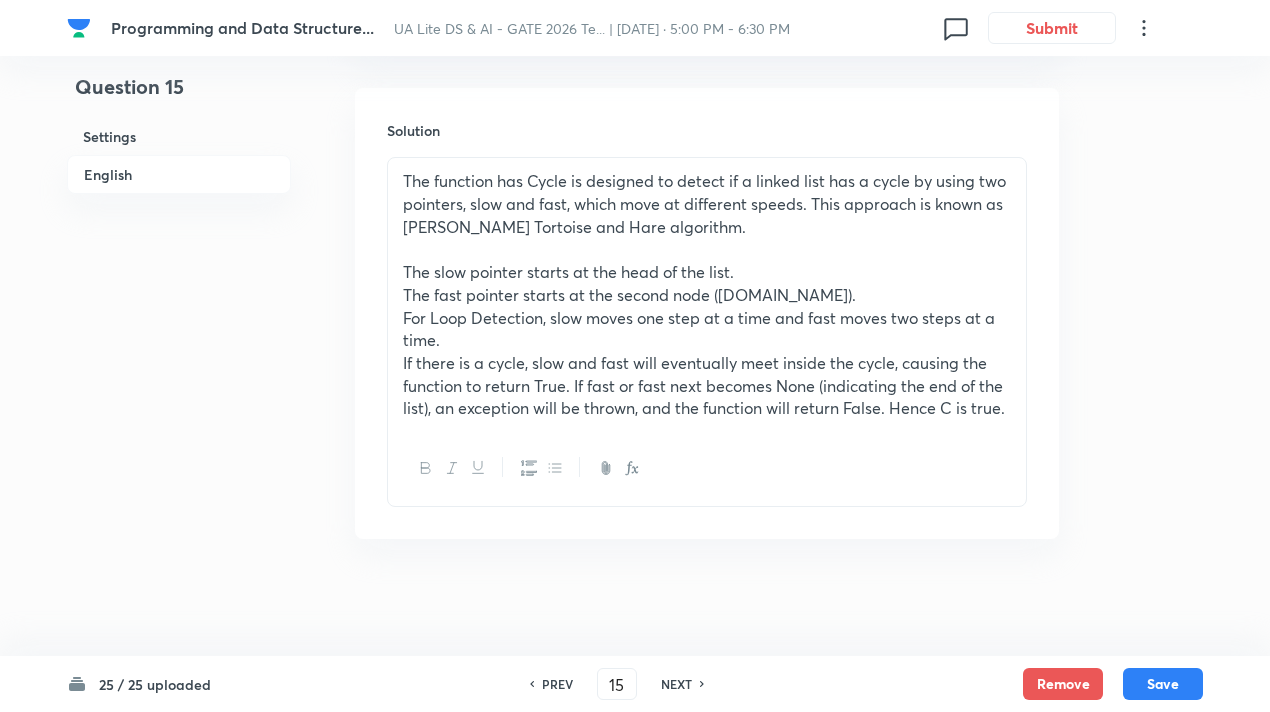 click on "NEXT" at bounding box center [676, 684] 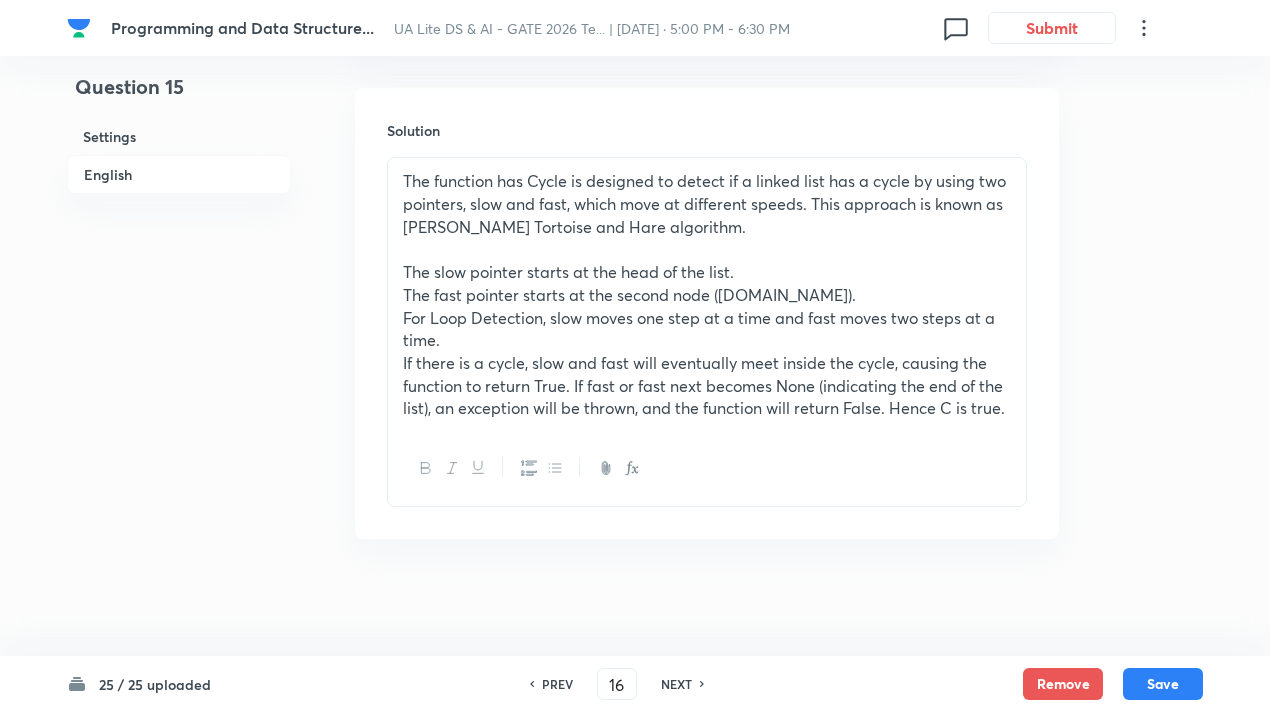 checkbox on "true" 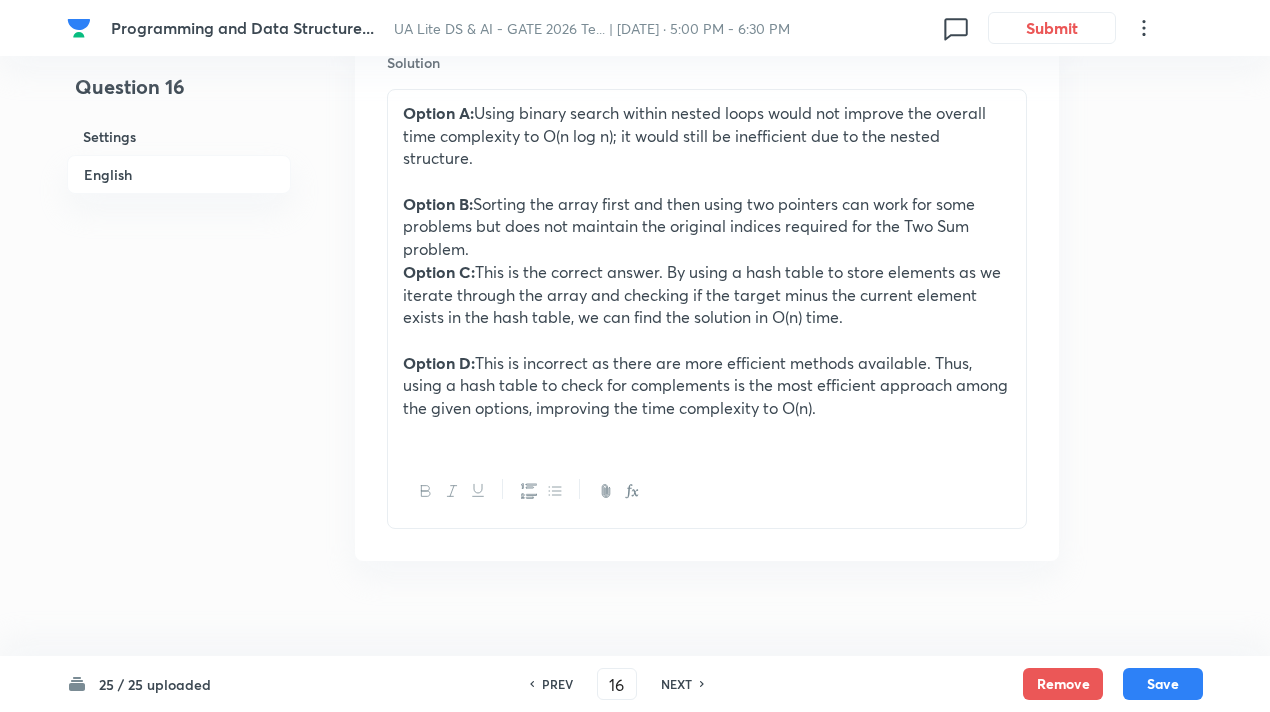 click on "NEXT" at bounding box center [676, 684] 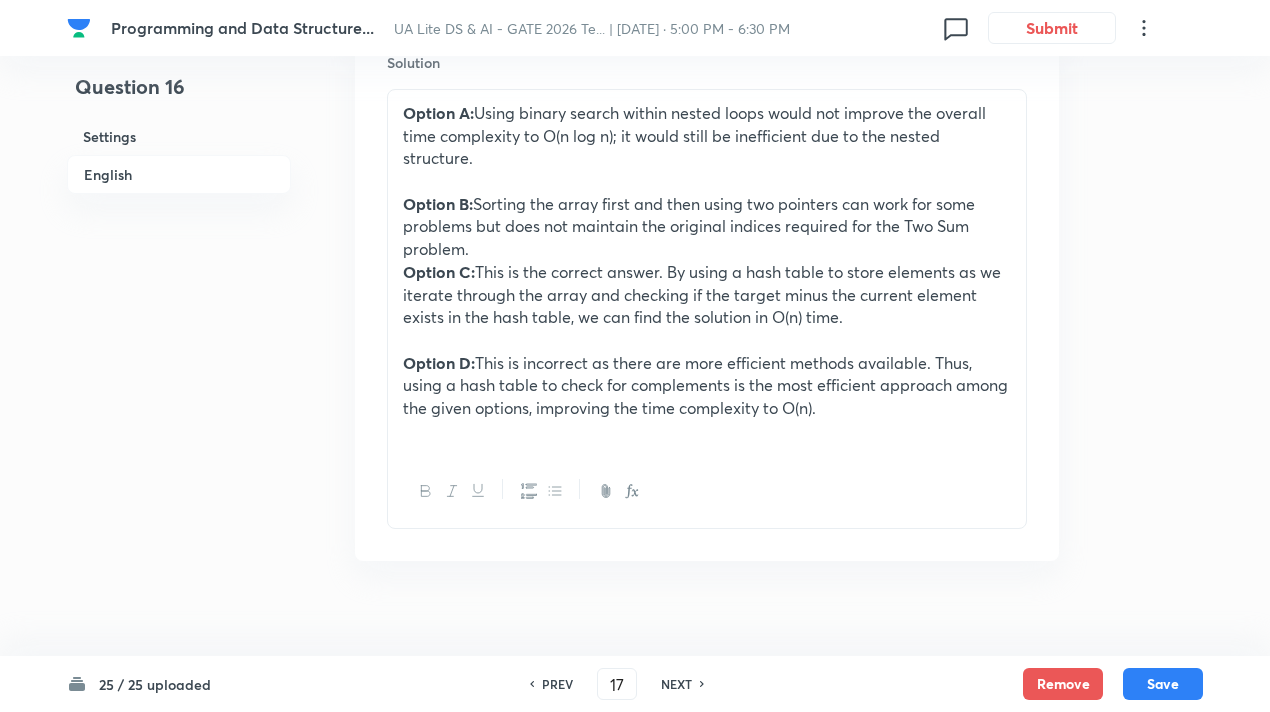checkbox on "true" 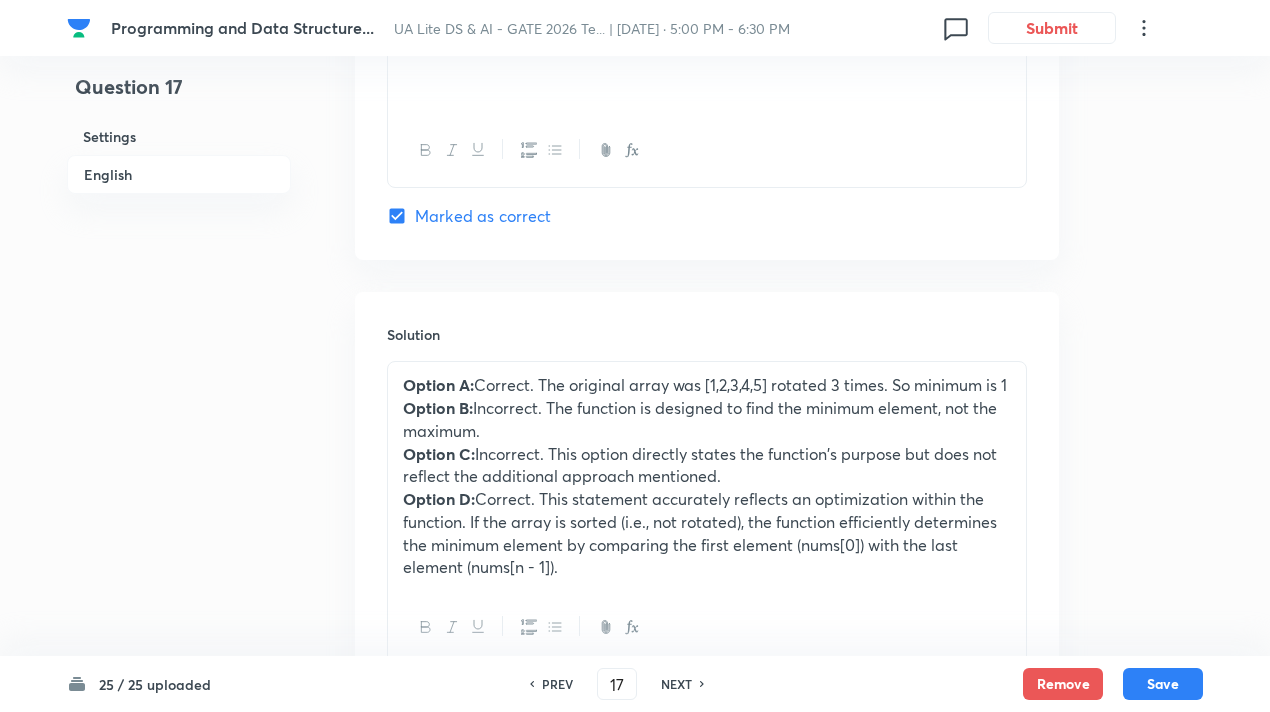 scroll, scrollTop: 2568, scrollLeft: 0, axis: vertical 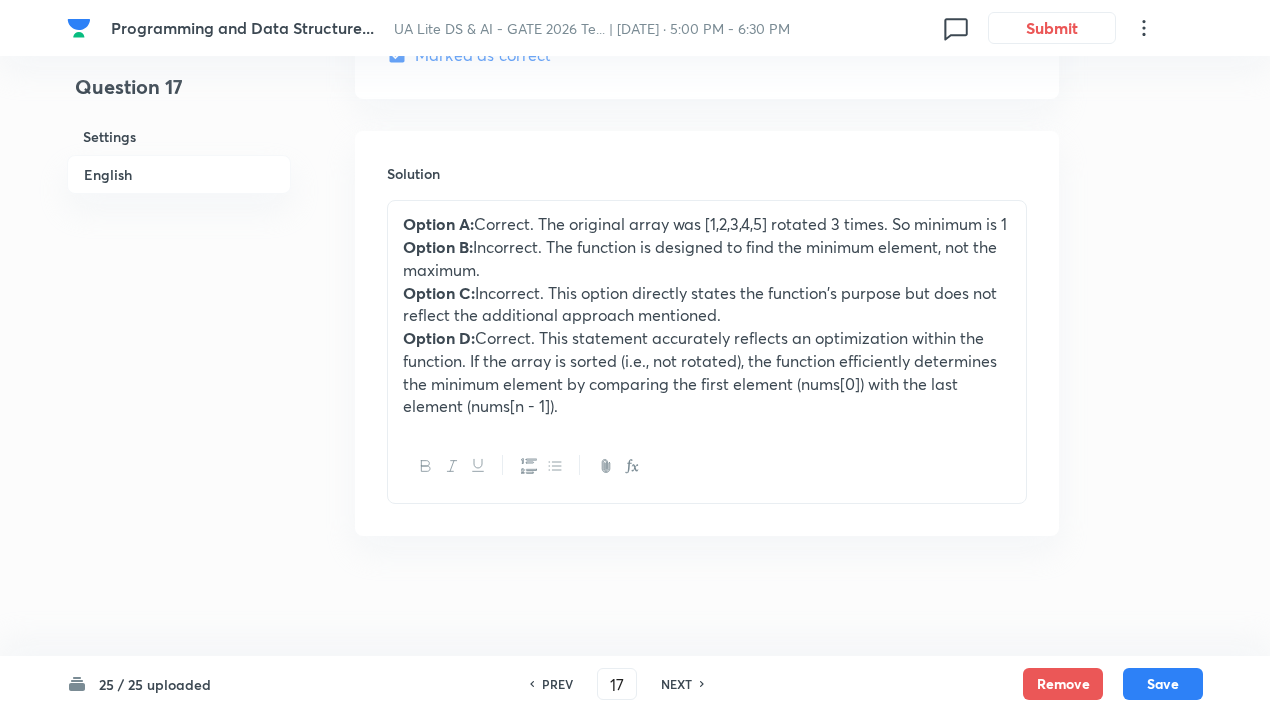 click on "NEXT" at bounding box center (676, 684) 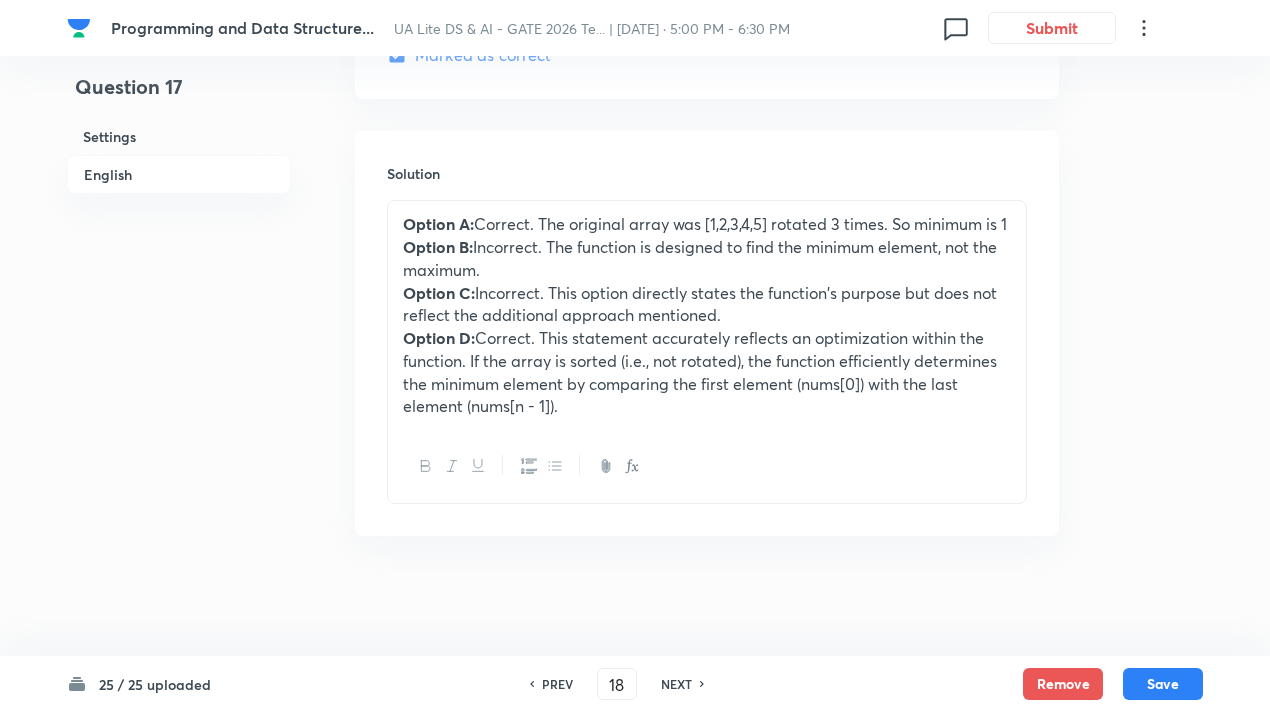 checkbox on "true" 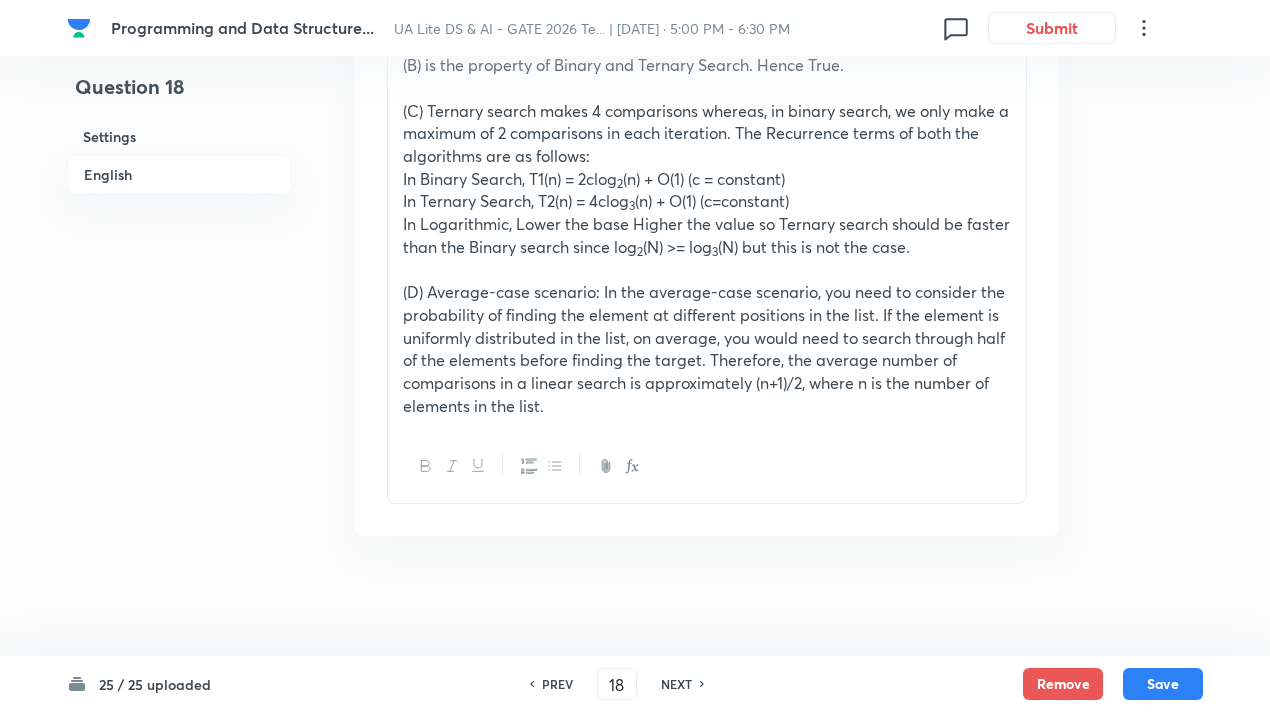 scroll, scrollTop: 2497, scrollLeft: 0, axis: vertical 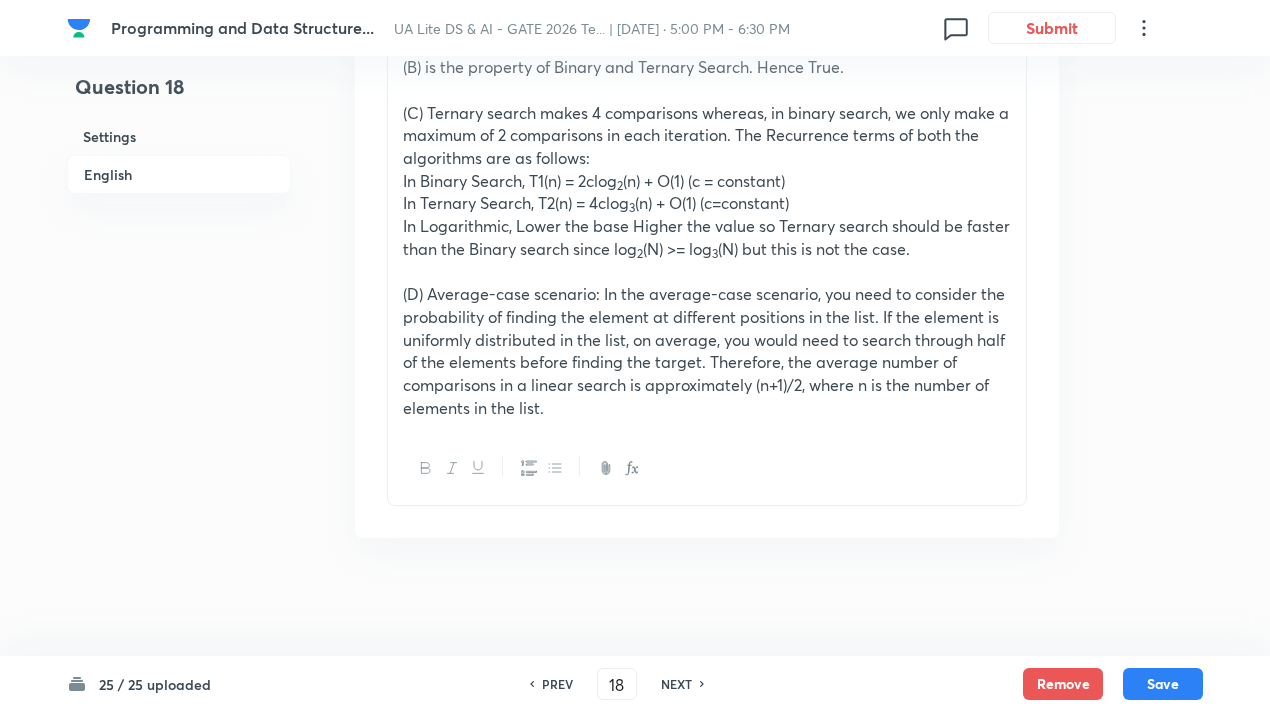 click on "NEXT" at bounding box center (676, 684) 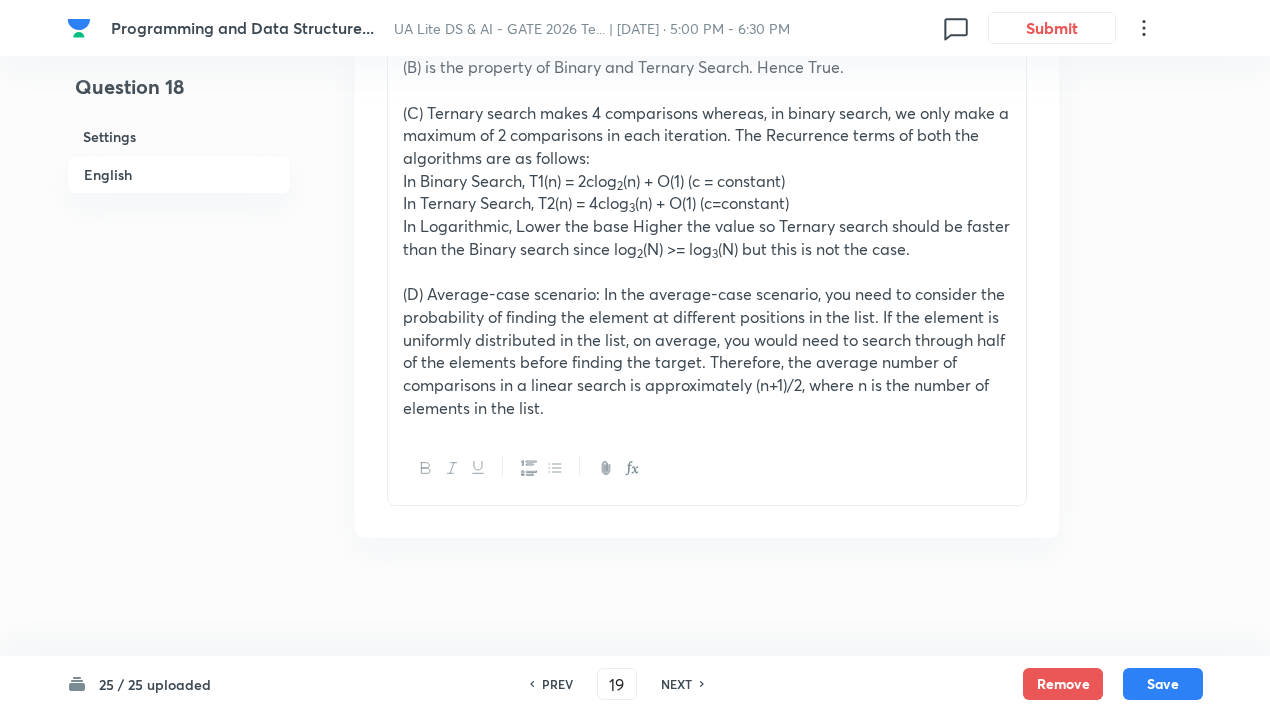 checkbox on "true" 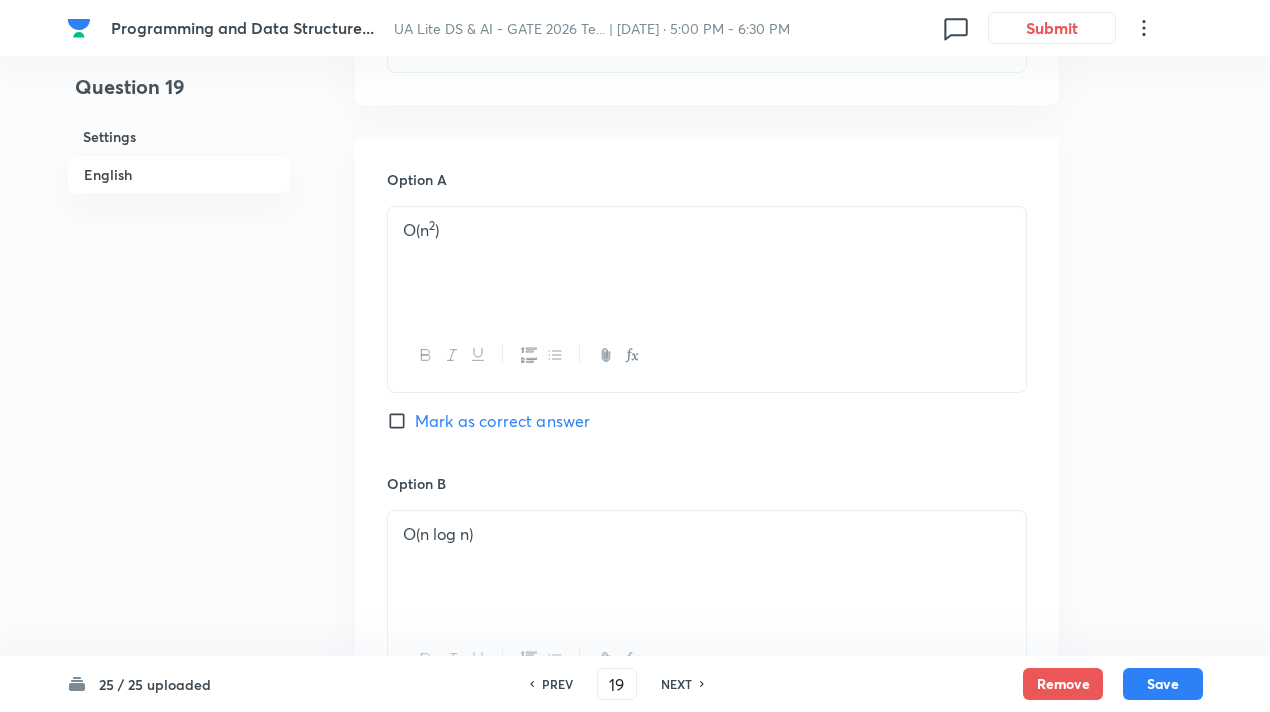 scroll, scrollTop: 1038, scrollLeft: 0, axis: vertical 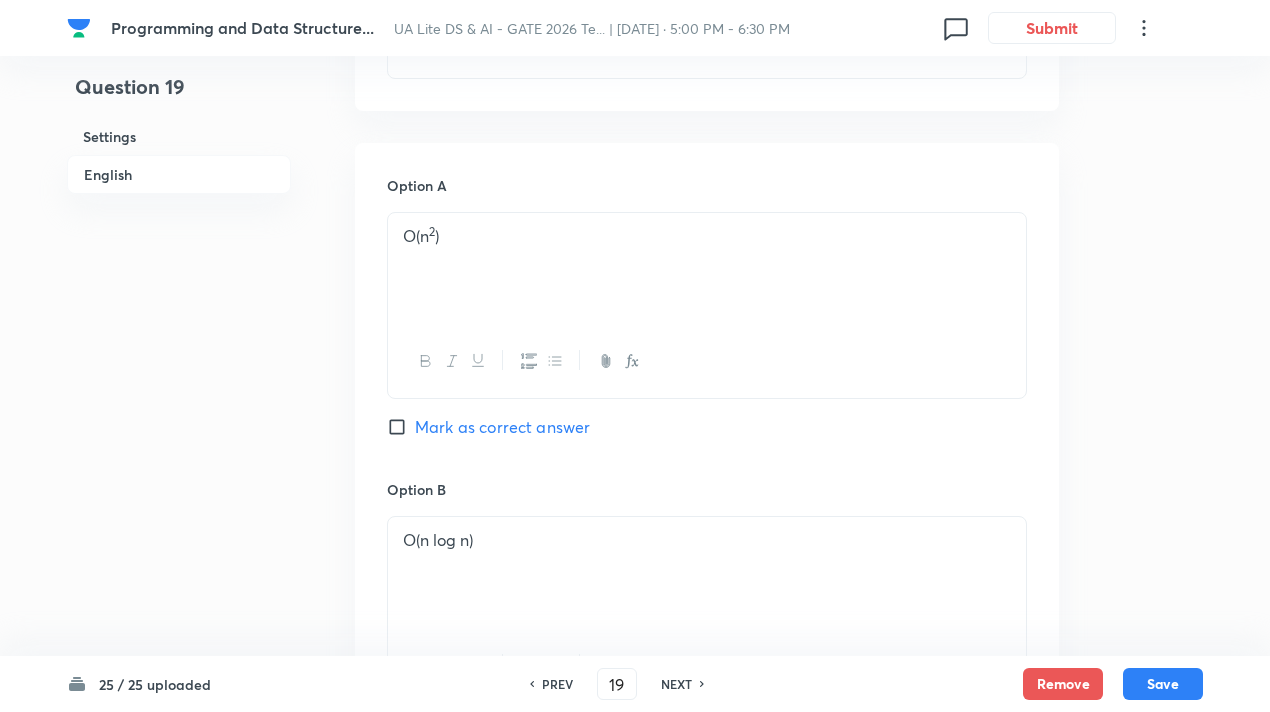 click on "NEXT" at bounding box center [676, 684] 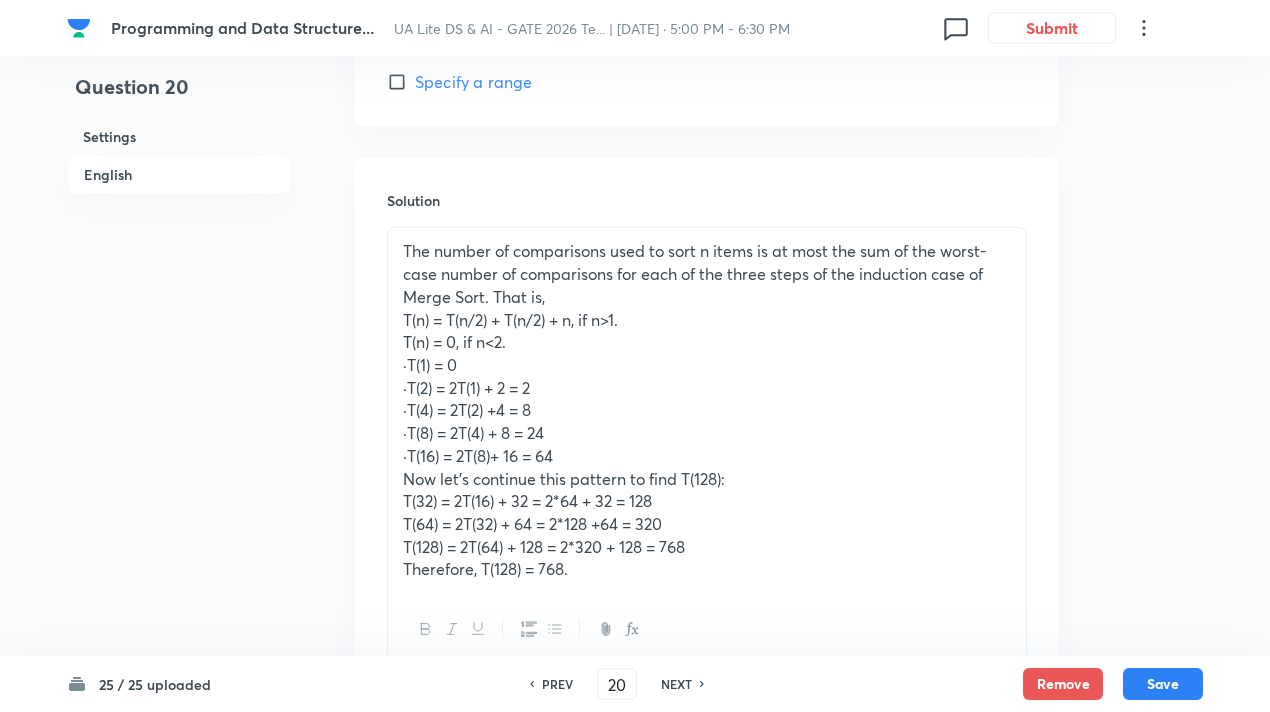 click on "NEXT" at bounding box center [676, 684] 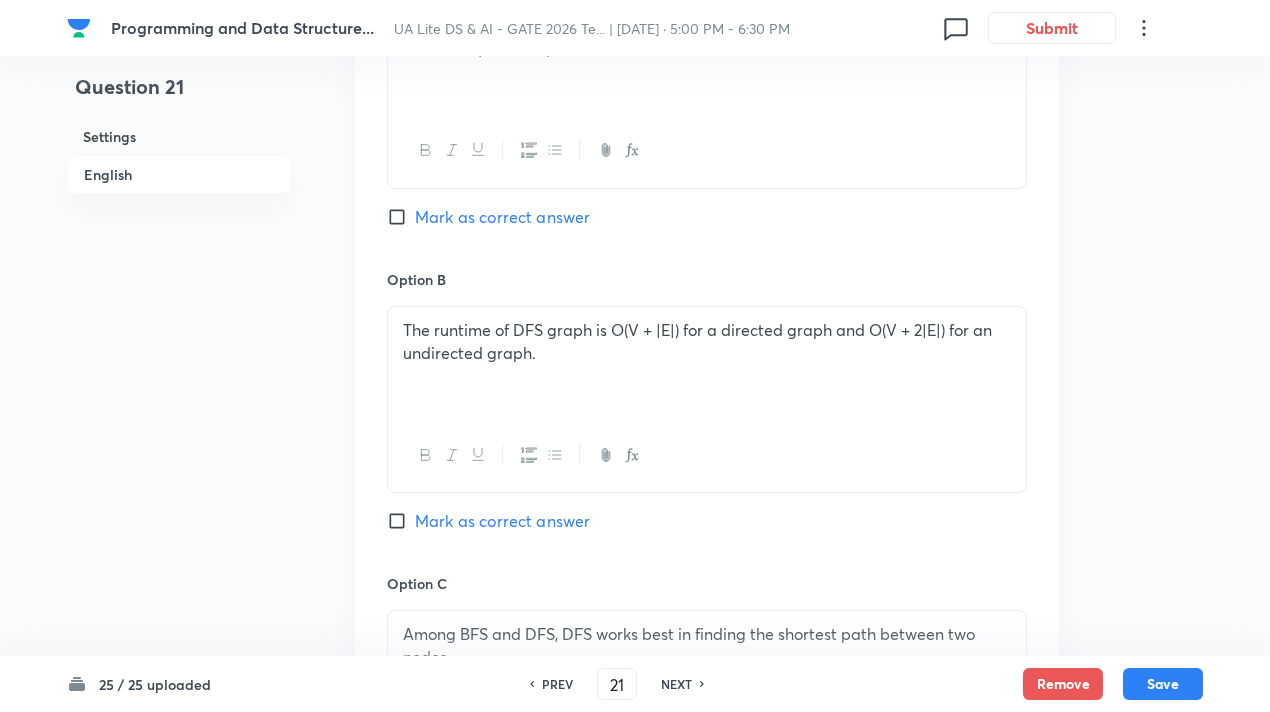 click on "NEXT" at bounding box center (676, 684) 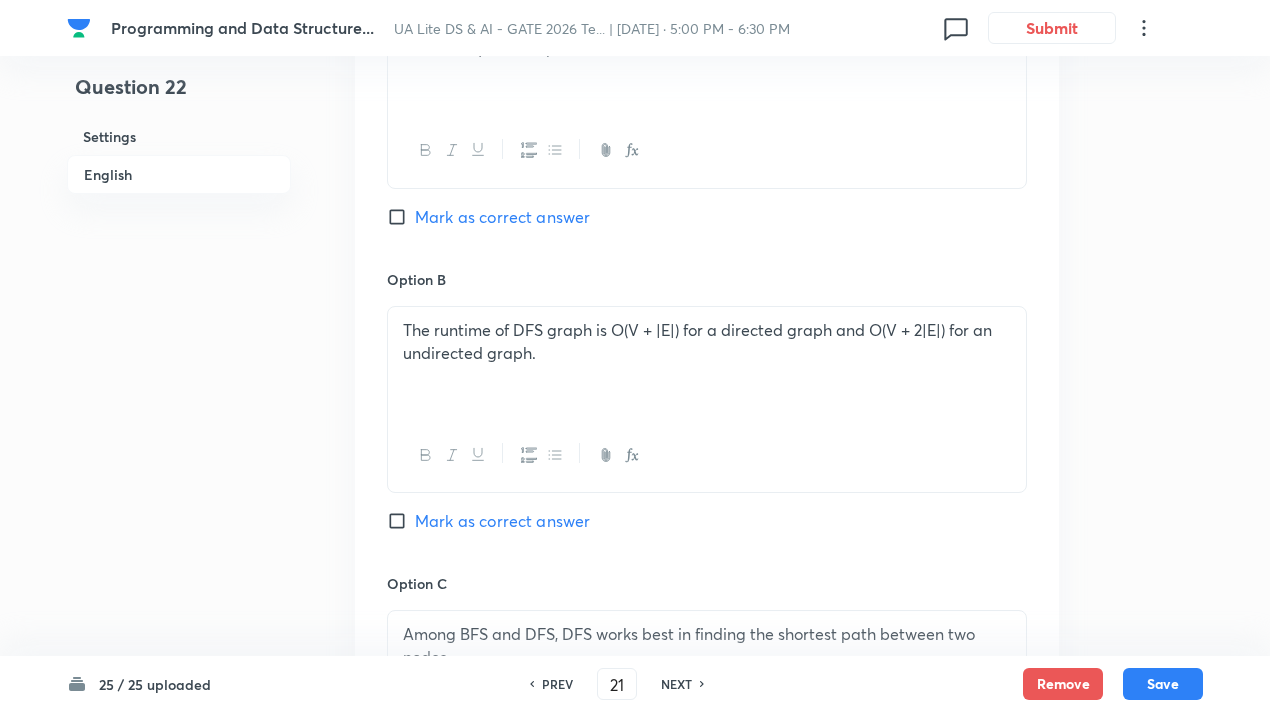 type on "22" 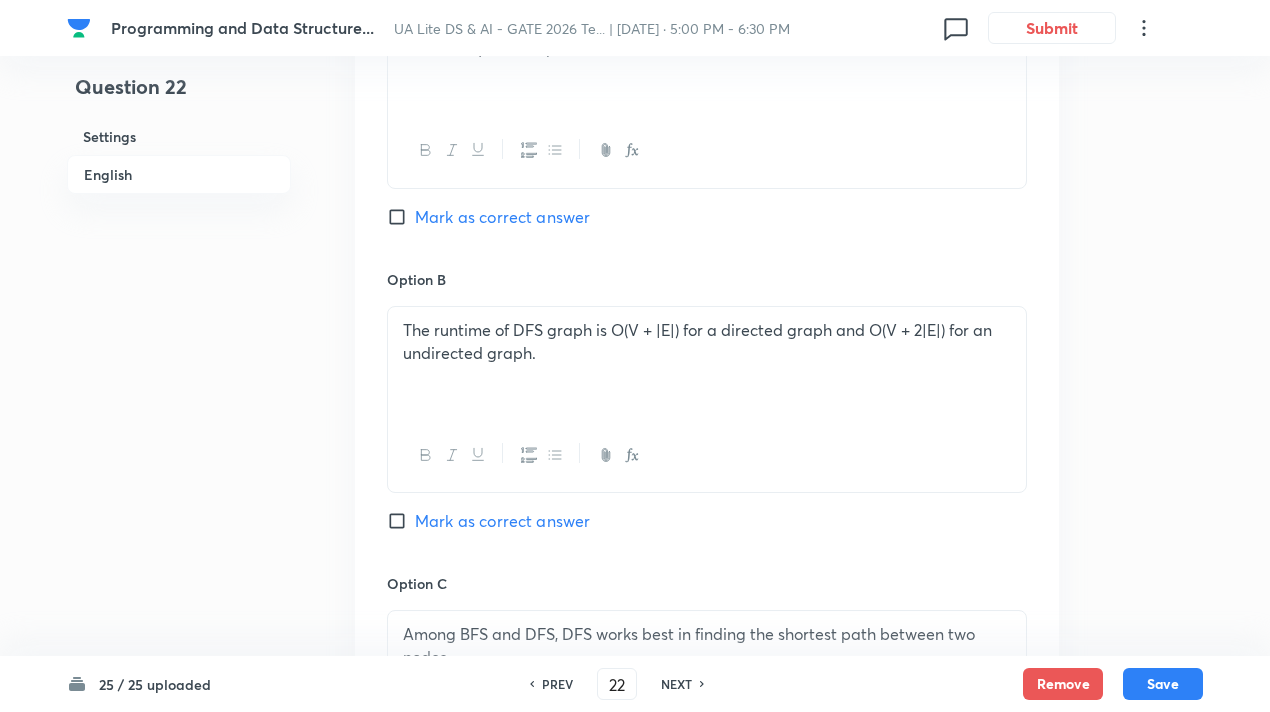 checkbox on "true" 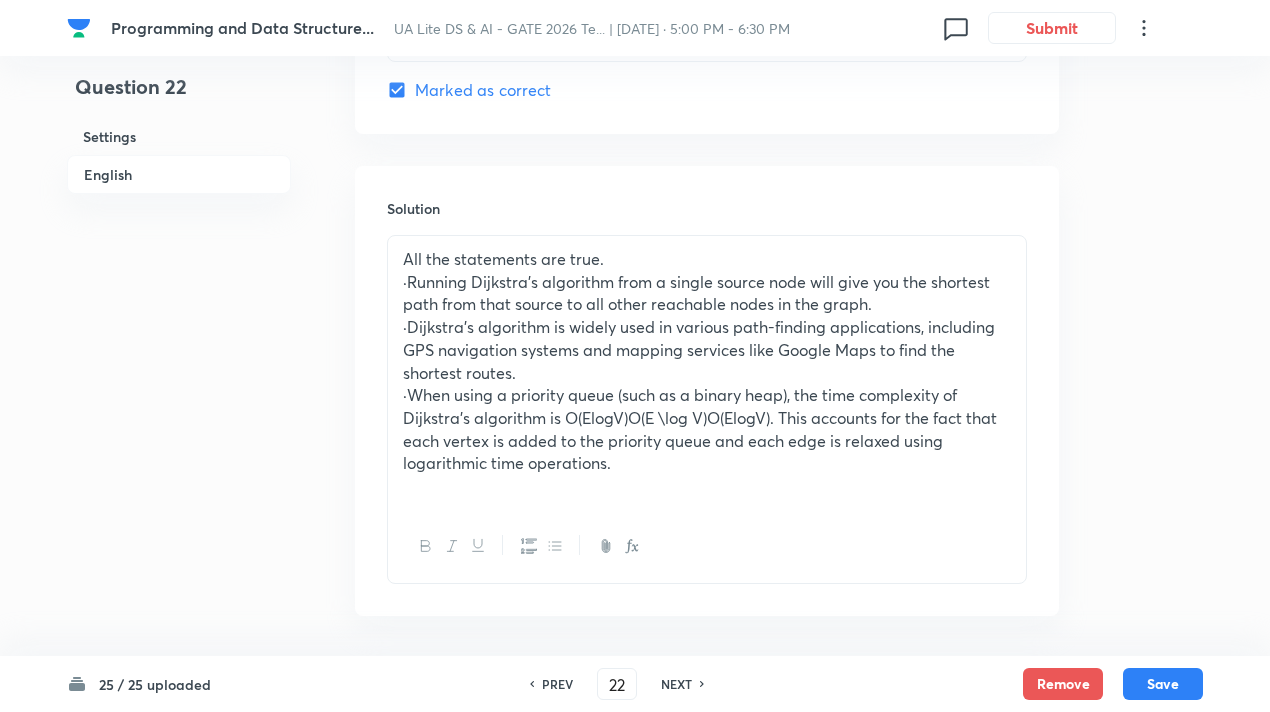 scroll, scrollTop: 2156, scrollLeft: 0, axis: vertical 